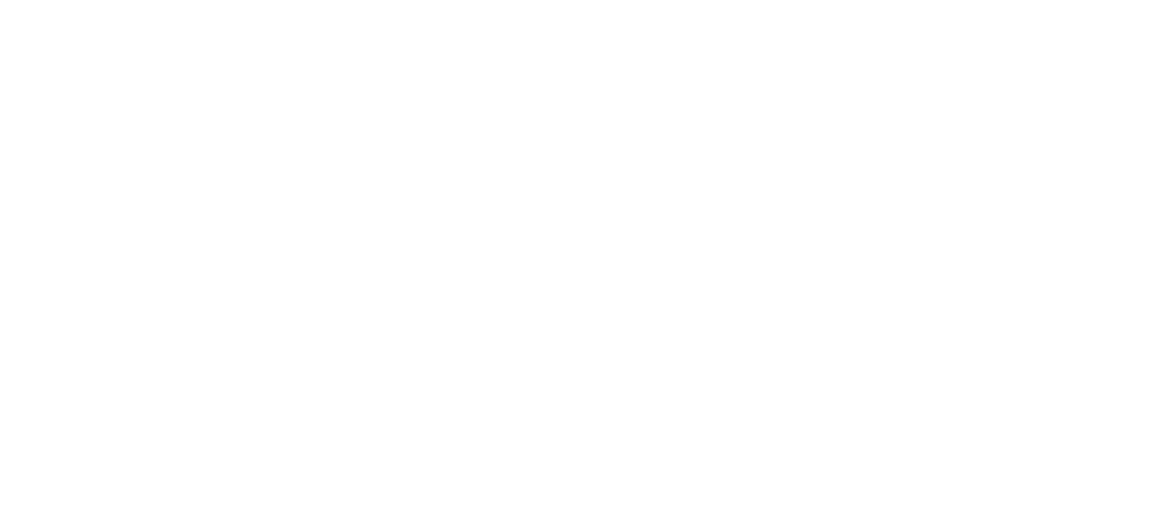 scroll, scrollTop: 0, scrollLeft: 0, axis: both 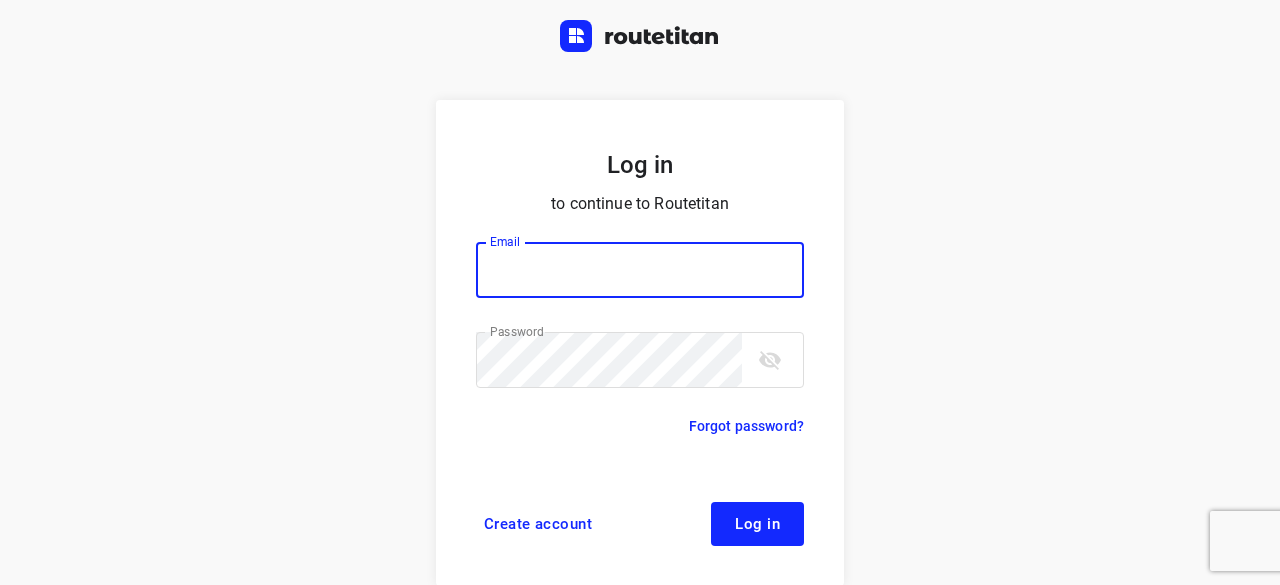 type on "yvonne5611@example.com" 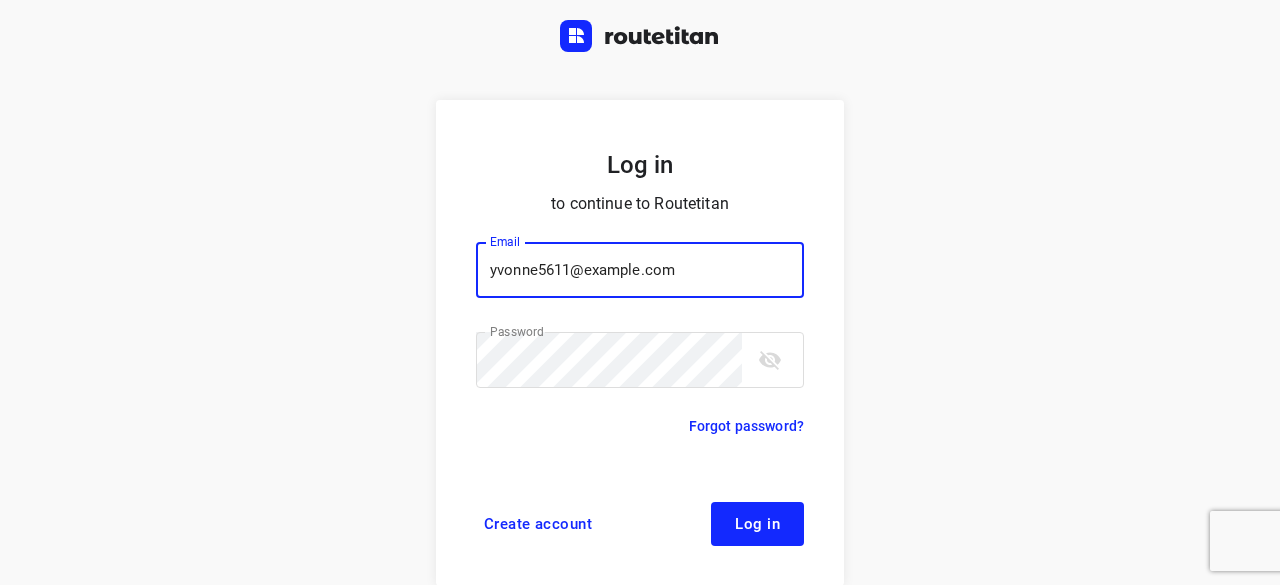 click on "Log in" at bounding box center (757, 524) 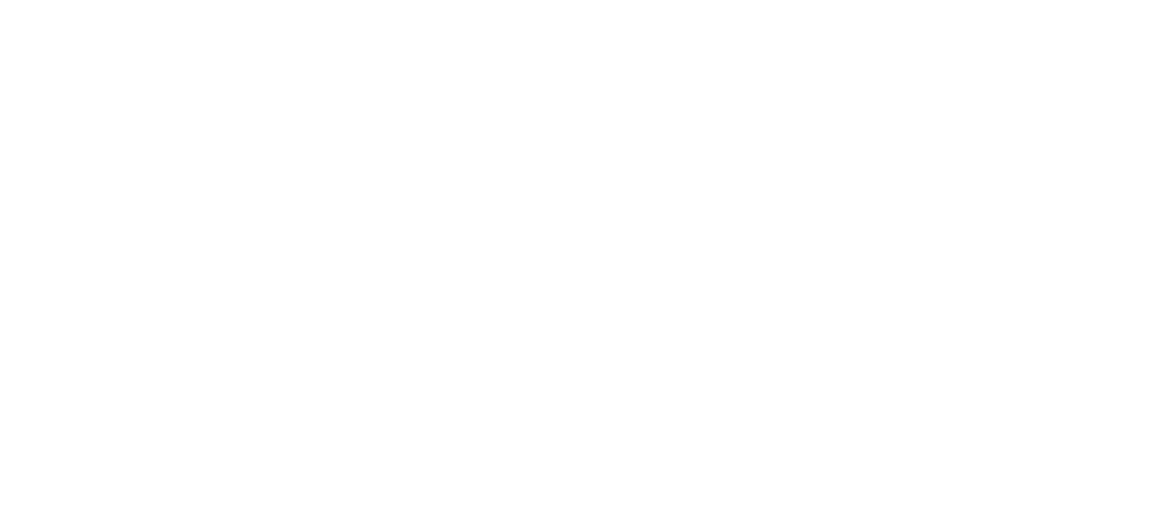 scroll, scrollTop: 0, scrollLeft: 0, axis: both 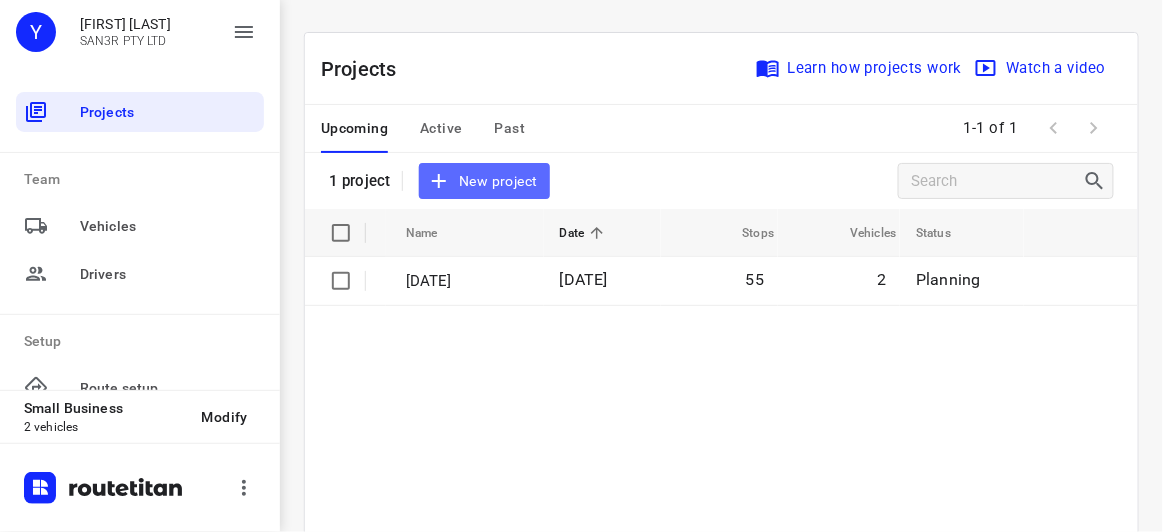 click on "New project" at bounding box center [484, 181] 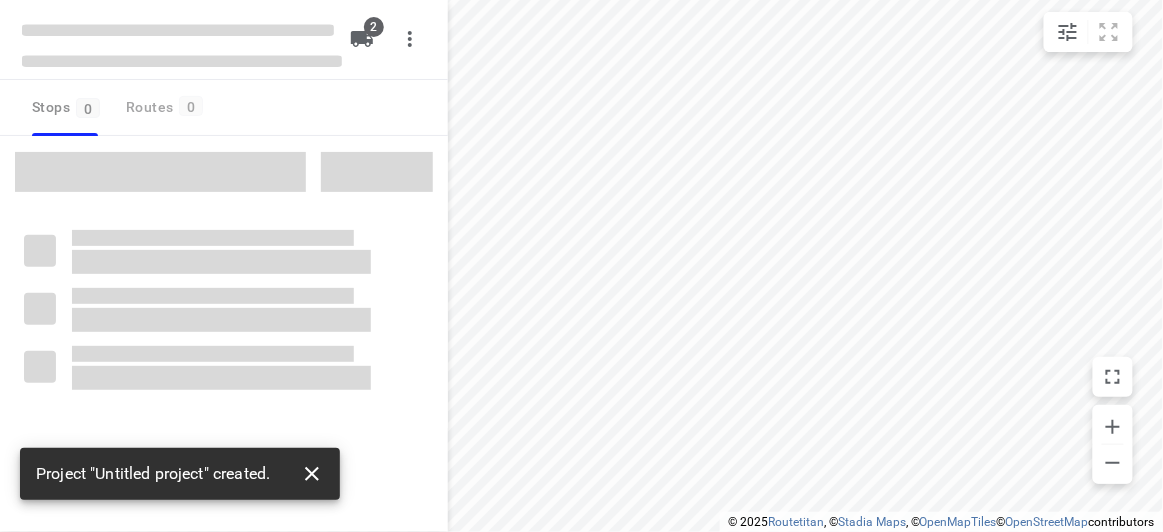 click 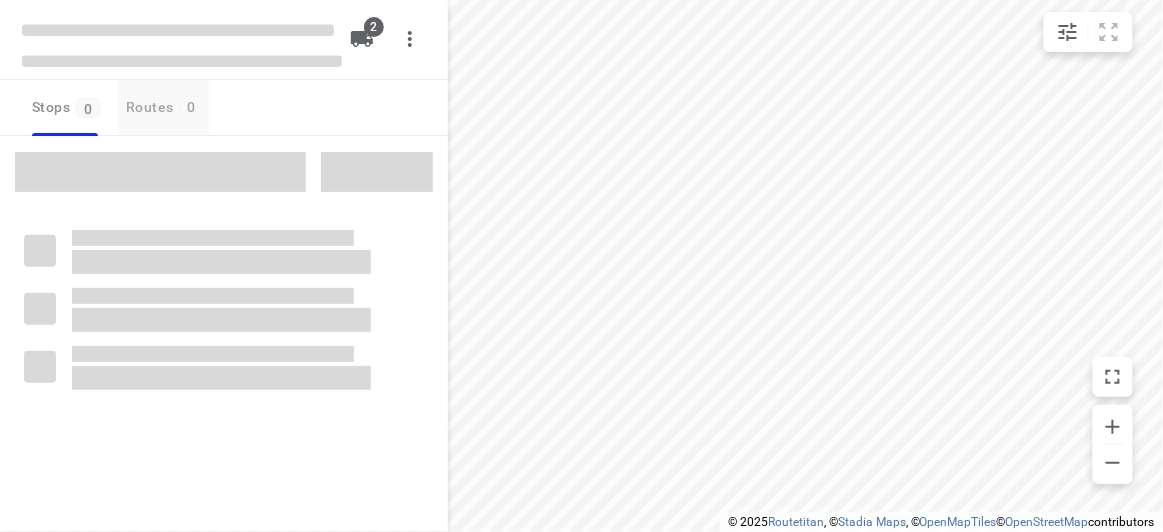 type on "distance" 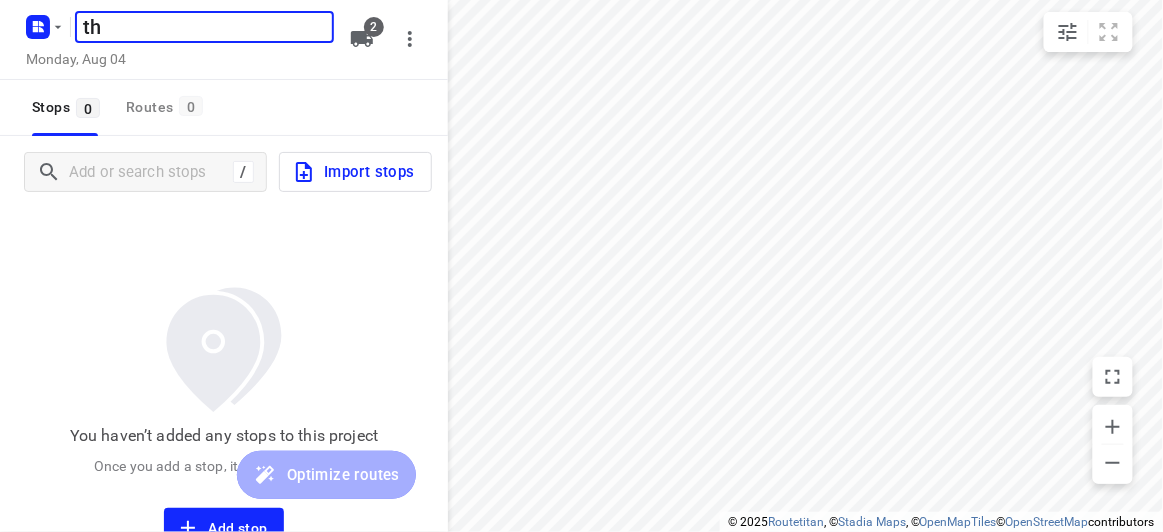 type on "t" 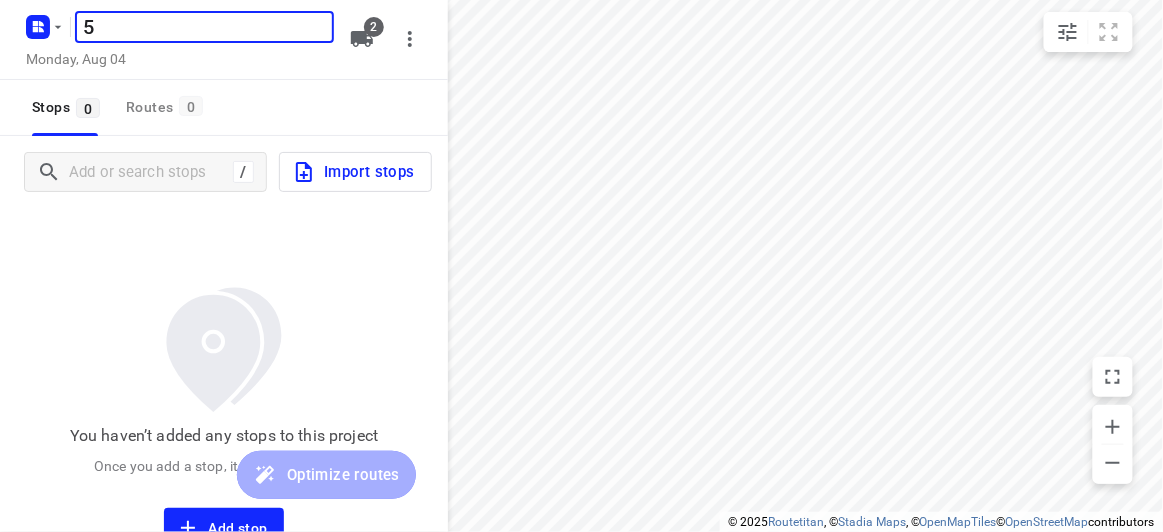 click on "5" at bounding box center [204, 27] 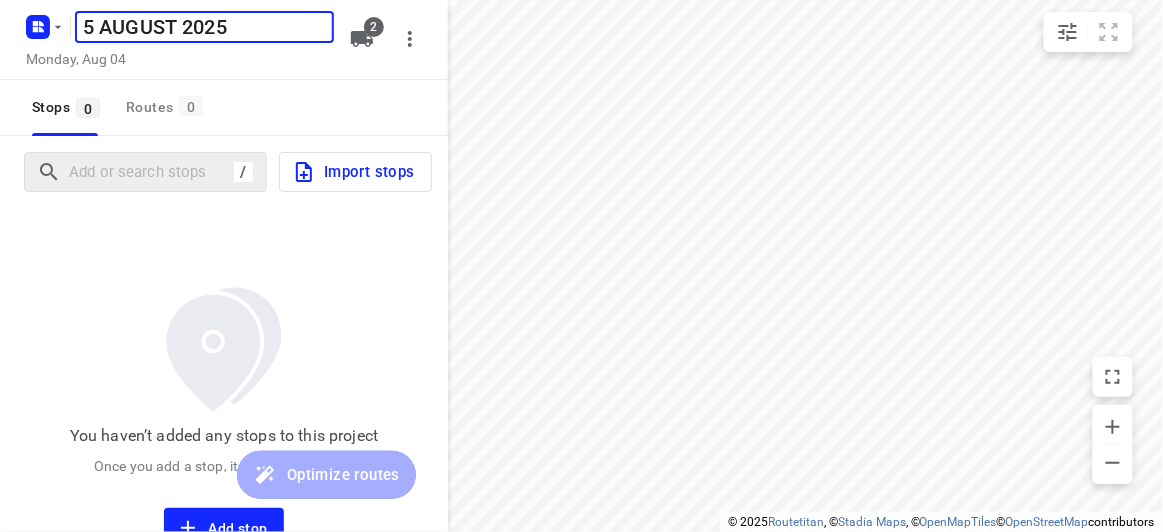 type on "5 AUGUST 2025" 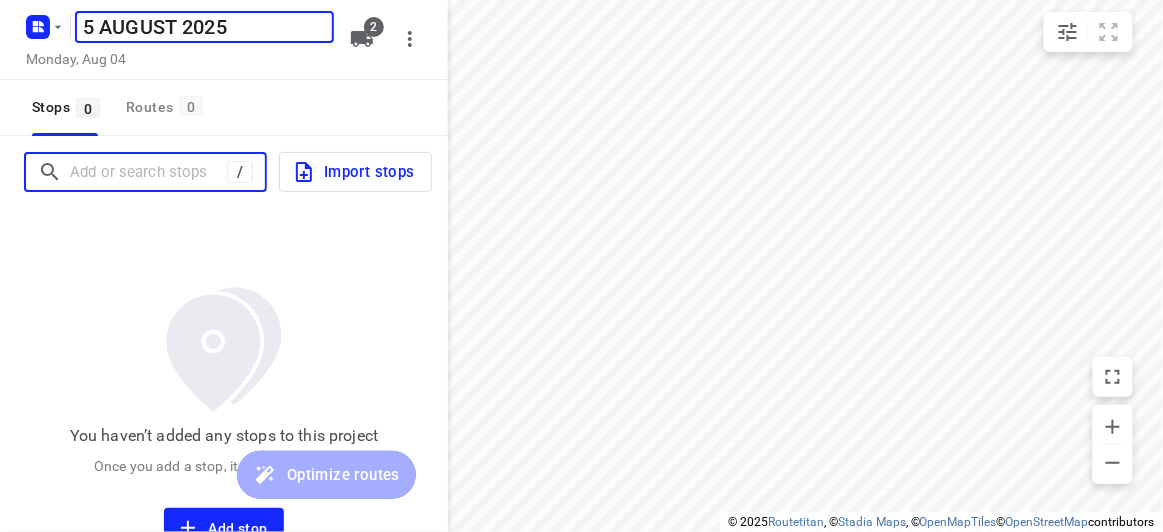 click at bounding box center [148, 172] 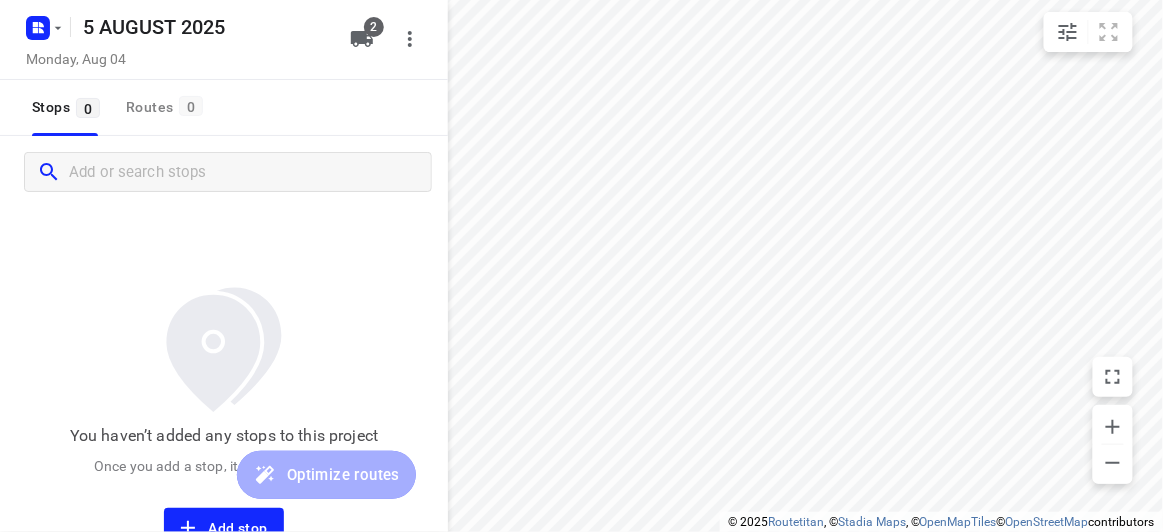 click on "You haven’t added any stops to this project Once you add a stop, it will show up here. Add stop" at bounding box center [224, 378] 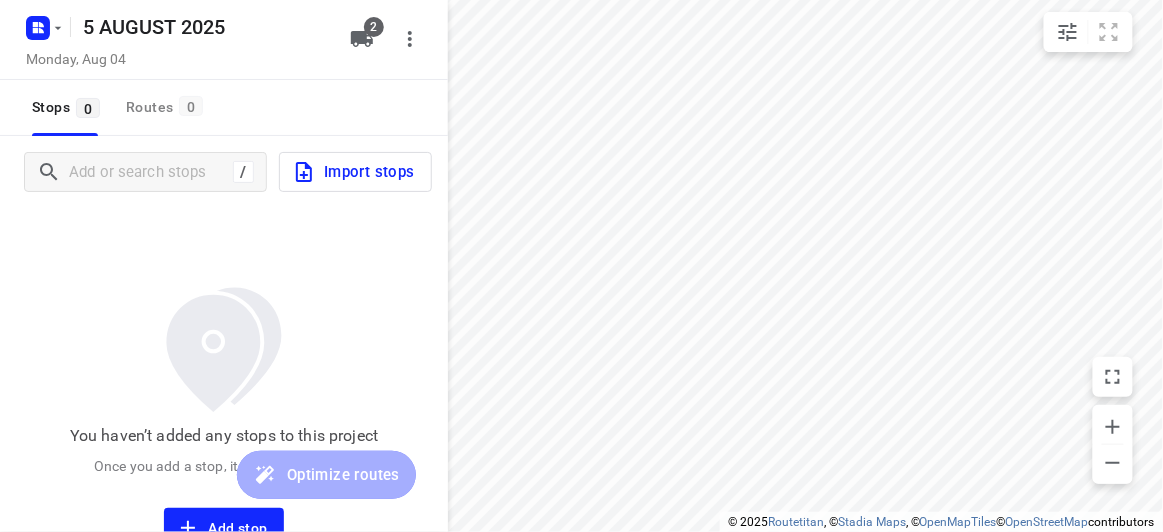 click on "/ Import stops" at bounding box center (224, 172) 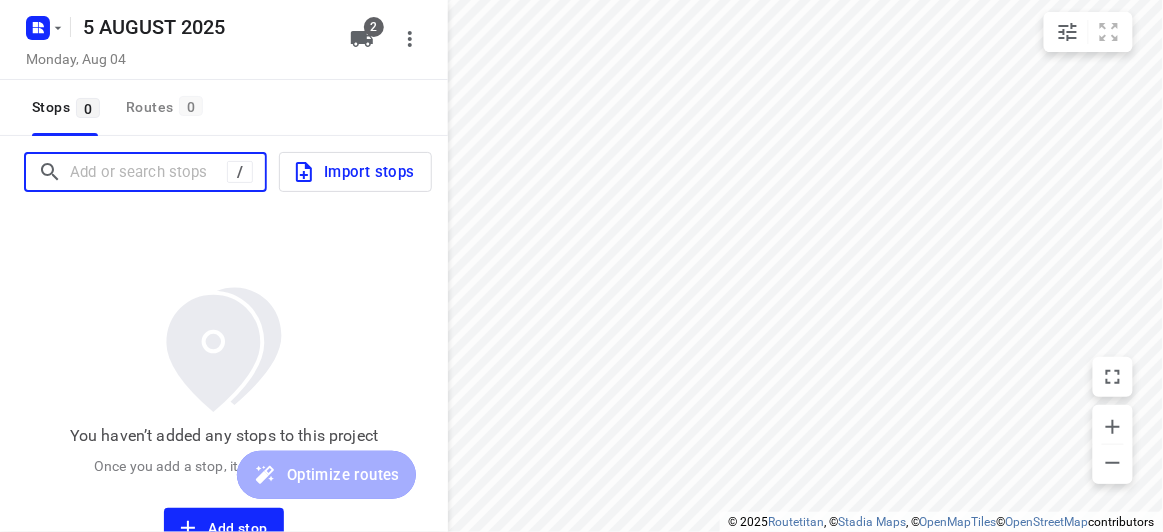click at bounding box center [148, 172] 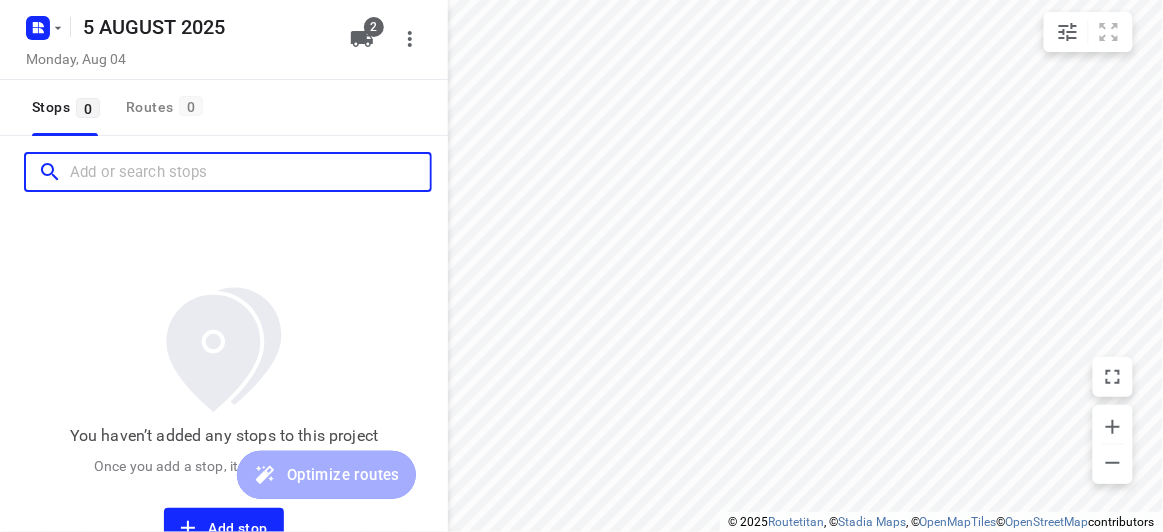 paste on "[NUMBER] [STREET] [CITY] [POSTCODE]" 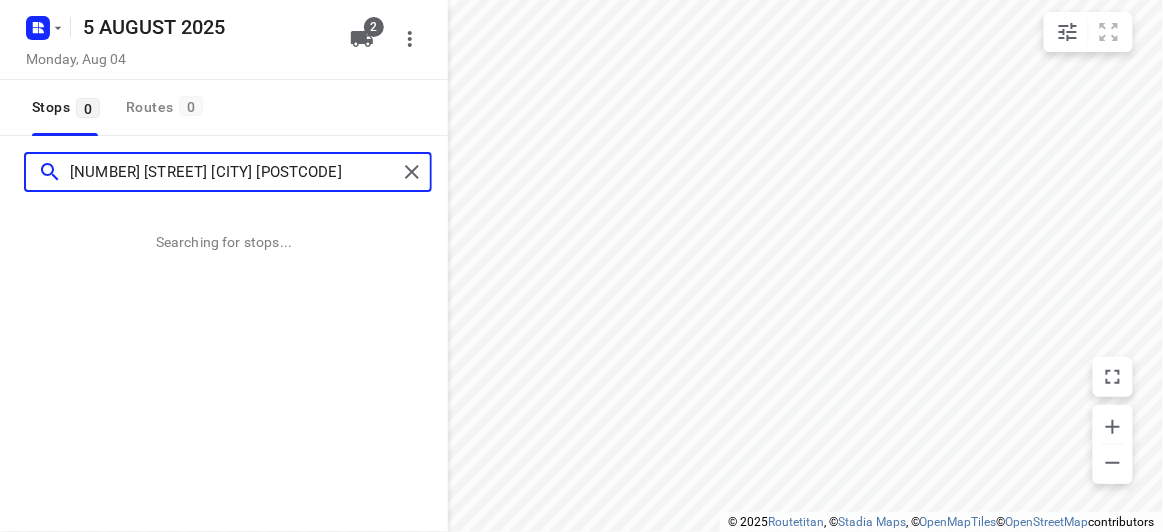 type on "[NUMBER] [STREET] [CITY] [POSTCODE]" 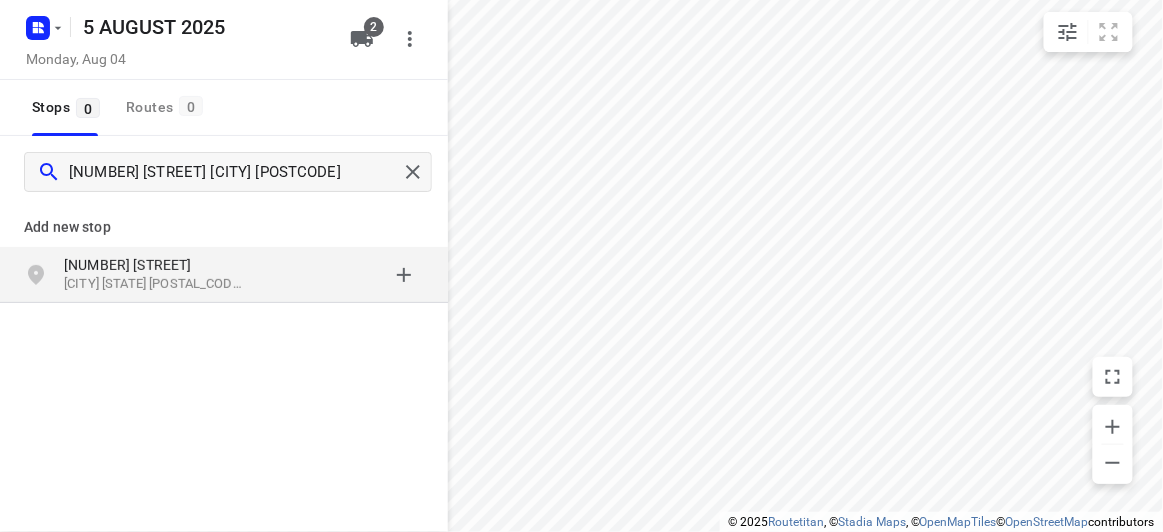 click on "[NUMBER] [STREET]" at bounding box center [156, 265] 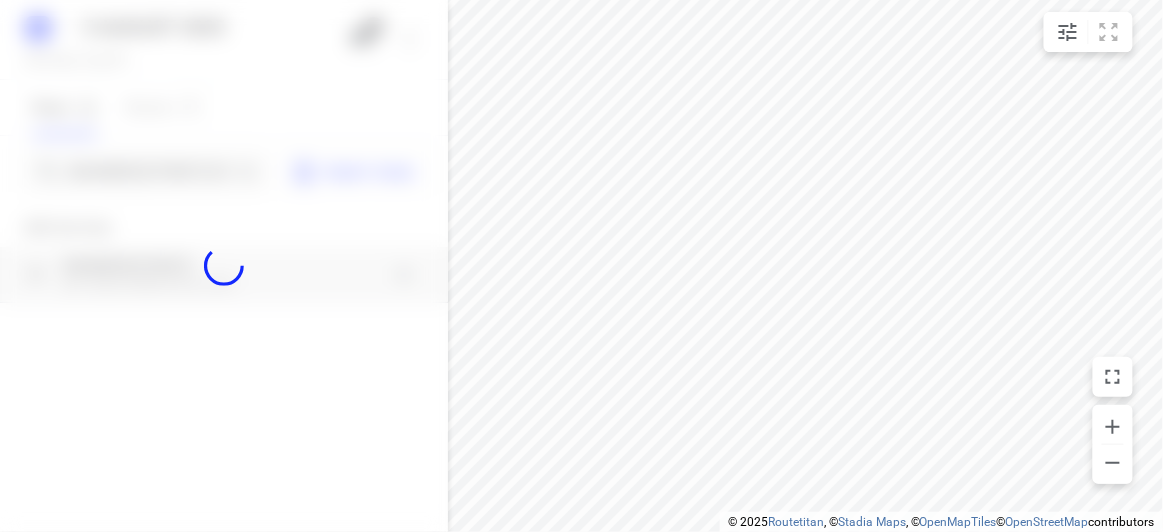 click at bounding box center (224, 266) 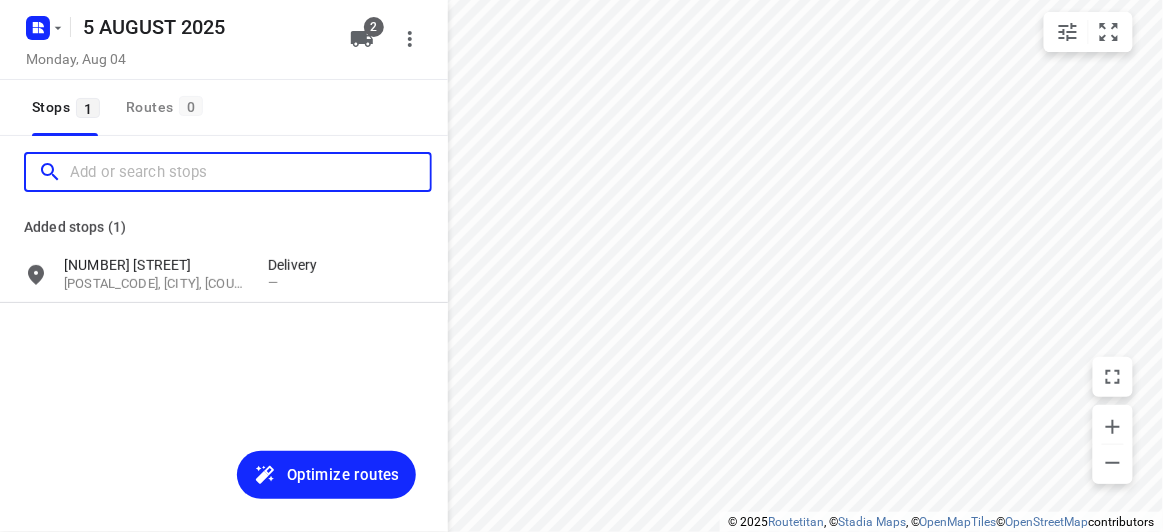 scroll, scrollTop: 0, scrollLeft: 0, axis: both 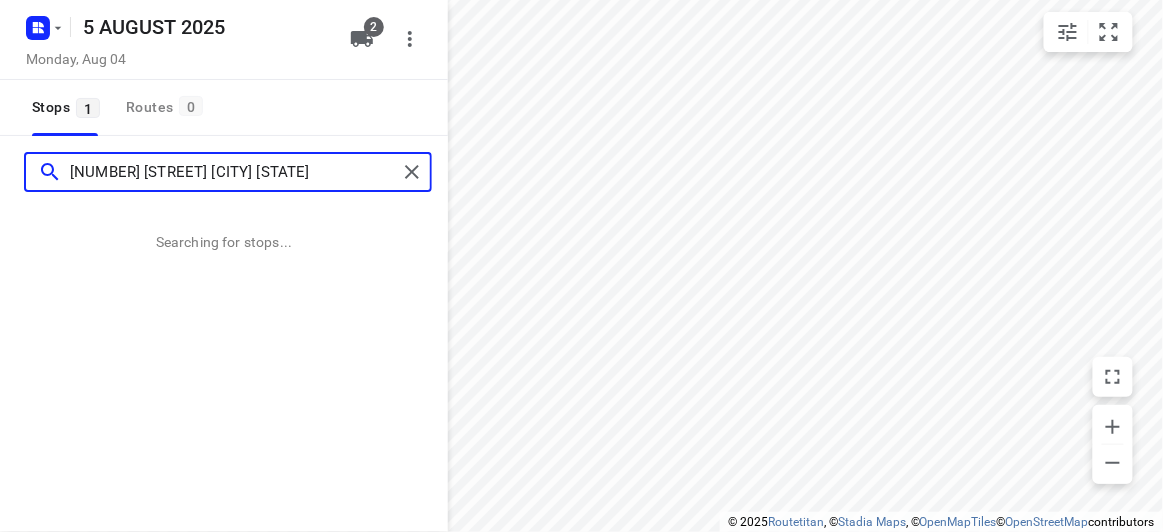 type on "[NUMBER] [STREET] [CITY] [STATE]" 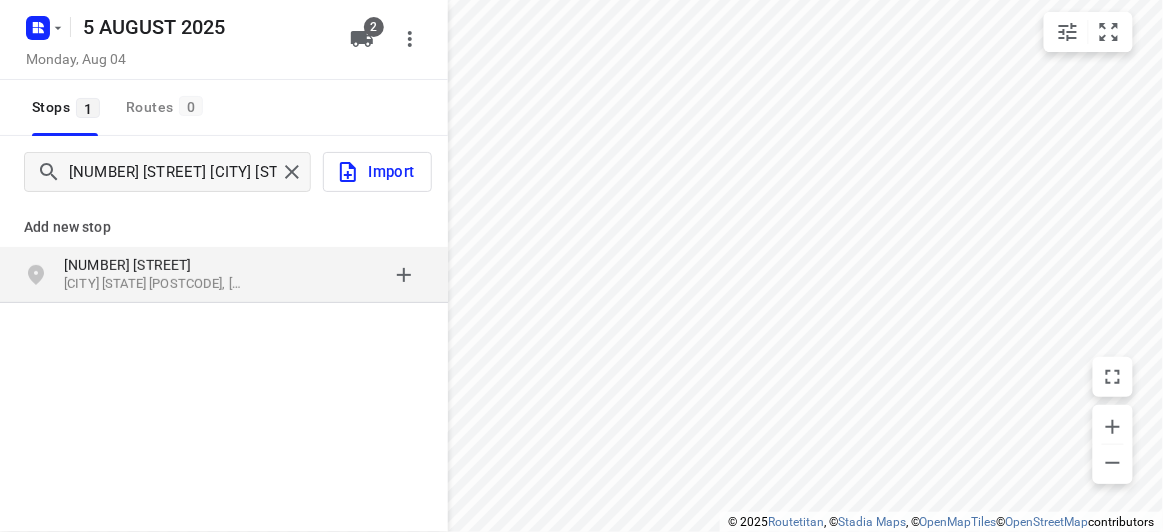 click at bounding box center (346, 275) 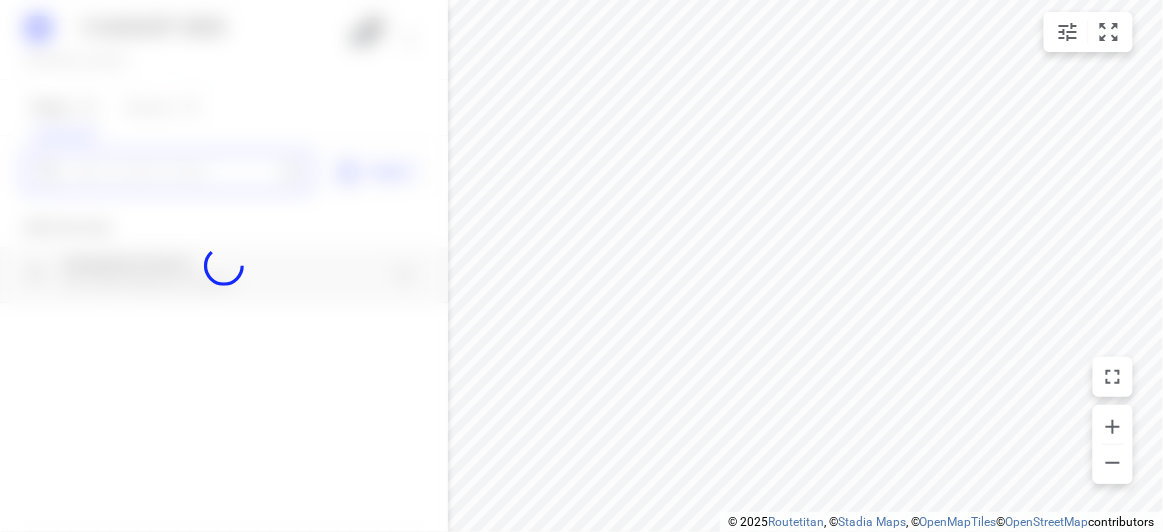 scroll, scrollTop: 0, scrollLeft: 0, axis: both 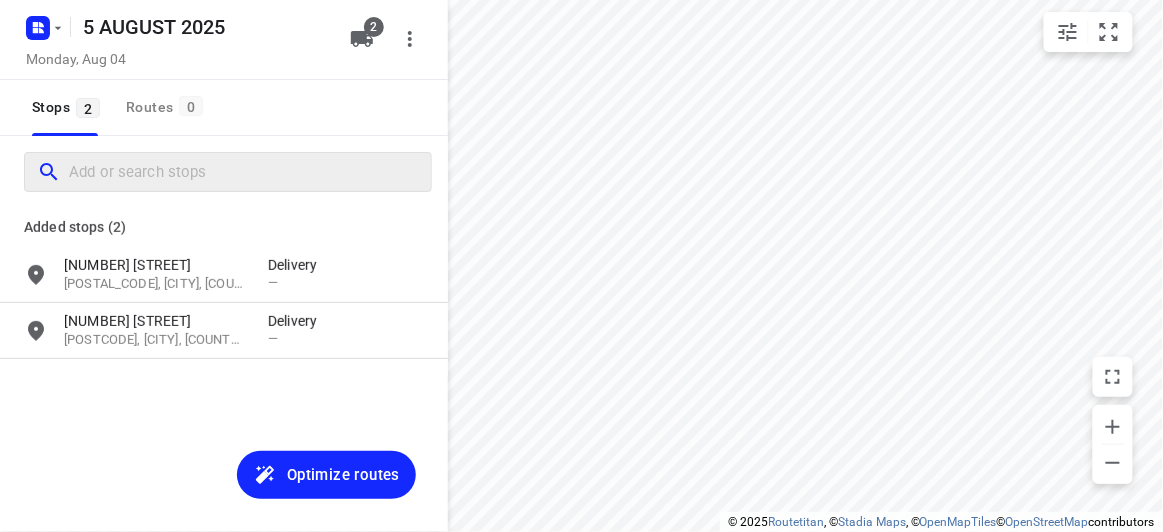 click at bounding box center [228, 172] 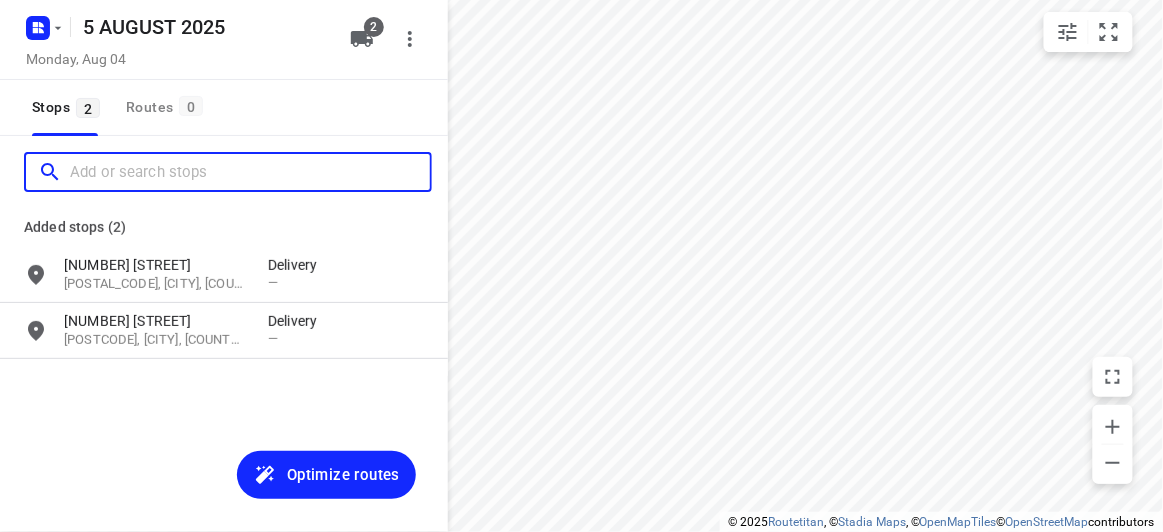 click at bounding box center (250, 172) 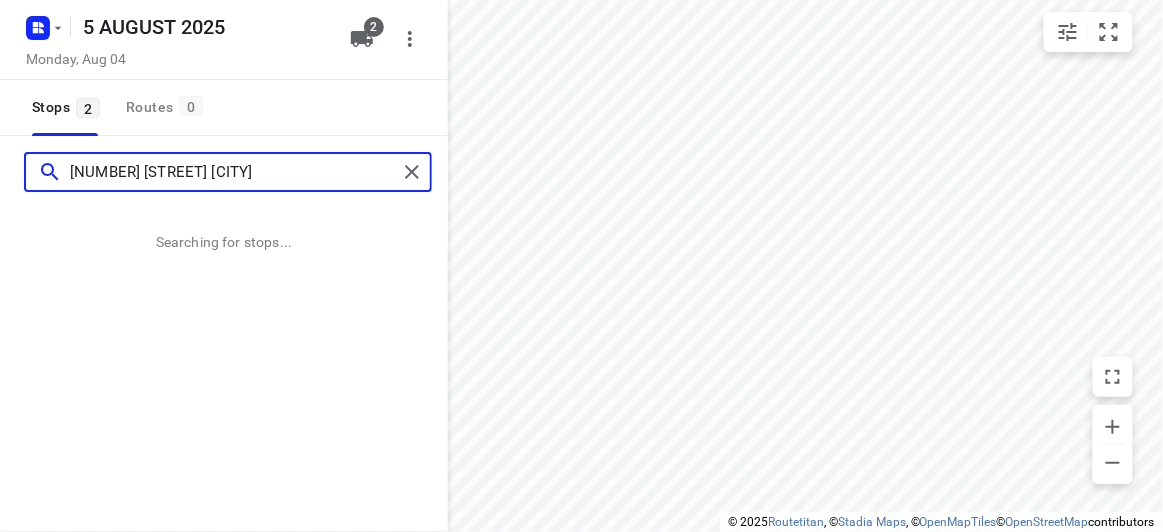 type on "[NUMBER] [STREET] [CITY]" 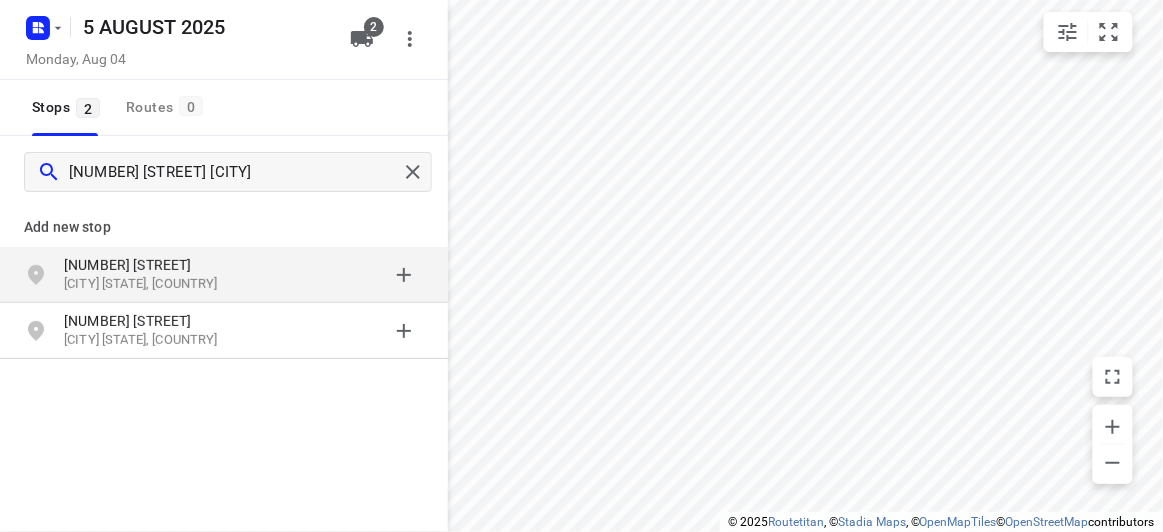 click on "[NUMBER] [STREET]" at bounding box center [156, 265] 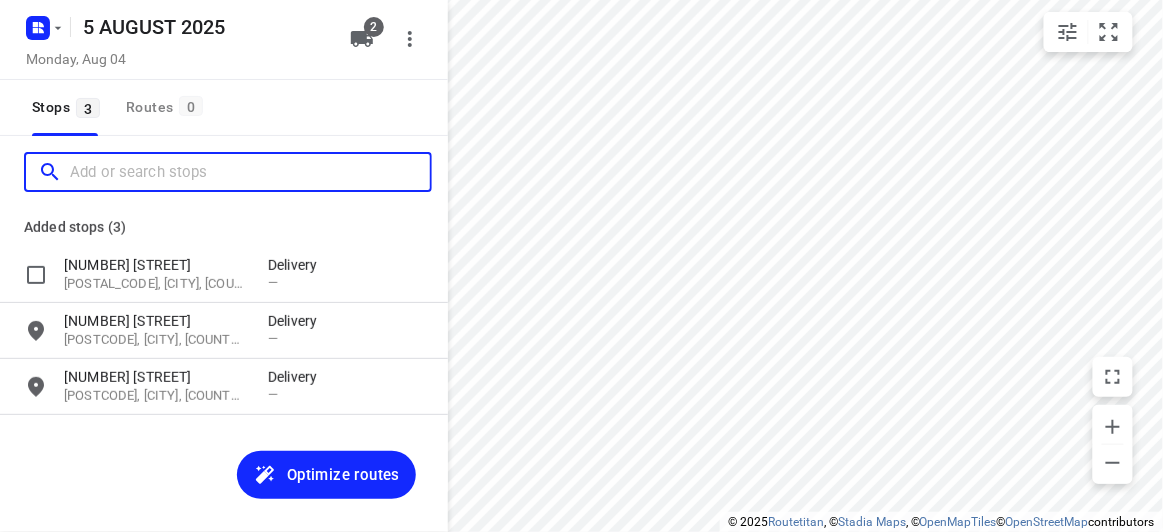 scroll, scrollTop: 0, scrollLeft: 0, axis: both 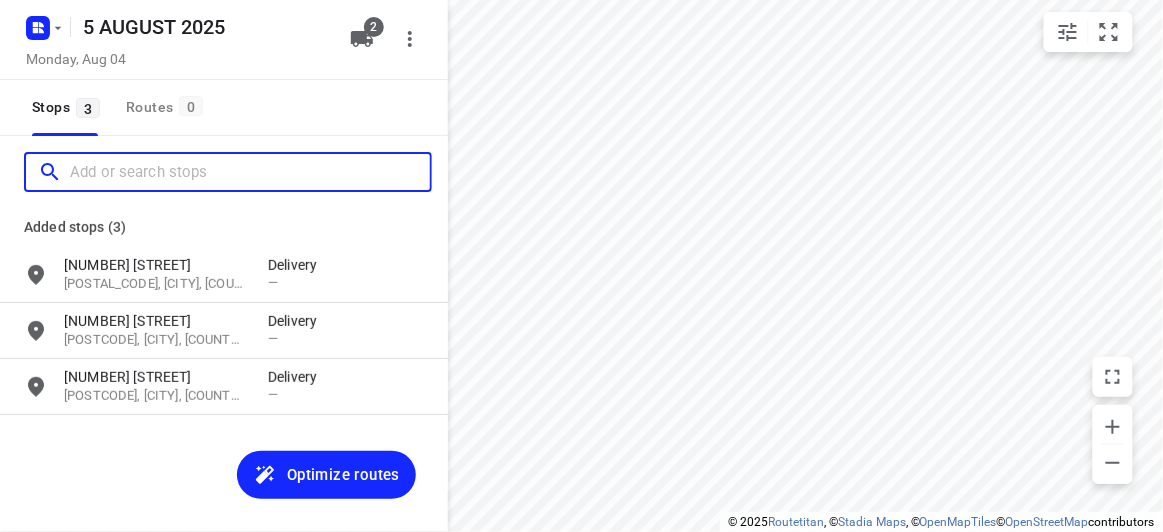 click at bounding box center [250, 172] 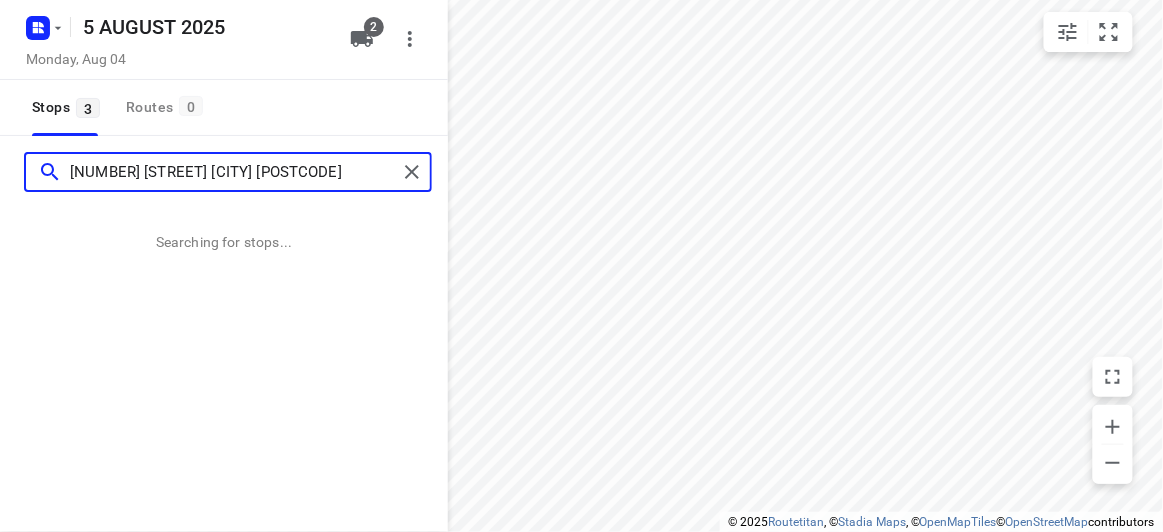 type on "[NUMBER] [STREET] [CITY] [POSTCODE]" 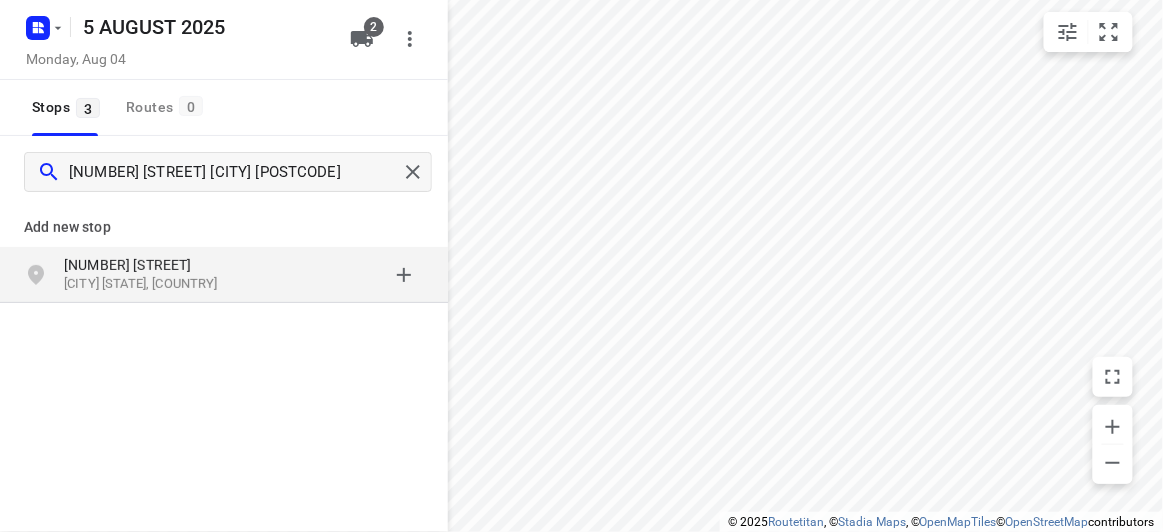 click on "[NUMBER] [STREET]" at bounding box center (156, 265) 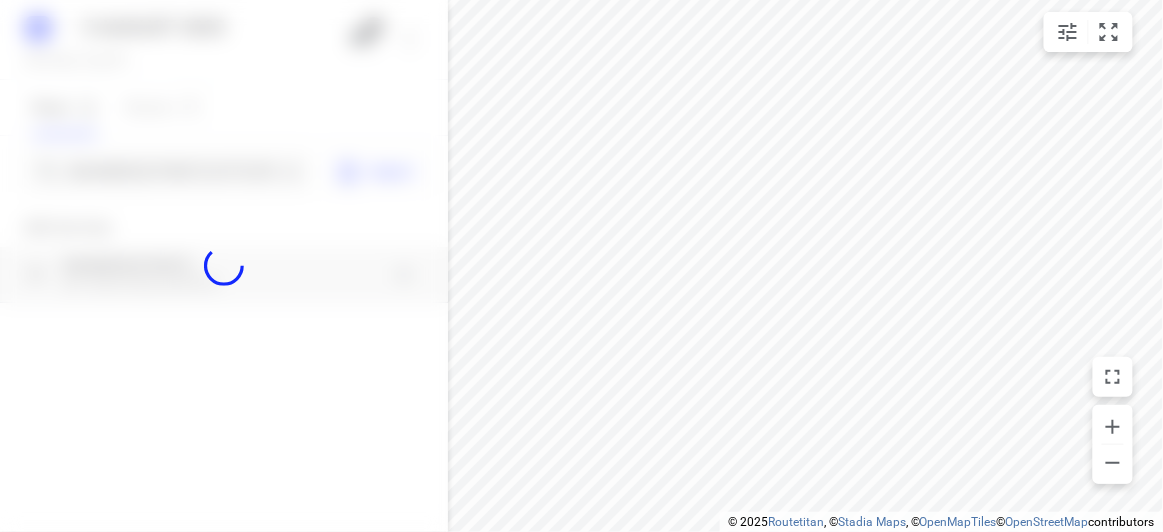 click at bounding box center [224, 266] 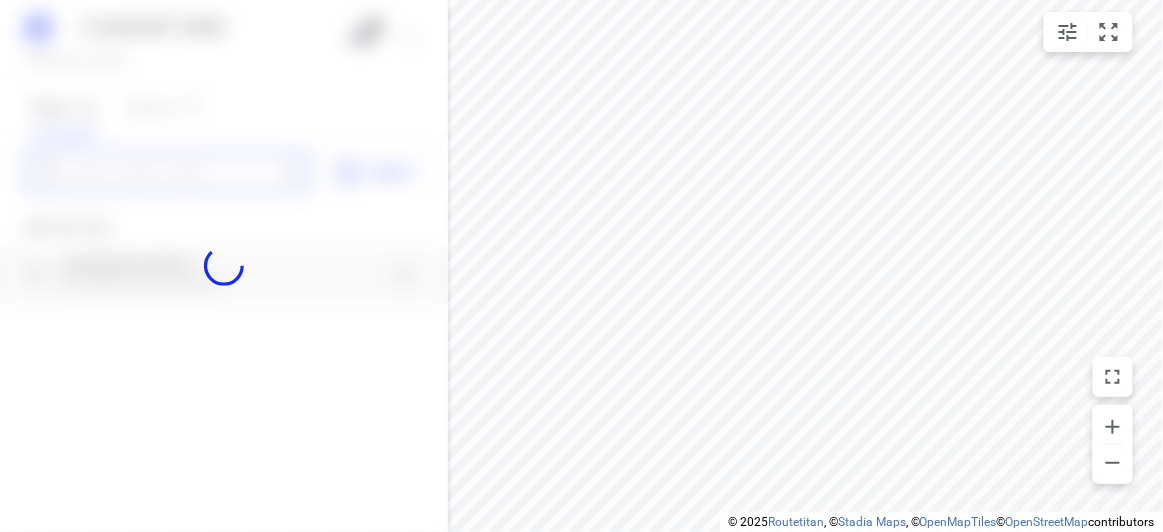 click on "Add new stop [NUMBER] [STREET]  [CITY] [STATE], [COUNTRY] Routing Settings Optimization preference Shortest distance distance Optimization preference Distance Format KM km Distance Format Default stop duration [TIME] Default stop duration Default stop load [NUMBER] units Default stop load Allow late stops   Maximum amount of time drivers may be late at a stop Allow reloads BETA   Vehicles may return to the depot to load more stops. Fixed departure time   Vehicles must depart at the start of their working hours Cancel Save" at bounding box center (224, 266) 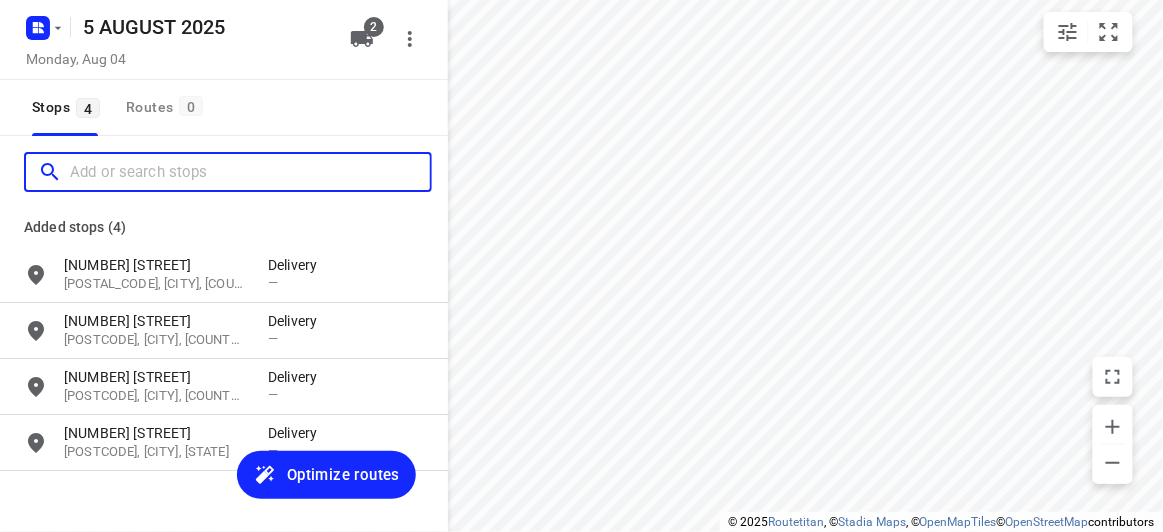 click at bounding box center (250, 172) 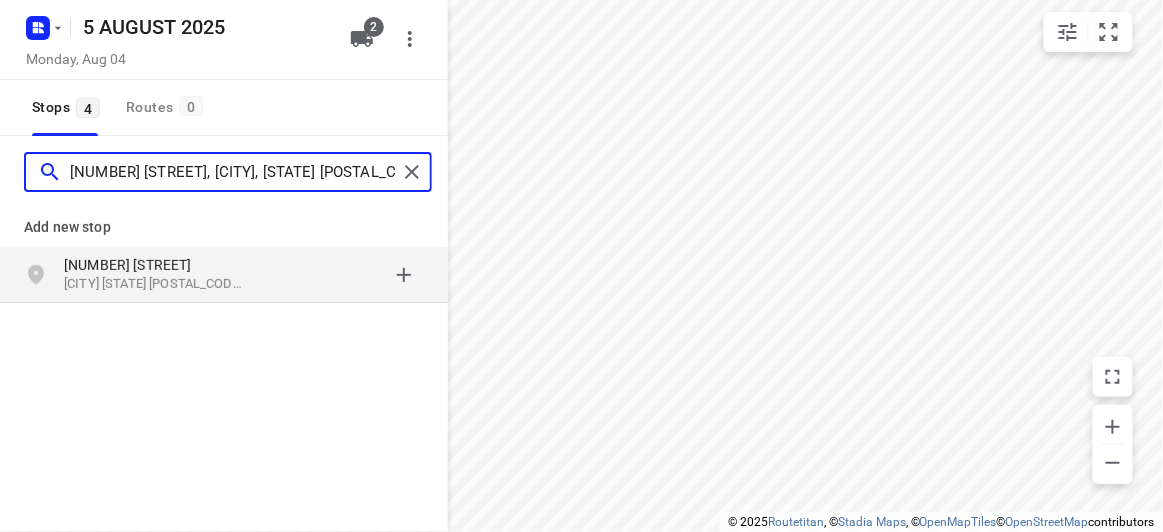 type on "[NUMBER] [STREET], [CITY], [STATE] [POSTAL_CODE]" 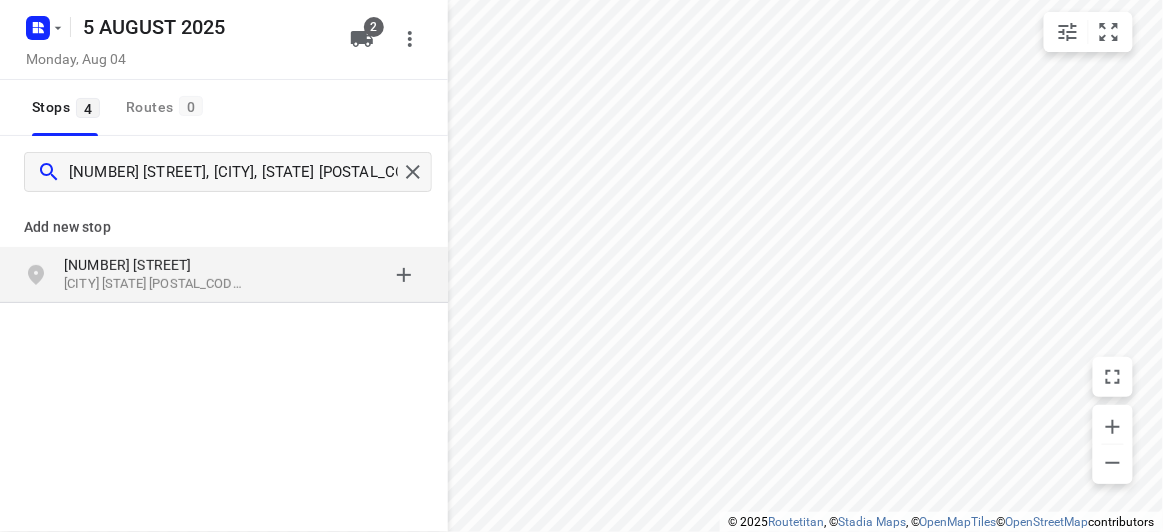 click on "[NUMBER] [STREET]" at bounding box center [156, 265] 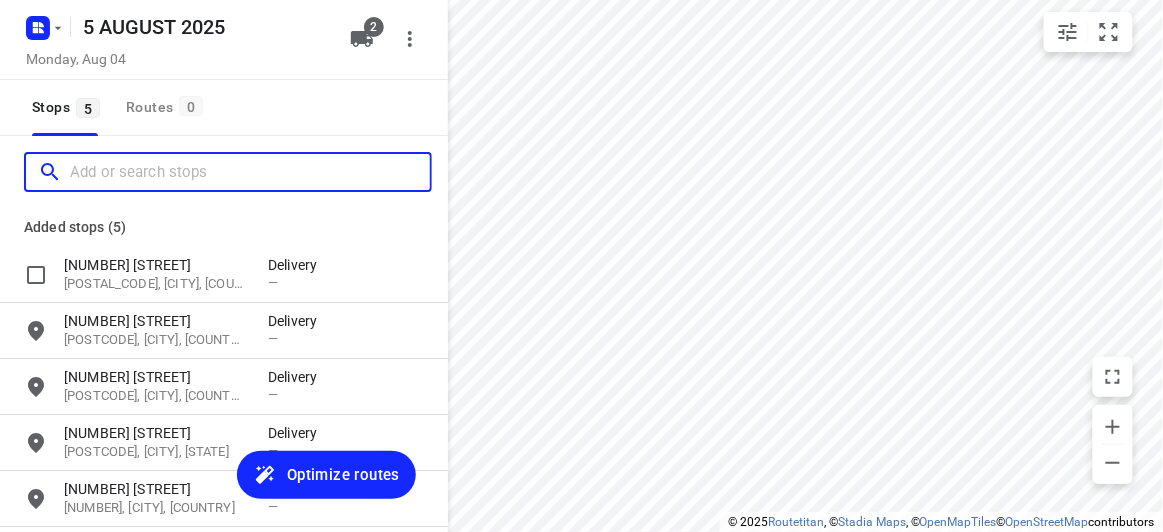 scroll, scrollTop: 0, scrollLeft: 0, axis: both 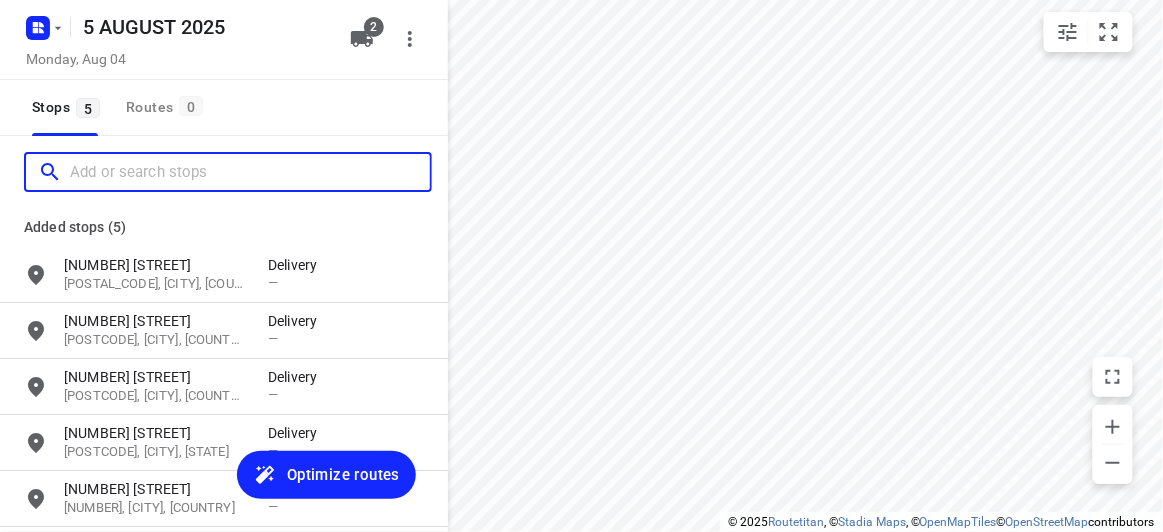 click at bounding box center [250, 172] 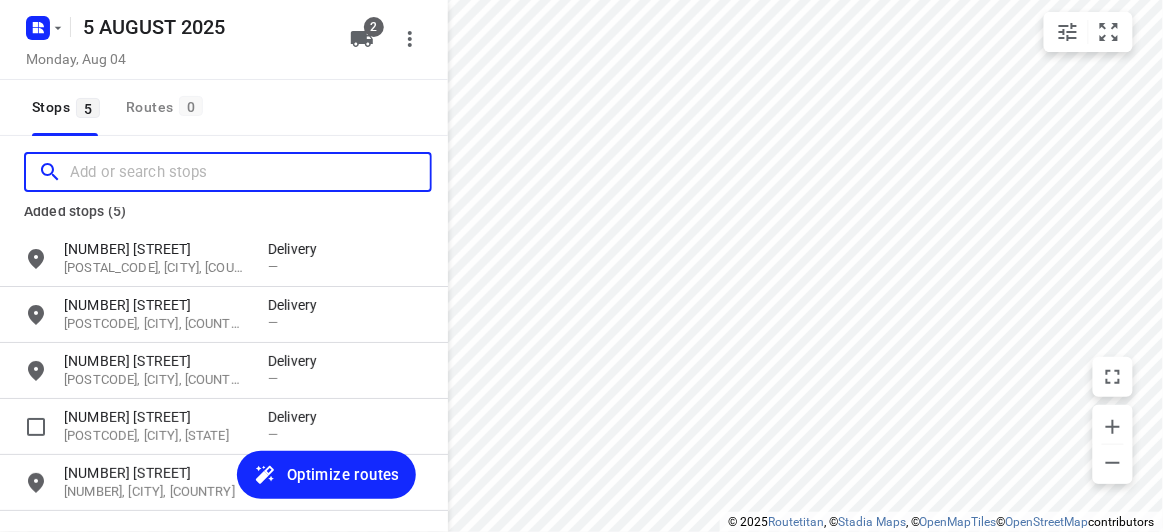 scroll, scrollTop: 0, scrollLeft: 0, axis: both 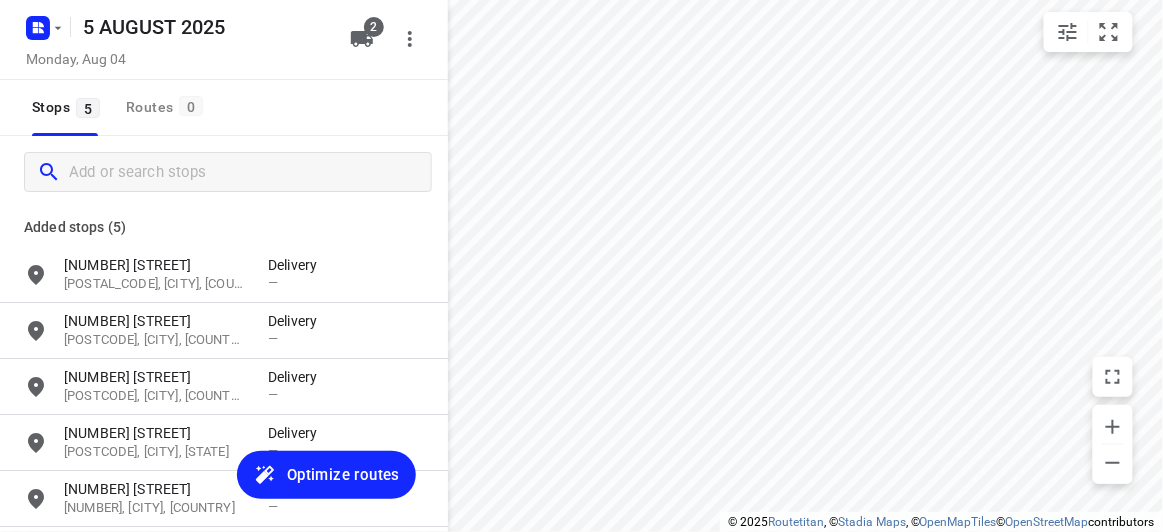 click at bounding box center (224, 172) 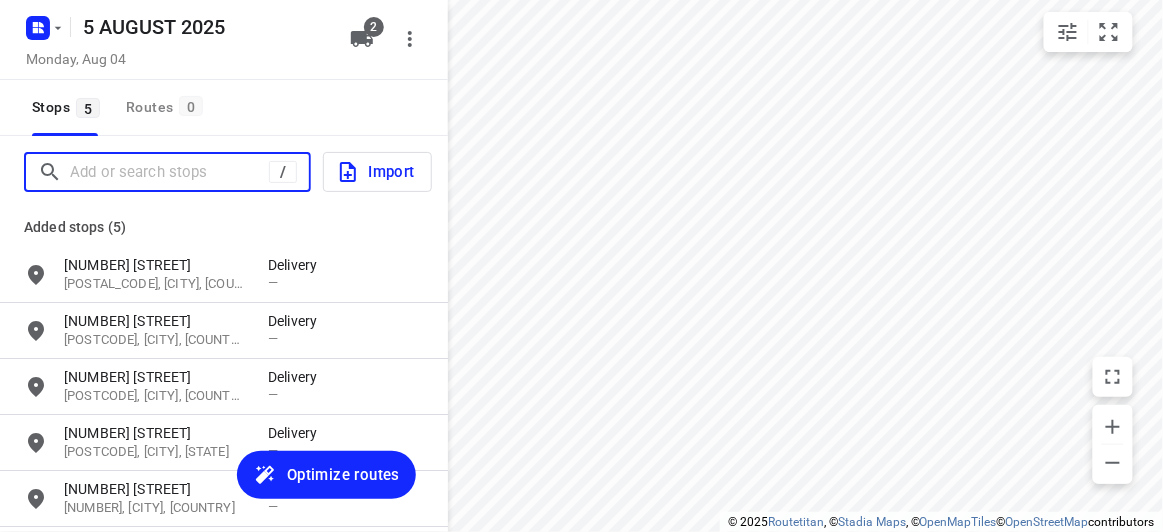 click at bounding box center (169, 172) 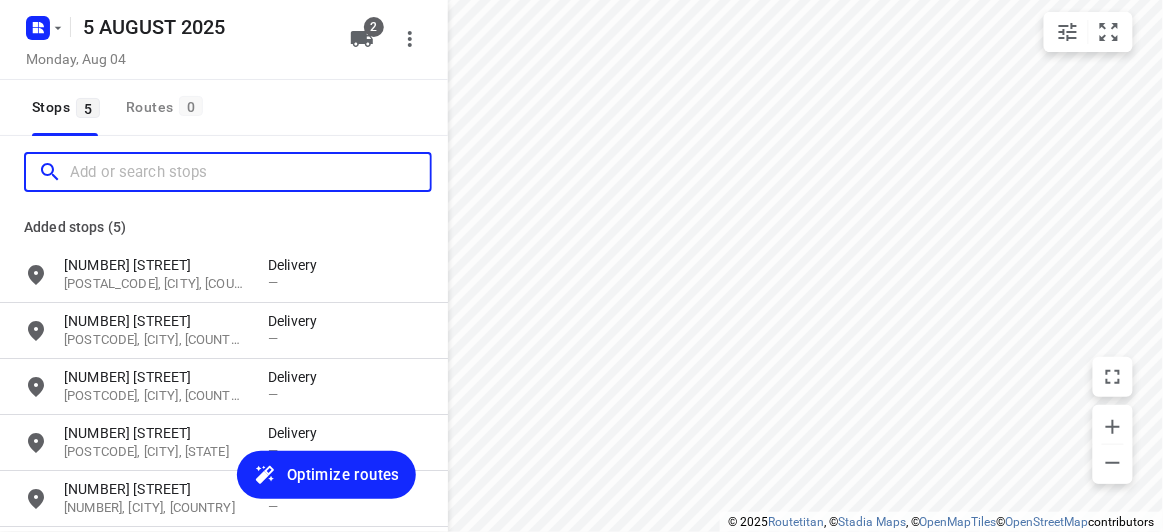 paste on "[NUMBER] [STREET], [CITY], [STATE] [POSTAL_CODE]" 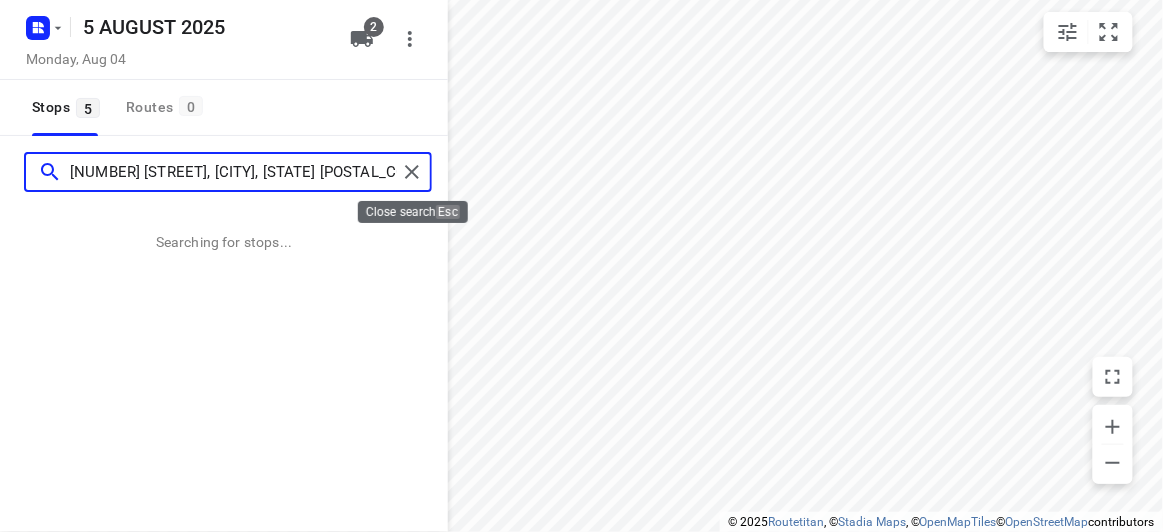 type on "[NUMBER] [STREET], [CITY], [STATE] [POSTAL_CODE]" 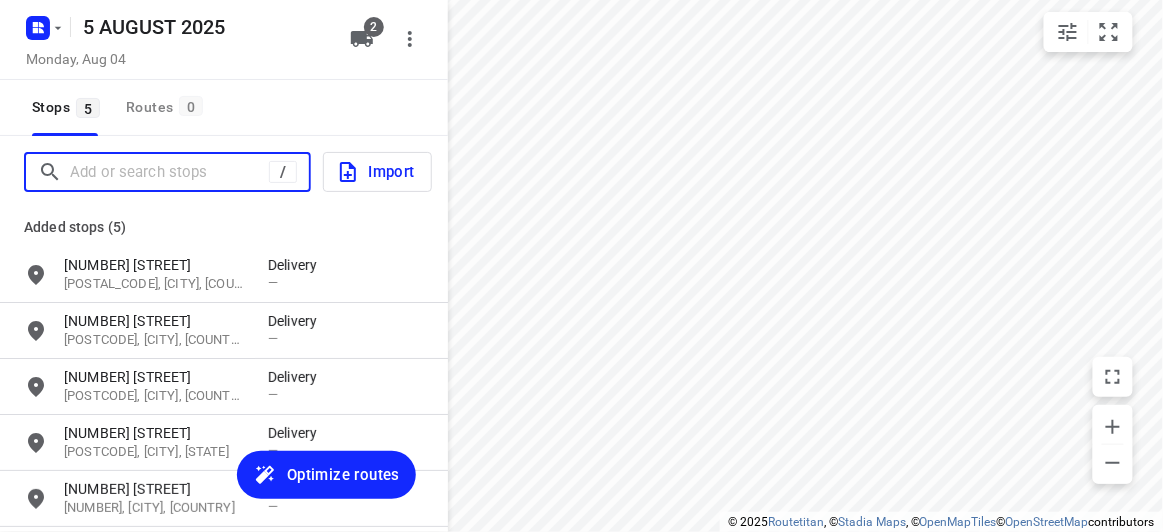 click at bounding box center (169, 172) 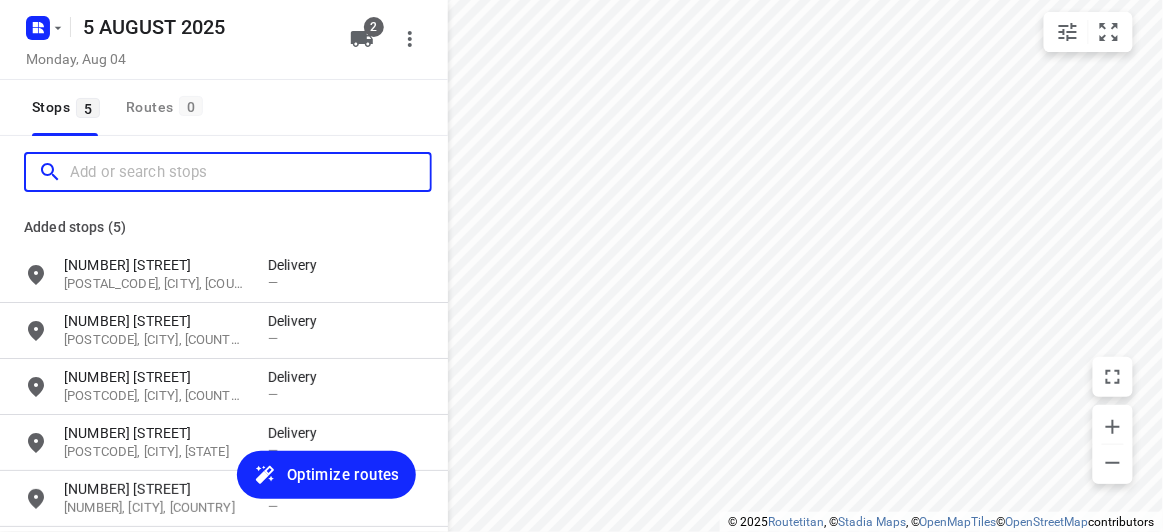 paste on "[NUMBER] [STREET] [CITY] [POSTAL_CODE]" 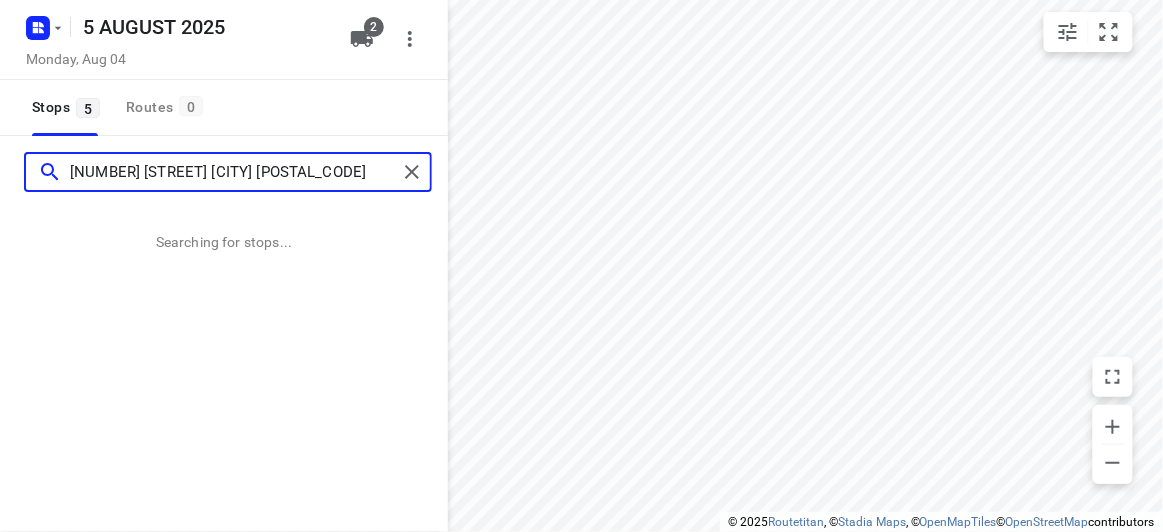 type on "[NUMBER] [STREET] [CITY] [POSTAL_CODE]" 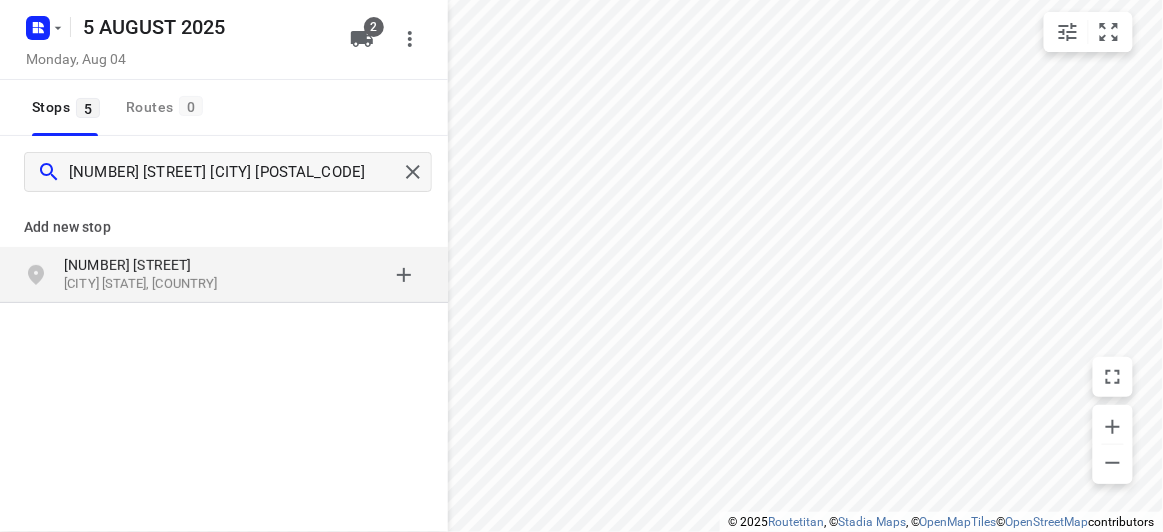 click on "[NUMBER] [STREET]" at bounding box center [156, 265] 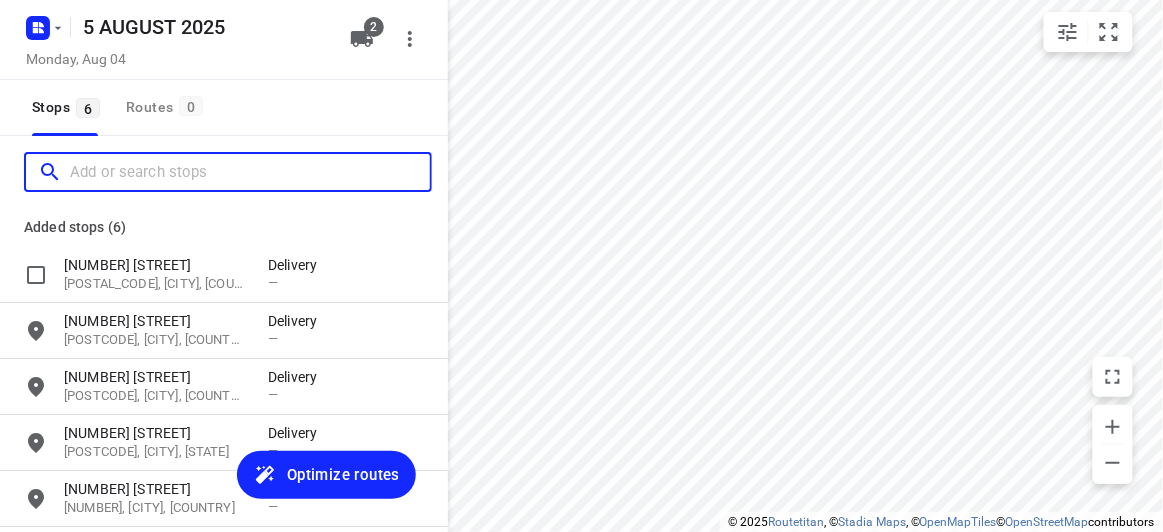 scroll, scrollTop: 0, scrollLeft: 0, axis: both 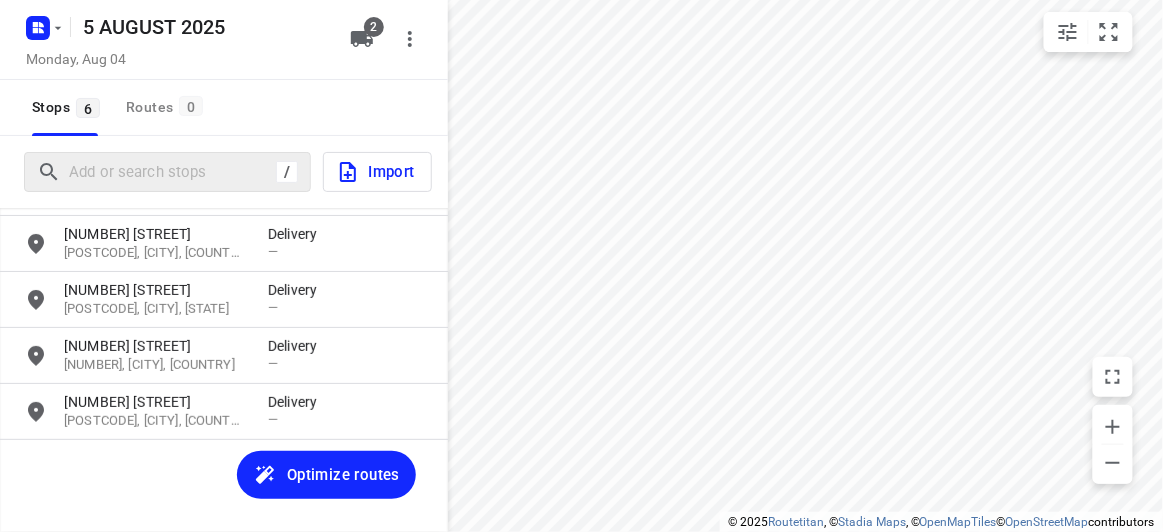 click on "/" at bounding box center [167, 172] 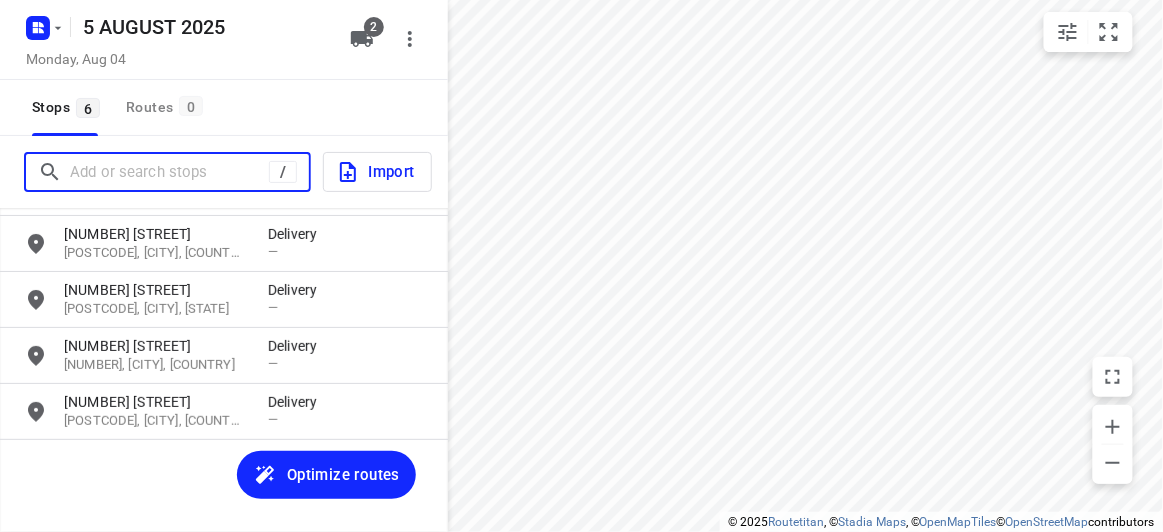 click at bounding box center (169, 172) 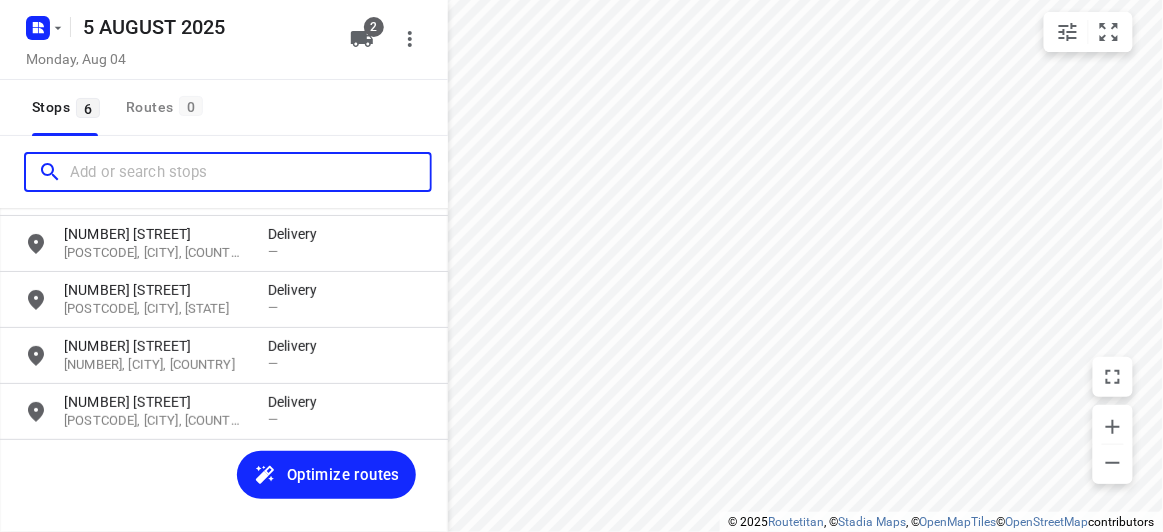 paste on "[NUMBER] [STREET] [CITY] [POSTAL_CODE]" 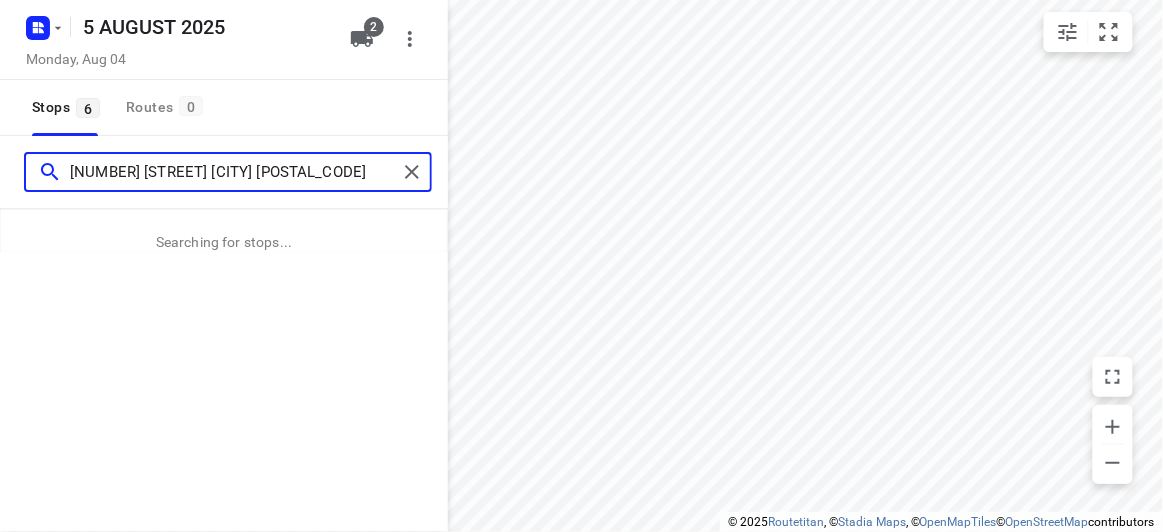 type on "[NUMBER] [STREET] [CITY] [POSTAL_CODE]" 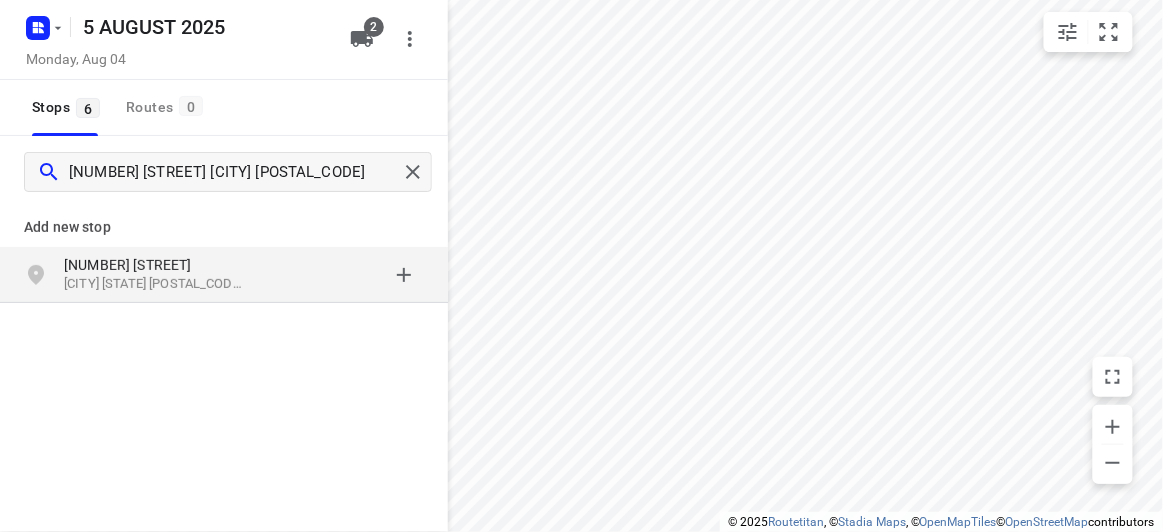 click on "[NUMBER] [STREET] [CITY] [STATE], [COUNTRY]" at bounding box center (224, 275) 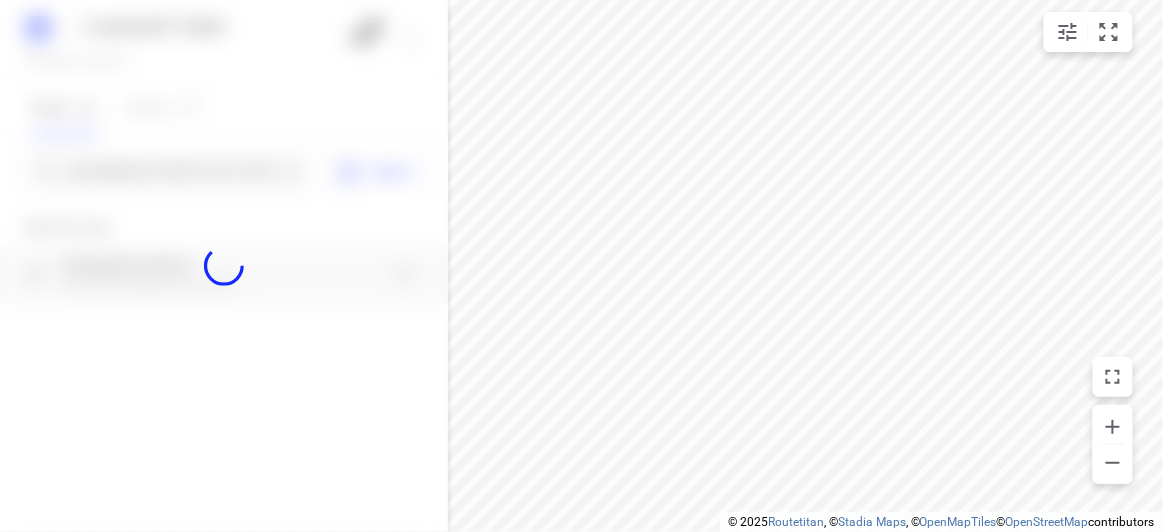 click at bounding box center [224, 266] 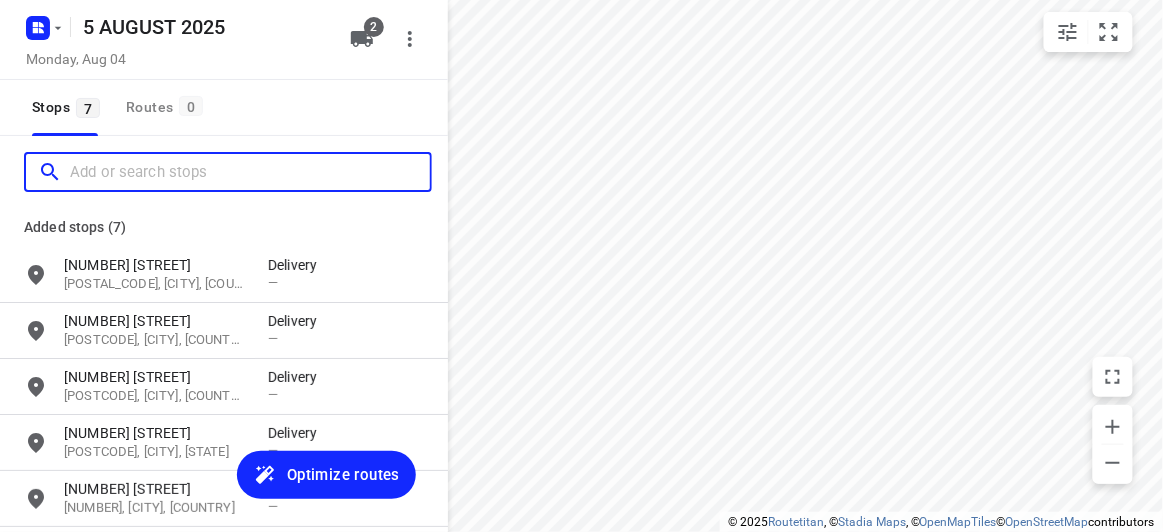 click at bounding box center (250, 172) 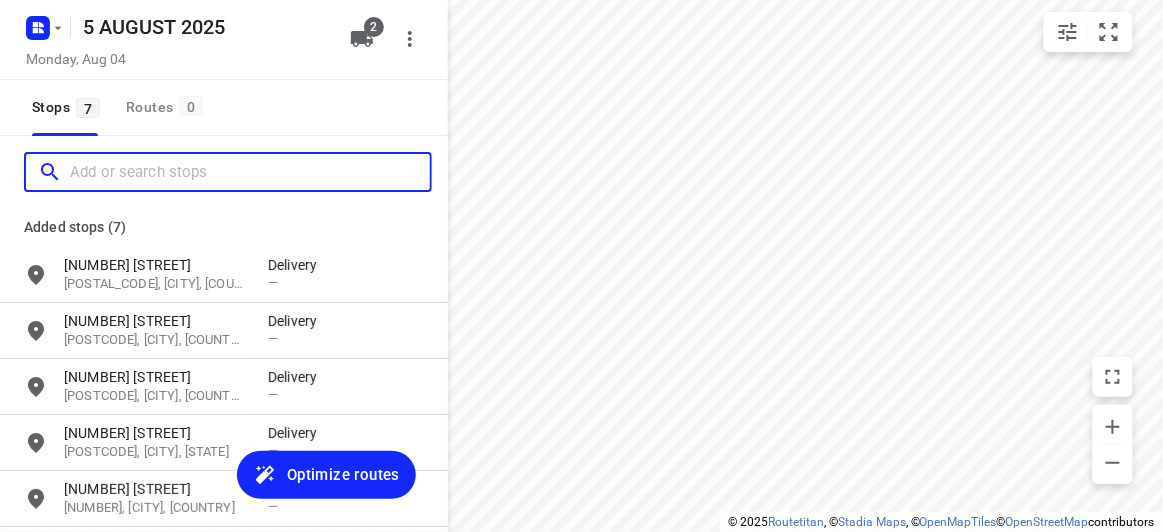 paste on "[NUMBER] [STREET], [CITY] [POSTAL_CODE]" 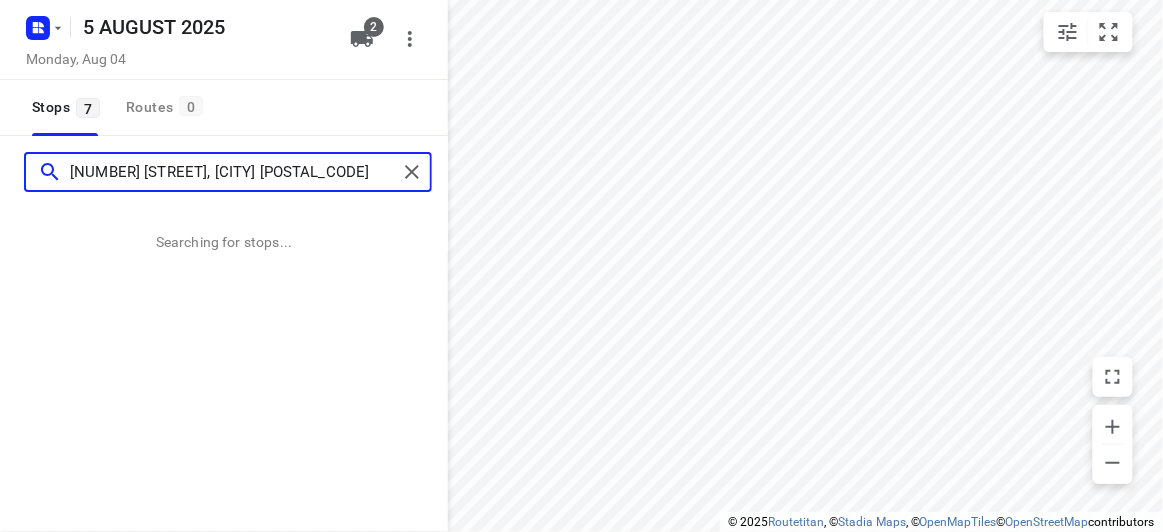 type on "[NUMBER] [STREET], [CITY] [POSTAL_CODE]" 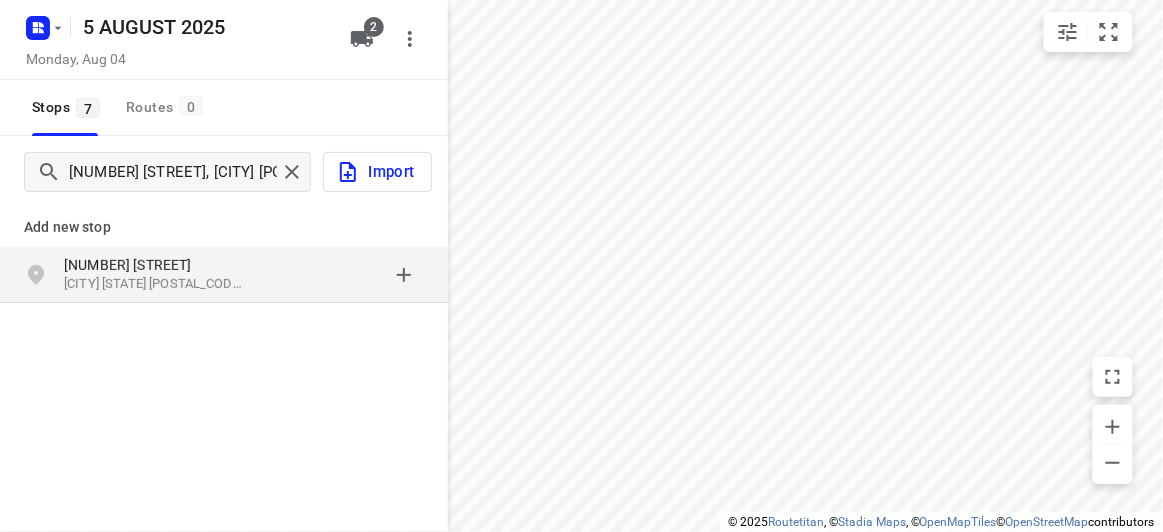 click on "[CITY] [STATE] [POSTAL_CODE], [COUNTRY]" at bounding box center [156, 284] 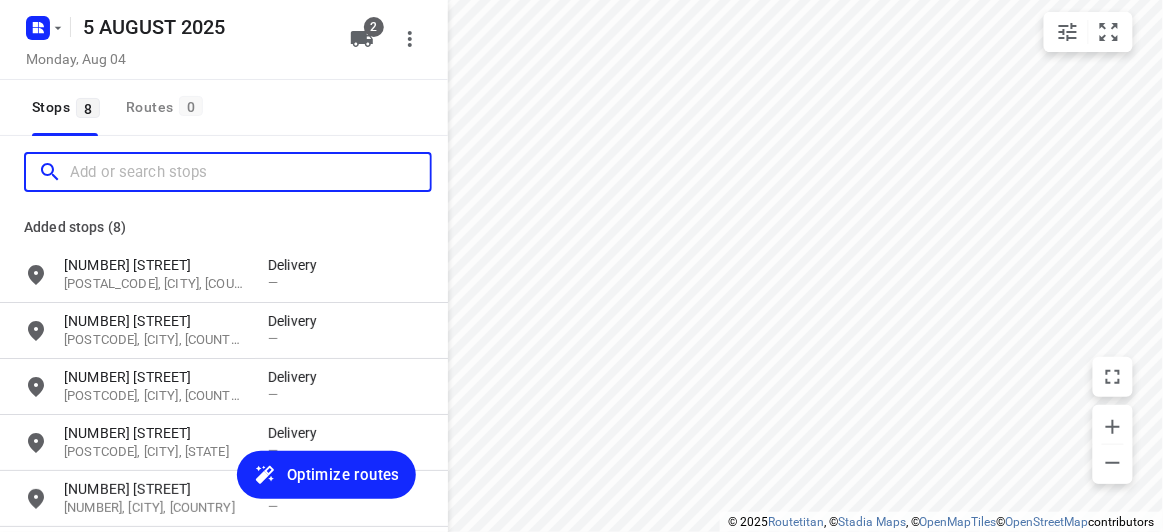 scroll, scrollTop: 0, scrollLeft: 0, axis: both 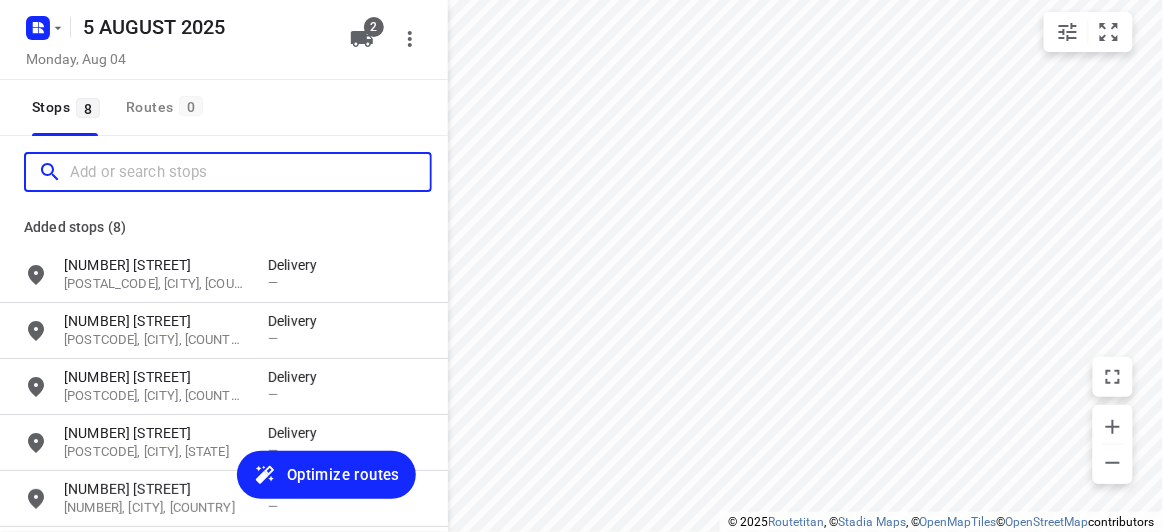 click at bounding box center (250, 172) 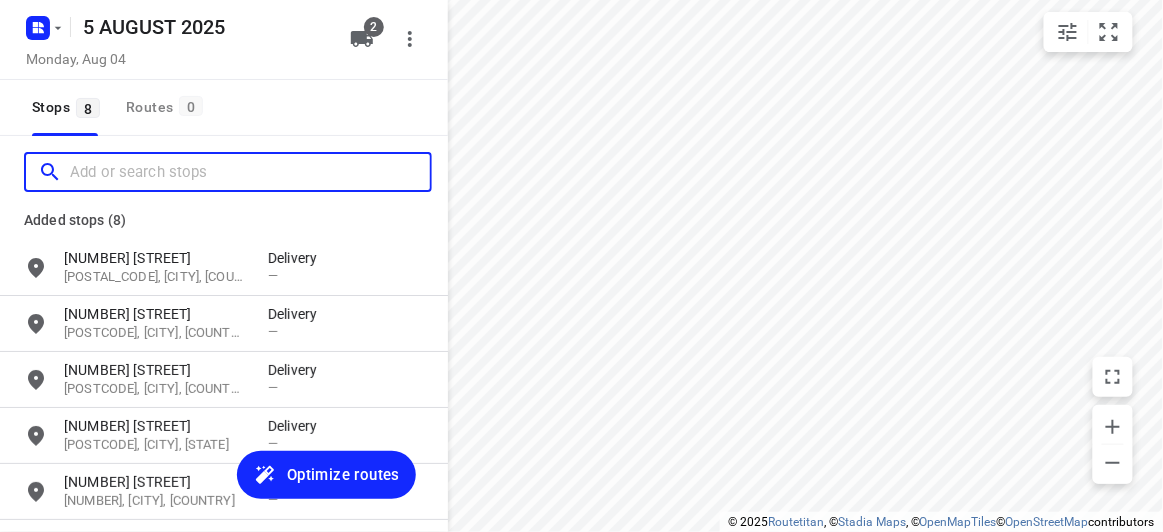scroll, scrollTop: 0, scrollLeft: 0, axis: both 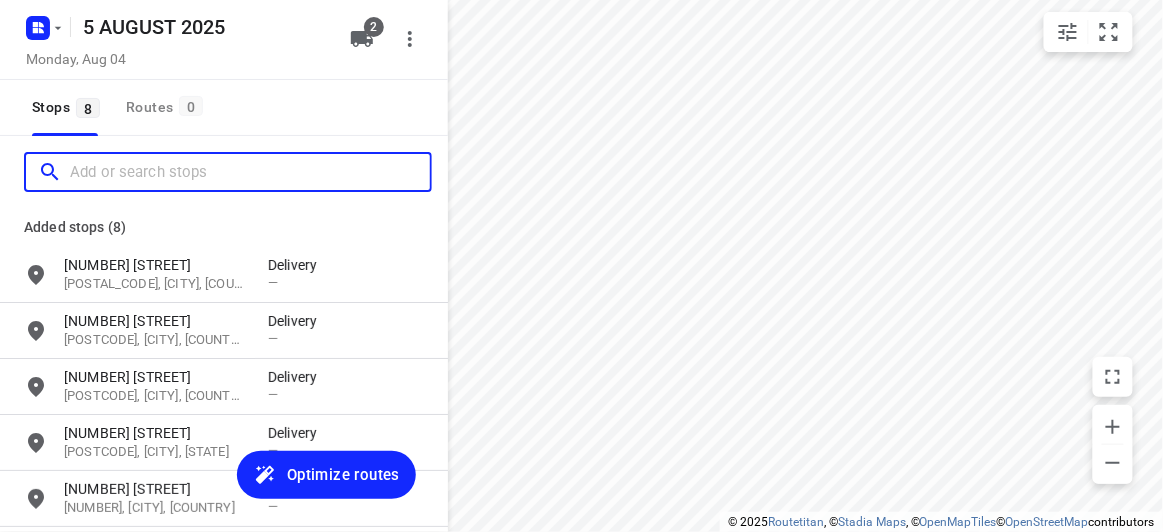click at bounding box center (250, 172) 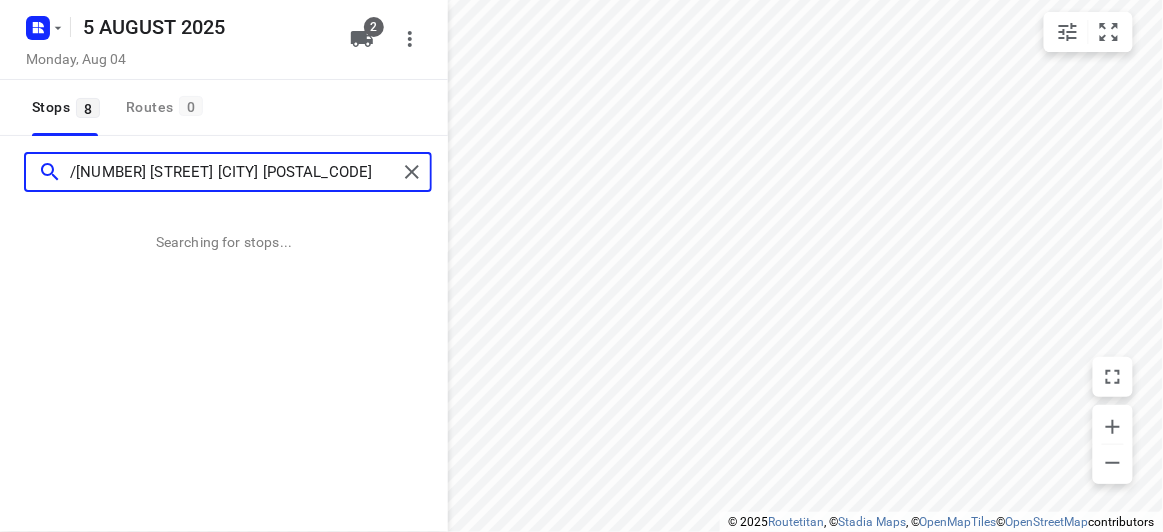 type on "/[NUMBER] [STREET] [CITY] [POSTAL_CODE]" 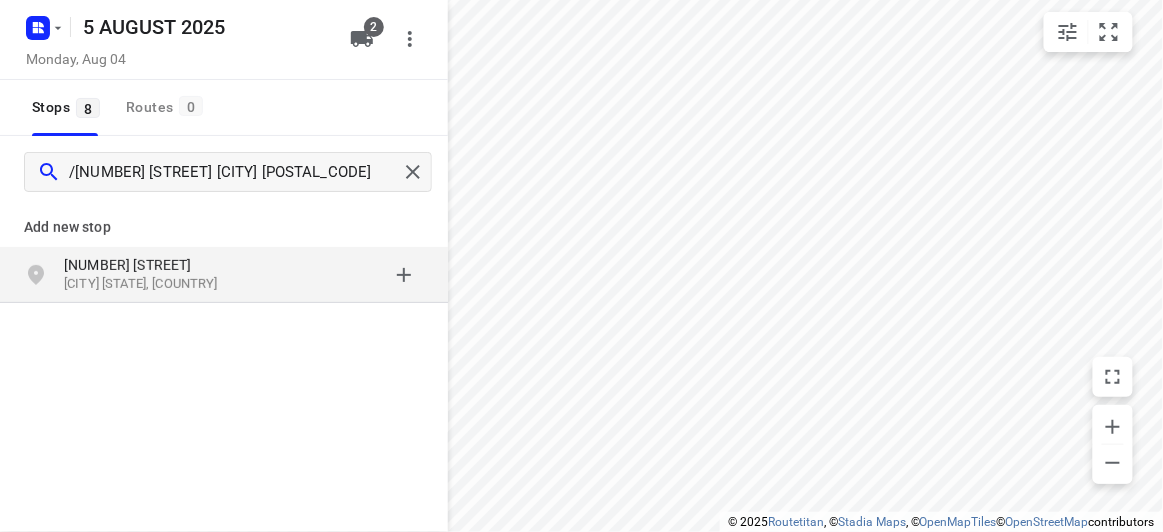 click on "[CITY] [STATE], [COUNTRY]" at bounding box center (156, 284) 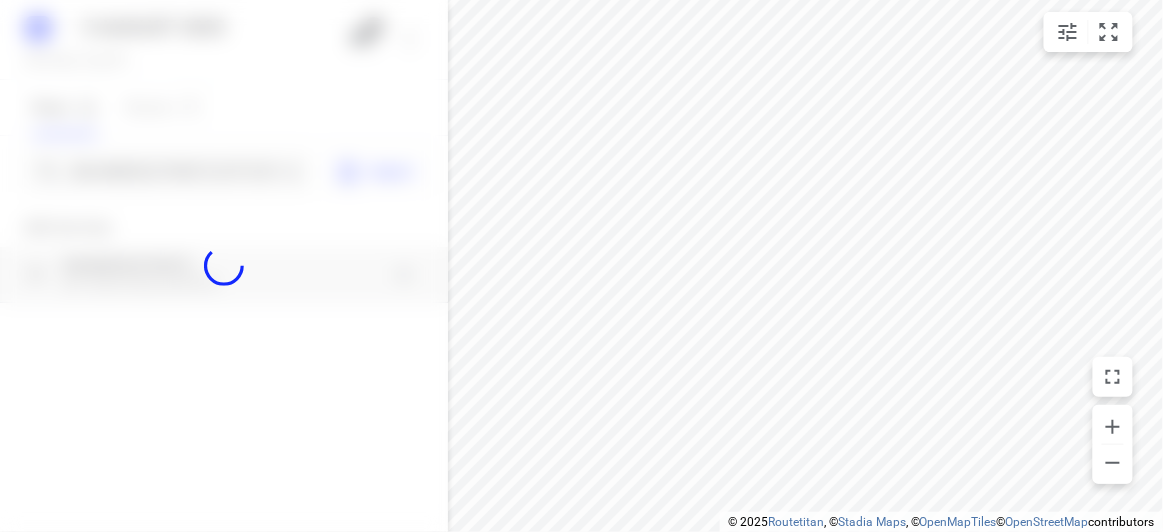 click at bounding box center (224, 266) 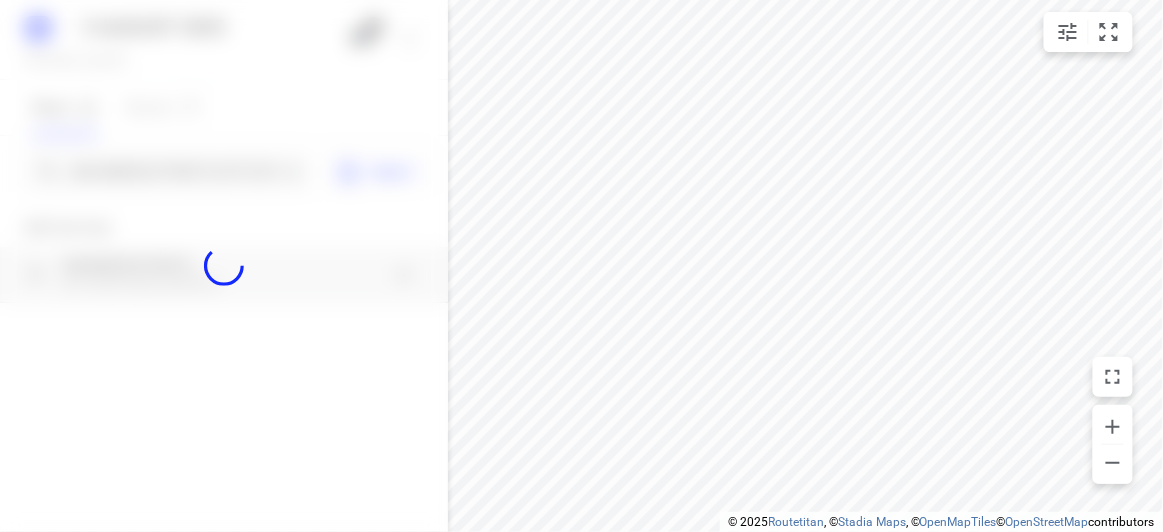 click at bounding box center (224, 266) 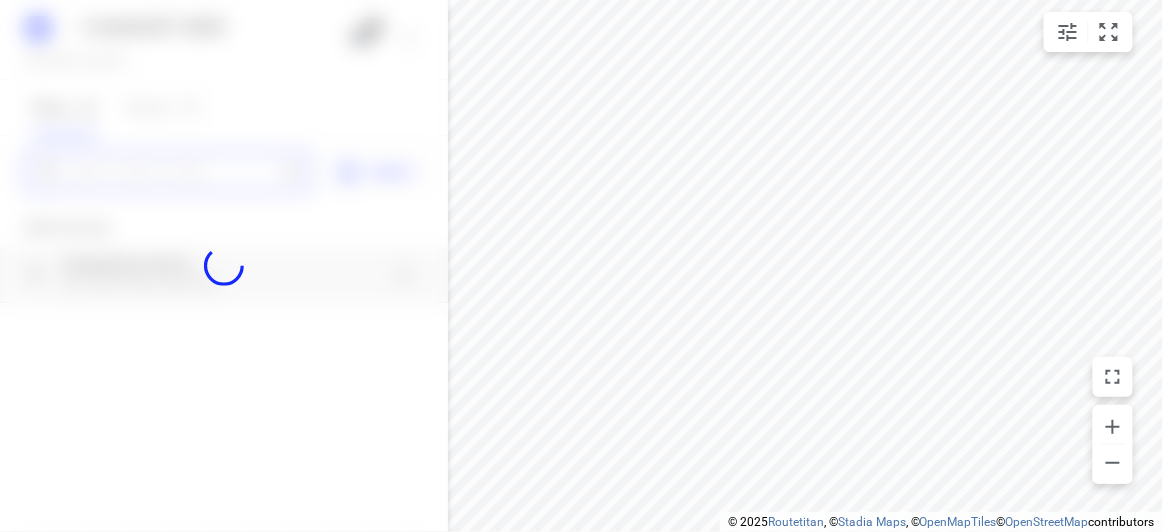 scroll, scrollTop: 0, scrollLeft: 0, axis: both 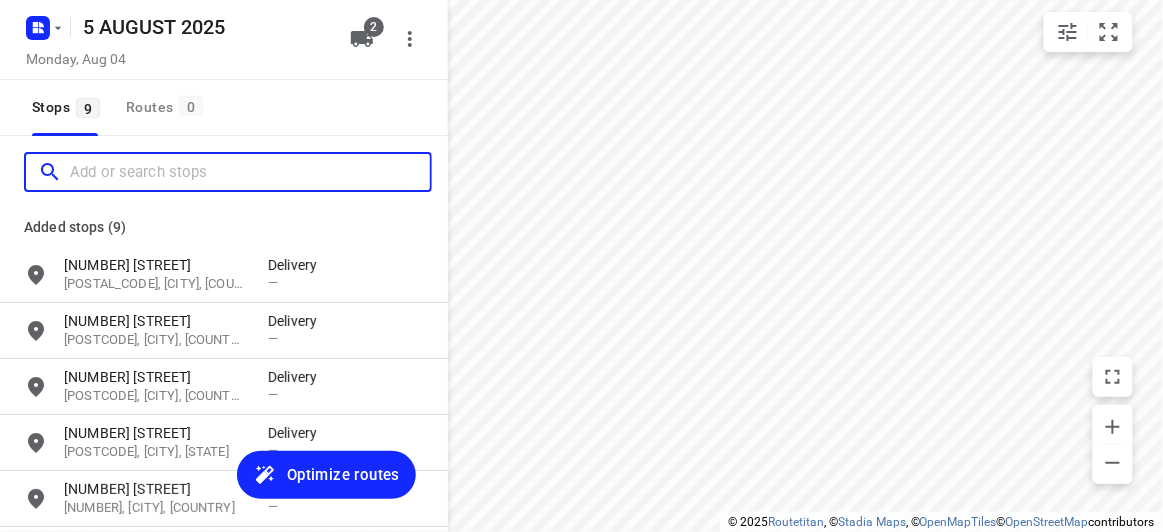 paste on "[NUMBER] [STREET] [CITY] [POSTAL_CODE]" 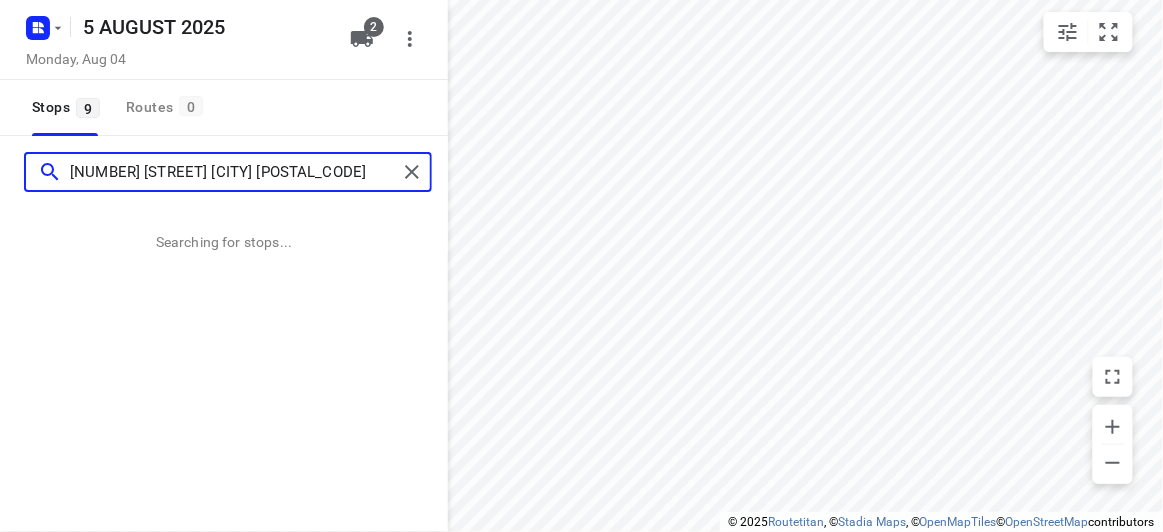 type on "[NUMBER] [STREET] [CITY] [POSTAL_CODE]" 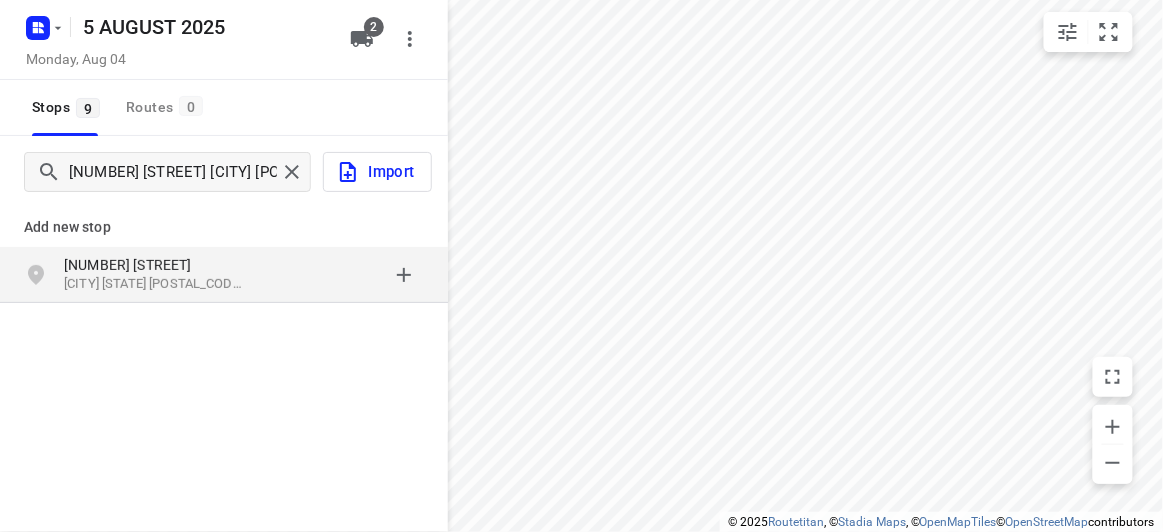 click on "[NUMBER] [STREET]" at bounding box center [156, 265] 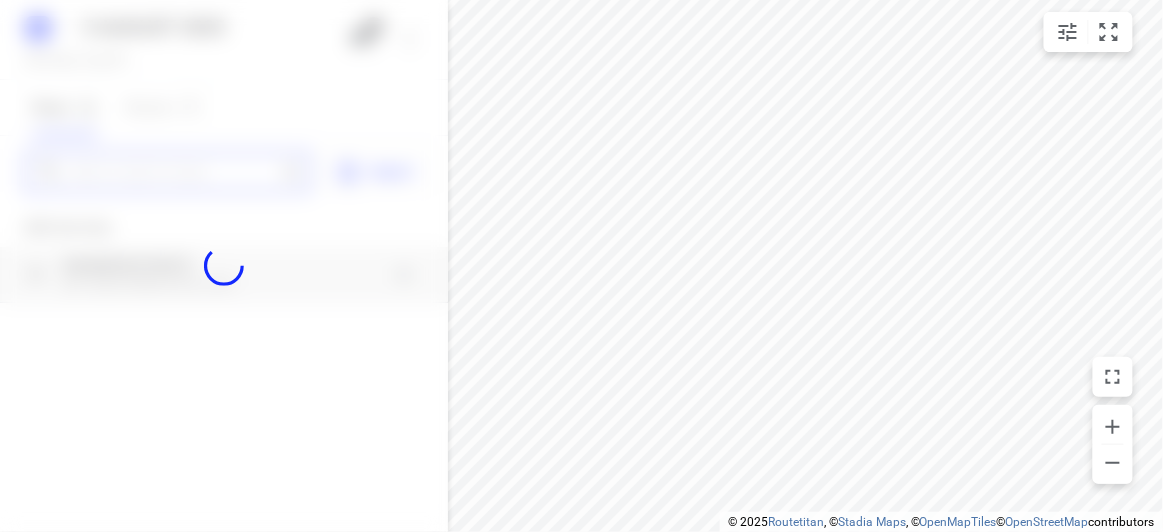 scroll, scrollTop: 0, scrollLeft: 0, axis: both 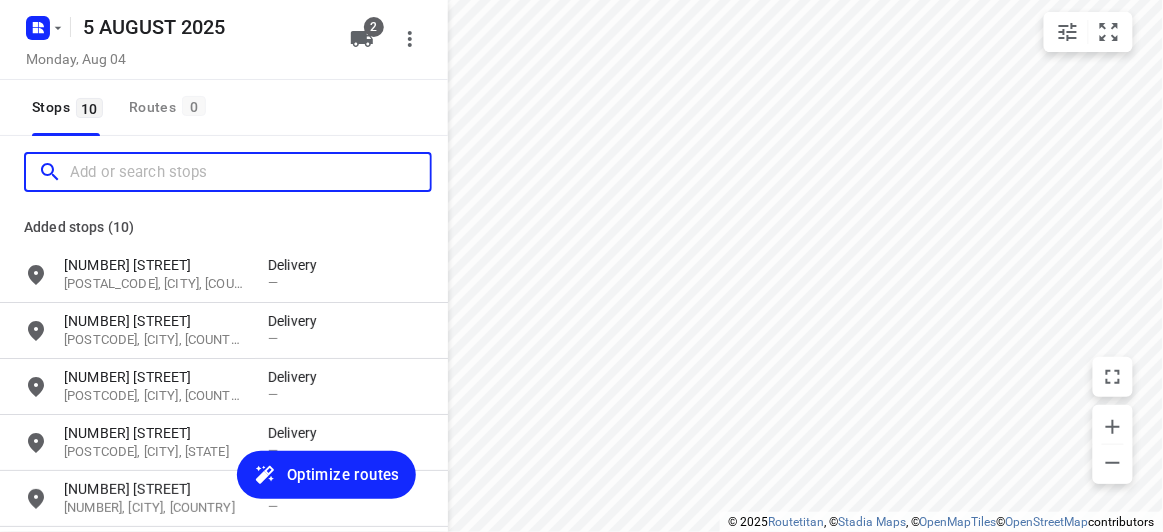 click at bounding box center (250, 172) 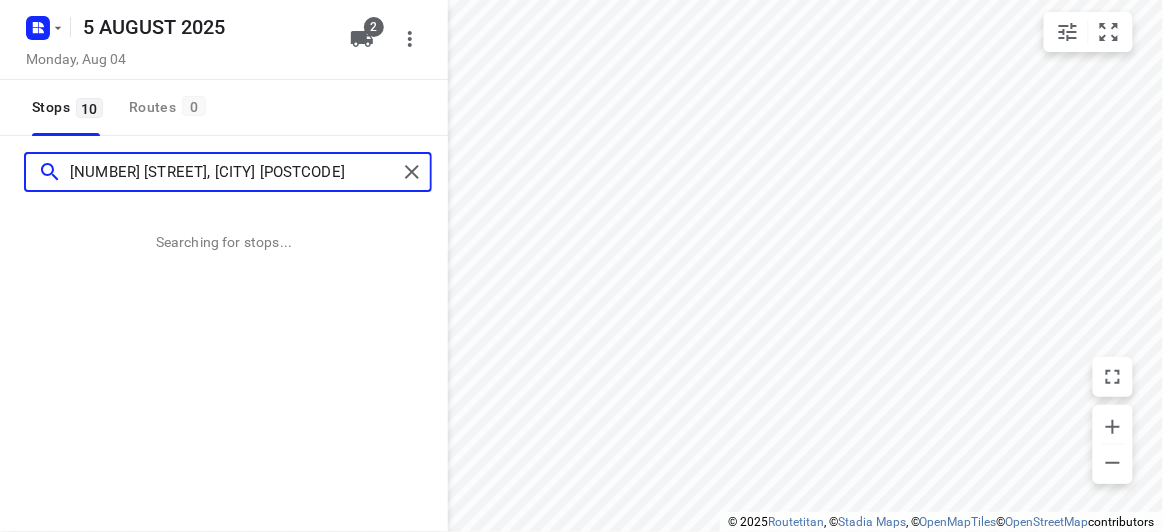 type on "[NUMBER] [STREET], [CITY] [POSTCODE]" 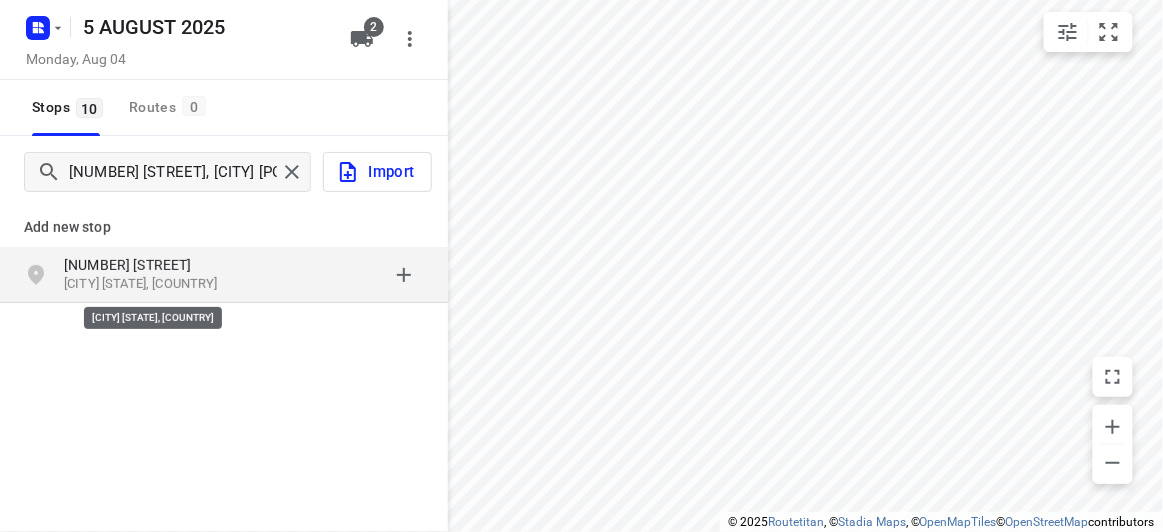 click on "[CITY] [STATE], [COUNTRY]" at bounding box center [156, 284] 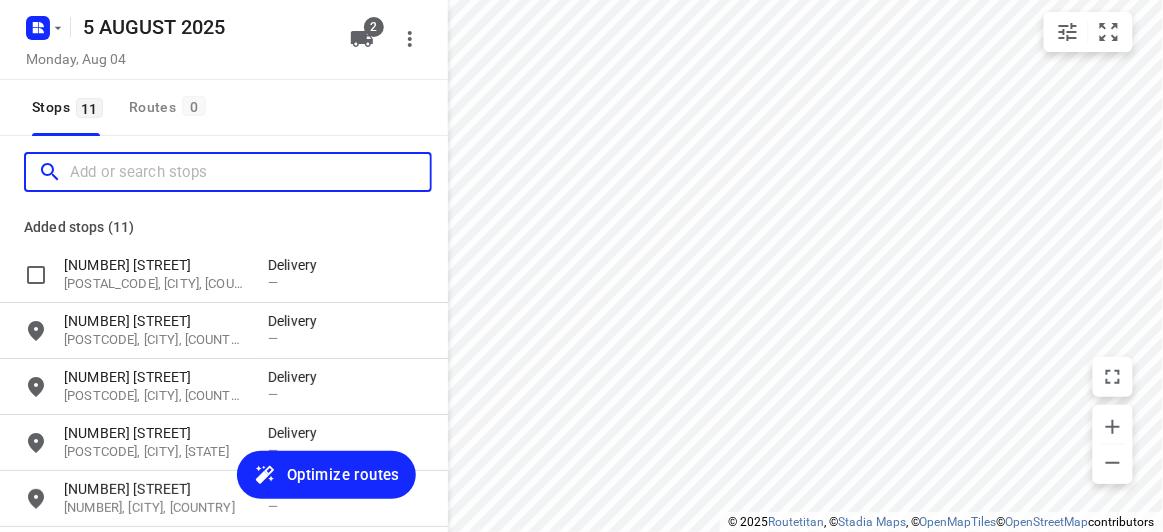 scroll, scrollTop: 0, scrollLeft: 0, axis: both 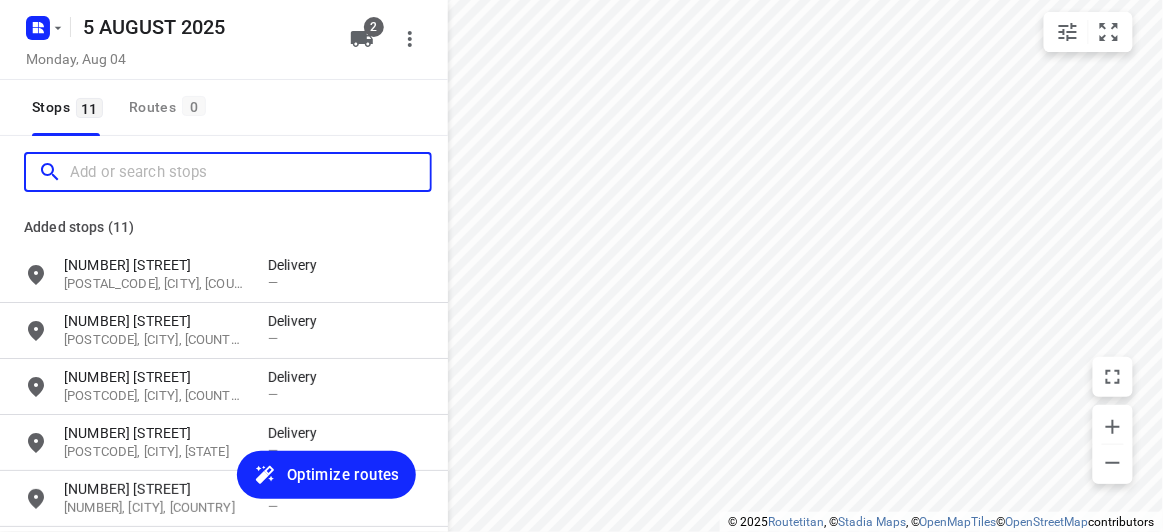 click at bounding box center (250, 172) 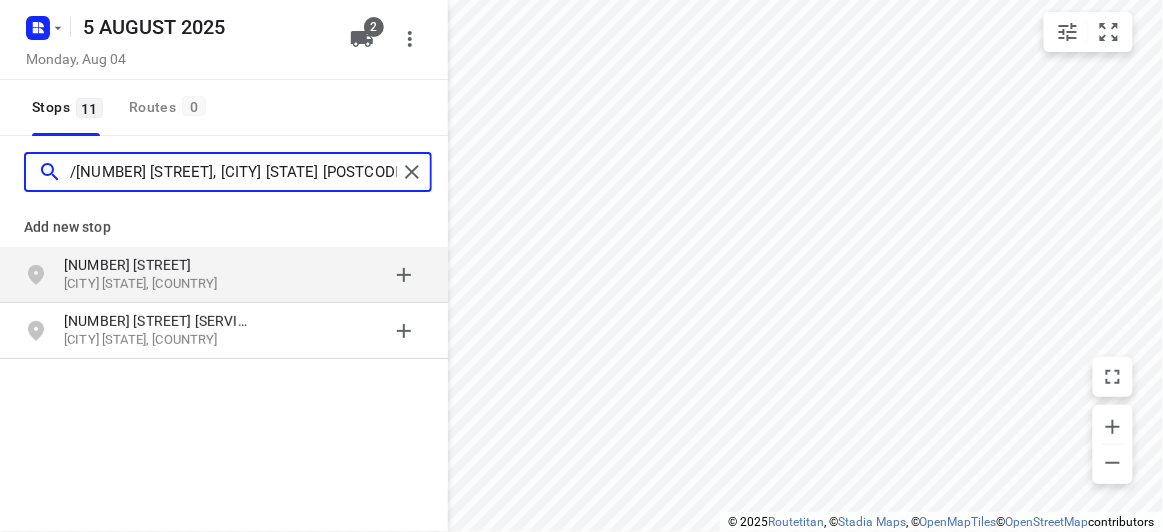 type on "/[NUMBER] [STREET], [CITY] [STATE] [POSTCODE]" 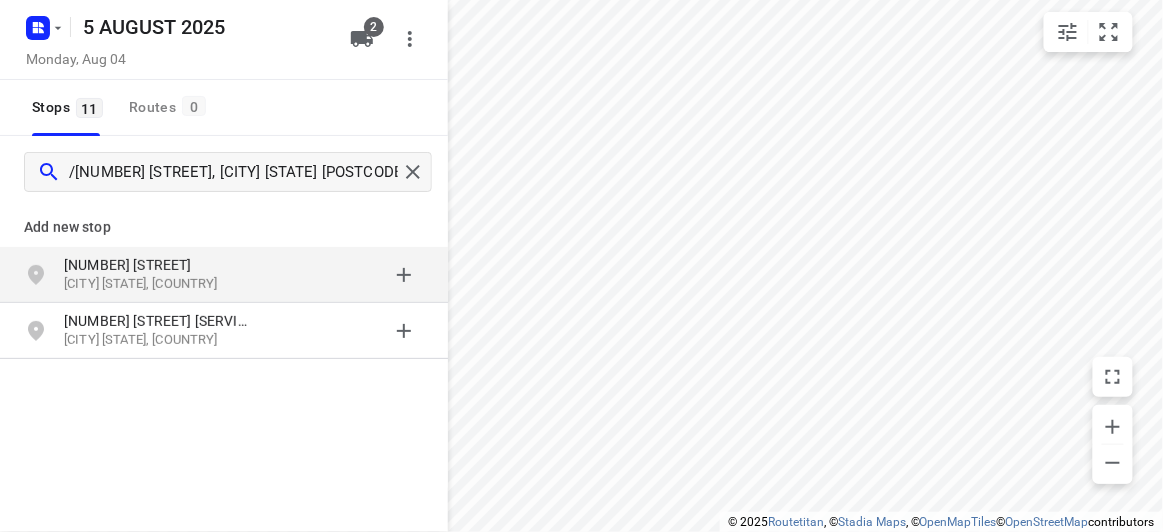 click on "[NUMBER] [STREET]" at bounding box center [156, 265] 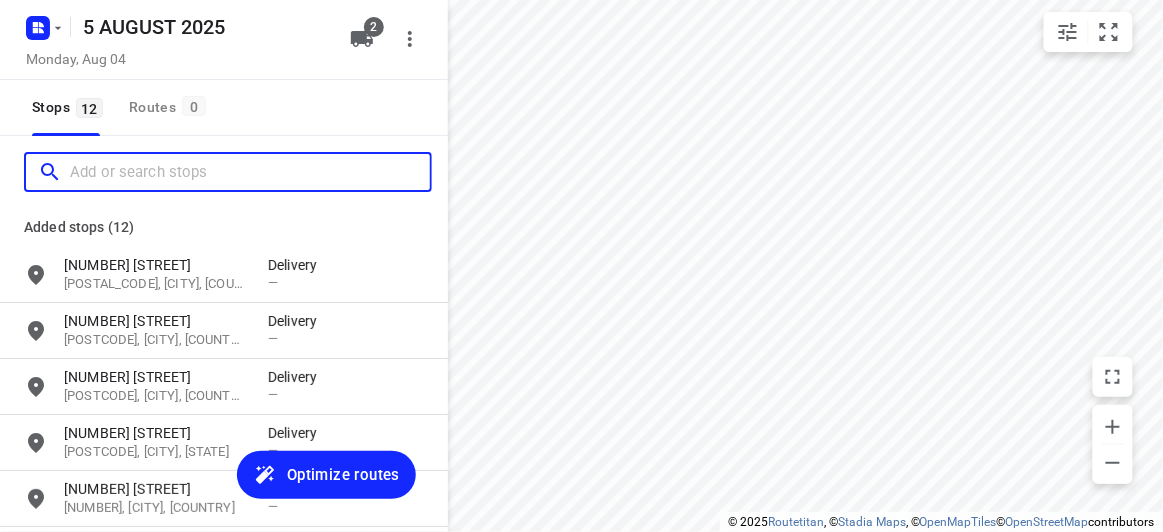 scroll, scrollTop: 0, scrollLeft: 0, axis: both 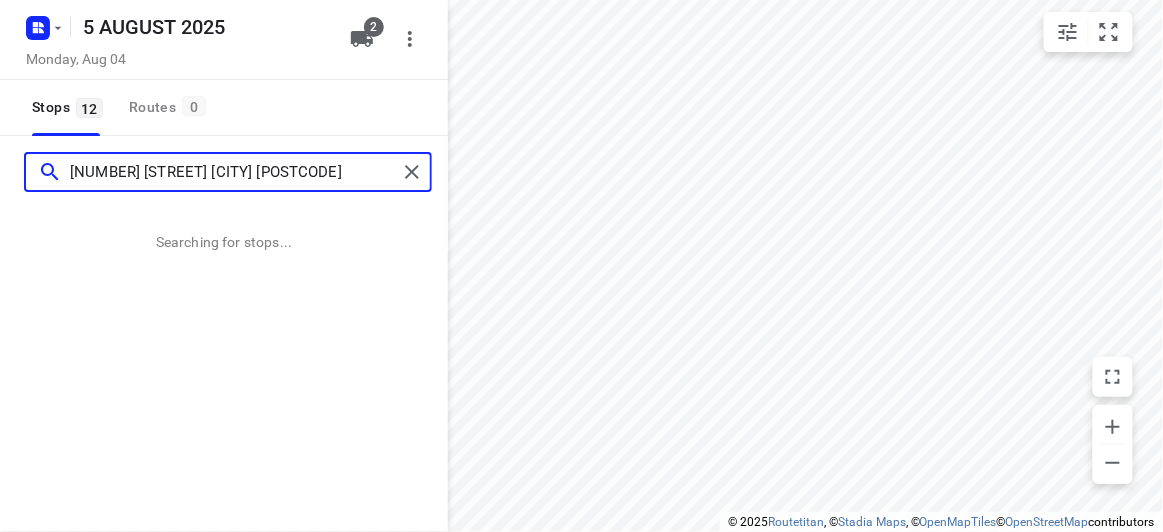 type on "[NUMBER] [STREET] [CITY] [POSTCODE]" 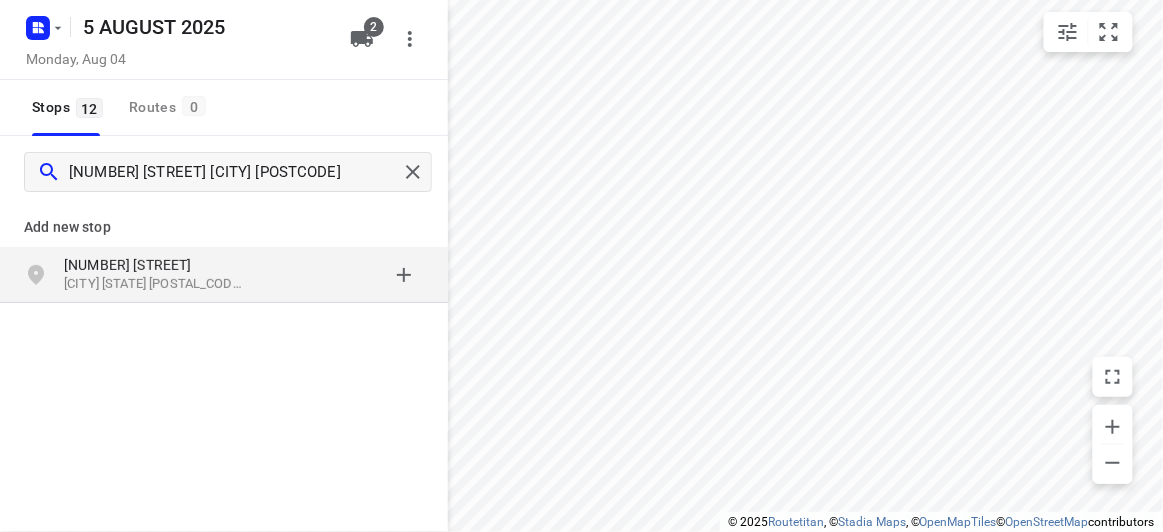 click on "[NUMBER] [STREET]" at bounding box center [156, 265] 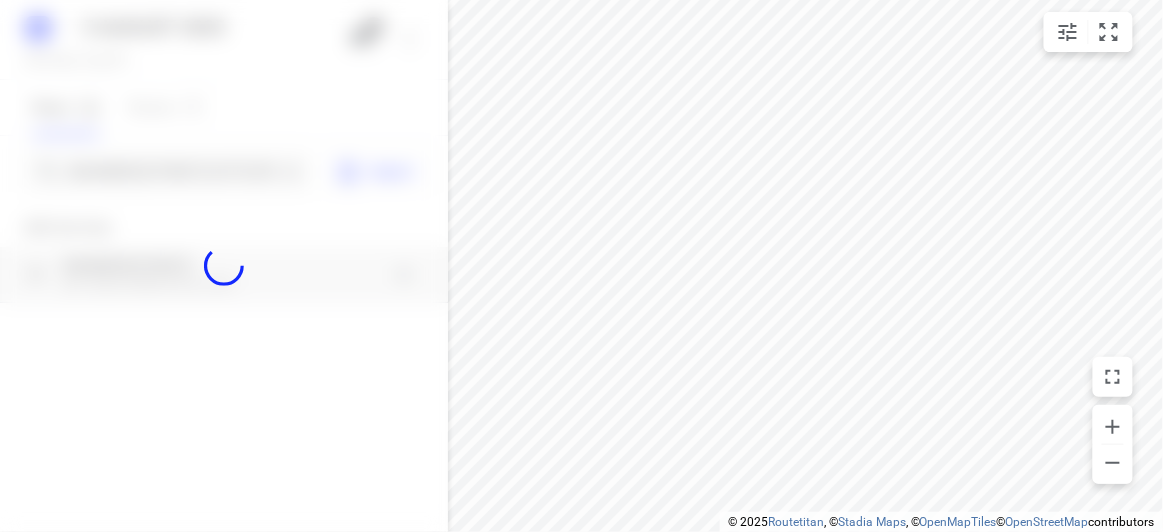click at bounding box center (224, 266) 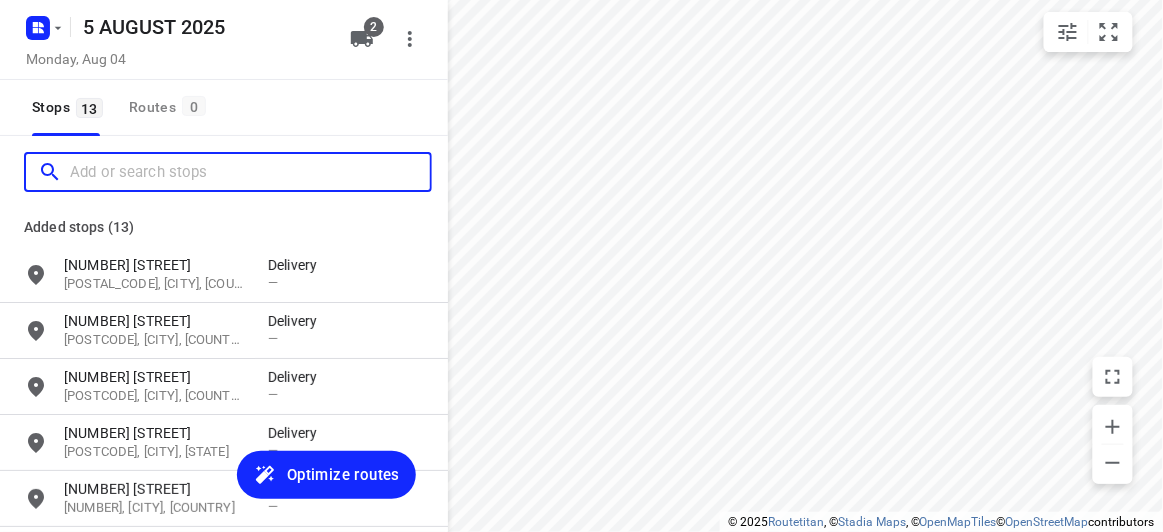 scroll, scrollTop: 0, scrollLeft: 0, axis: both 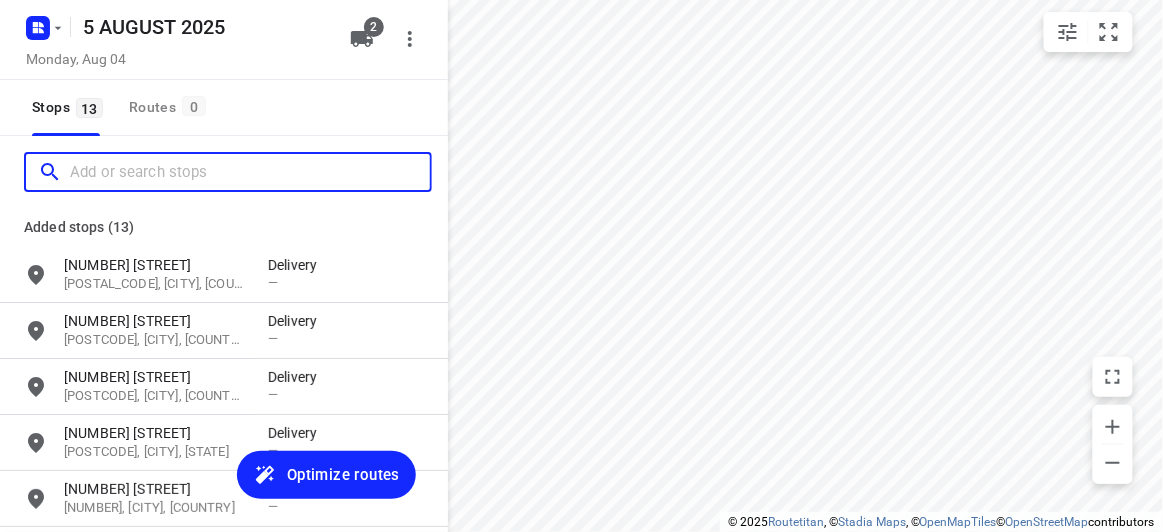 click at bounding box center [250, 172] 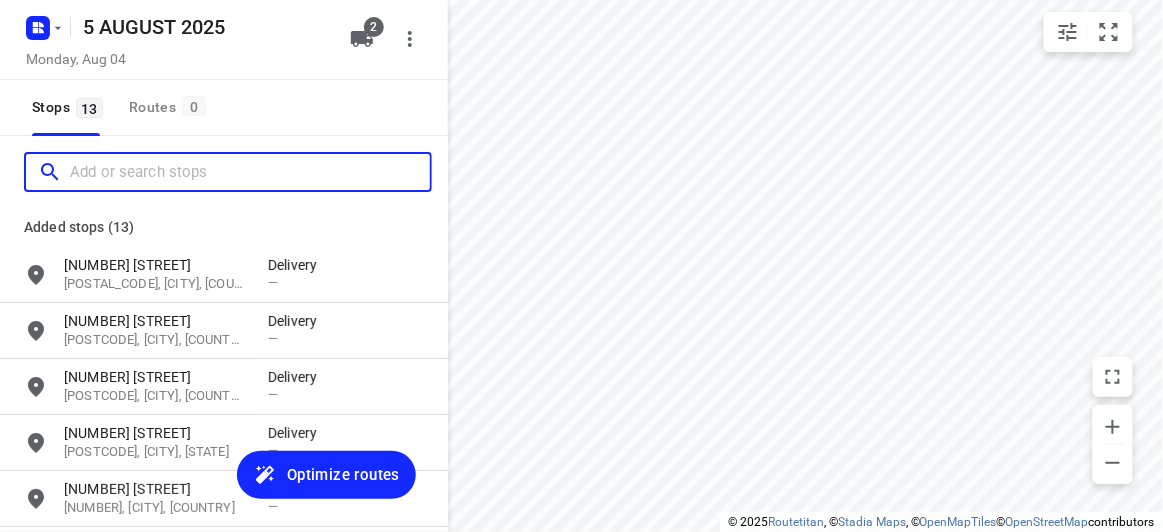 click at bounding box center [250, 172] 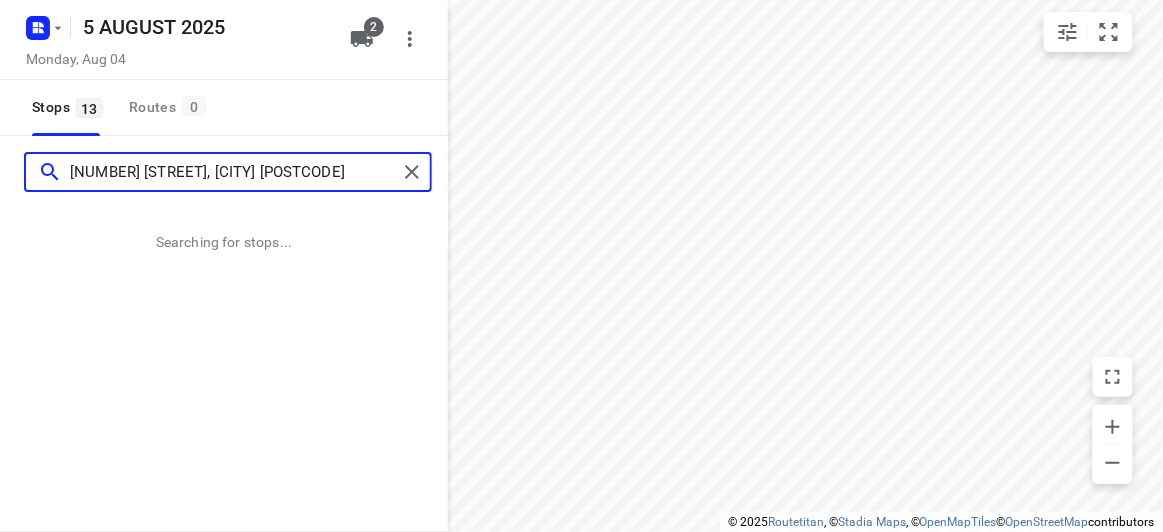 type on "[NUMBER] [STREET], [CITY] [POSTCODE]" 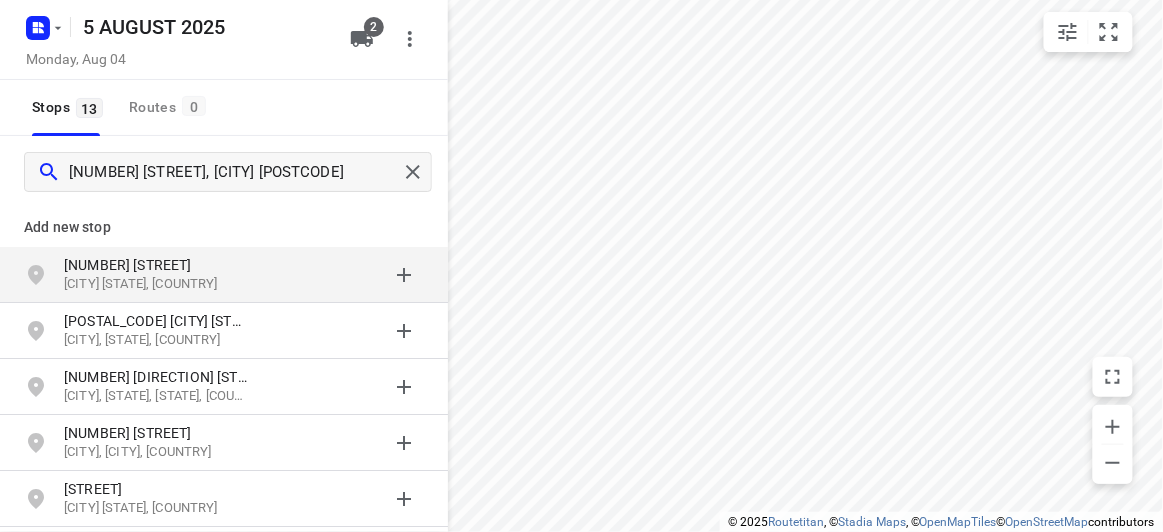click on "[NUMBER] [STREET]" at bounding box center [156, 265] 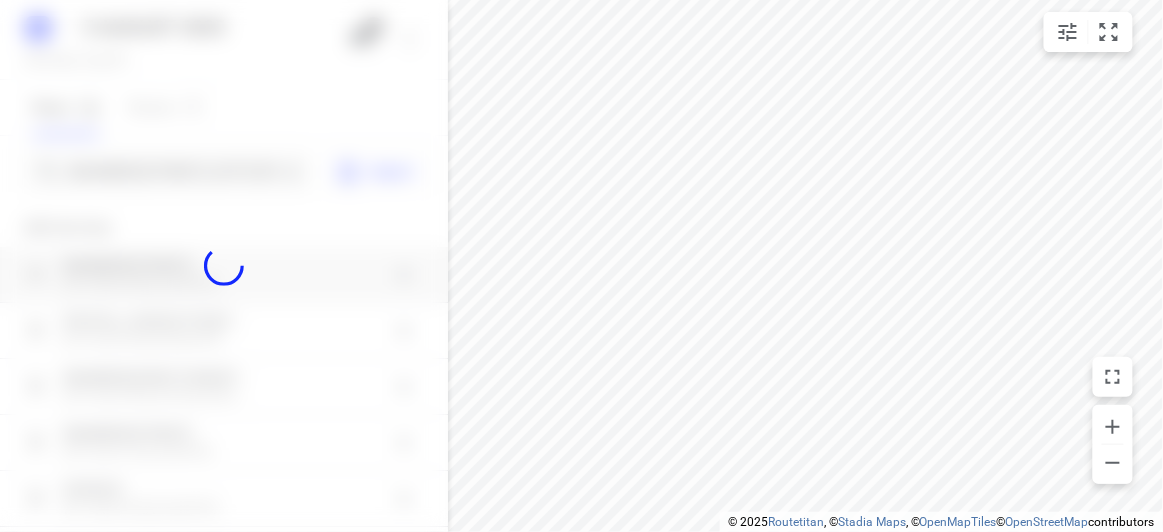 click at bounding box center [224, 266] 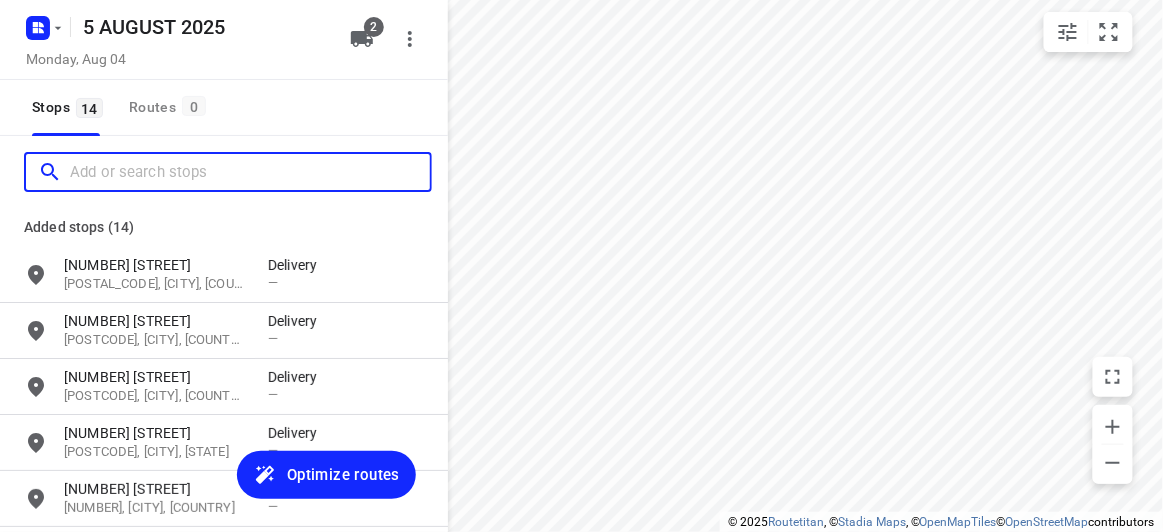 scroll, scrollTop: 0, scrollLeft: 0, axis: both 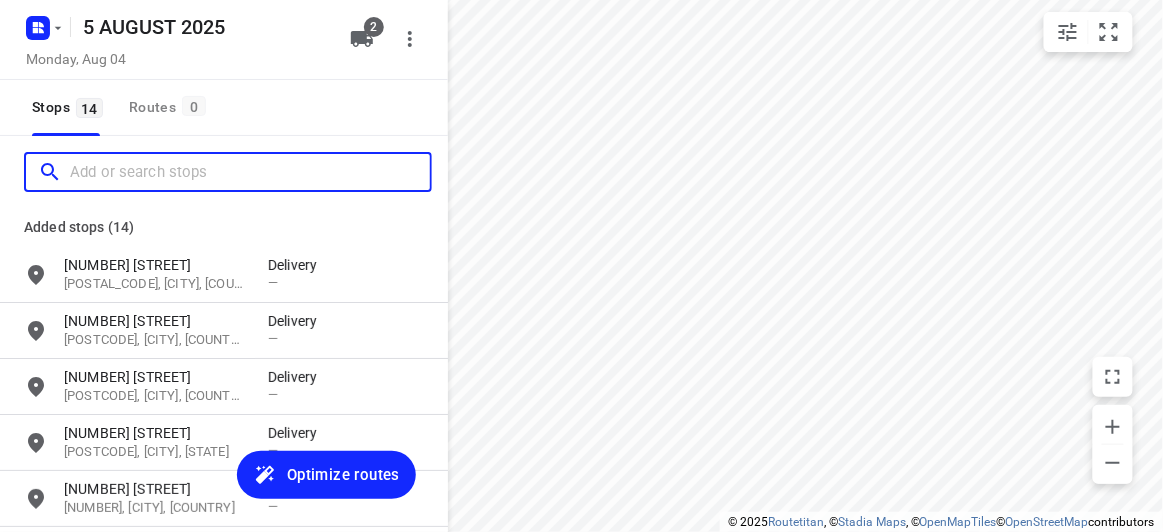 click at bounding box center (250, 172) 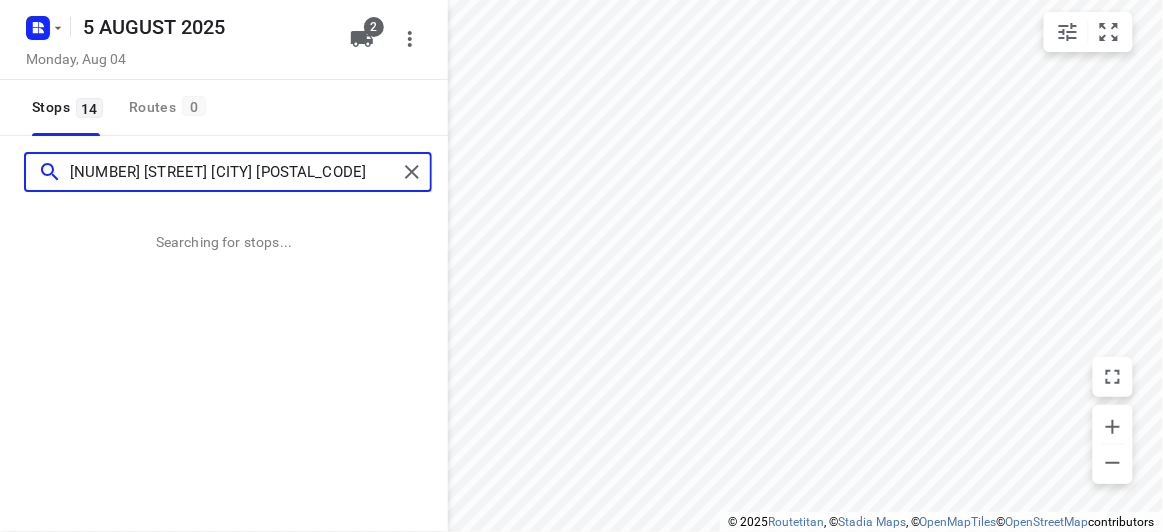 type on "[NUMBER] [STREET] [CITY] [POSTAL_CODE]" 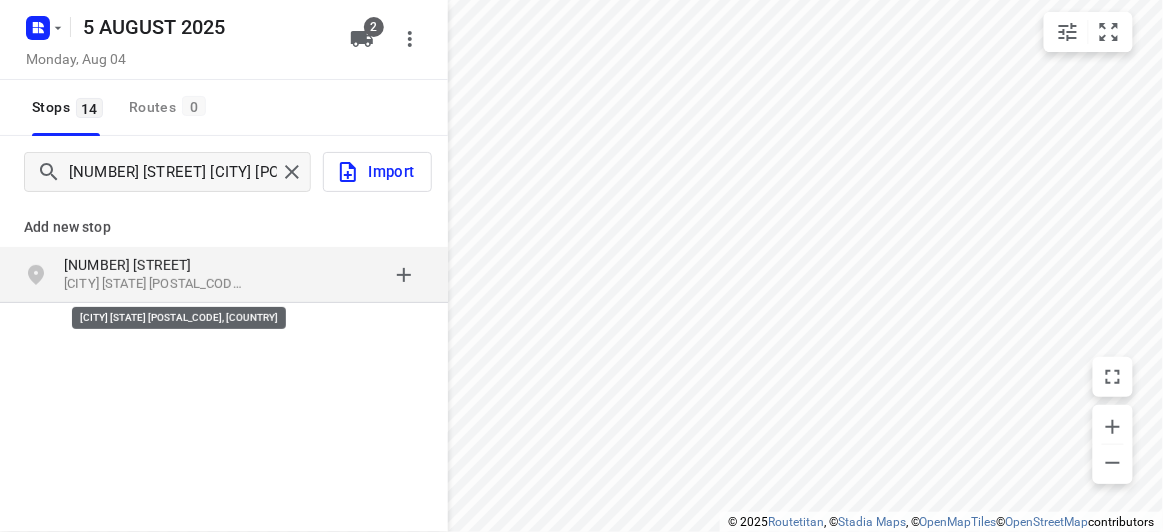 click on "[NUMBER] [STREET] [CITY] [STATE], [COUNTRY]" at bounding box center (166, 275) 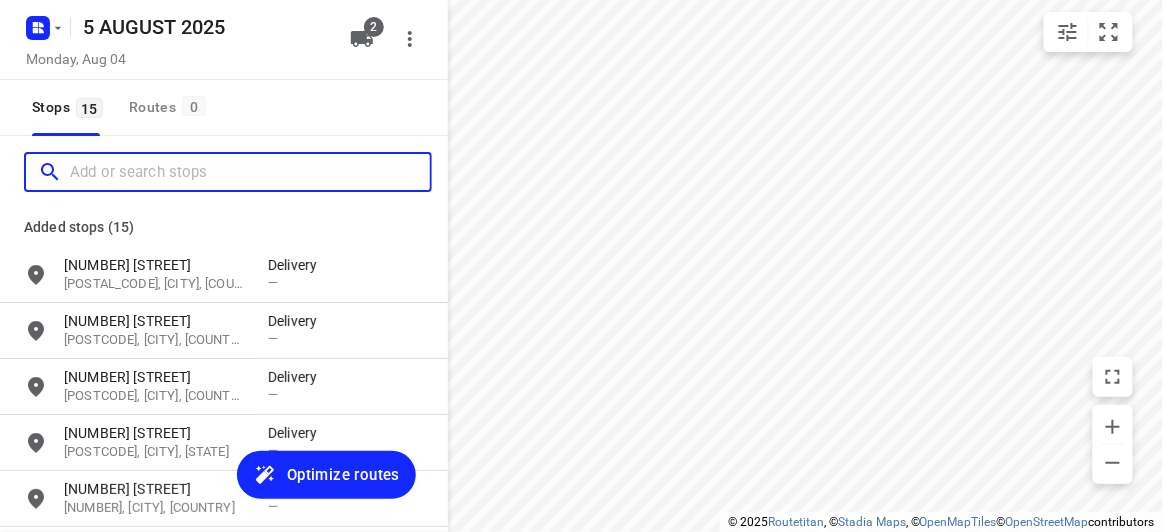 scroll, scrollTop: 0, scrollLeft: 0, axis: both 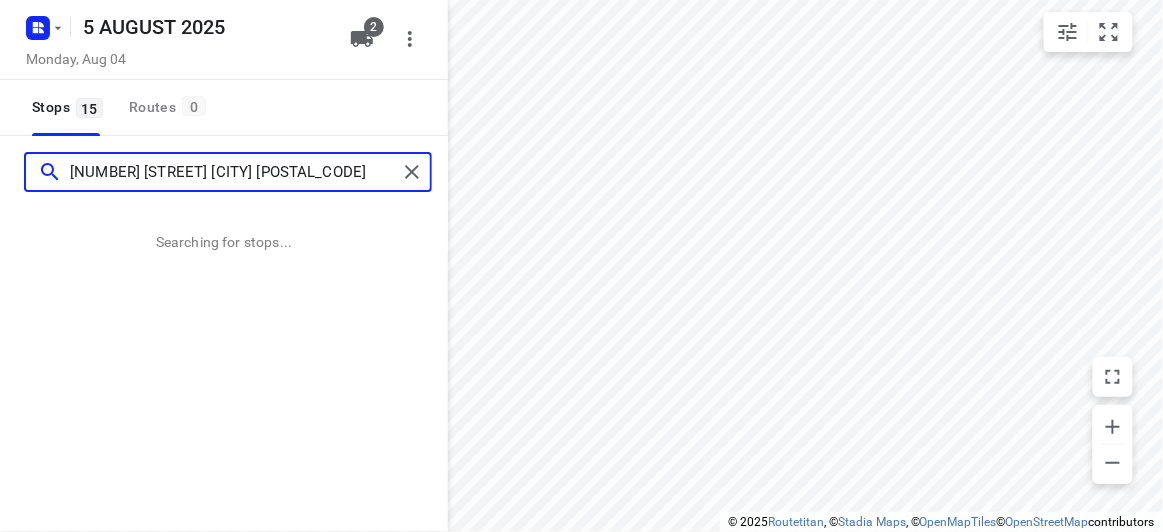 type on "[NUMBER] [STREET] [CITY] [POSTAL_CODE]" 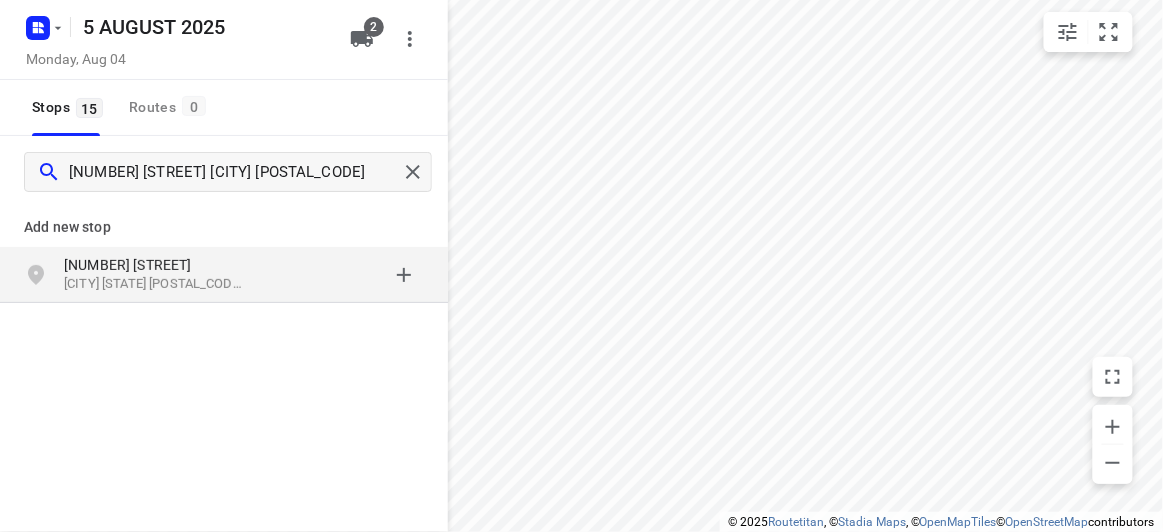 click on "[NUMBER] [STREET]" at bounding box center (156, 265) 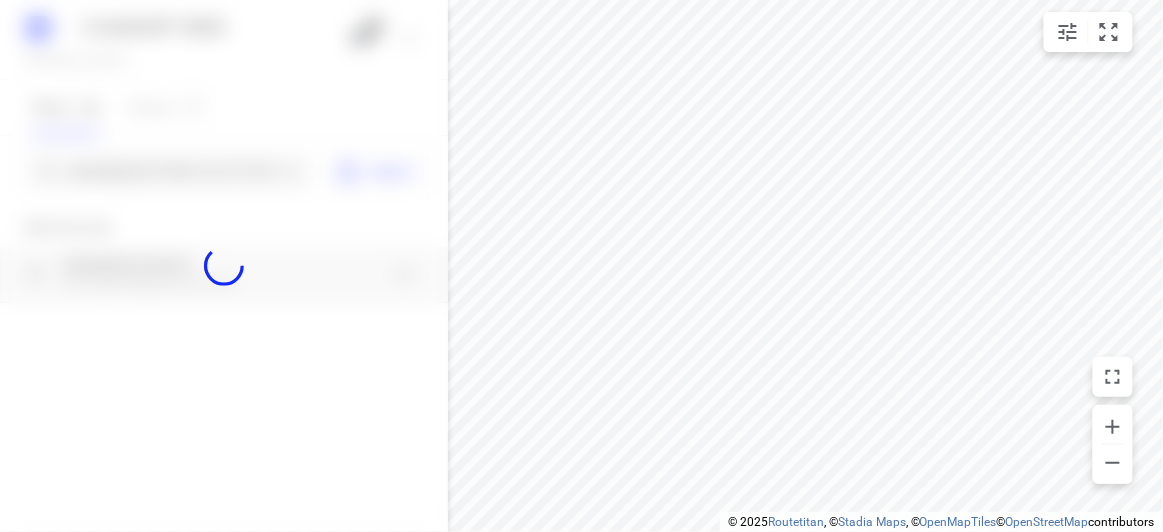 click at bounding box center (224, 266) 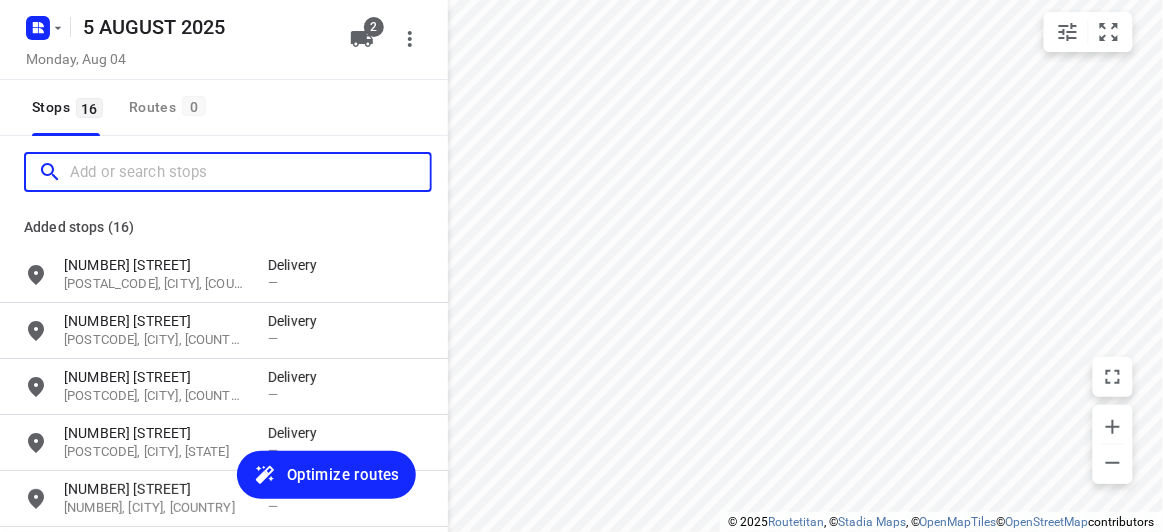 paste on "[NUMBER] [STREET] [CITY] [POSTAL_CODE]" 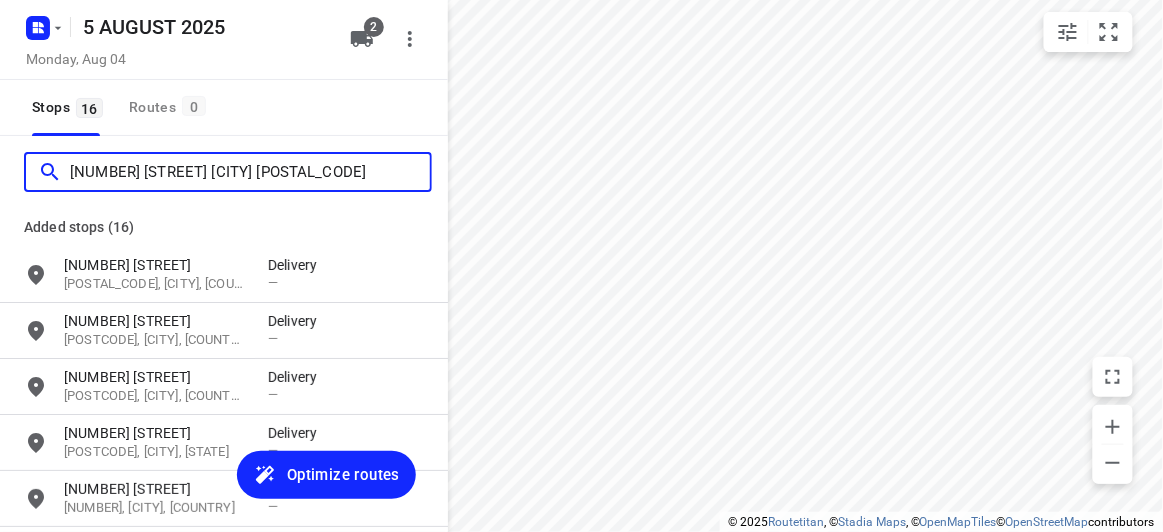 scroll, scrollTop: 0, scrollLeft: 0, axis: both 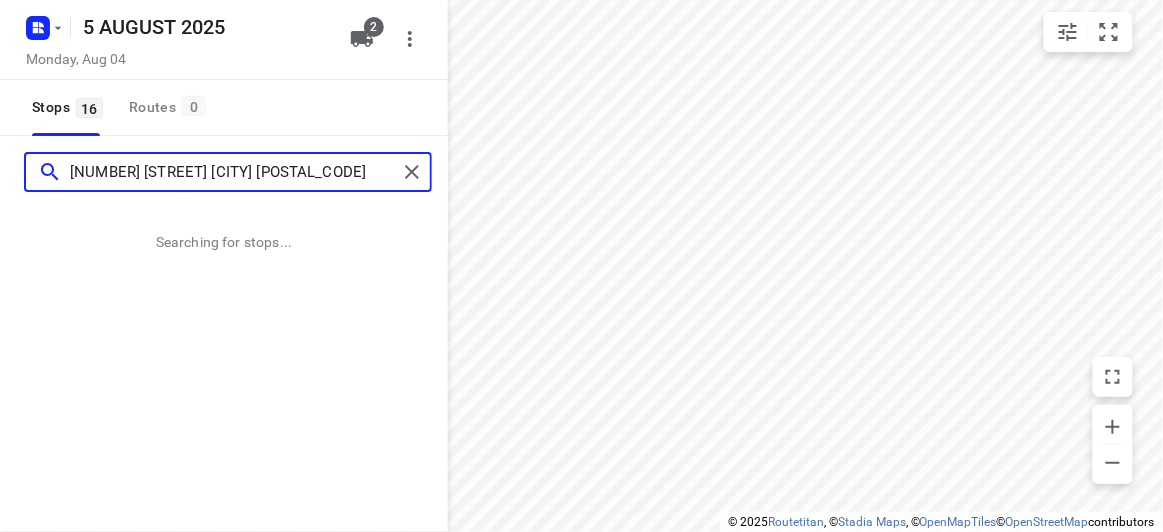 type on "[NUMBER] [STREET] [CITY] [POSTAL_CODE]" 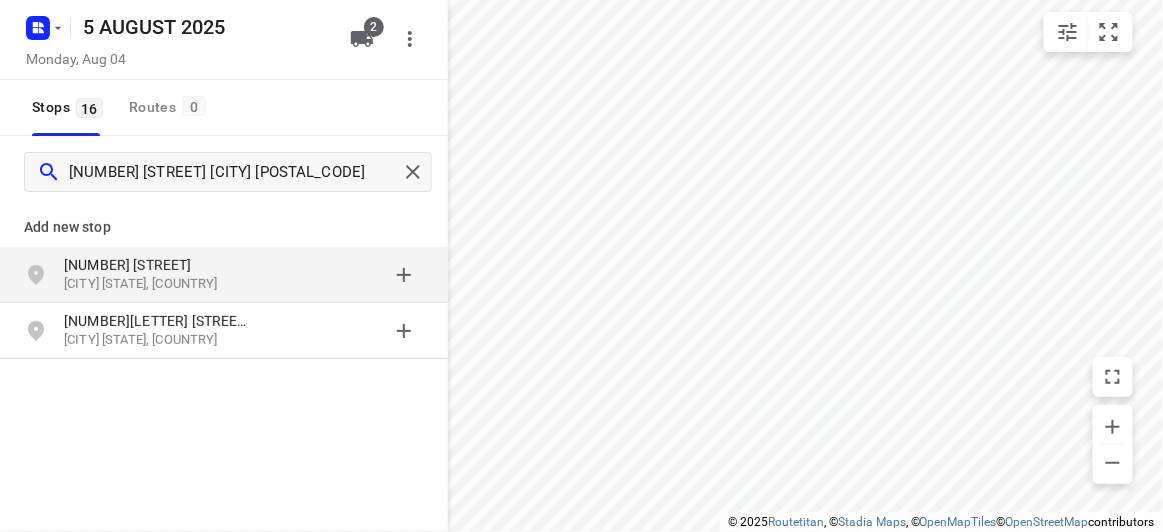 click on "Add new stop" at bounding box center (224, 227) 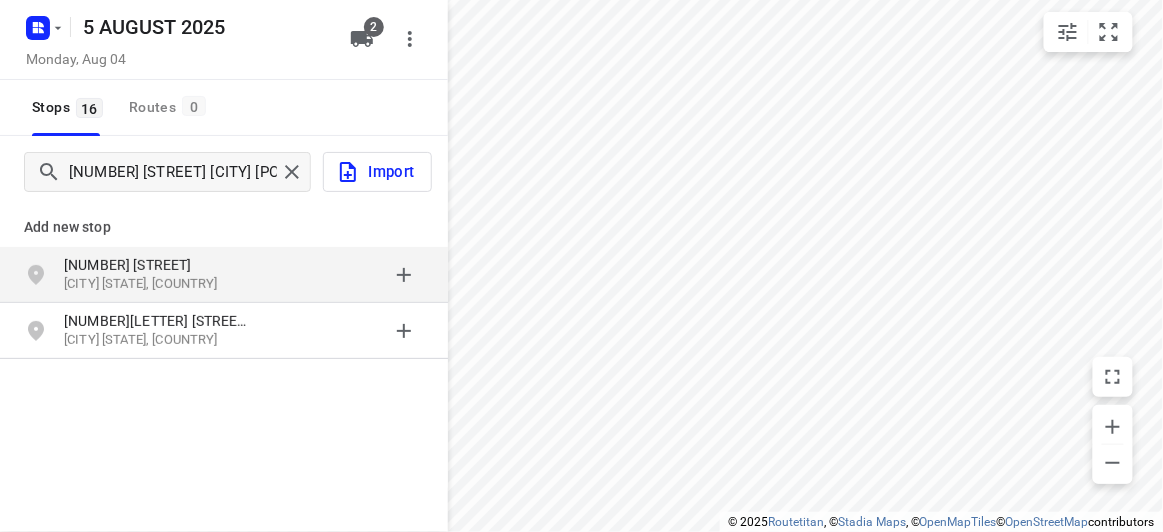 click on "[NUMBER] [STREET]" at bounding box center (156, 265) 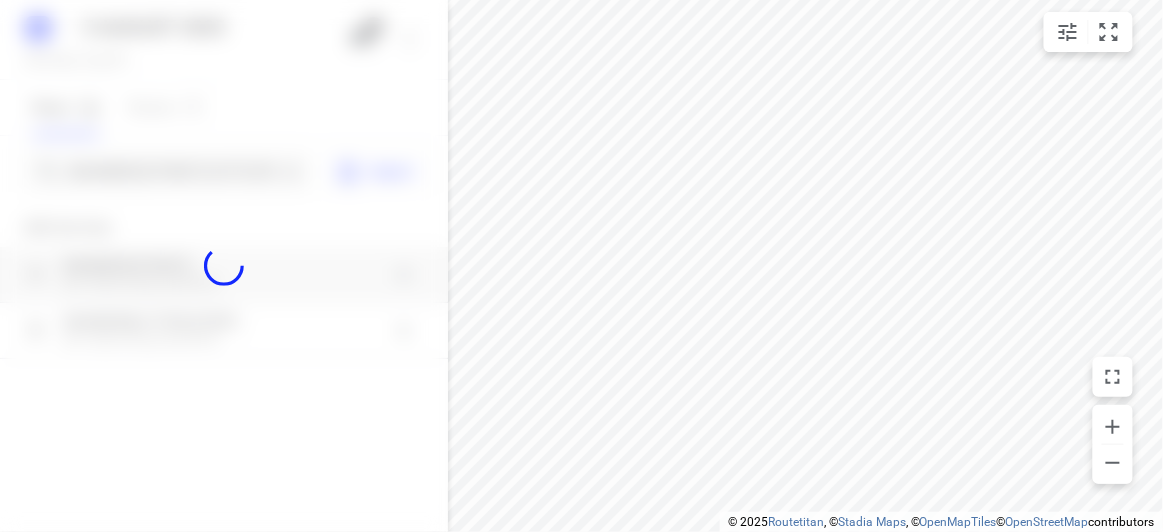click at bounding box center [224, 266] 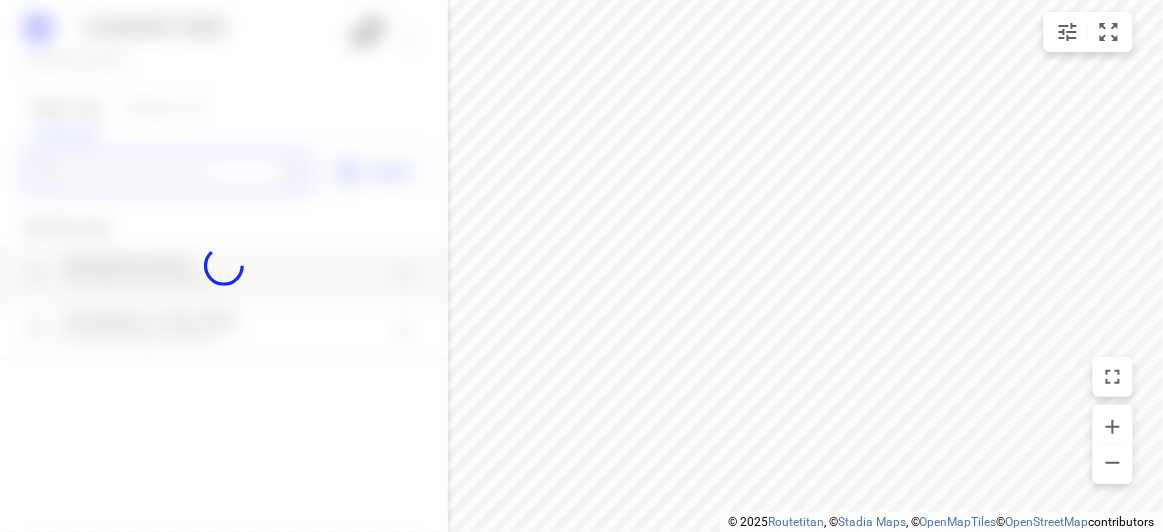 scroll, scrollTop: 0, scrollLeft: 0, axis: both 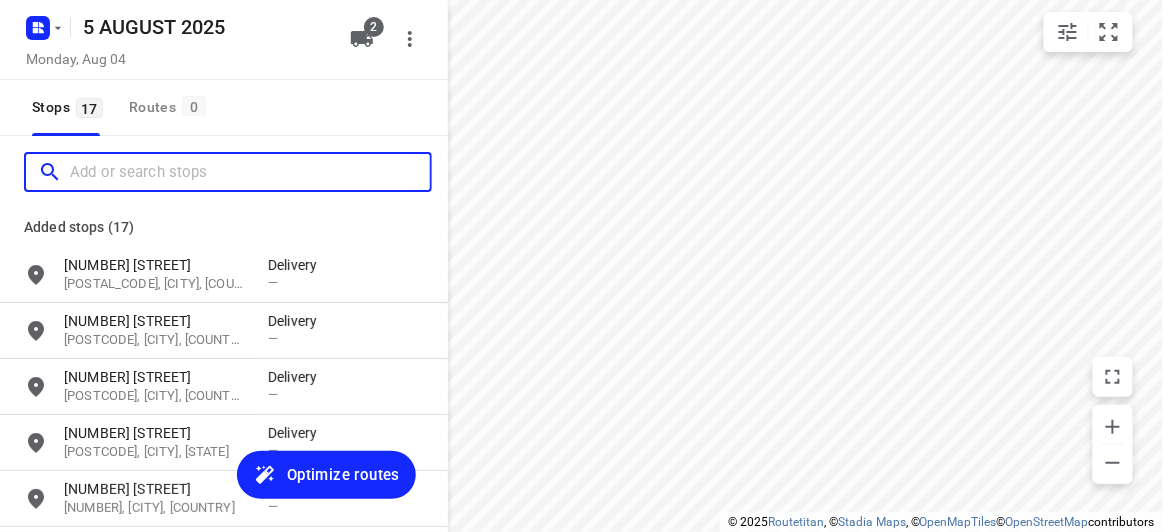 click at bounding box center [250, 172] 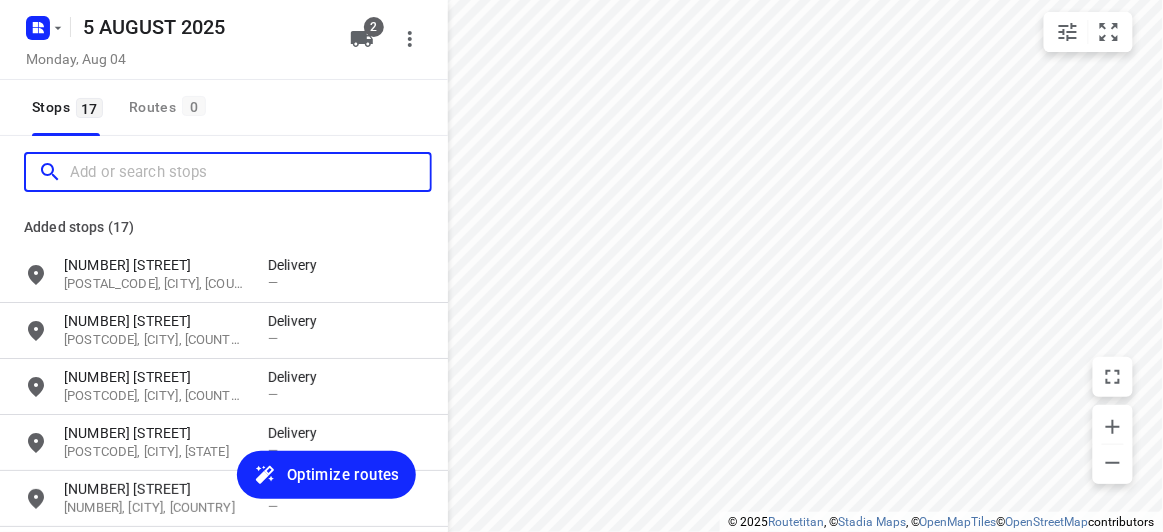 paste on "[NUMBER] [STREET] [CITY] [POSTAL_CODE]" 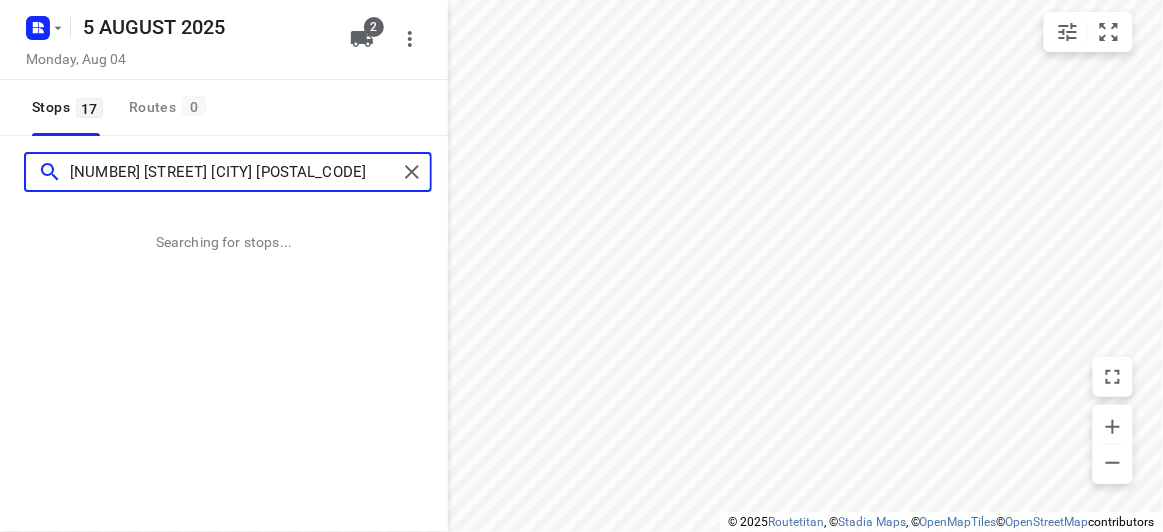 type on "[NUMBER] [STREET] [CITY] [POSTAL_CODE]" 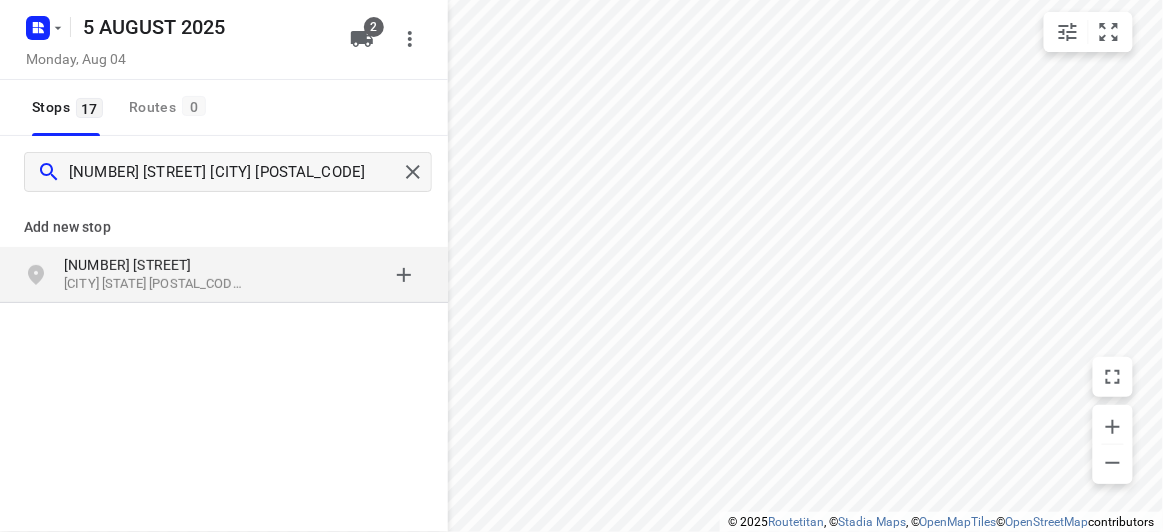 click on "[NUMBER] [STREET]" at bounding box center (166, 265) 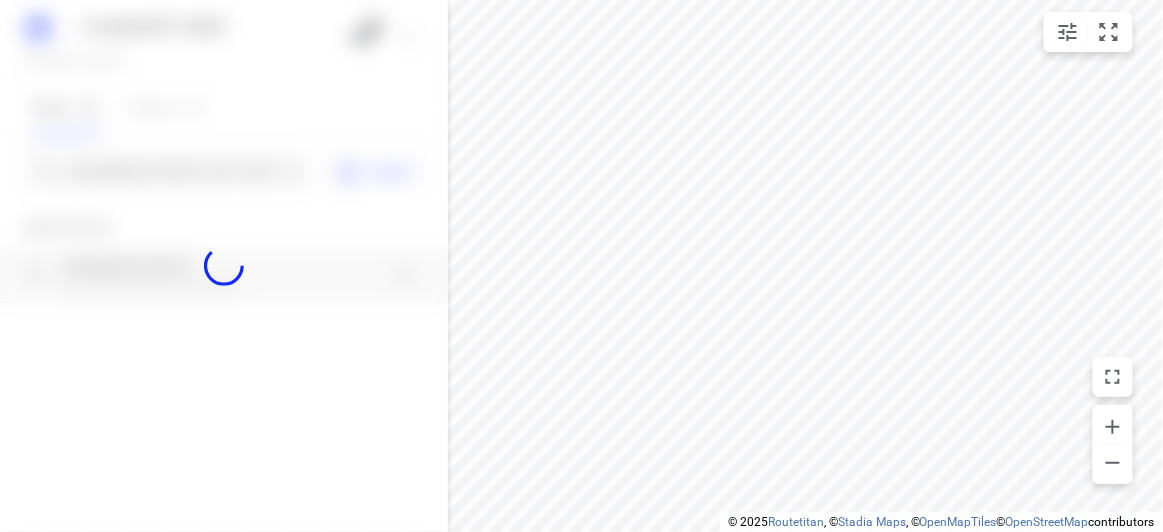 click at bounding box center (224, 266) 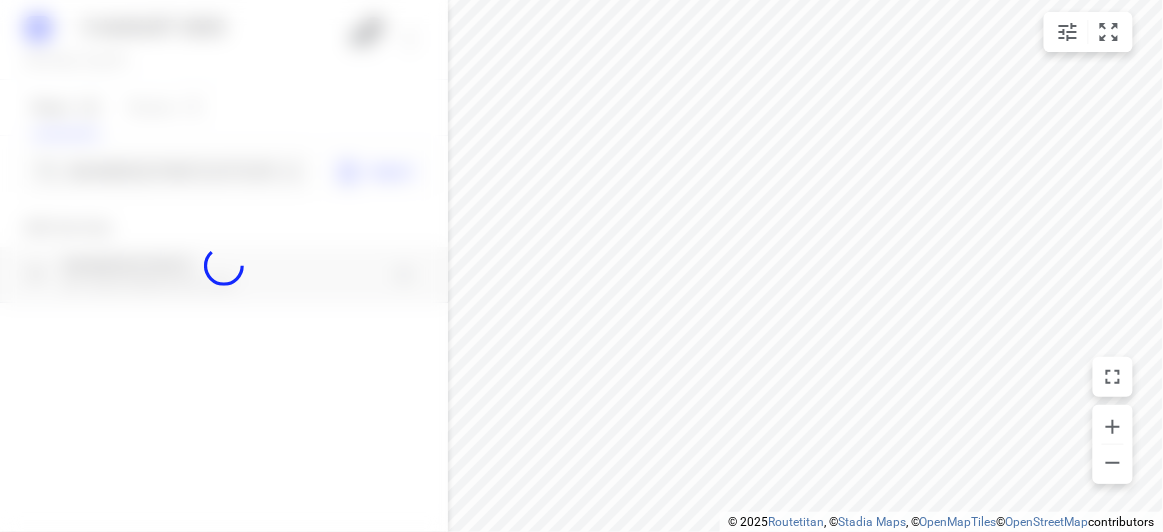 click at bounding box center (224, 266) 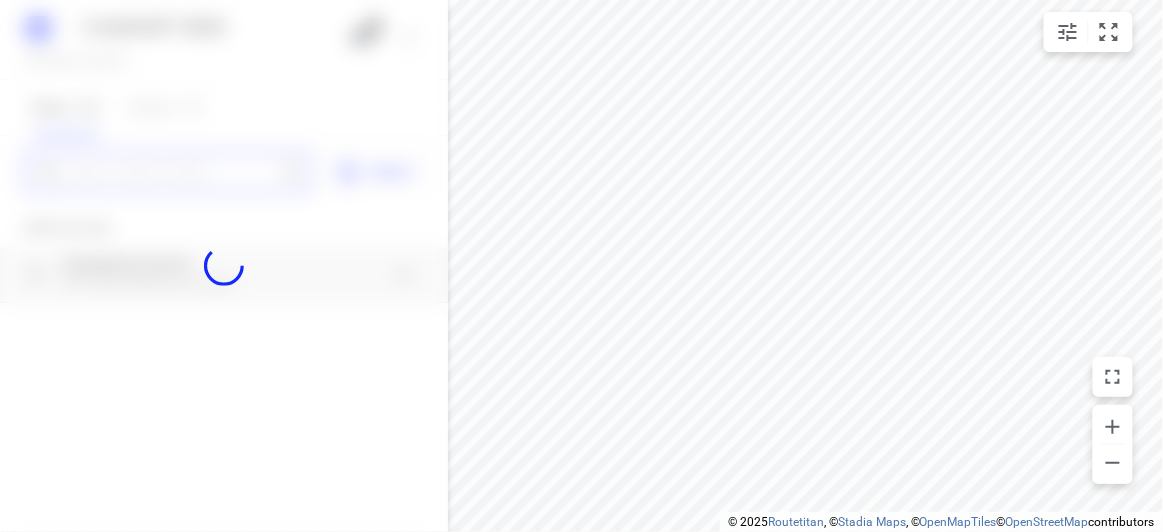 paste on "/[NUMBER] [STREET] [CITY] [POSTAL_CODE]" 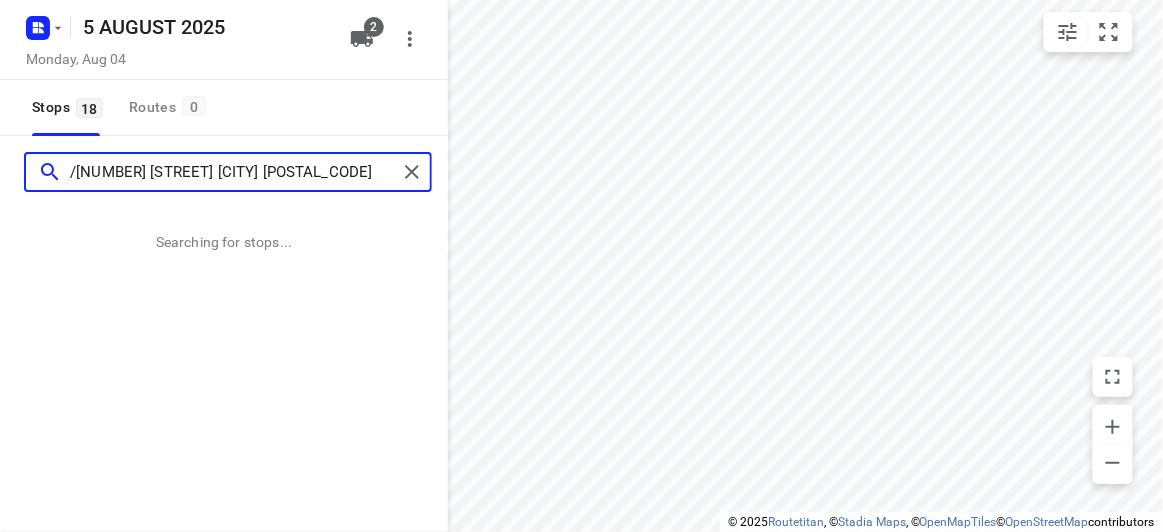 scroll, scrollTop: 0, scrollLeft: 0, axis: both 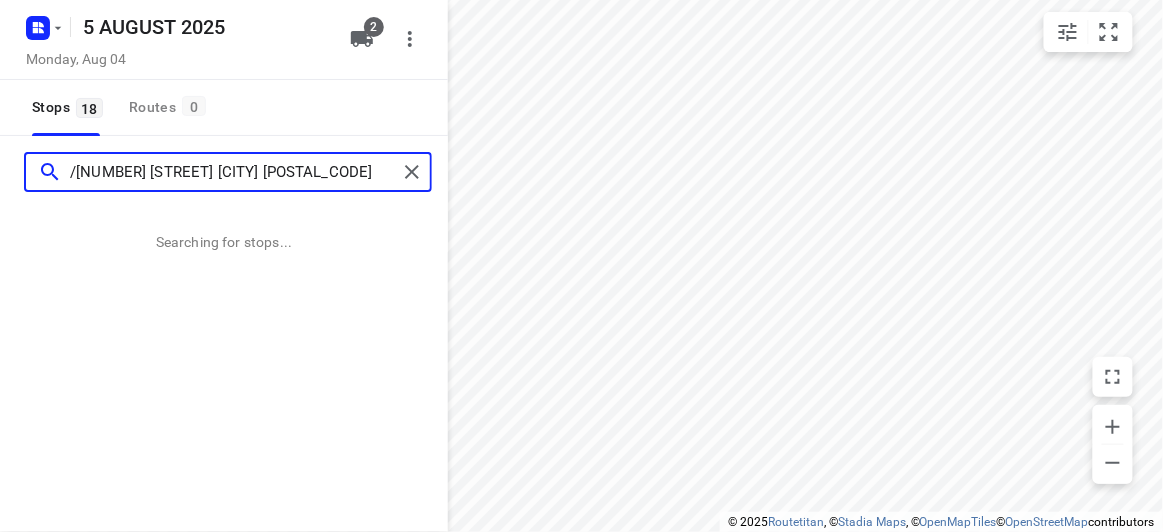 type on "/[NUMBER] [STREET] [CITY] [POSTAL_CODE]" 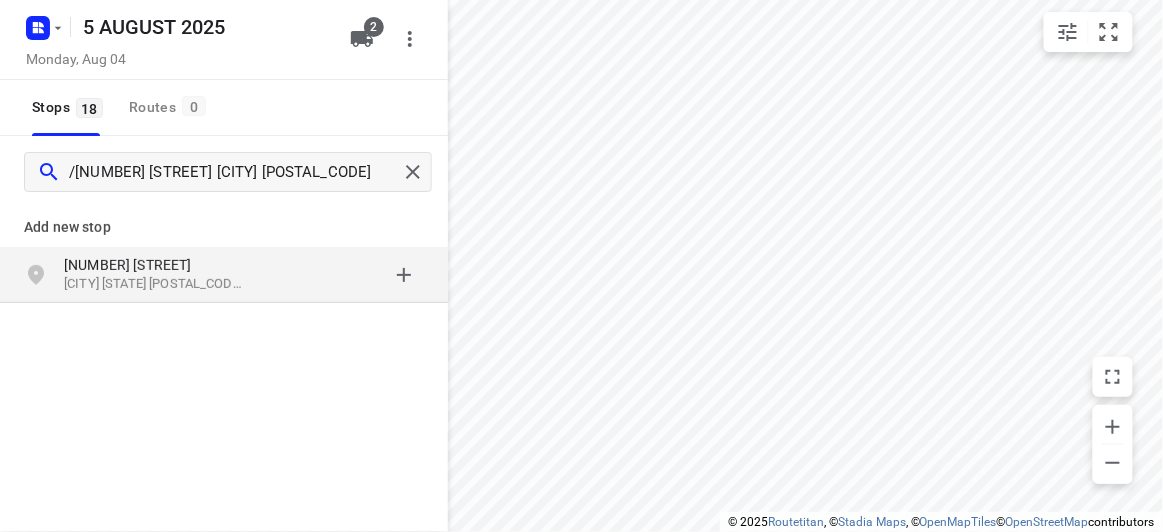 click on "[NUMBER] [STREET] [CITY] [STATE], [COUNTRY]" at bounding box center (224, 275) 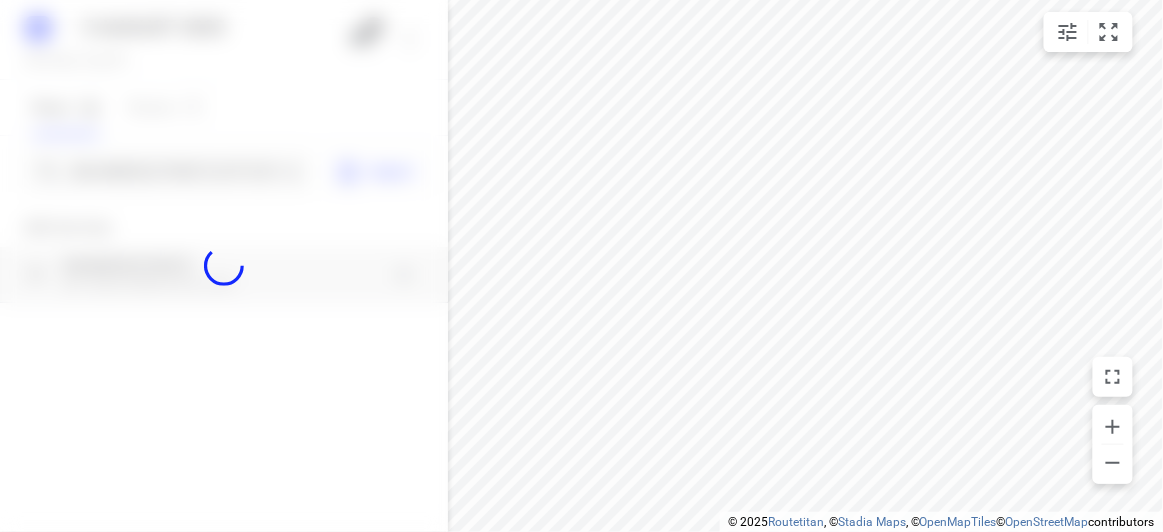 click at bounding box center (224, 266) 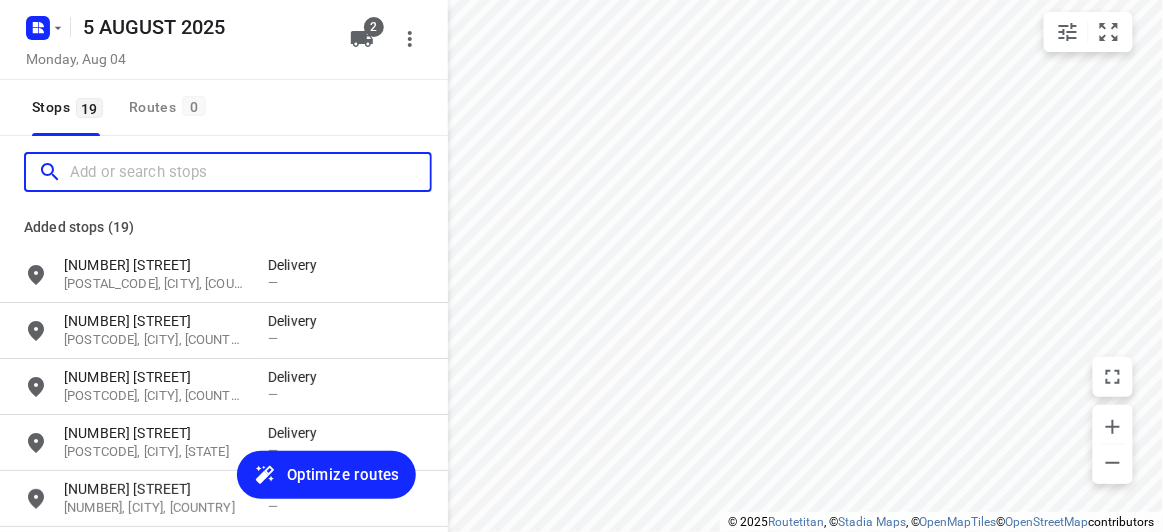 scroll, scrollTop: 0, scrollLeft: 0, axis: both 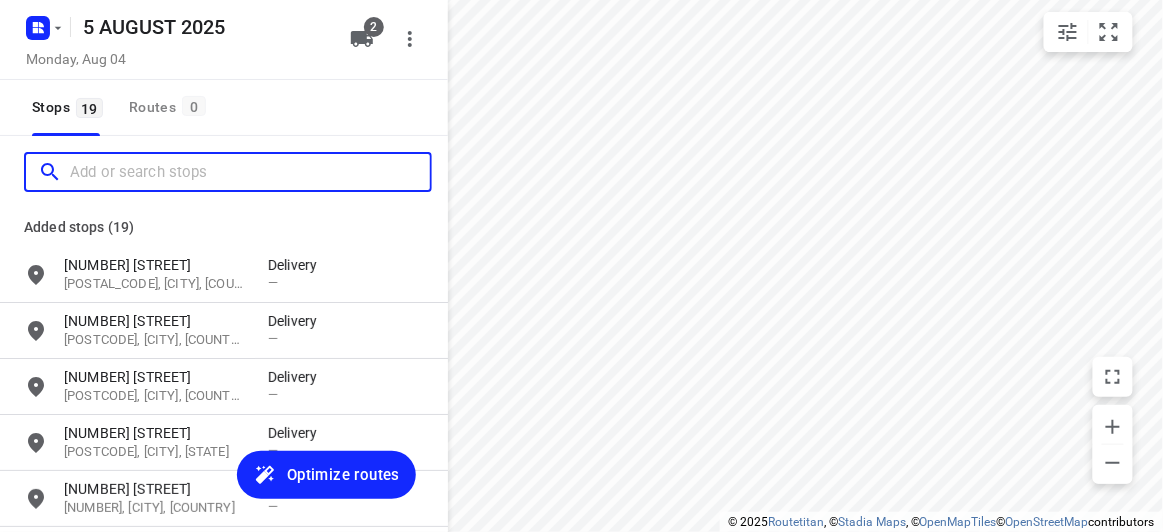 click at bounding box center (250, 172) 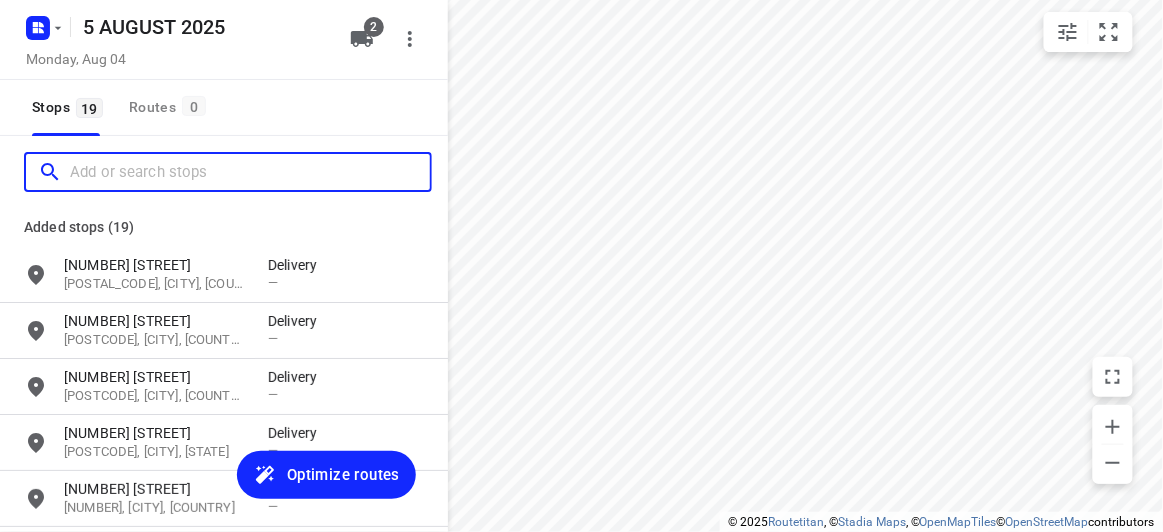 paste on "[NUMBER]-[NUMBER] [STREET] [CITY] [POSTCODE]" 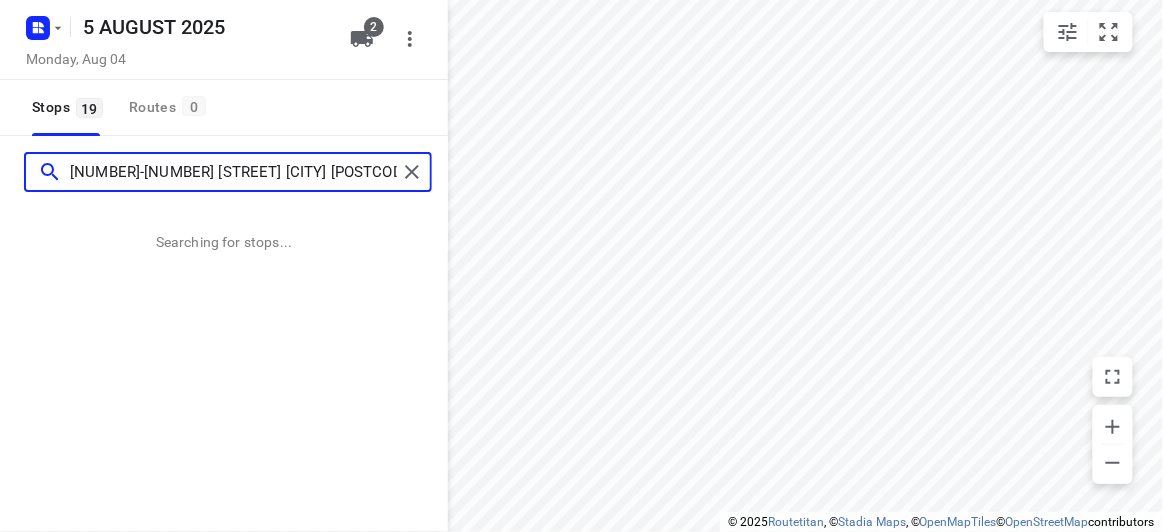 type on "[NUMBER]-[NUMBER] [STREET] [CITY] [POSTCODE]" 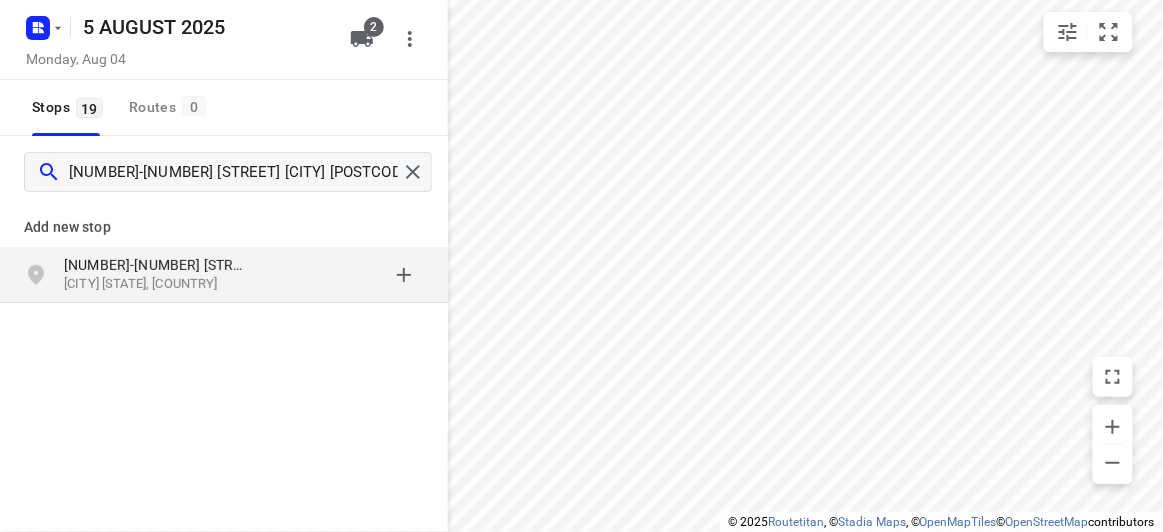 click on "[NUMBER]-[NUMBER] [STREET]" at bounding box center (156, 265) 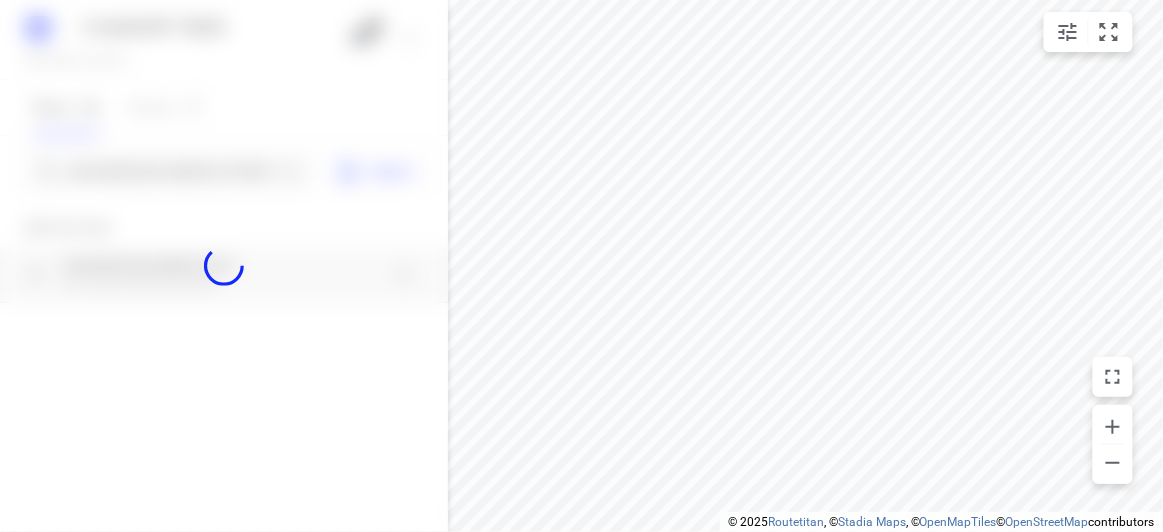 click at bounding box center [224, 266] 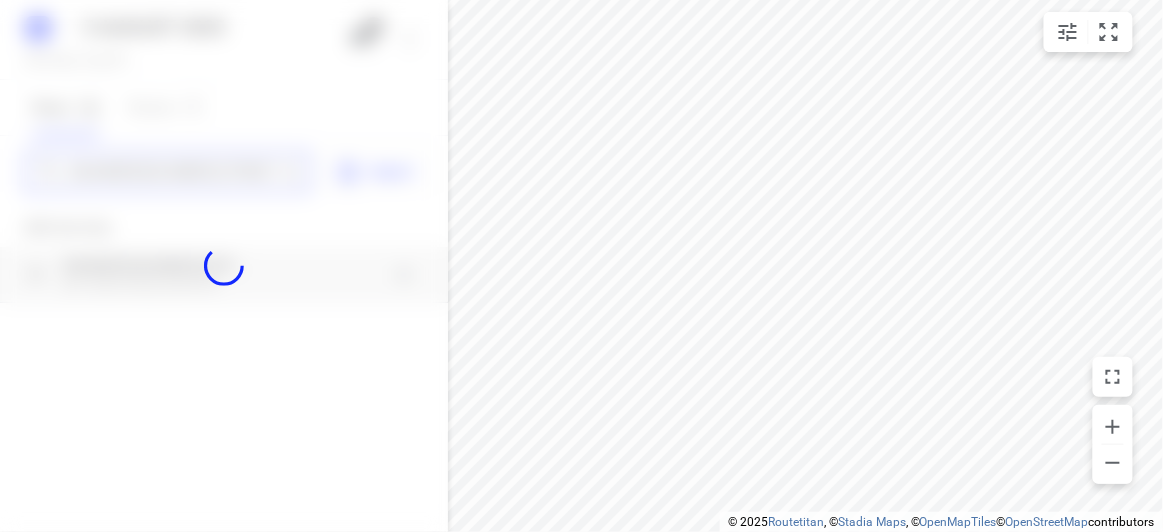 click on "[NUMBER]-[NUMBER] [STREET] [CITY] [POSTCODE]" at bounding box center (173, 172) 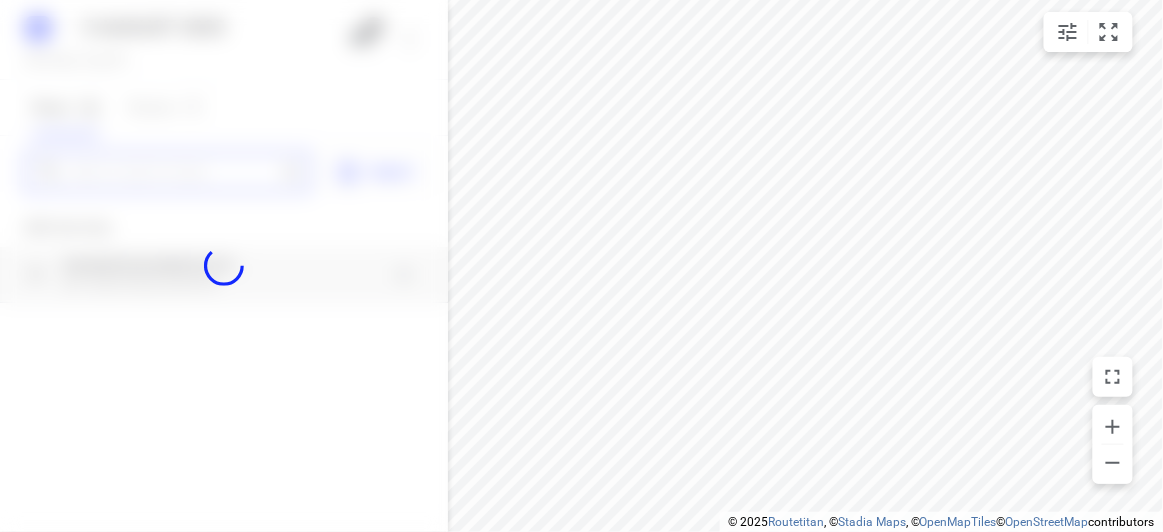 scroll, scrollTop: 0, scrollLeft: 0, axis: both 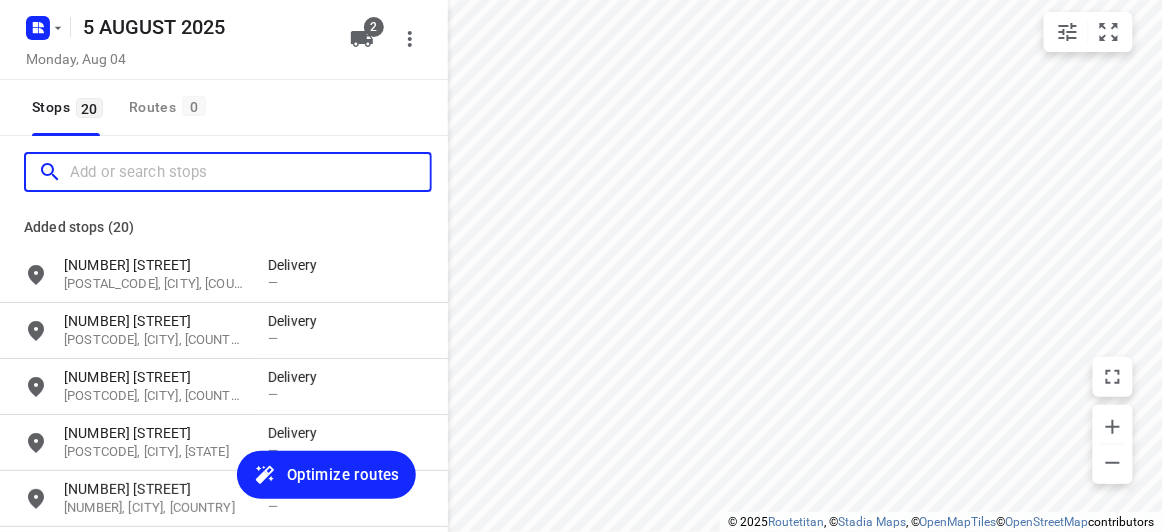 paste on "[NUMBER] [STREET] [CITY] [POSTAL_CODE]" 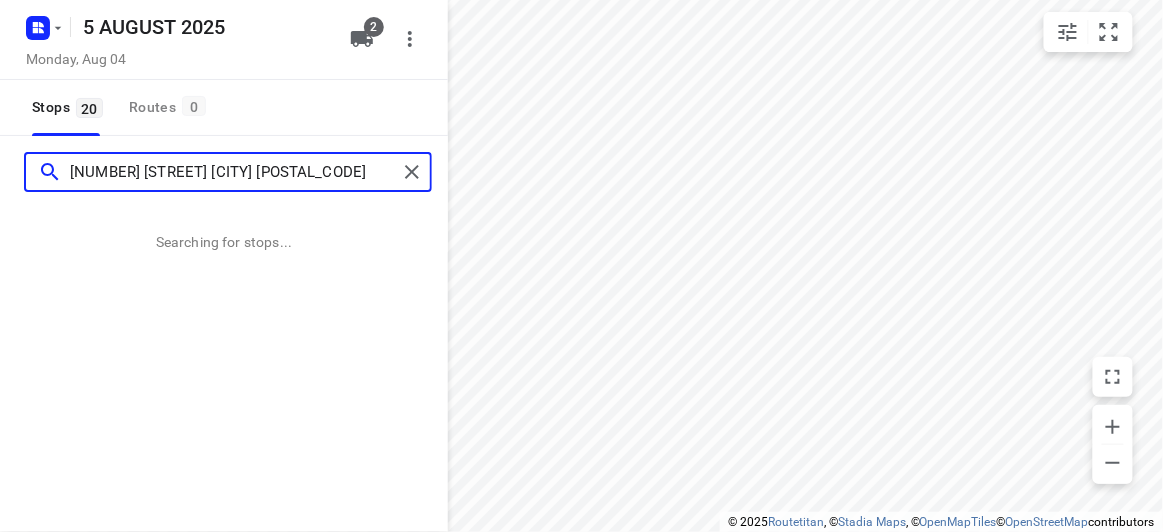type on "[NUMBER] [STREET] [CITY] [POSTAL_CODE]" 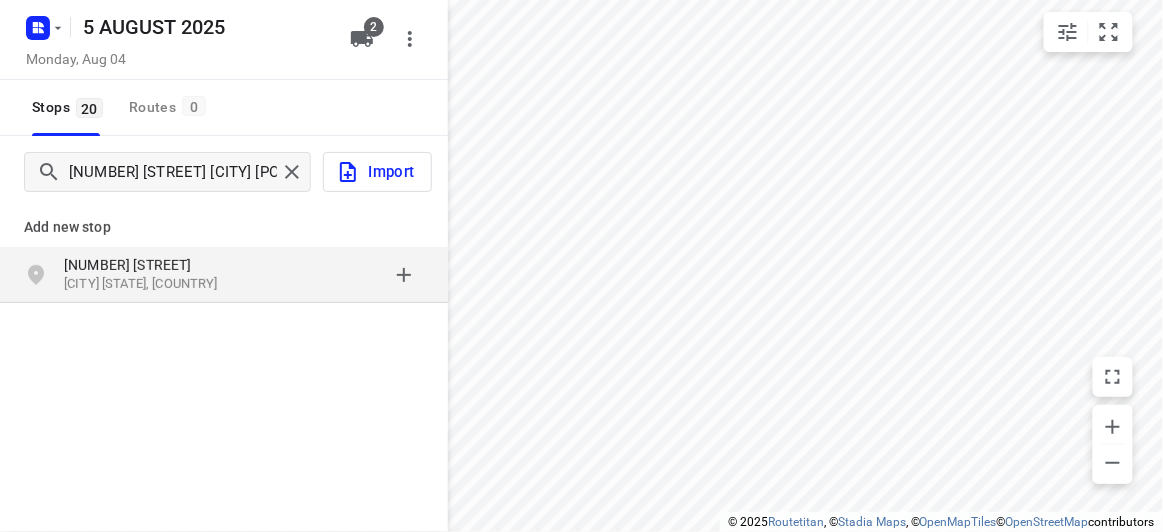 click on "[NUMBER] [STREET]" at bounding box center (166, 265) 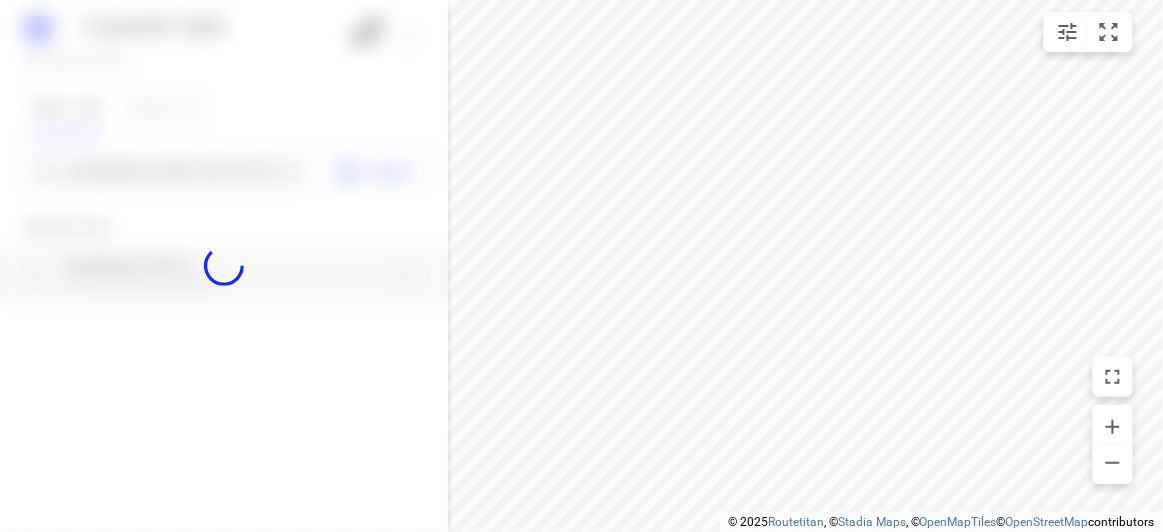 click at bounding box center (224, 266) 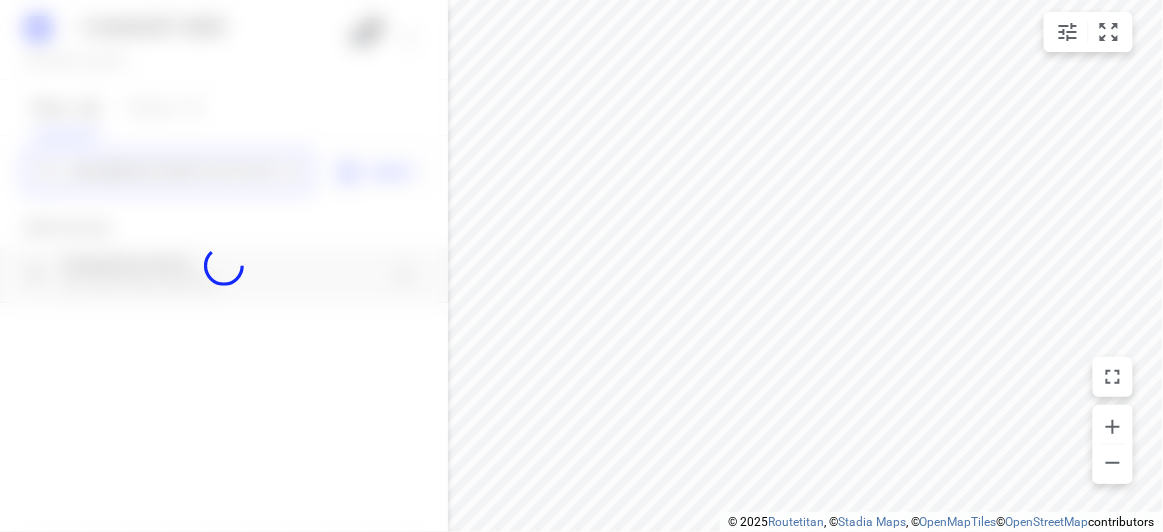 click on "[NUMBER] [STREET] [CITY] [POSTAL_CODE]" at bounding box center (173, 172) 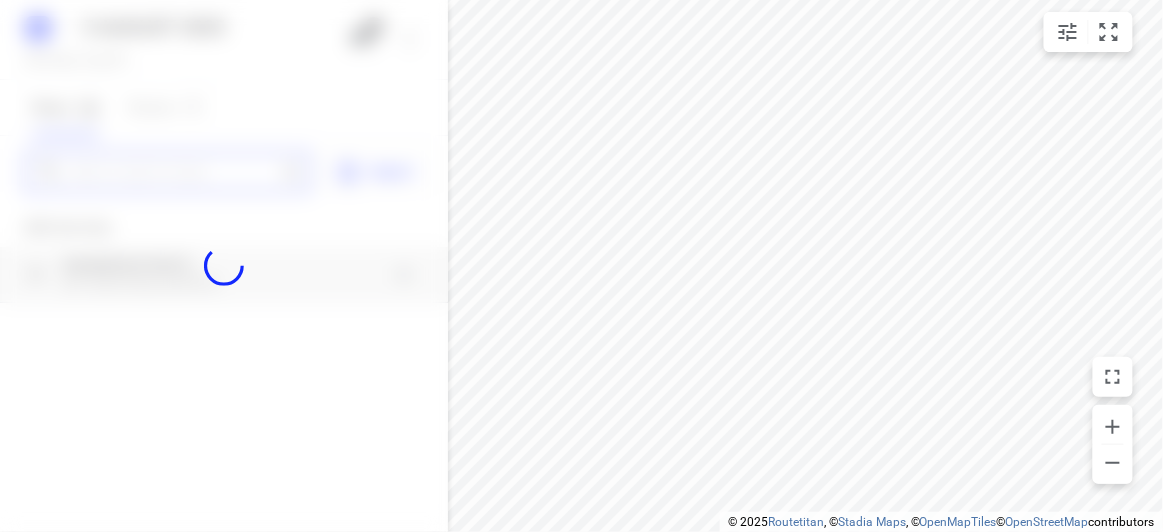 scroll, scrollTop: 0, scrollLeft: 0, axis: both 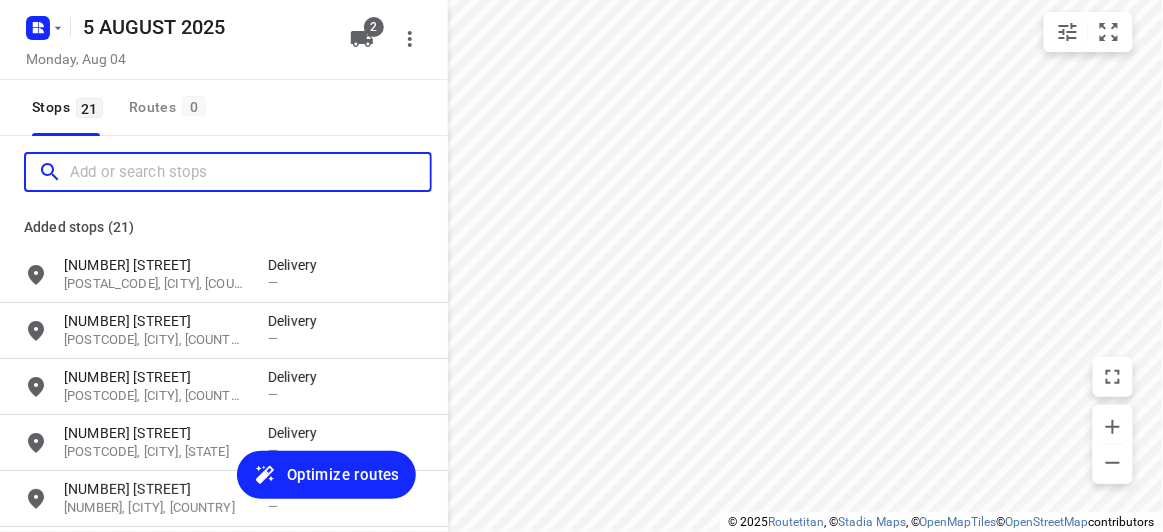 paste on "[NUMBER] [STREET] [CITY] [POSTAL_CODE]" 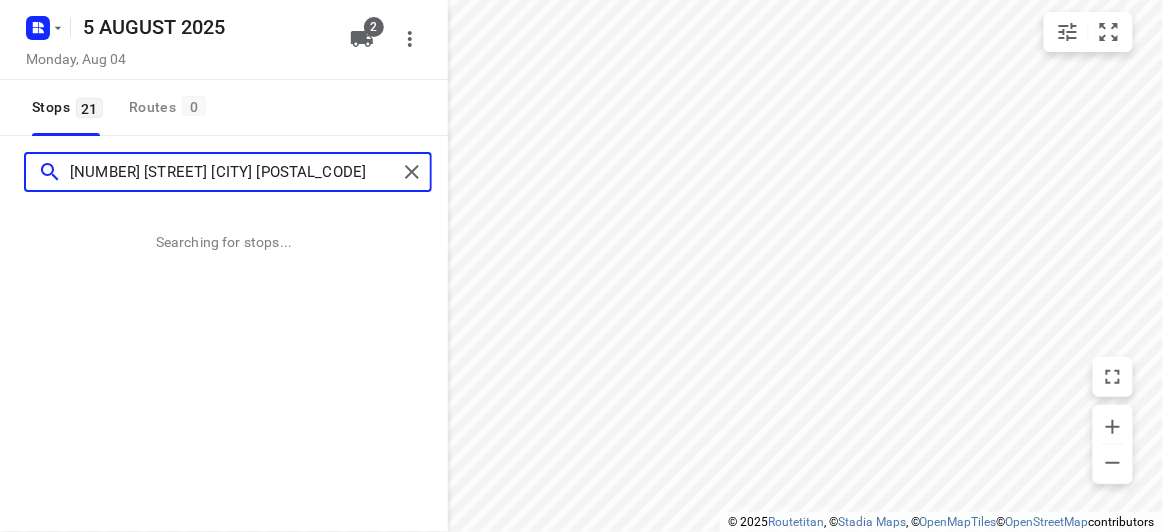 type on "[NUMBER] [STREET] [CITY] [POSTAL_CODE]" 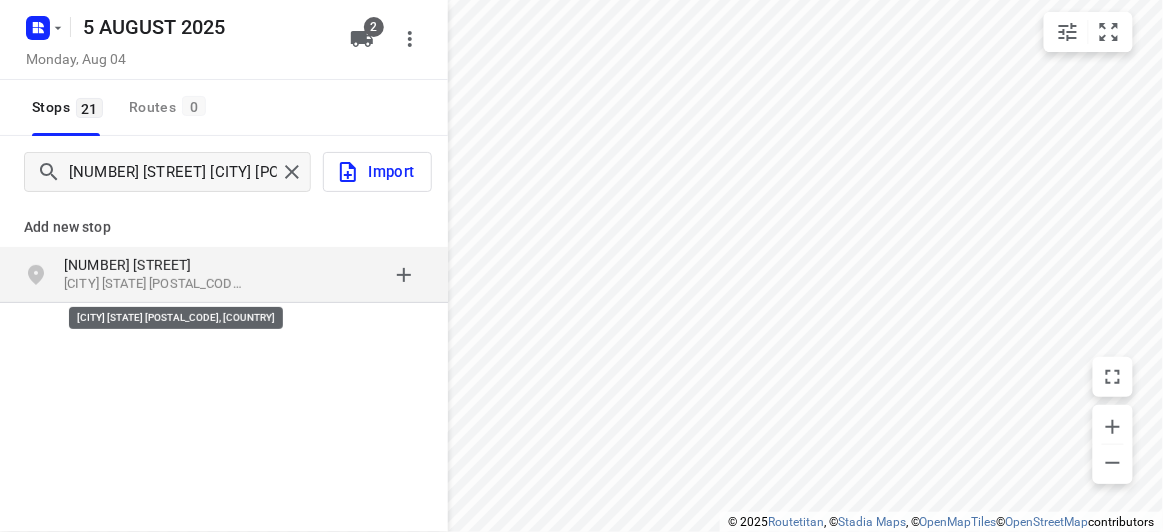 click on "[CITY] [STATE] [POSTAL_CODE], [COUNTRY]" at bounding box center (156, 284) 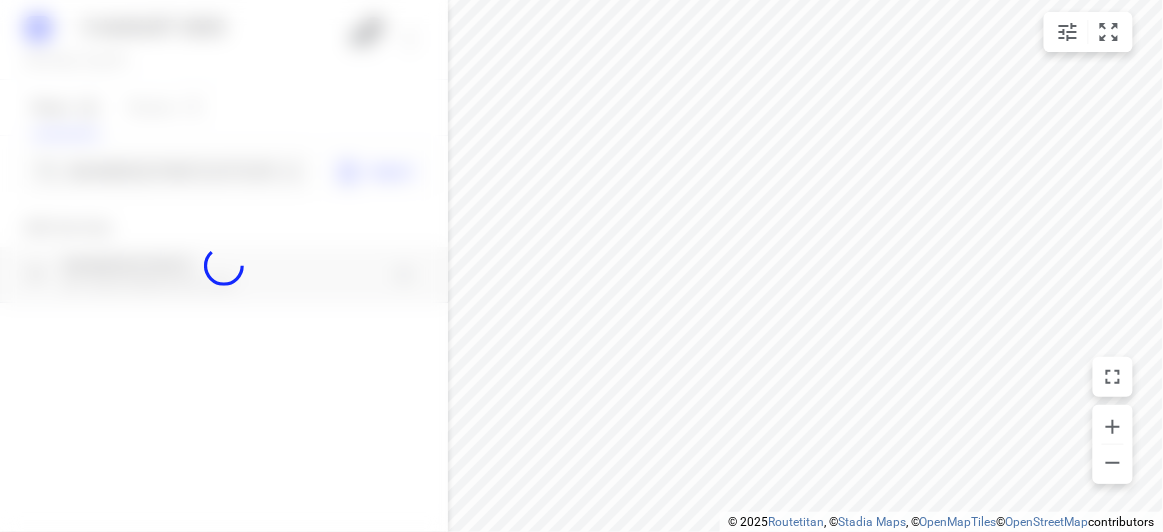 click at bounding box center [224, 266] 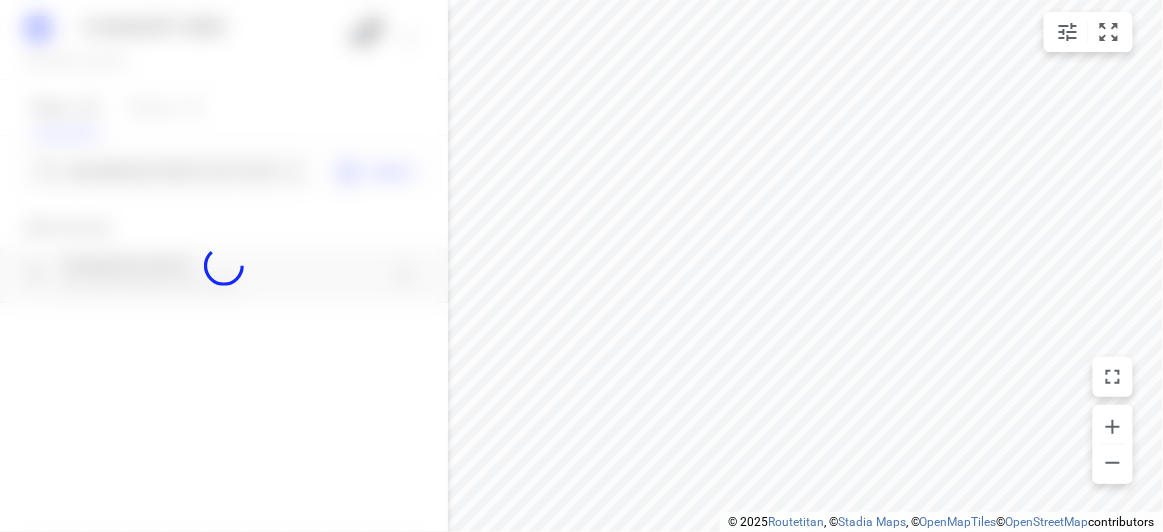 click at bounding box center [224, 266] 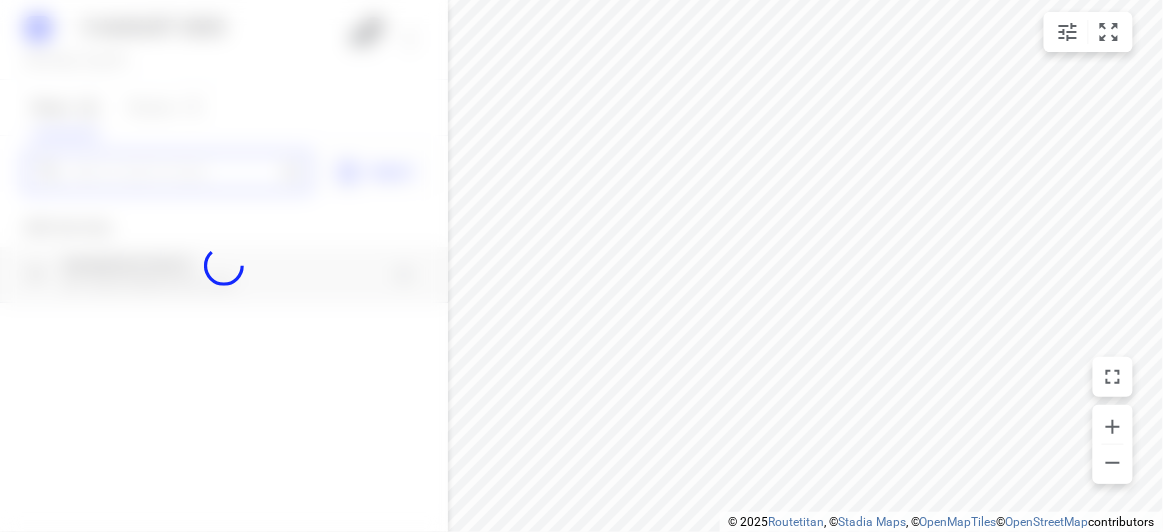 paste on "[NUMBER] [STREET] [CITY] [POSTCODE]" 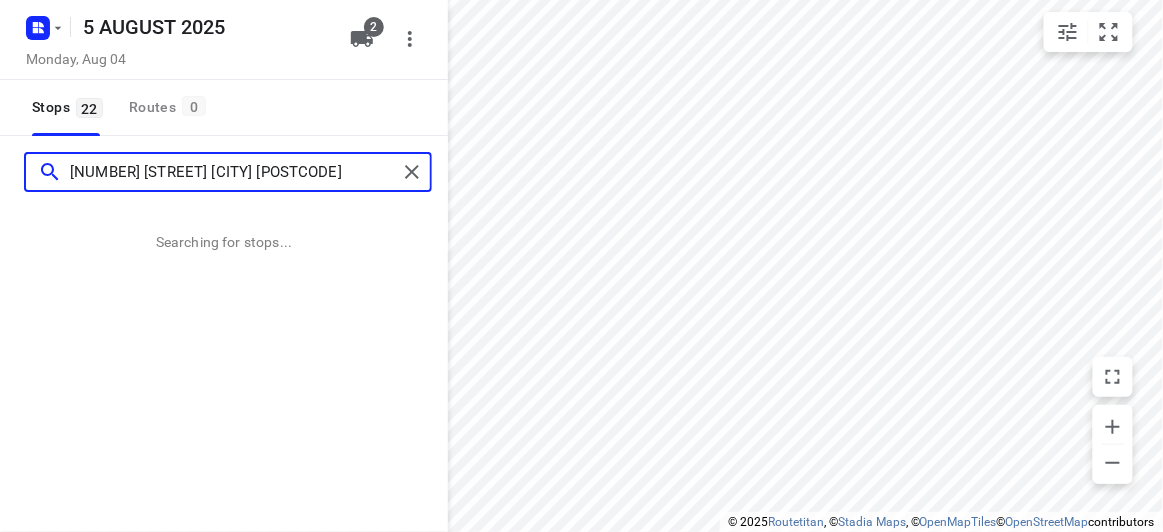 scroll, scrollTop: 0, scrollLeft: 0, axis: both 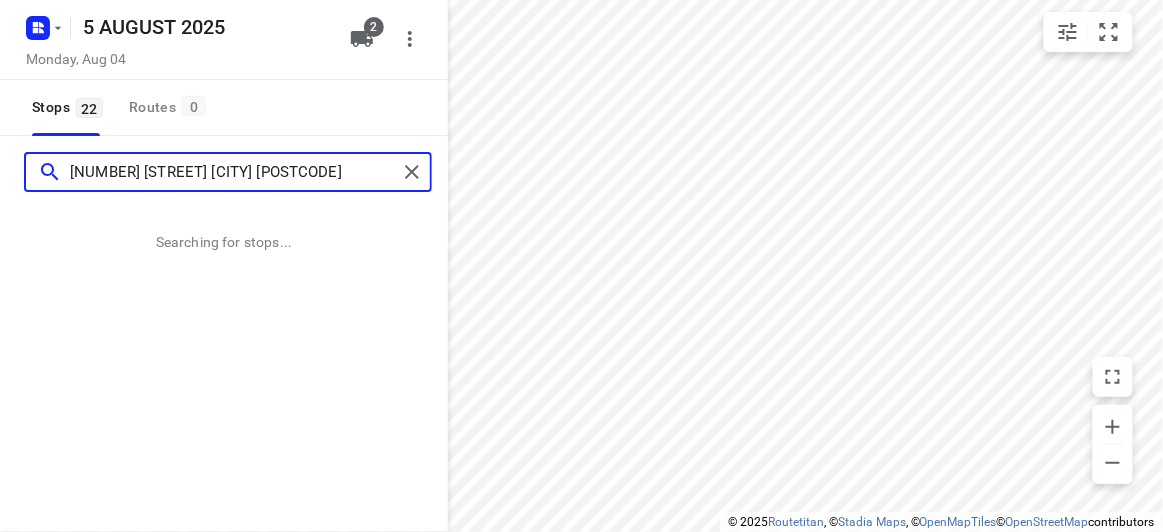 type on "[NUMBER] [STREET] [CITY] [POSTCODE]" 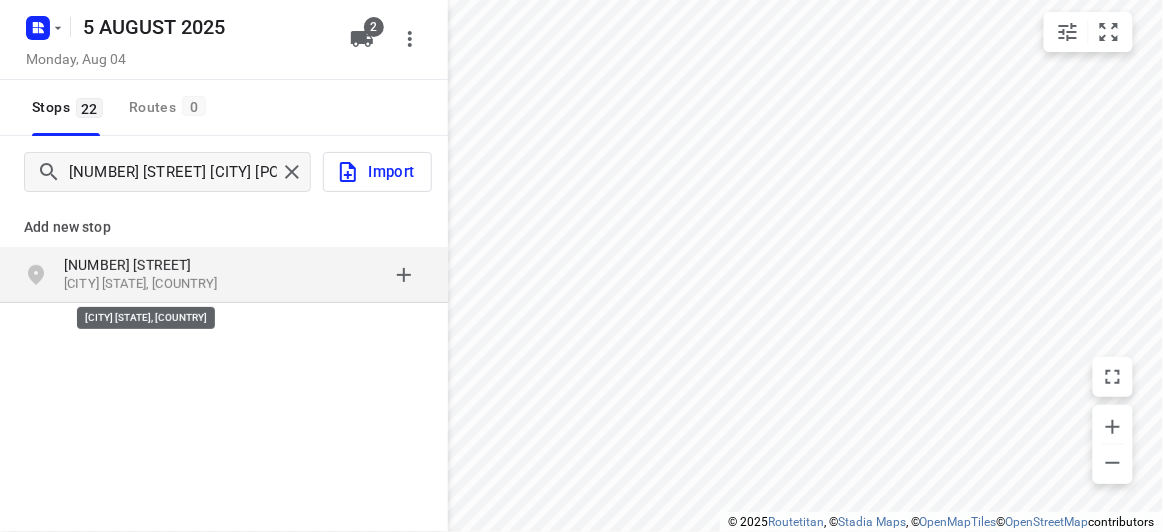 click on "[CITY] [STATE], [COUNTRY]" at bounding box center [156, 284] 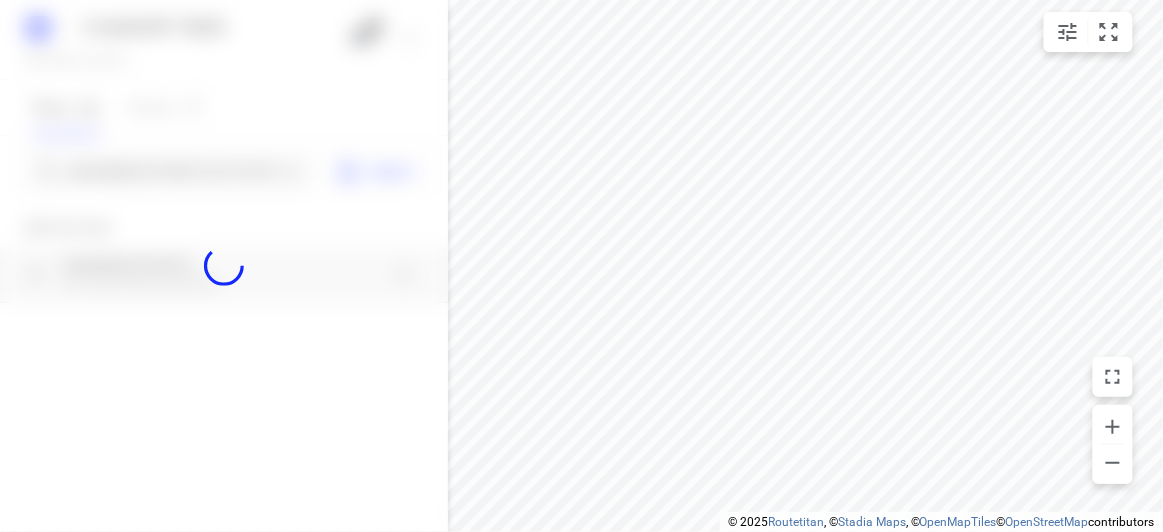 click at bounding box center (224, 266) 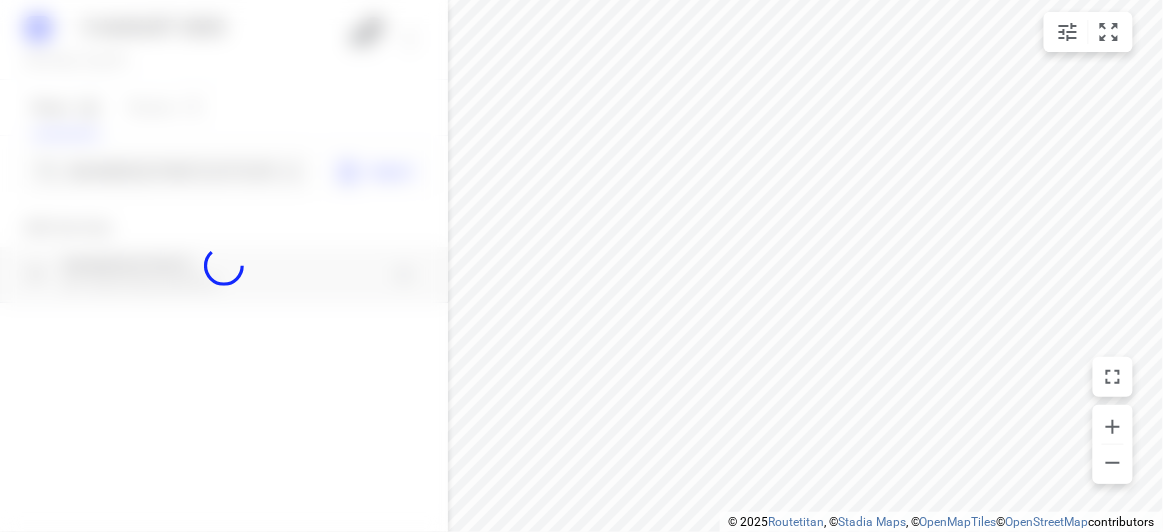 click at bounding box center (224, 266) 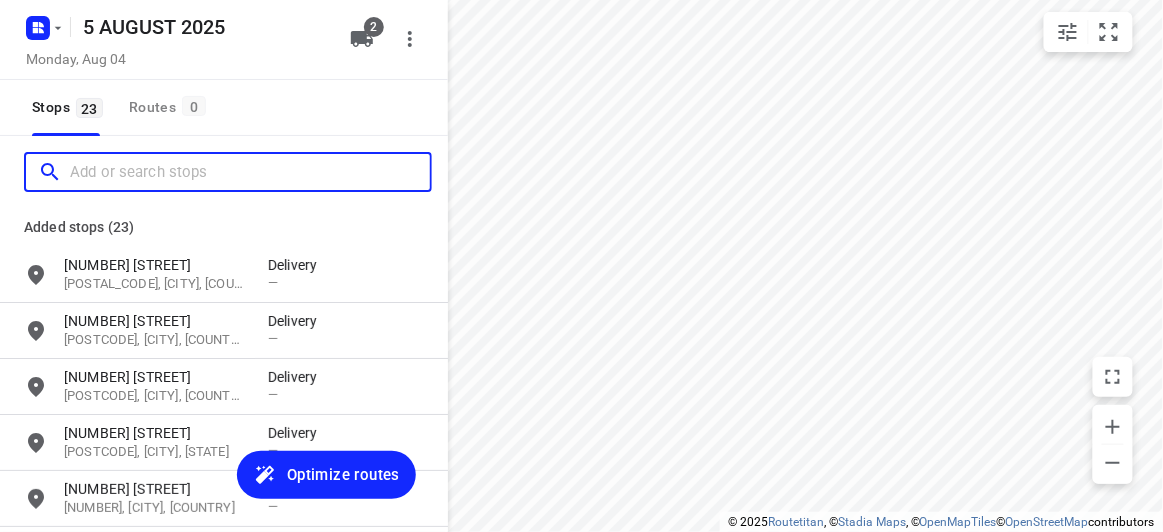 scroll, scrollTop: 0, scrollLeft: 0, axis: both 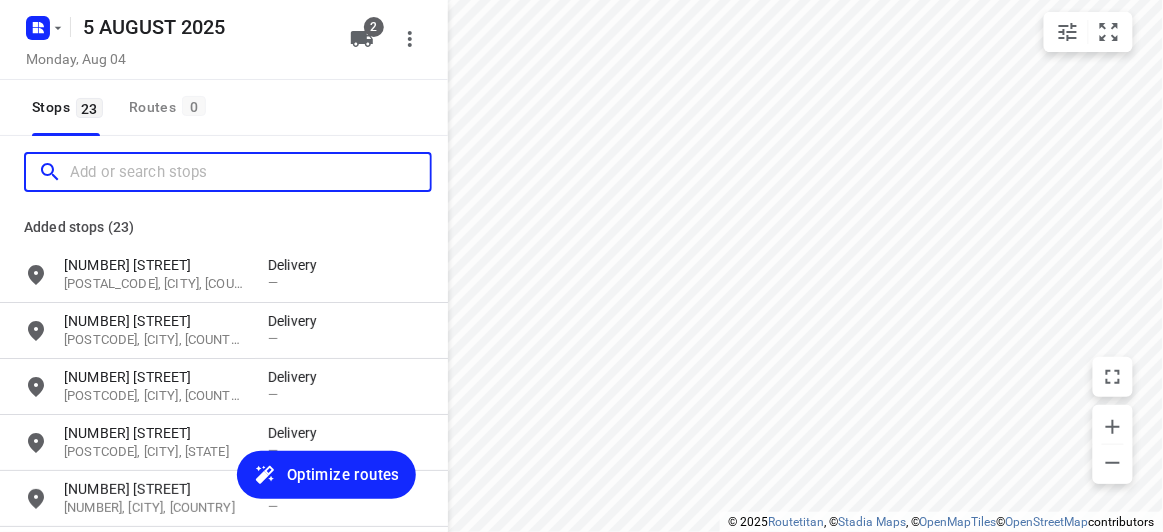 paste on "[NUMBER] [STREET] [CITY] [POSTCODE]" 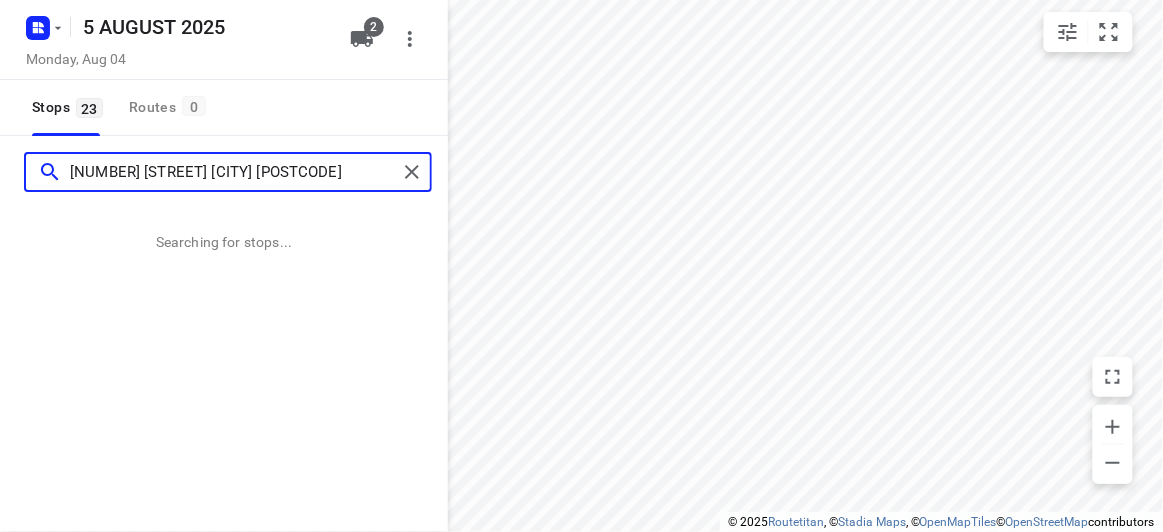 type on "[NUMBER] [STREET] [CITY] [POSTCODE]" 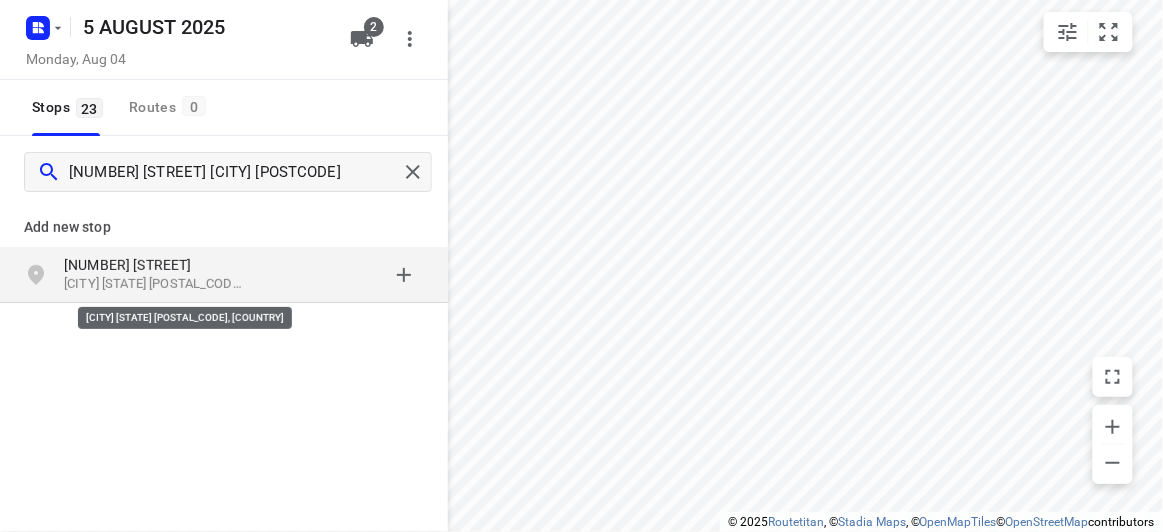 click on "[CITY] [STATE] [POSTAL_CODE], [COUNTRY]" at bounding box center (156, 284) 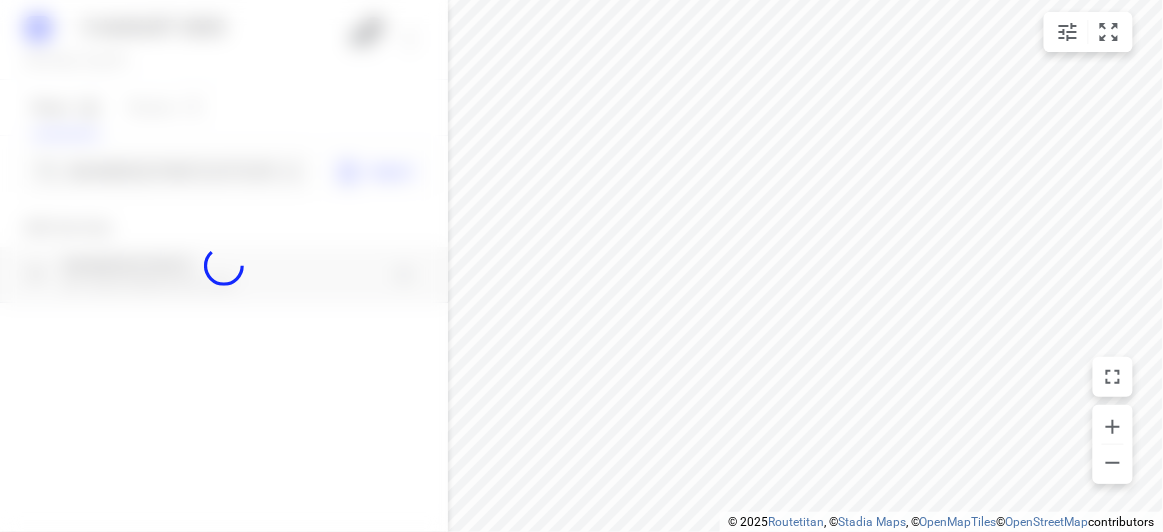 click at bounding box center (224, 266) 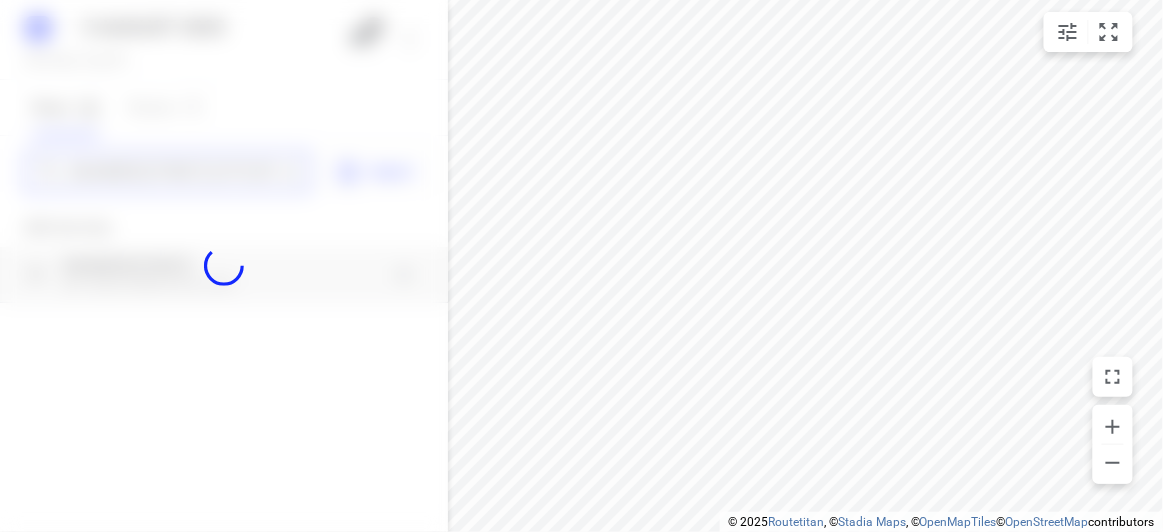 click on "[NUMBER] [STREET] [CITY] [POSTCODE]" at bounding box center (173, 172) 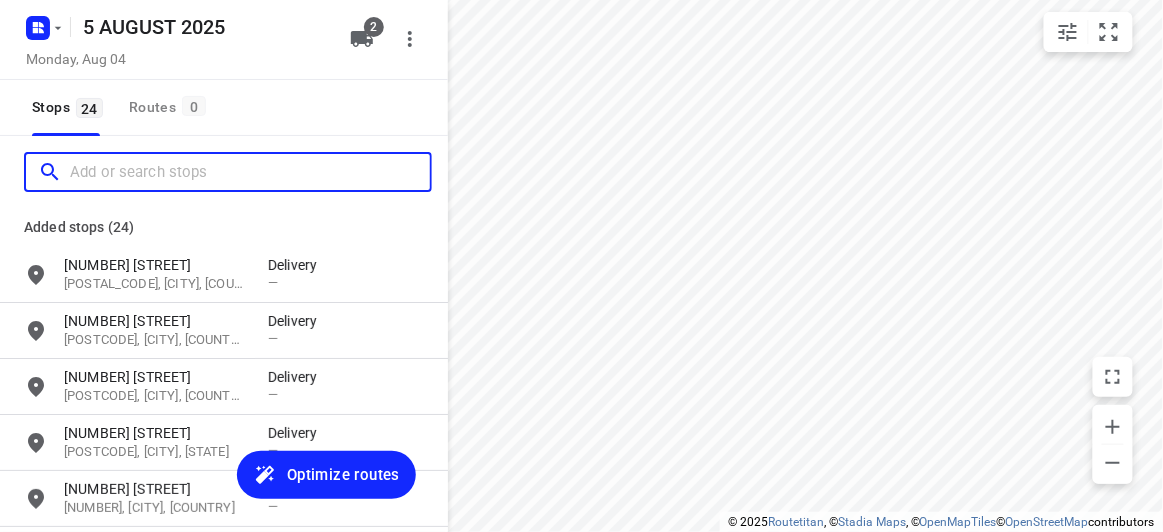 scroll, scrollTop: 0, scrollLeft: 0, axis: both 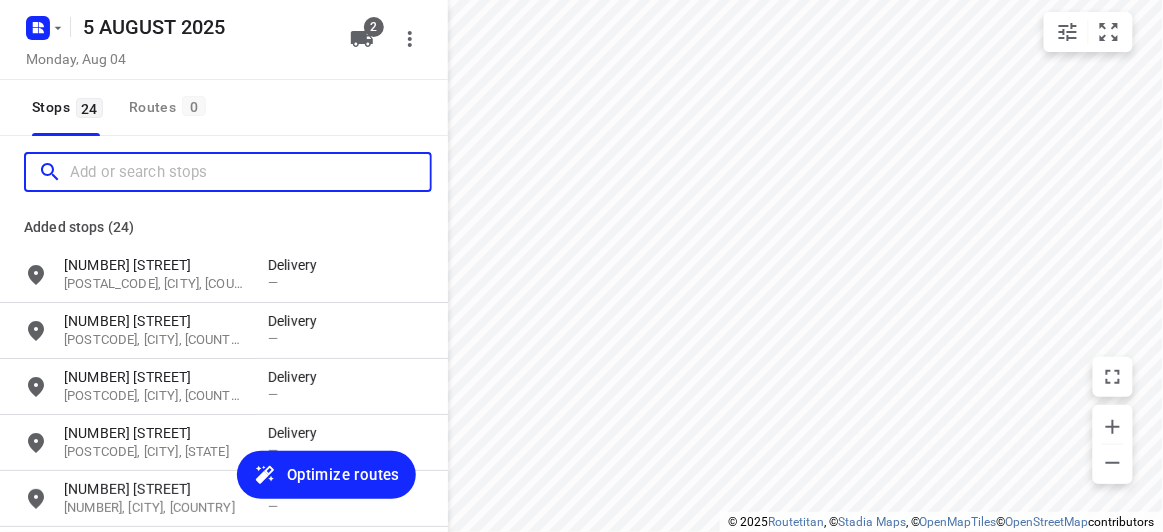 paste on "[NUMBER] [STREET], [CITY], [STATE], [POSTAL_CODE] [CITY] [POSTAL_CODE]" 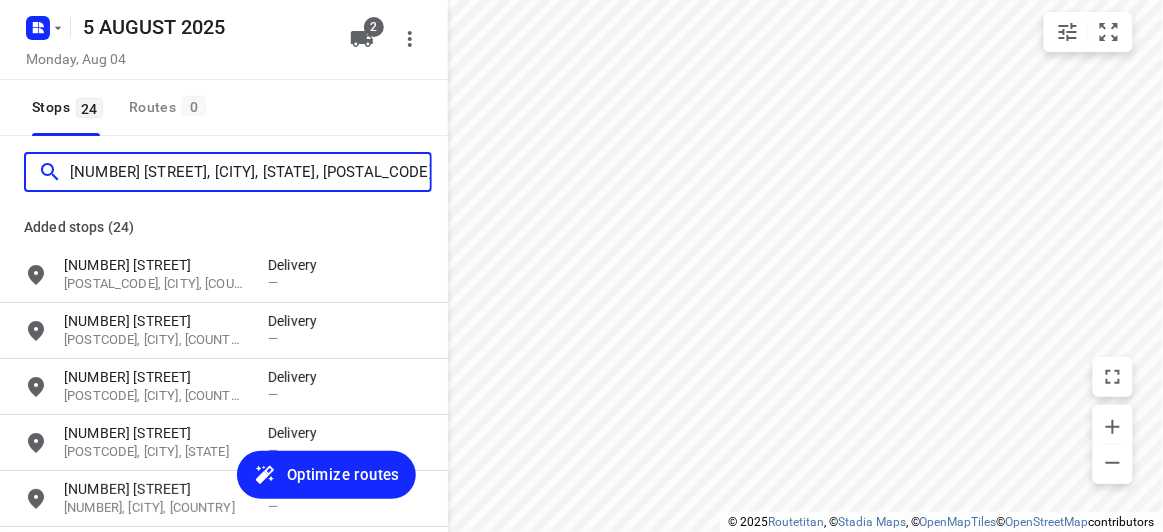 scroll, scrollTop: 0, scrollLeft: 33, axis: horizontal 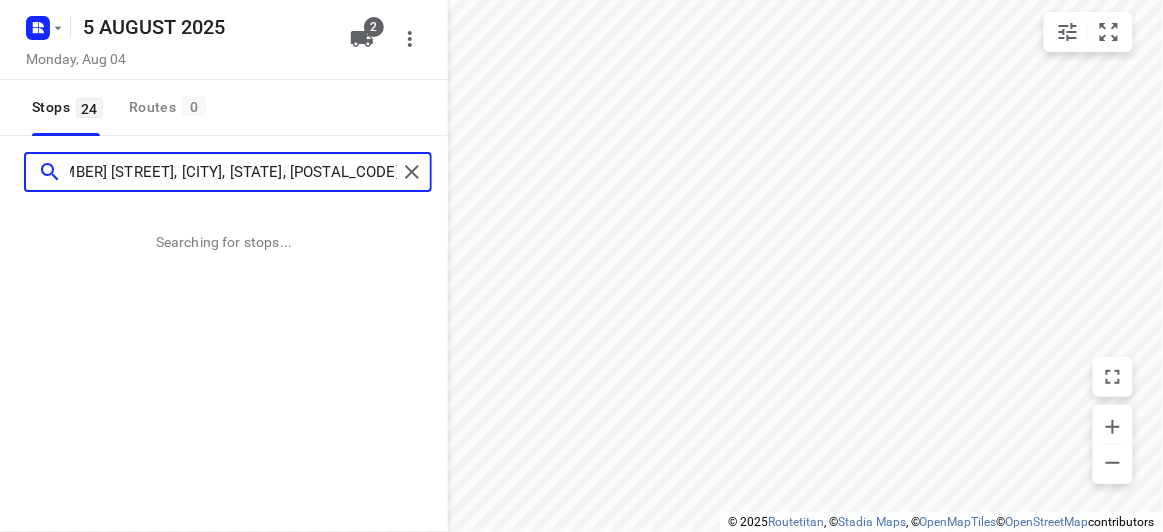 type on "[NUMBER] [STREET], [CITY], [STATE], [POSTAL_CODE] [CITY] [POSTAL_CODE]" 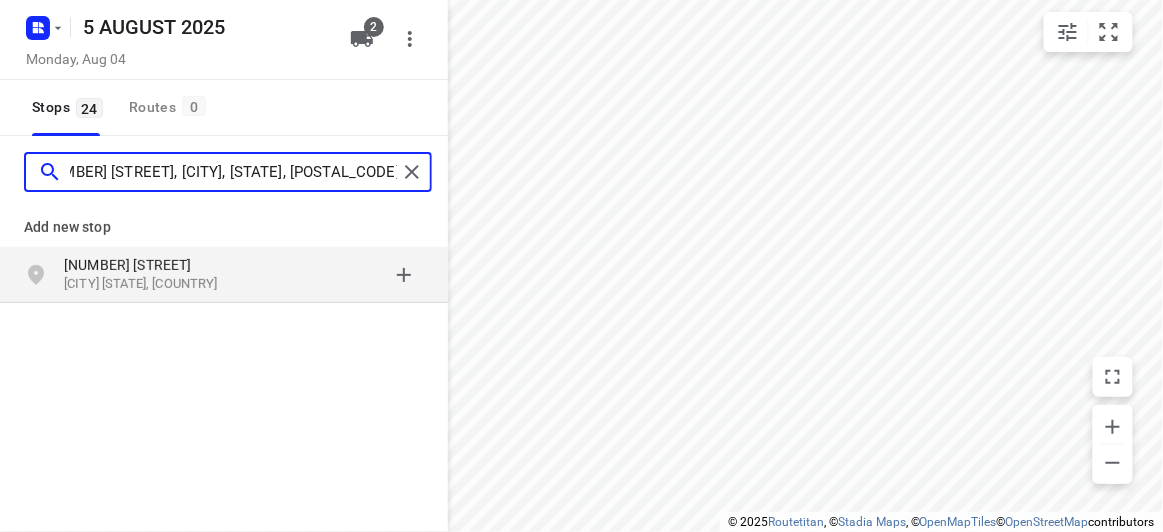 scroll, scrollTop: 0, scrollLeft: 0, axis: both 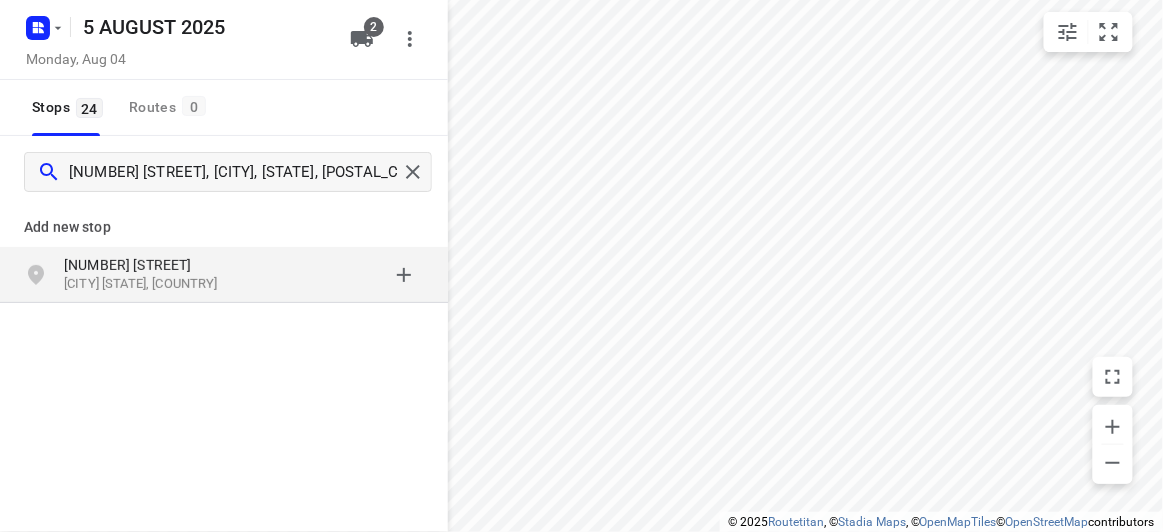 click on "[NUMBER] [STREET]" at bounding box center [156, 265] 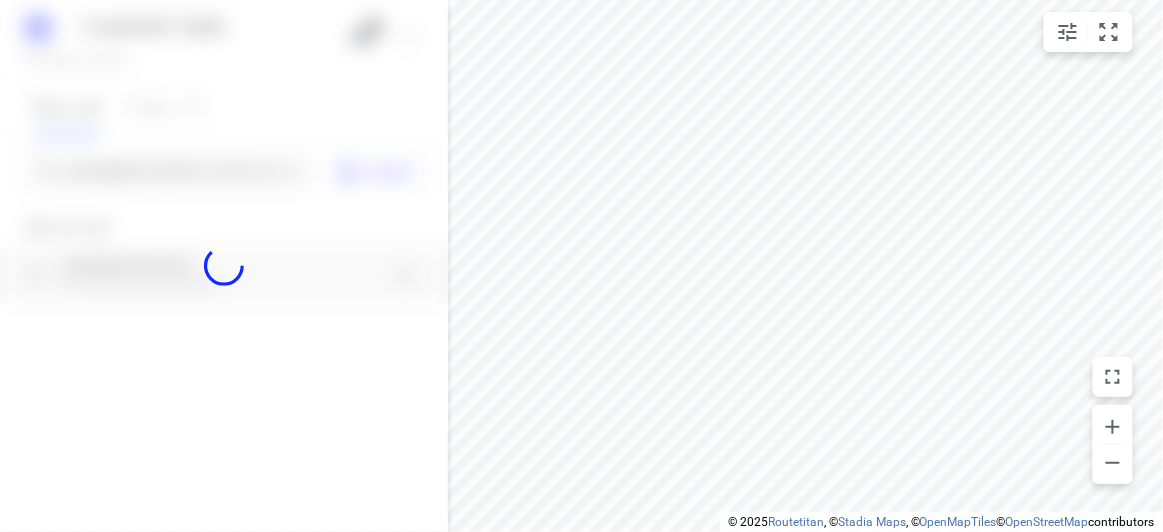 click at bounding box center (224, 266) 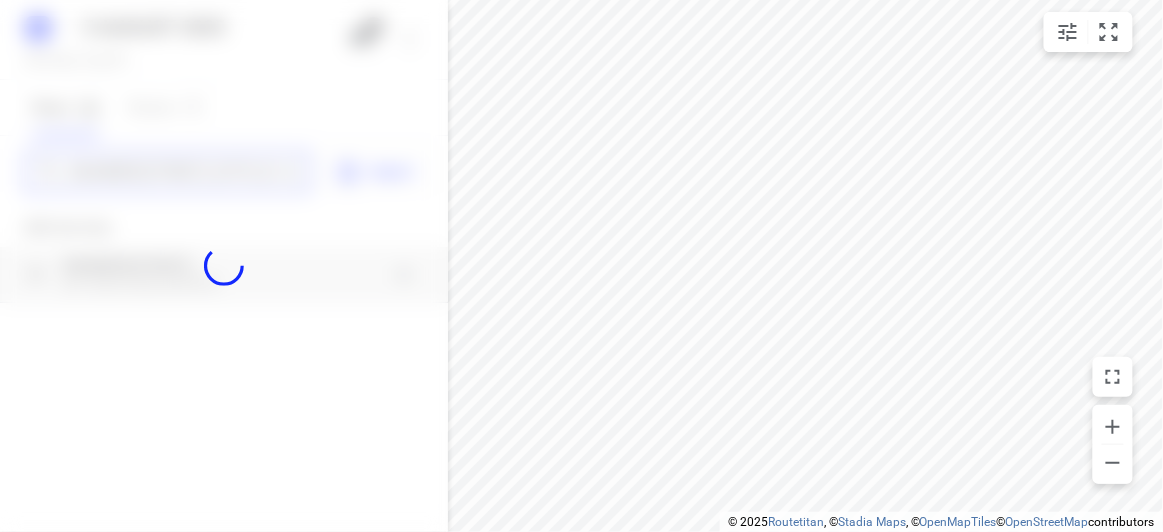 click on "[DATE] [DAY] [STOPS] Stops [ROUTES] Routes 0 [NUMBER] [STREET], [CITY], [STATE], [POSTAL_CODE] [CITY] [POSTAL_CODE] Import Add new stop [NUMBER] [STREET]  [CITY] [STATE], [COUNTRY] Routing Settings Optimization preference Shortest distance distance Optimization preference Distance Format KM km Distance Format Default stop duration [TIME] Default stop duration Default stop load [NUMBER] units Default stop load Allow late stops   Maximum amount of time drivers may be late at a stop Allow reloads BETA   Vehicles may return to the depot to load more stops. Fixed departure time   Vehicles must depart at the start of their working hours Cancel Save" at bounding box center [224, 266] 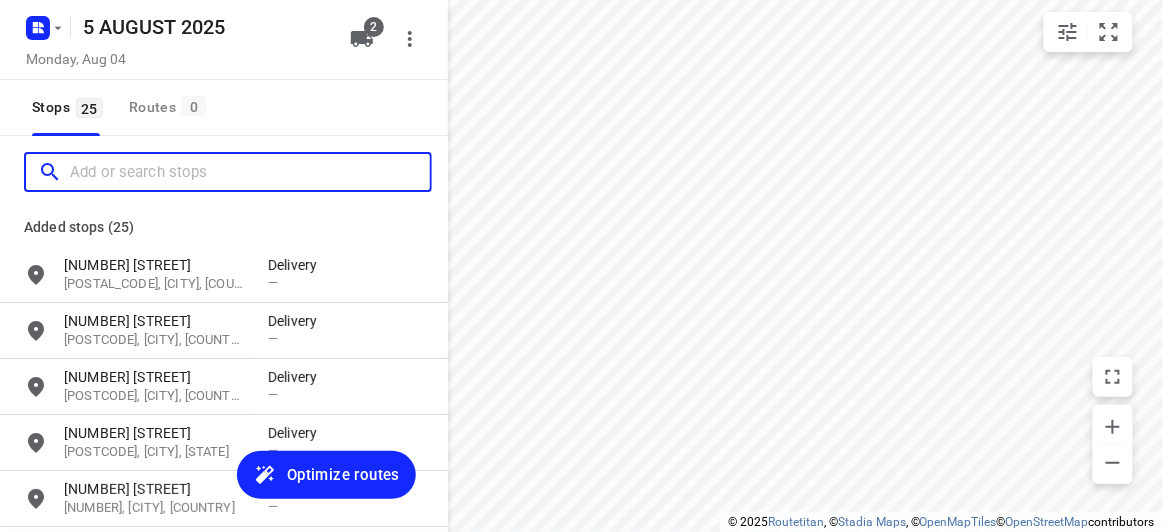 scroll, scrollTop: 0, scrollLeft: 0, axis: both 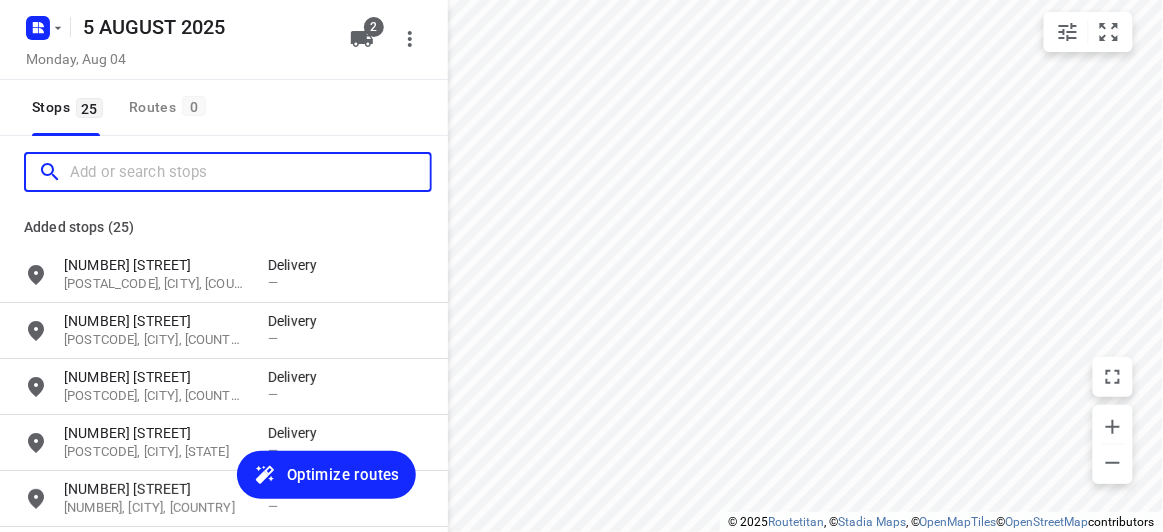 paste on "[NUMBER] [STREET] [CITY] [POSTAL_CODE]" 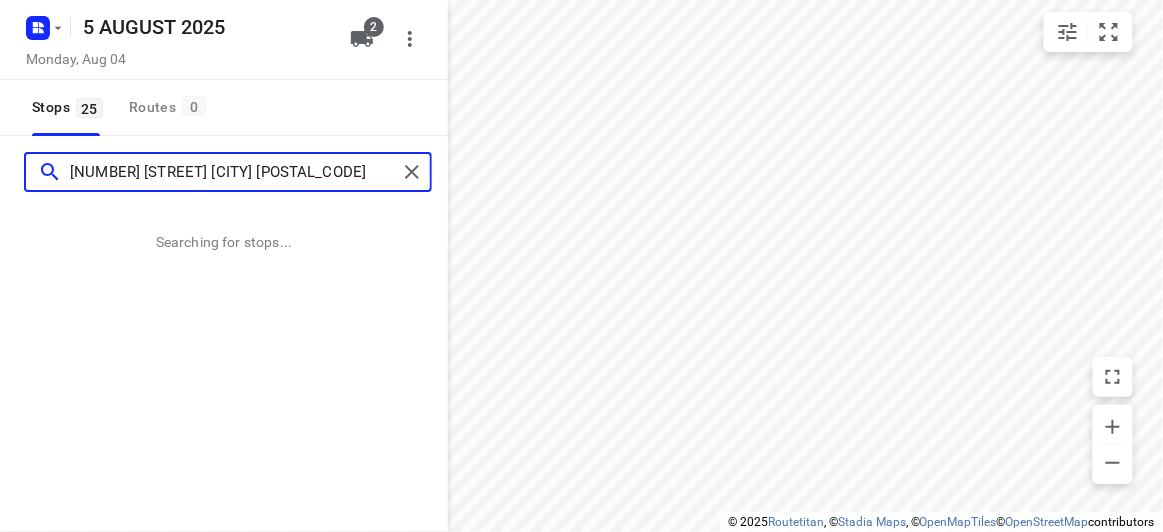 type on "[NUMBER] [STREET] [CITY] [POSTAL_CODE]" 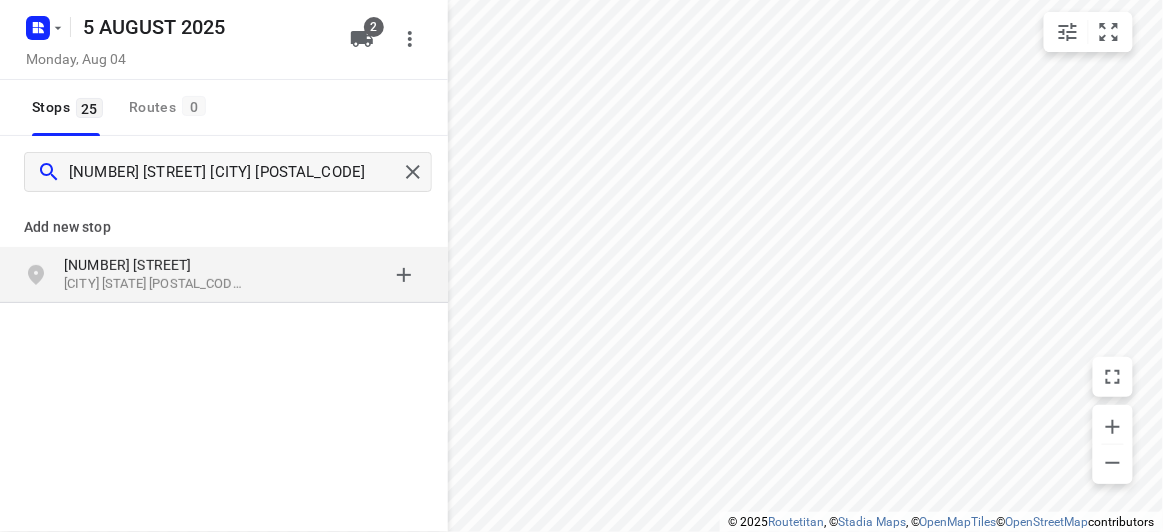 click on "[CITY] [STATE] [POSTAL_CODE], [COUNTRY]" at bounding box center [156, 284] 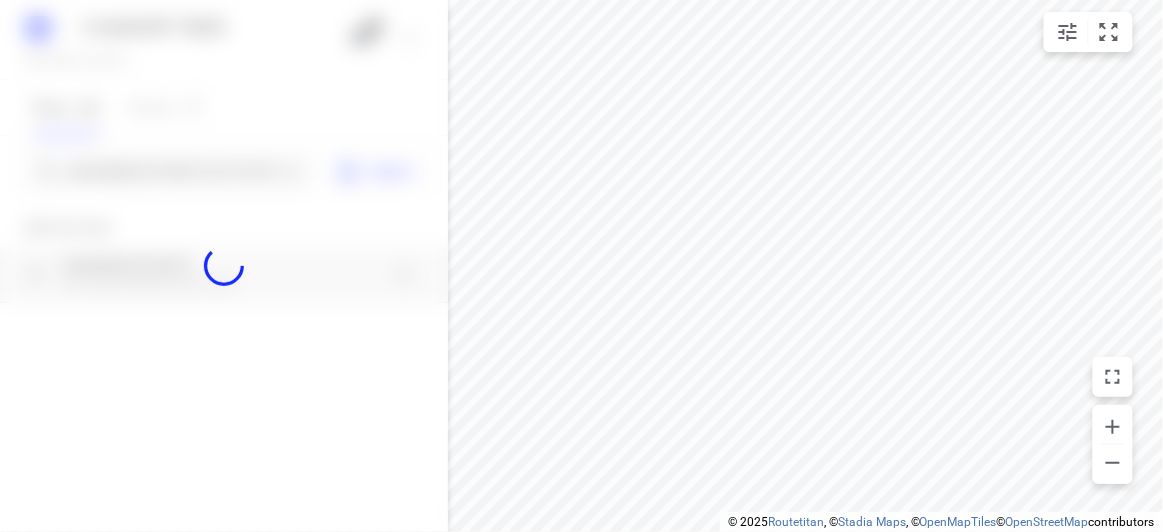 click at bounding box center [224, 266] 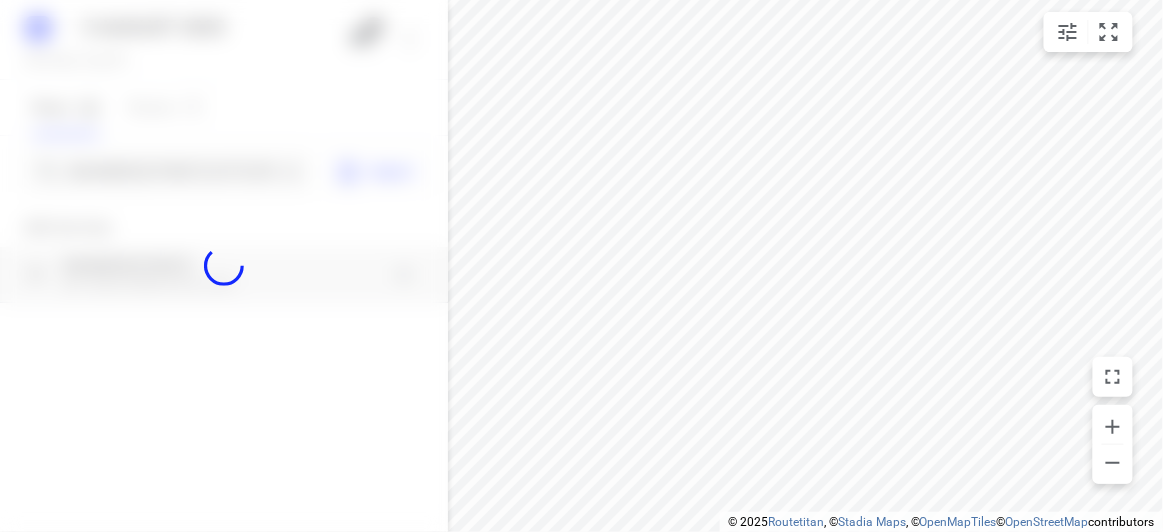 click at bounding box center [224, 266] 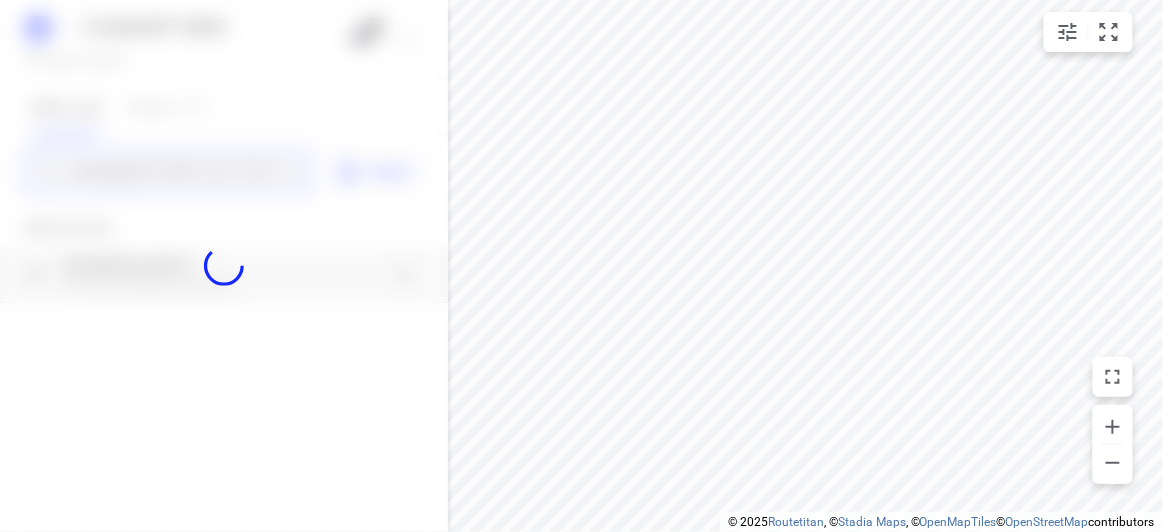 click on "[DATE] [DAY], [DATE] [NUMBER] Stops [NUMBER] Routes [NUMBER] [NUMBER] [STREET] [CITY] [POSTCODE] Import Add new stop [NUMBER] [STREET] [CITY] [STATE], [COUNTRY] Routing Settings Optimization preference Shortest distance distance Optimization preference Distance Format KM km Distance Format Default stop duration [NUMBER] minutes Default stop duration Default stop load [NUMBER] units Default stop load Allow late stops Maximum amount of time drivers may be late at a stop Allow reloads BETA Vehicles may return to the depot to load more stops. Fixed departure time Vehicles must depart at the start of their working hours Cancel Save" at bounding box center [224, 266] 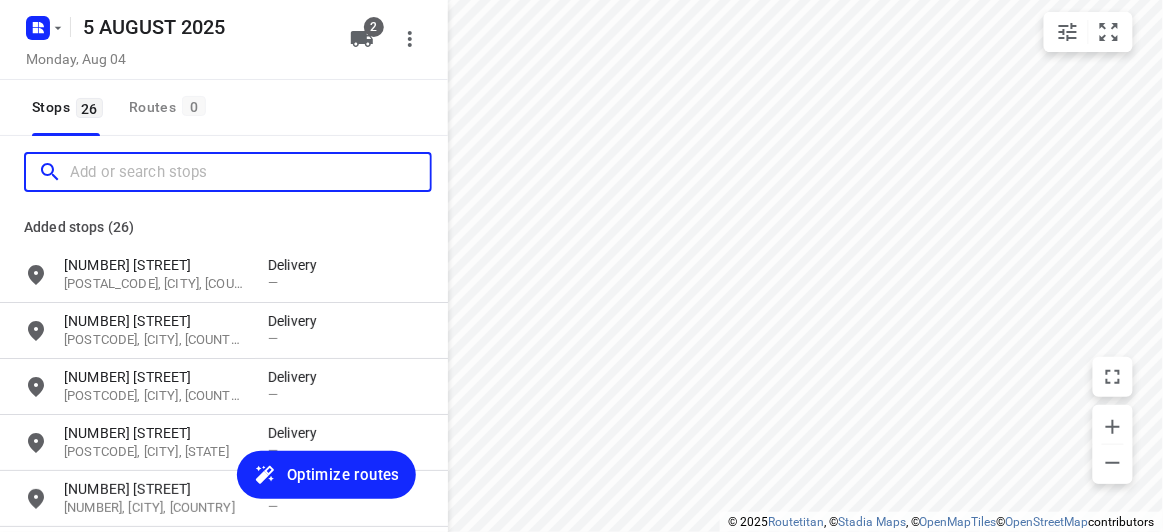 paste on "[NUMBER] [STREET] [CITY] [POSTCODE]" 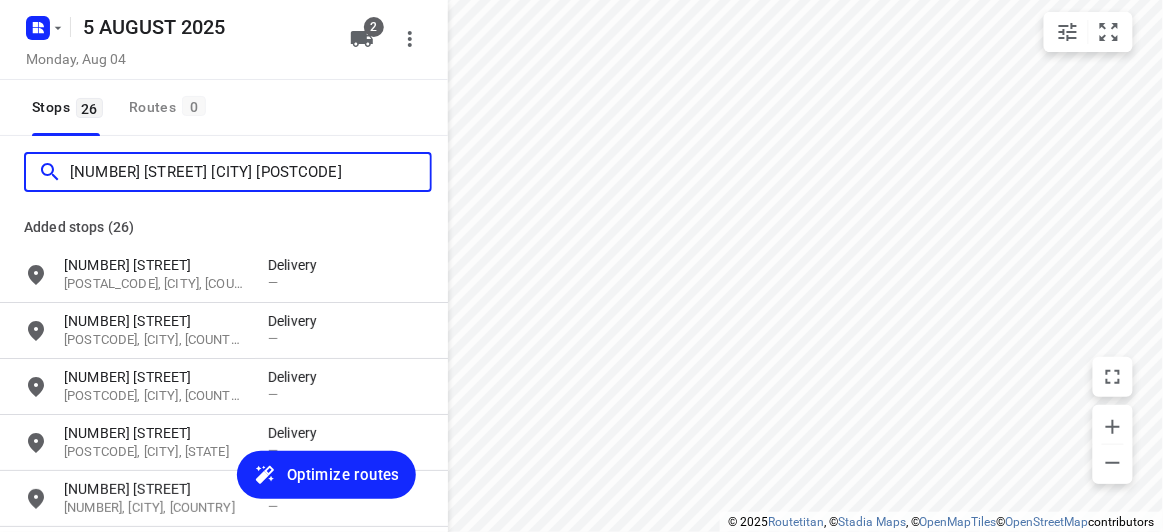 scroll, scrollTop: 0, scrollLeft: 0, axis: both 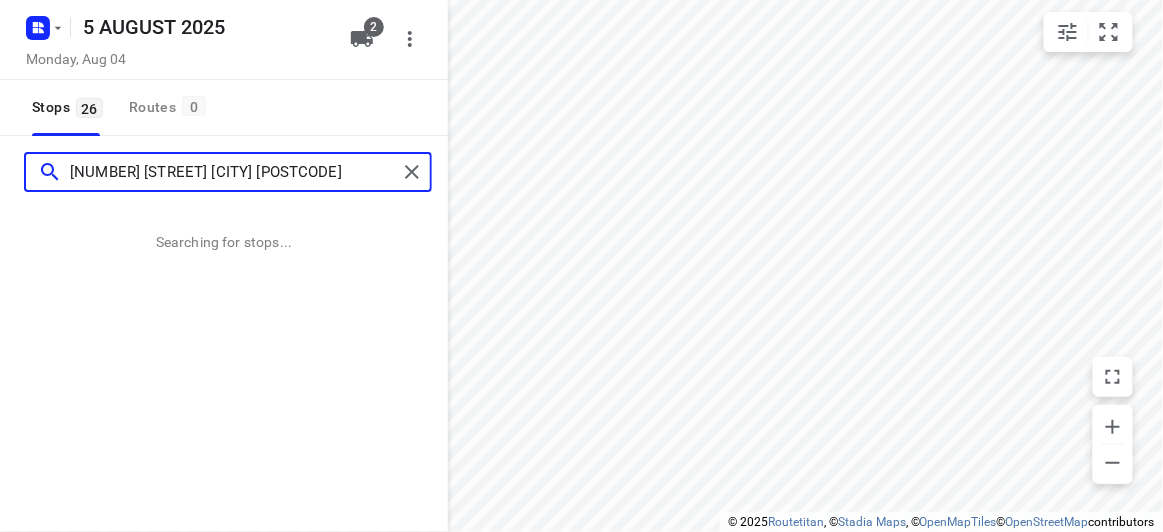 type on "[NUMBER] [STREET] [CITY] [POSTCODE]" 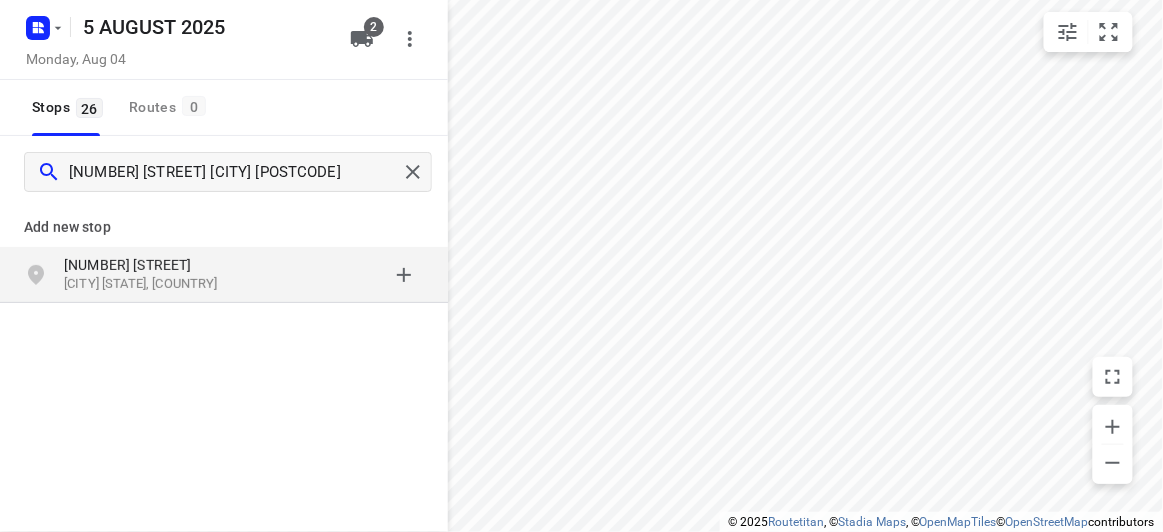 click at bounding box center (346, 275) 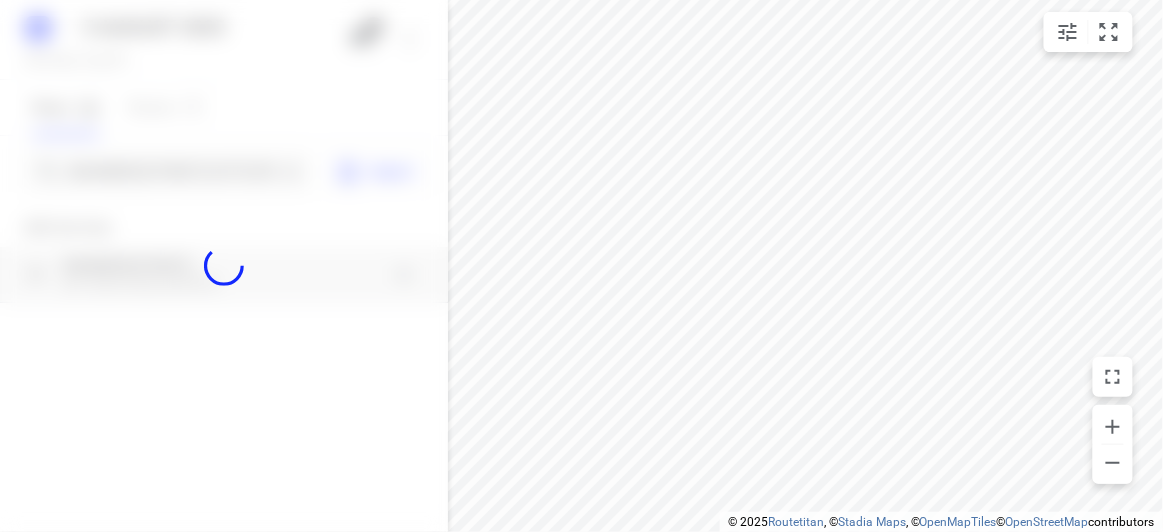 click at bounding box center (224, 266) 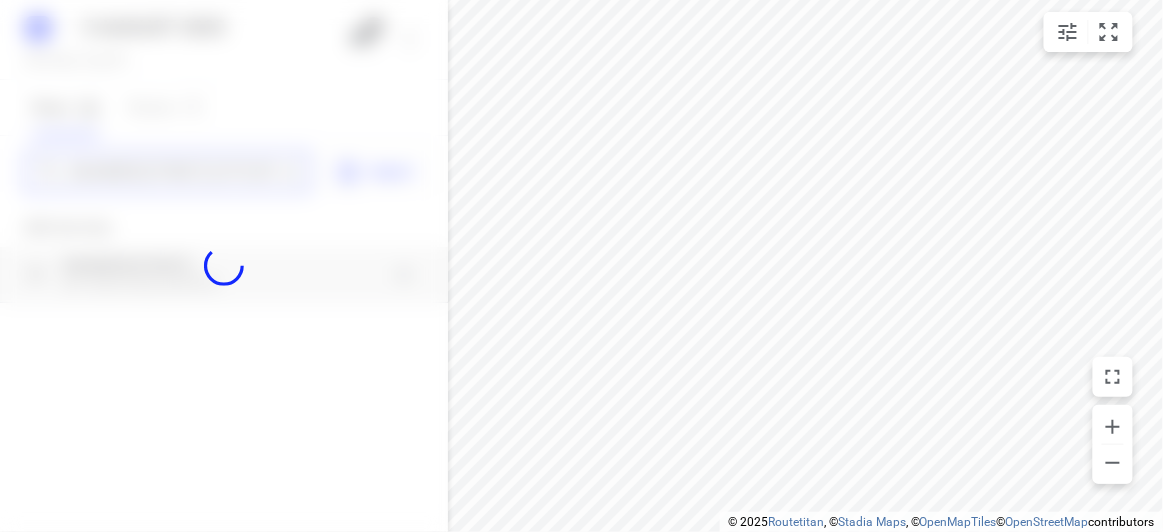 click on "[NUMBER] [STREET] [CITY] [POSTCODE]" at bounding box center [173, 172] 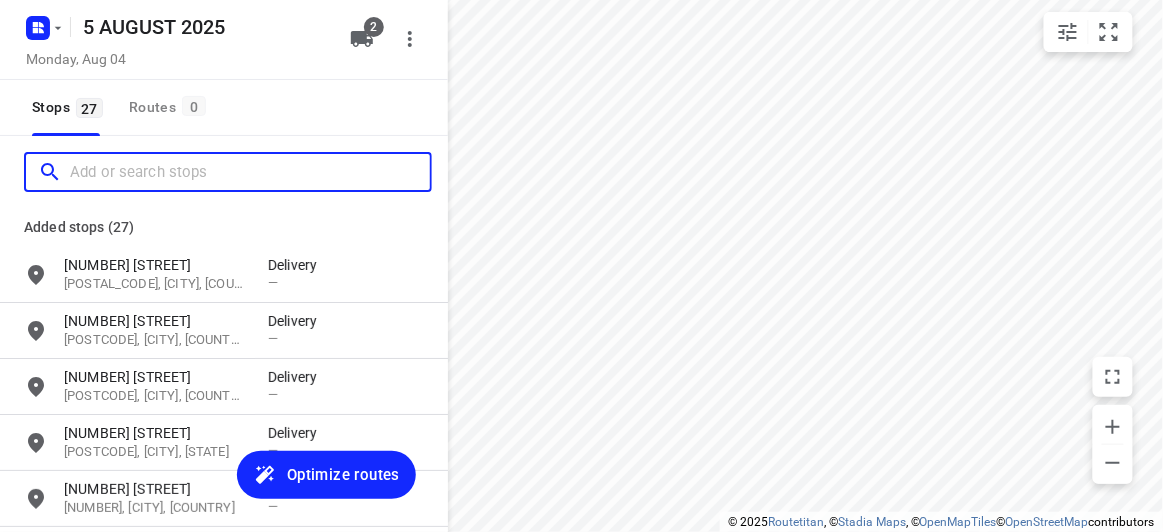 scroll, scrollTop: 0, scrollLeft: 0, axis: both 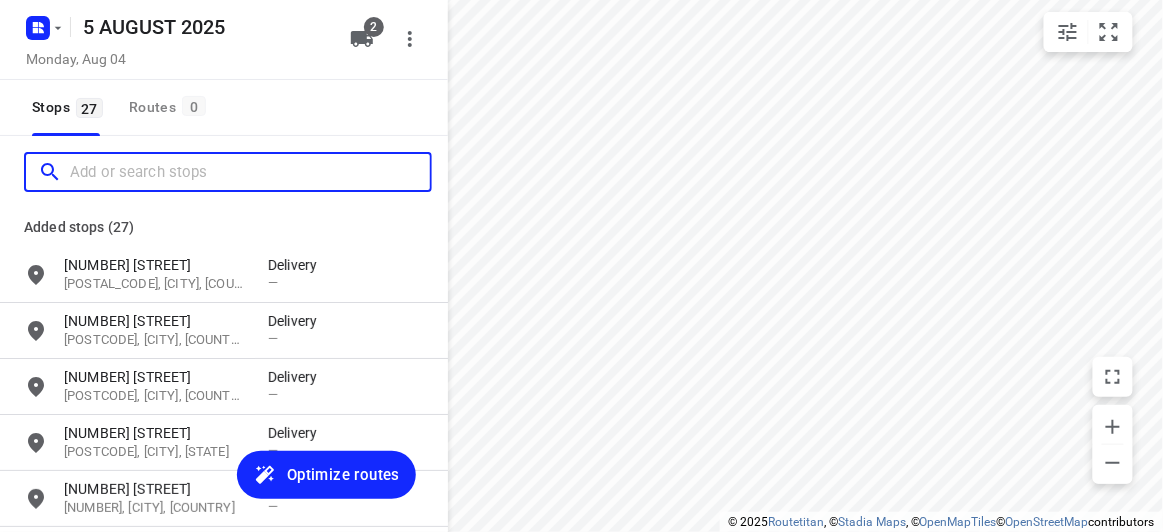 paste on "[NUMBER] [STREET] [CITY] [POSTAL_CODE]" 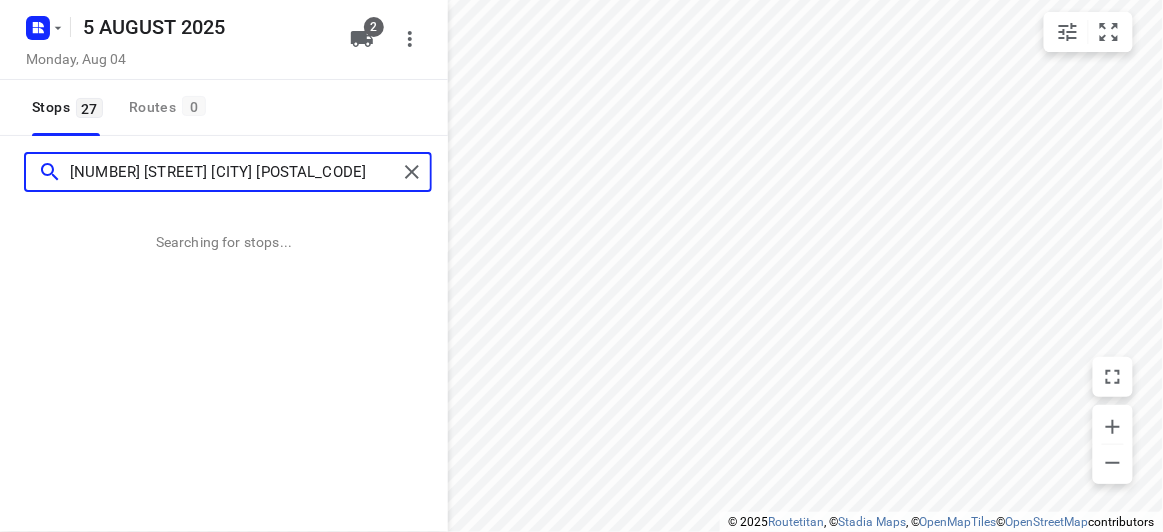 type on "[NUMBER] [STREET] [CITY] [POSTAL_CODE]" 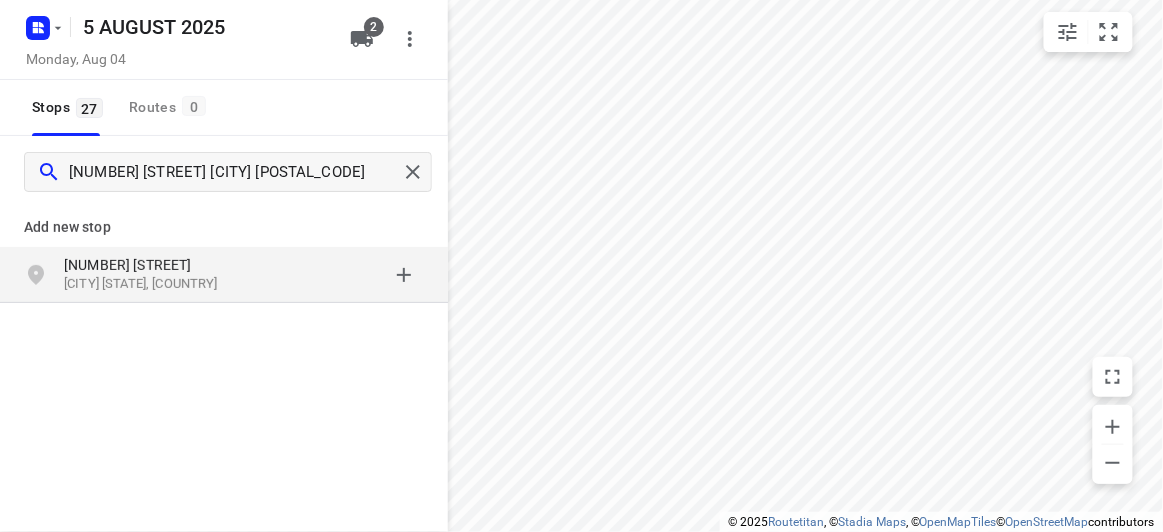 click on "[CITY] [STATE], [COUNTRY]" at bounding box center (156, 284) 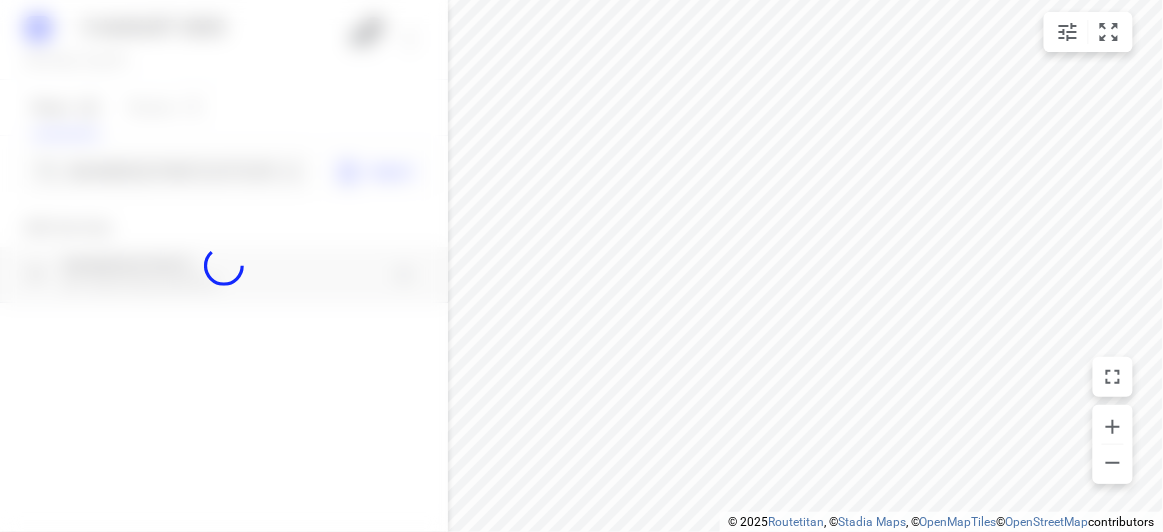 click at bounding box center [224, 266] 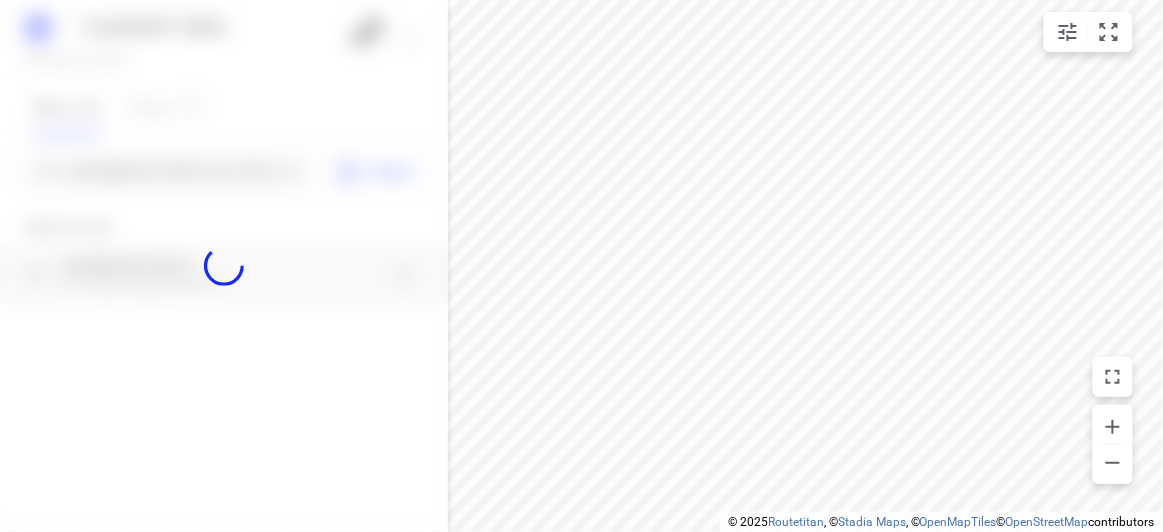 click at bounding box center [224, 266] 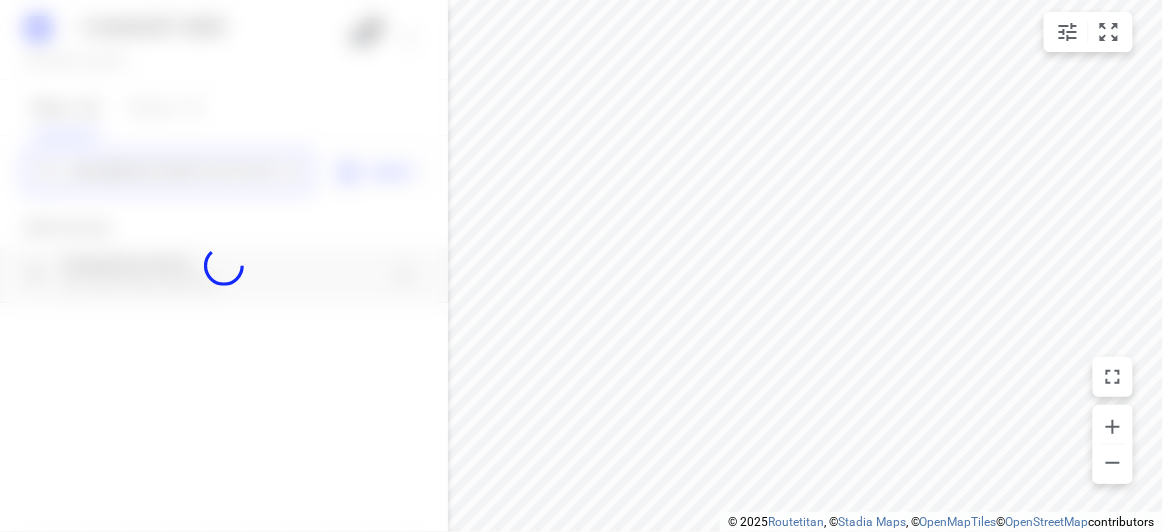 click on "[DATE] [DAY], [DATE] [NUMBER] Stops [NUMBER] Routes [NUMBER] [NUMBER] [STREET] [CITY] [POSTCODE] Import Add new stop [NUMBER] [STREET] [CITY] [STATE], [COUNTRY] Routing Settings Optimization preference Shortest distance distance Optimization preference Distance Format KM km Distance Format Default stop duration [NUMBER] minutes Default stop duration Default stop load [NUMBER] units Default stop load Allow late stops Maximum amount of time drivers may be late at a stop Allow reloads BETA Vehicles may return to the depot to load more stops. Fixed departure time Vehicles must depart at the start of their working hours Cancel Save" at bounding box center (224, 266) 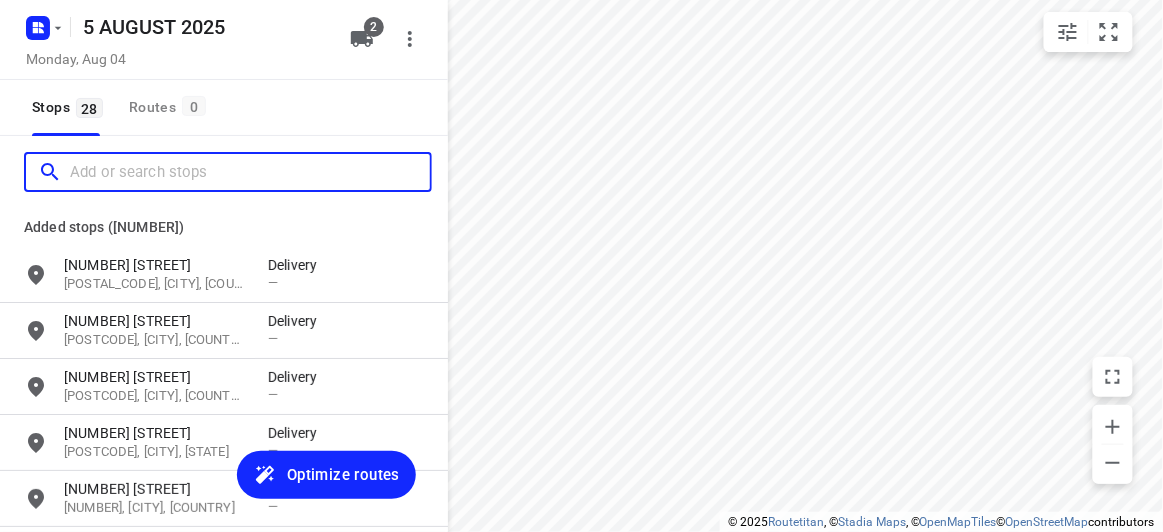 scroll, scrollTop: 0, scrollLeft: 0, axis: both 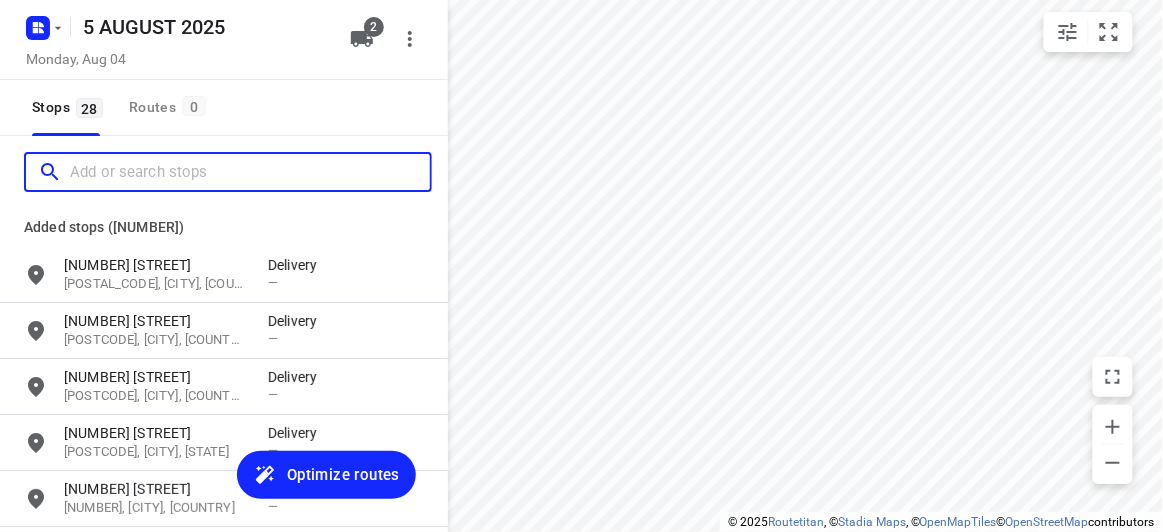 paste on "[NUMBER] [STREET] [CITY] [POSTAL_CODE]" 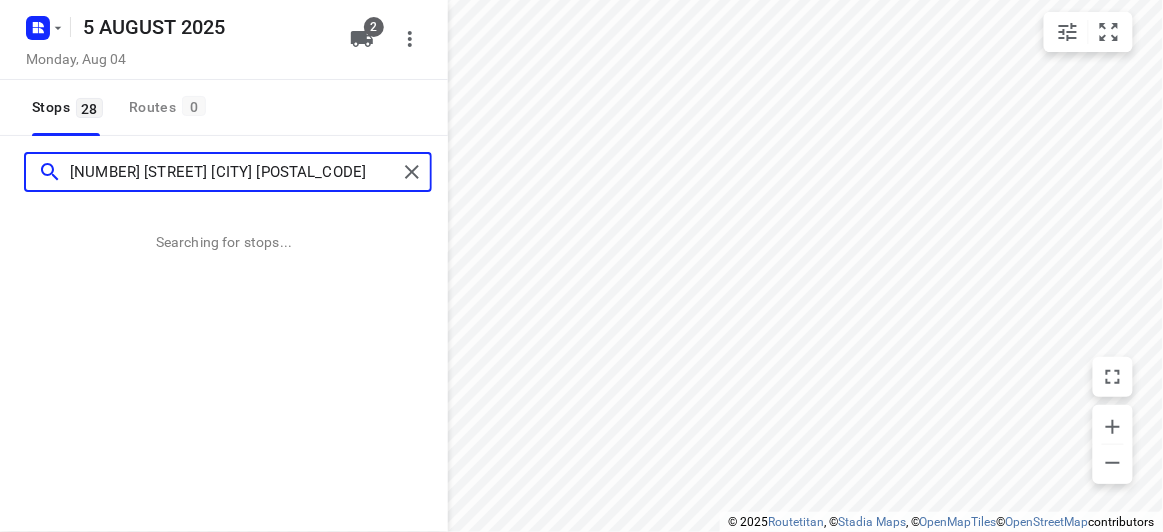 type on "[NUMBER] [STREET] [CITY] [POSTAL_CODE]" 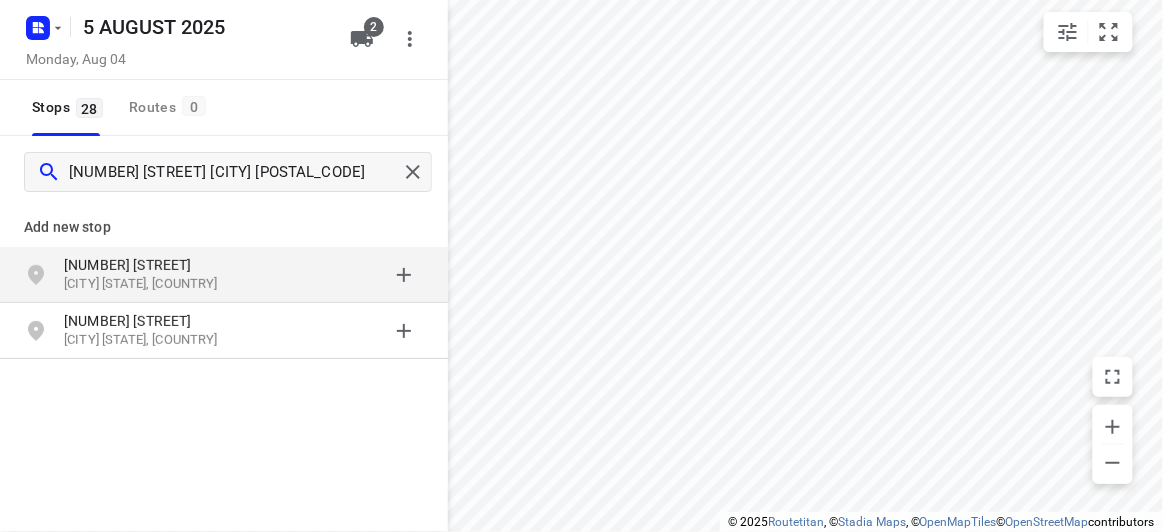 click on "Add new stop" at bounding box center [224, 219] 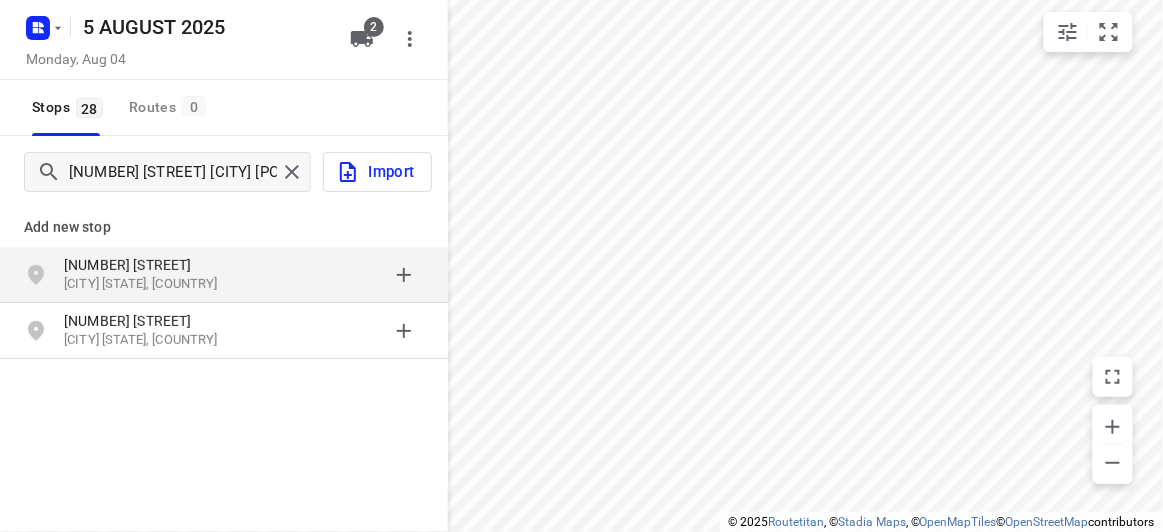 click on "[NUMBER] [STREET]" at bounding box center [156, 265] 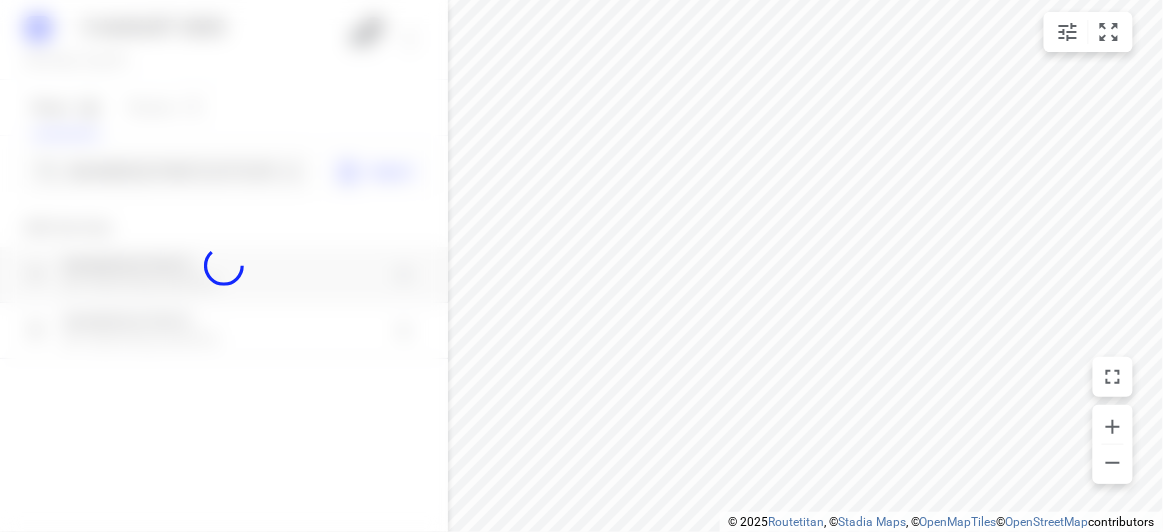 click at bounding box center (224, 266) 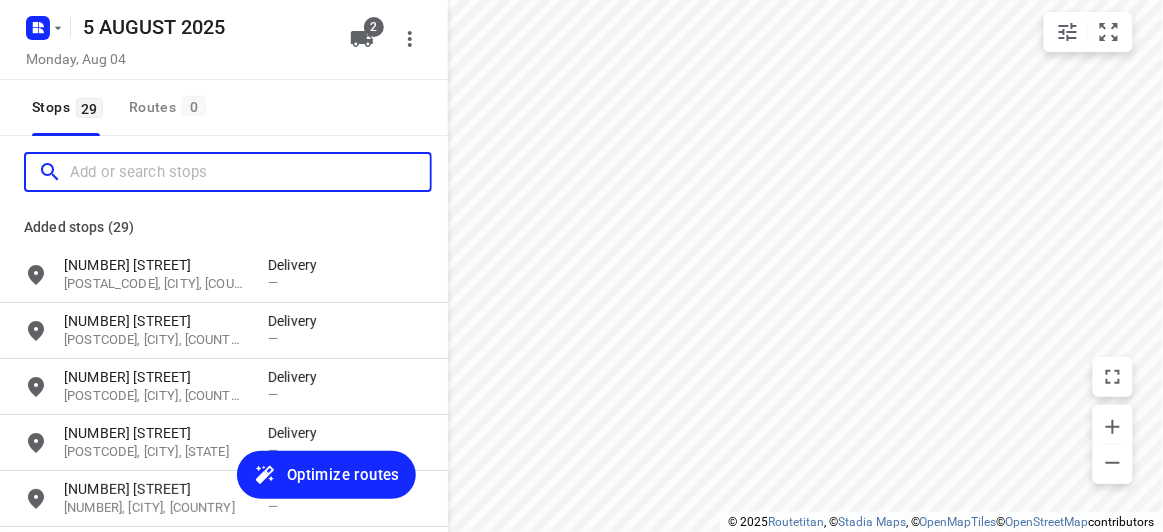 click at bounding box center [250, 172] 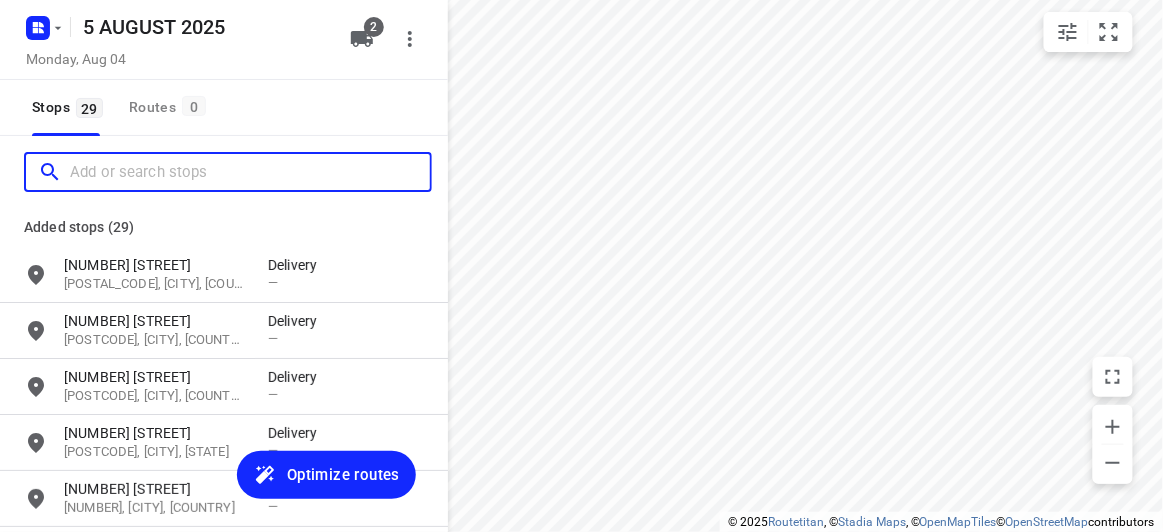 scroll, scrollTop: 0, scrollLeft: 0, axis: both 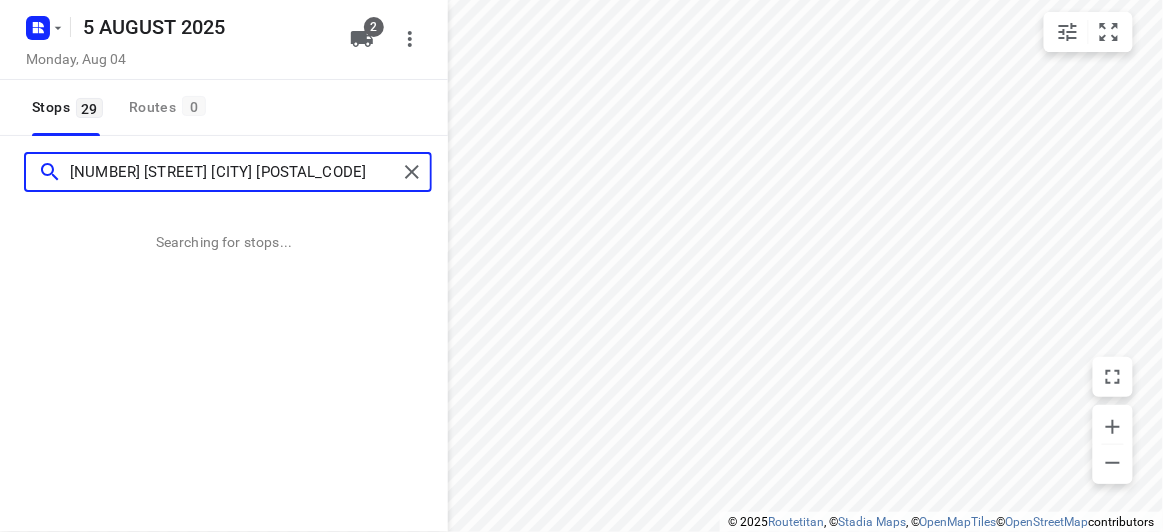 type on "[NUMBER] [STREET] [CITY] [POSTAL_CODE]" 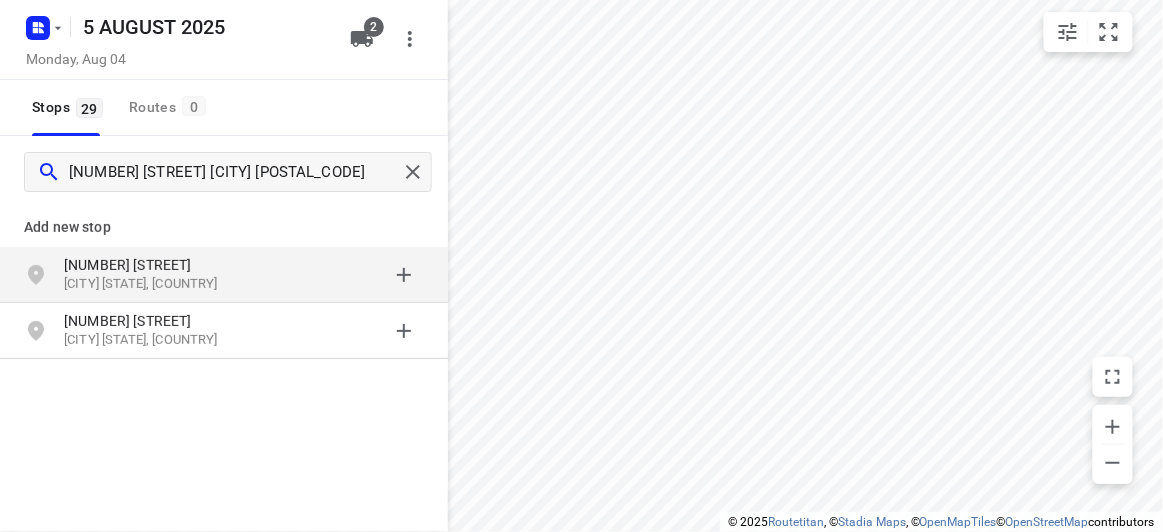 click on "[CITY] [STATE], [COUNTRY]" at bounding box center [156, 284] 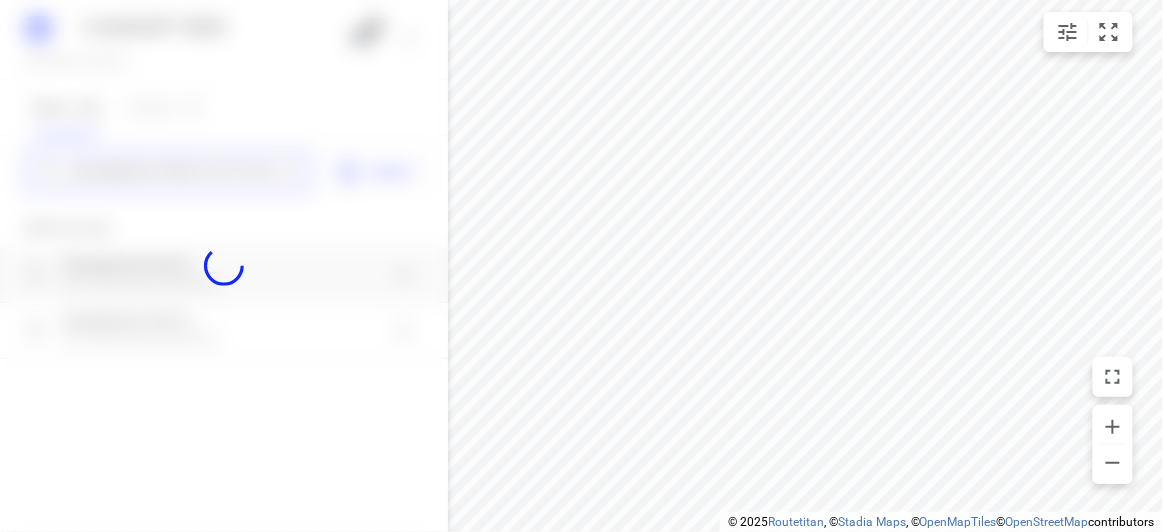 type 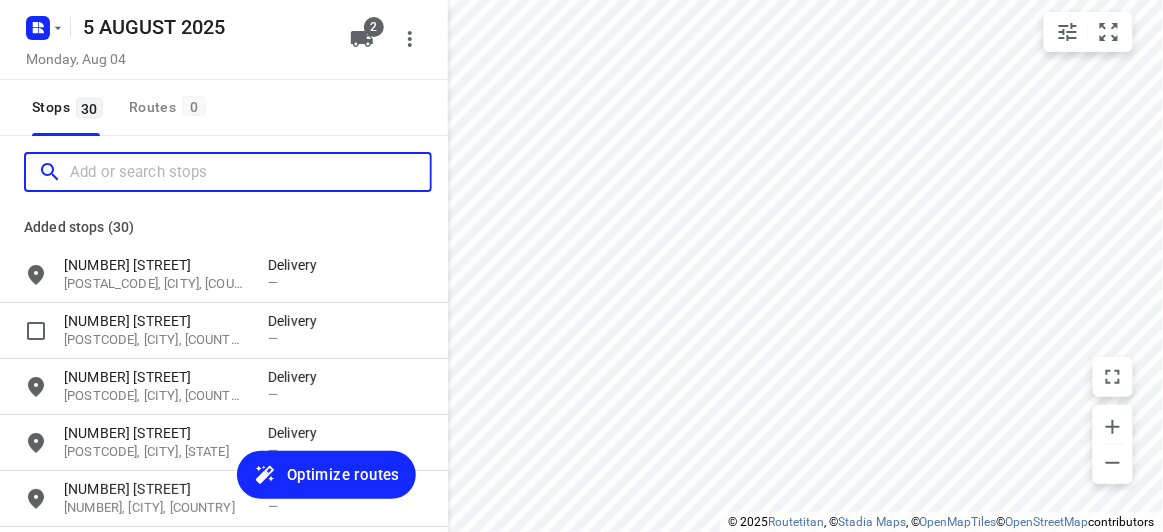 scroll, scrollTop: 0, scrollLeft: 0, axis: both 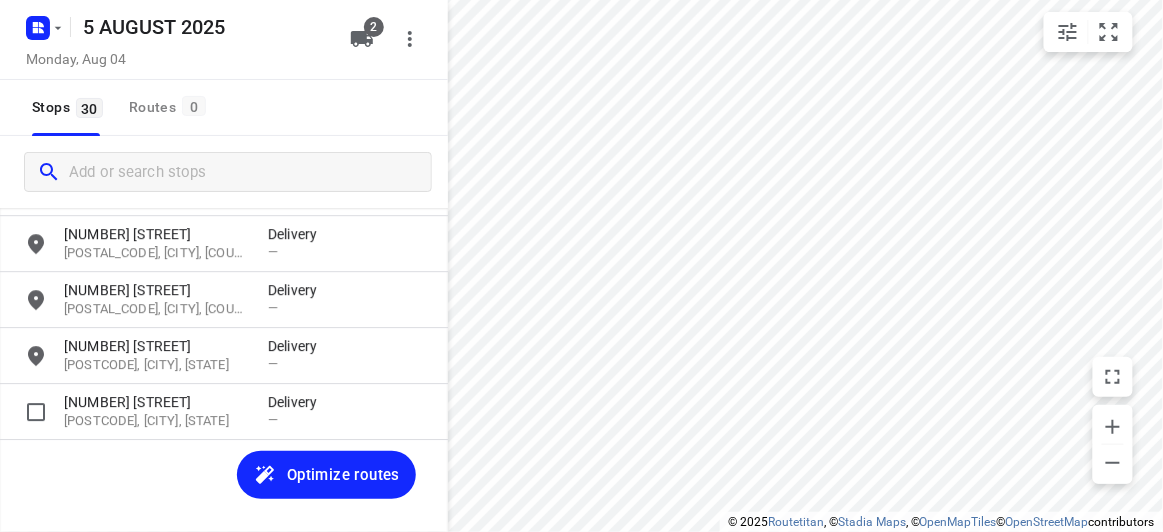click at bounding box center [36, 412] 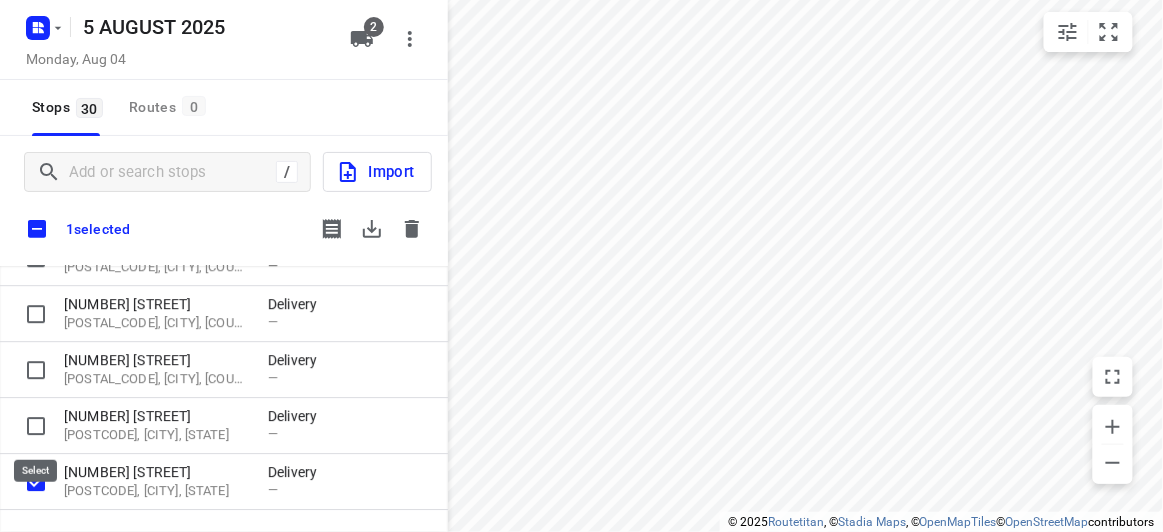 scroll, scrollTop: 1474, scrollLeft: 0, axis: vertical 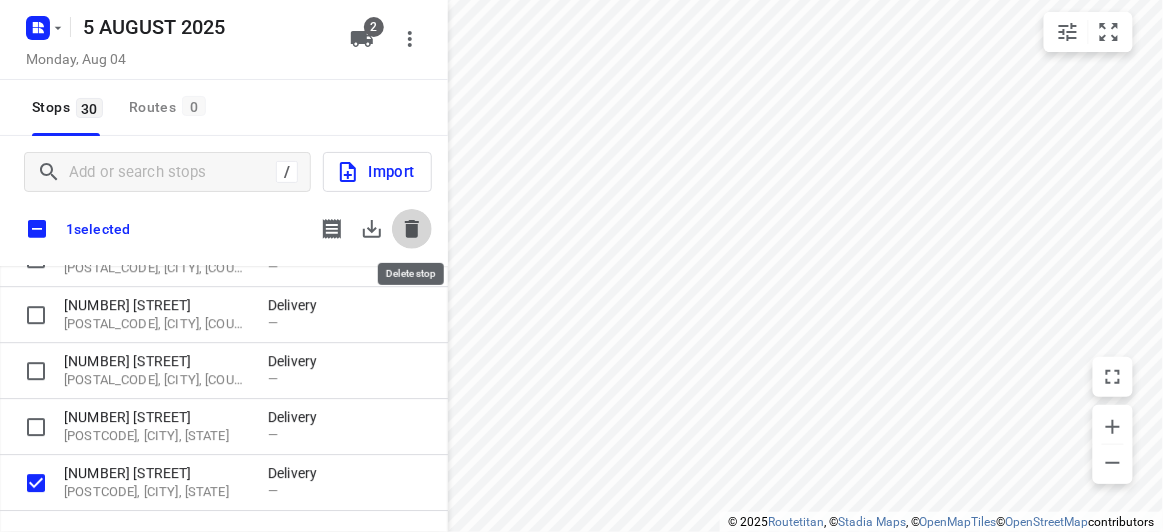 click 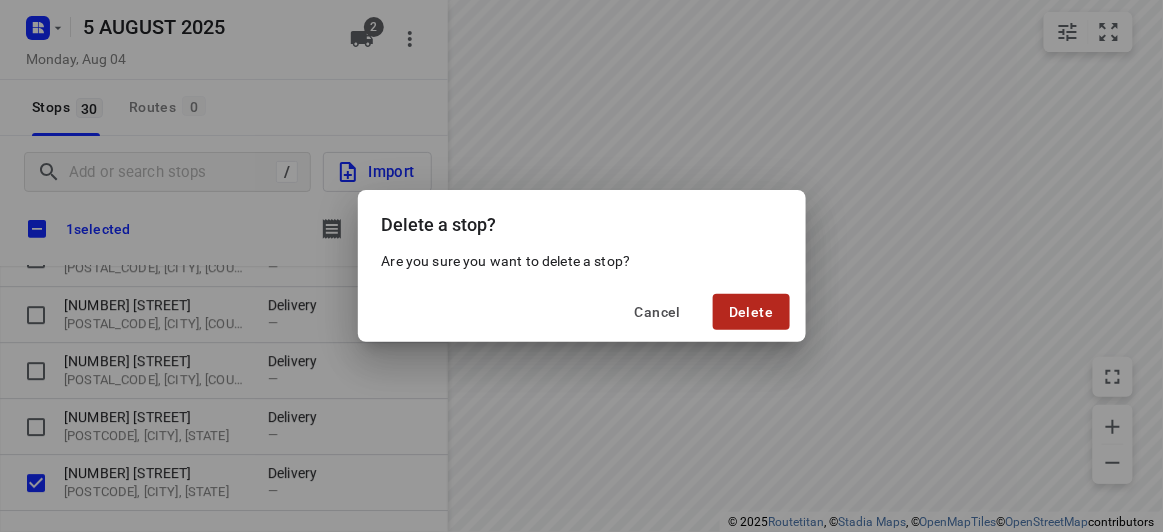 click on "Delete" at bounding box center [751, 312] 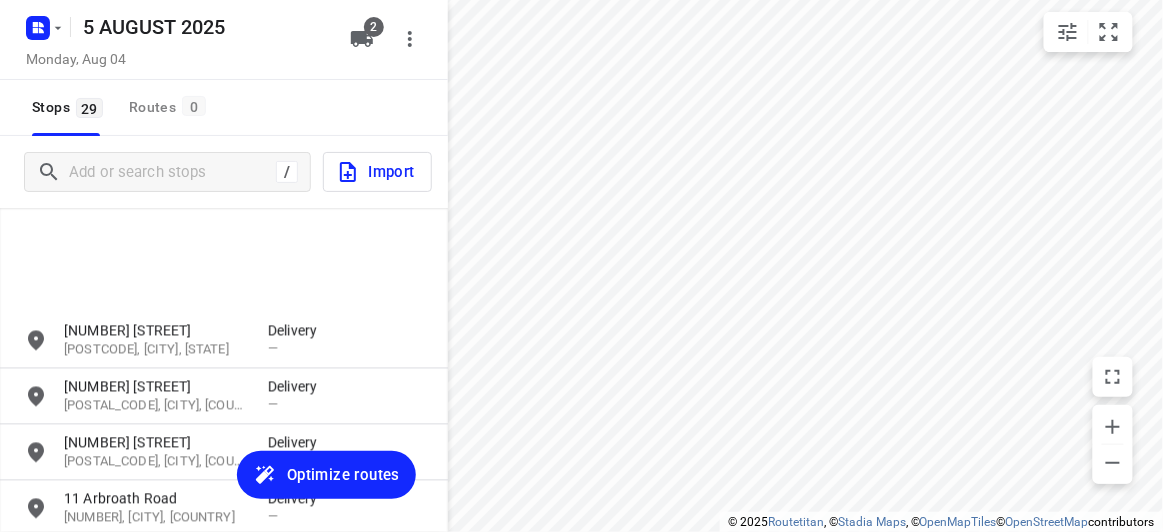 scroll, scrollTop: 1158, scrollLeft: 0, axis: vertical 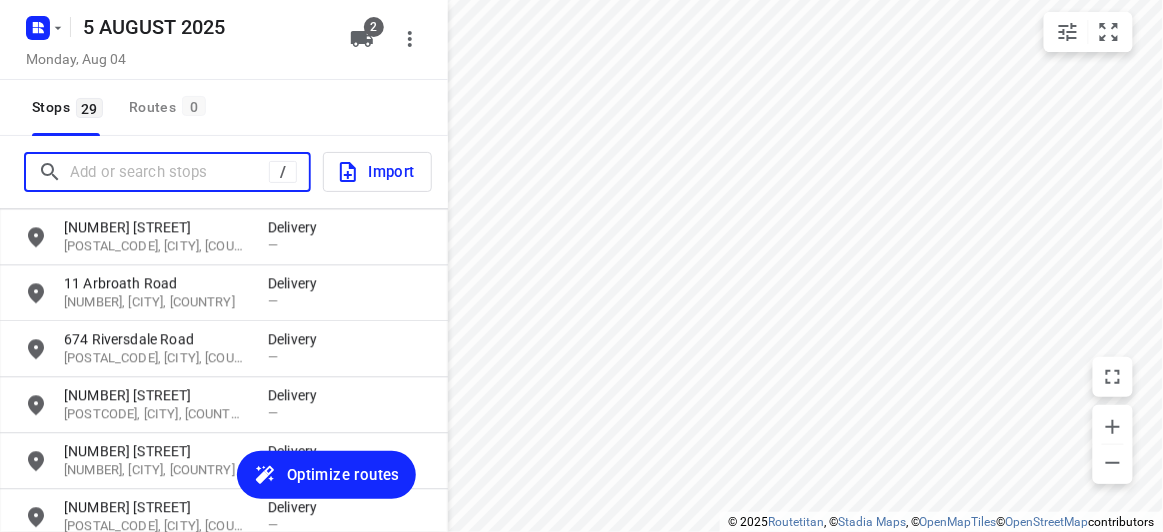 click at bounding box center (169, 172) 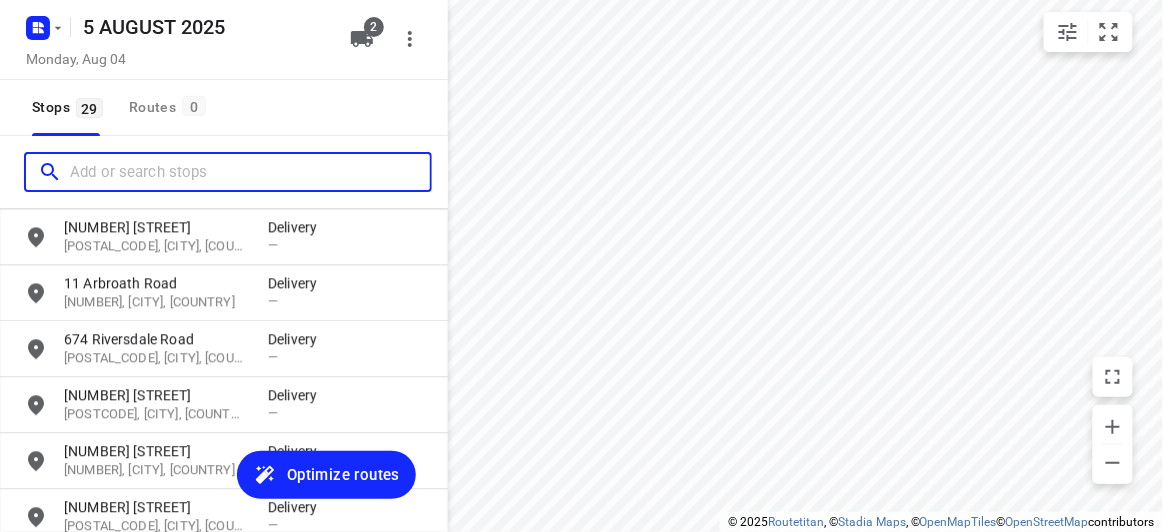 paste on "[NUMBER] [STREET] [CITY] [POSTAL_CODE]" 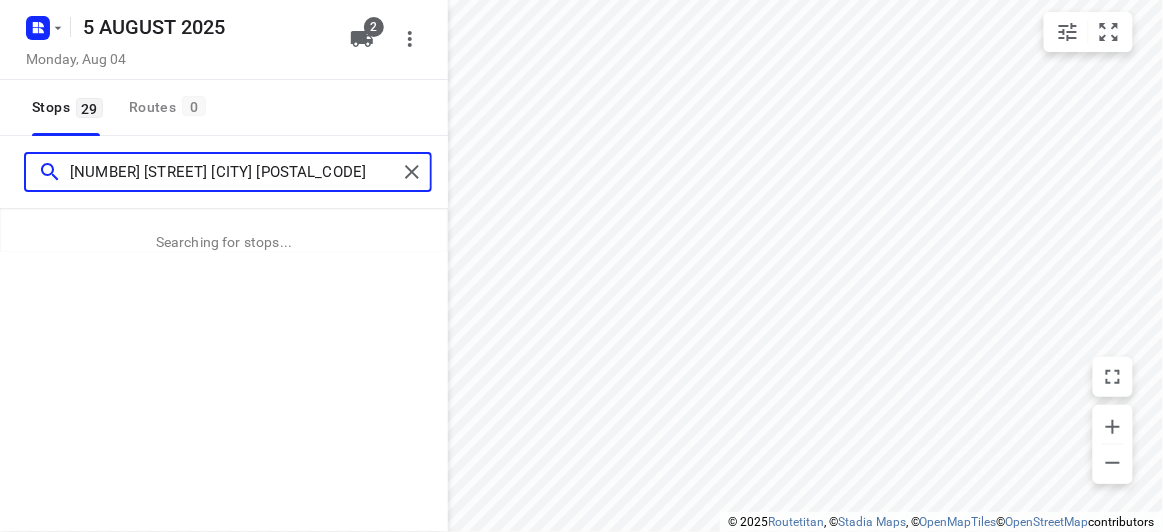 type on "[NUMBER] [STREET] [CITY] [POSTAL_CODE]" 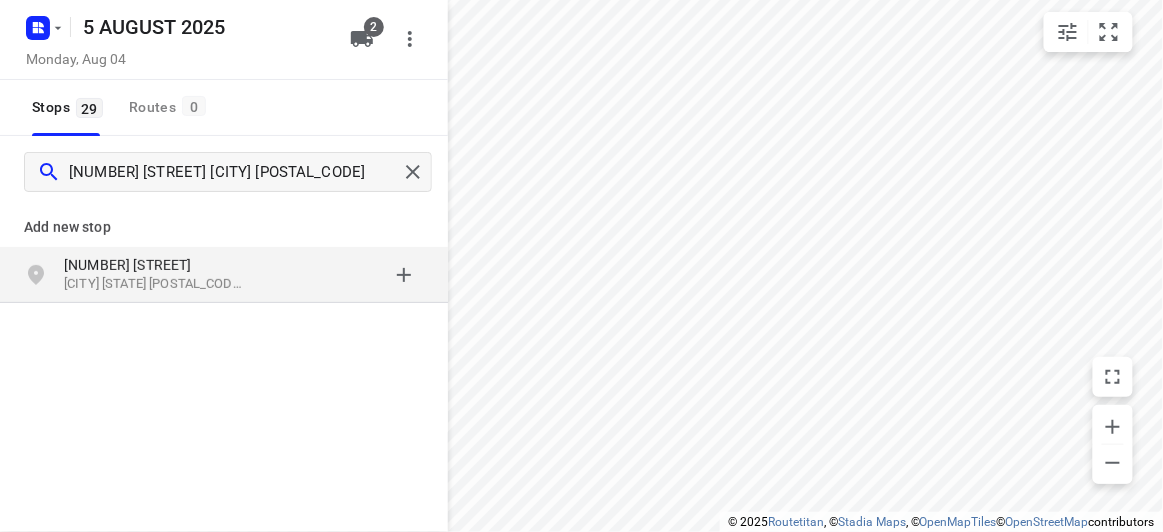 click on "[CITY] [STATE] [POSTAL_CODE], [COUNTRY]" at bounding box center (156, 284) 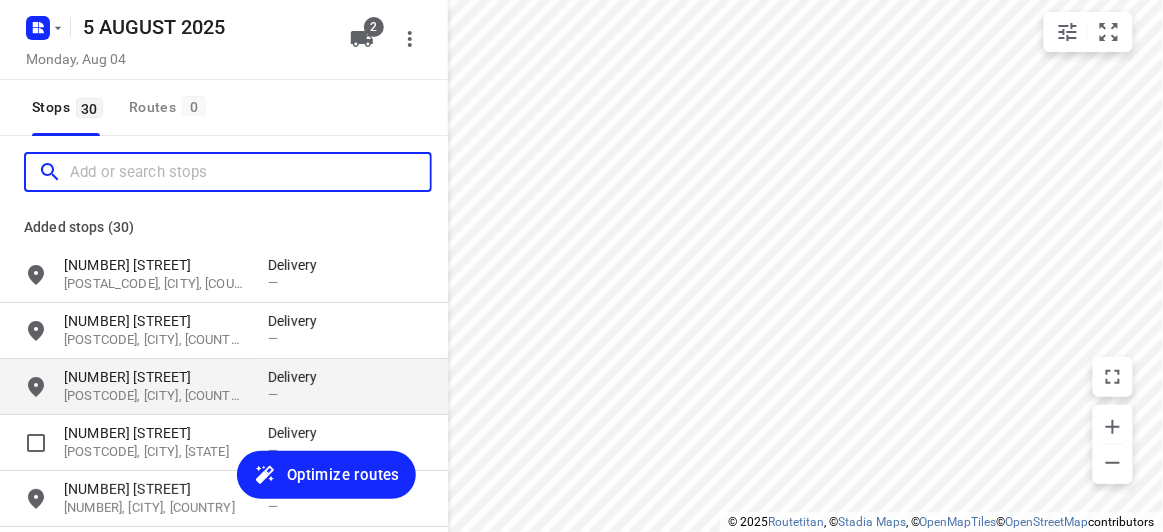 scroll, scrollTop: 0, scrollLeft: 0, axis: both 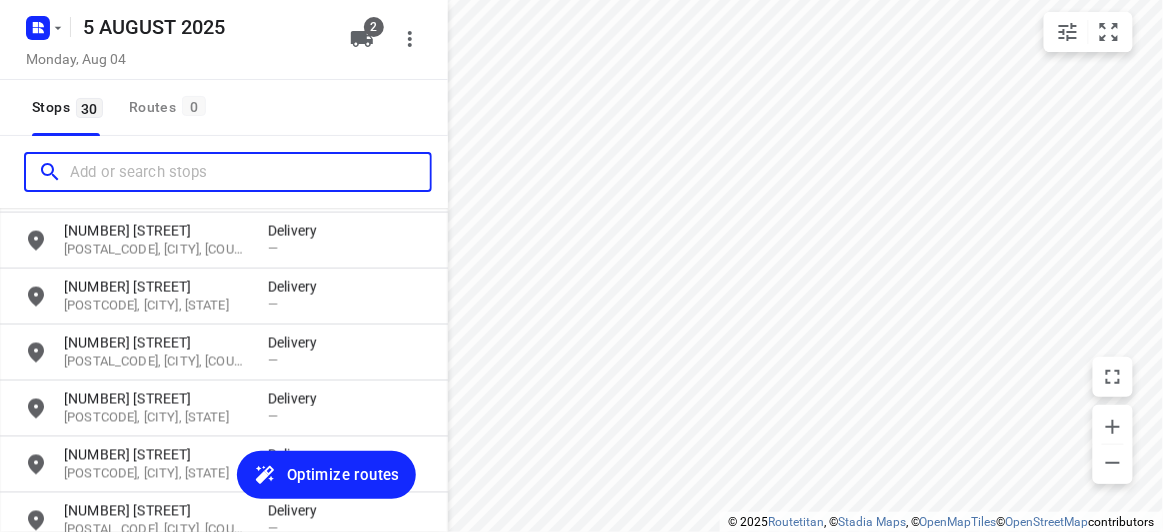 click at bounding box center (250, 172) 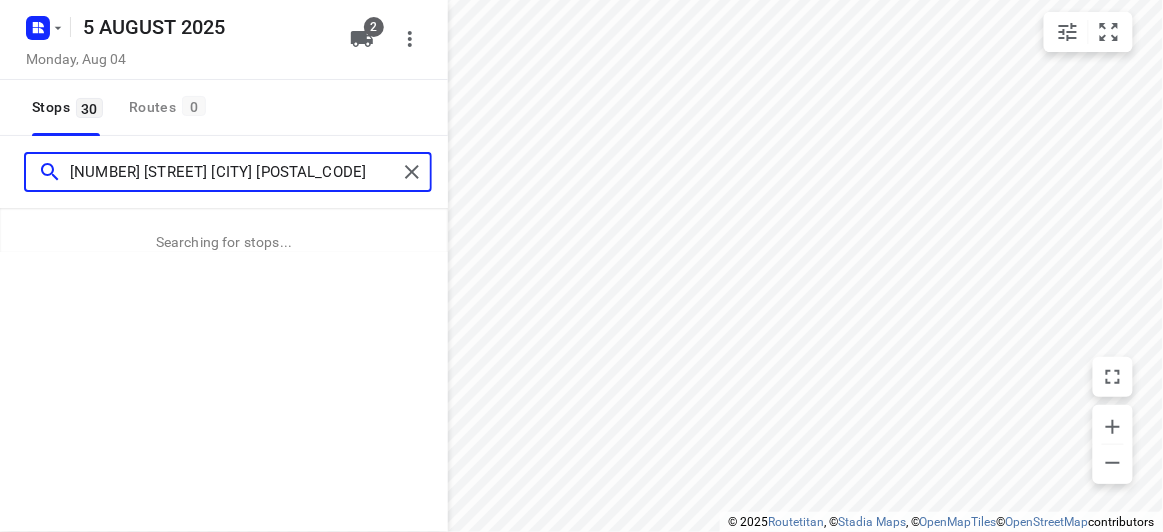 type on "[NUMBER] [STREET] [CITY] [POSTAL_CODE]" 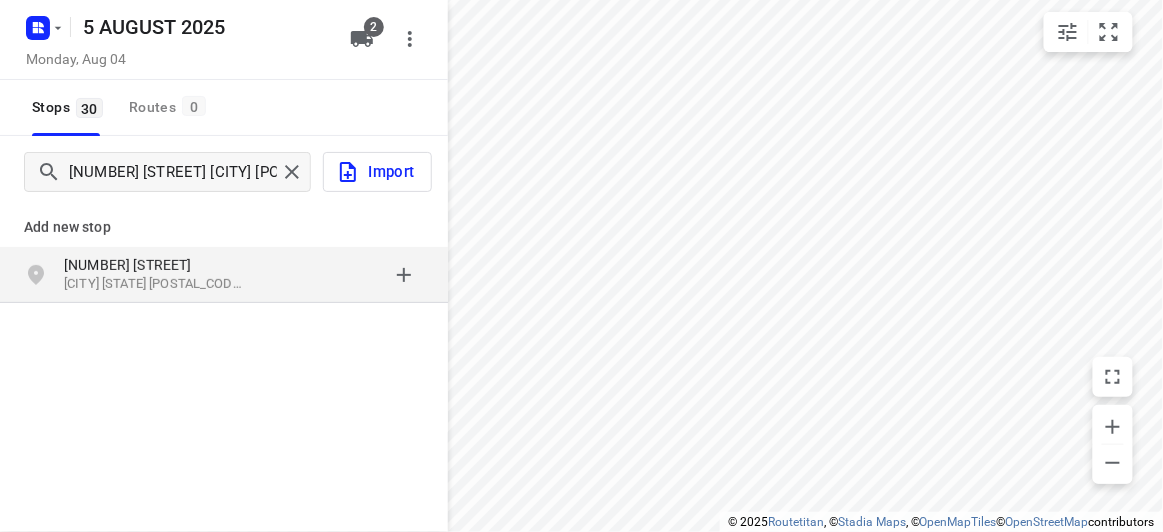 click on "[NUMBER] [STREET] [CITY] [STATE], [COUNTRY]" at bounding box center [224, 275] 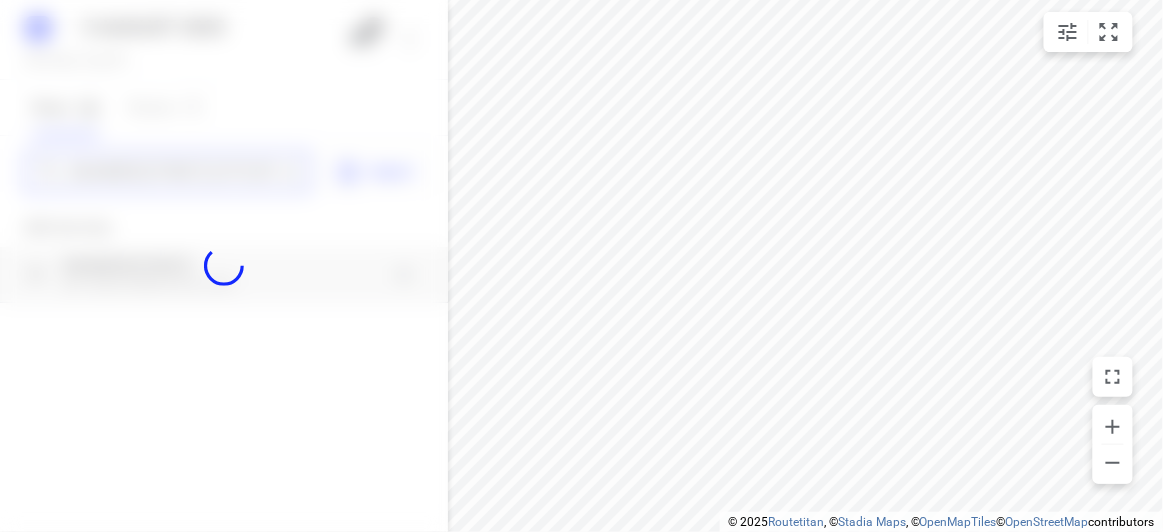 type 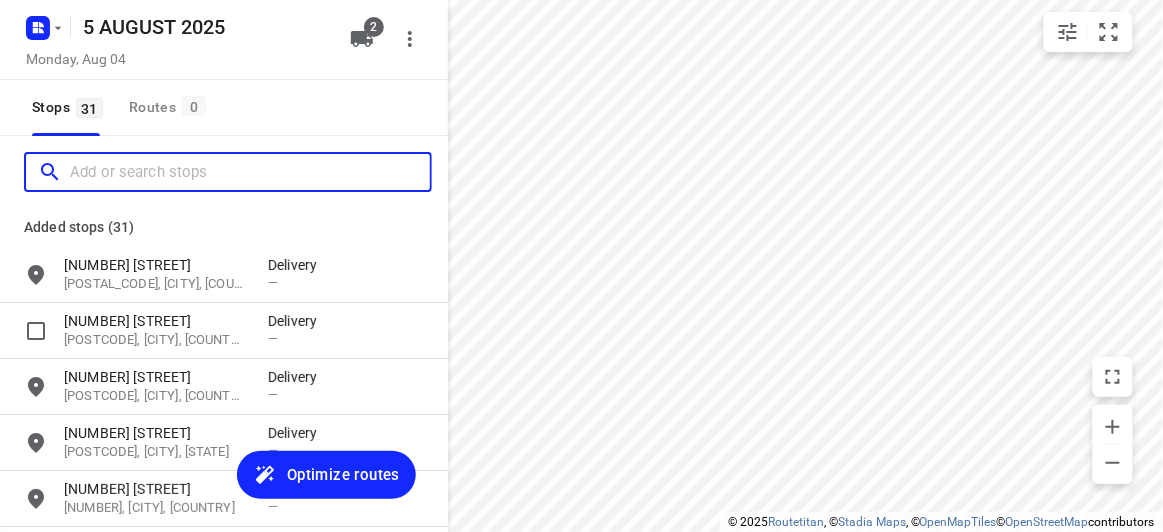 scroll, scrollTop: 0, scrollLeft: 0, axis: both 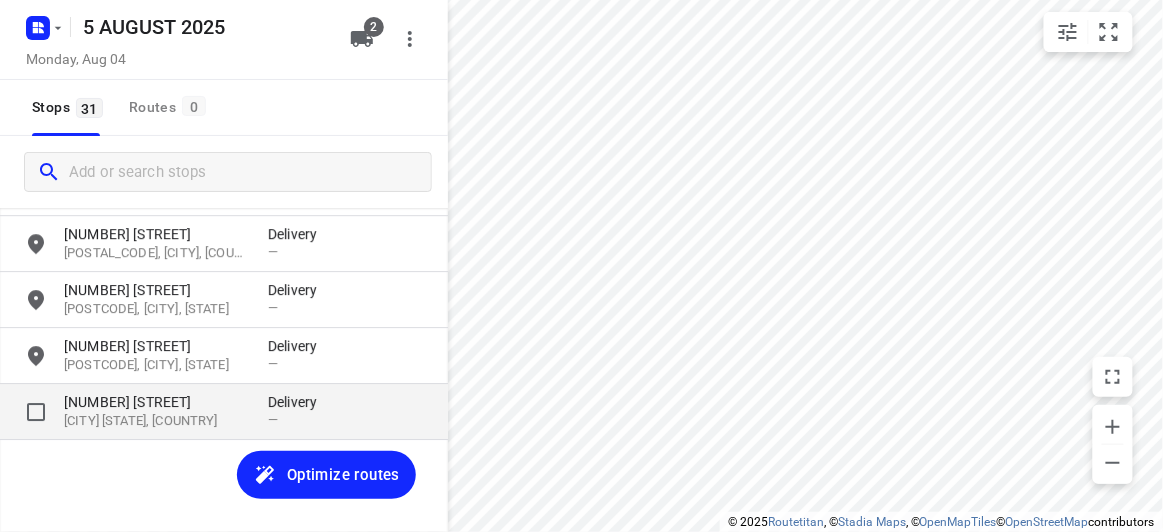 click on "[CITY] [STATE], [COUNTRY]" at bounding box center [156, 421] 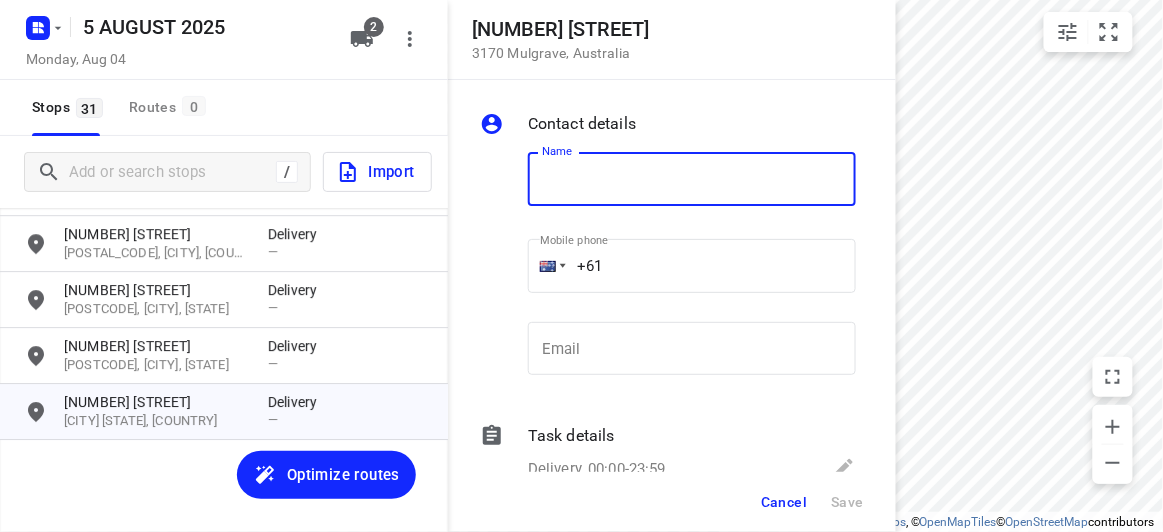 click at bounding box center [692, 179] 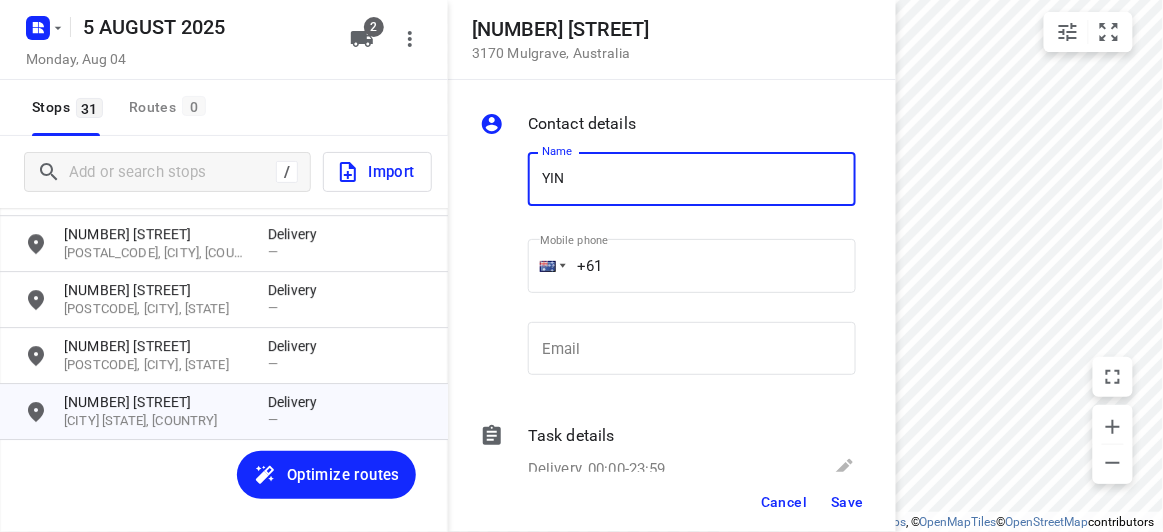 type on "[FIRST] [LAST]" 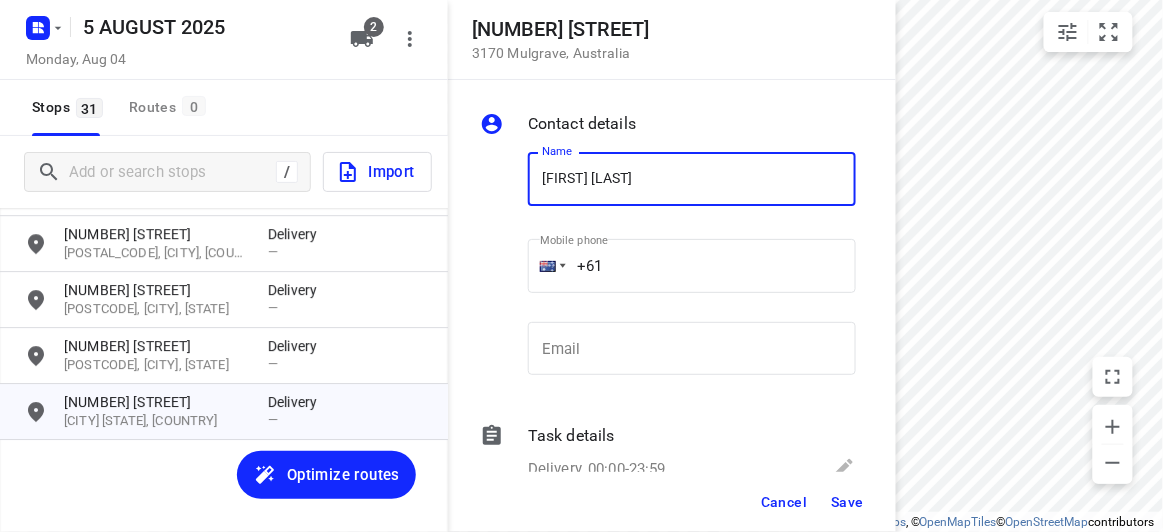 click on "+61" at bounding box center [692, 266] 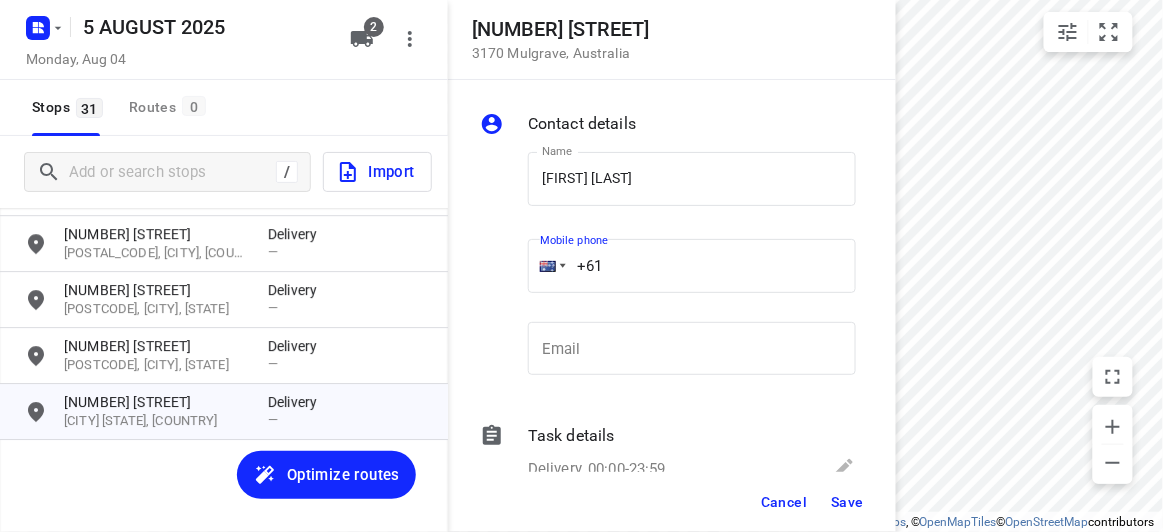 drag, startPoint x: 596, startPoint y: 268, endPoint x: 527, endPoint y: 268, distance: 69 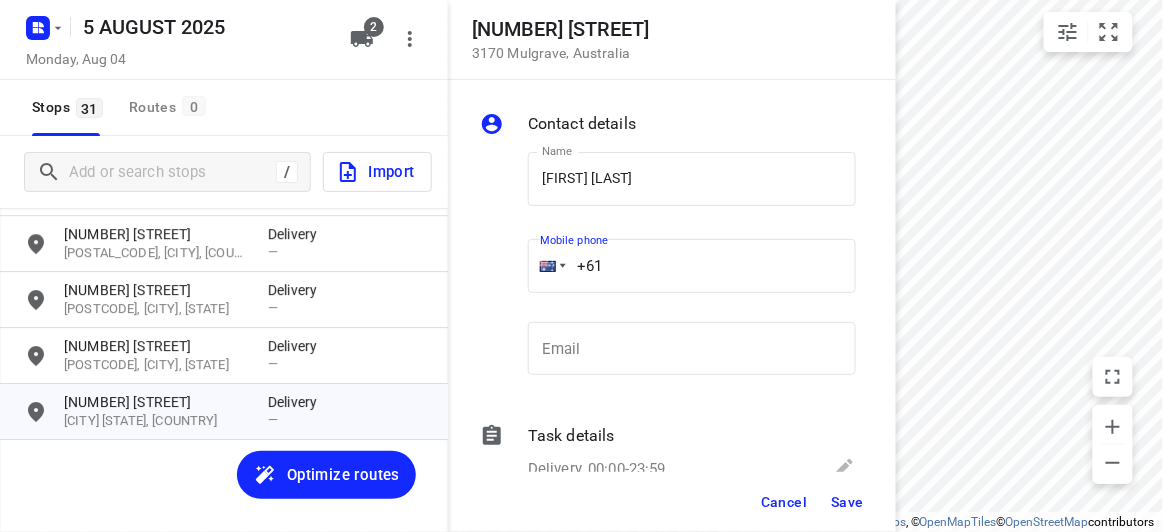drag, startPoint x: 629, startPoint y: 249, endPoint x: 551, endPoint y: 262, distance: 79.07591 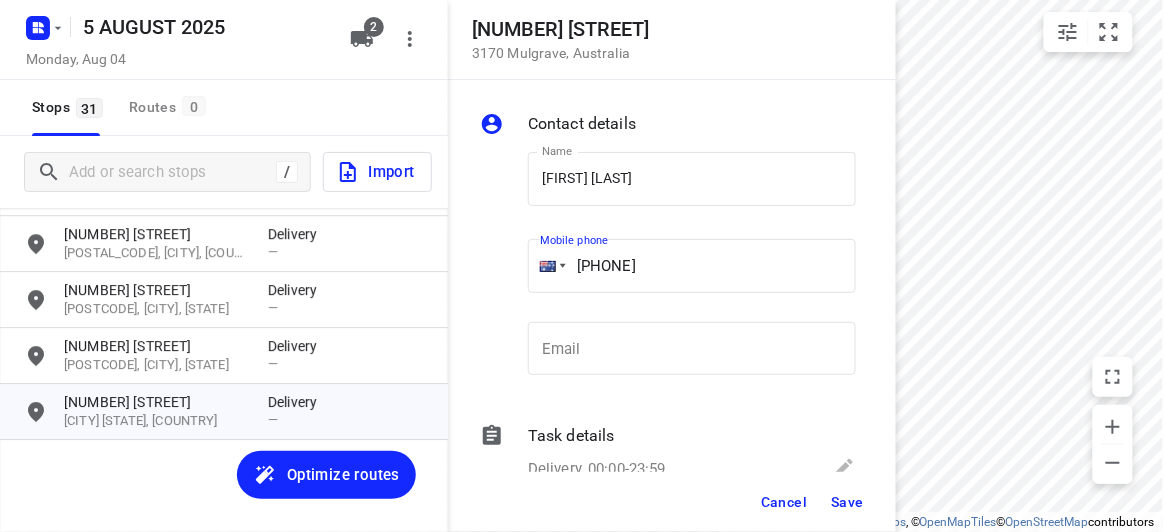 type on "[PHONE]" 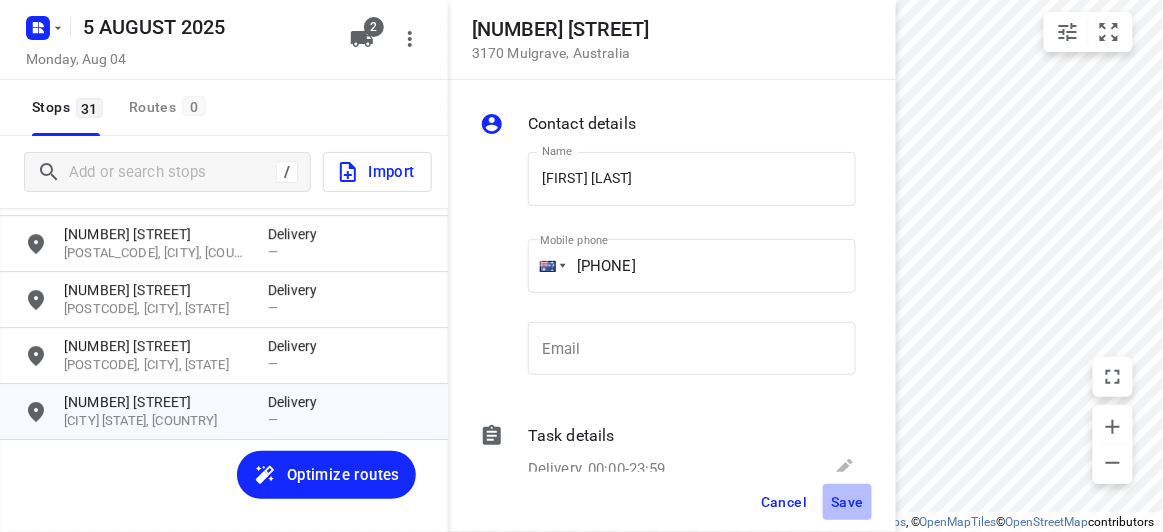 click on "Save" at bounding box center [847, 502] 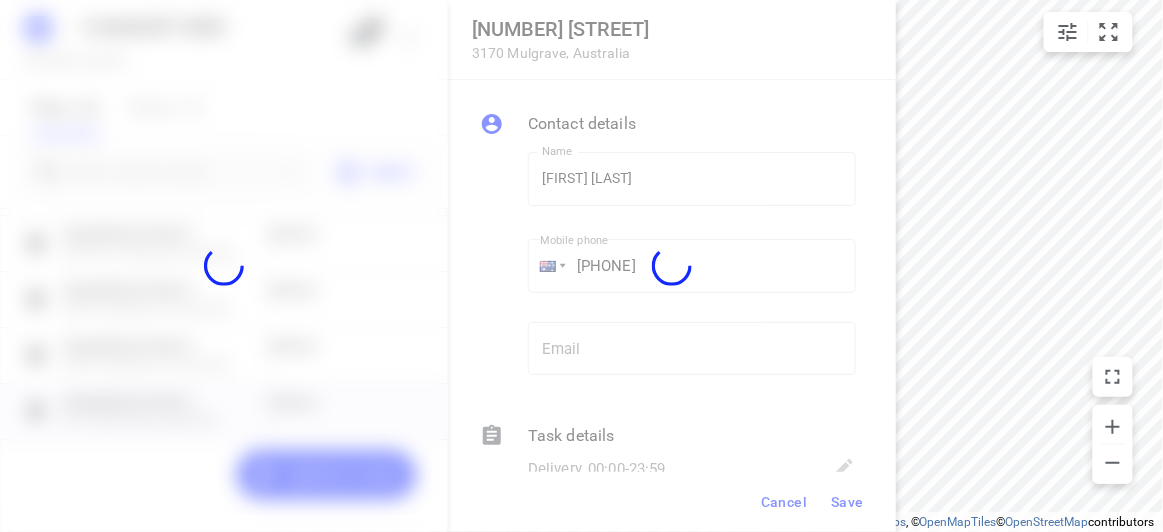 click at bounding box center (672, 266) 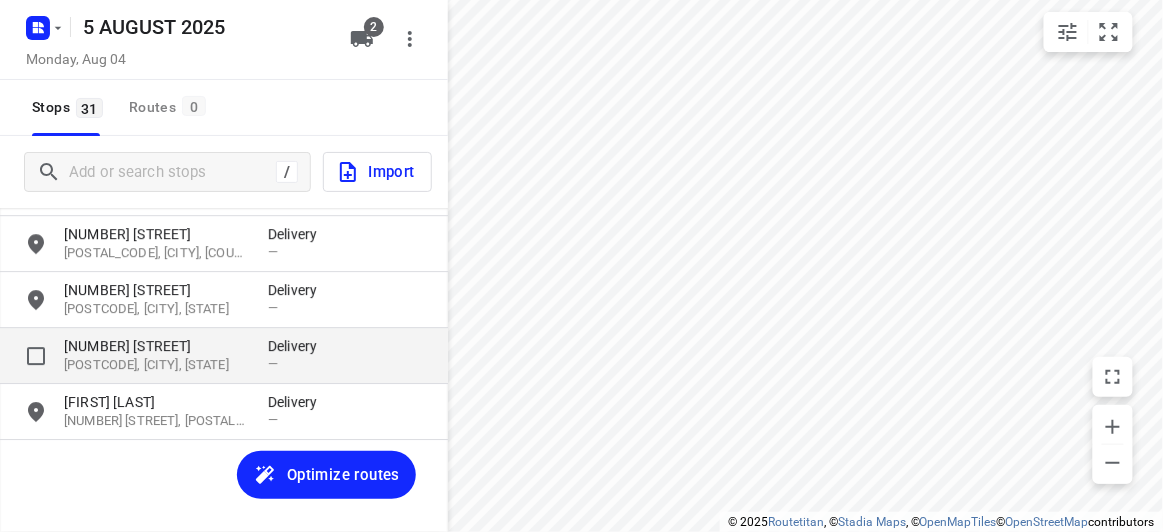 drag, startPoint x: 105, startPoint y: 342, endPoint x: 118, endPoint y: 337, distance: 13.928389 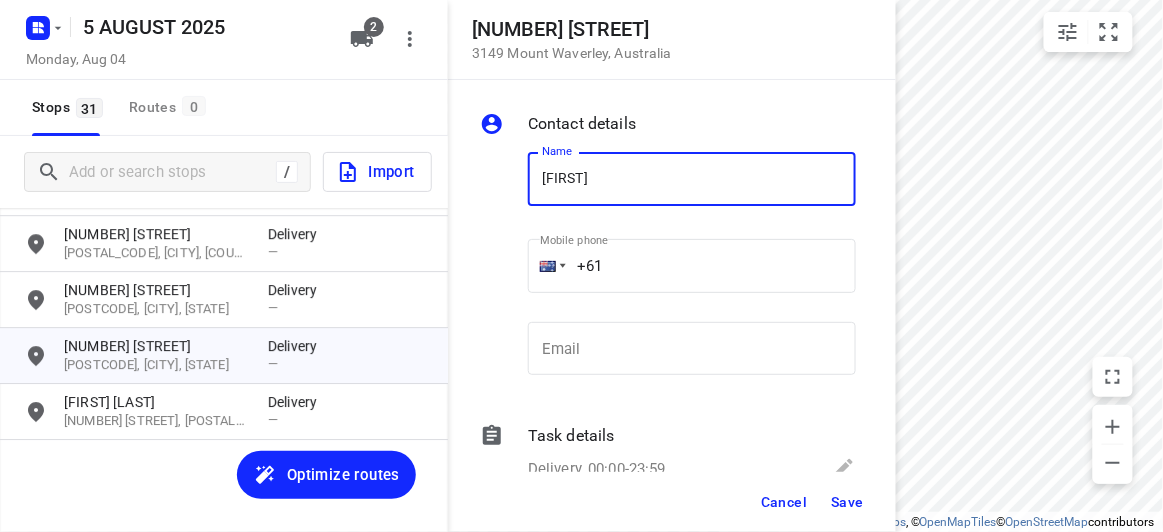 type on "[FIRST] [LAST] [UNIT]/[NUMBER]" 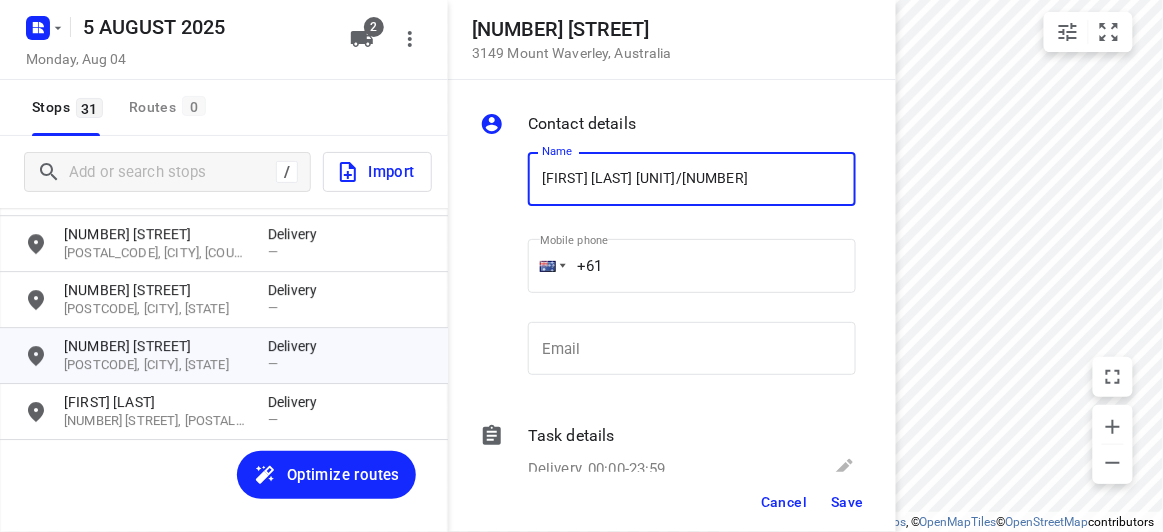 drag, startPoint x: 588, startPoint y: 281, endPoint x: 535, endPoint y: 283, distance: 53.037724 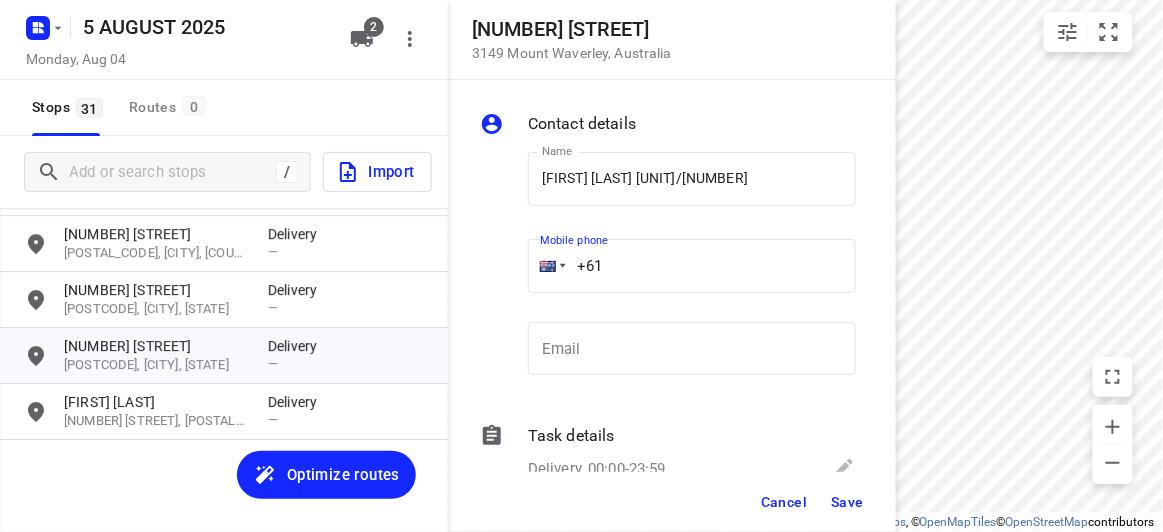 drag, startPoint x: 567, startPoint y: 273, endPoint x: 462, endPoint y: 260, distance: 105.801704 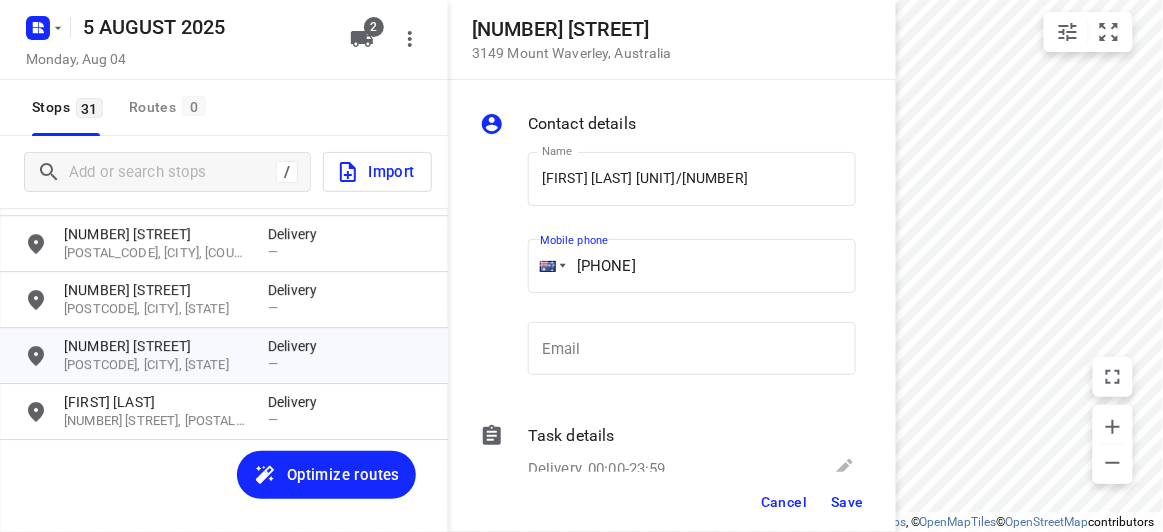 type on "[PHONE]" 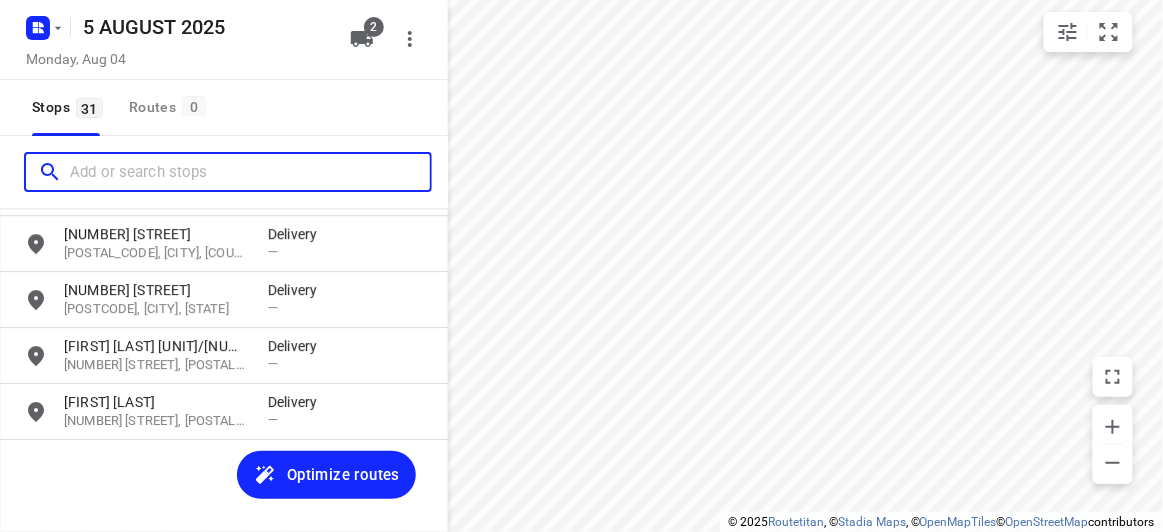 click at bounding box center [250, 172] 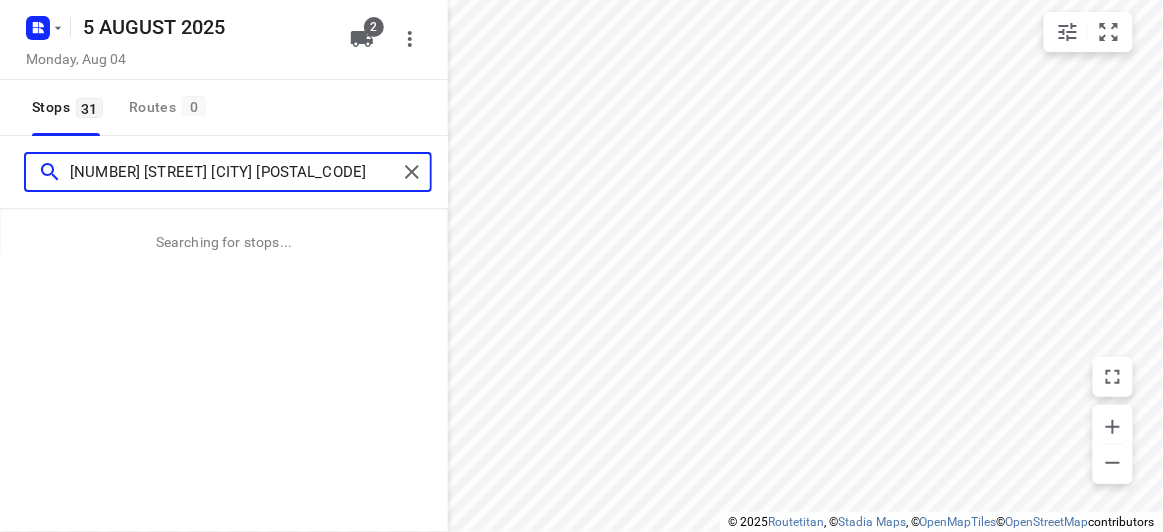 type on "[NUMBER] [STREET] [CITY] [POSTAL_CODE]" 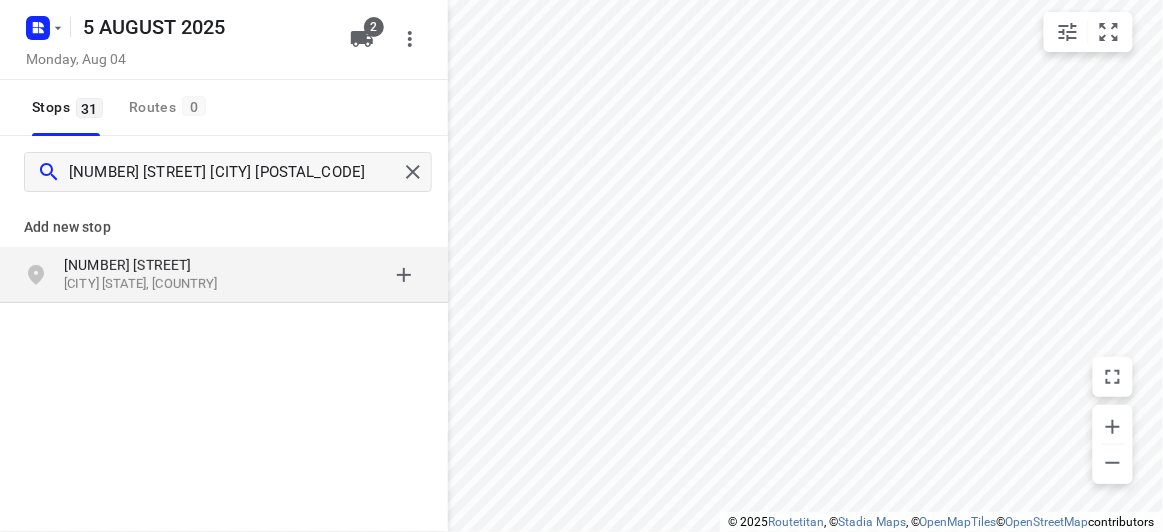 click on "Add new stop [NUMBER] [STREET] [CITY] [STATE], [COUNTRY]" at bounding box center [224, 320] 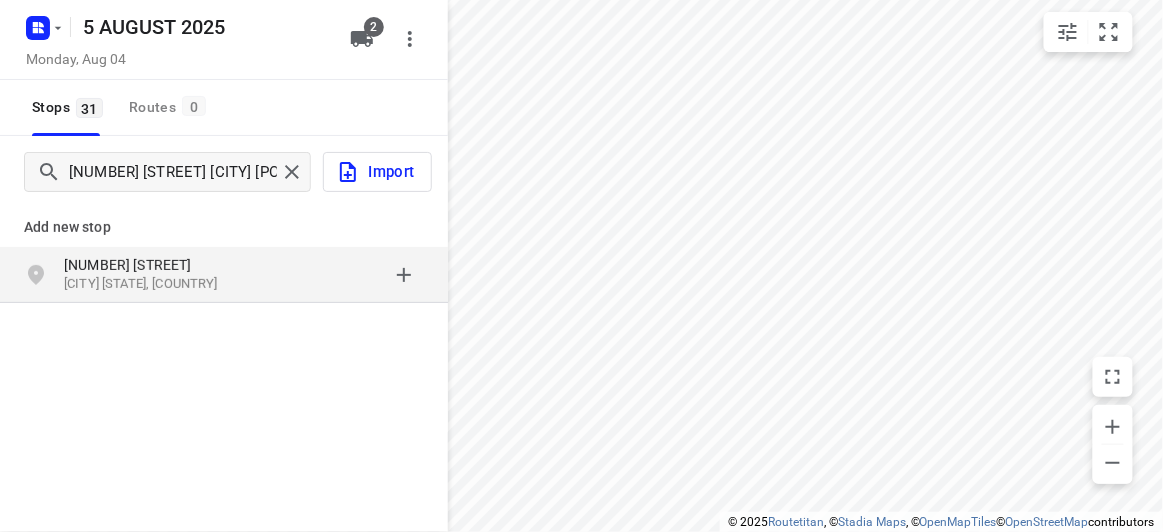 click on "[NUMBER] [STREET]  [CITY] [STATE], [COUNTRY]" at bounding box center [224, 275] 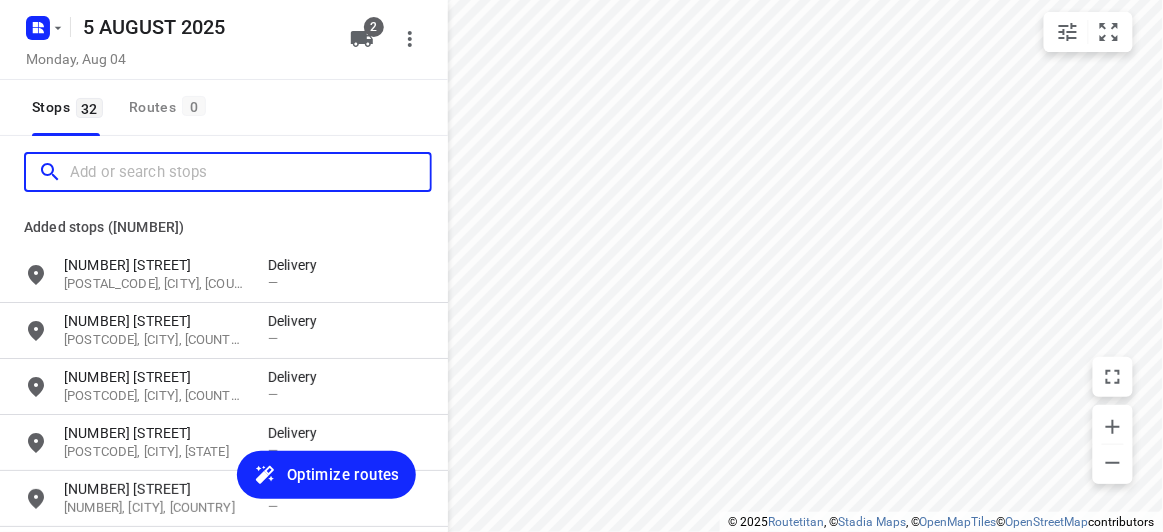 scroll, scrollTop: 0, scrollLeft: 0, axis: both 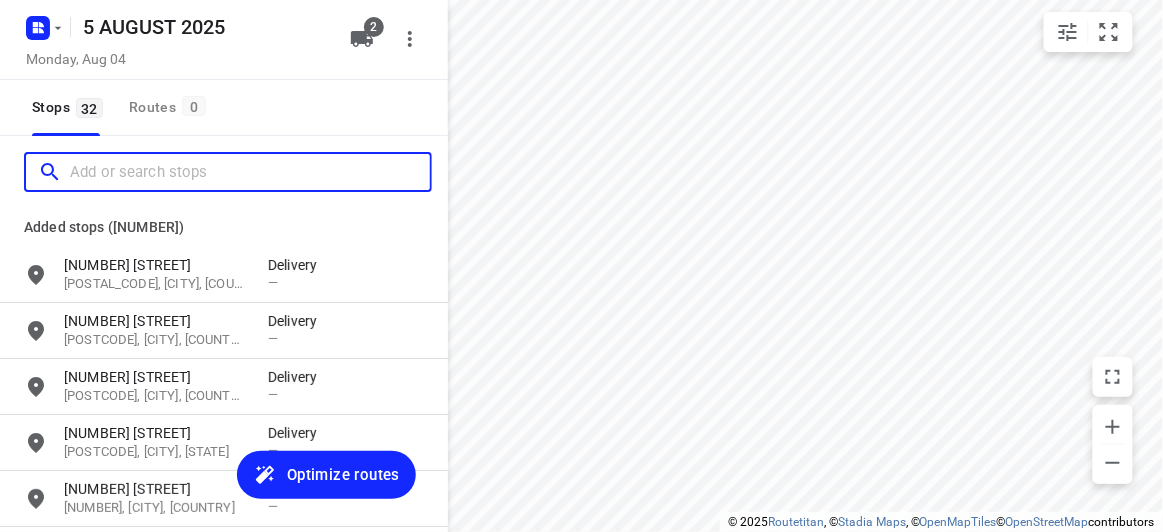 click at bounding box center [250, 172] 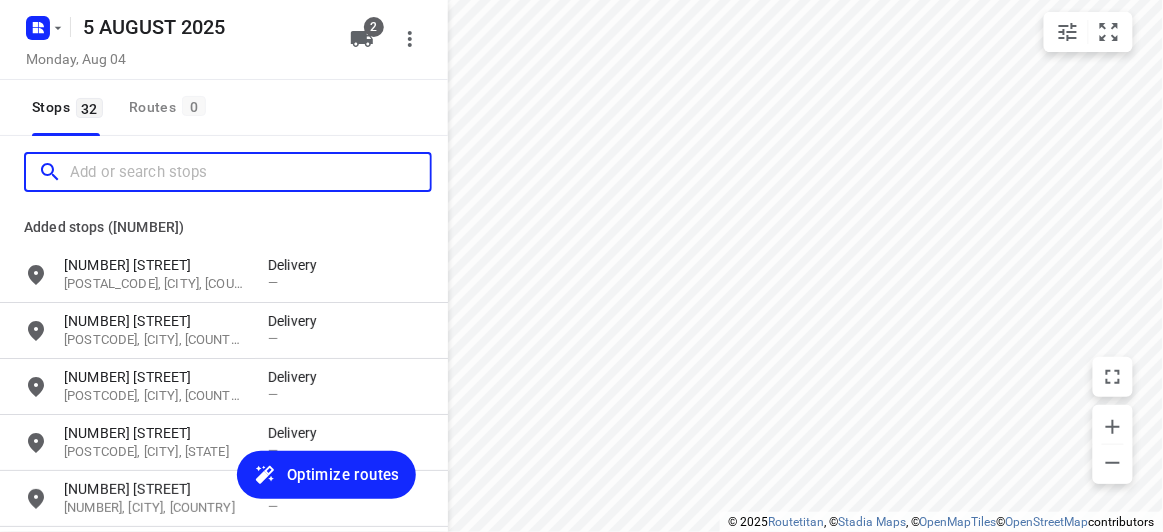paste on "/[NUMBER] [STREET] [CITY] [POSTAL_CODE]" 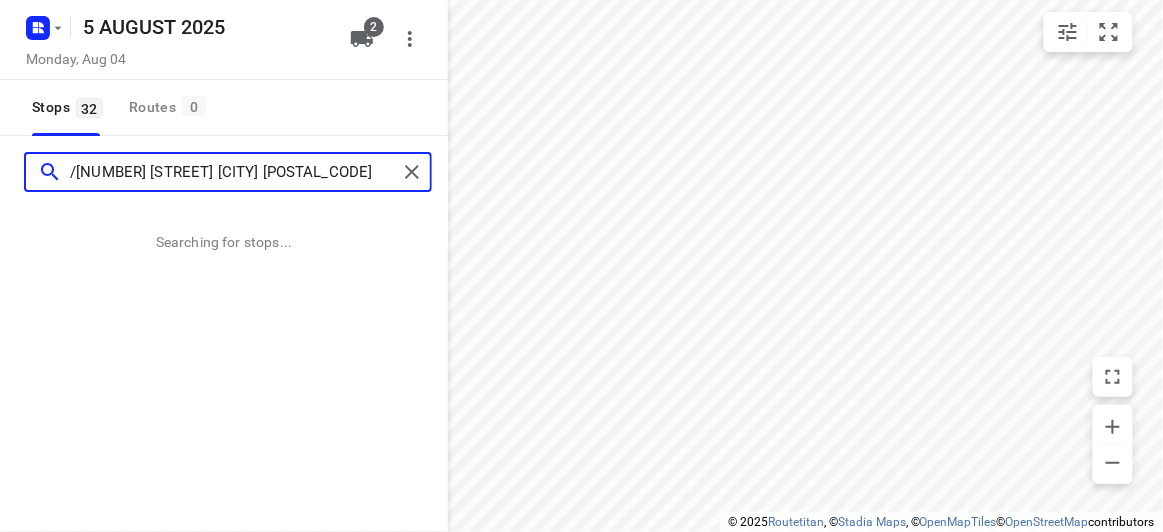 type on "/[NUMBER] [STREET] [CITY] [POSTAL_CODE]" 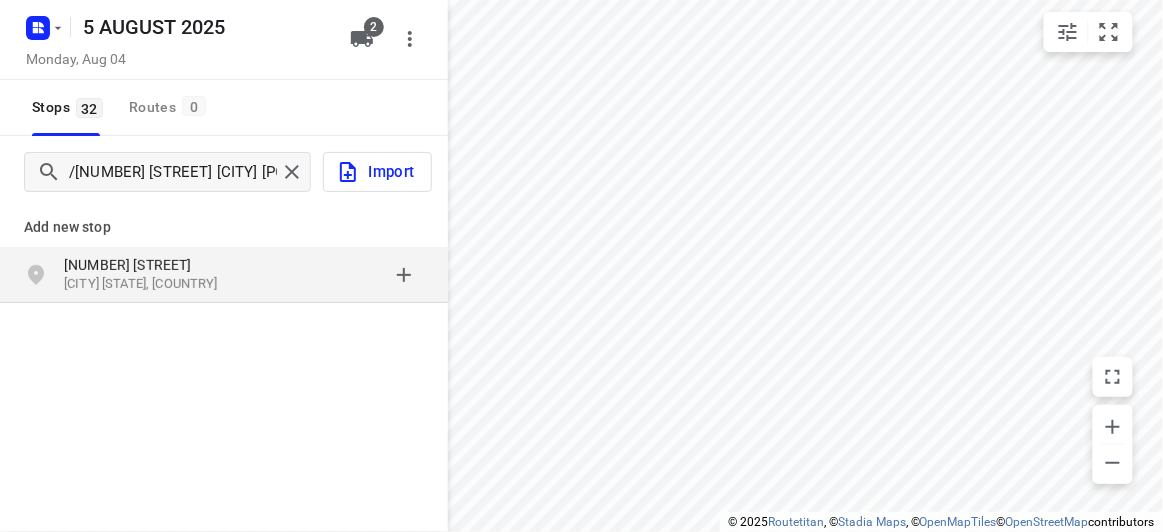 click on "[NUMBER] [STREET] [CITY] [STATE], [COUNTRY]" at bounding box center [224, 275] 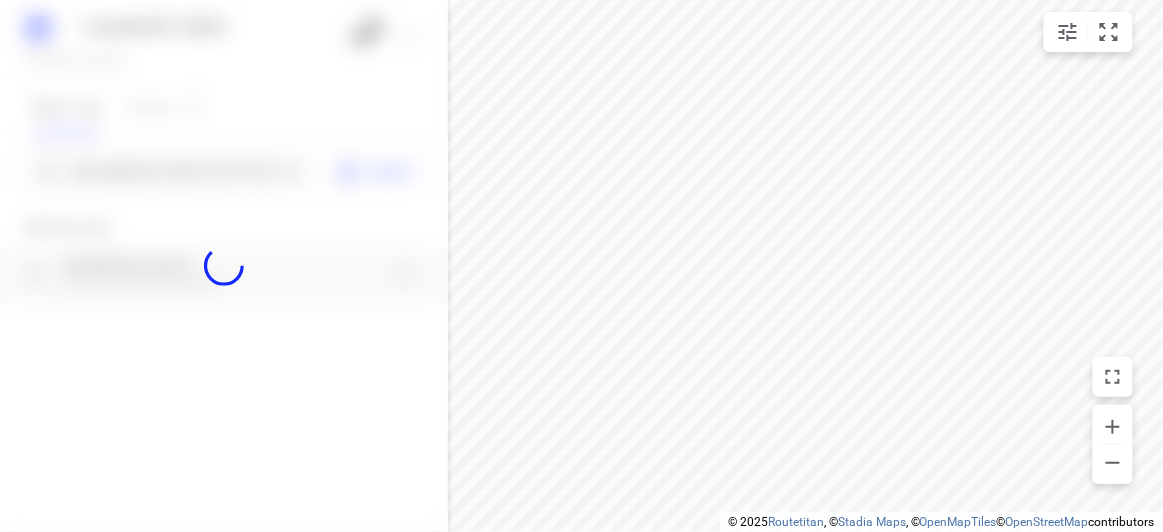 click at bounding box center [224, 266] 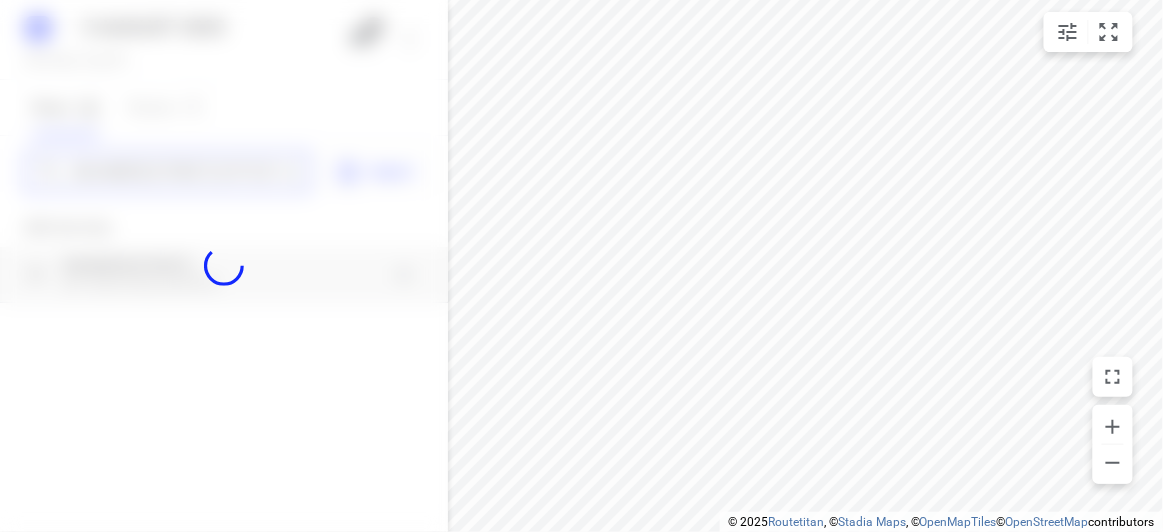 click on "[DATE] [NUMBER] [DAY], [DATE] [NUMBER] Stops [NUMBER] Routes [NUMBER] / [NUMBER] [STREET] [CITY] [POSTAL_CODE] Import Add new stop [NUMBER] [STREET]  [CITY] [STATE], [POSTAL_CODE] Routing Settings Optimization preference Shortest distance distance Optimization preference Distance Format KM km Distance Format Default stop duration [NUMBER] minutes Default stop duration Default stop load [NUMBER] units Default stop load Allow late stops   Maximum amount of time drivers may be late at a stop Allow reloads BETA   Vehicles may return to the depot to load more stops. Fixed departure time   Vehicles must depart at the start of their working hours Cancel Save" at bounding box center (224, 266) 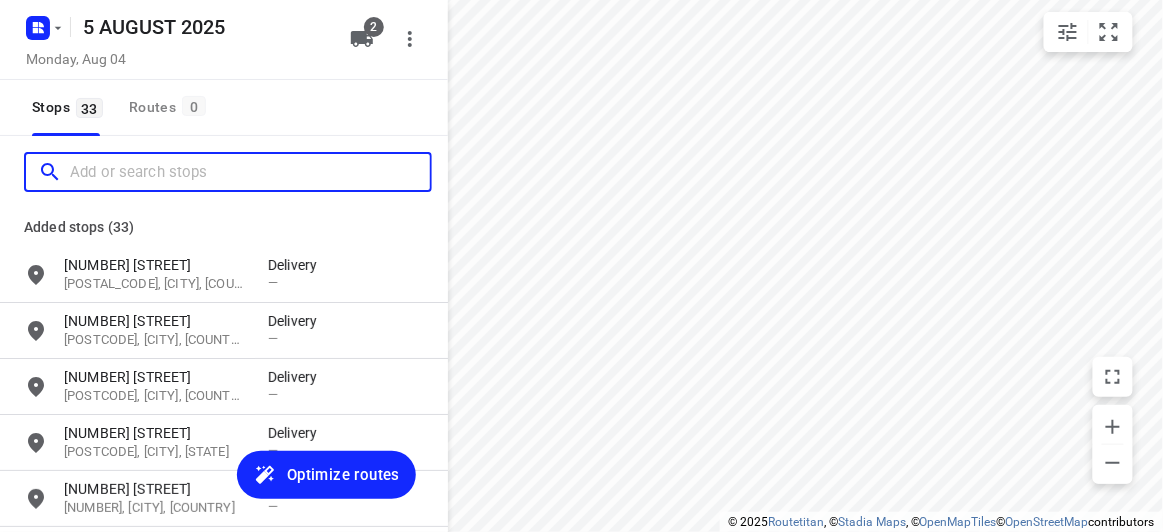 scroll, scrollTop: 0, scrollLeft: 0, axis: both 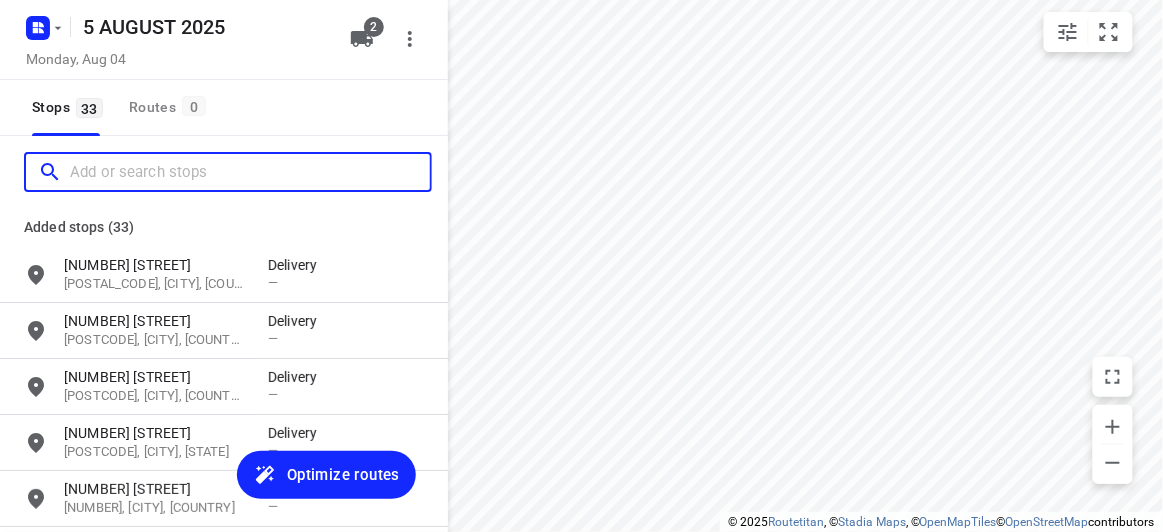 paste on "[NUMBER] [STREET] [CITY] [POSTAL_CODE]" 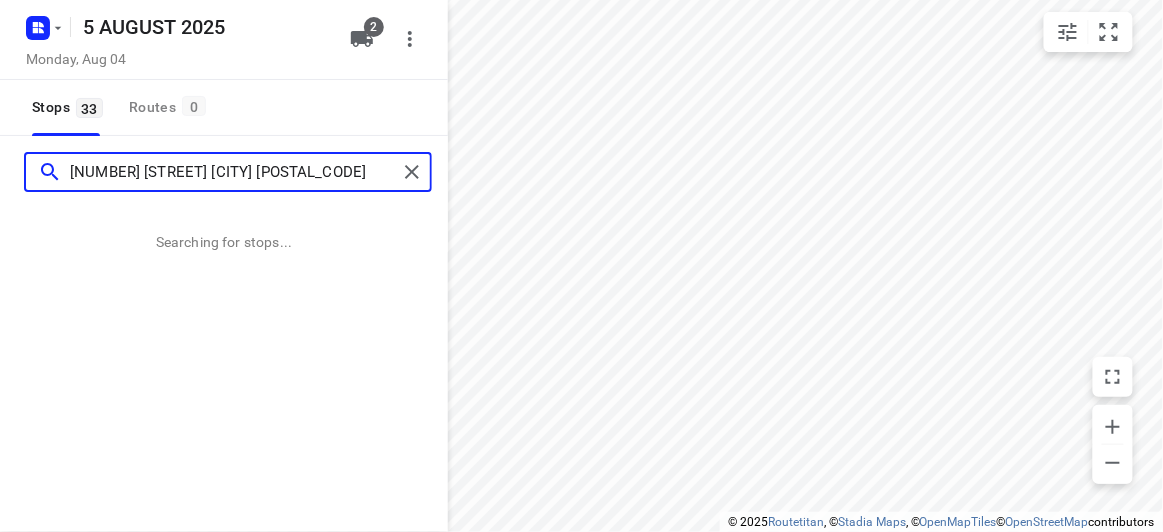 type on "[NUMBER] [STREET] [CITY] [POSTAL_CODE]" 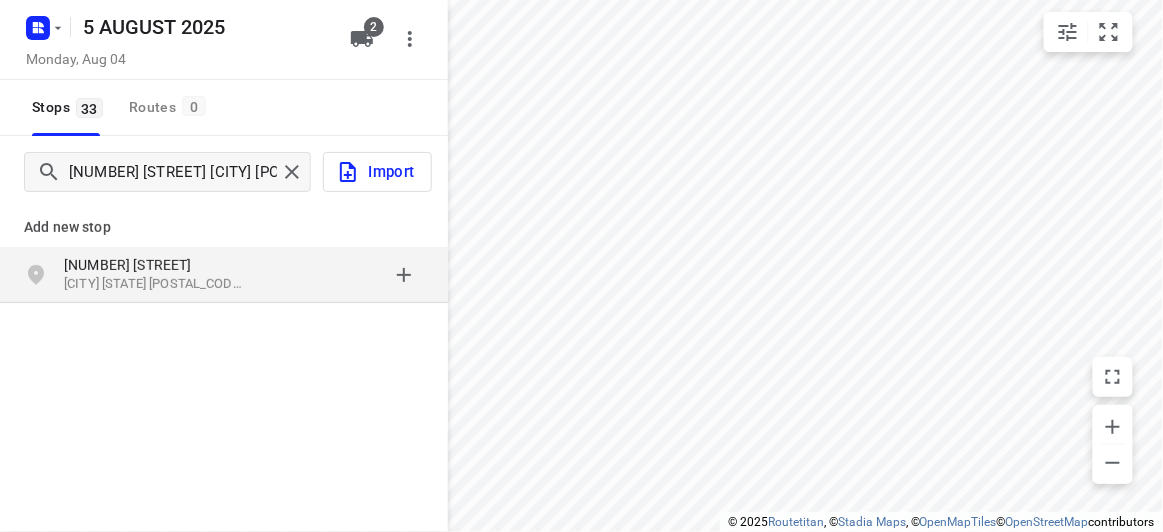 click on "Add new stop [NUMBER] [STREET] [STATE] [POSTAL_CODE], [COUNTRY]" at bounding box center (224, 320) 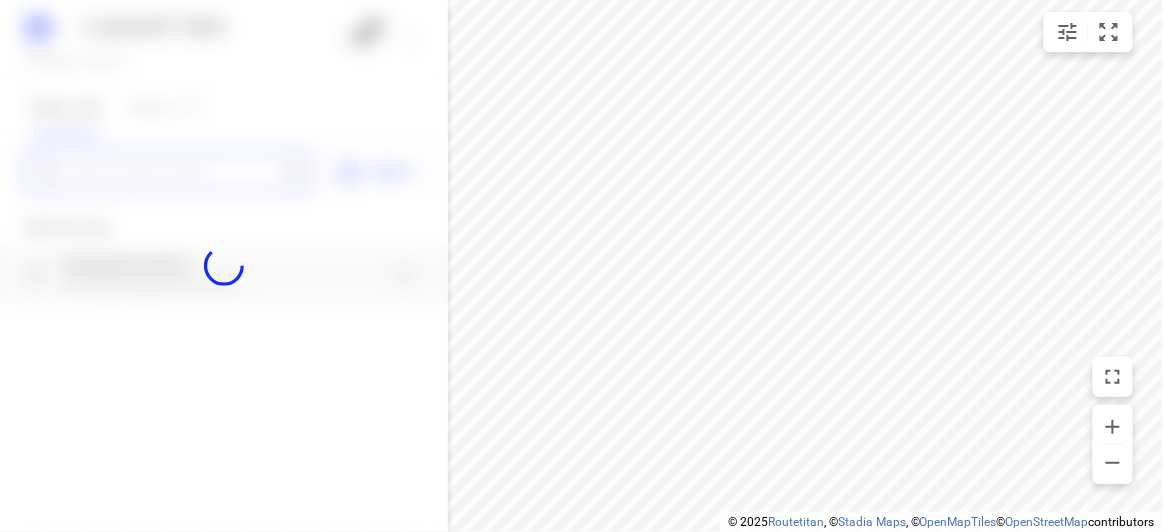 scroll, scrollTop: 0, scrollLeft: 0, axis: both 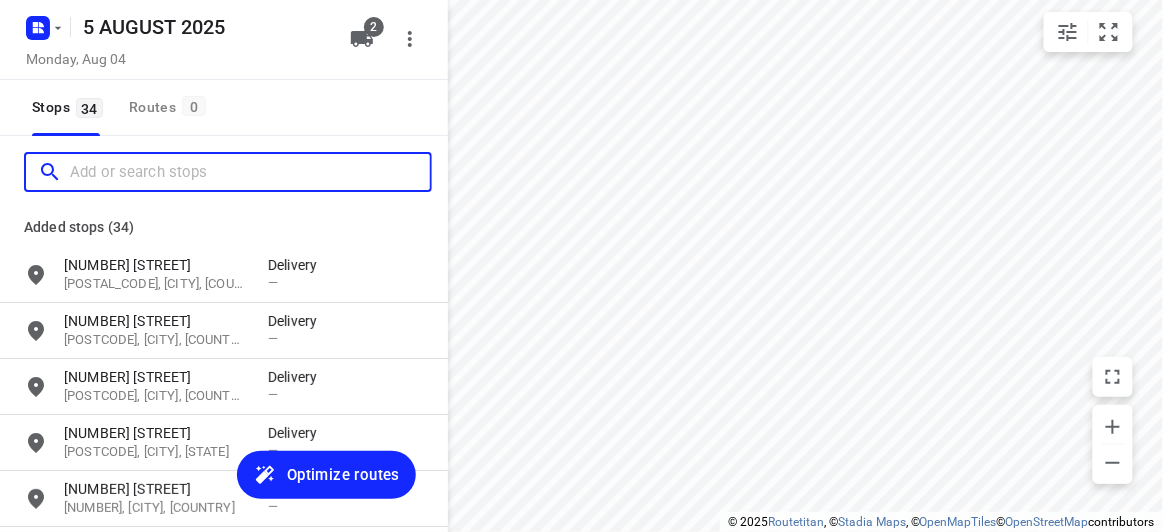 click at bounding box center (250, 172) 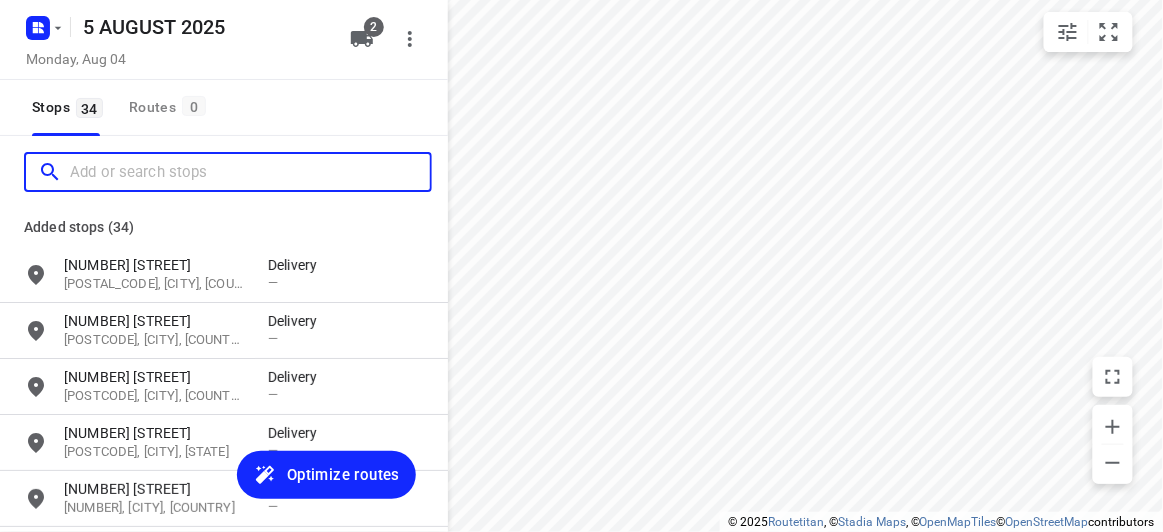 paste on "[NUMBER] [STREET], [CITY] [POSTCODE]" 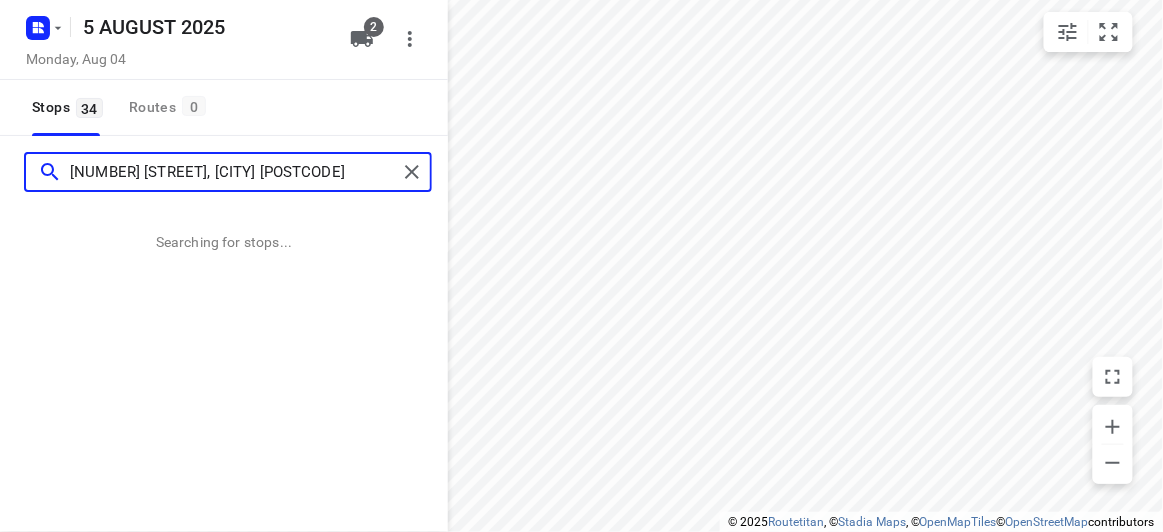 type on "[NUMBER] [STREET], [CITY] [POSTCODE]" 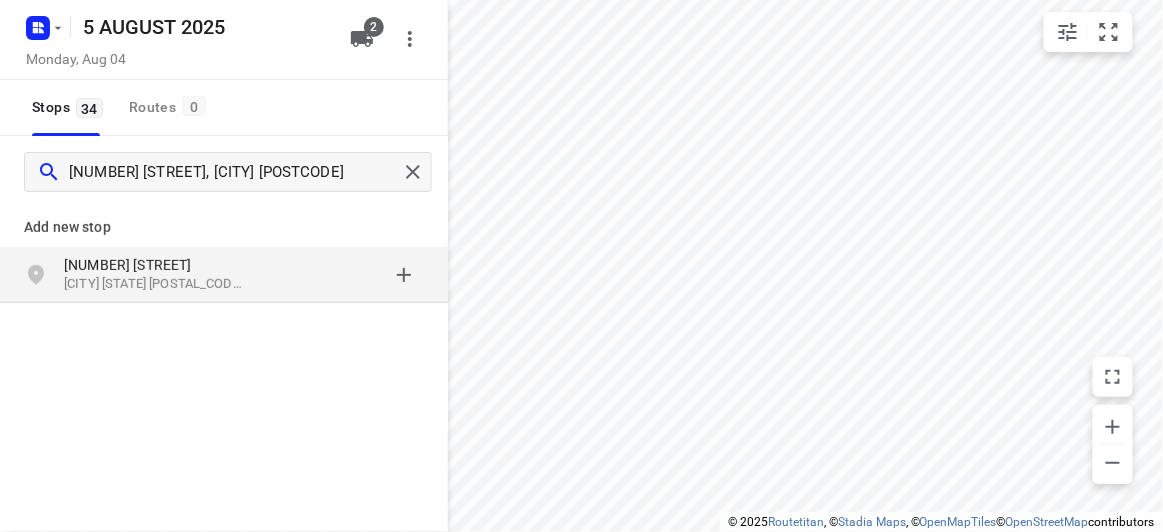 click on "[CITY] [STATE] [POSTAL_CODE], [COUNTRY]" at bounding box center [156, 284] 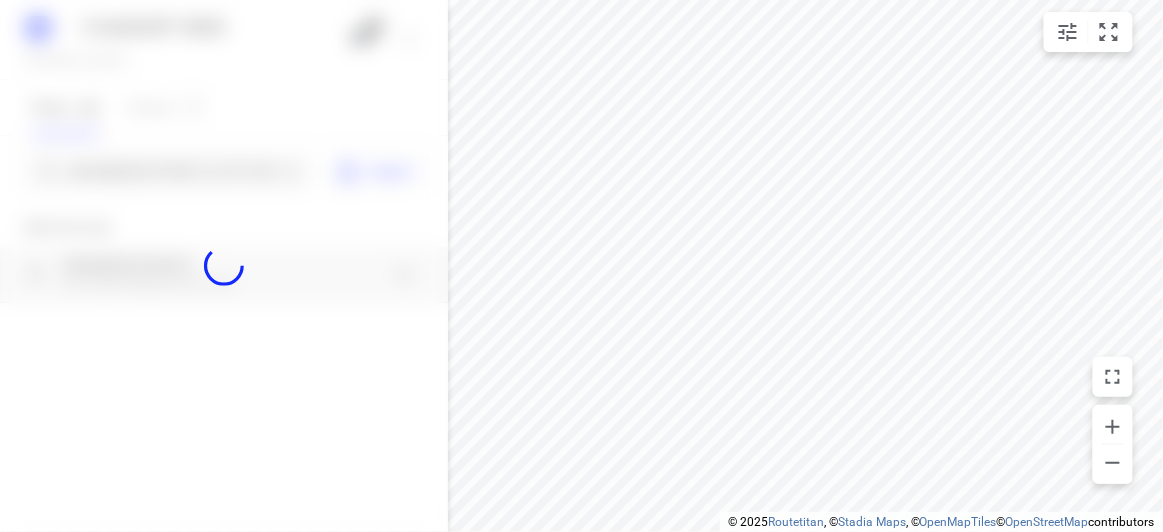 click at bounding box center [224, 266] 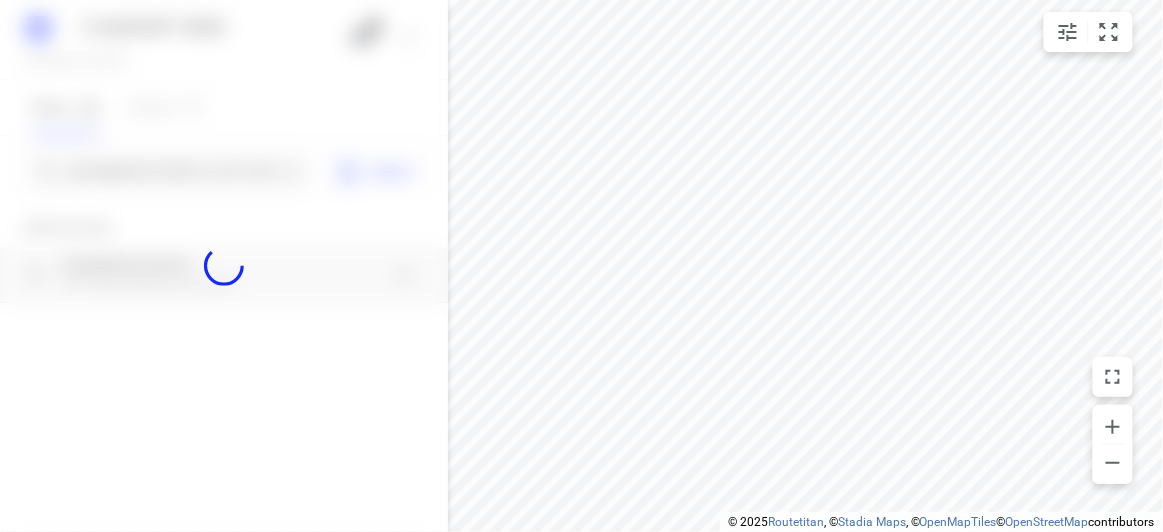 click at bounding box center [224, 266] 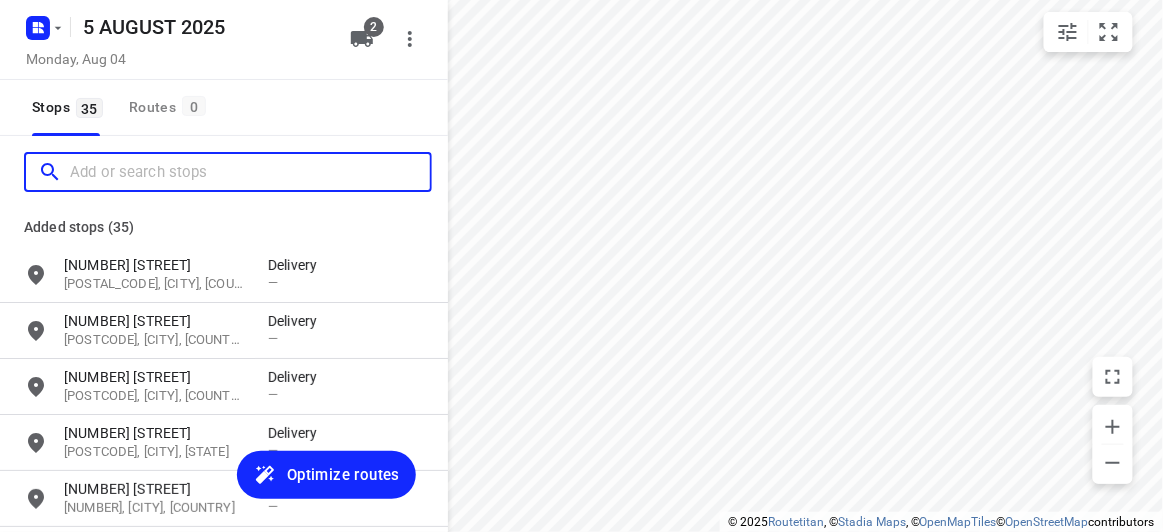 click at bounding box center [250, 172] 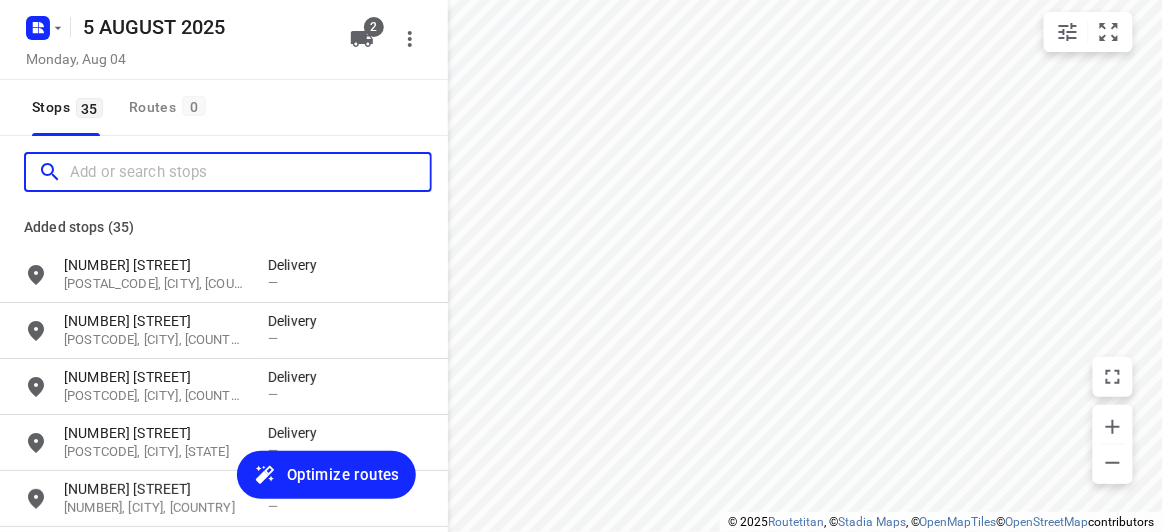 scroll, scrollTop: 0, scrollLeft: 0, axis: both 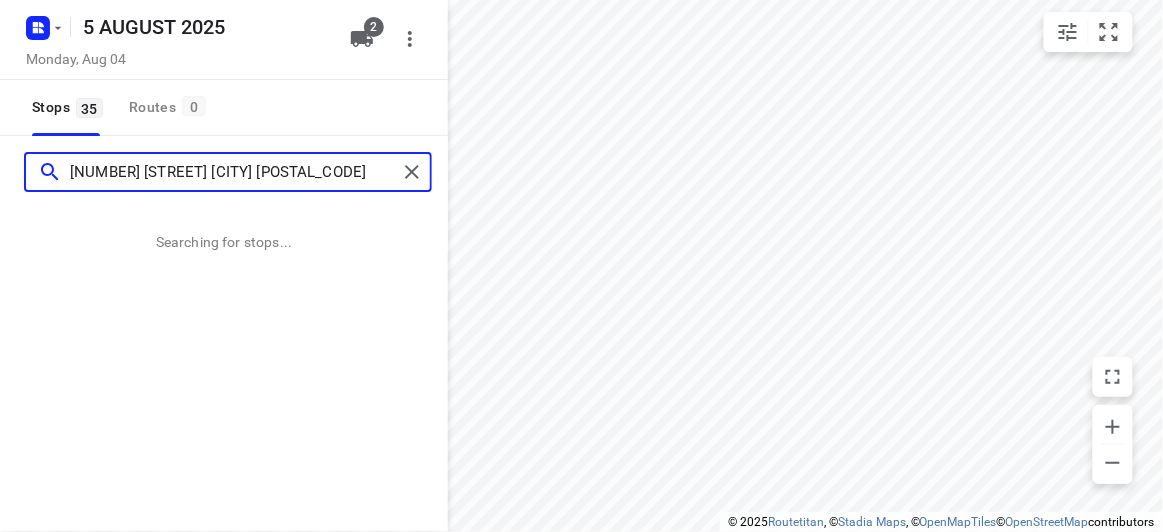 type on "[NUMBER] [STREET] [CITY] [POSTAL_CODE]" 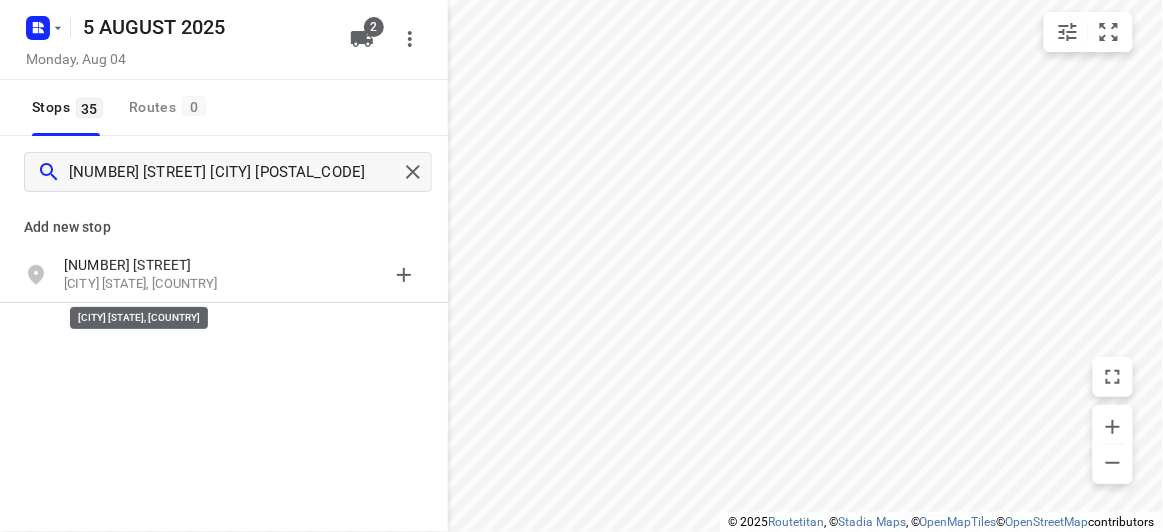 click on "[CITY] [STATE], [COUNTRY]" at bounding box center (156, 284) 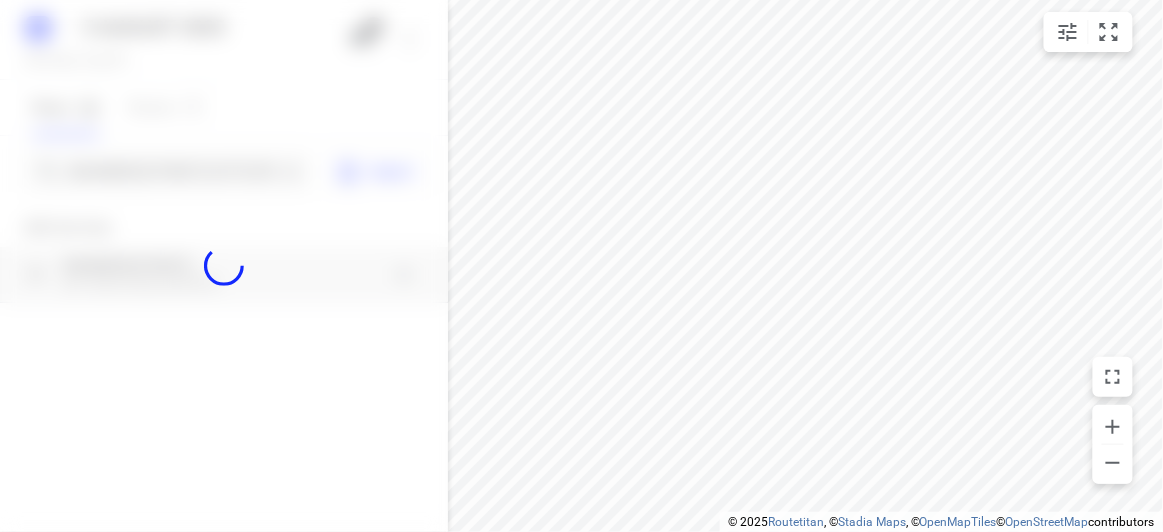 type 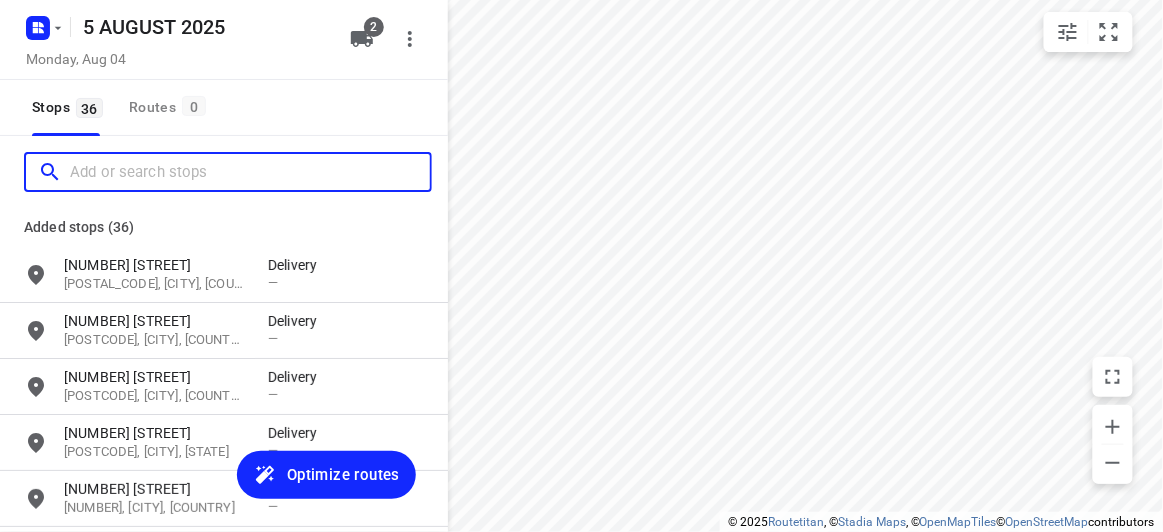 scroll, scrollTop: 0, scrollLeft: 0, axis: both 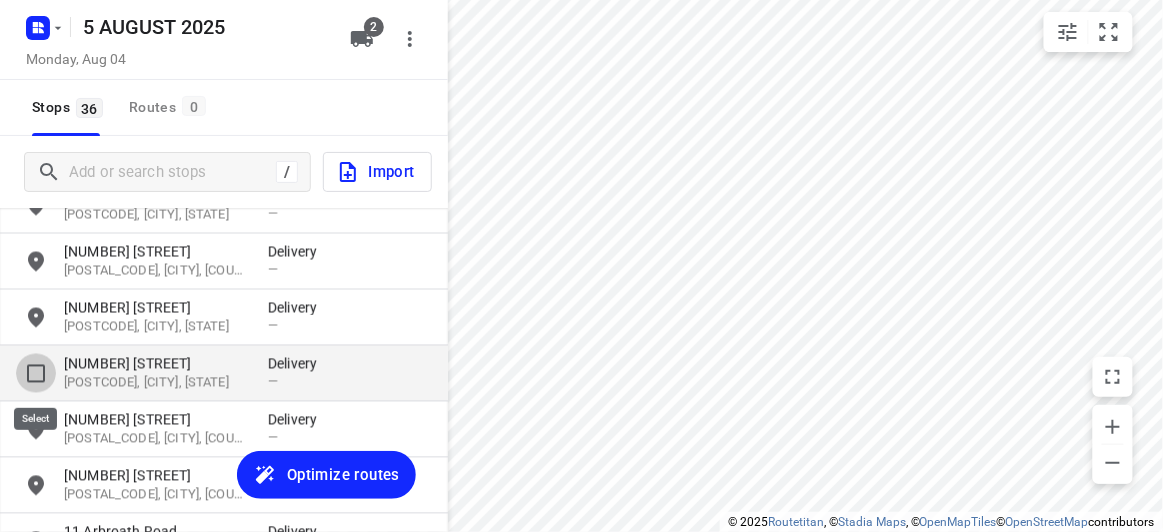 click at bounding box center (36, 374) 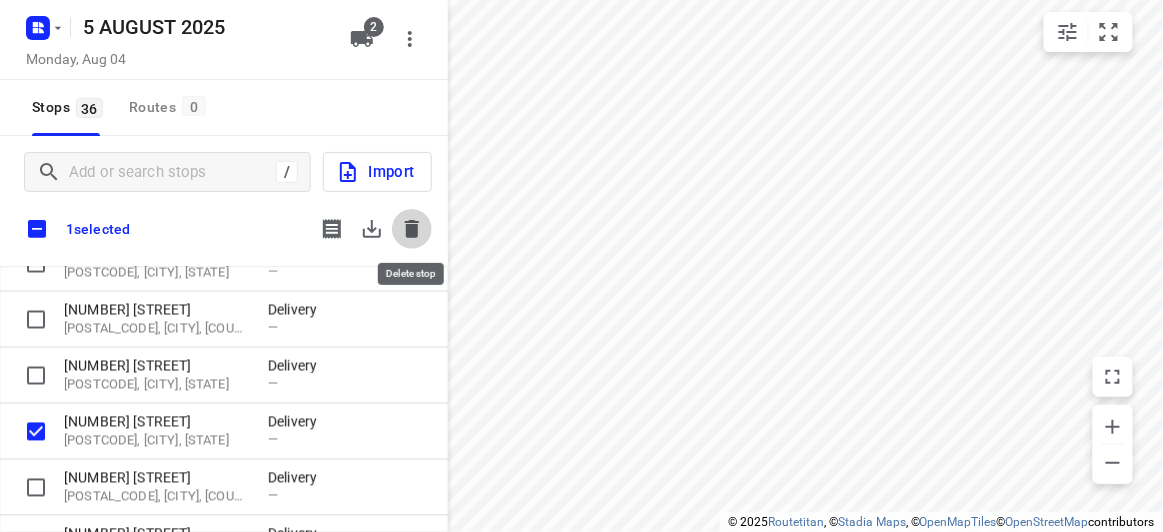 click 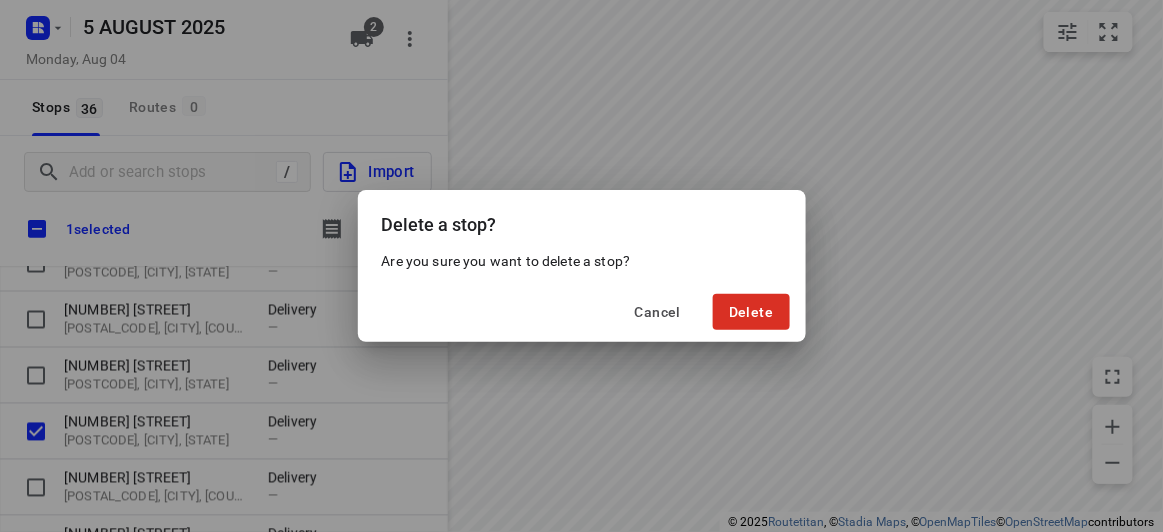 click on "Cancel Delete" at bounding box center (582, 312) 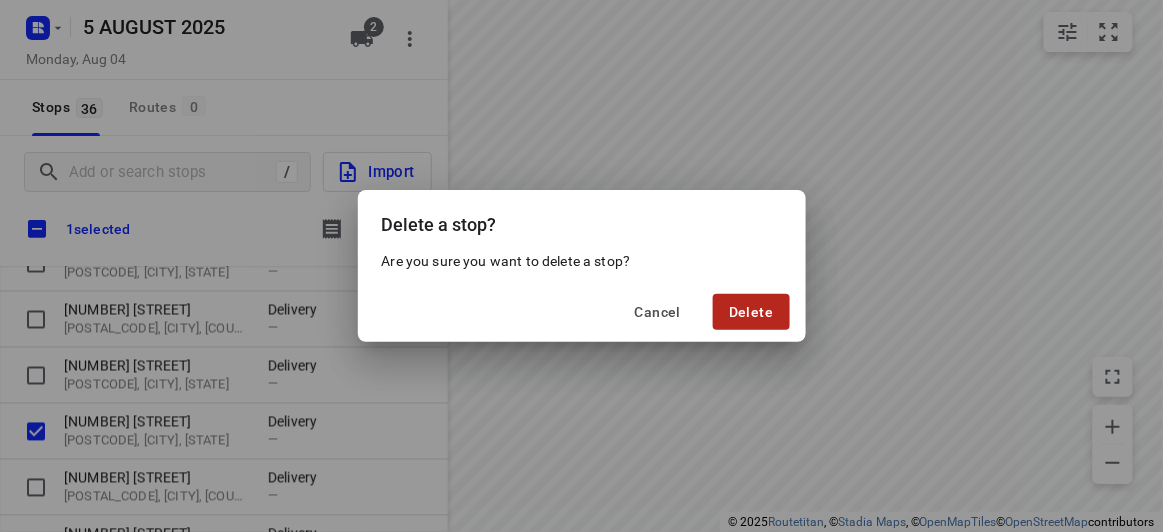click on "Delete" at bounding box center (751, 312) 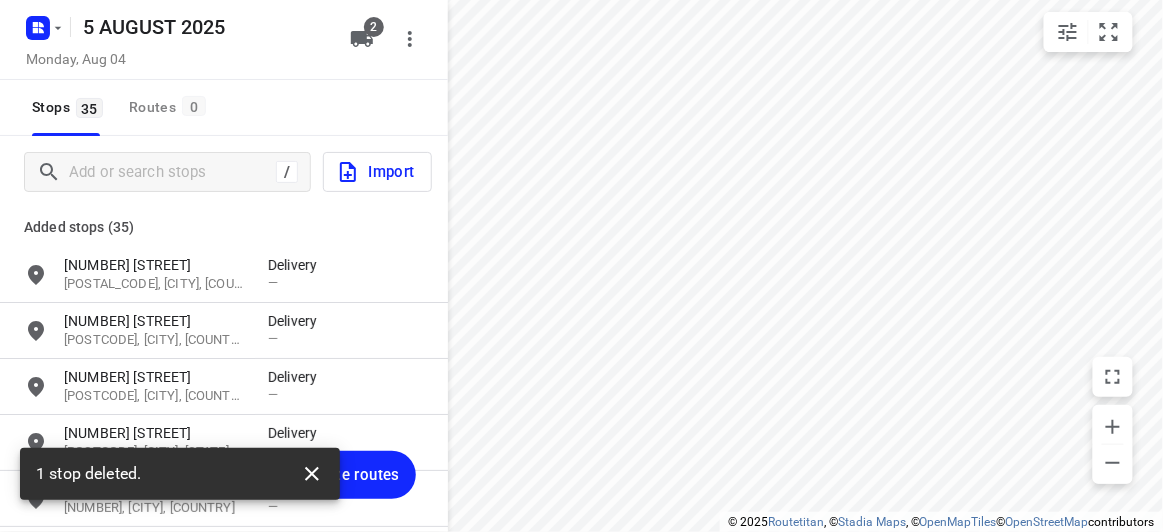 click 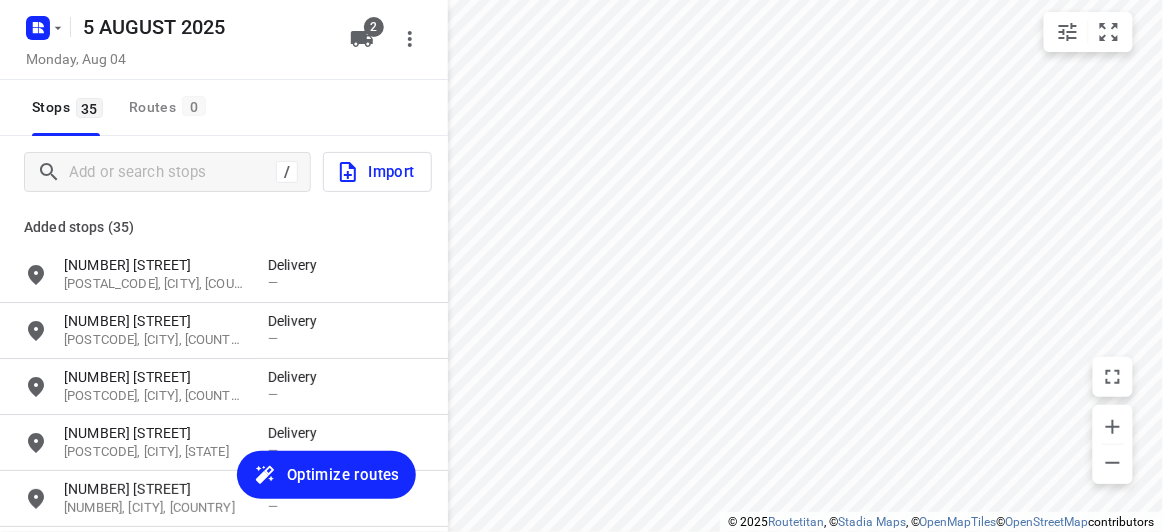 click on "/ Import" at bounding box center [224, 172] 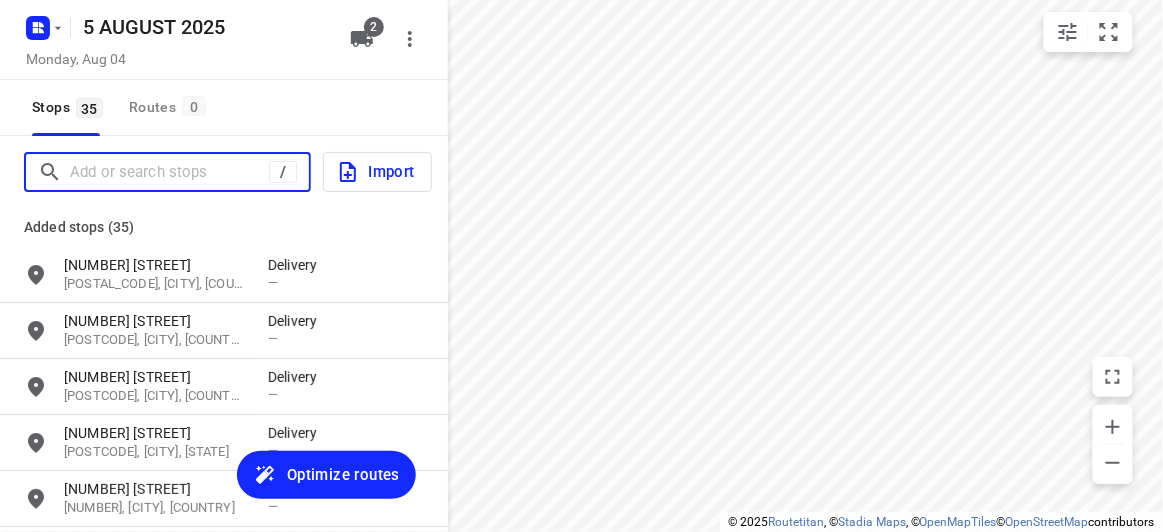 click at bounding box center (169, 172) 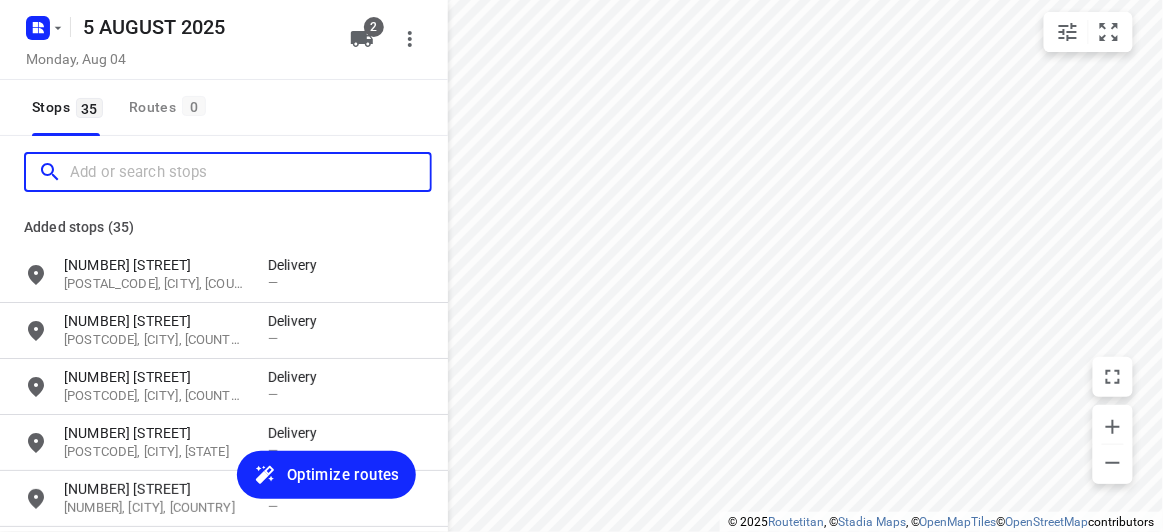 paste on "[NUMBER] [STREET] [CITY] [POSTAL_CODE]" 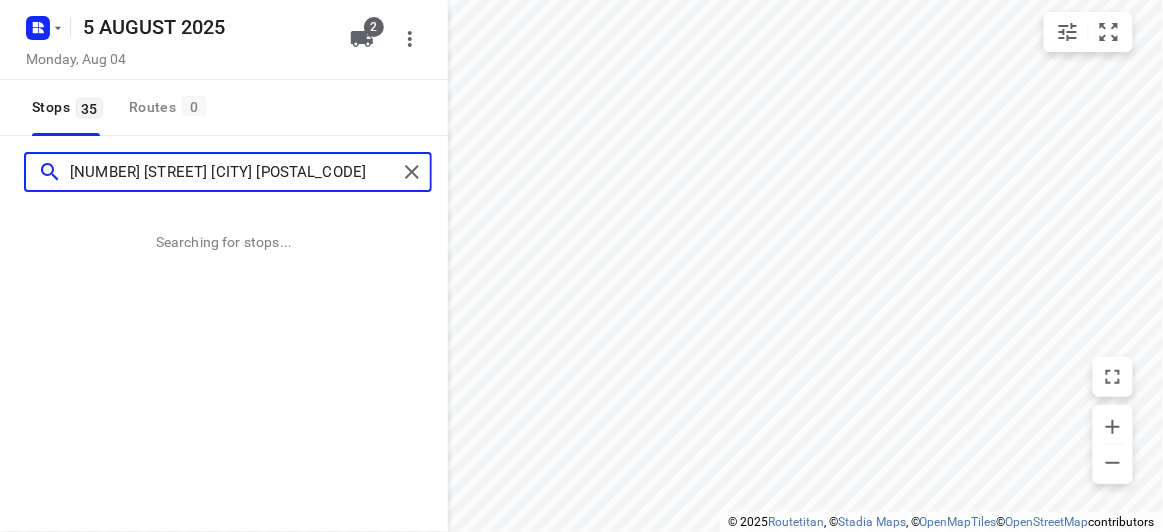 type on "[NUMBER] [STREET] [CITY] [POSTAL_CODE]" 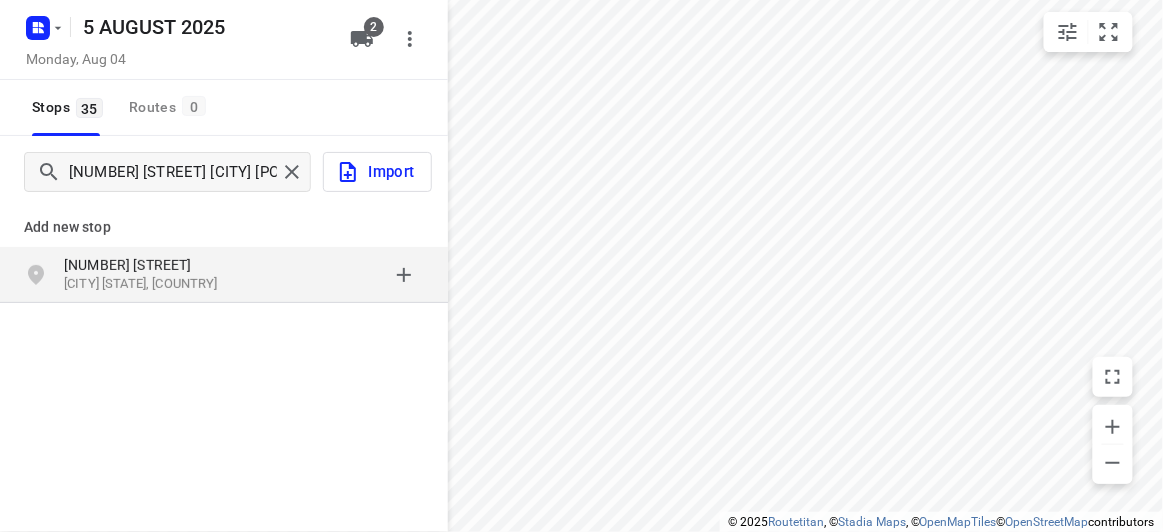click on "[NUMBER] [STREET]" at bounding box center [156, 265] 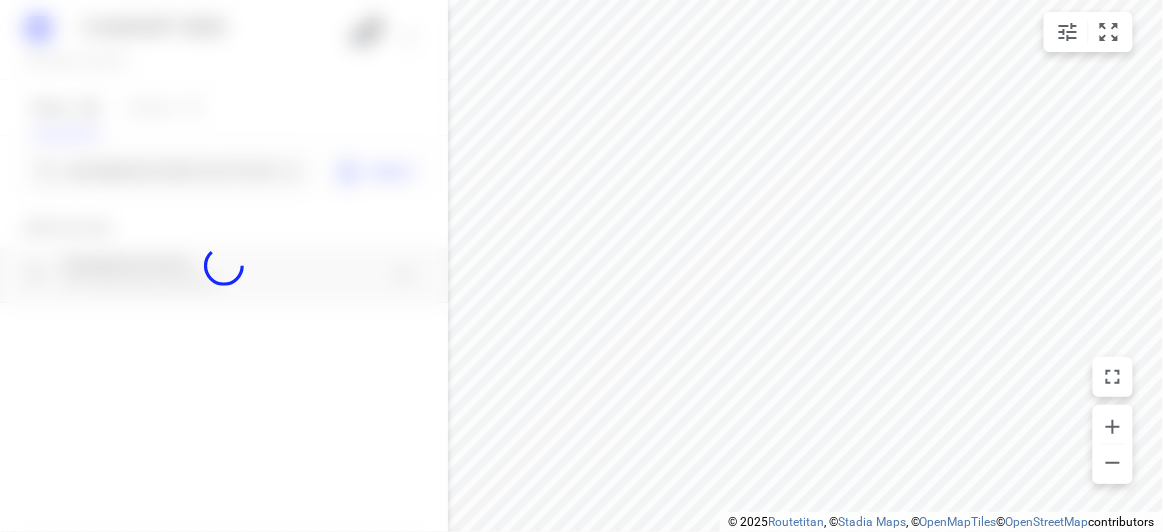 click at bounding box center (224, 266) 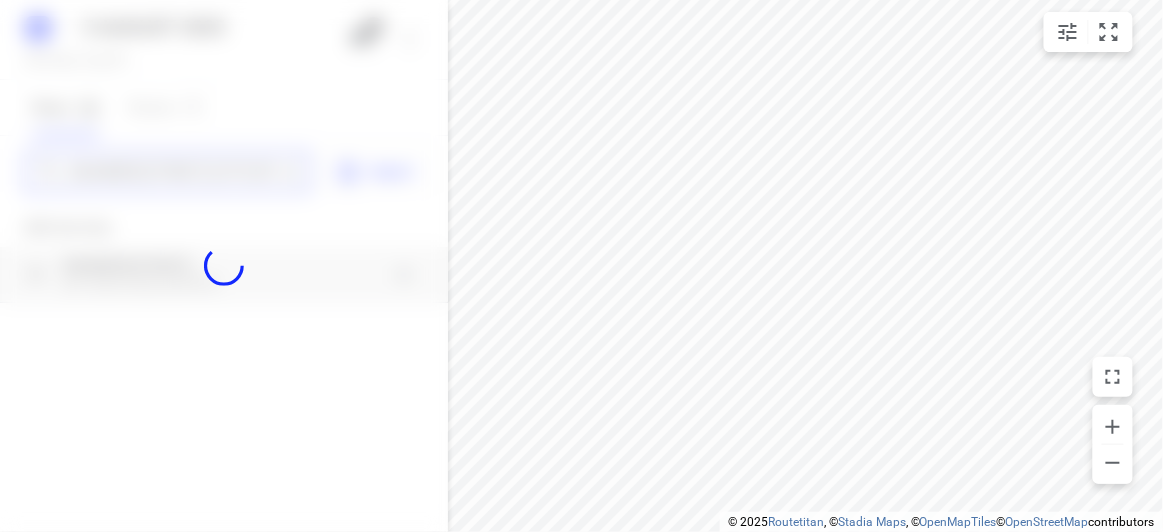 click on "[DATE] [DAY], [DATE] [NUMBER] Stops [NUMBER] Routes [NUMBER] [NUMBER] [STREET] [CITY] [POSTCODE] Import Add new stop [NUMBER] [STREET] [CITY] [STATE], [COUNTRY] Routing Settings Optimization preference Shortest distance distance Optimization preference Distance Format KM km Distance Format Default stop duration [NUMBER] minutes Default stop duration Default stop load [NUMBER] units Default stop load Allow late stops Maximum amount of time drivers may be late at a stop Allow reloads BETA Vehicles may return to the depot to load more stops. Fixed departure time Vehicles must depart at the start of their working hours Cancel Save" at bounding box center [224, 266] 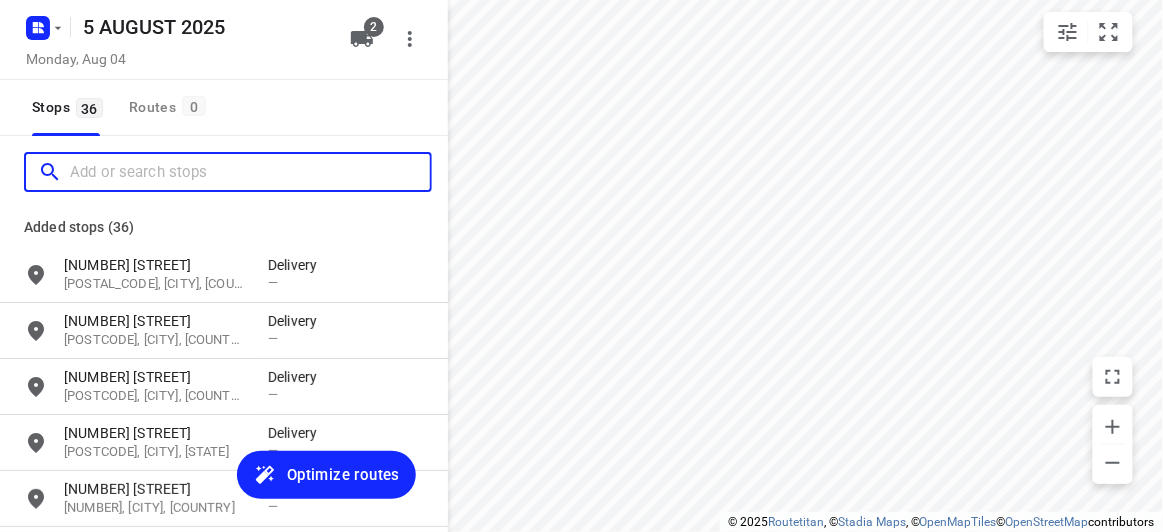 scroll, scrollTop: 0, scrollLeft: 0, axis: both 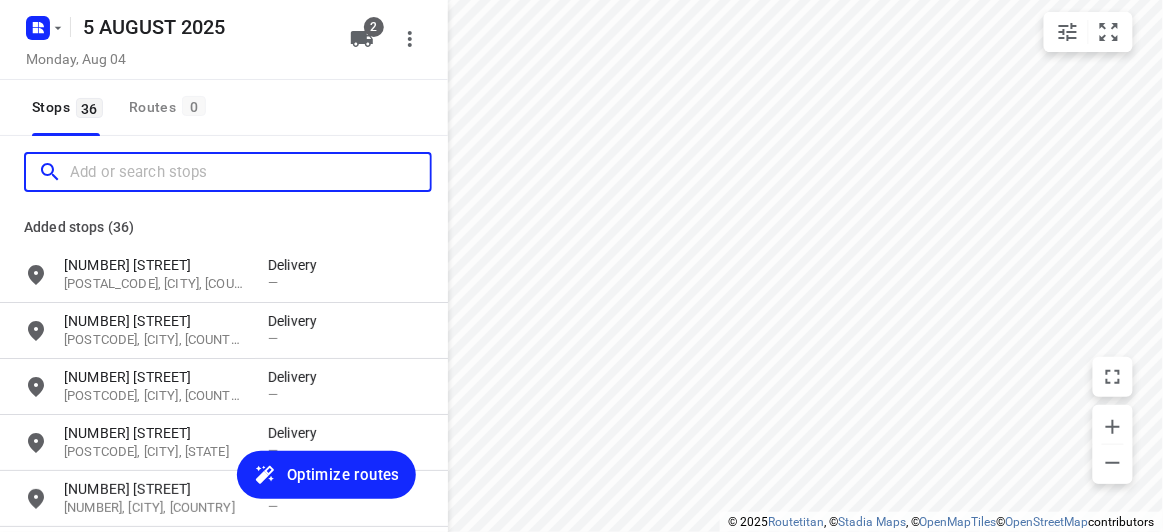 paste on "[NUMBER] [STREET] [CITY] [POSTCODE]" 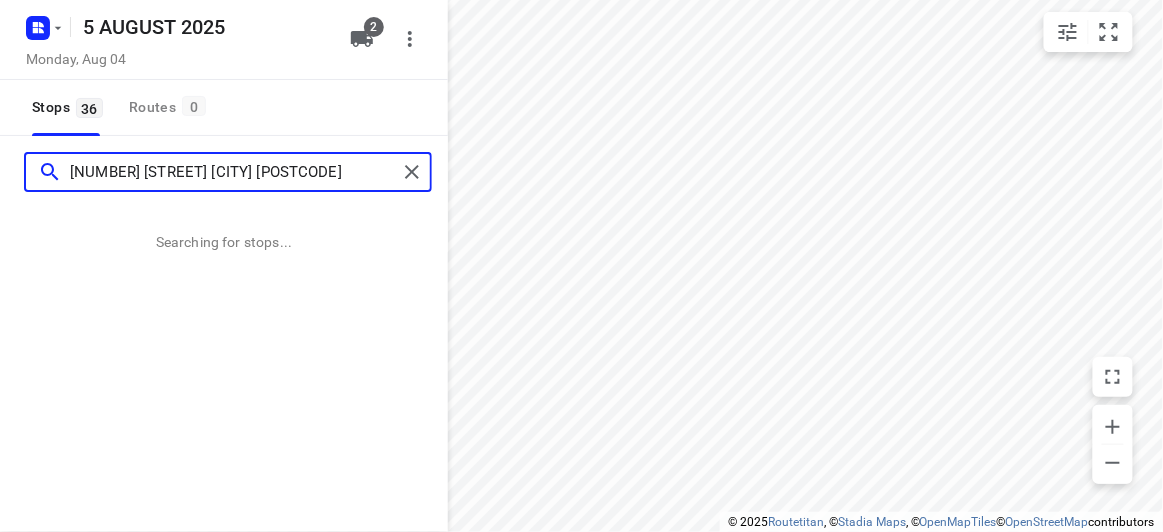 type on "[NUMBER] [STREET] [CITY] [POSTCODE]" 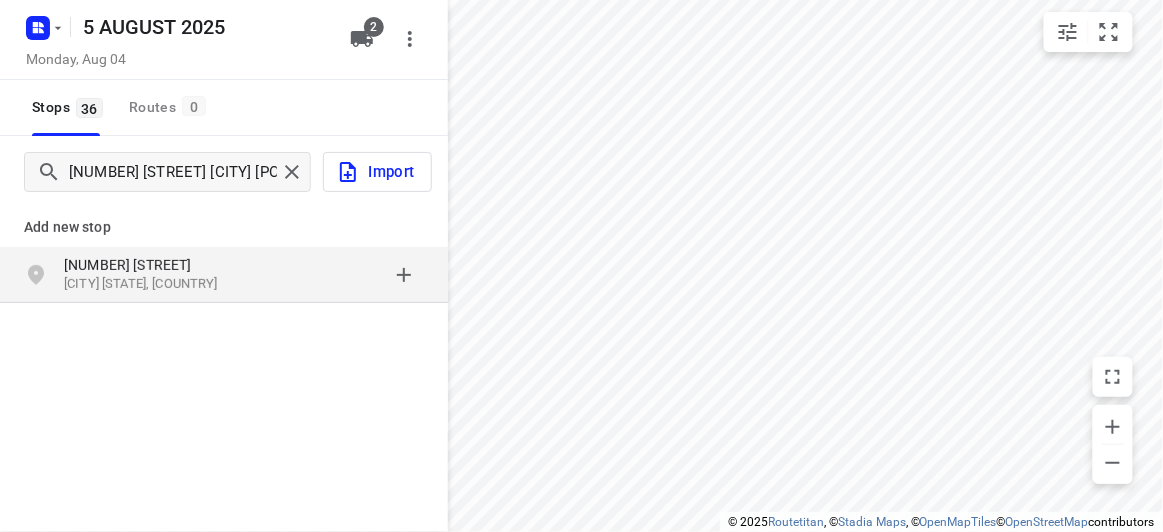 click on "Add new stop" at bounding box center (224, 219) 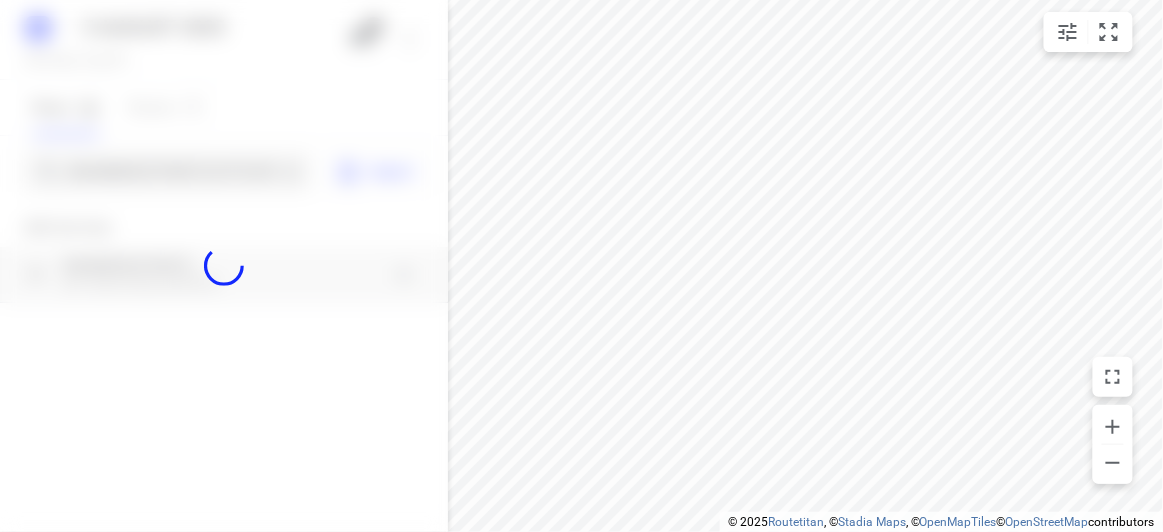 click at bounding box center (224, 266) 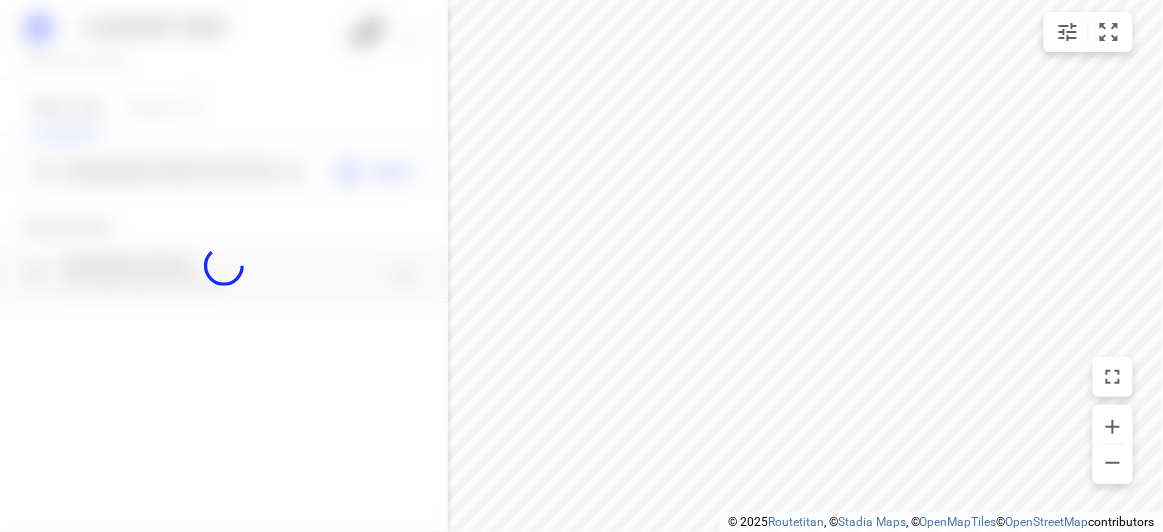click at bounding box center (224, 266) 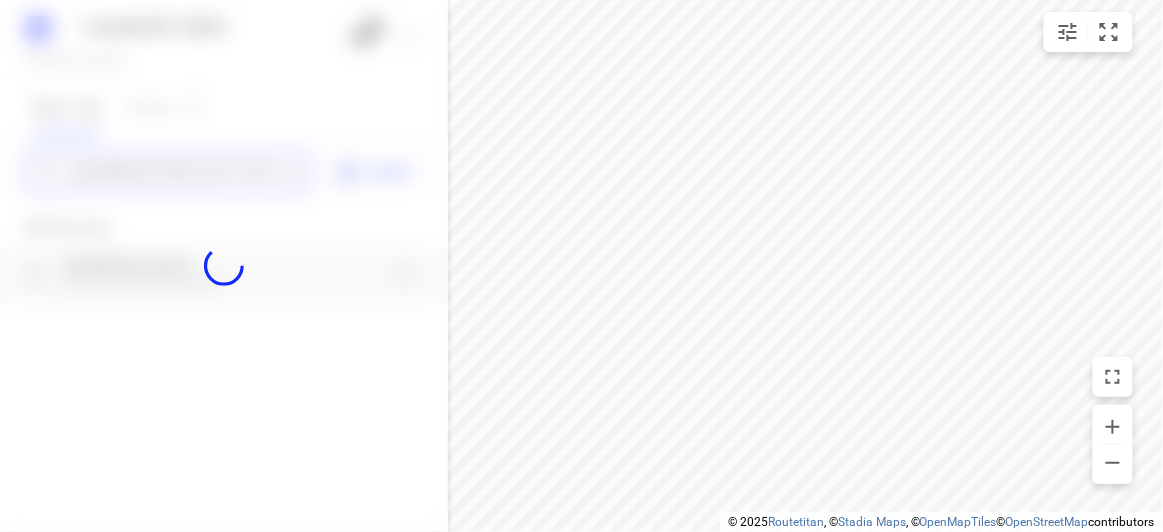 click on "[MONTH] [DAY] [YEAR] [DAY_OF_WEEK], [MONTH] [DAY] [NUMBER] Stops [NUMBER] Routes [NUMBER] [STREET] [CITY] [STATE] [POSTCODE] Import Add new stop [NUMBER] [STREET] [CITY] [STATE] [POSTCODE], [STATE], [COUNTRY] Routing Settings Optimization preference Shortest distance distance Optimization preference Distance Format [UNIT] [unit] Distance Format Default stop duration [NUMBER] minutes Default stop duration Default stop load [NUMBER] units Default stop load Allow late stops   Maximum amount of time drivers may be late at a stop Allow reloads BETA   Vehicles may return to the depot to load more stops. Fixed departure time   Vehicles must depart at the start of their working hours Cancel Save" at bounding box center [224, 266] 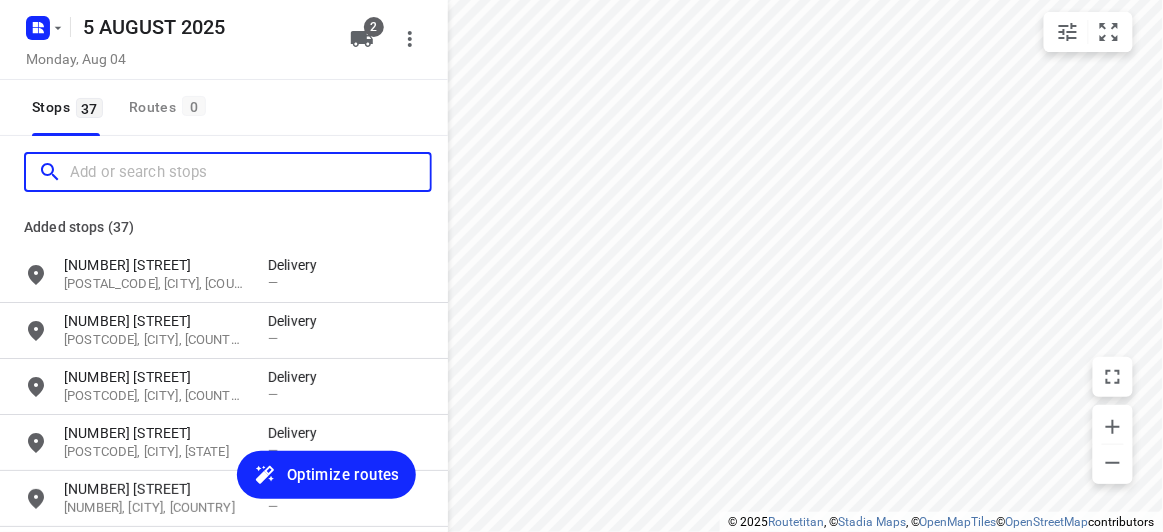 paste on "[NUMBER] [STREET] [CITY] [POSTAL_CODE]" 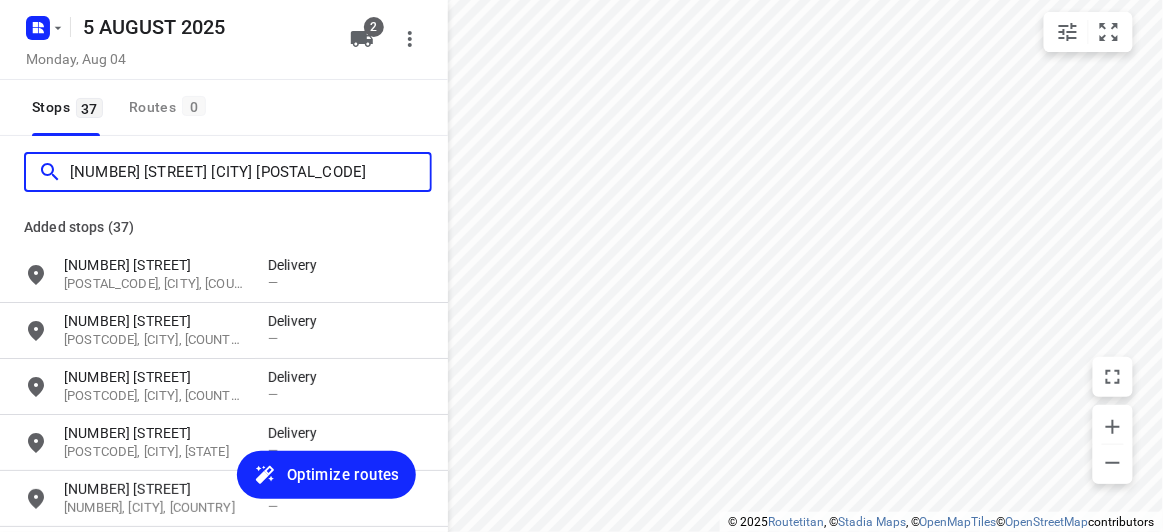 scroll, scrollTop: 0, scrollLeft: 0, axis: both 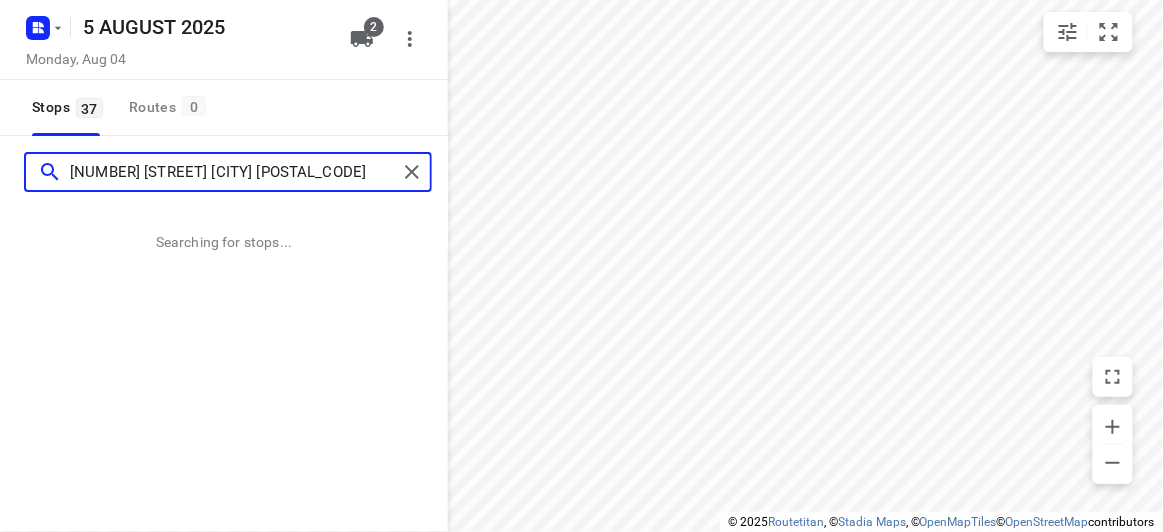 type on "[NUMBER] [STREET] [CITY] [POSTAL_CODE]" 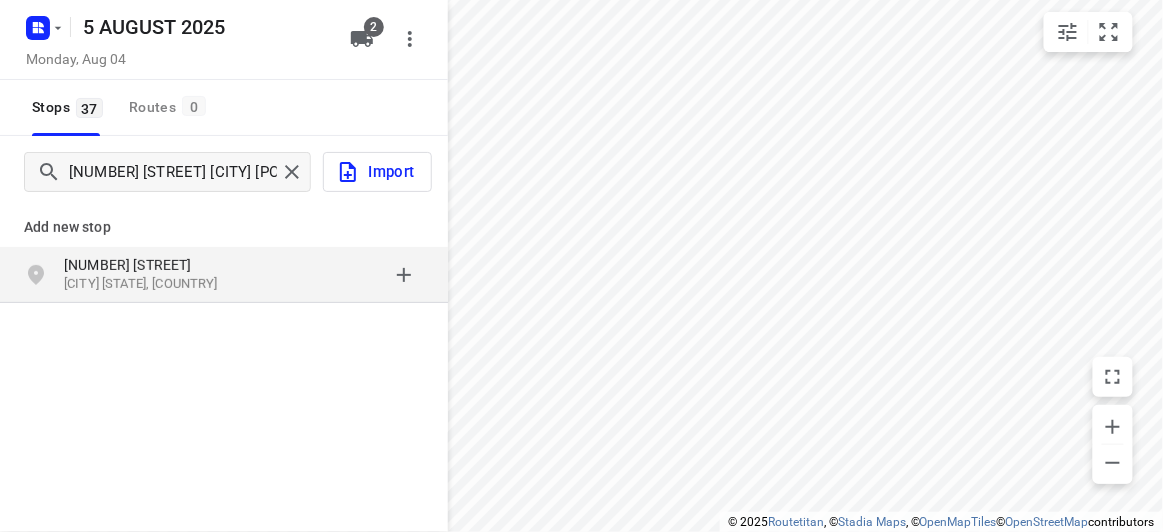 click on "Add new stop" at bounding box center [224, 219] 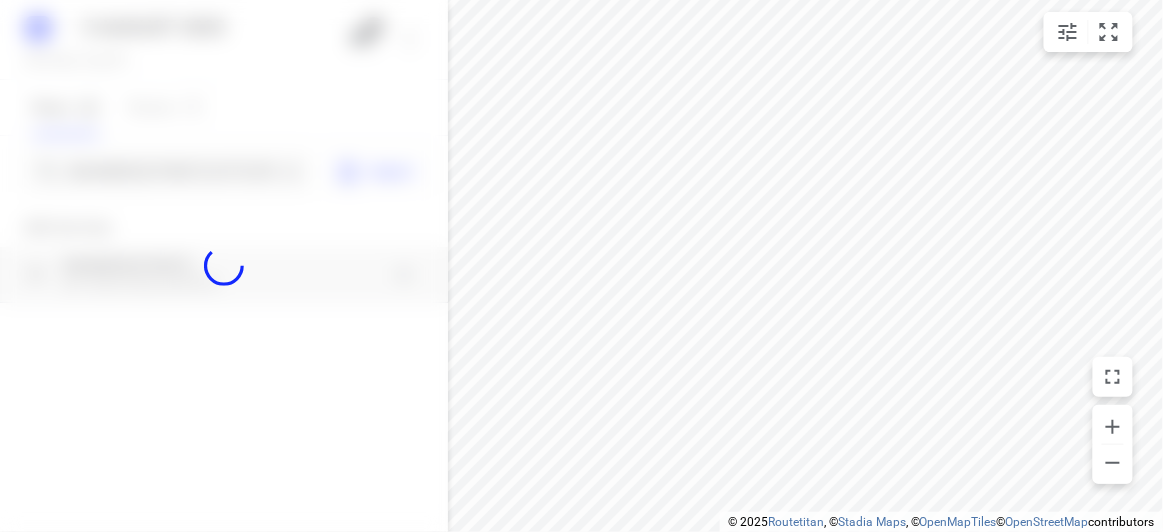click at bounding box center [224, 266] 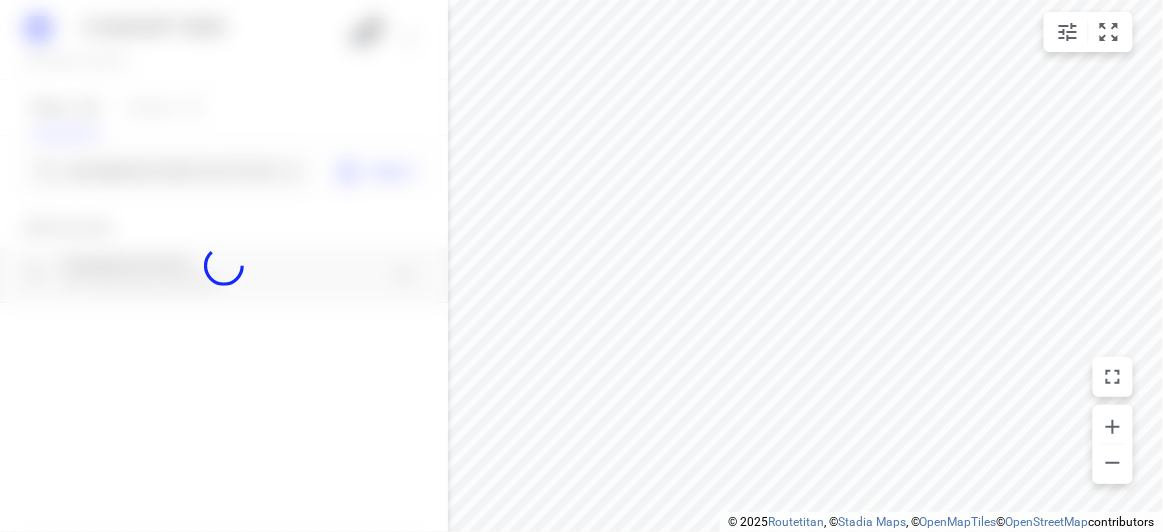 click at bounding box center (224, 266) 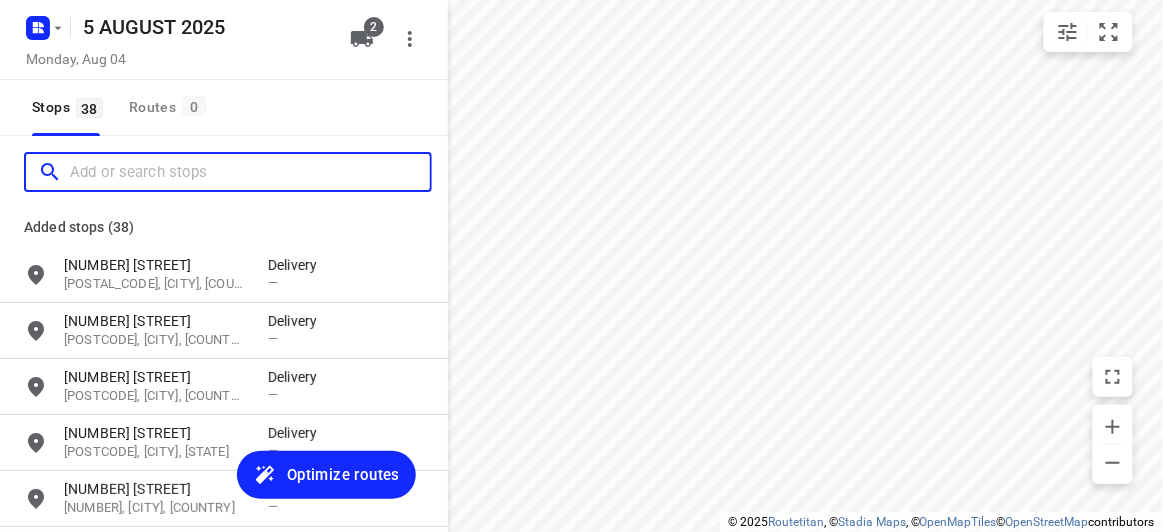 scroll, scrollTop: 0, scrollLeft: 0, axis: both 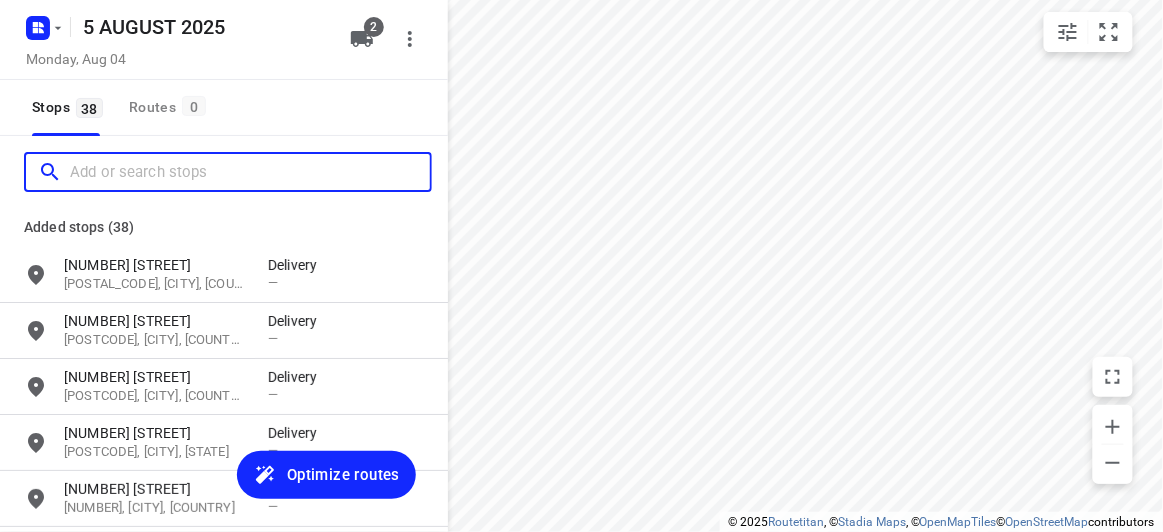 paste on "[NUMBER] [STREET] [CITY] [POSTAL_CODE]" 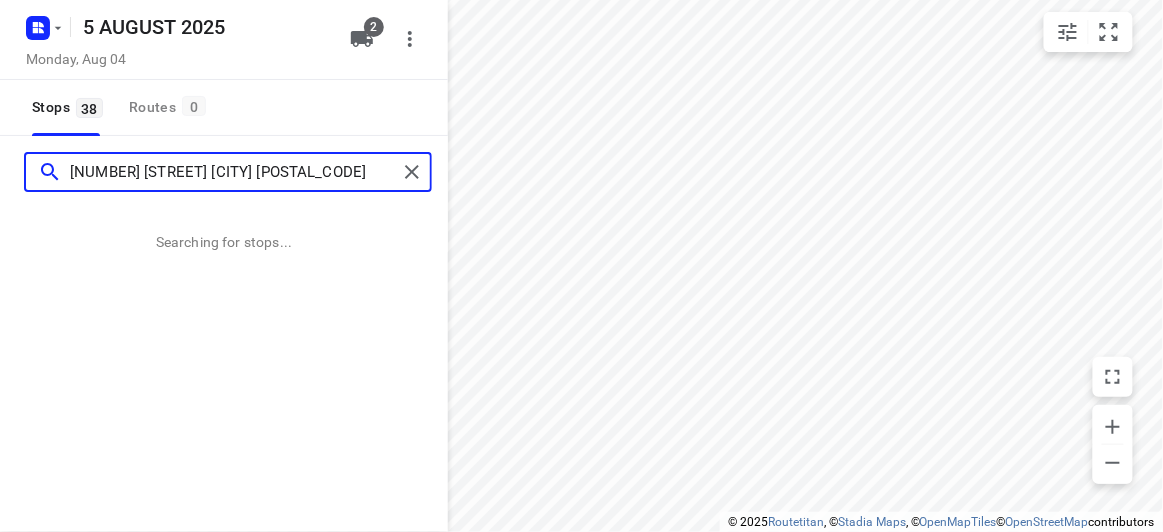 type on "[NUMBER] [STREET] [CITY] [POSTAL_CODE]" 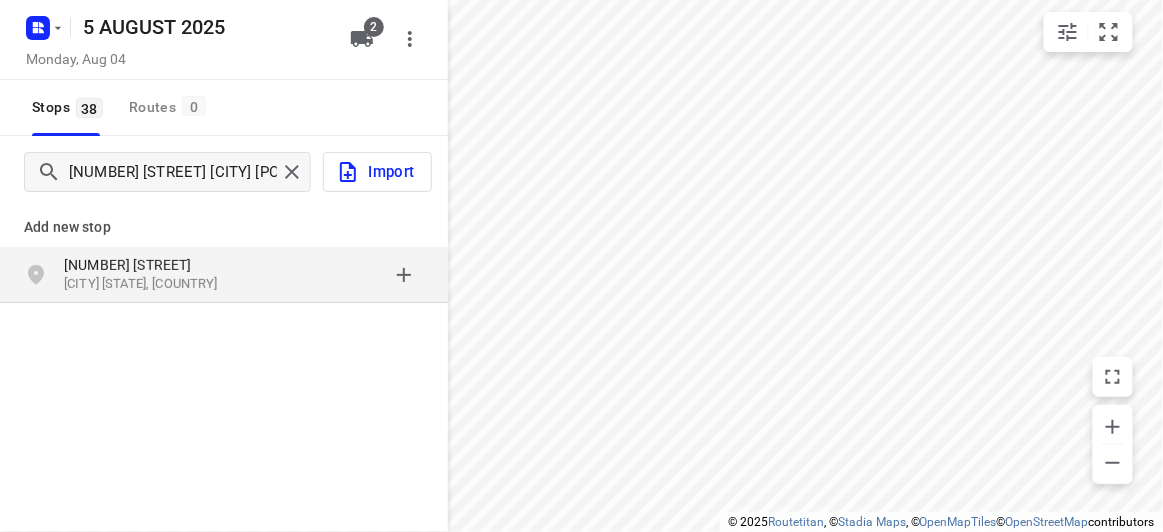 click on "Add new stop" at bounding box center [224, 227] 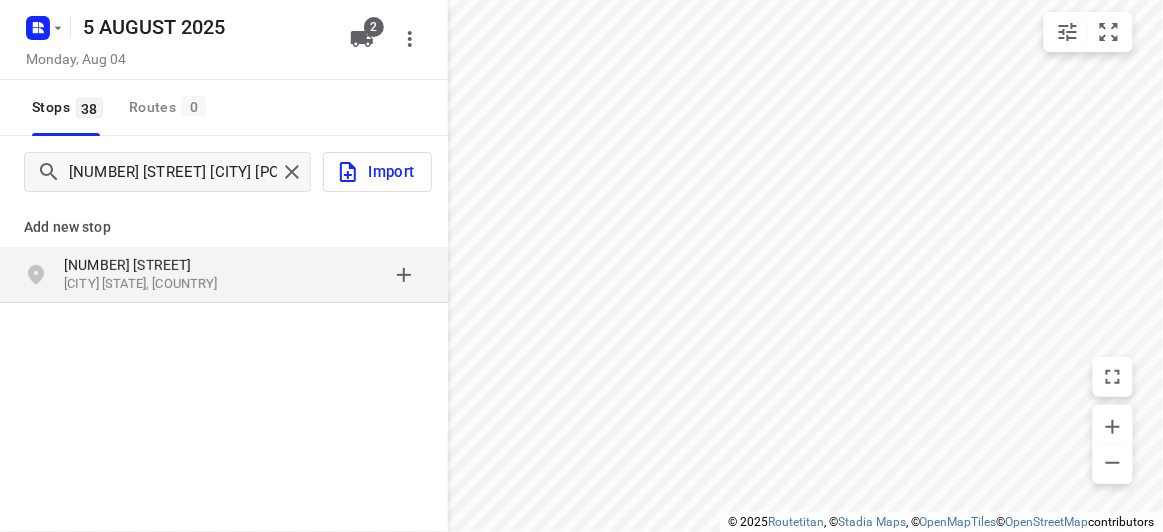 click on "[NUMBER] [STREET]" at bounding box center [156, 265] 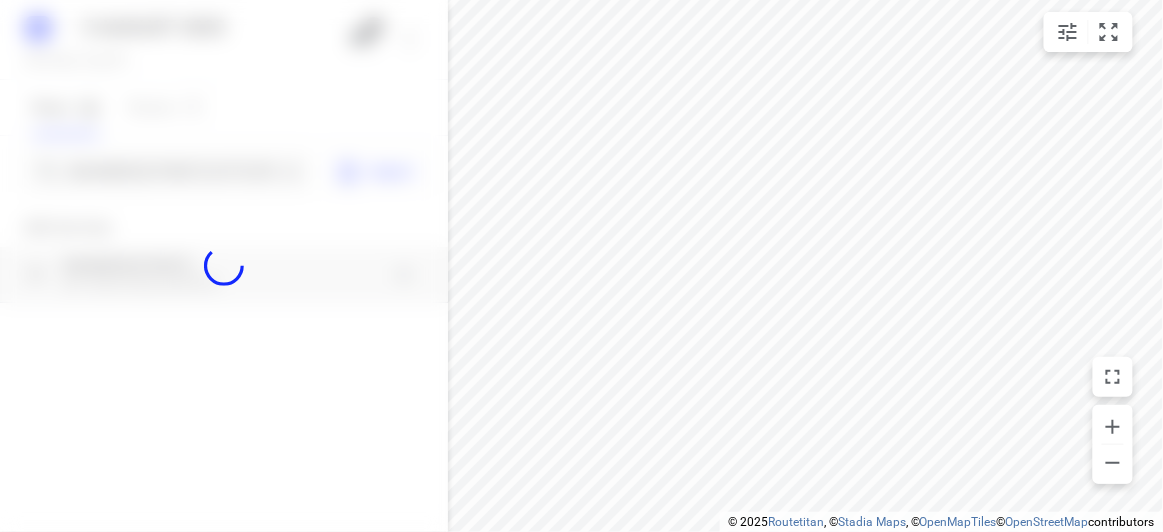 click at bounding box center (224, 266) 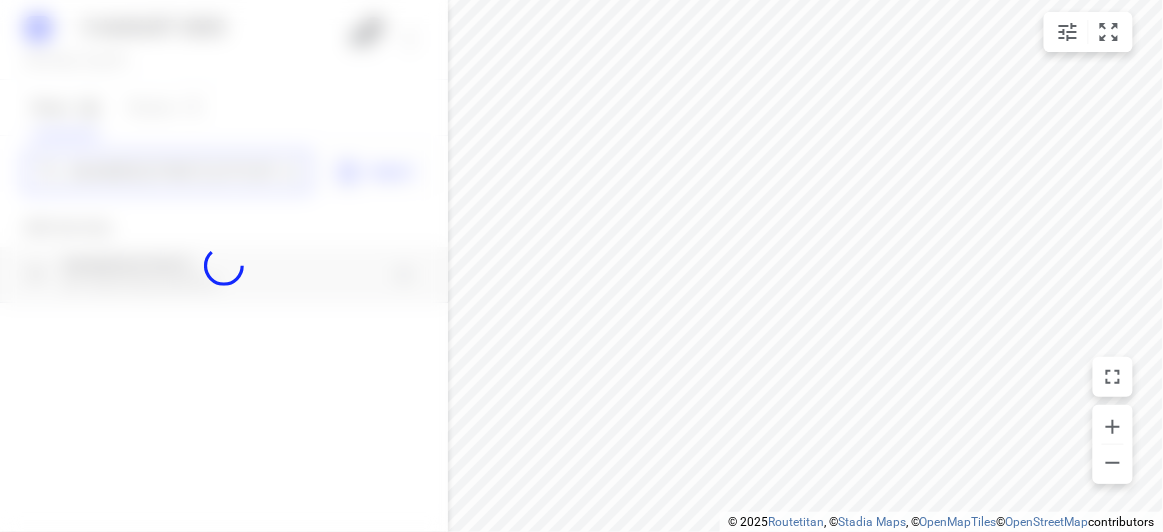 click on "[NUMBER] [STREET] [CITY] [POSTAL_CODE]" at bounding box center [173, 172] 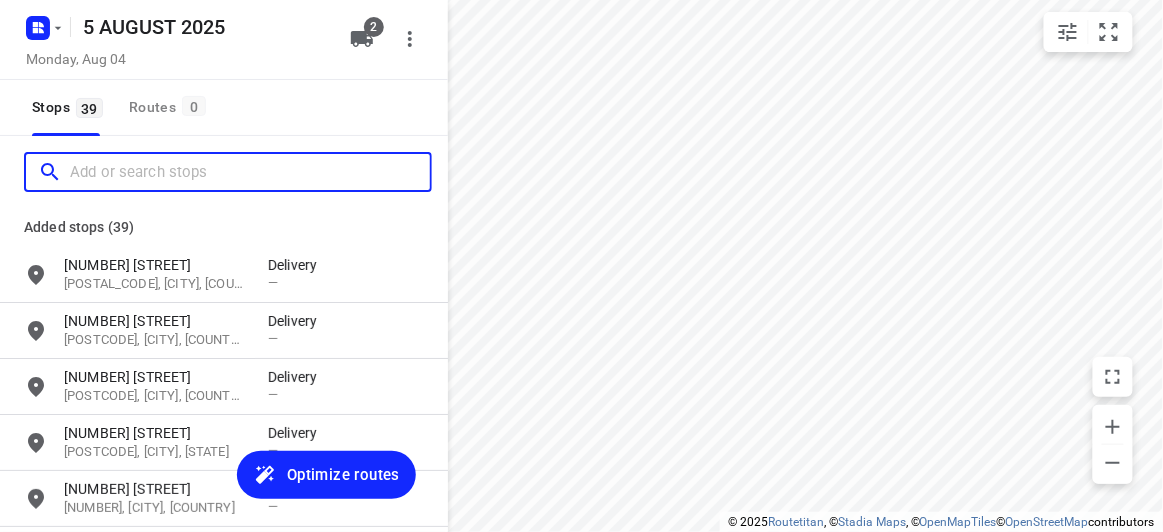 scroll, scrollTop: 0, scrollLeft: 0, axis: both 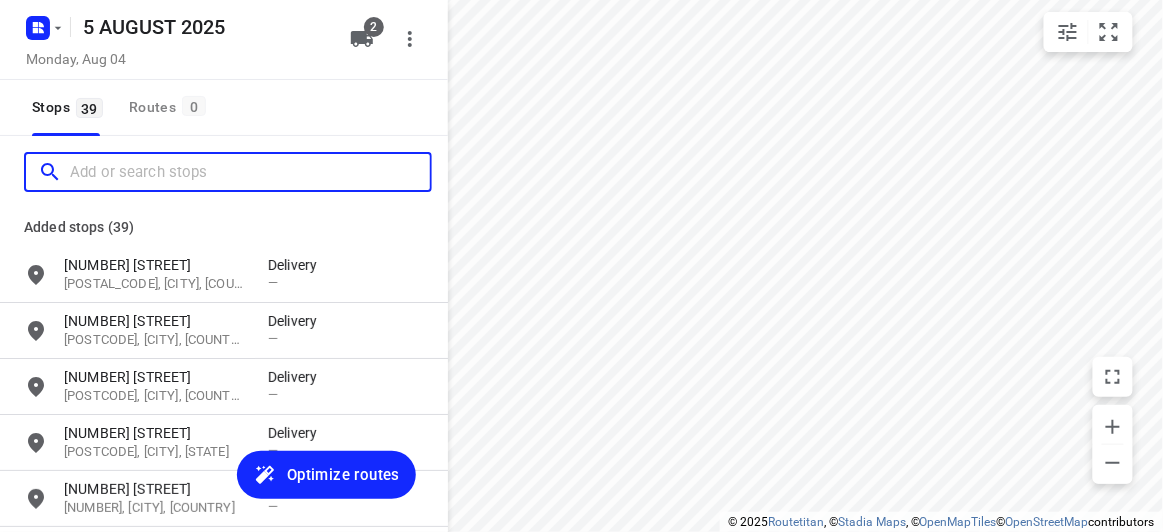 paste on "[NUMBER] [STREET] [CITY] [POSTAL_CODE]" 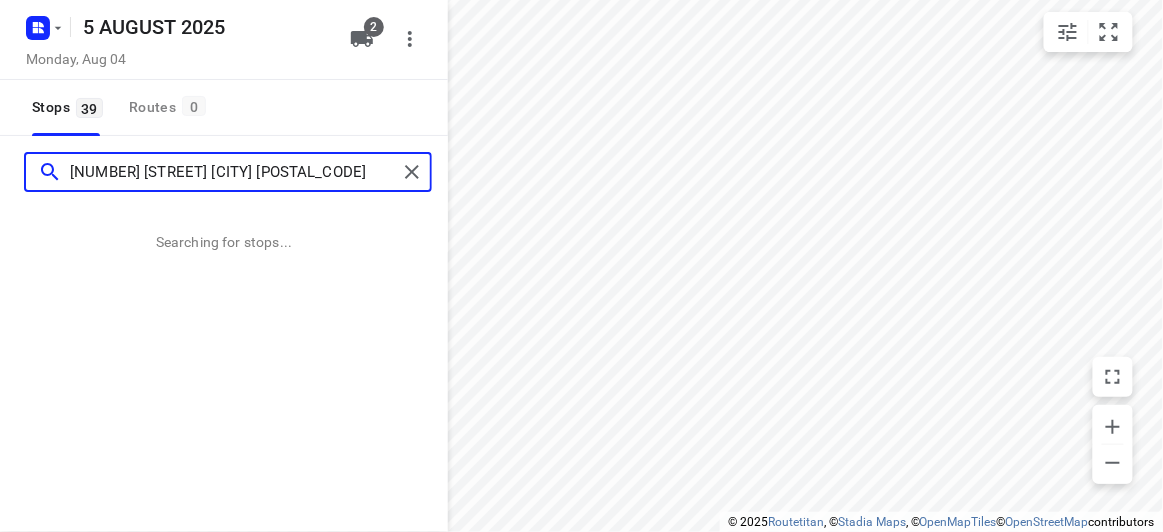 type on "[NUMBER] [STREET] [CITY] [POSTAL_CODE]" 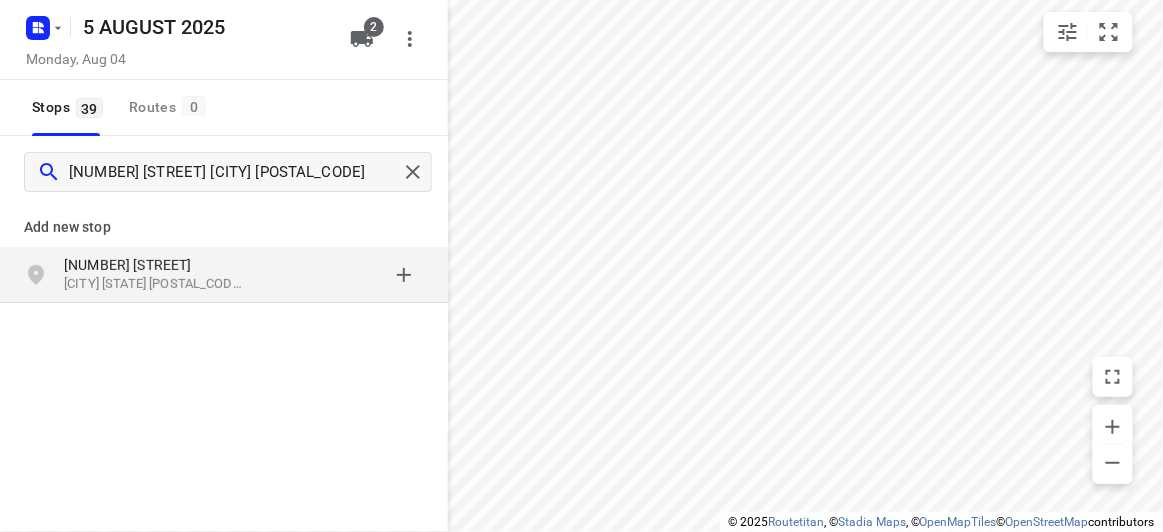 click on "[NUMBER] [STREET]" at bounding box center (156, 265) 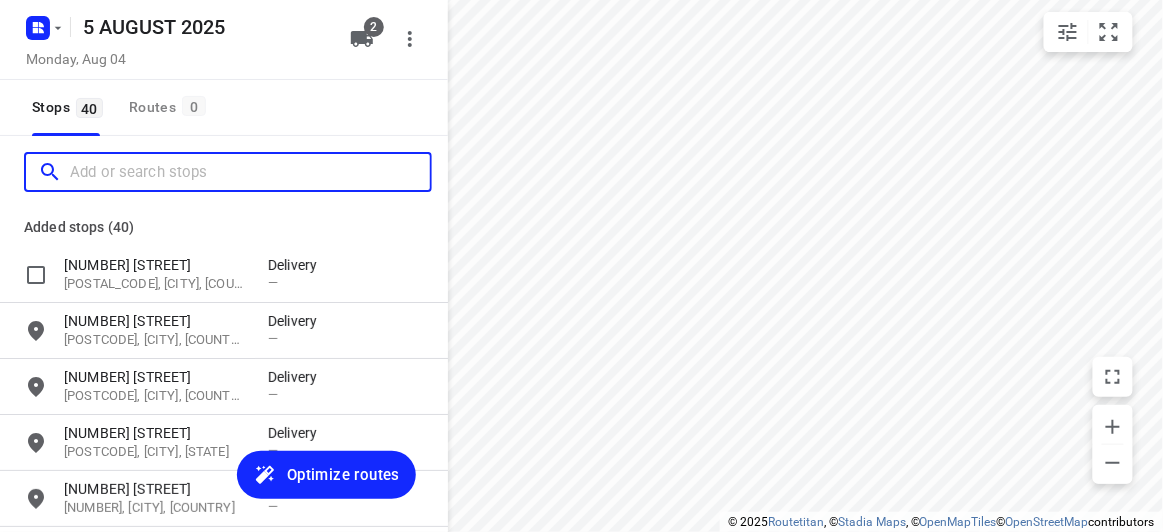 scroll, scrollTop: 0, scrollLeft: 0, axis: both 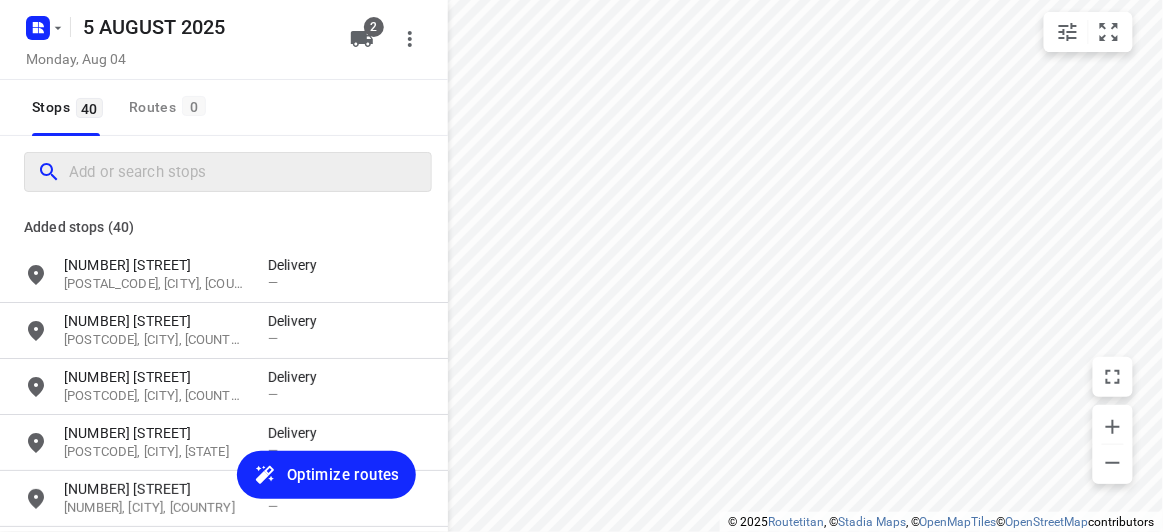 click at bounding box center [228, 172] 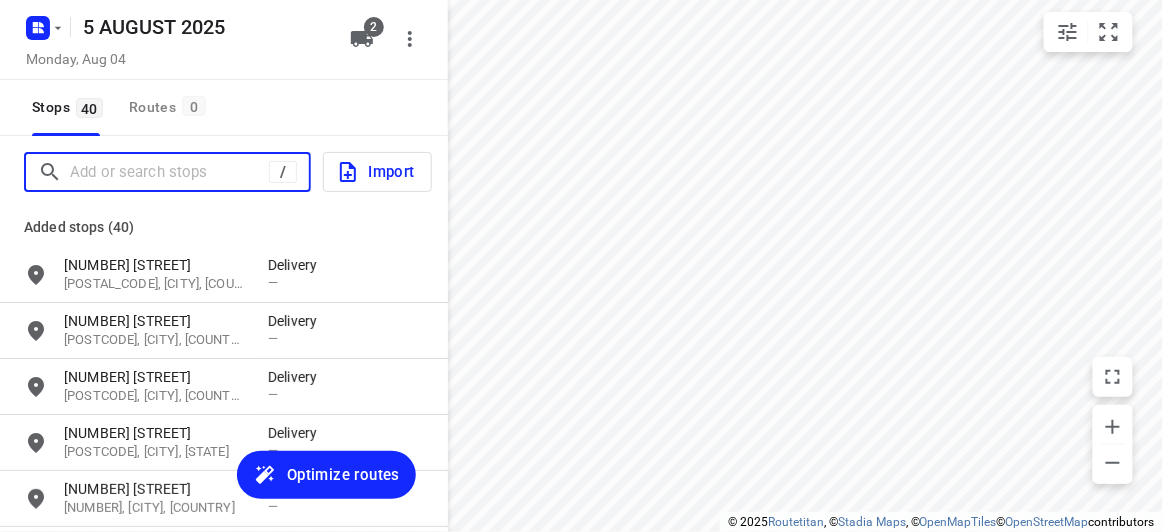 click at bounding box center [169, 172] 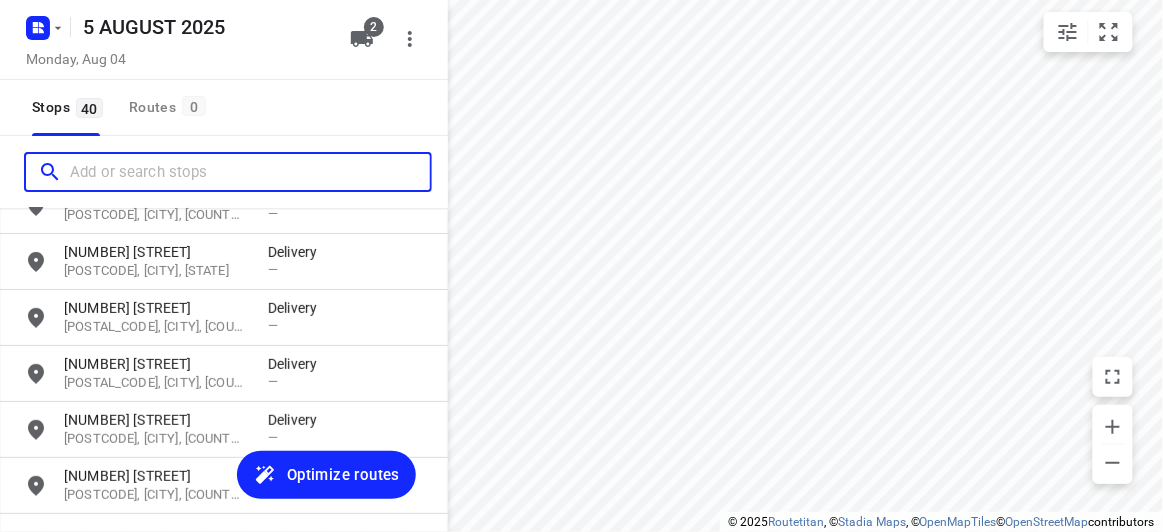 scroll, scrollTop: 2047, scrollLeft: 0, axis: vertical 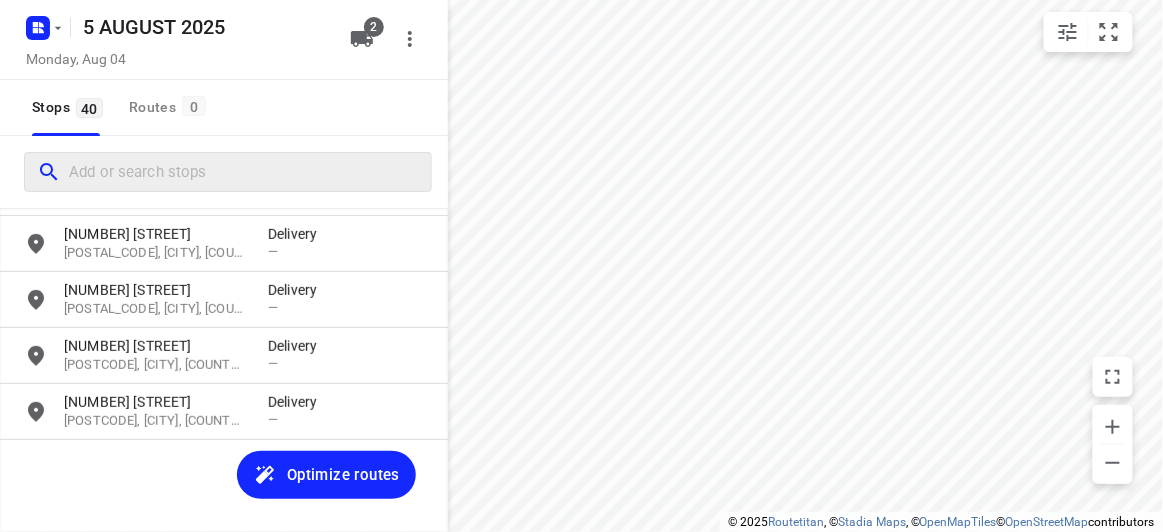 click at bounding box center (228, 172) 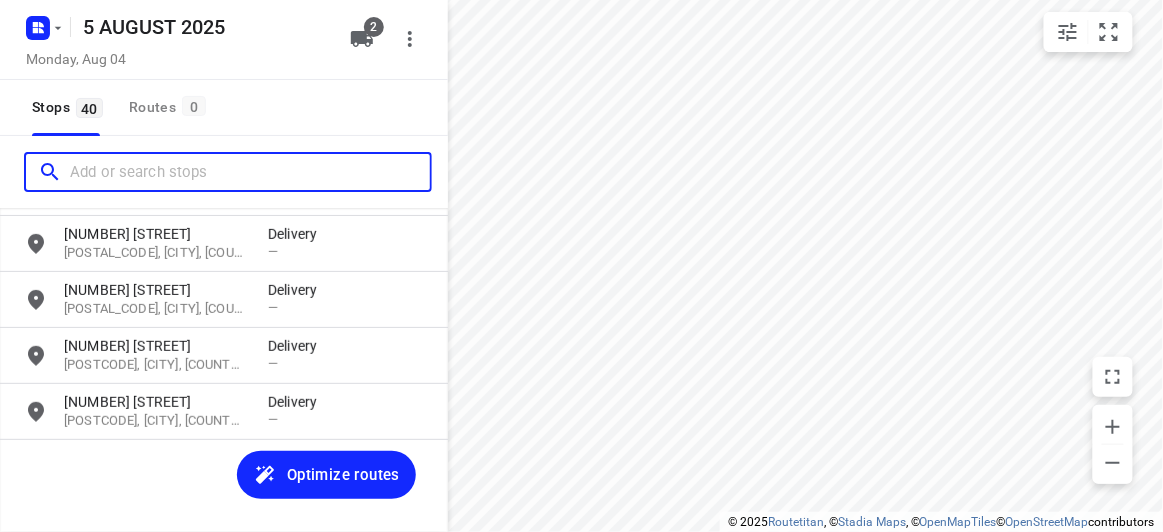click at bounding box center [250, 172] 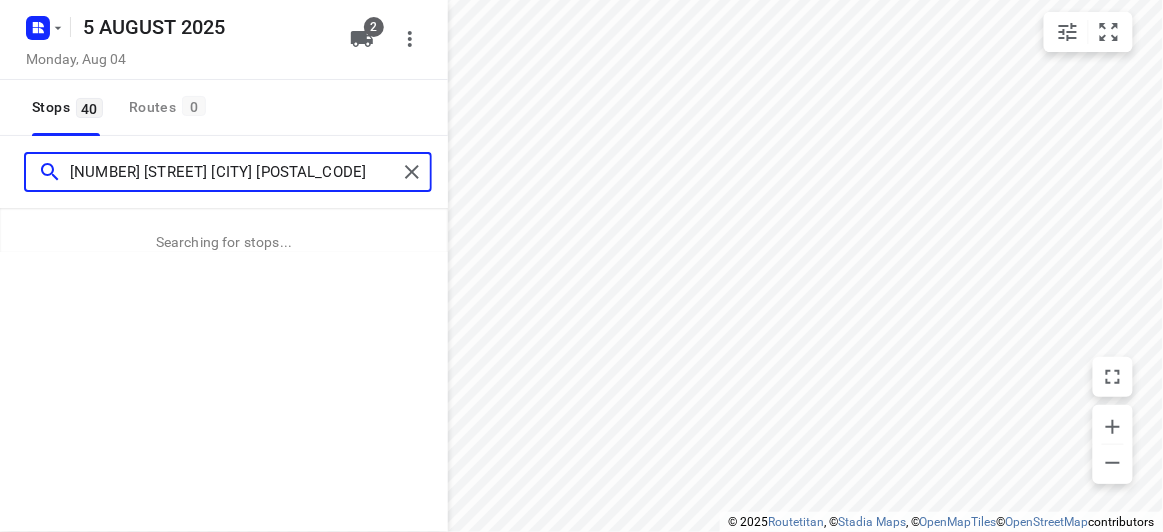 type on "[NUMBER] [STREET] [CITY] [POSTAL_CODE]" 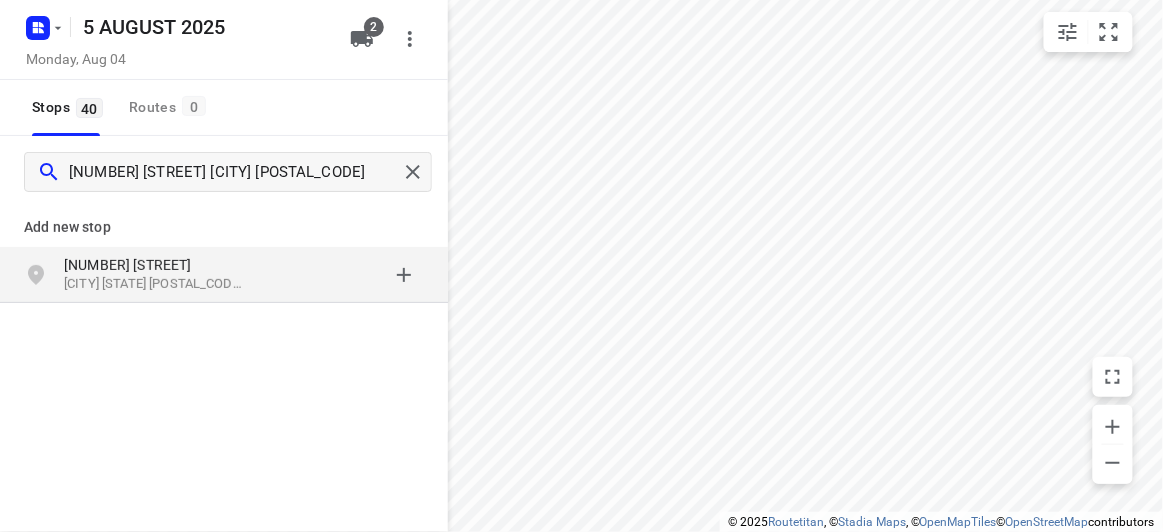 click on "[CITY] [STATE] [POSTAL_CODE], [COUNTRY]" at bounding box center (156, 284) 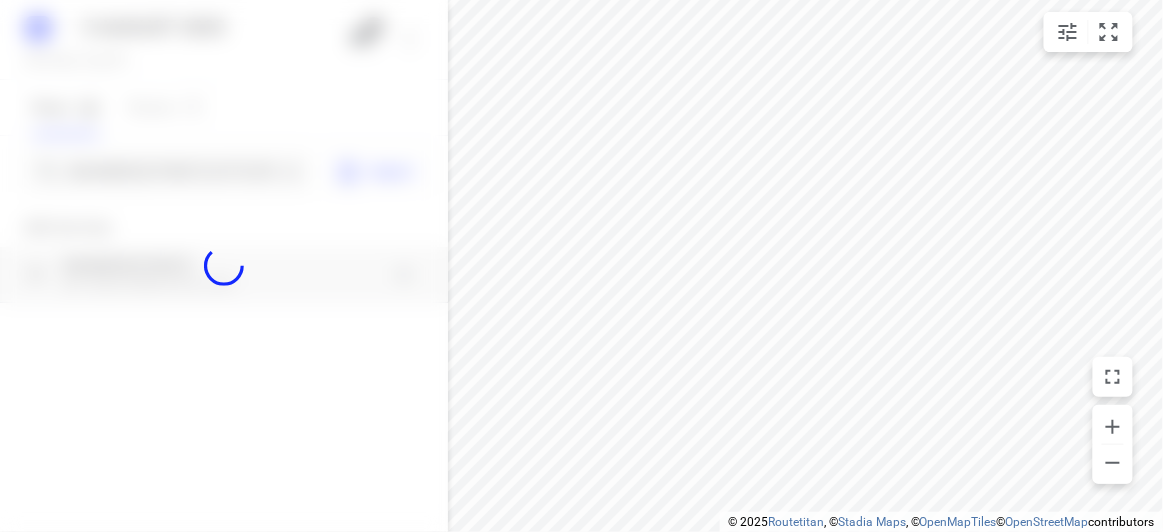 click at bounding box center (224, 266) 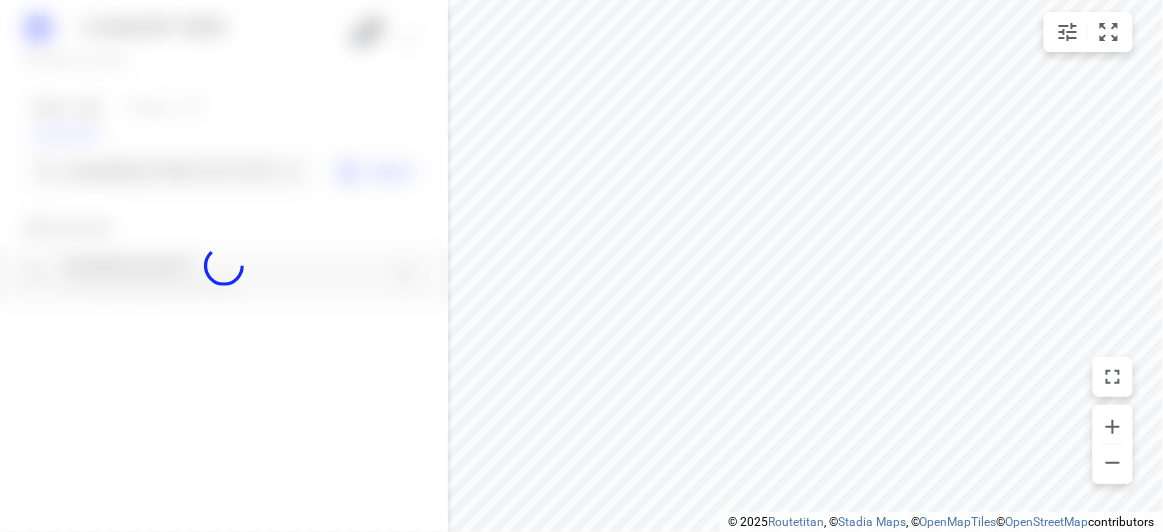 click at bounding box center [224, 266] 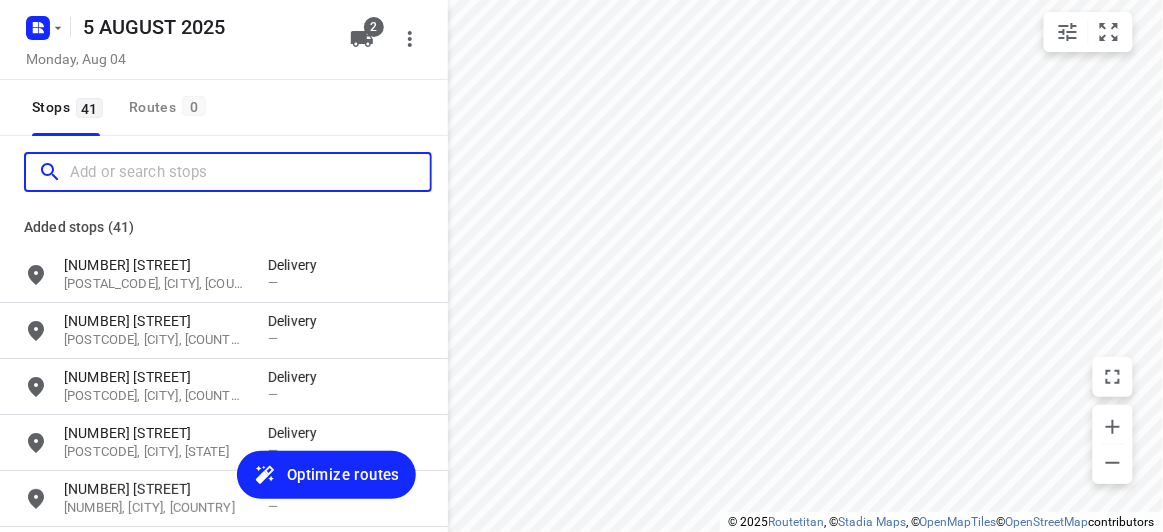 click at bounding box center [250, 172] 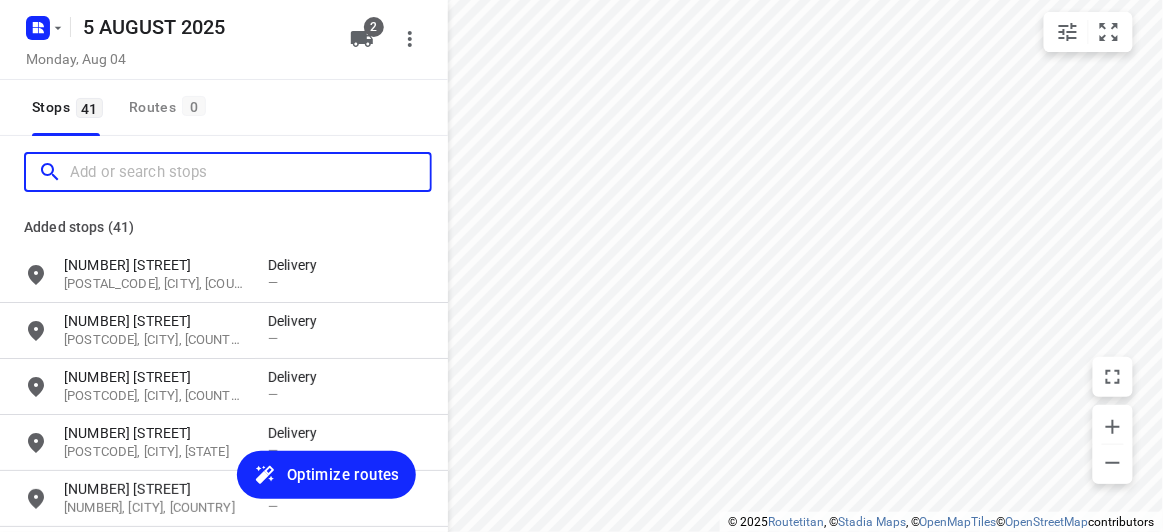 paste on "[NUMBER] [STREET], [CITY] [POSTAL_CODE]" 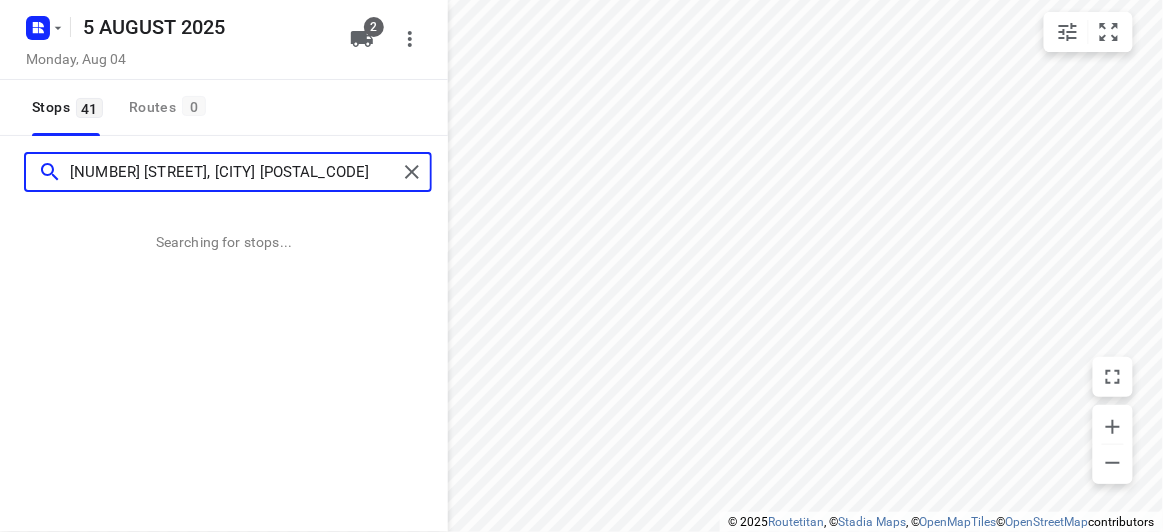 type on "[NUMBER] [STREET], [CITY] [POSTAL_CODE]" 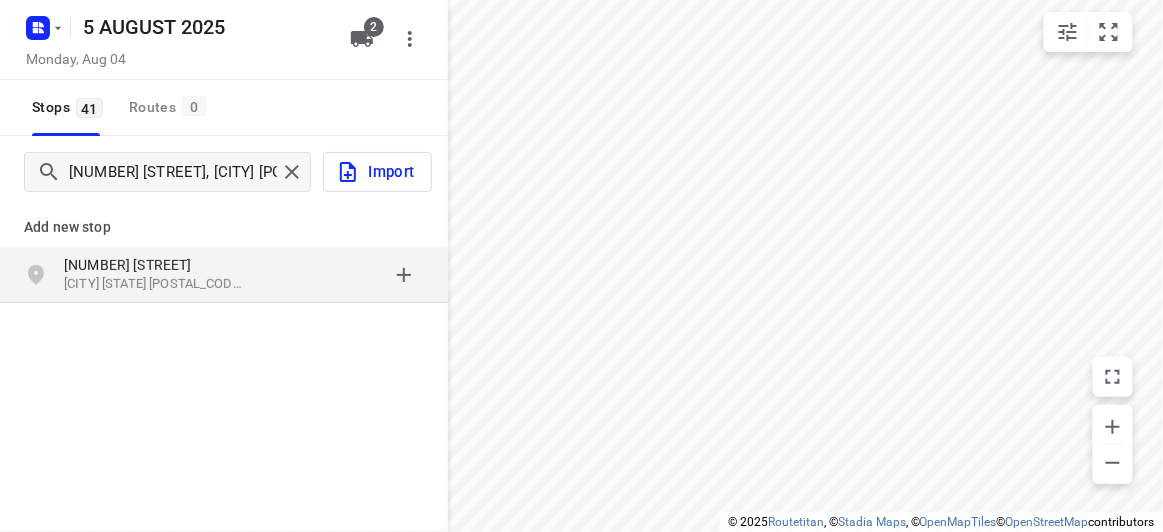 click on "[NUMBER] [STREET]" at bounding box center (156, 265) 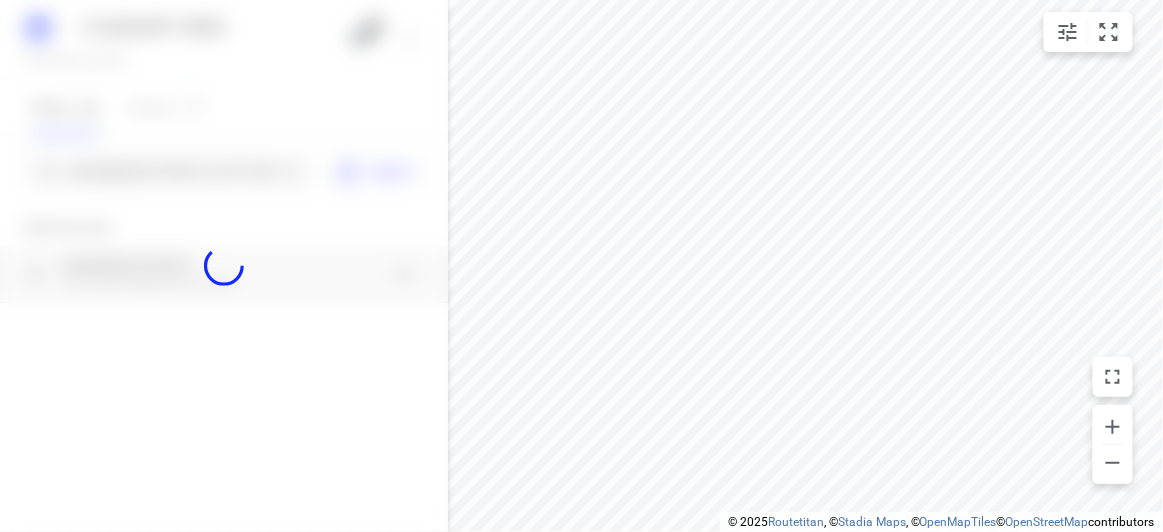click at bounding box center [224, 266] 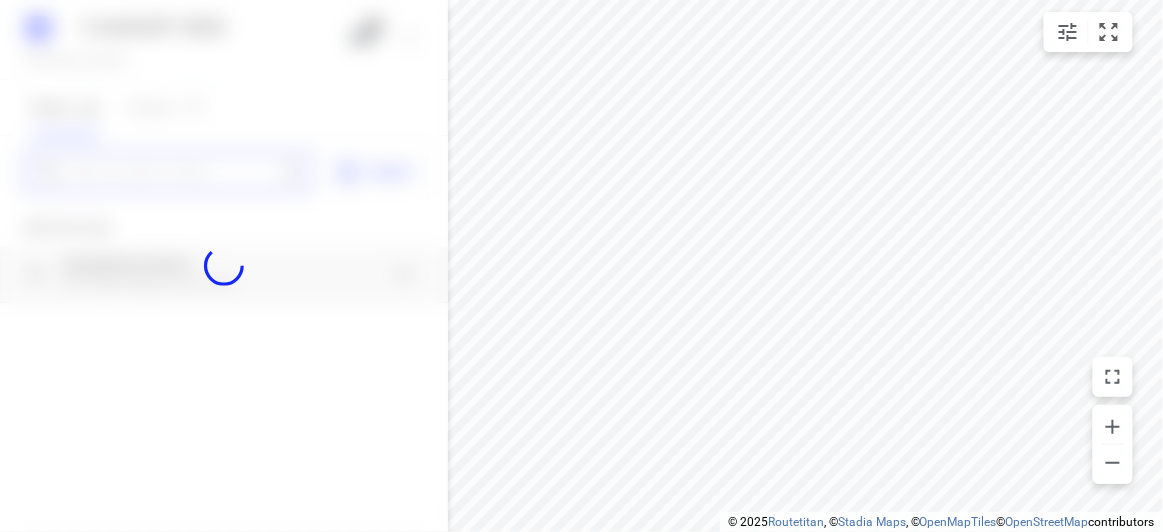 paste on "[NUMBER] [STREET] [CITY] [POSTAL_CODE]" 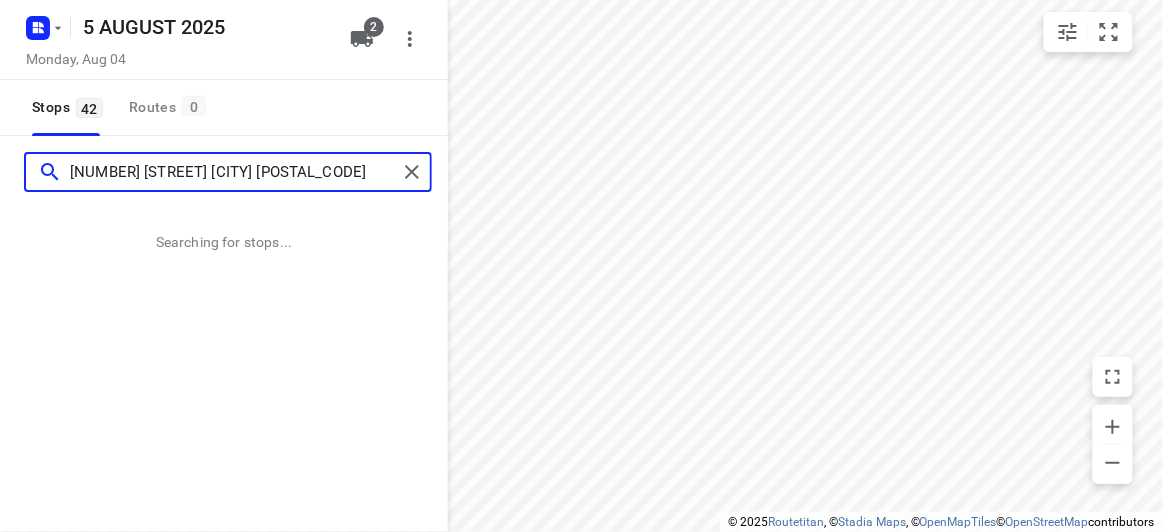 type on "[NUMBER] [STREET] [CITY] [POSTAL_CODE]" 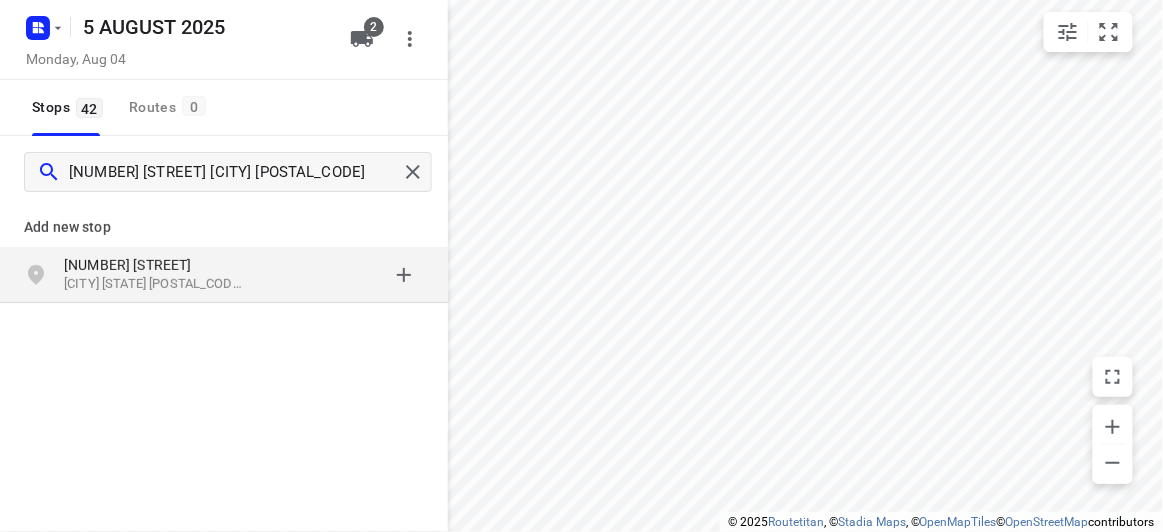 click on "Add new stop [NUMBER] [STREET] [CITY] [POSTAL_CODE], [COUNTRY]" at bounding box center (224, 320) 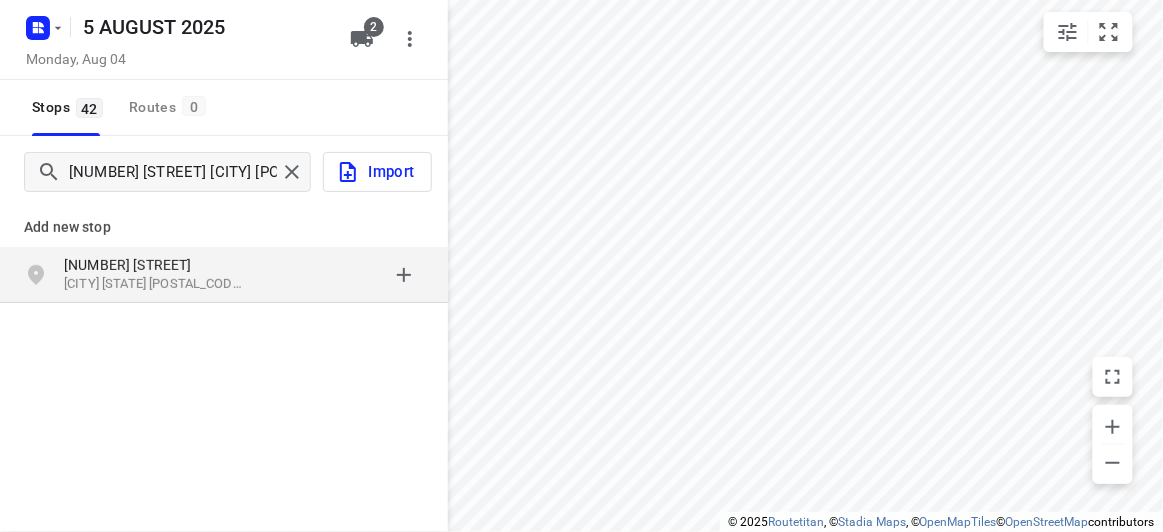 click on "[NUMBER] [STREET]" at bounding box center [156, 265] 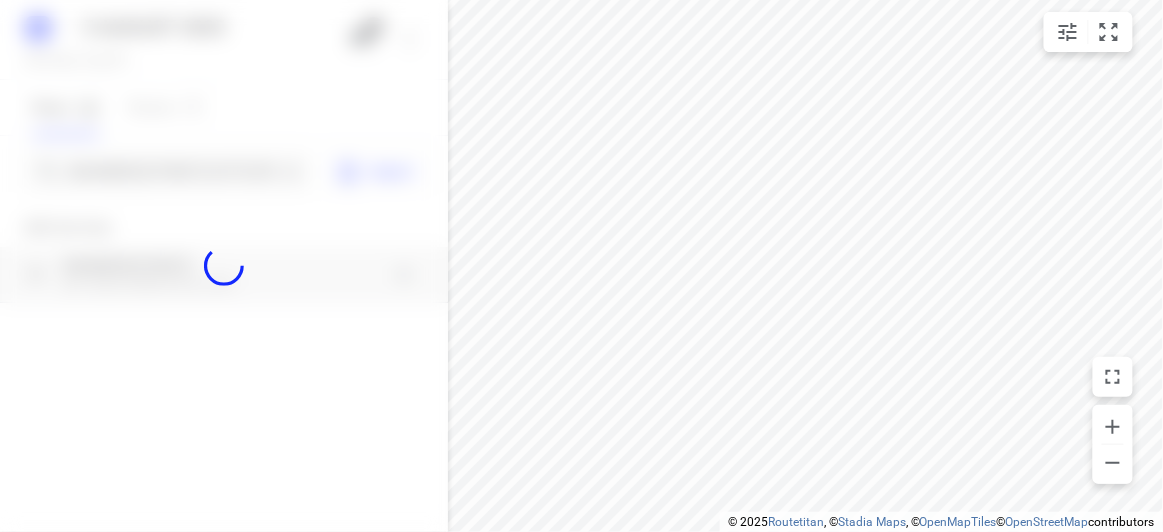 click at bounding box center (224, 266) 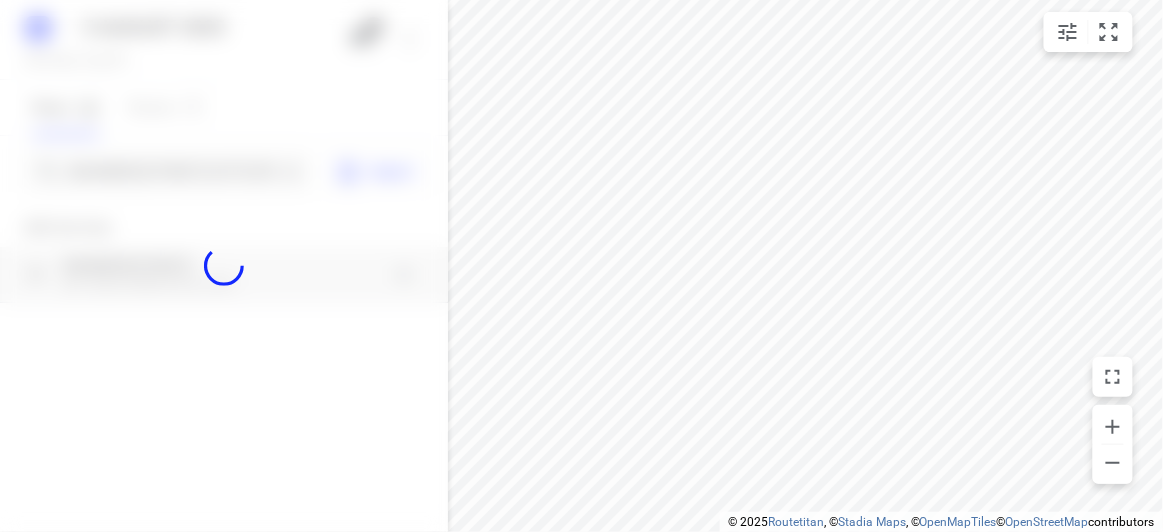 click at bounding box center [224, 266] 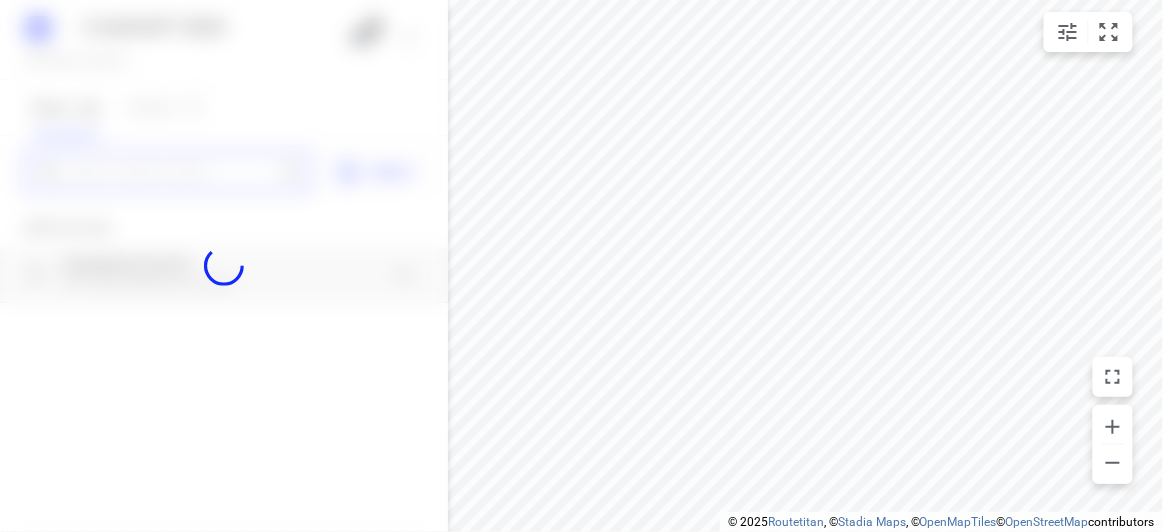 paste on "[NUMBER] [STREET], [CITY] [STATE] [POSTCODE]" 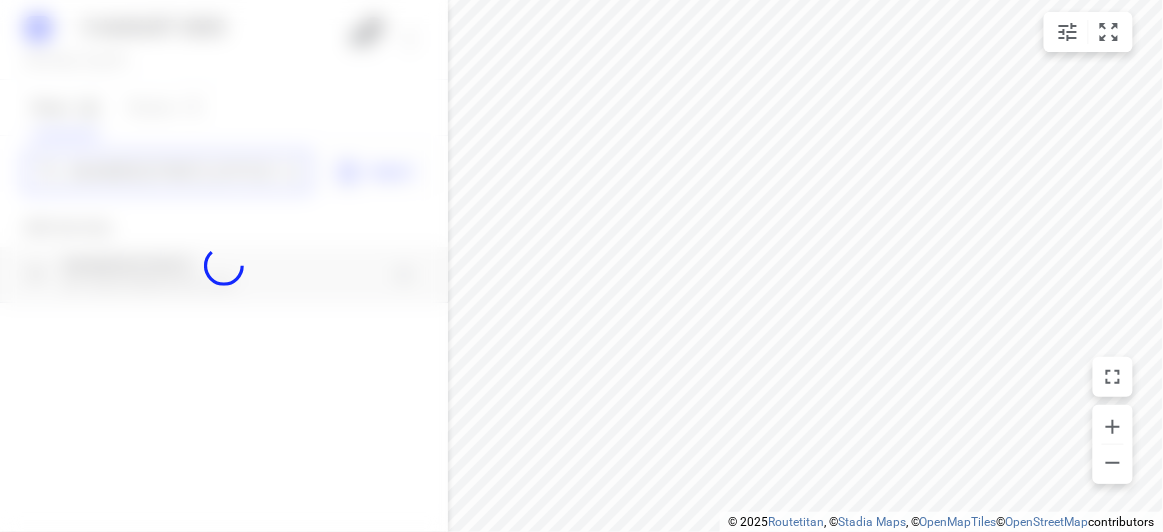 scroll, scrollTop: 0, scrollLeft: 0, axis: both 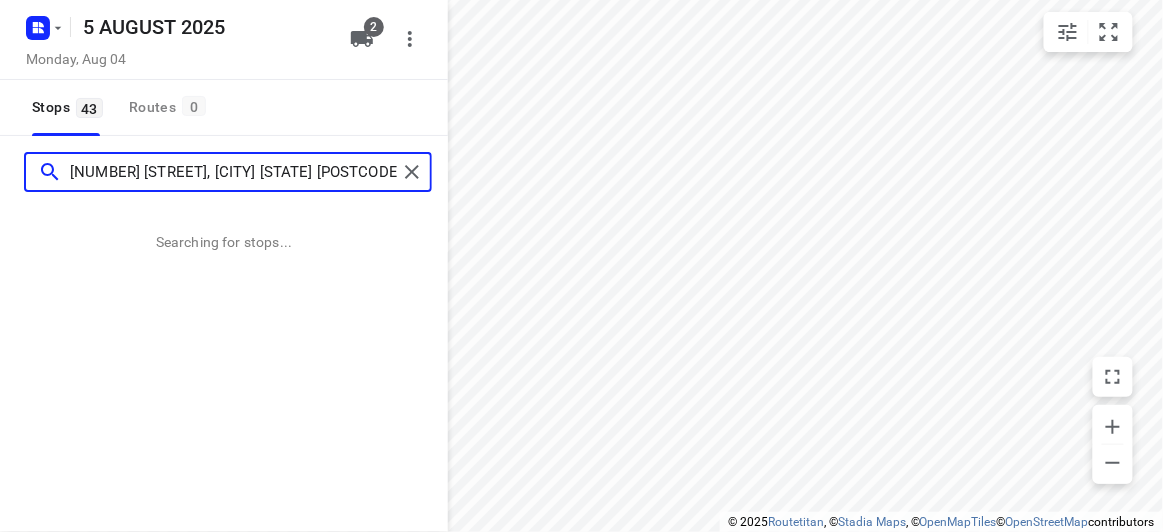 type on "[NUMBER] [STREET], [CITY] [STATE] [POSTCODE]" 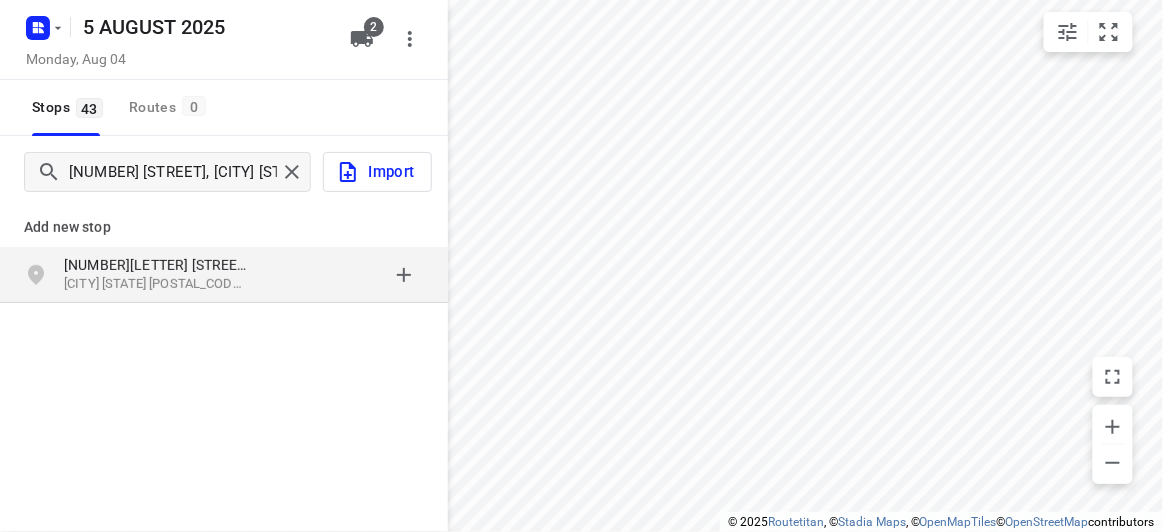 click on "[NUMBER][LETTER] [STREET]" at bounding box center (156, 265) 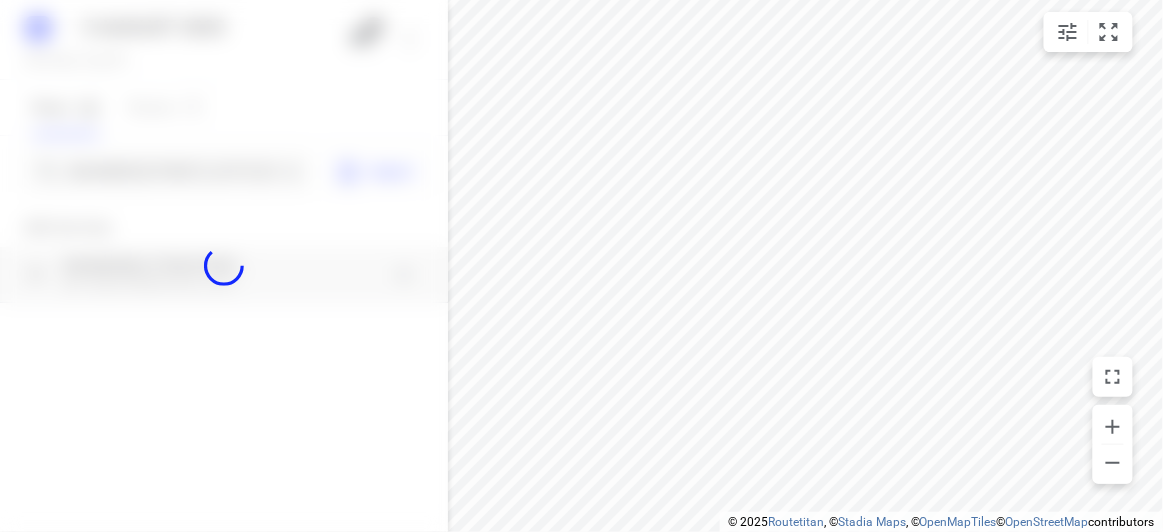 click at bounding box center (224, 266) 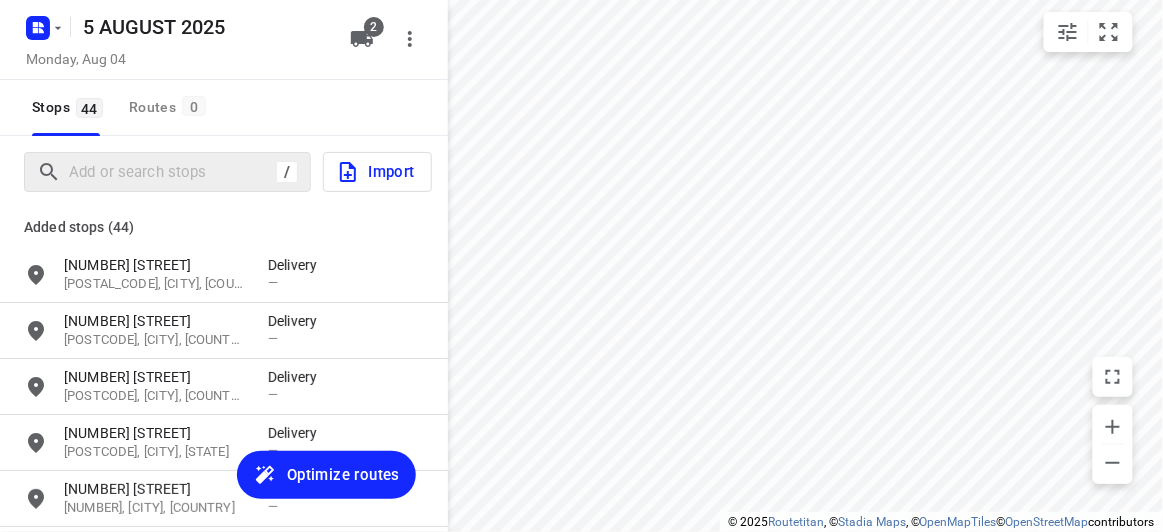 click on "/" at bounding box center [167, 172] 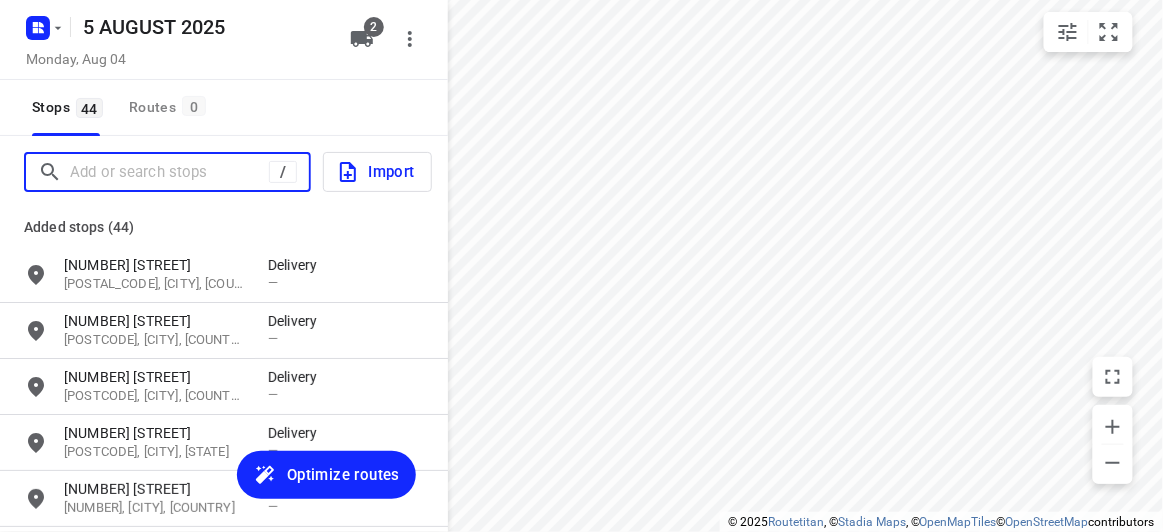 click at bounding box center [169, 172] 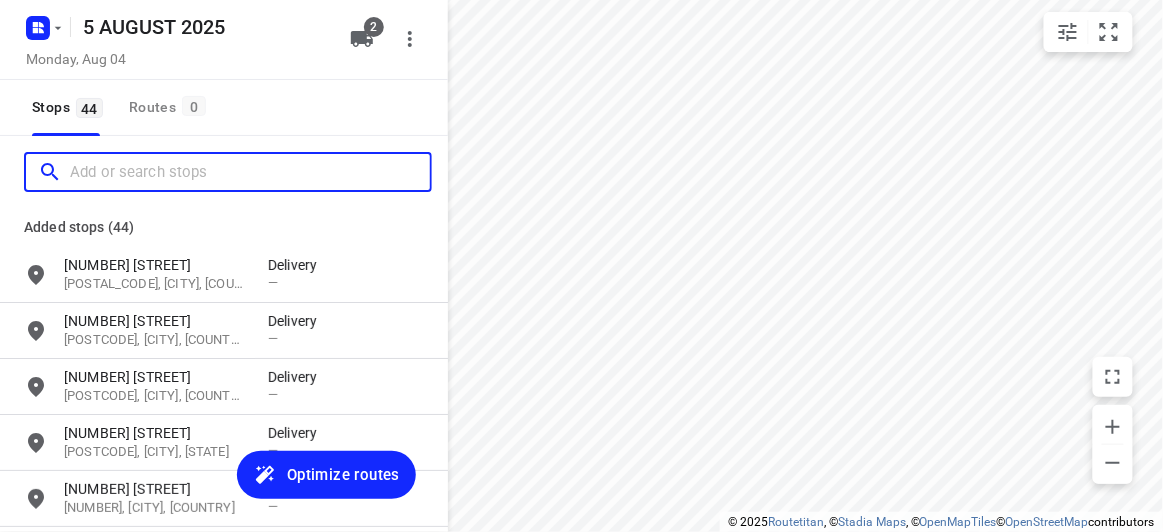 paste on "[NUMBER] [STREET] [CITY] [POSTCODE]" 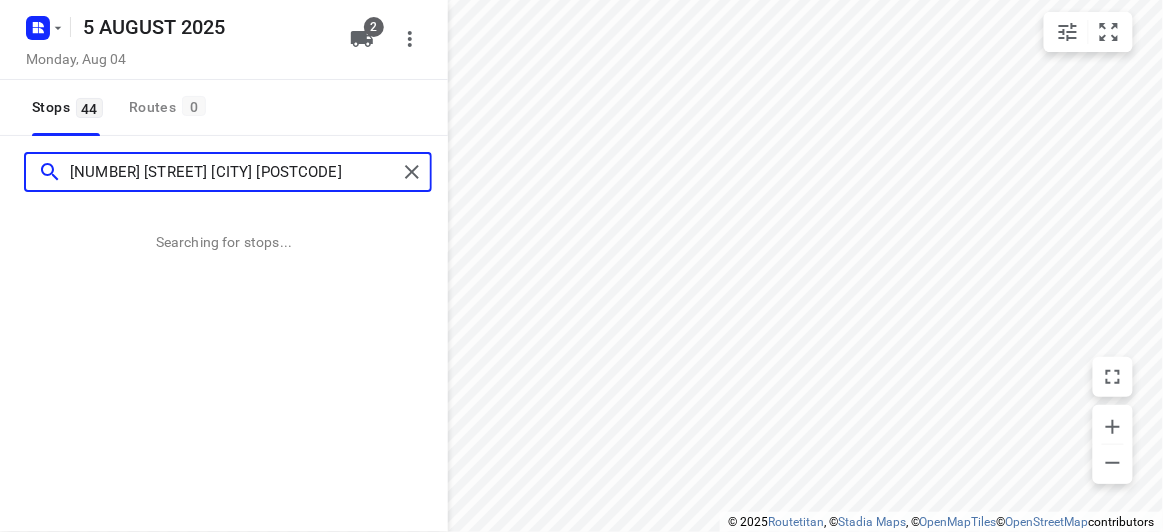 type on "[NUMBER] [STREET] [CITY] [POSTCODE]" 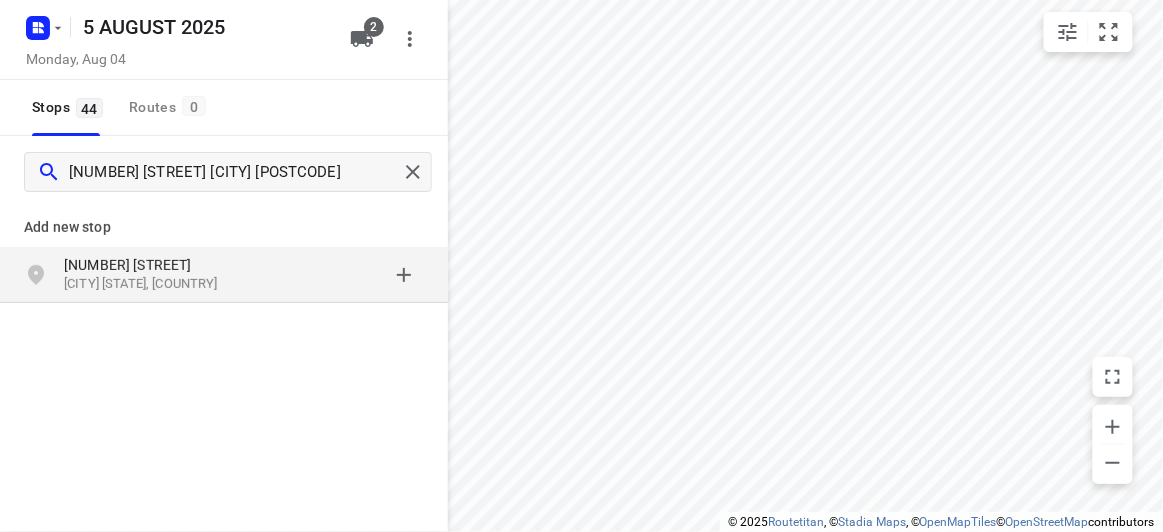 click on "Add new stop [NUMBER] [STREET] [CITY] [POSTAL_CODE], [COUNTRY]" at bounding box center (224, 320) 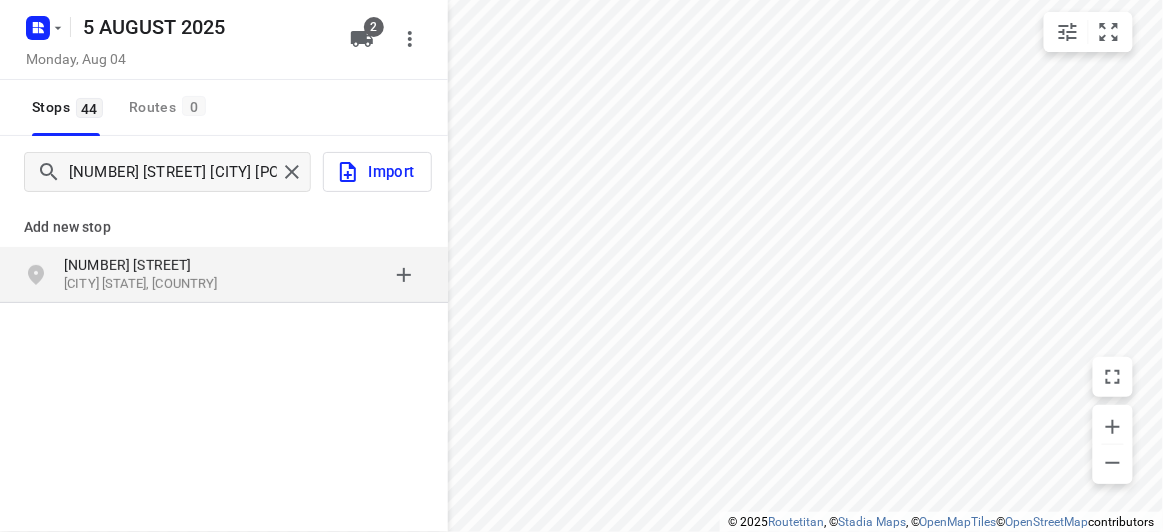 click on "[NUMBER] [STREET]" at bounding box center [156, 265] 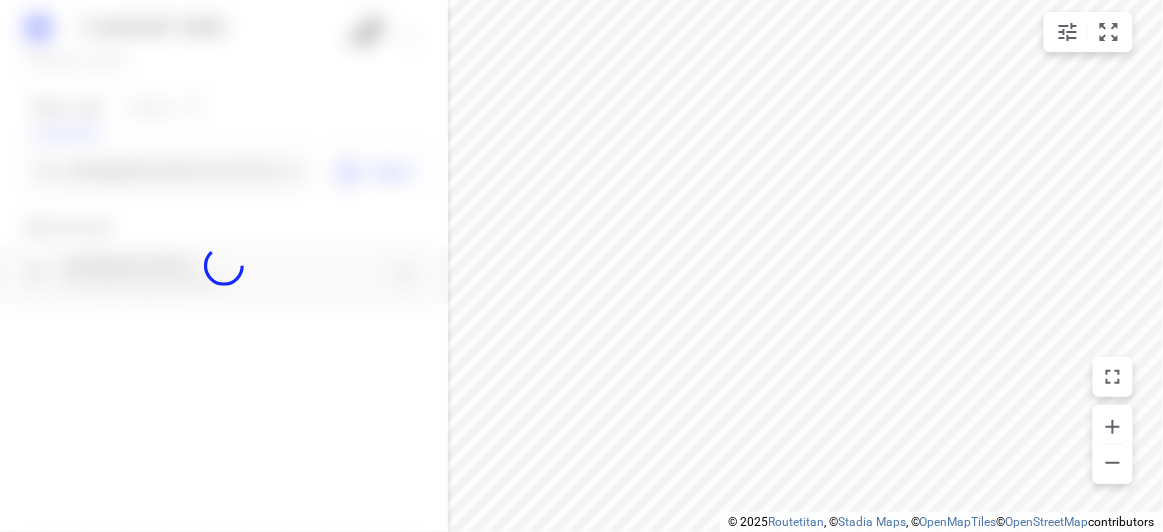 click at bounding box center (224, 266) 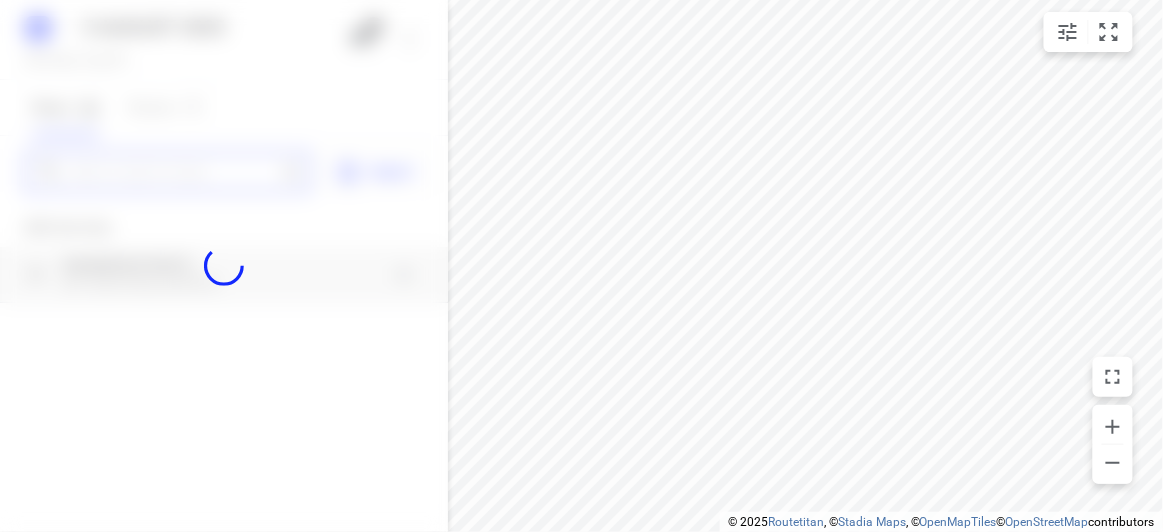 paste on "[NUMBER] [STREET] [CITY] [POSTAL_CODE]" 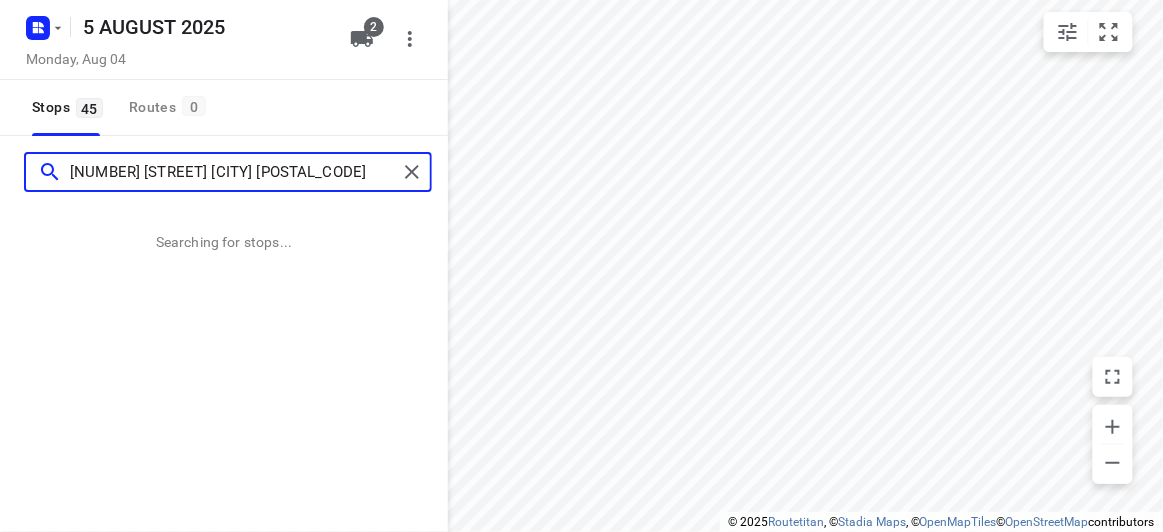 scroll, scrollTop: 0, scrollLeft: 0, axis: both 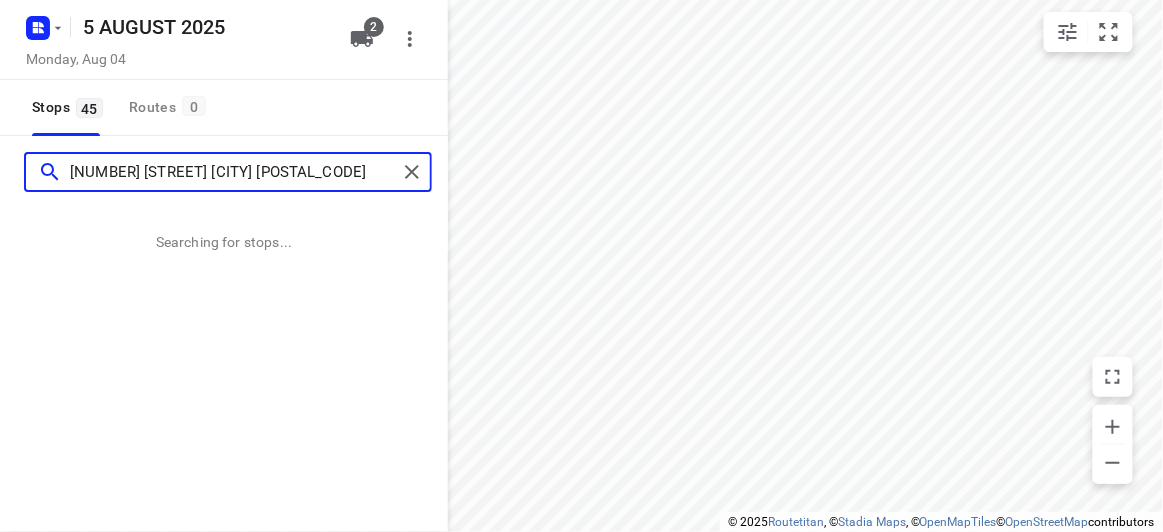 type on "[NUMBER] [STREET] [CITY] [POSTAL_CODE]" 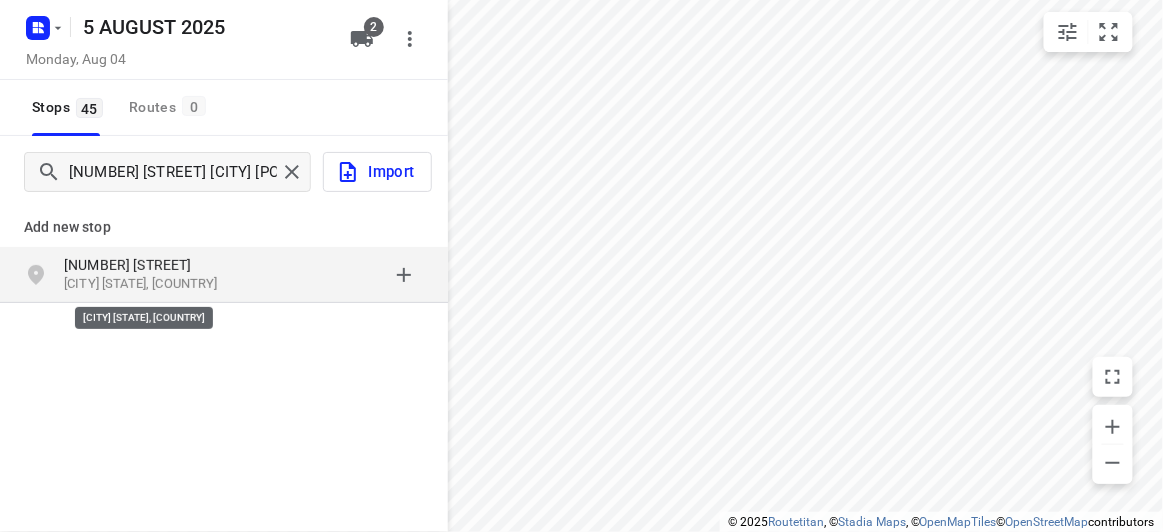 click on "[CITY] [STATE], [COUNTRY]" at bounding box center (156, 284) 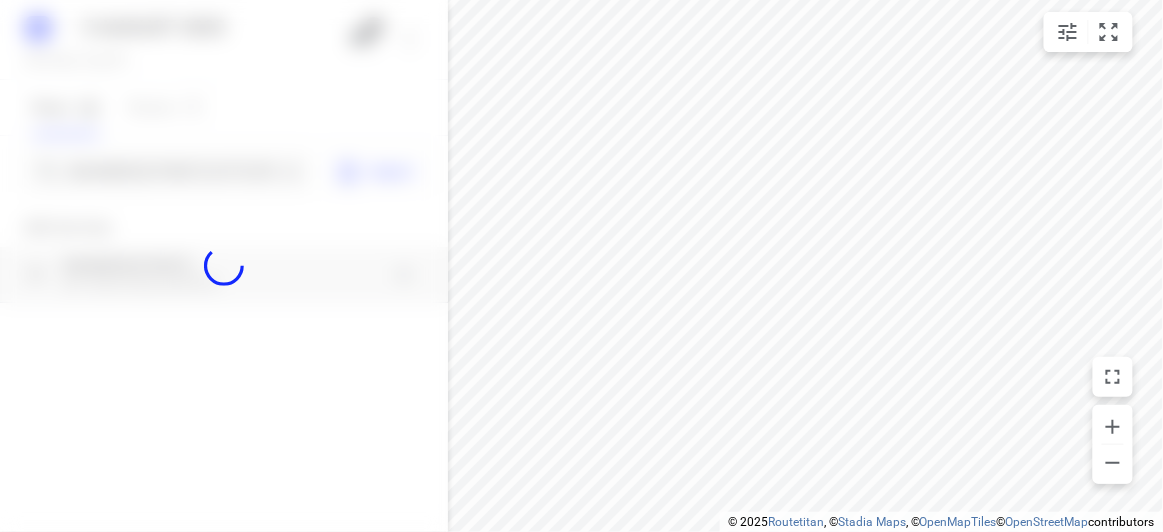 click at bounding box center (224, 266) 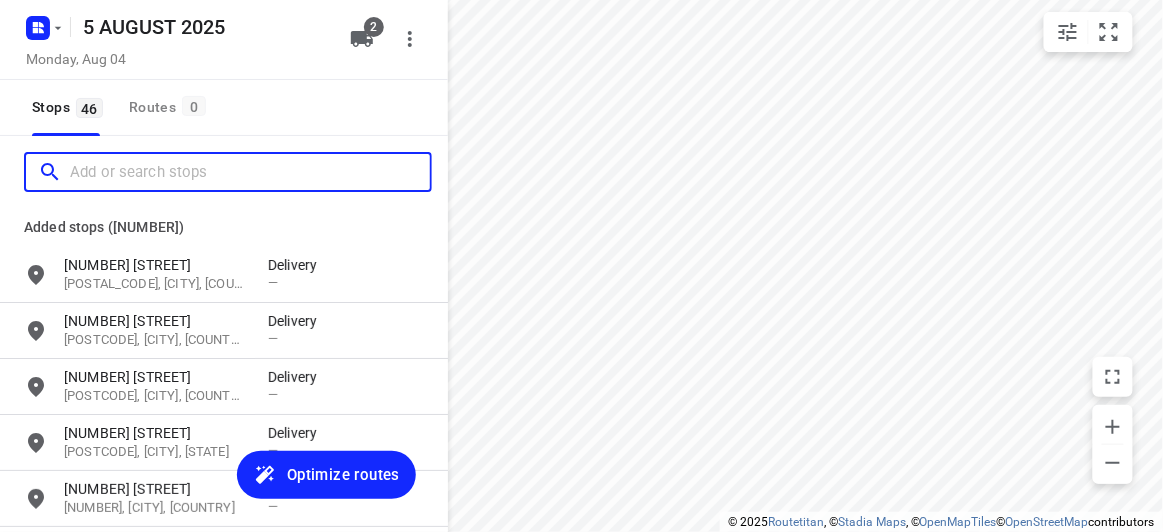 scroll, scrollTop: 0, scrollLeft: 0, axis: both 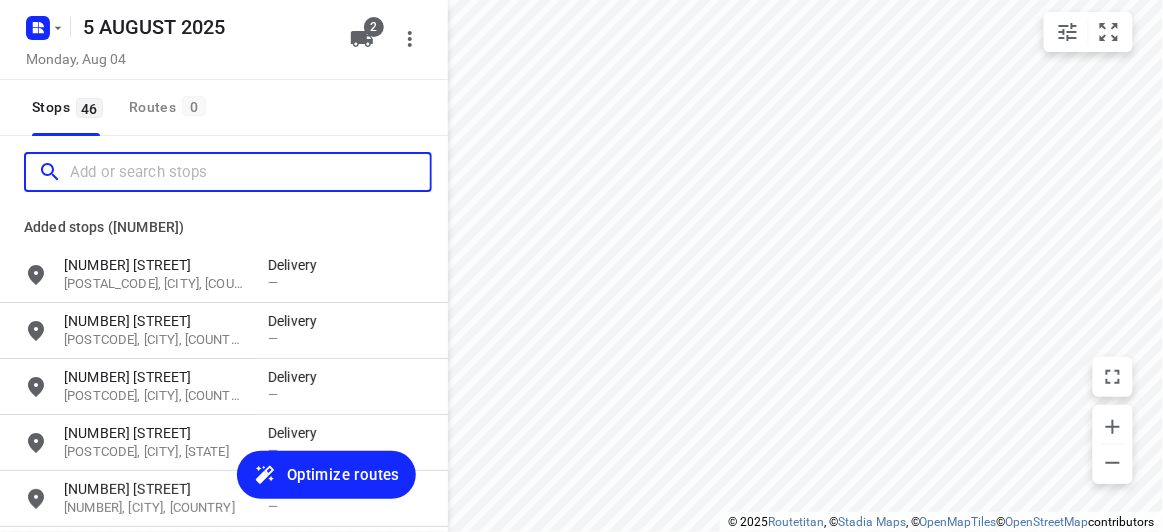 click at bounding box center (250, 172) 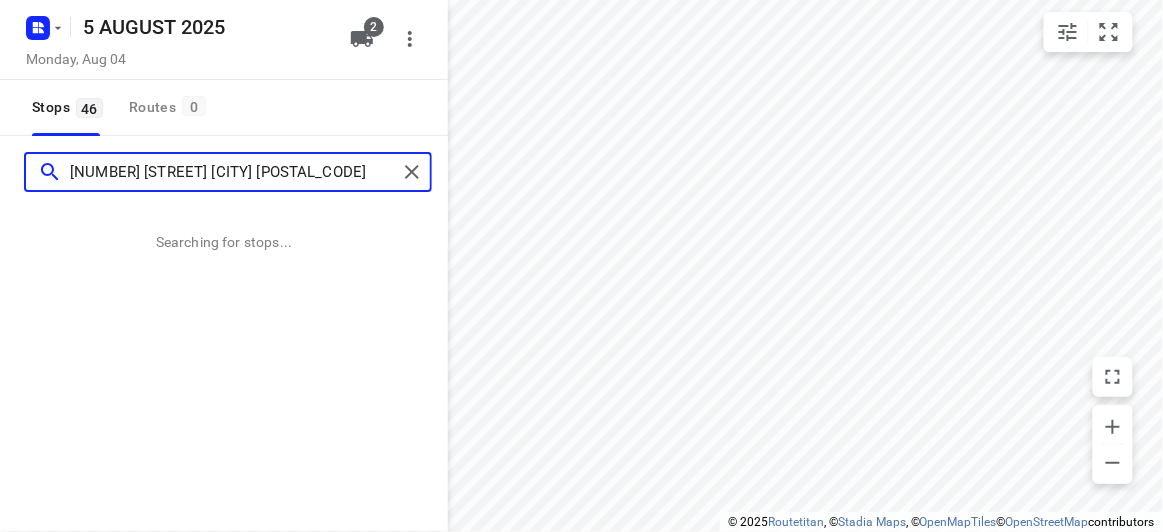 type on "[NUMBER] [STREET] [CITY] [POSTAL_CODE]" 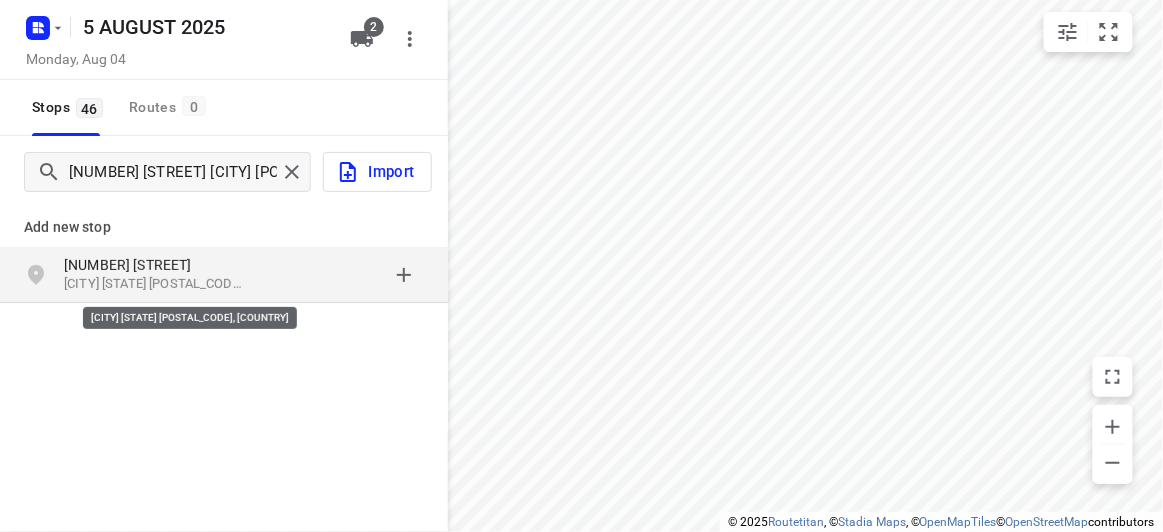 click on "[CITY] [STATE] [POSTAL_CODE], [COUNTRY]" at bounding box center (156, 284) 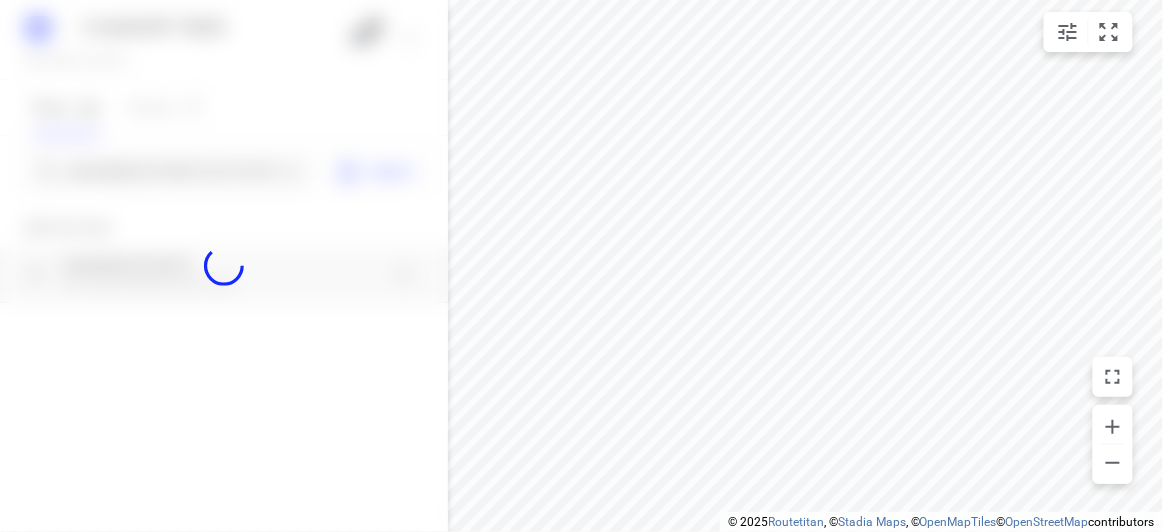 click at bounding box center [224, 266] 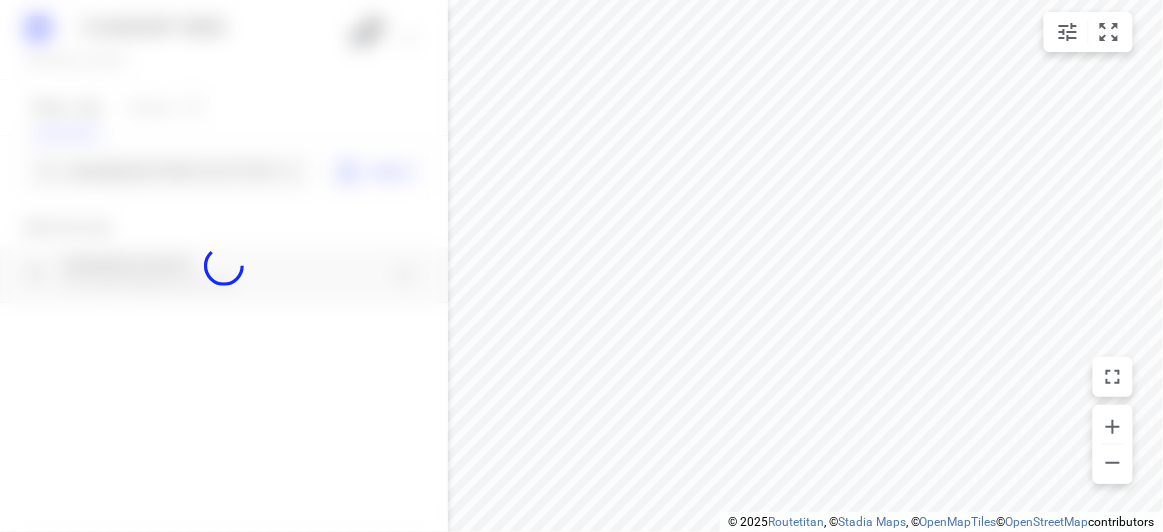 click at bounding box center [224, 266] 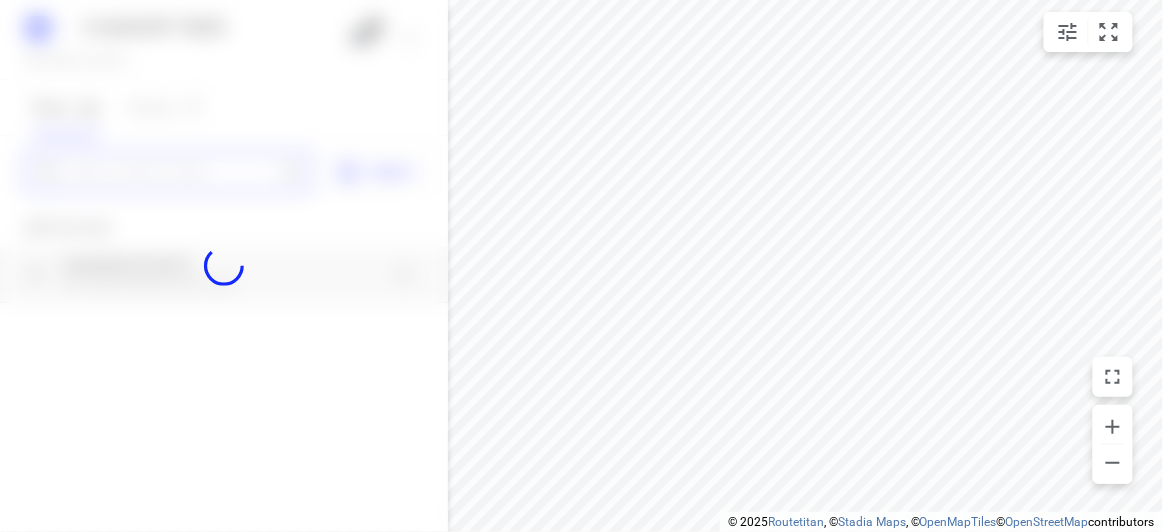scroll, scrollTop: 0, scrollLeft: 0, axis: both 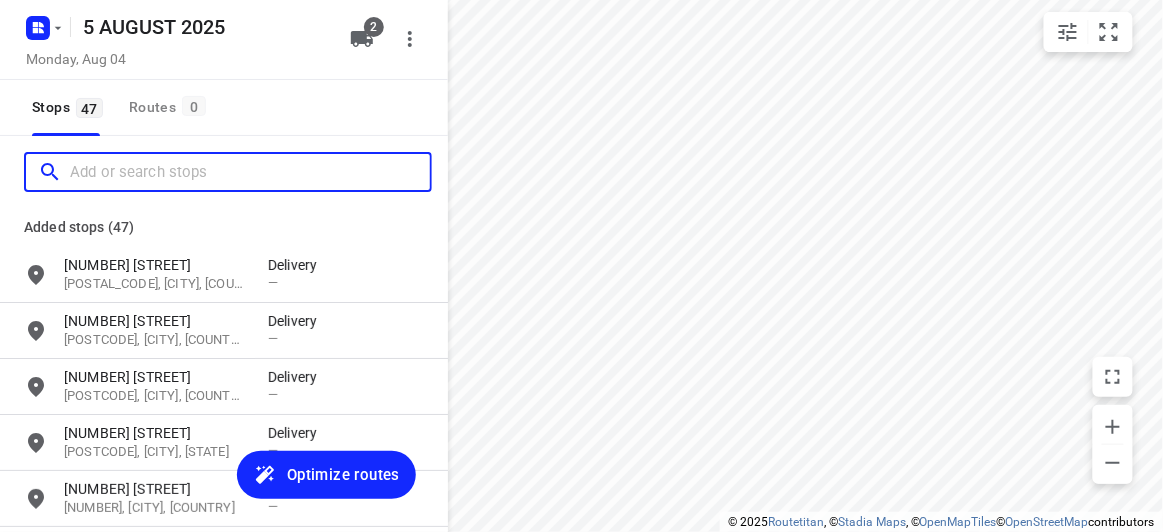 click at bounding box center [250, 172] 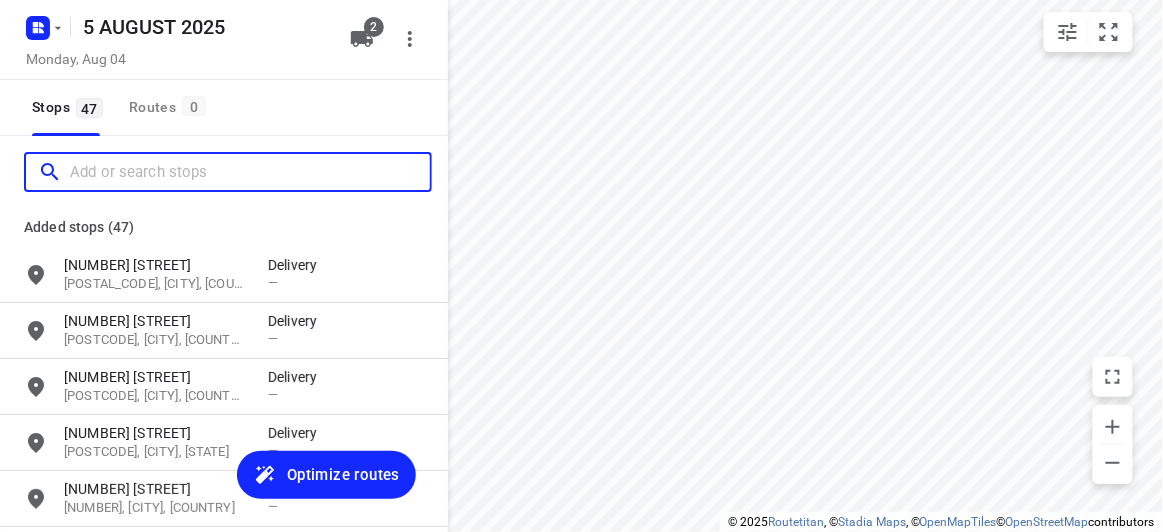 paste on "[NUMBER] [STREET] [CITY] [POSTAL_CODE]" 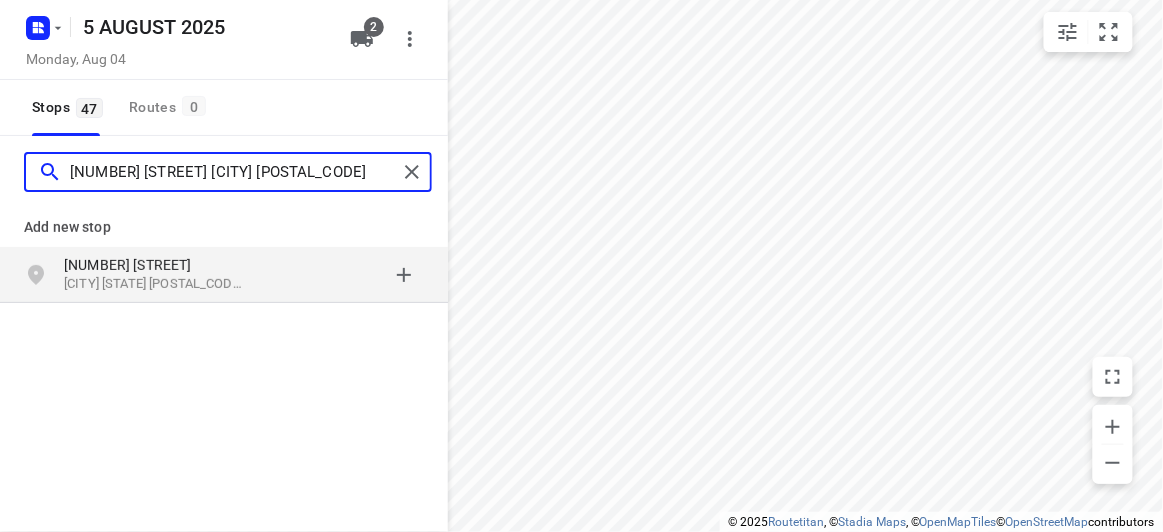 type on "[NUMBER] [STREET] [CITY] [POSTAL_CODE]" 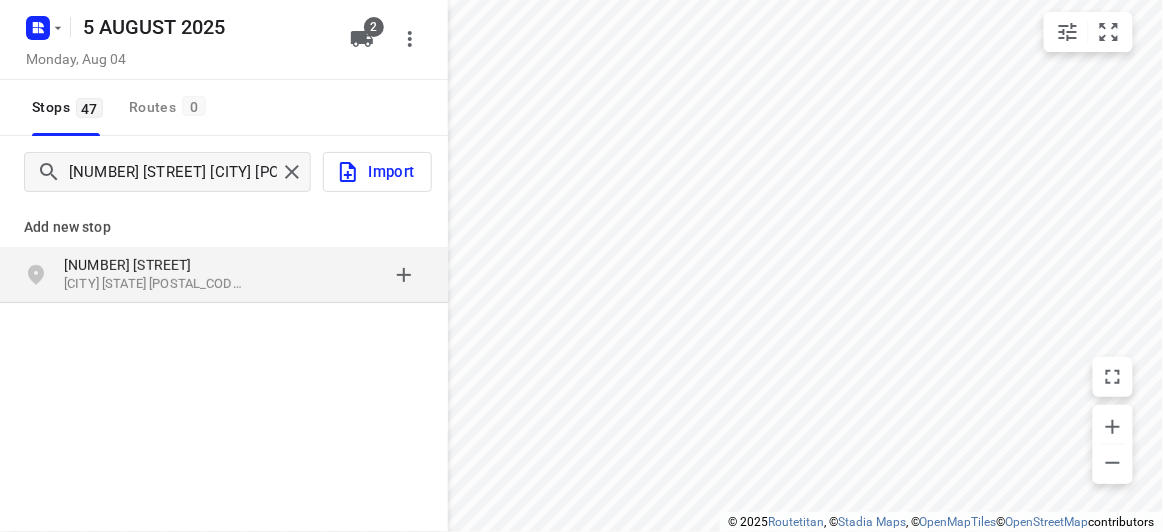 click on "[CITY] [STATE] [POSTAL_CODE], [COUNTRY]" at bounding box center (156, 284) 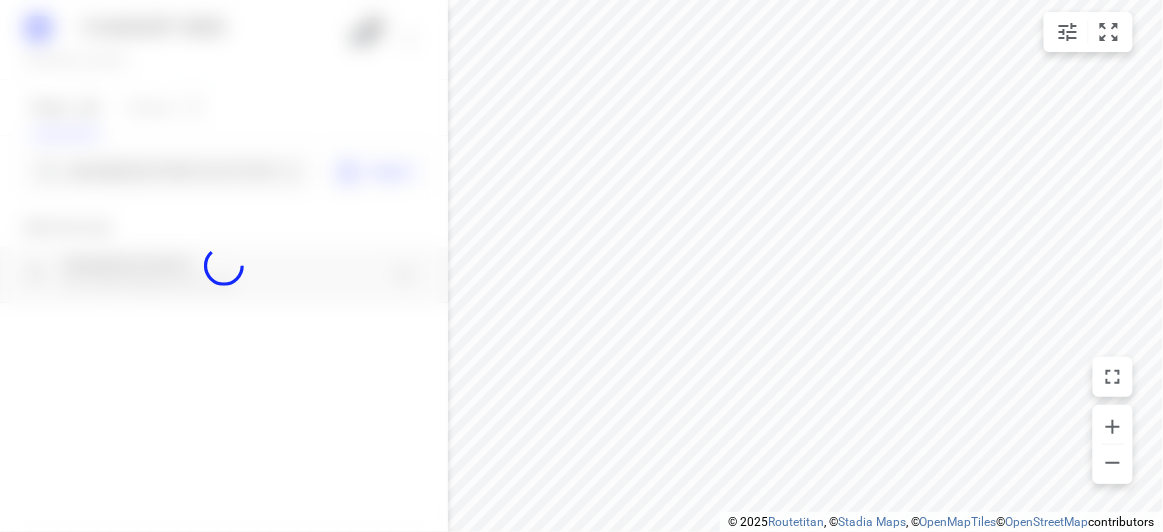 click at bounding box center (224, 266) 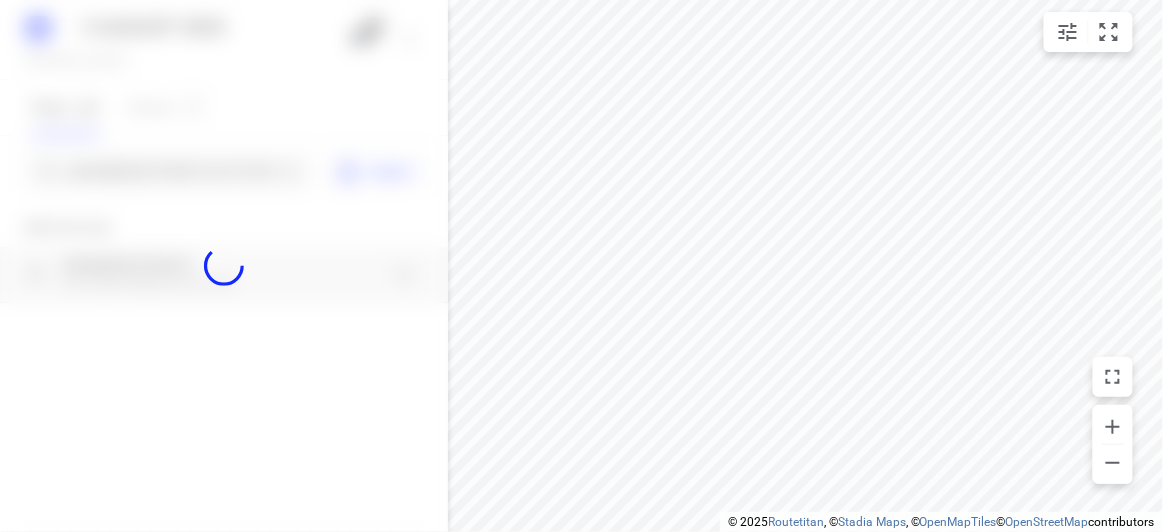 click at bounding box center [224, 266] 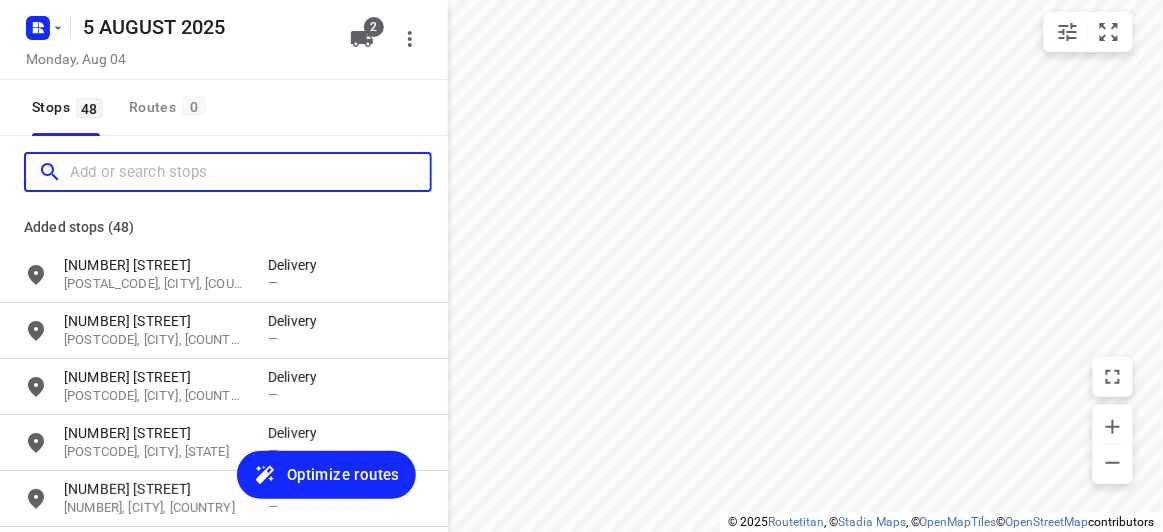 scroll, scrollTop: 0, scrollLeft: 0, axis: both 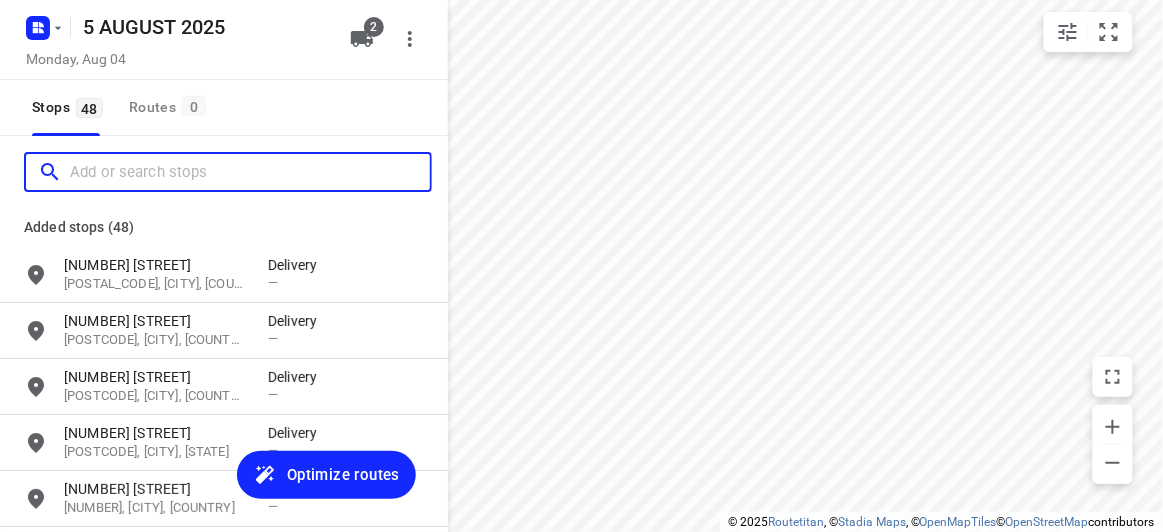 paste on "[NUMBER] [STREET] [CITY] [POSTAL_CODE]" 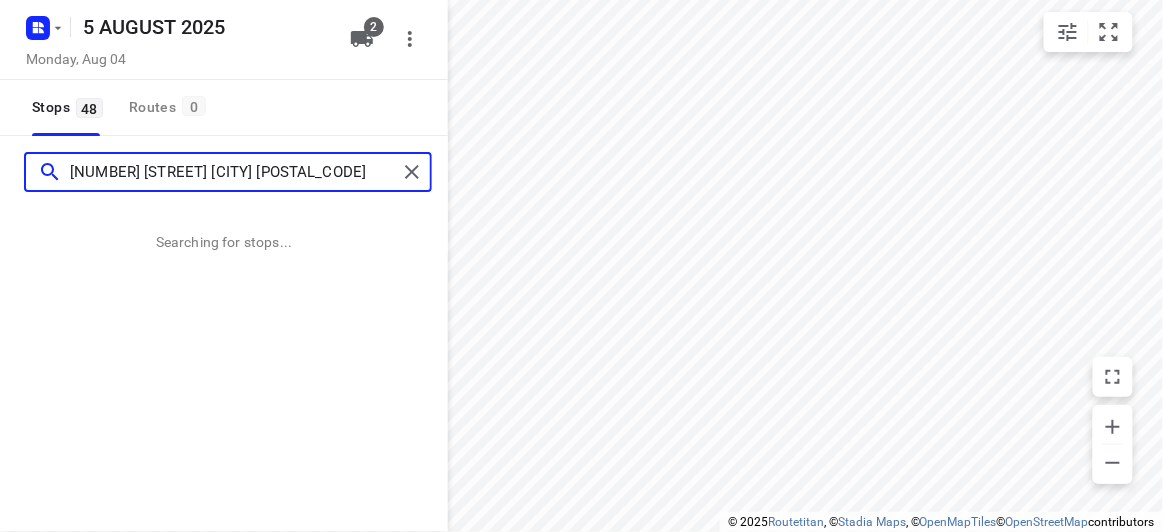 type on "[NUMBER] [STREET] [CITY] [POSTAL_CODE]" 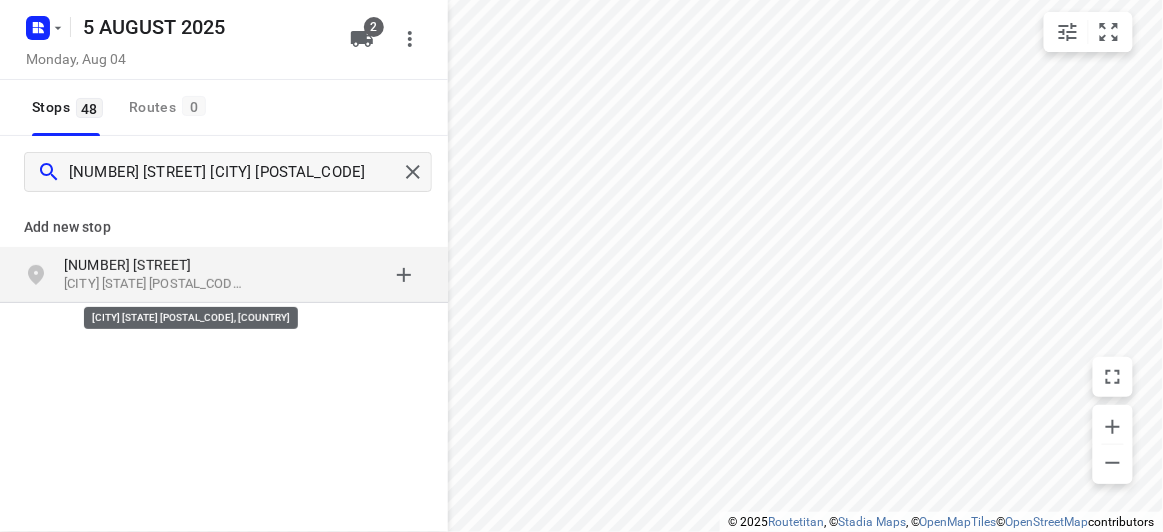 click on "[CITY] [STATE] [POSTAL_CODE], [COUNTRY]" at bounding box center [156, 284] 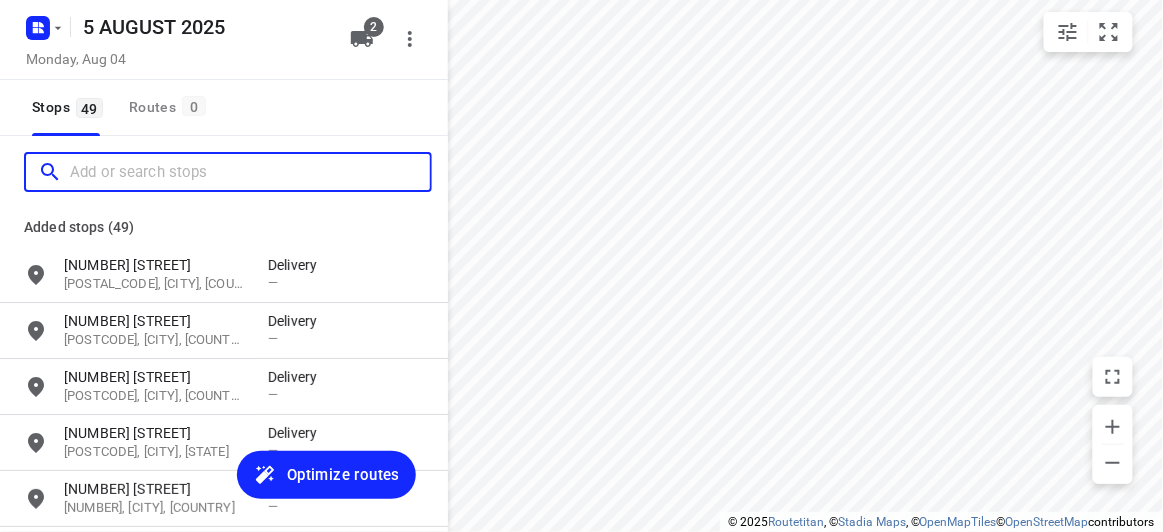 scroll, scrollTop: 0, scrollLeft: 0, axis: both 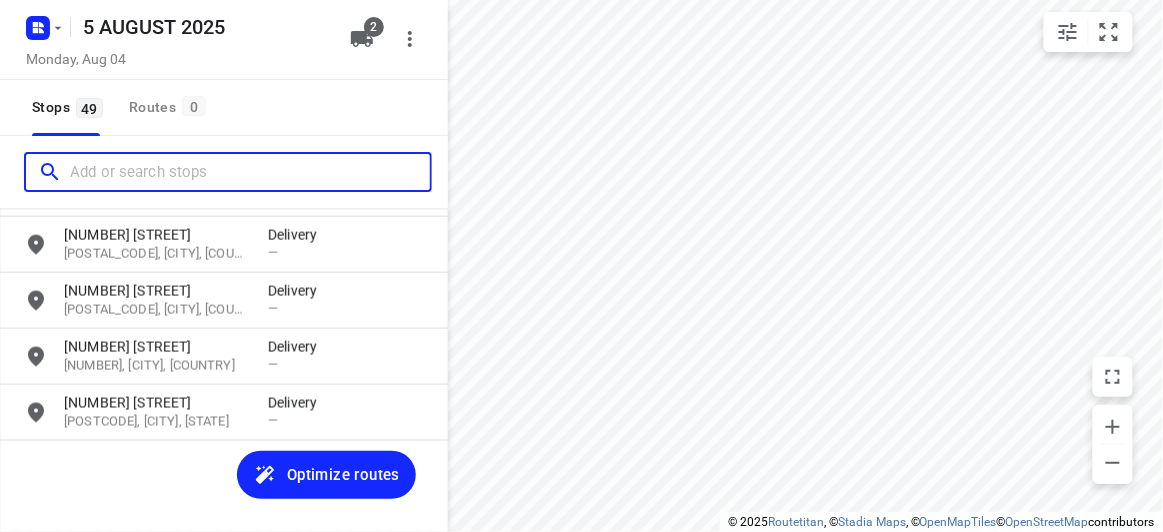 click at bounding box center [250, 172] 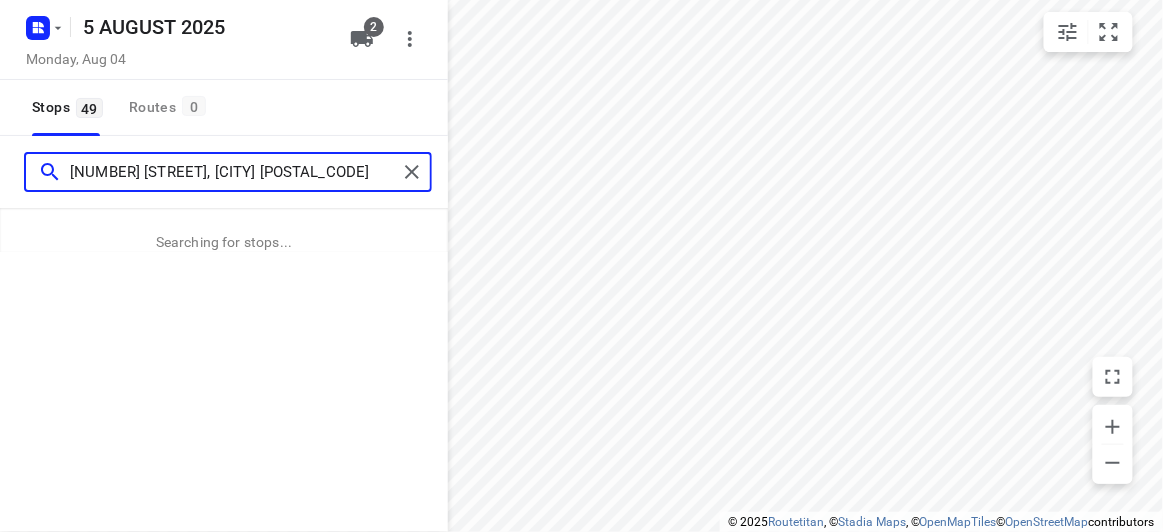type on "[NUMBER] [STREET], [CITY] [POSTAL_CODE]" 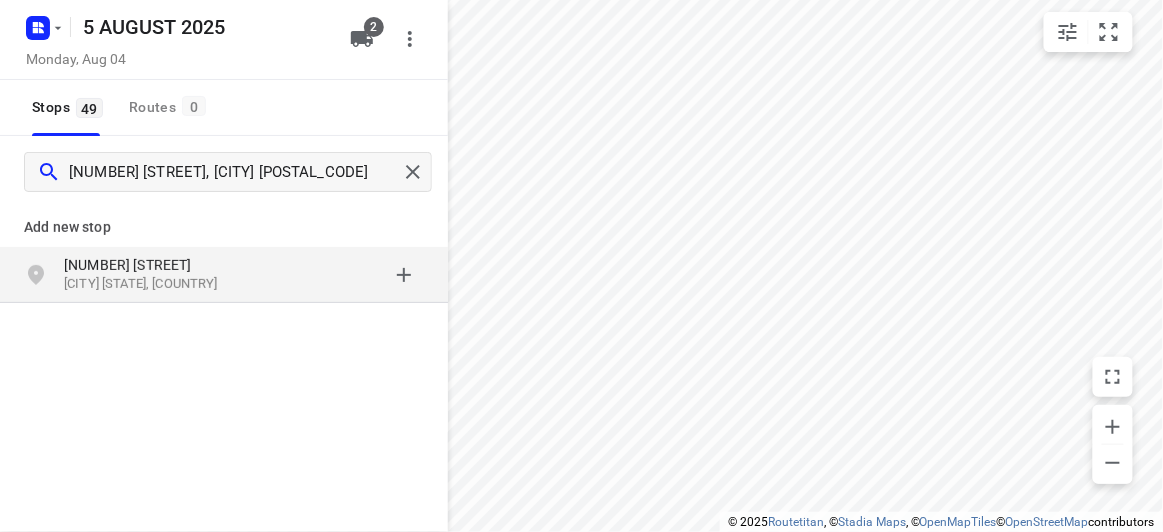 click on "[CITY] [STATE], [COUNTRY]" at bounding box center (156, 284) 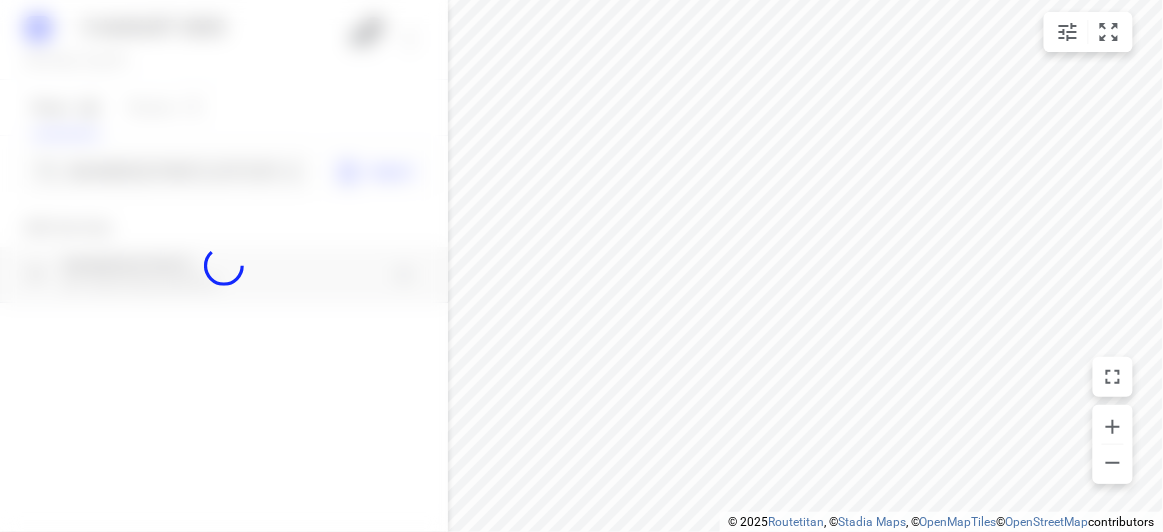click at bounding box center [224, 266] 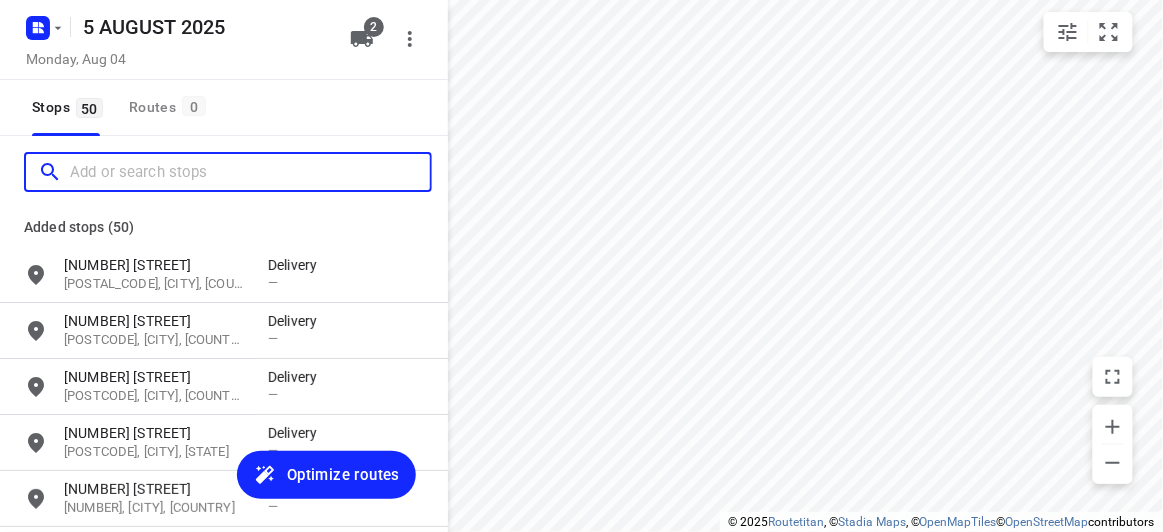 scroll, scrollTop: 0, scrollLeft: 0, axis: both 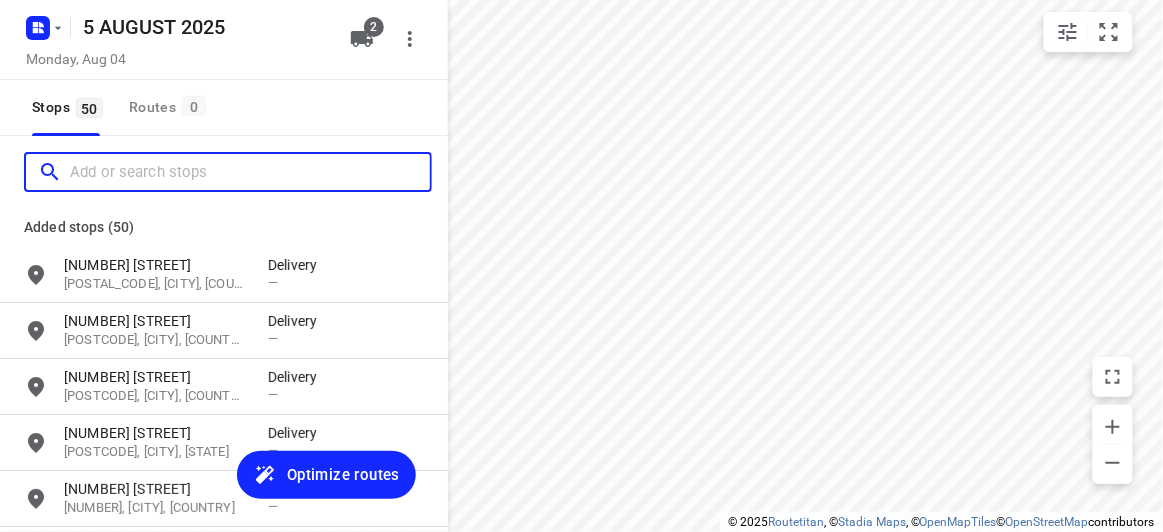 paste on "[NUMBER] [STREET] [CITY] [POSTAL_CODE]" 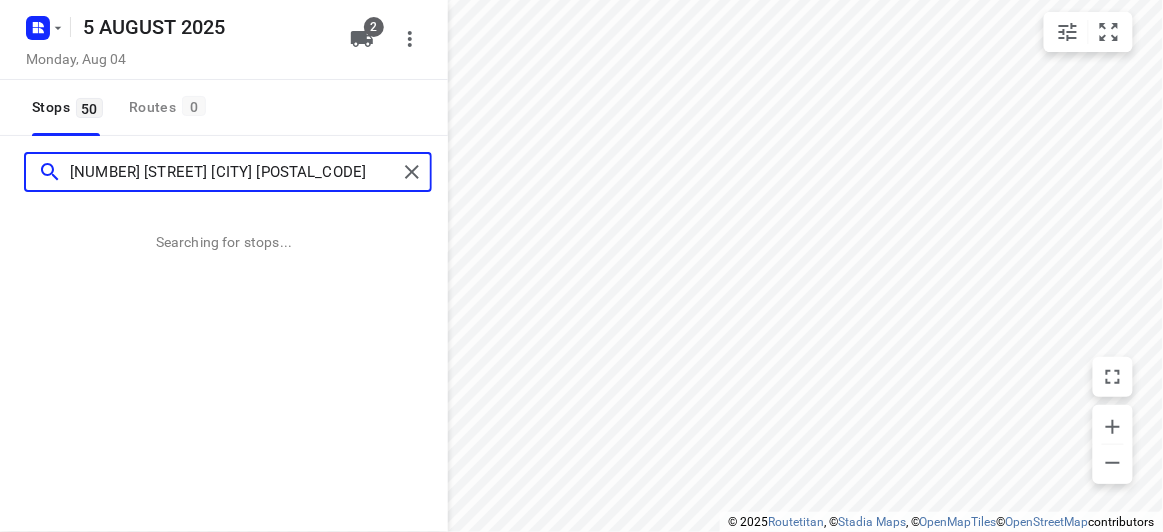 type on "[NUMBER] [STREET] [CITY] [POSTAL_CODE]" 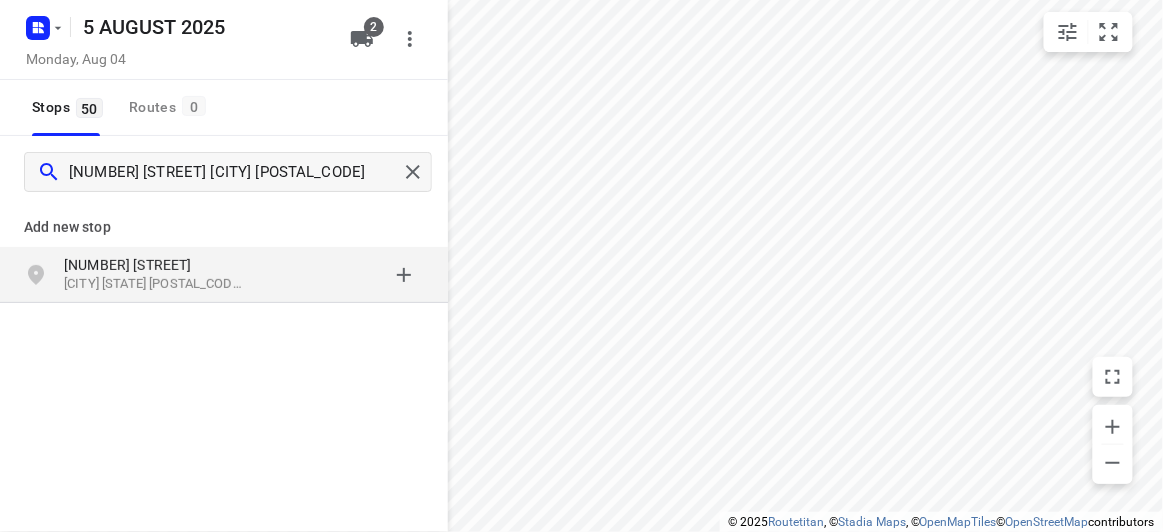 click on "[NUMBER] [STREET] [CITY] [STATE], [COUNTRY]" at bounding box center (224, 275) 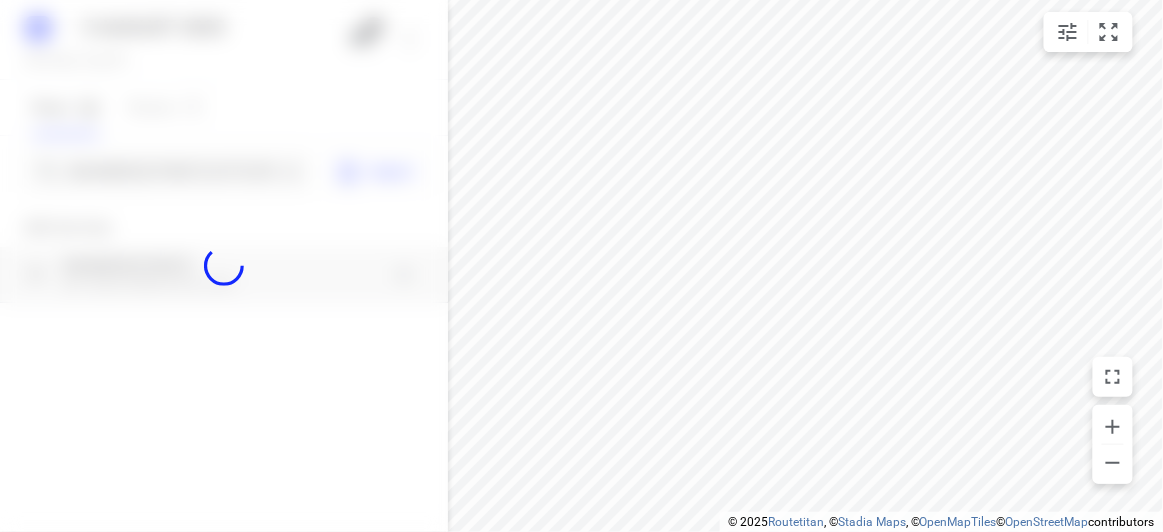 click on "[NUMBER] [STREET] [CITY] [STATE], [COUNTRY]" at bounding box center [224, 275] 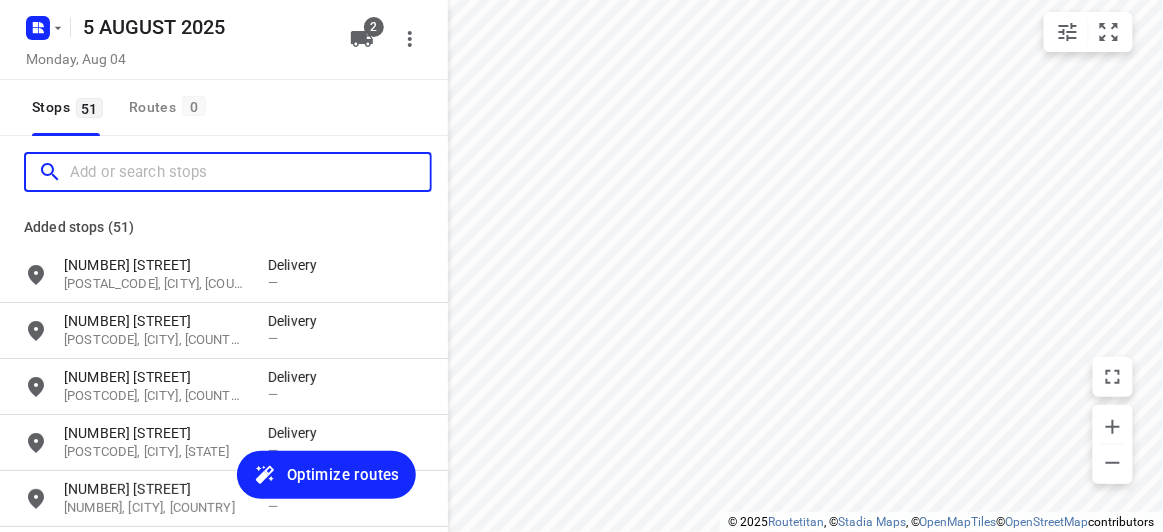 click at bounding box center [250, 172] 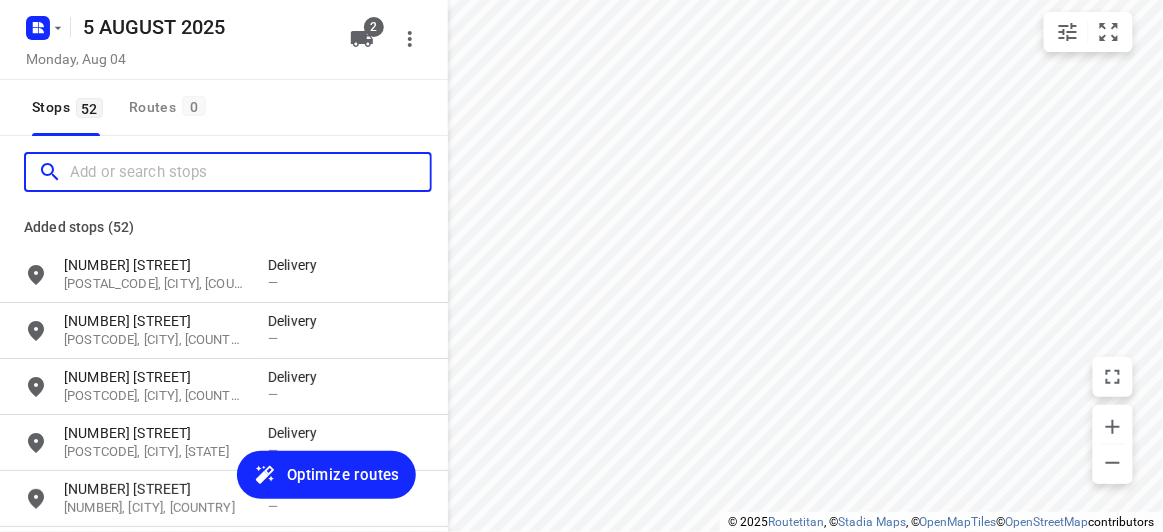 click at bounding box center [250, 172] 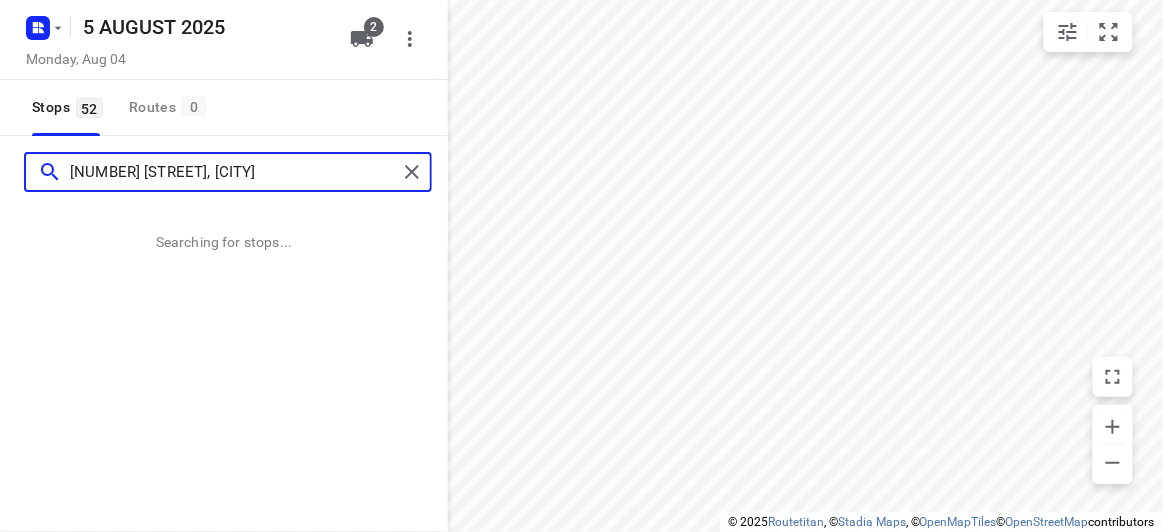 type on "[NUMBER] [STREET], [CITY]" 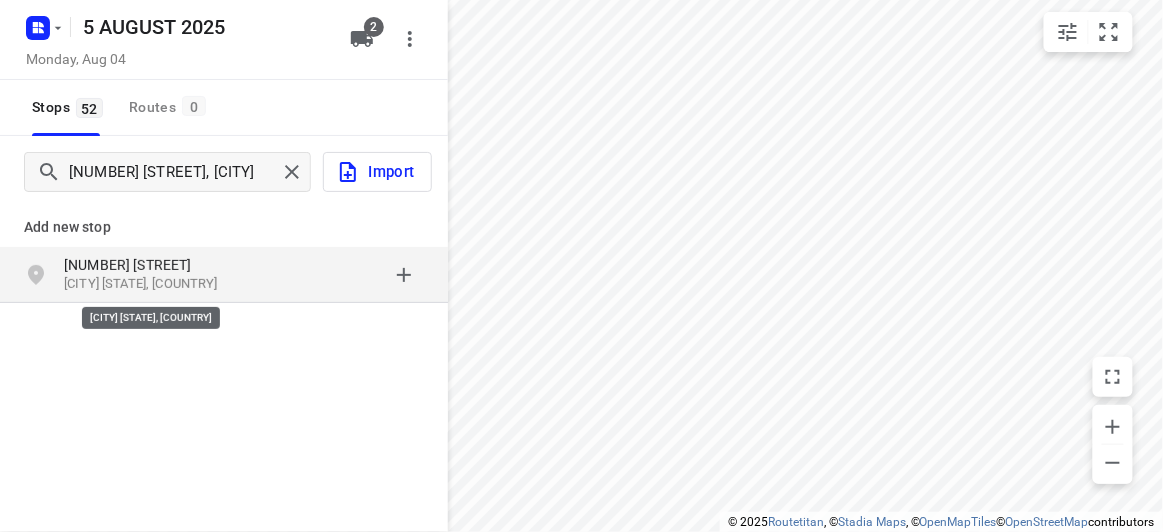 click on "[CITY] [STATE], [COUNTRY]" at bounding box center (156, 284) 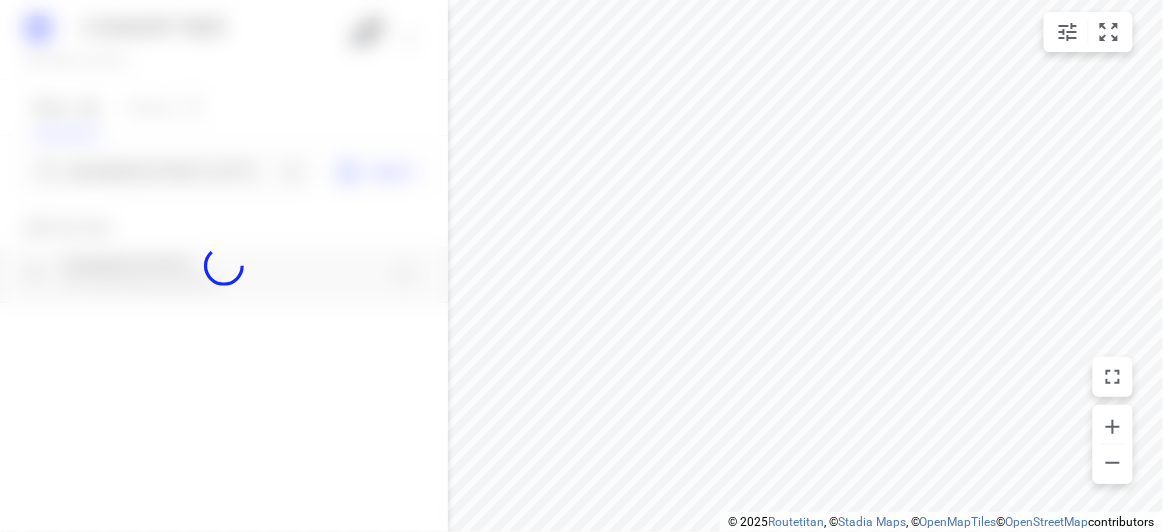 click at bounding box center [224, 266] 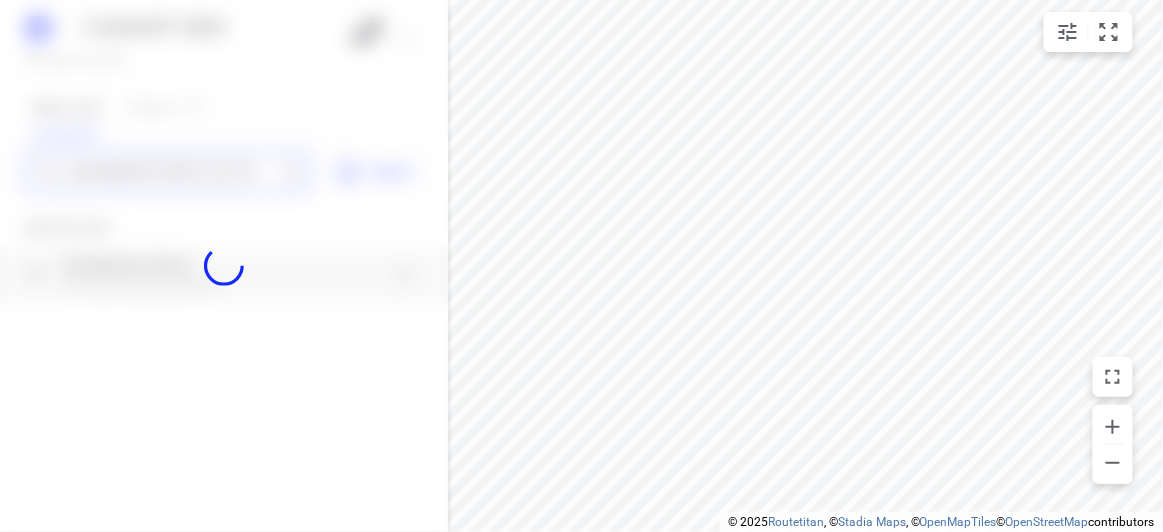 click on "[DATE] [DAY], [DATE] [NUMBER] Stops [NUMBER] Routes [NUMBER] [NUMBER] [STREET], [CITY] [STATE], [COUNTRY] Import Add new stop [NUMBER] [STREET] [CITY] [STATE], [COUNTRY] Routing Settings Optimization preference Shortest distance distance Optimization preference Distance Format KM km Distance Format Default stop duration [NUMBER] minutes Default stop duration Default stop load [NUMBER] units Default stop load Allow late stops Maximum amount of time drivers may be late at a stop Allow reloads BETA Vehicles may return to the depot to load more stops. Fixed departure time Vehicles must depart at the start of their working hours Cancel Save" at bounding box center [224, 266] 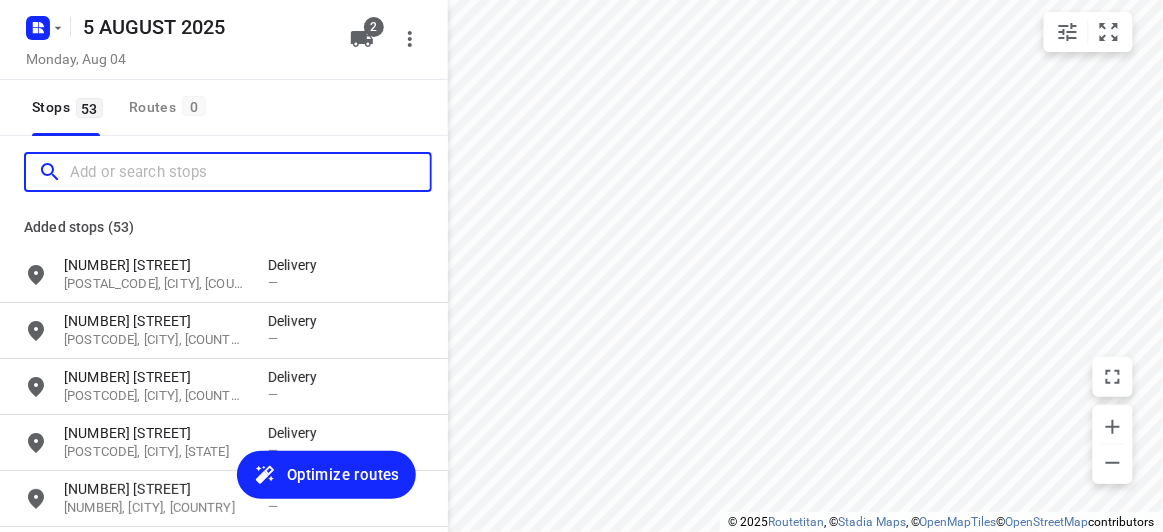 paste on "[NUMBER] [STREET] [CITY] [POSTCODE]" 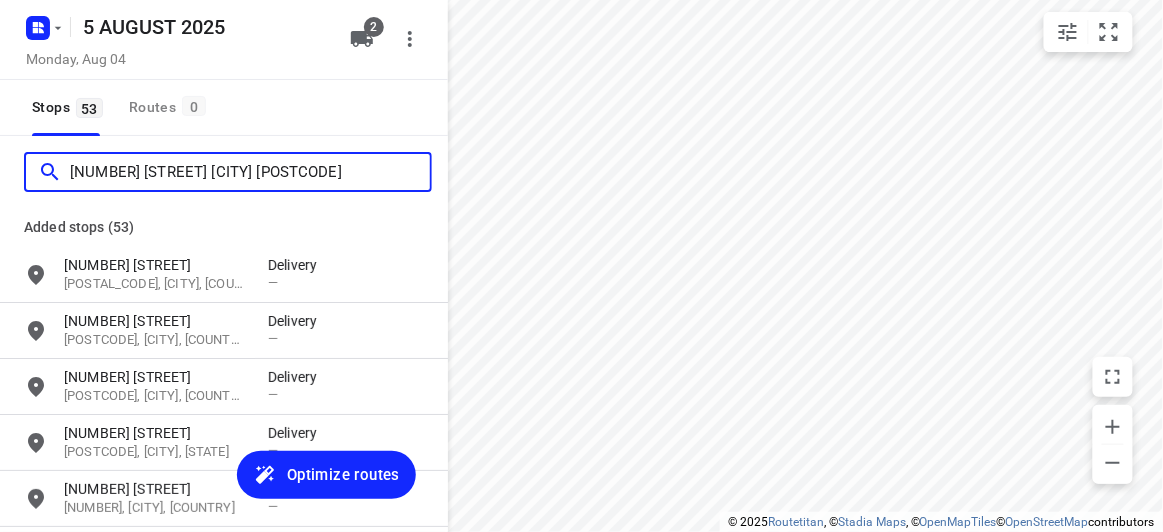 scroll, scrollTop: 0, scrollLeft: 0, axis: both 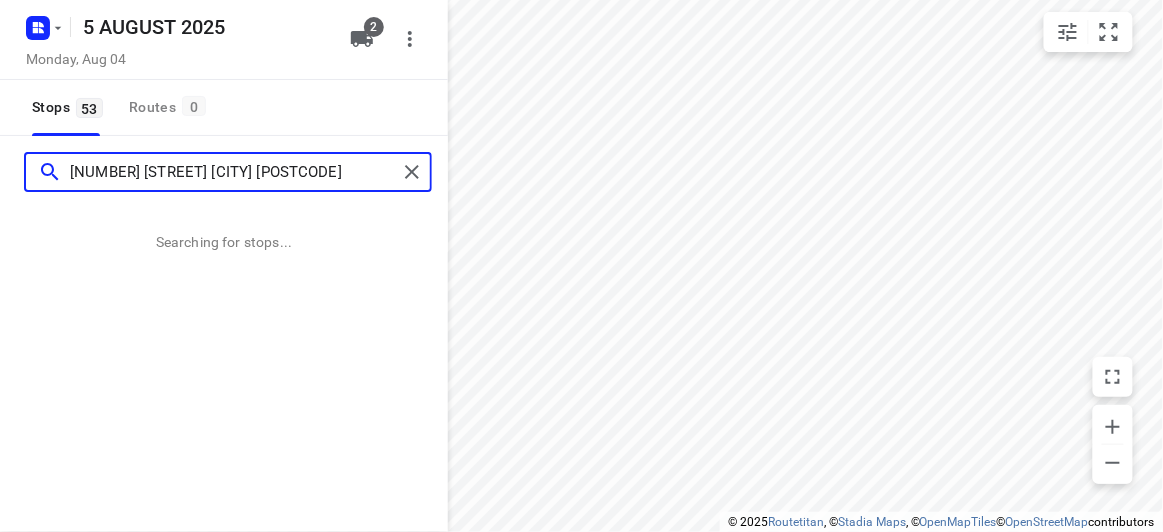 type on "[NUMBER] [STREET] [CITY] [POSTCODE]" 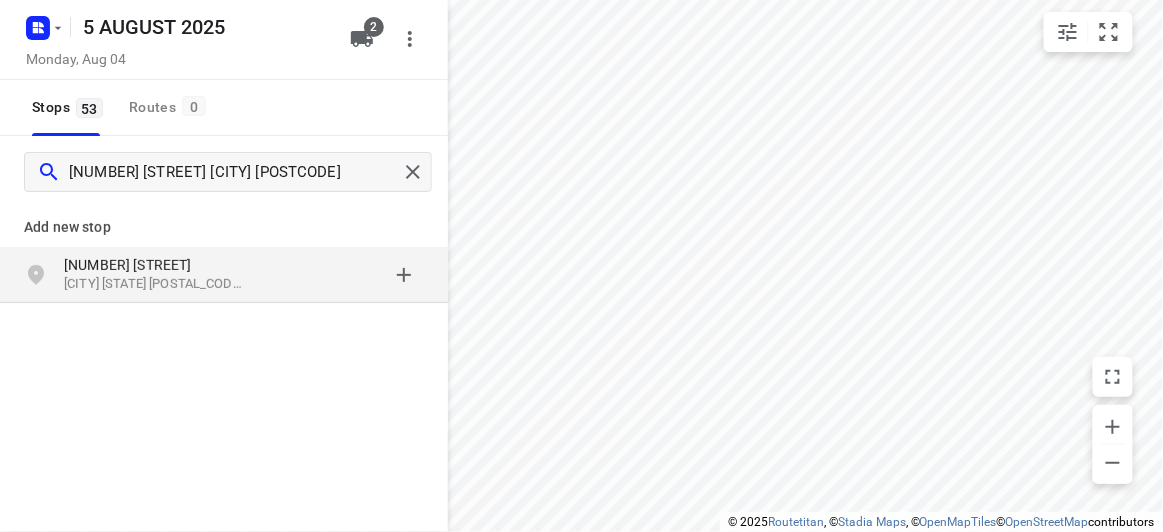 click on "[NUMBER] [STREET] [CITY] [POSTAL_CODE] Add new stop [NUMBER] [STREET] [CITY] [STATE], [COUNTRY]" at bounding box center (224, 284) 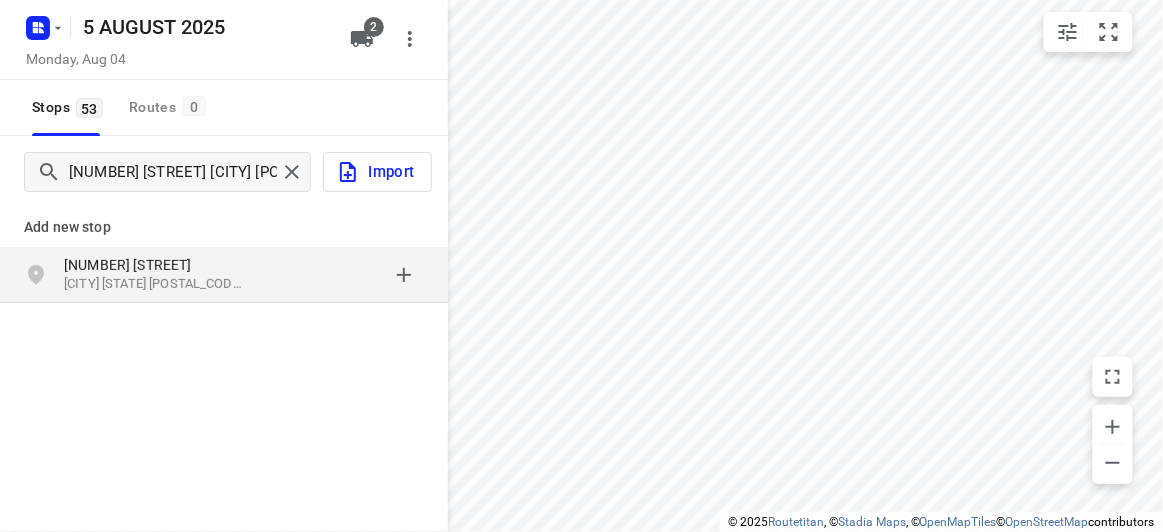 click on "Add new stop" at bounding box center [224, 219] 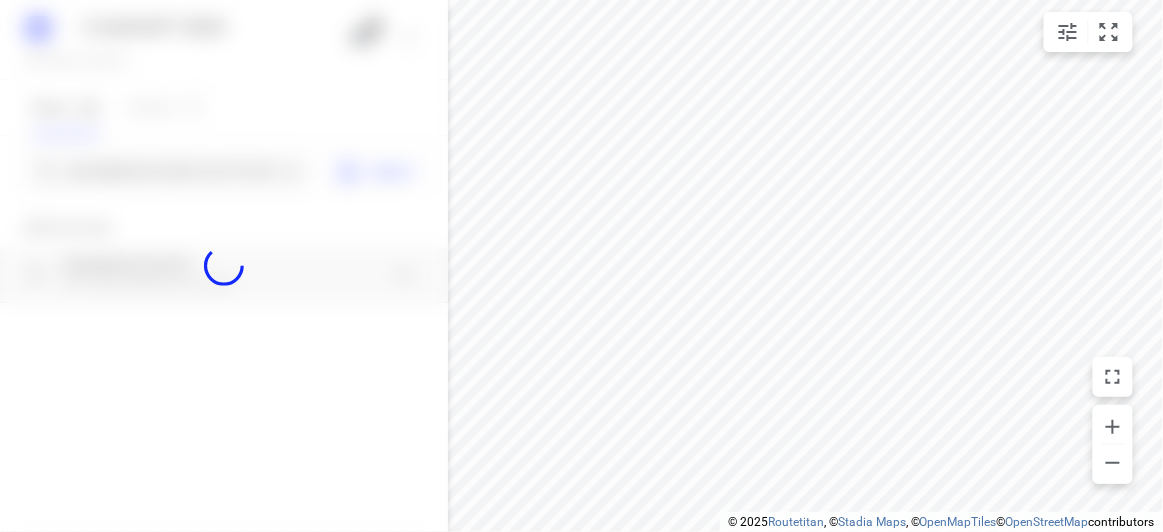 click at bounding box center [224, 266] 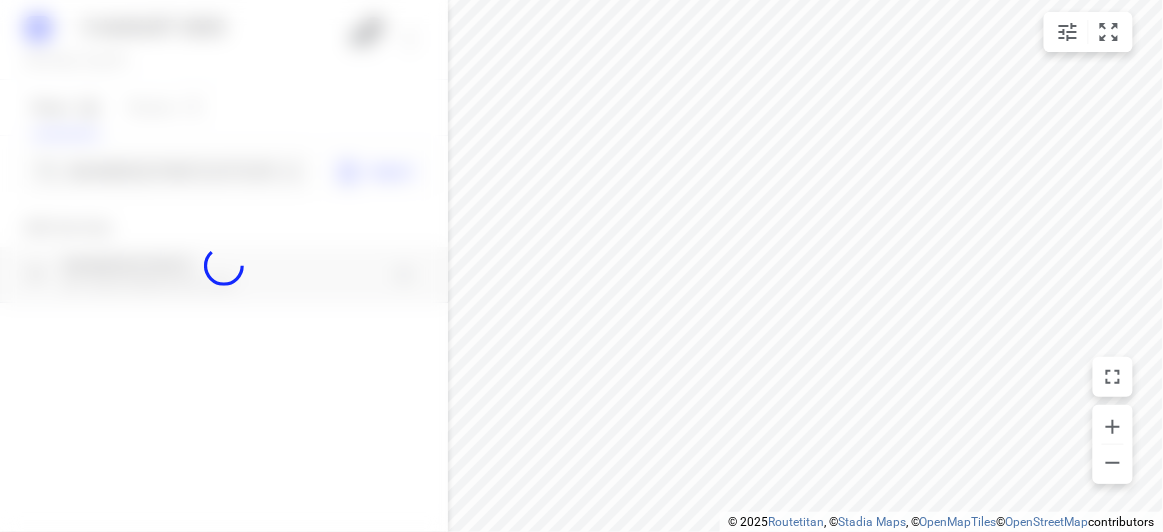 click at bounding box center [224, 266] 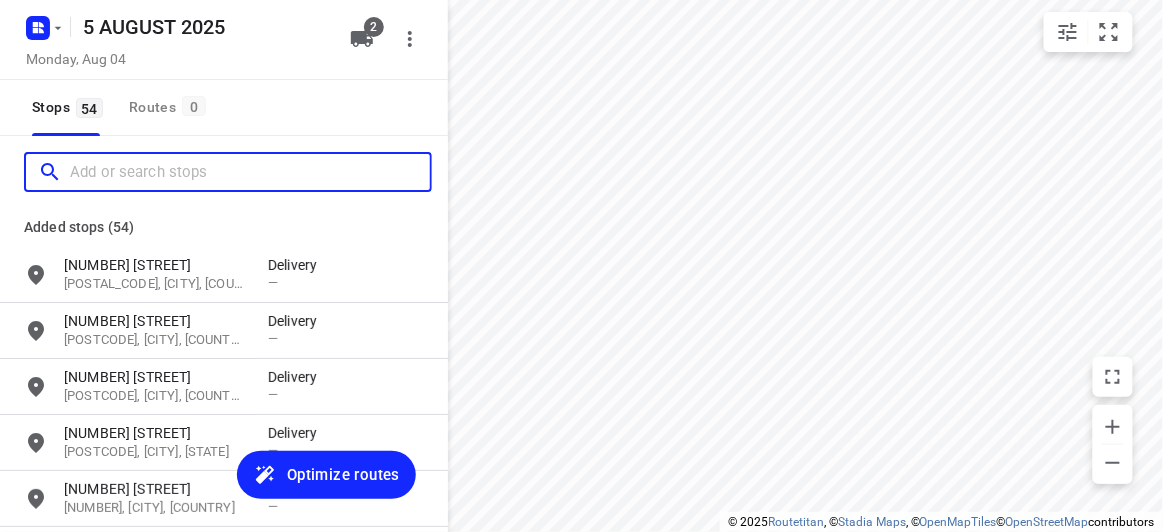 click at bounding box center (250, 172) 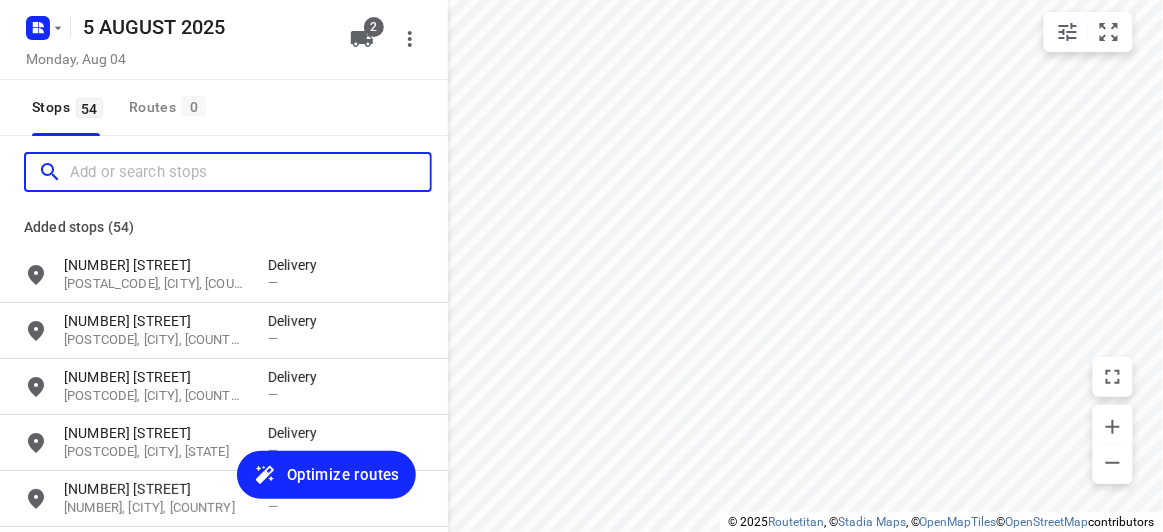 paste on "[NUMBER] [STREET] [CITY] [POSTAL_CODE]" 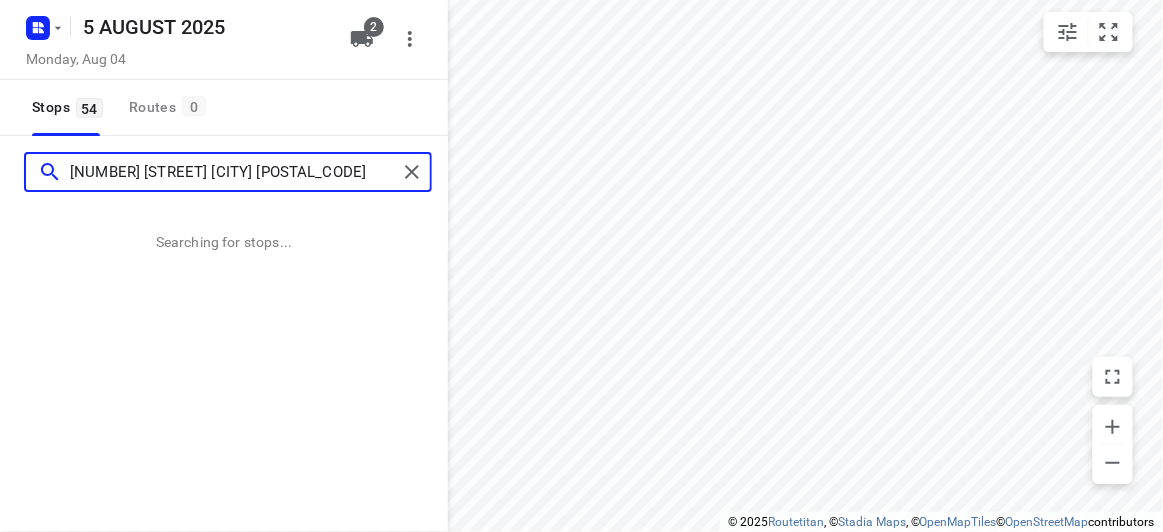 type on "[NUMBER] [STREET] [CITY] [POSTAL_CODE]" 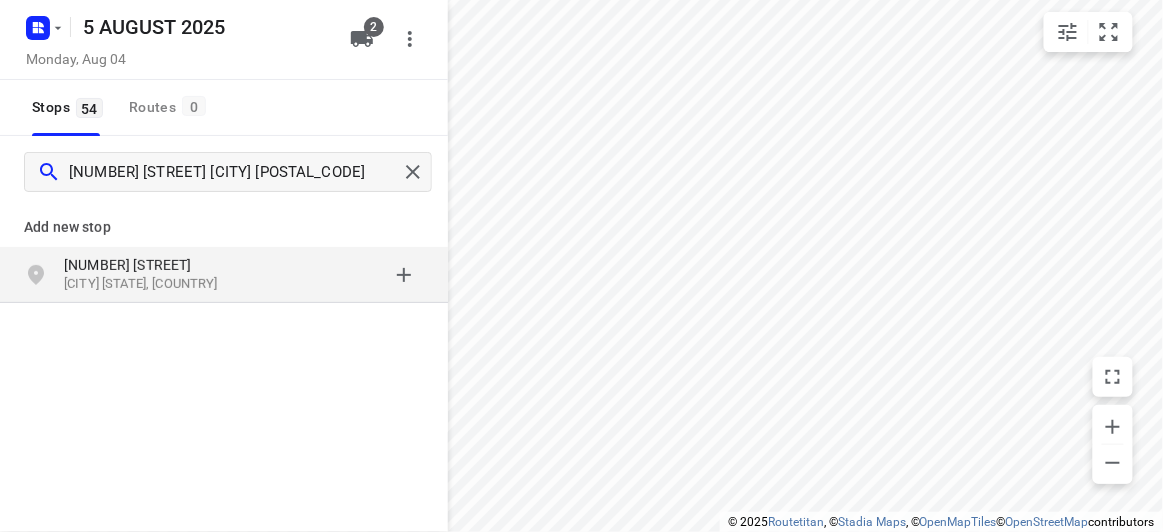 click on "[NUMBER] [STREET]" at bounding box center (156, 265) 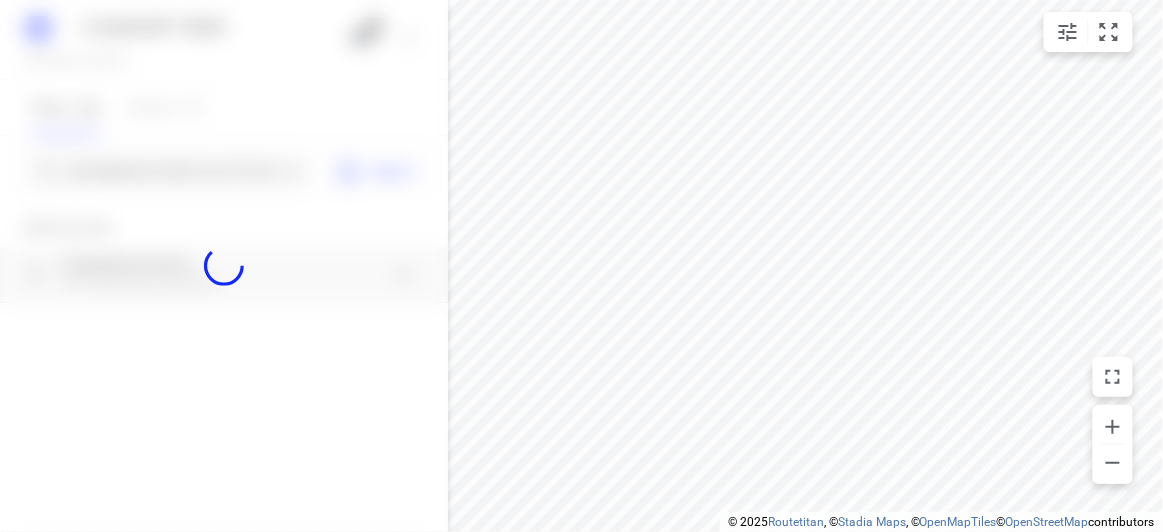 click at bounding box center (224, 266) 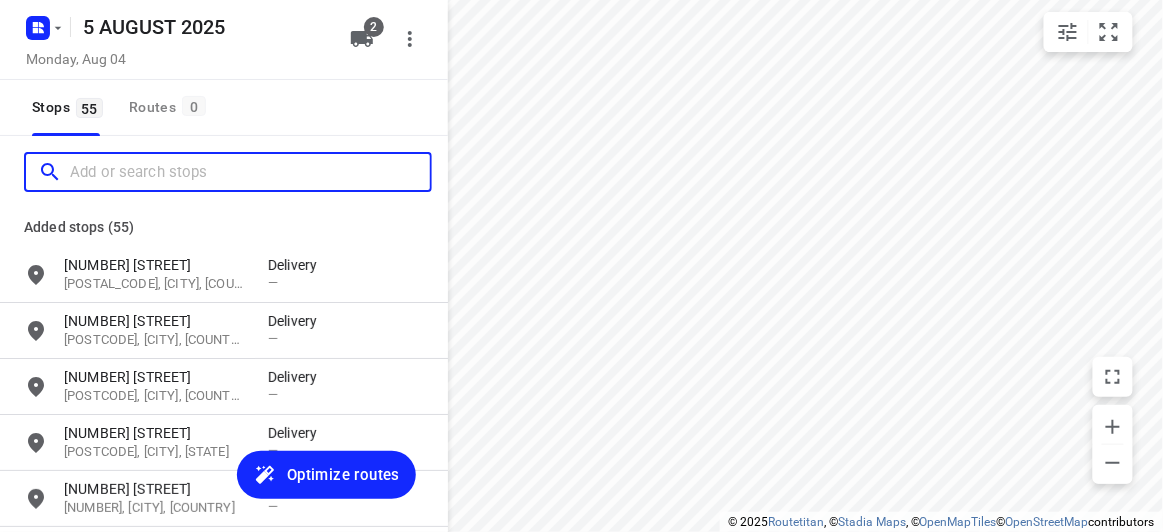 scroll, scrollTop: 0, scrollLeft: 0, axis: both 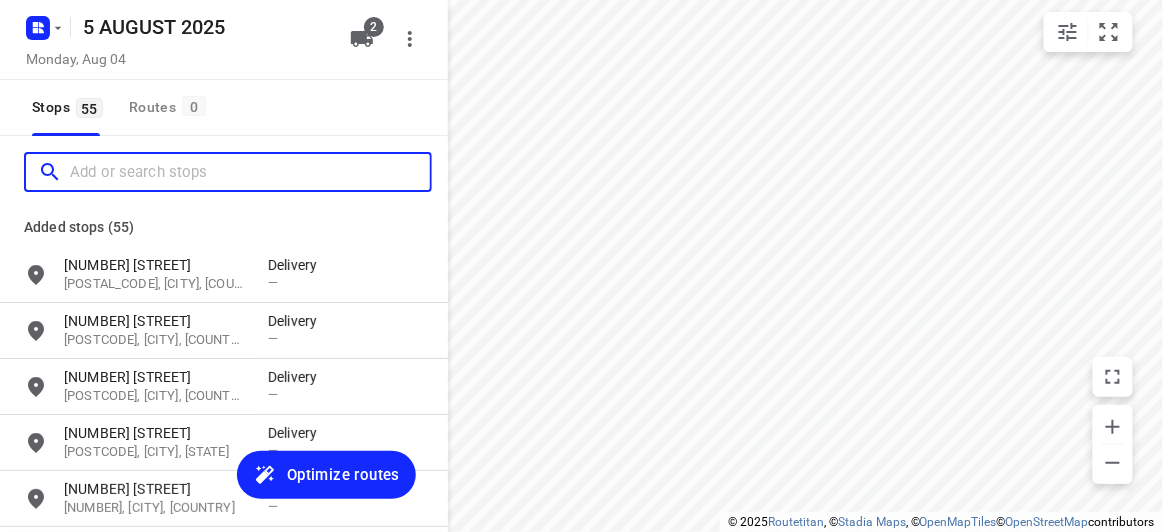 click at bounding box center (250, 172) 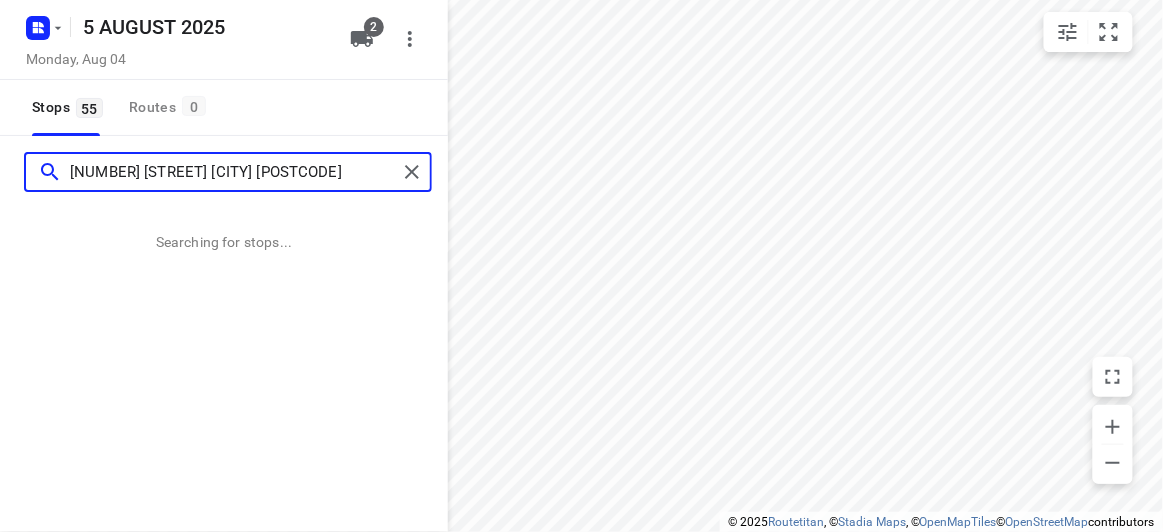 type on "[NUMBER] [STREET] [CITY] [POSTCODE]" 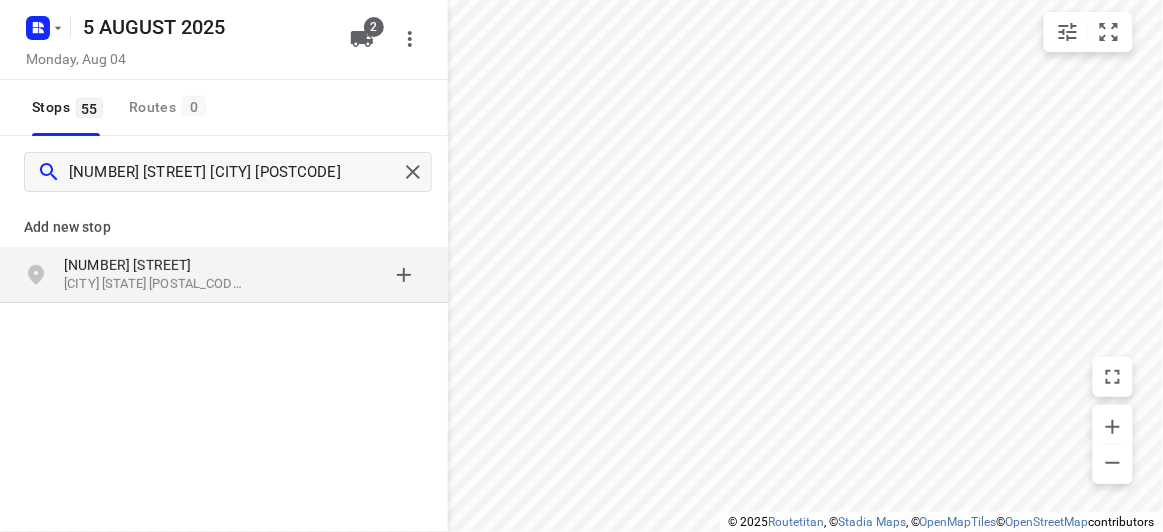 click on "[CITY] [STATE] [POSTAL_CODE], [COUNTRY]" at bounding box center [156, 284] 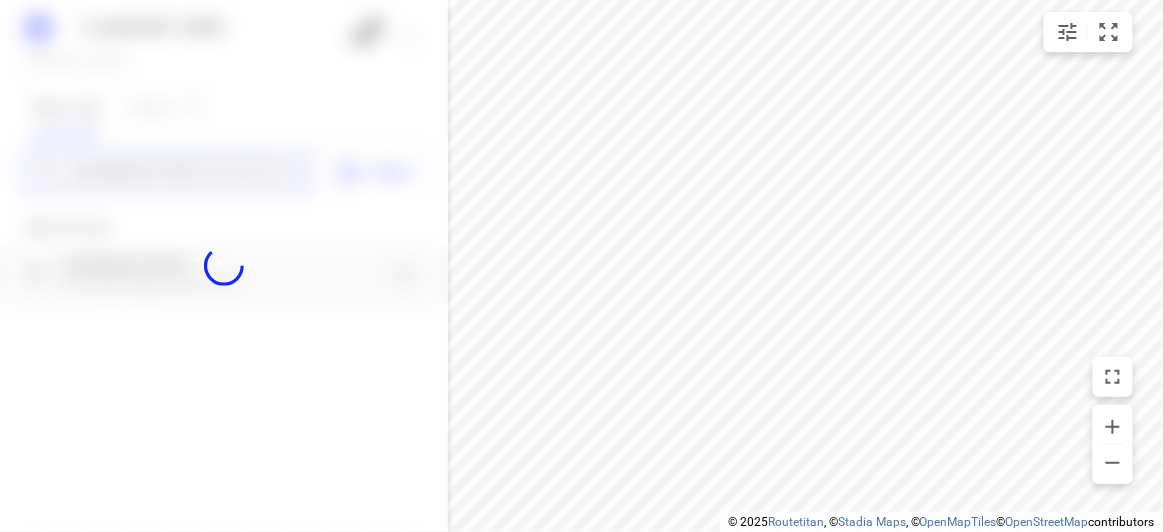 type 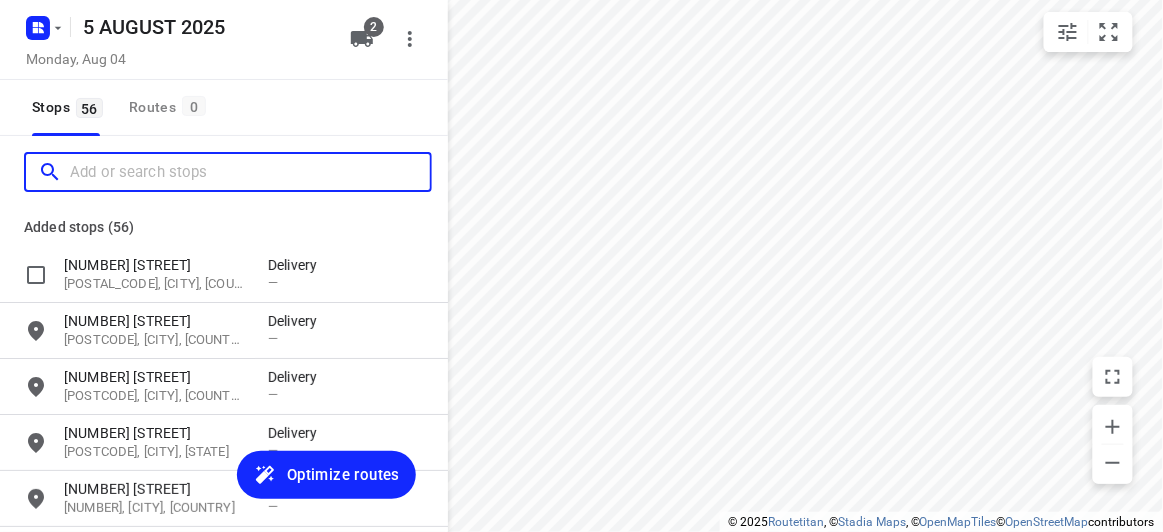 scroll, scrollTop: 0, scrollLeft: 0, axis: both 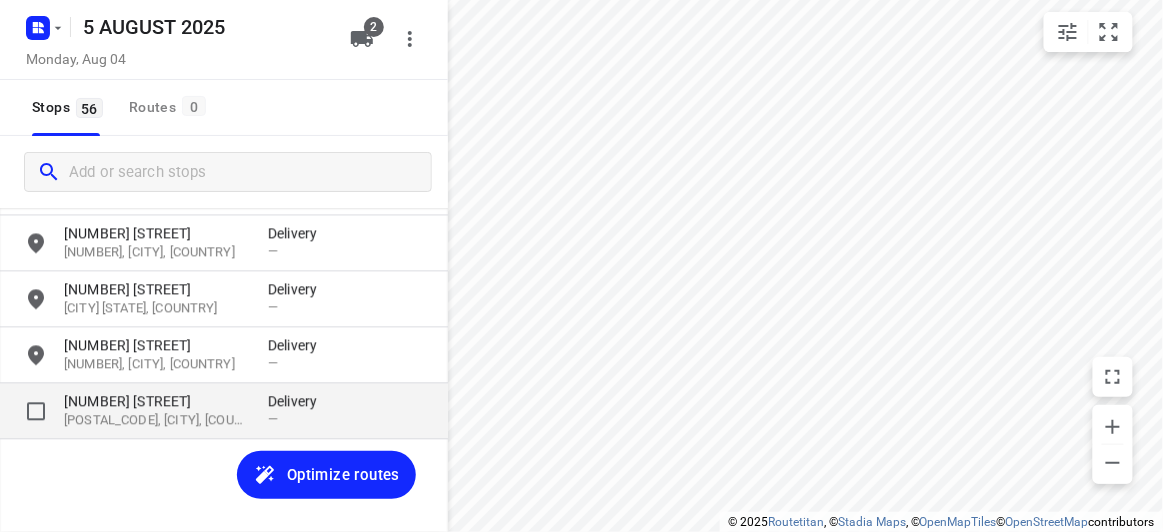 click on "[NUMBER] [STREET]" at bounding box center (156, 402) 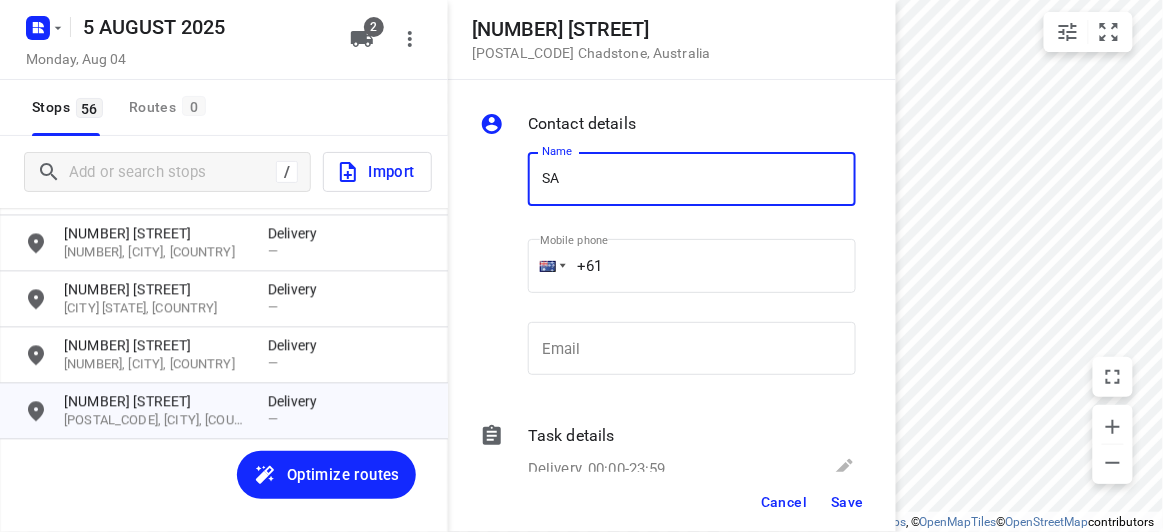 type on "[FIRST] [LAST] [UNIT]" 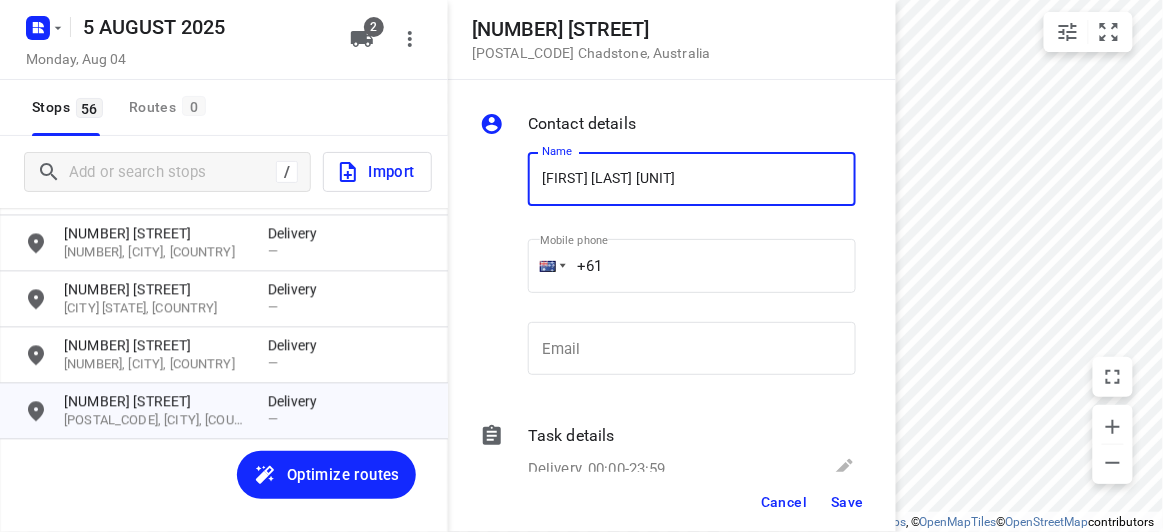 drag, startPoint x: 570, startPoint y: 280, endPoint x: 559, endPoint y: 282, distance: 11.18034 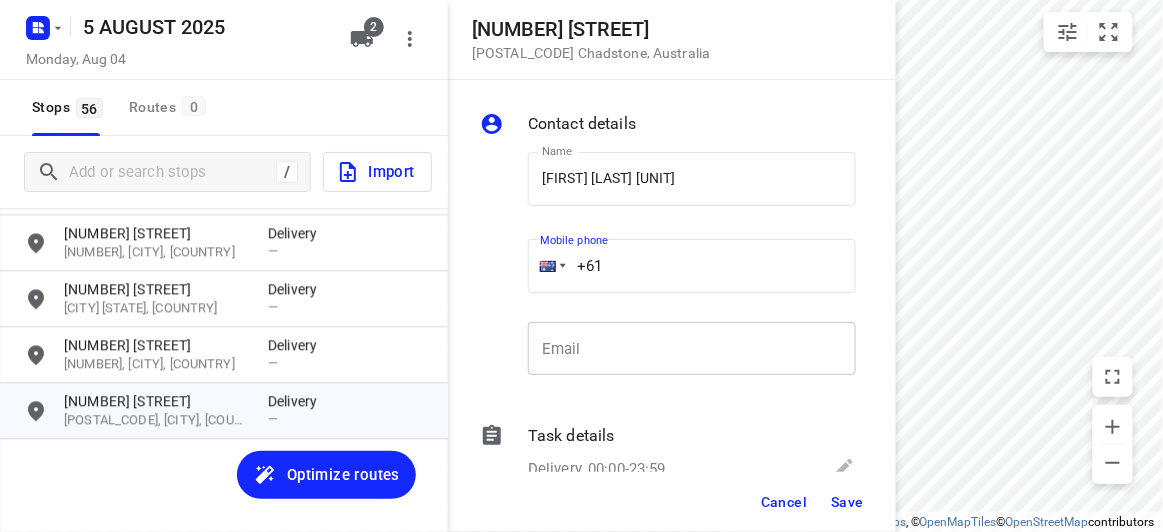 paste on "[NUMBER]" 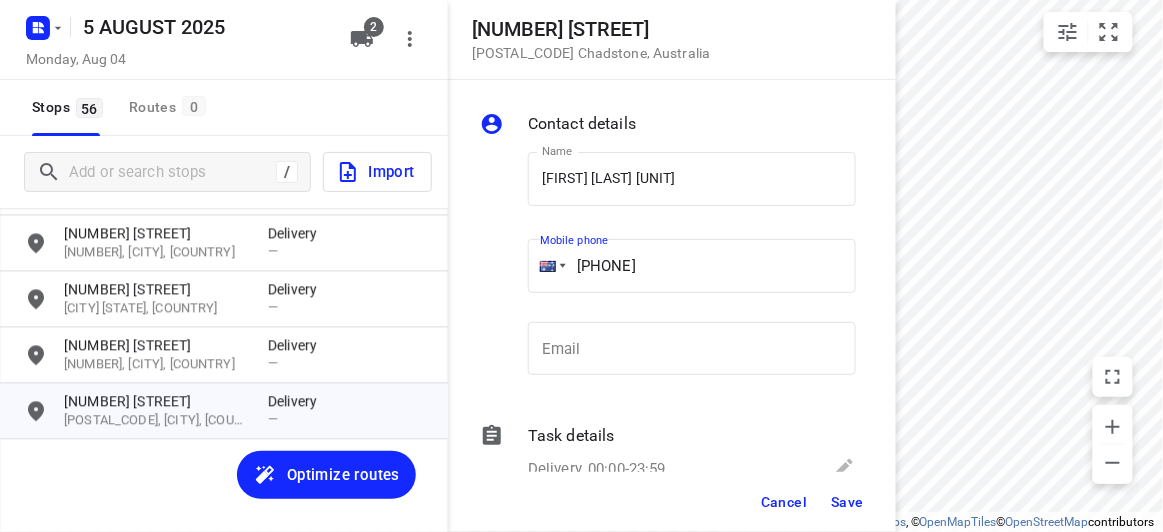 type on "[PHONE]" 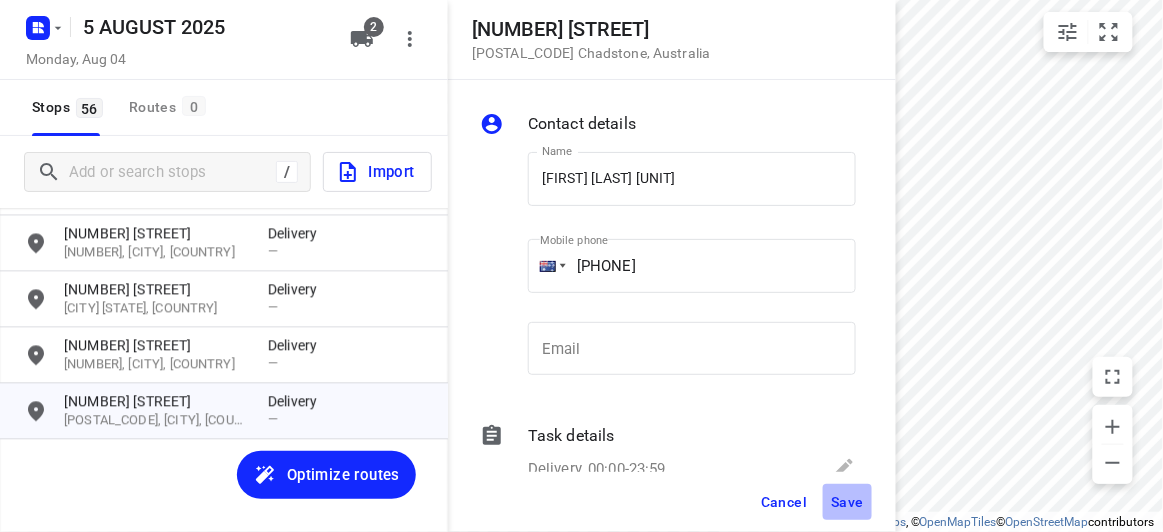 click on "Save" at bounding box center [847, 502] 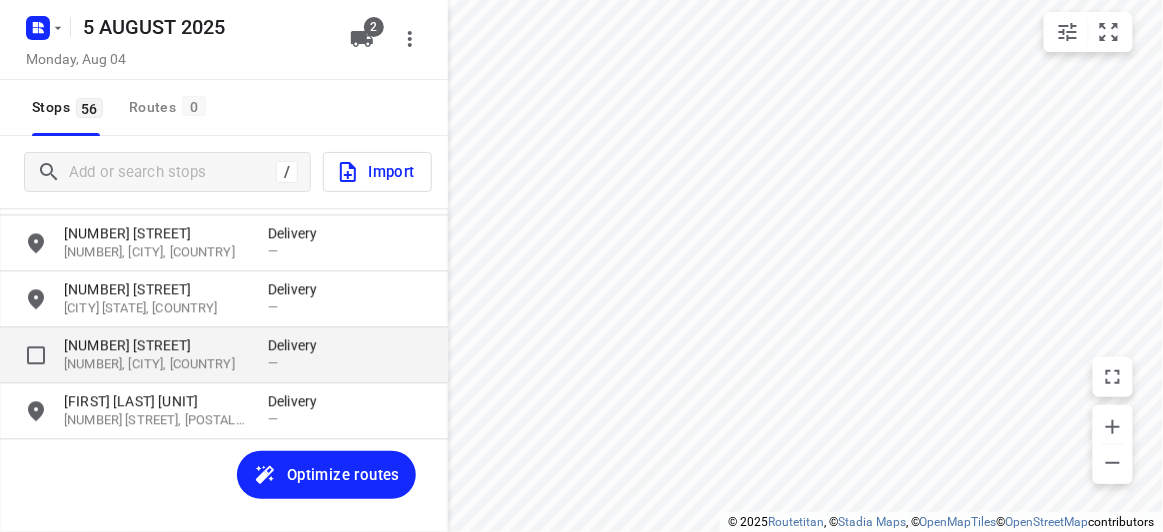 click on "[NUMBER] [STREET]" at bounding box center [156, 346] 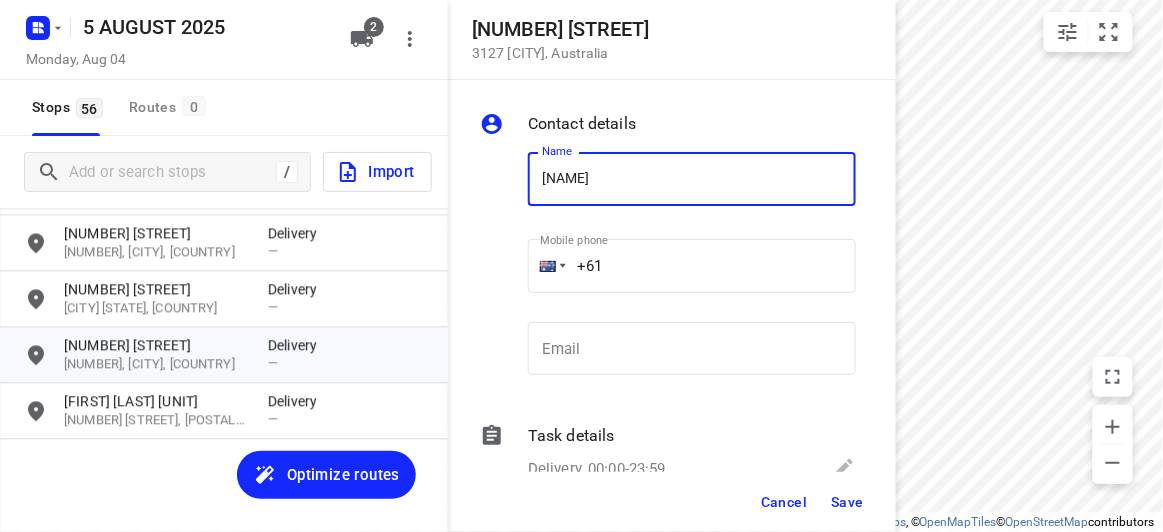 type on "[FIRST] [LAST] [NUMBER]/[NUMBER]" 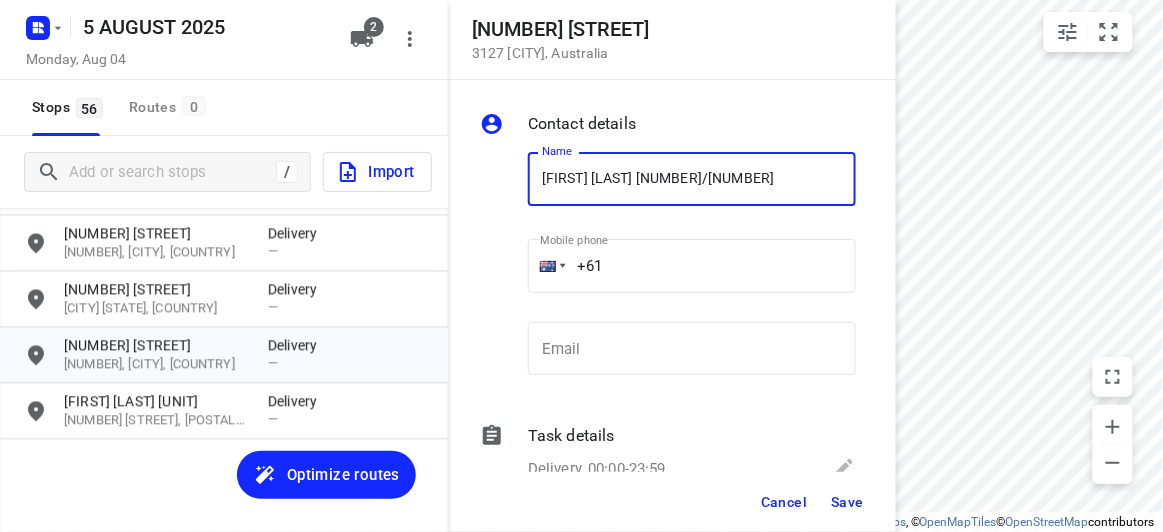 drag, startPoint x: 629, startPoint y: 260, endPoint x: 541, endPoint y: 275, distance: 89.26926 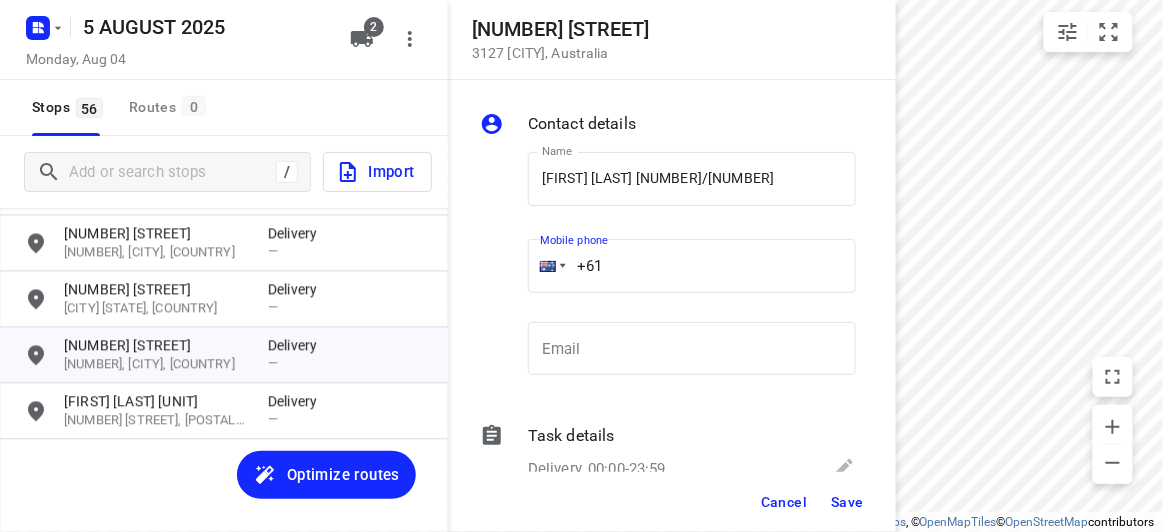 paste on "[NUMBER]" 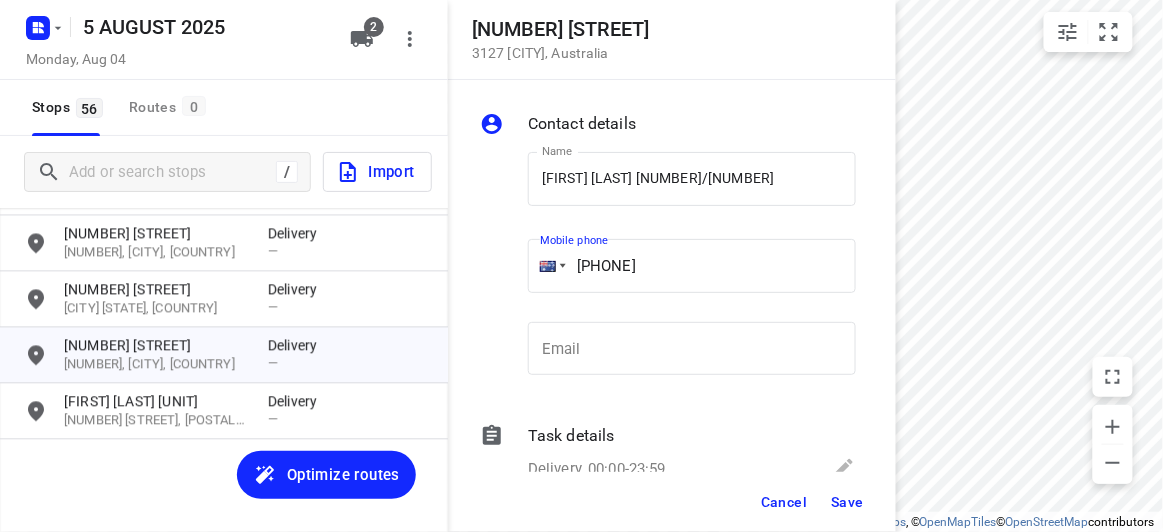 type on "[PHONE]" 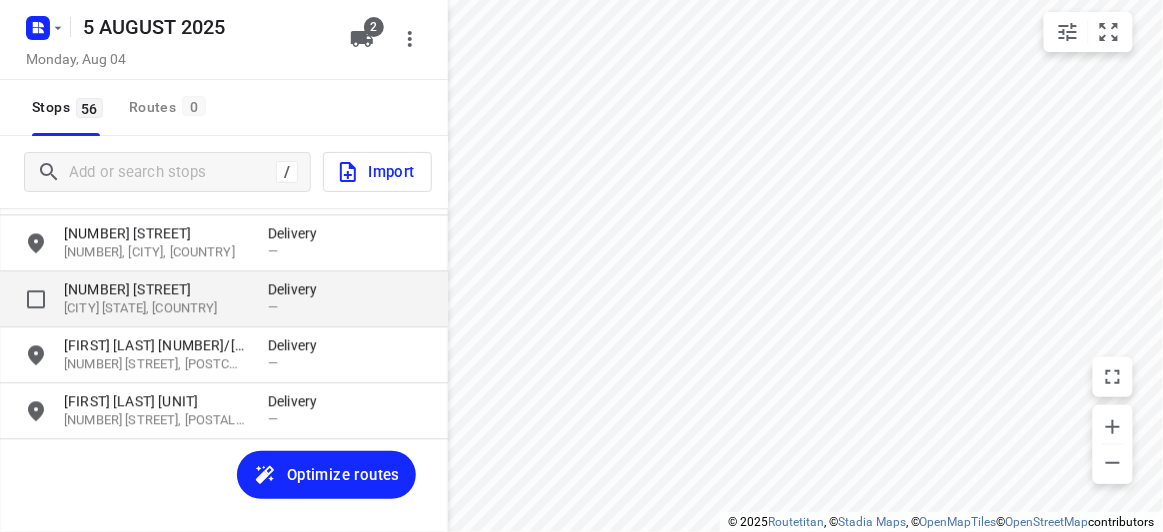 click on "[CITY] [STATE], [COUNTRY]" at bounding box center [156, 309] 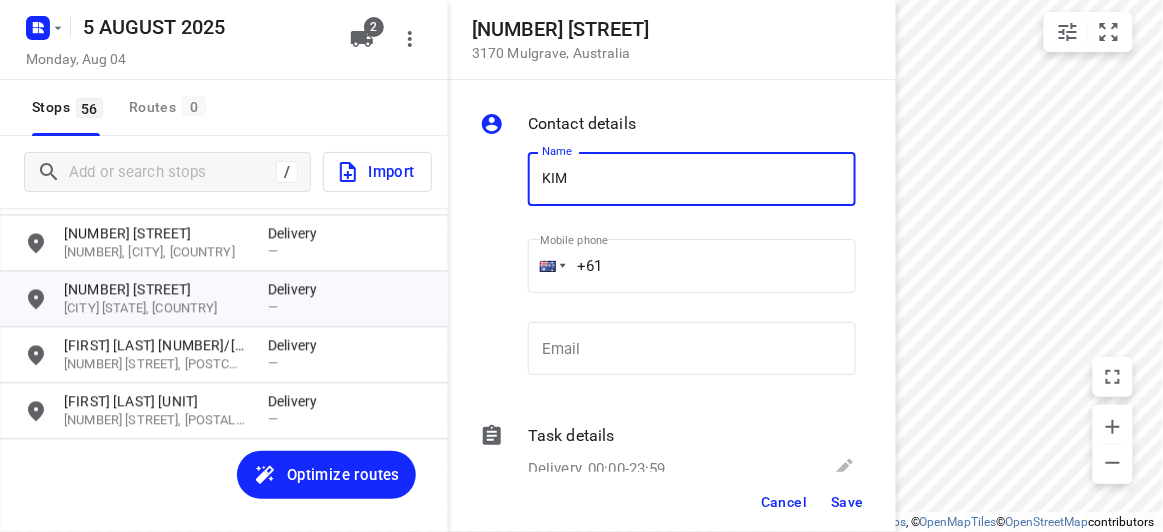 type on "[NAME] [NUMBER]/[NUMBER]" 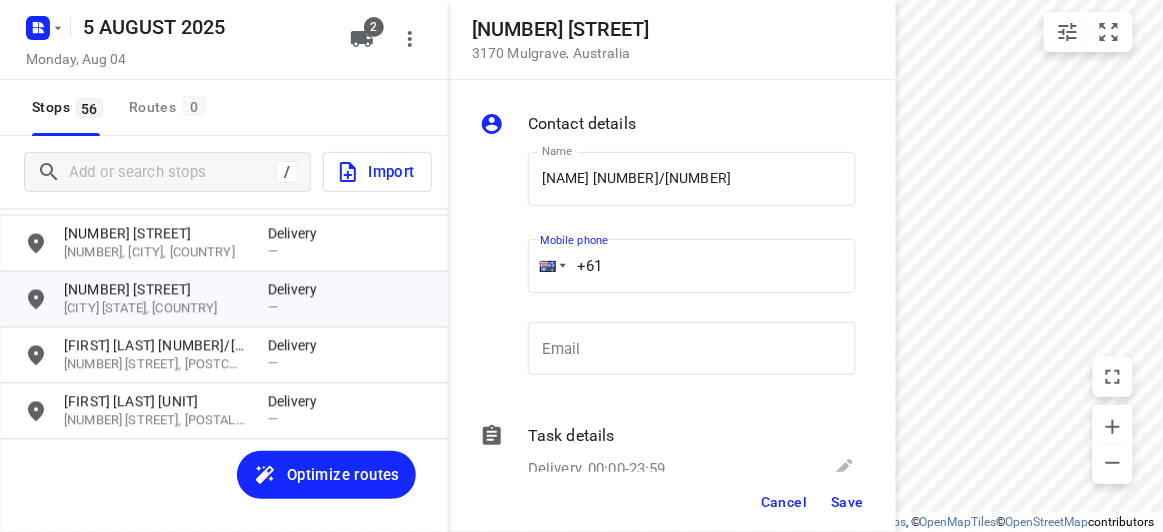 drag, startPoint x: 612, startPoint y: 271, endPoint x: 549, endPoint y: 272, distance: 63.007935 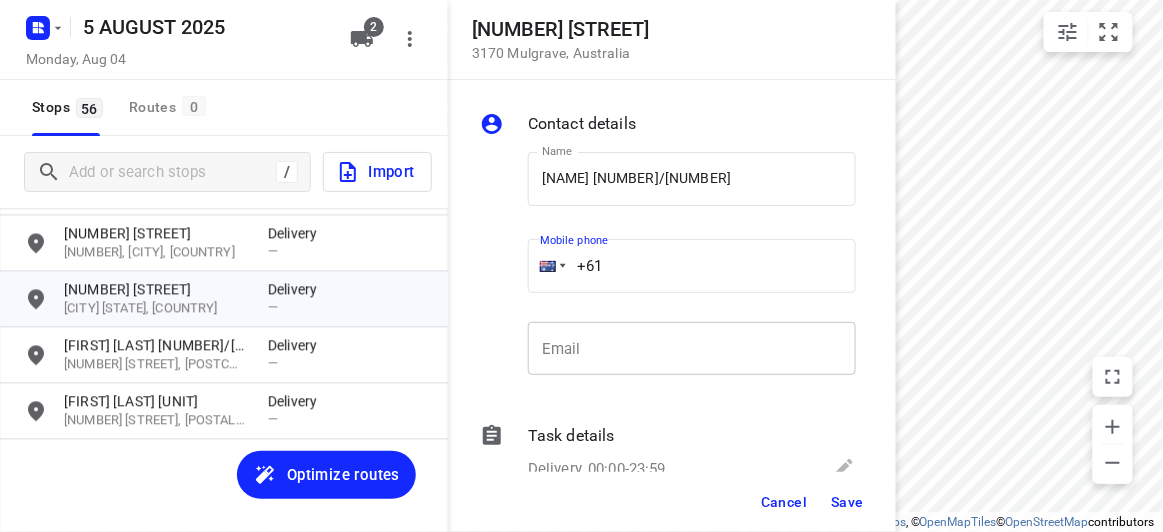 paste on "[NUMBER]" 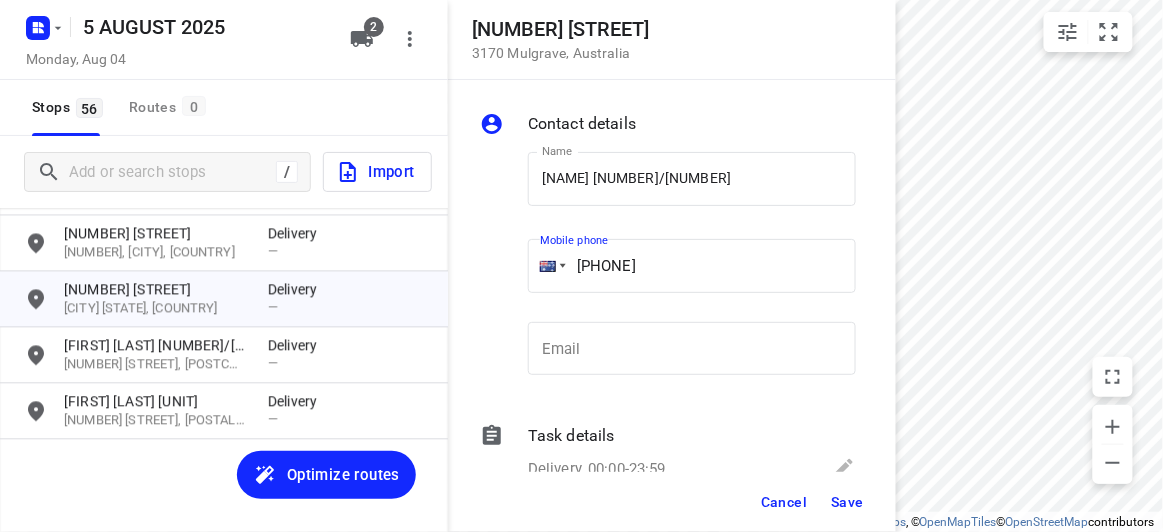 type on "[PHONE]" 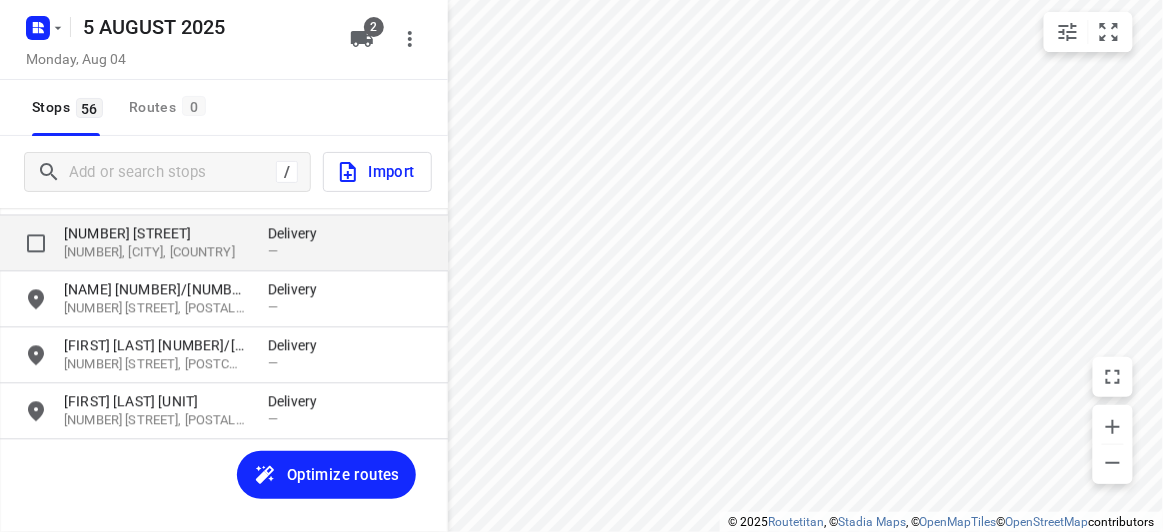drag, startPoint x: 133, startPoint y: 238, endPoint x: 185, endPoint y: 248, distance: 52.95281 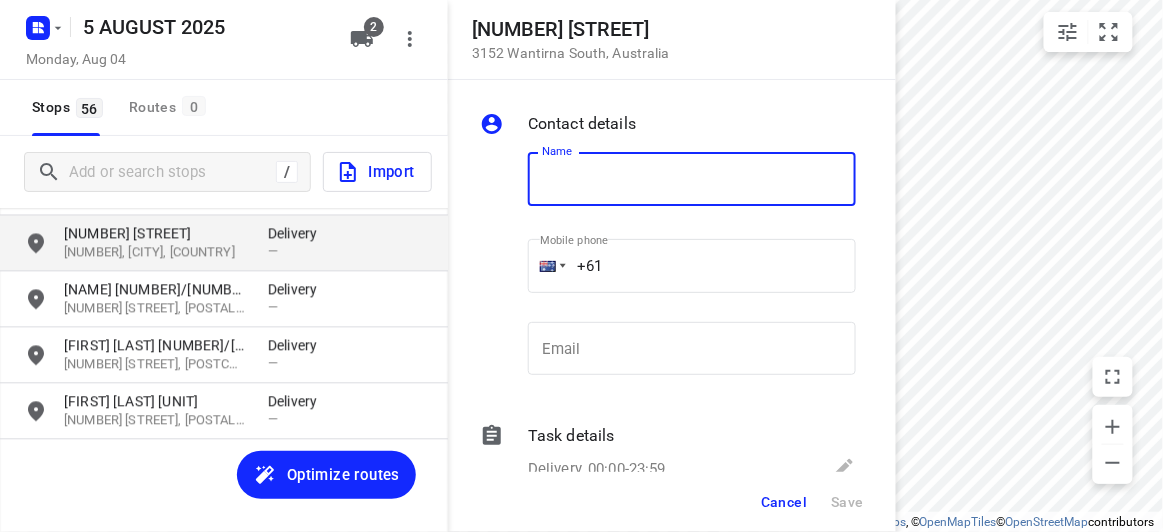 click on "[NUMBER] [STREET] [POSTCODE] [CITY], [COUNTRY] Contact details Name Name Mobile phone [PHONE] Email Email Task details Delivery, [TIME]-[TIME] Type Delivery delivery Type Deliver between [TIME] Deliver between — And [TIME] And Duration Min. Duration Load Units Load More details Delivery note x Delivery note [NUMBER]/[NUMBER] Tags [TAG] [TAG] Requirements If nothing is ticked, the driver will not be obligated collect any proof of delivery Signature Age verification Photo Priority Cancel Save [MONTH] [DAY] [YEAR] [DAY_OF_WEEK], [MONTH] [DAY] [NUMBER] Stops [NUMBER] Routes [NUMBER] / Import [NUMBER] [STREET] [POSTCODE], [CITY], [STATE] Delivery — [NUMBER] [STREET] [POSTCODE], [CITY], [STATE] Delivery — [NUMBER] [STREET] [POSTCODE], [CITY], [STATE] Delivery — [NUMBER] [STREET] [POSTCODE], [CITY], [STATE] Delivery — [NUMBER] [STREET] [POSTCODE], [CITY], [STATE] Delivery — [FIRST] [LAST] [UNIT]/[NUMBER] [NUMBER] [STREET], [POSTCODE], [CITY], [STATE] Delivery — [FIRST] [LAST] [UNIT]/[NUMBER] [NUMBER] [STREET], [POSTCODE], [CITY], [STATE] Delivery — [FIRST] [LAST] [UNIT]/[NUMBER] [NUMBER] [STREET], [POSTCODE], [CITY], [STATE] Delivery — Optimize routes" at bounding box center (224, 266) 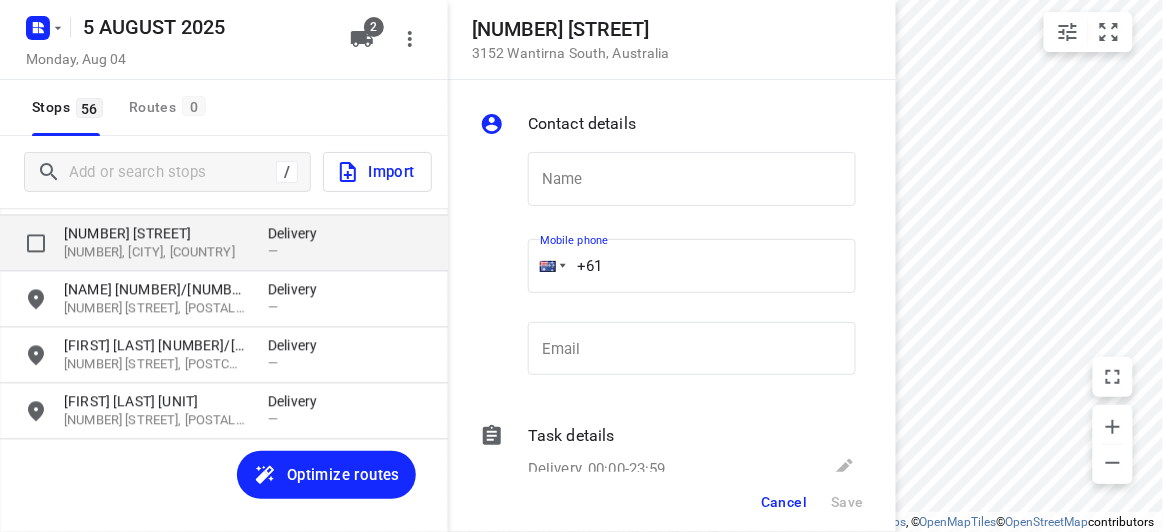 paste on "412987997" 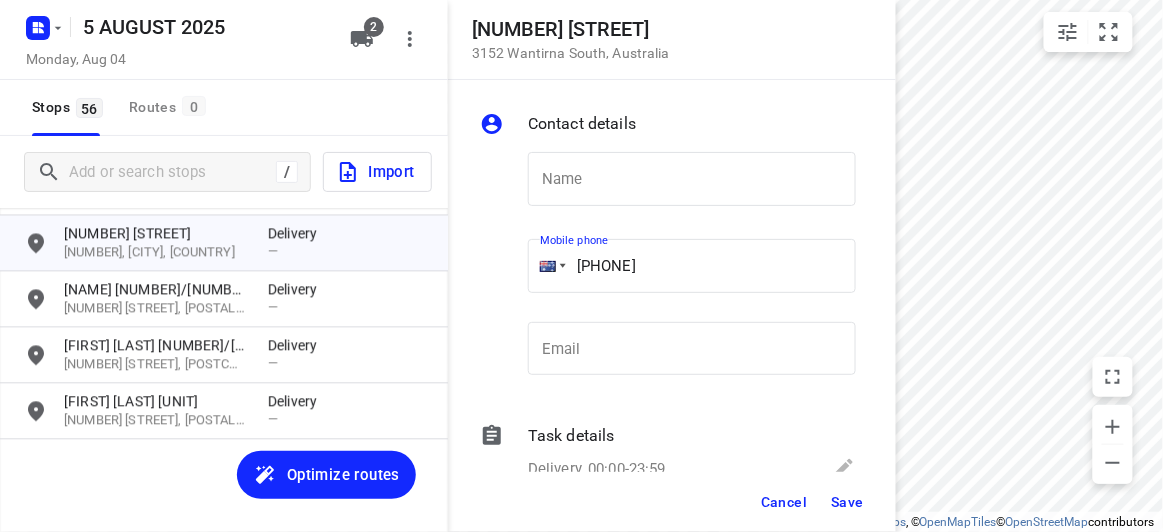 type on "[PHONE]" 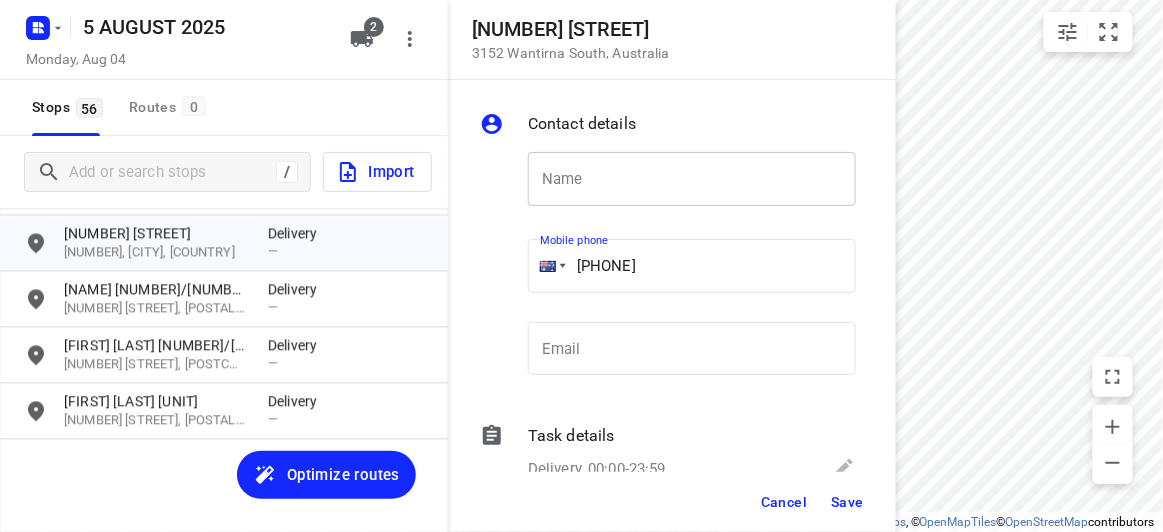 click at bounding box center [692, 179] 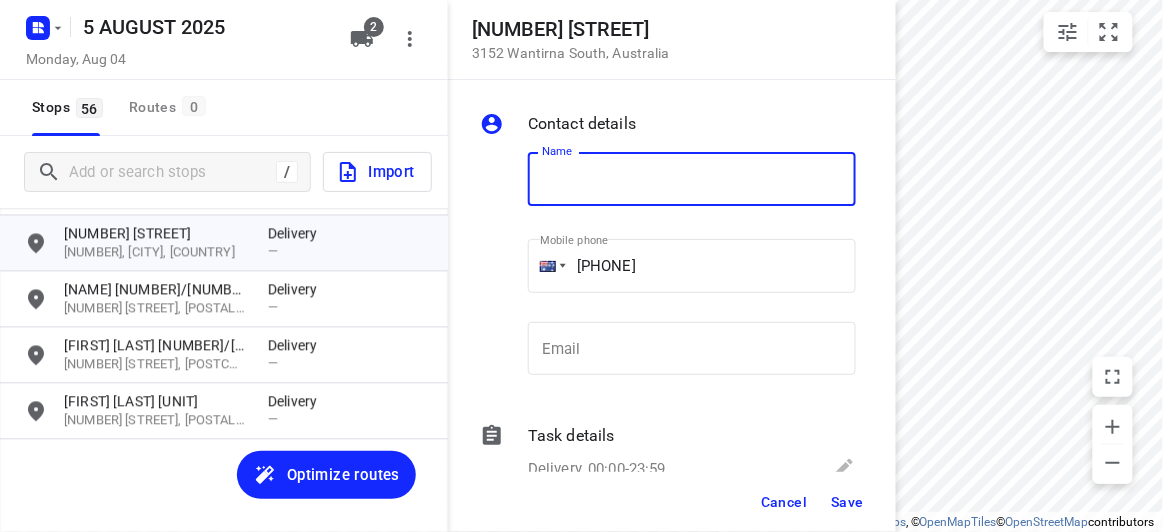 paste on "[FIRST]" 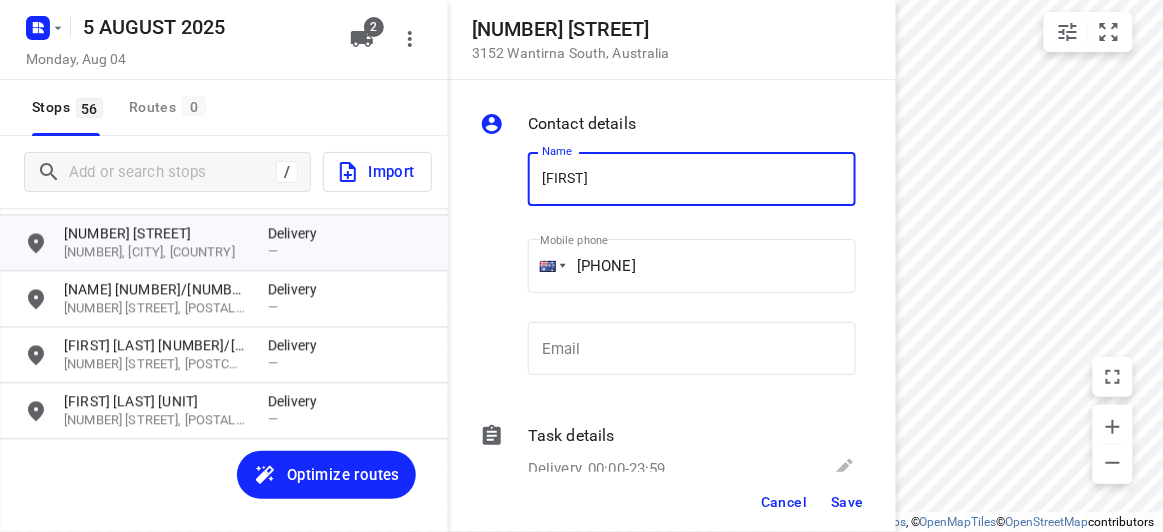 type on "[FIRST]" 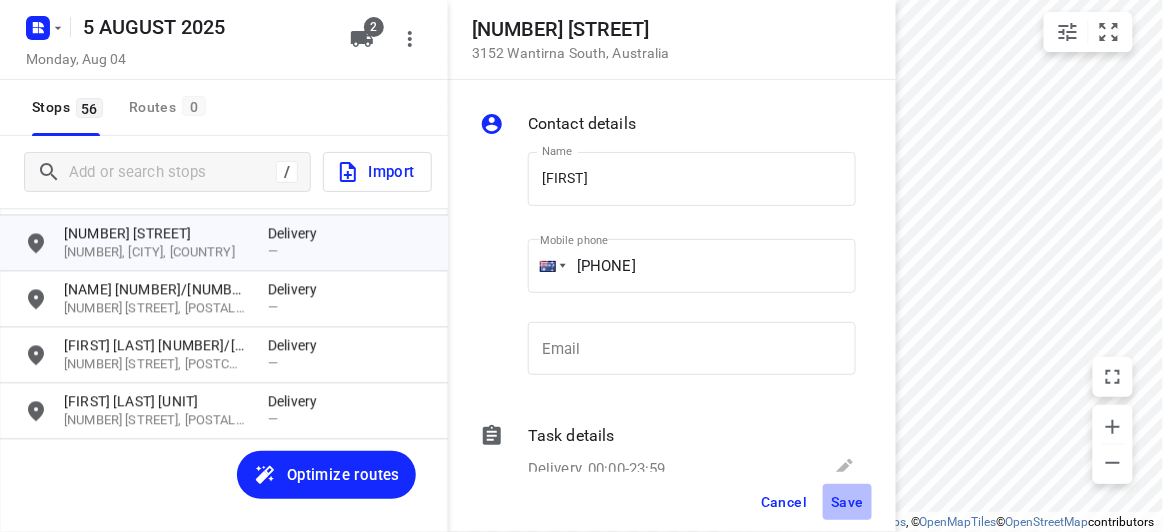 click on "Save" at bounding box center [847, 502] 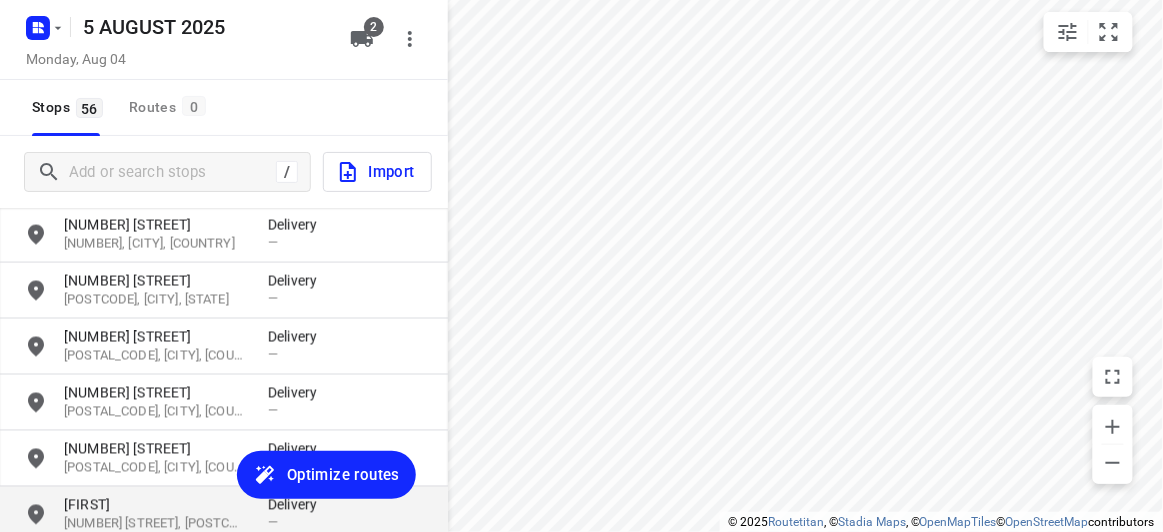 scroll, scrollTop: 2670, scrollLeft: 0, axis: vertical 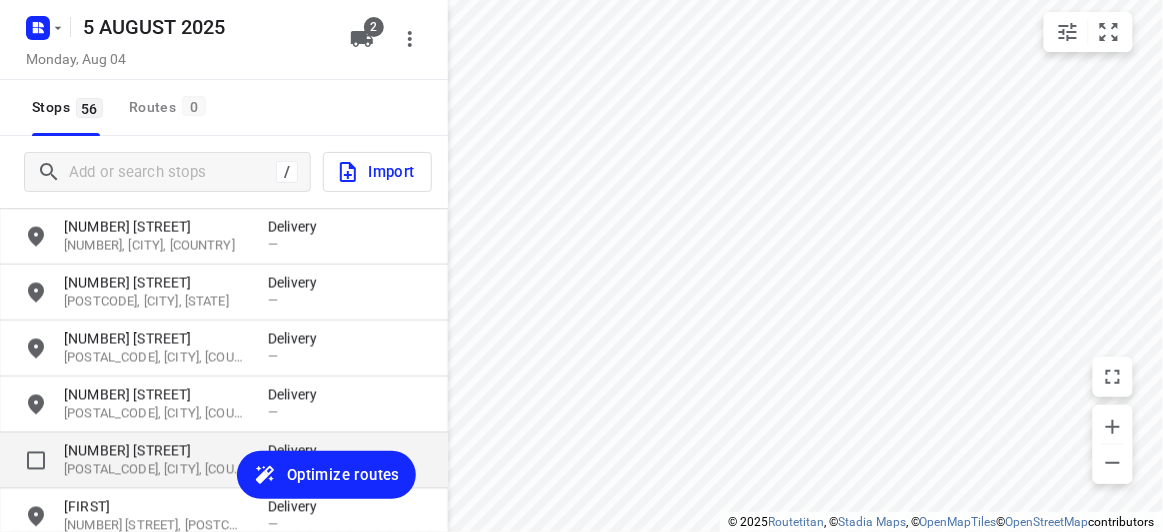 click on "[POSTAL_CODE], [CITY], [COUNTRY]" at bounding box center [156, 470] 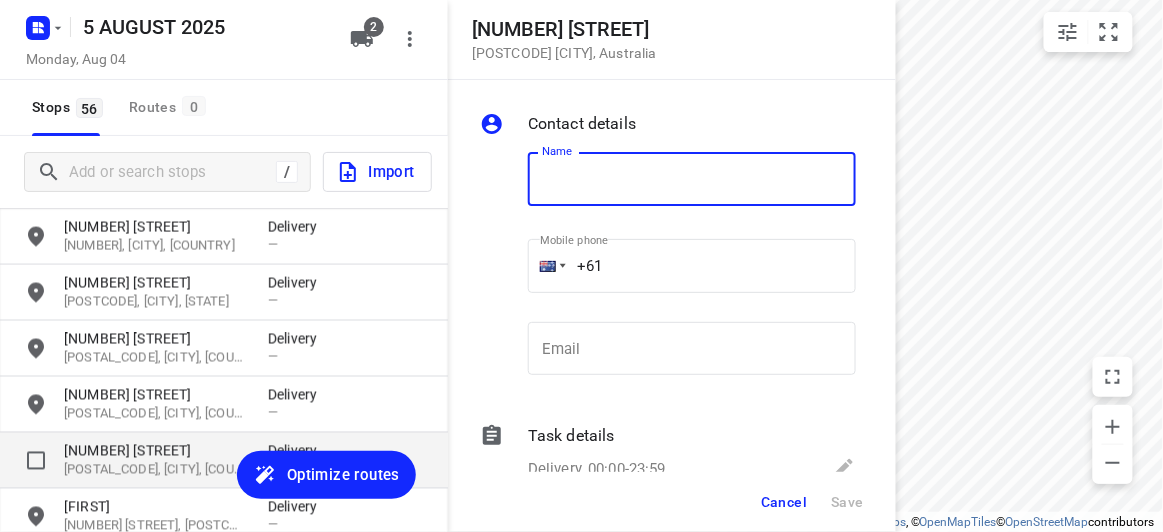 click at bounding box center [36, 461] 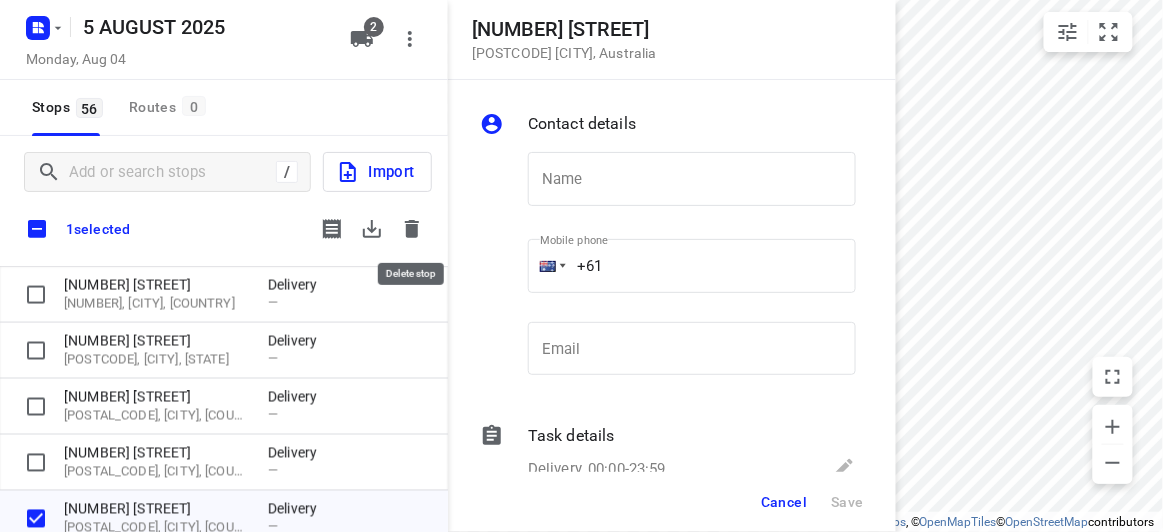 click at bounding box center [412, 229] 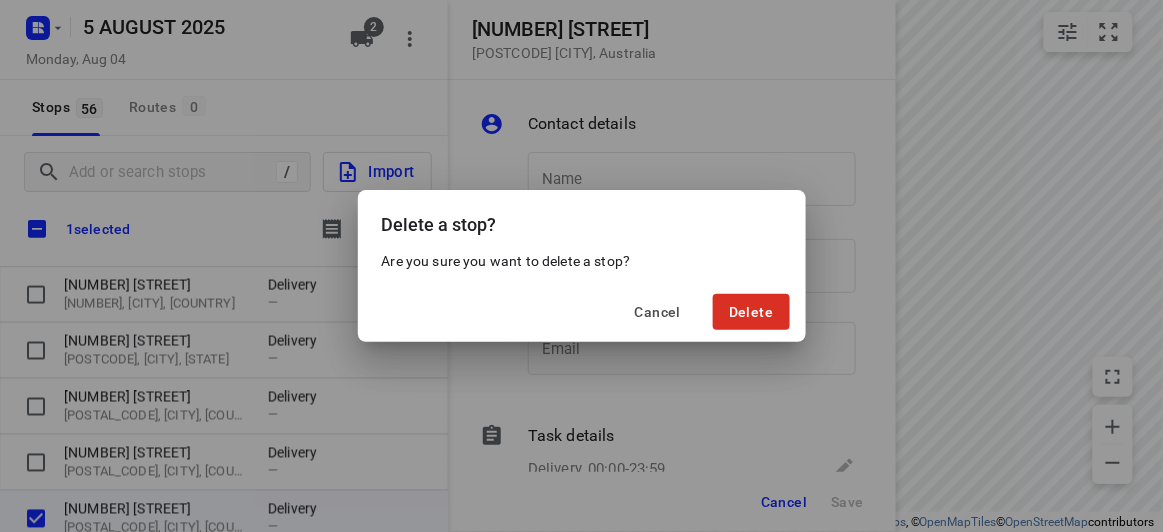click on "Delete" at bounding box center (751, 312) 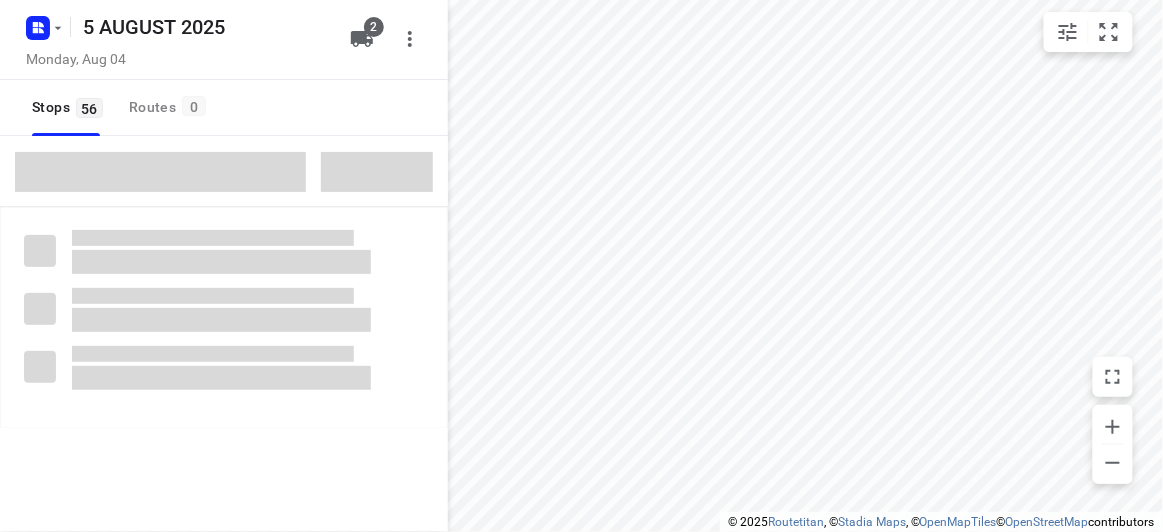 click at bounding box center (160, 172) 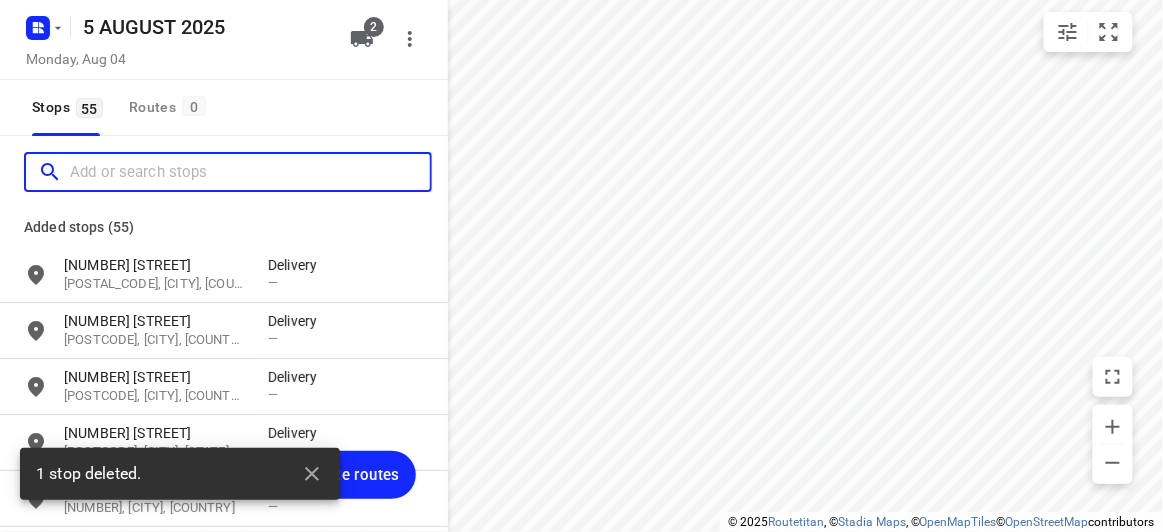 click at bounding box center (250, 172) 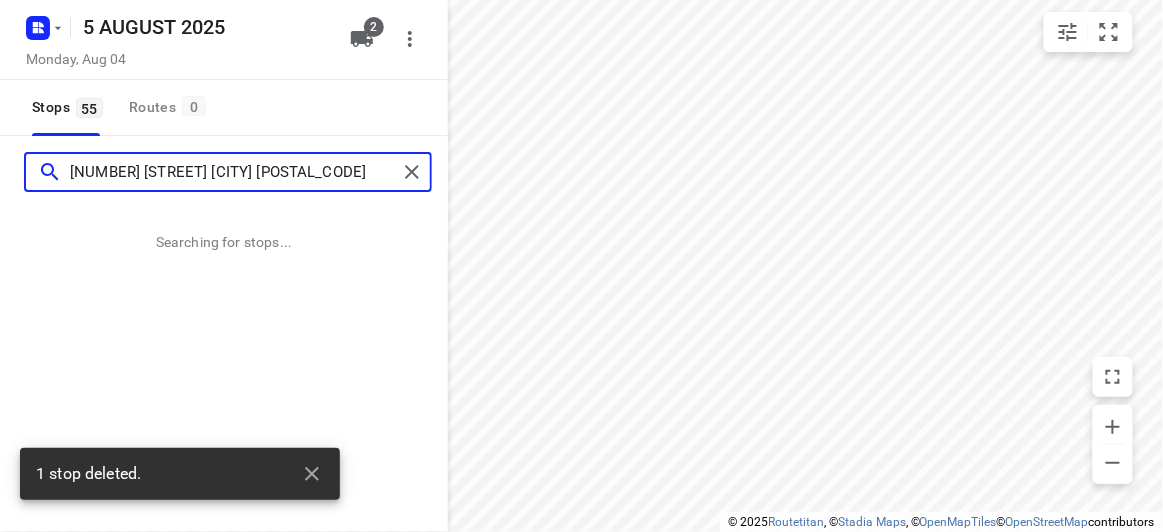 type on "[NUMBER] [STREET] [CITY] [POSTAL_CODE]" 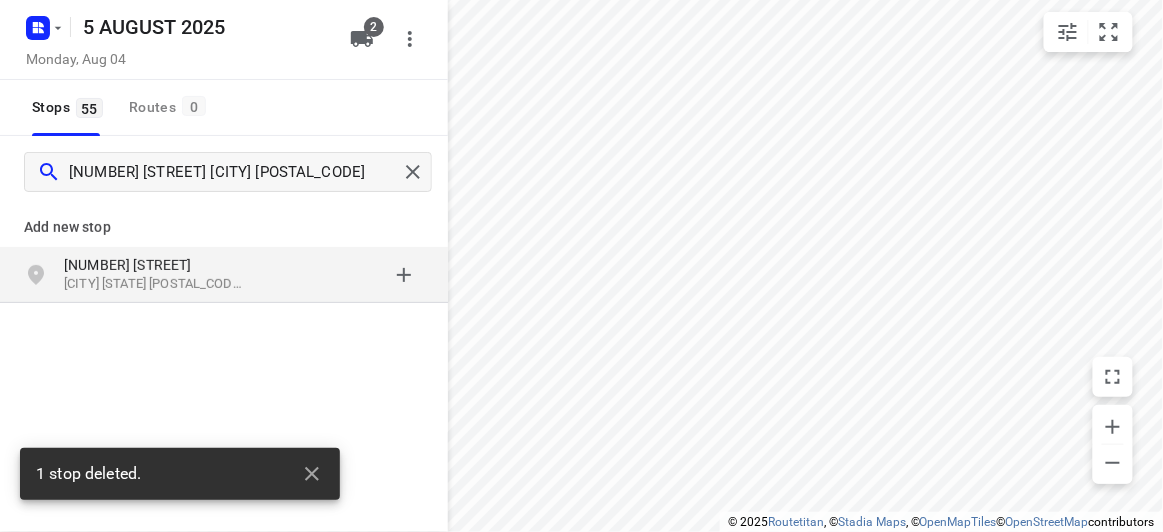 drag, startPoint x: 156, startPoint y: 310, endPoint x: 141, endPoint y: 294, distance: 21.931713 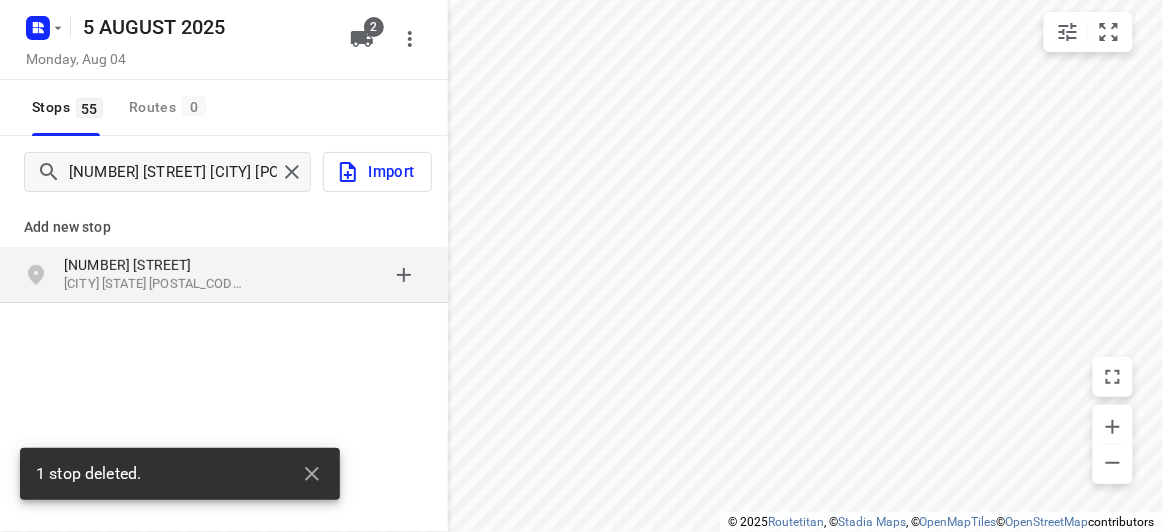 click on "[NUMBER] [STREET]" at bounding box center [156, 265] 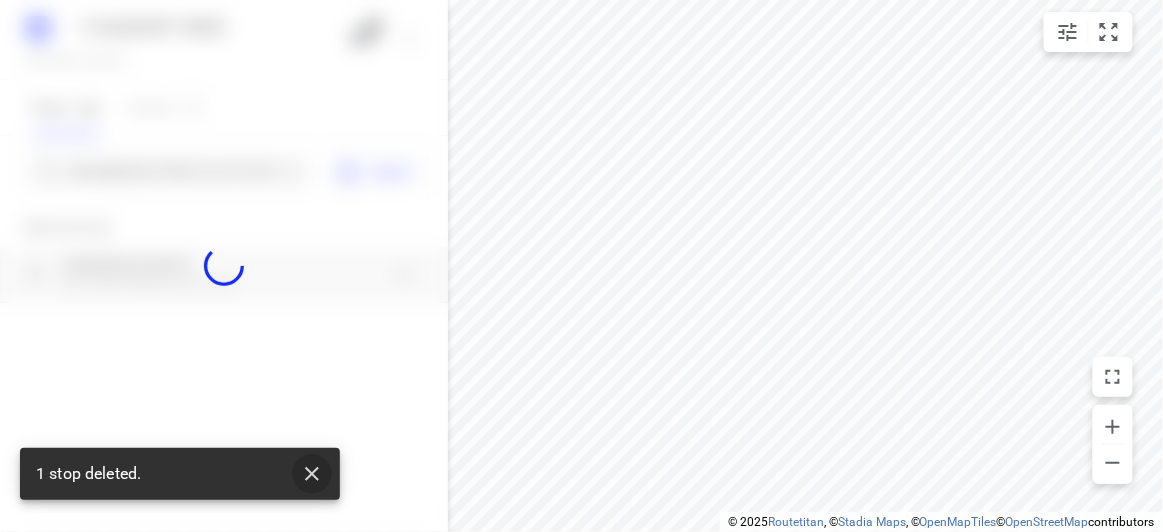 click 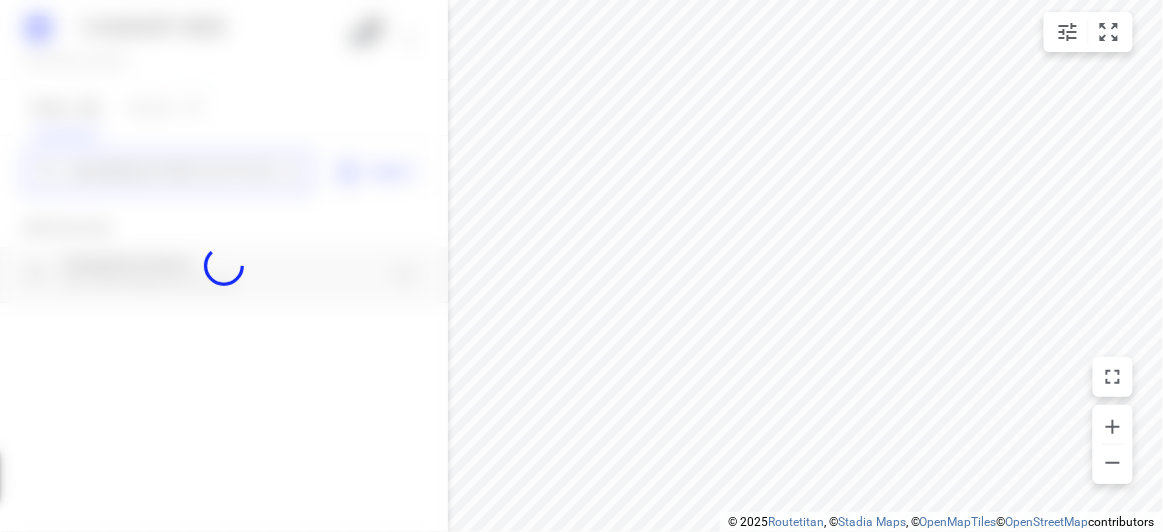 type 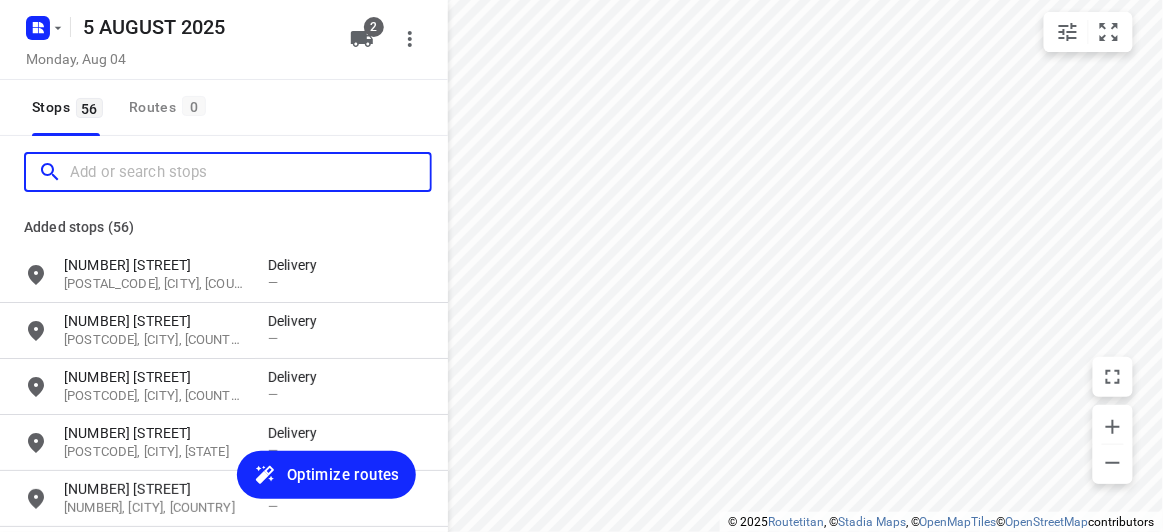 scroll, scrollTop: 0, scrollLeft: 0, axis: both 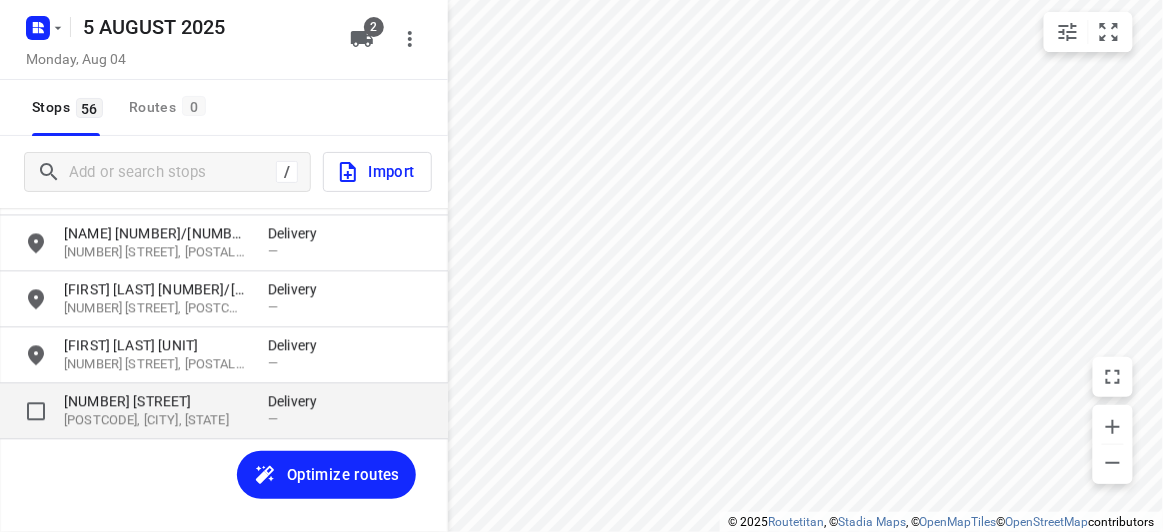 click on "[NUMBER] [STREET]" at bounding box center [156, 402] 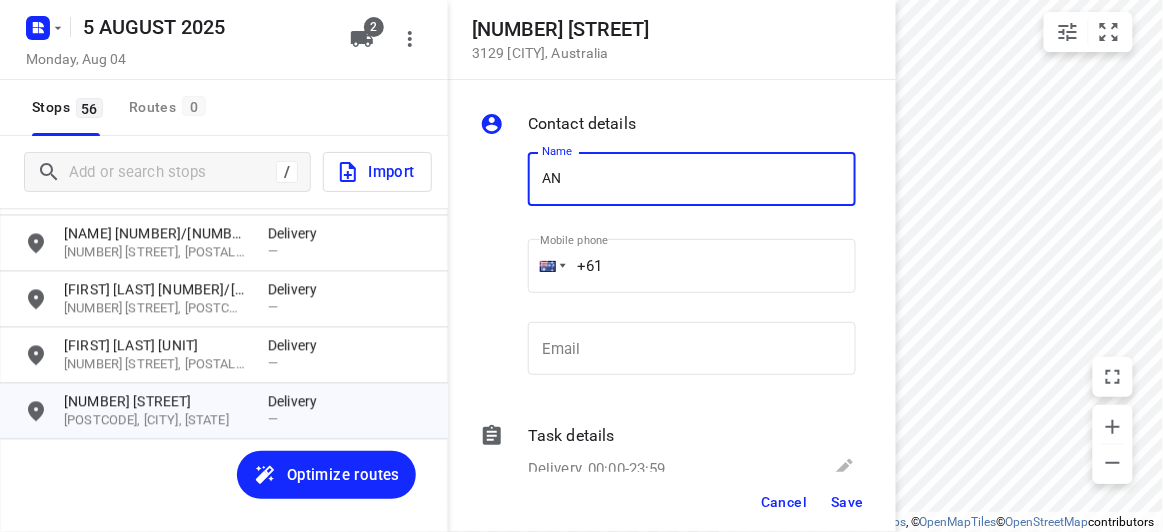 type on "[FIRST] [LAST]" 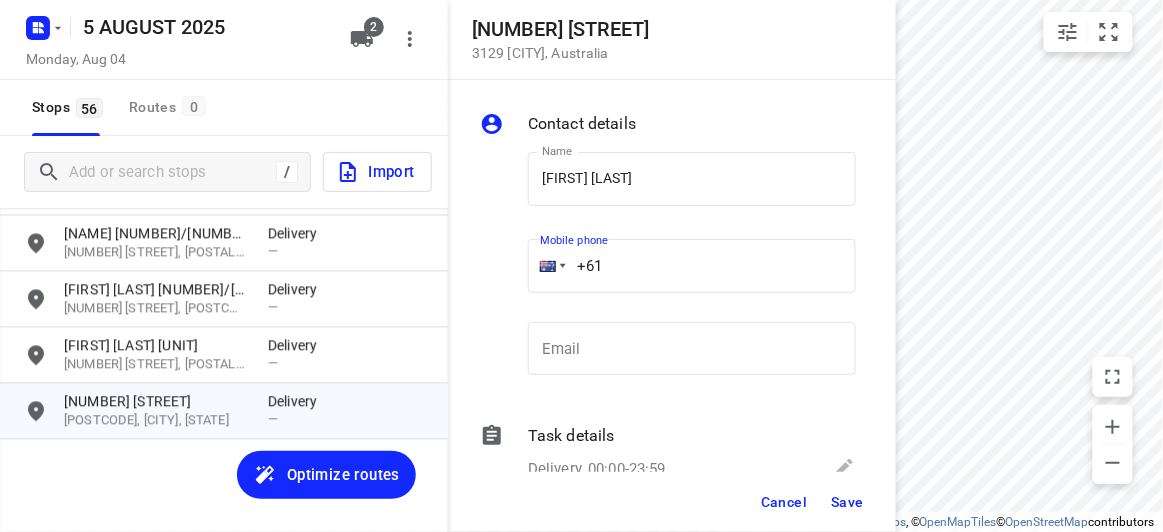 drag, startPoint x: 614, startPoint y: 263, endPoint x: 538, endPoint y: 278, distance: 77.46612 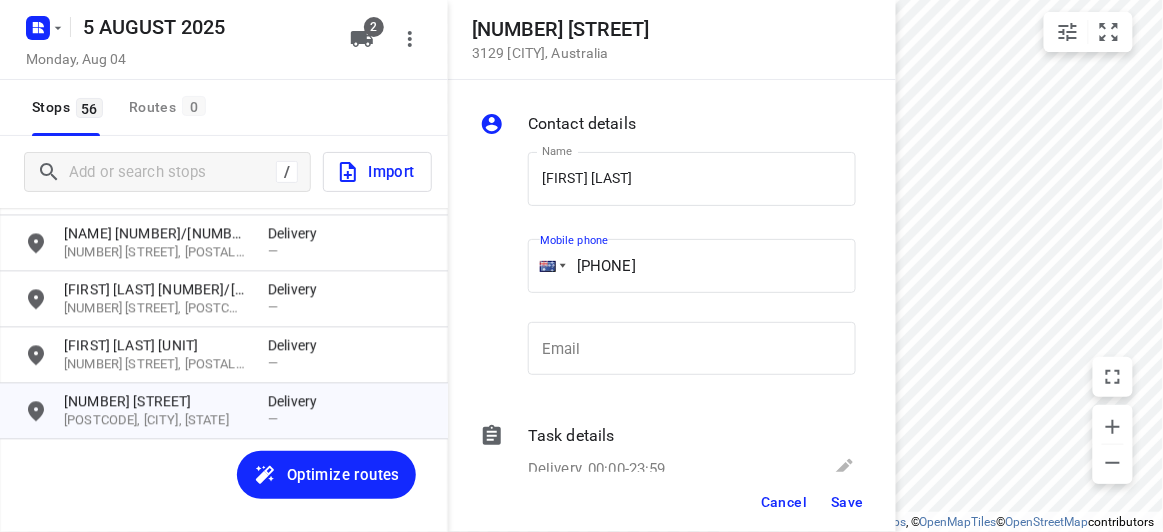type on "[PHONE]" 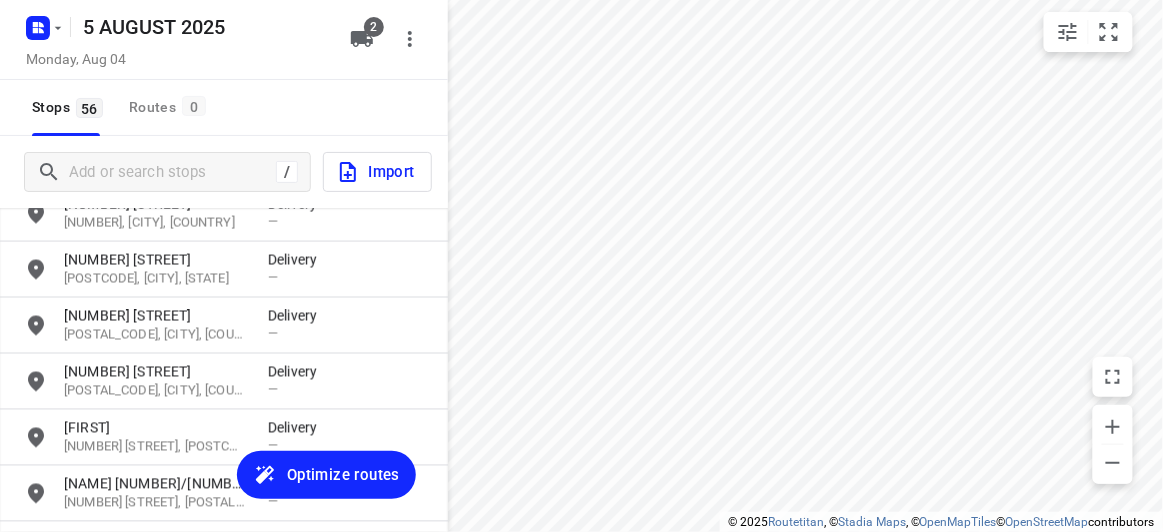 scroll, scrollTop: 2670, scrollLeft: 0, axis: vertical 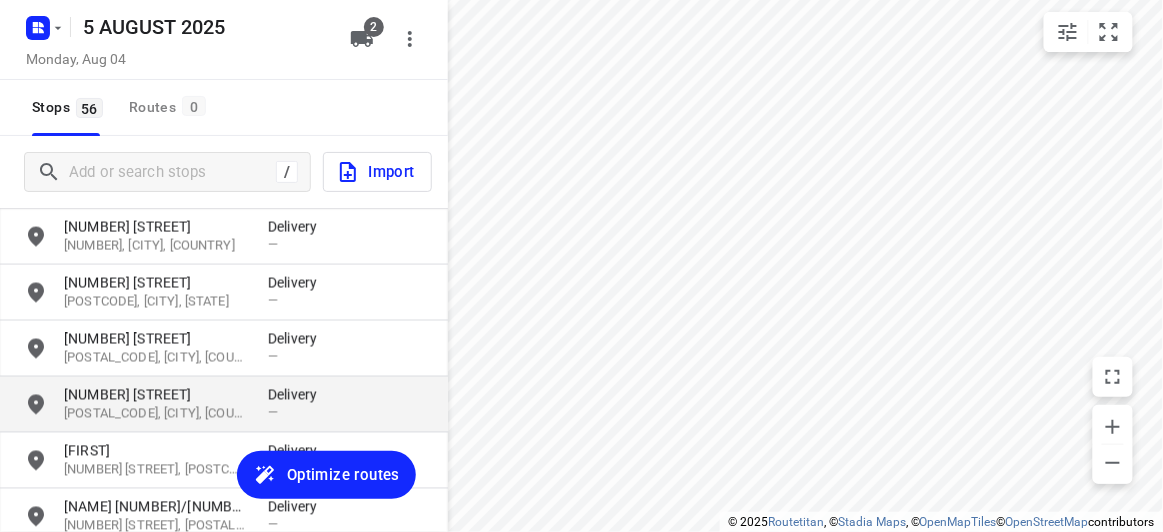 click on "[NUMBER] [STREET]" at bounding box center (156, 395) 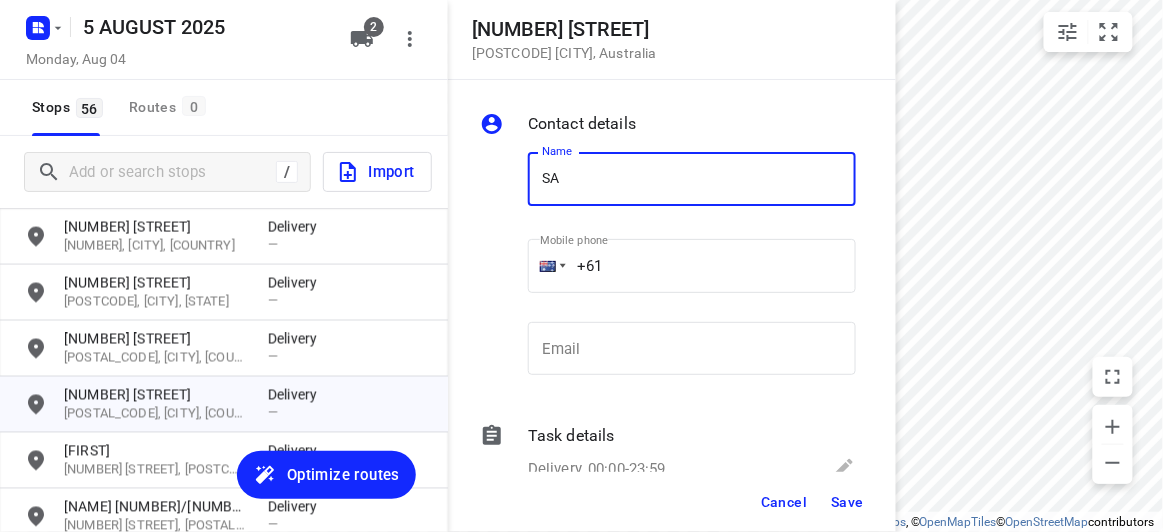 type on "[FIRST] [LAST]" 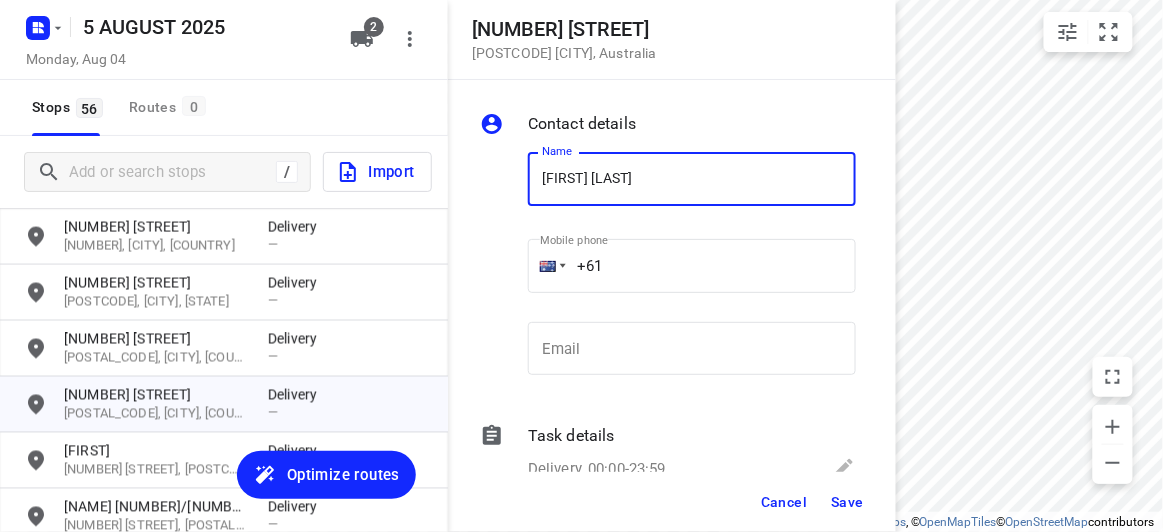 drag, startPoint x: 609, startPoint y: 263, endPoint x: 485, endPoint y: 280, distance: 125.1599 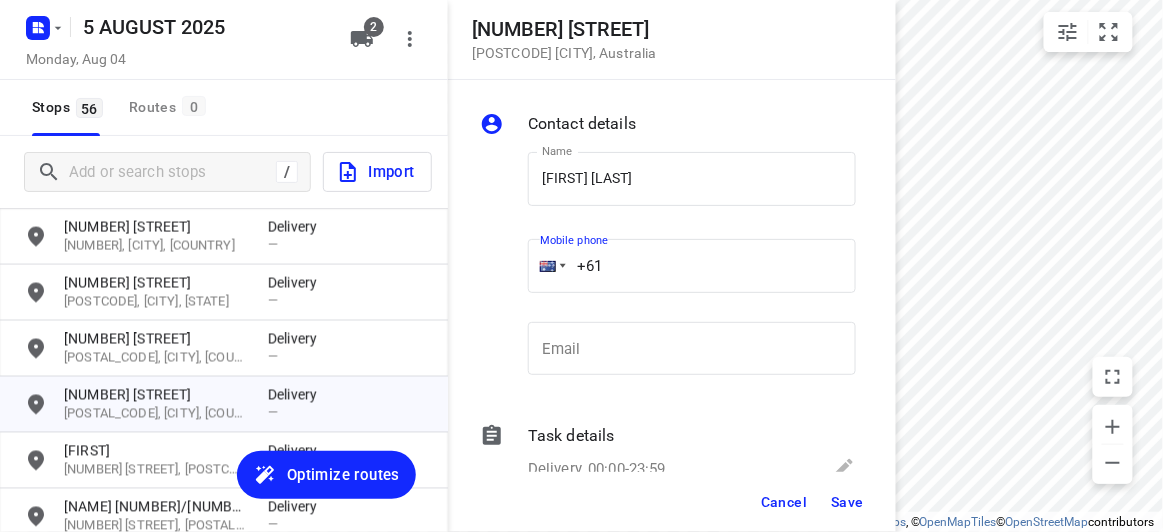 paste on "430042700" 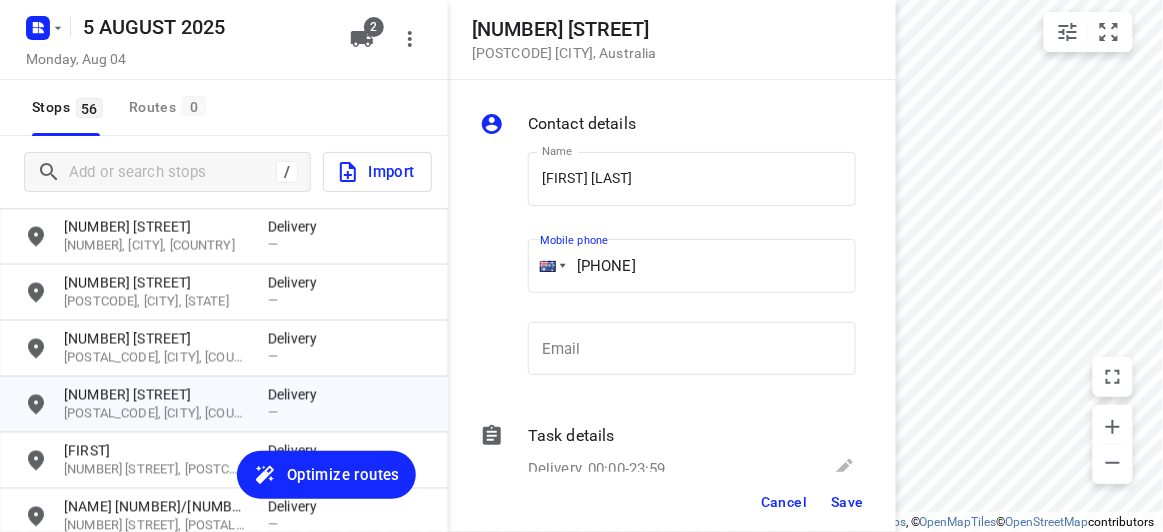 type on "[PHONE]" 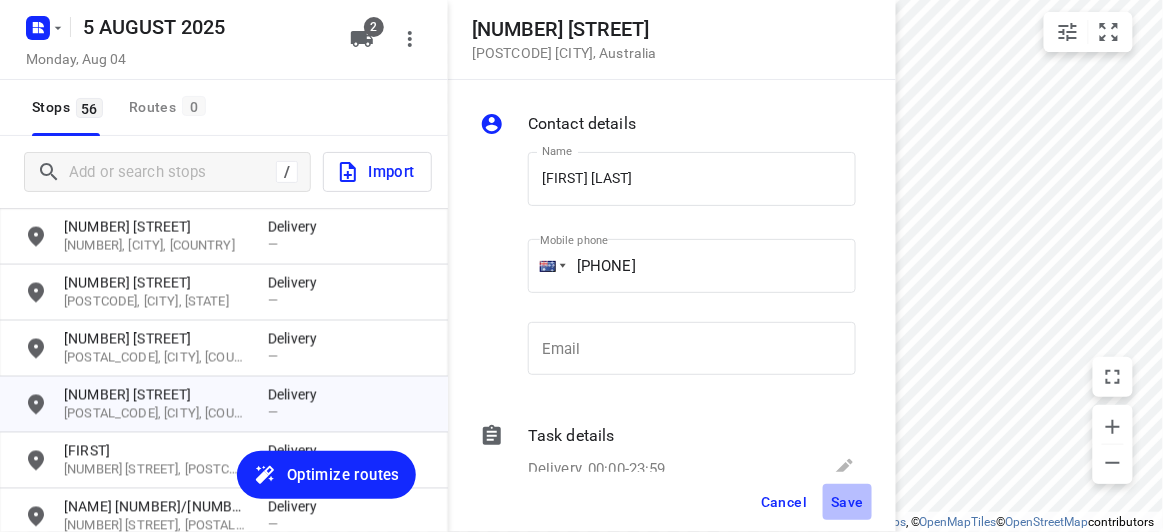 click on "Save" at bounding box center (847, 502) 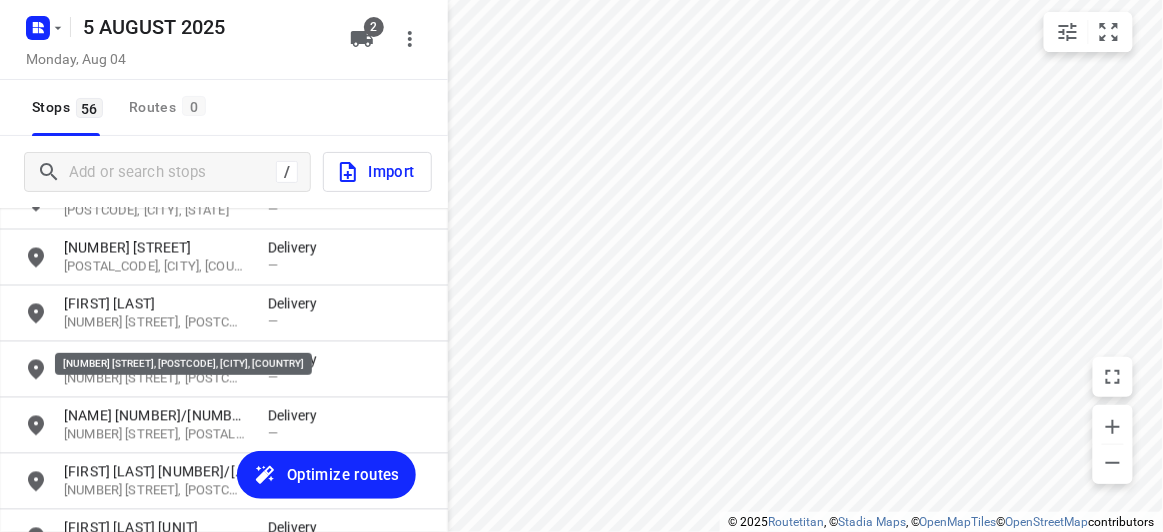 scroll, scrollTop: 2670, scrollLeft: 0, axis: vertical 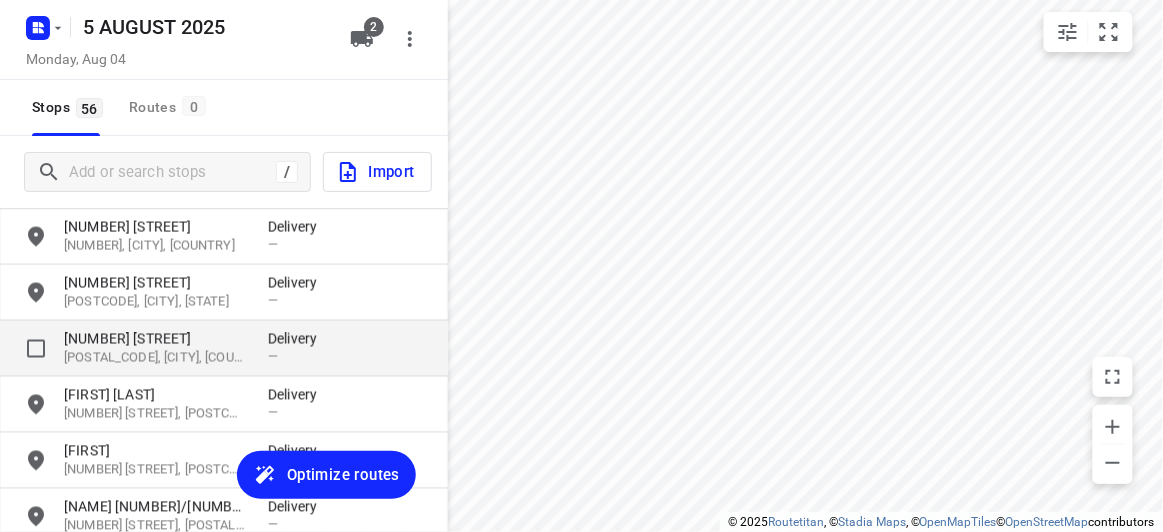 click on "[NUMBER] [STREET]" at bounding box center (156, 339) 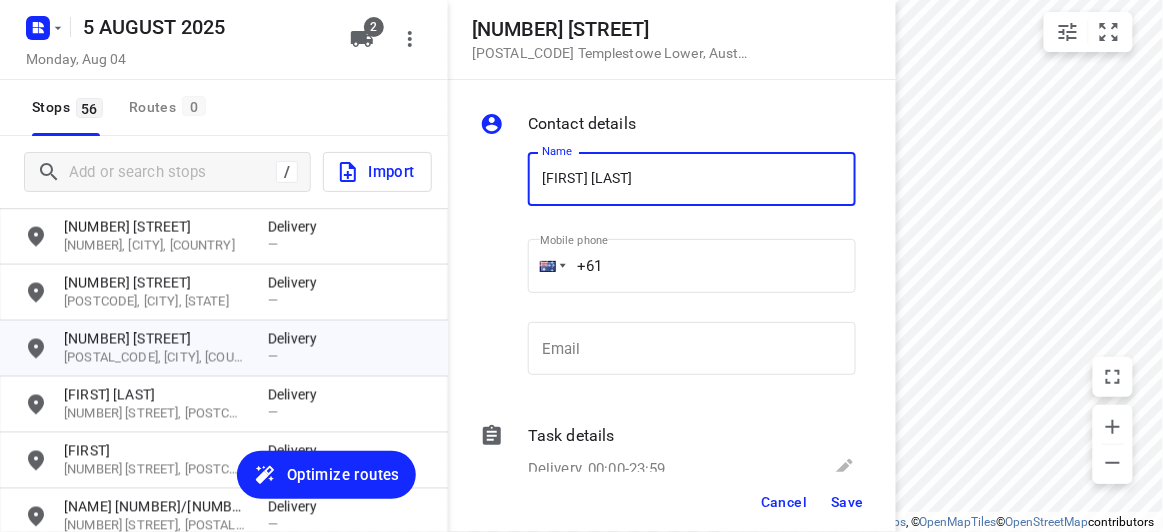type on "[FIRST] [LAST]" 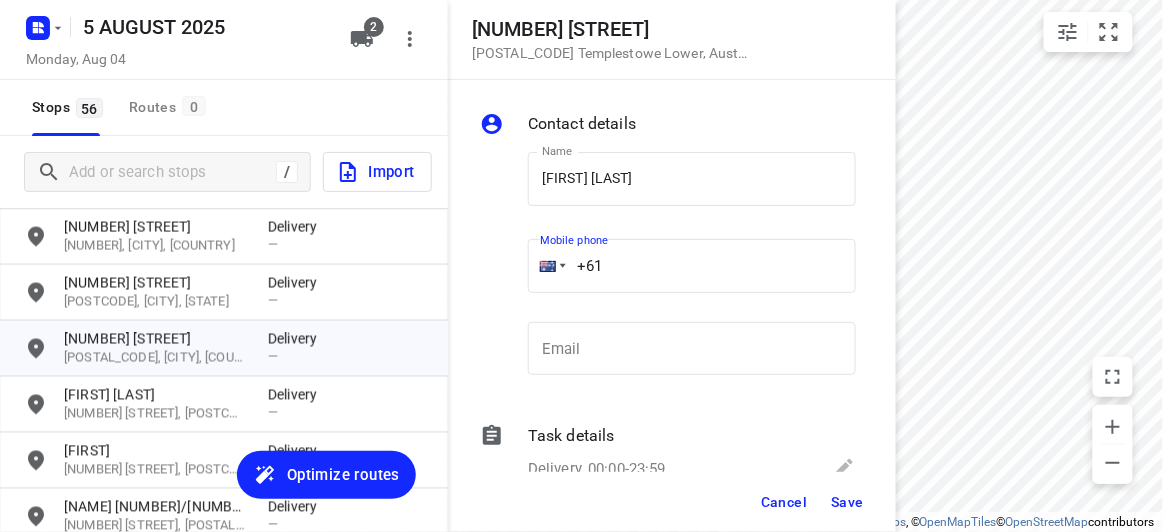 paste on "[NUMBER]" 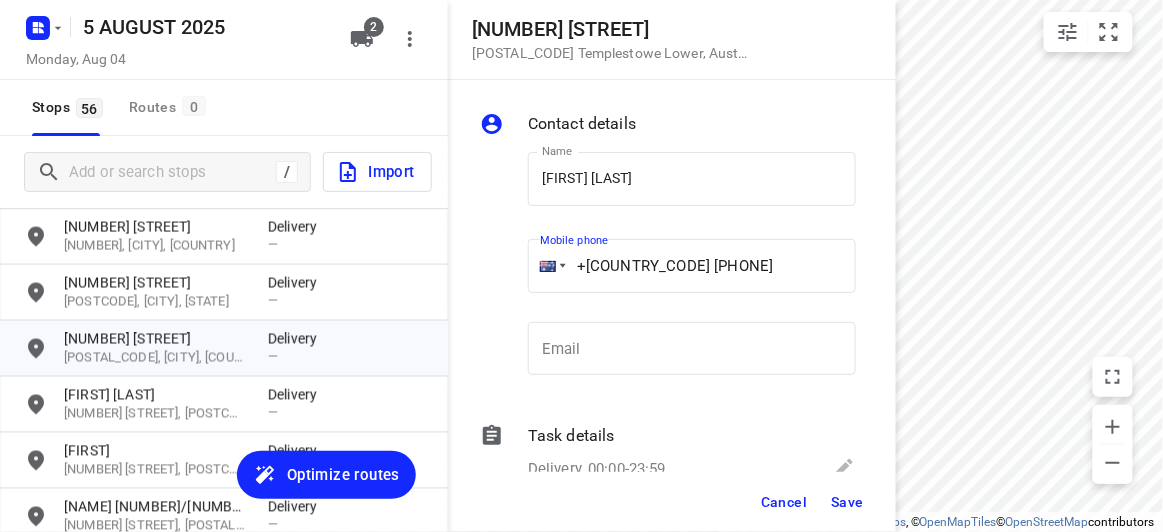 type on "+[COUNTRY_CODE] [PHONE]" 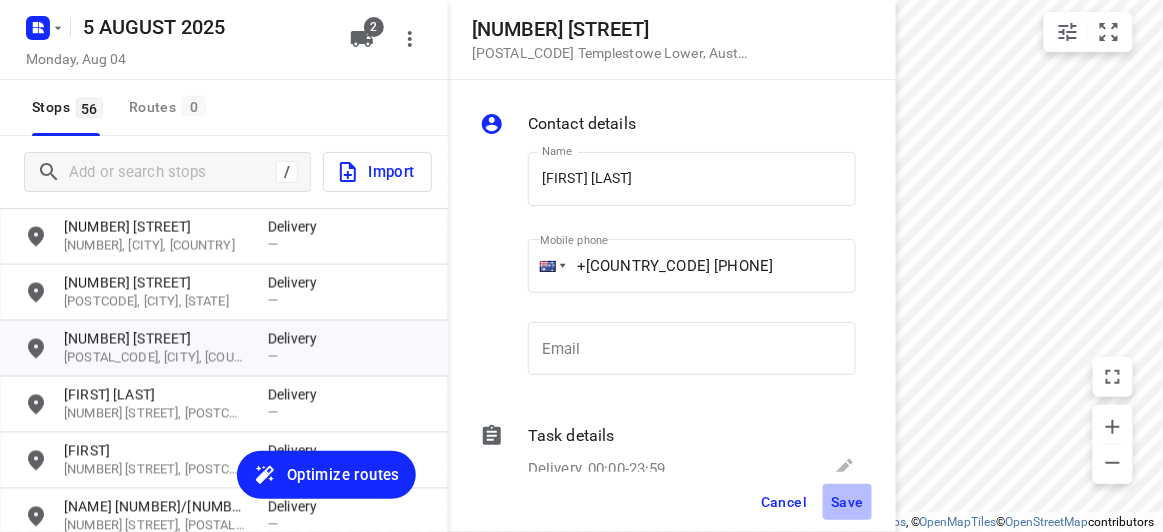 click on "Save" at bounding box center (847, 502) 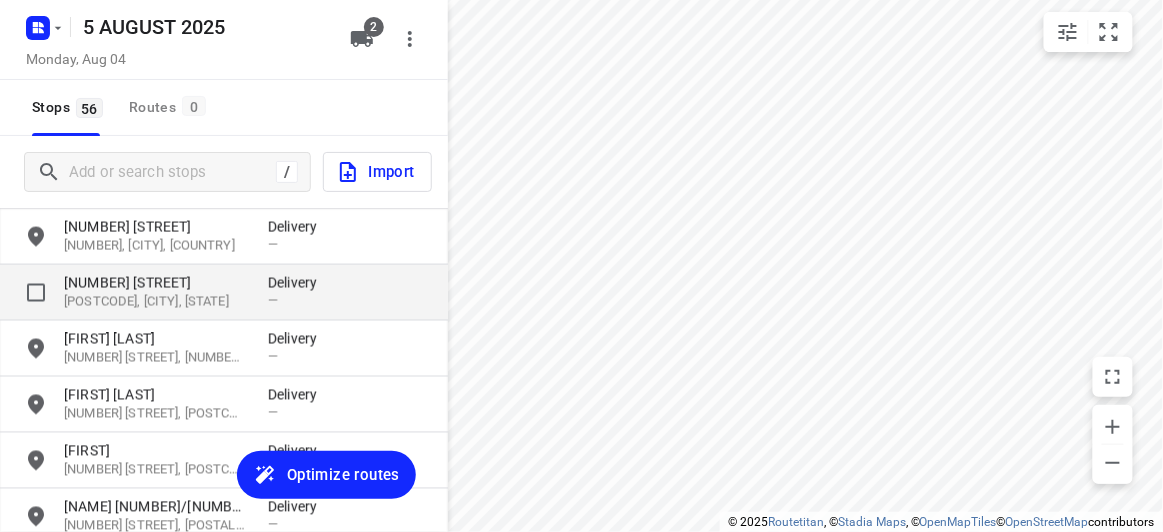 click on "[NUMBER] [STREET]" at bounding box center [156, 283] 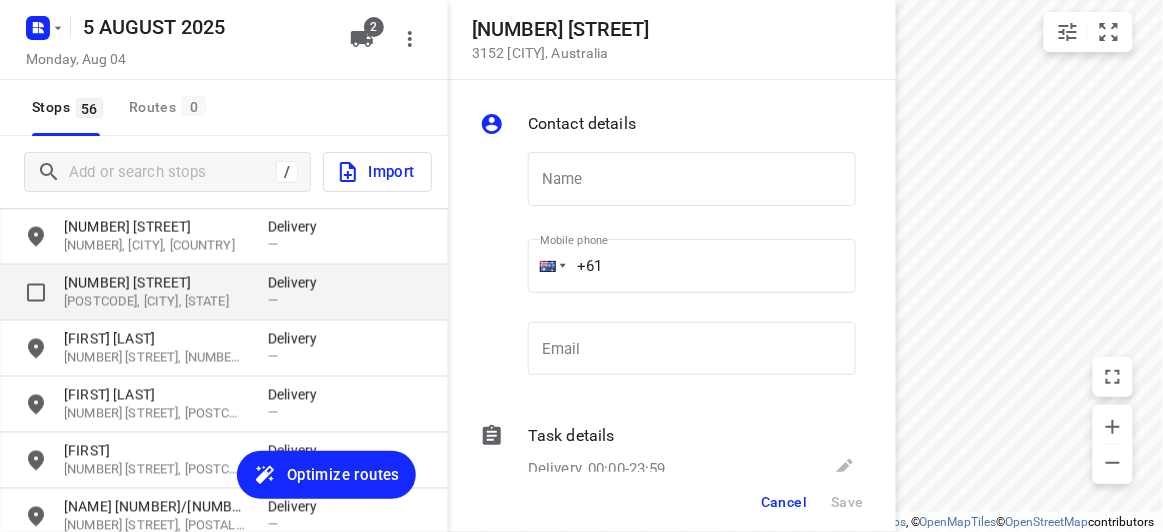 type on "T" 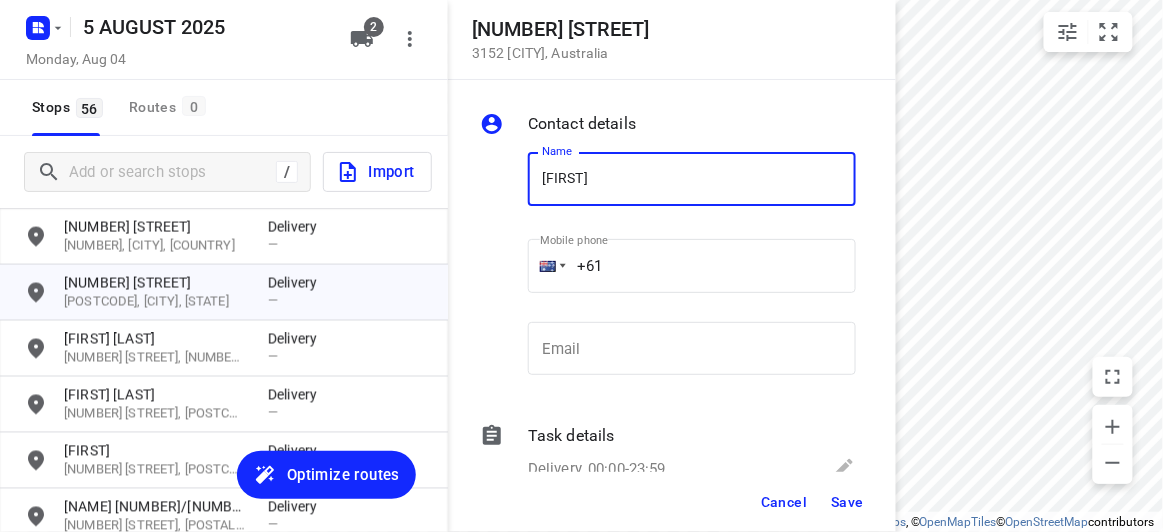 type on "[LAST] [LAST]" 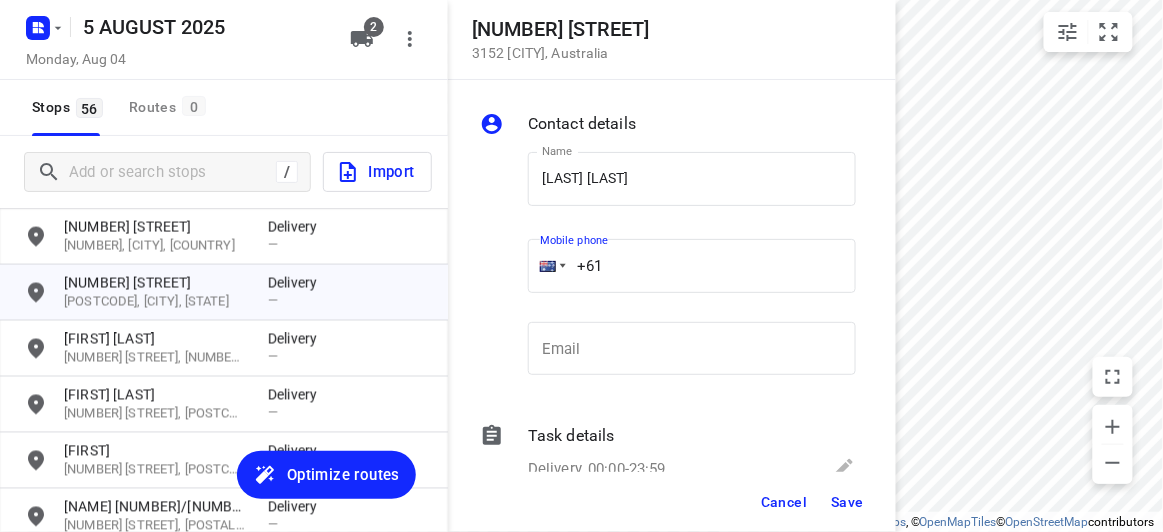 drag, startPoint x: 609, startPoint y: 265, endPoint x: 515, endPoint y: 276, distance: 94.641426 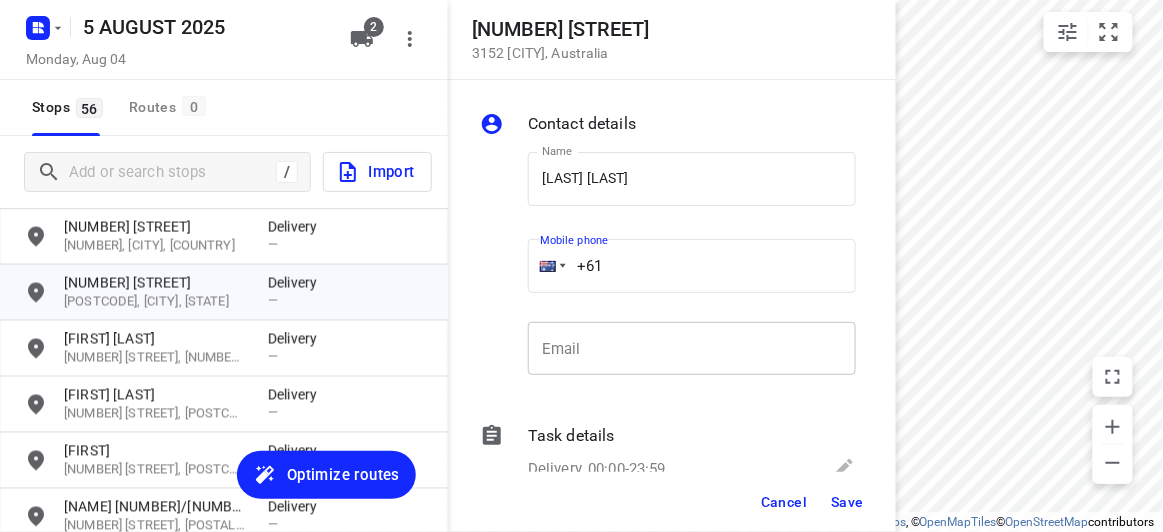 paste on "[NUMBER]" 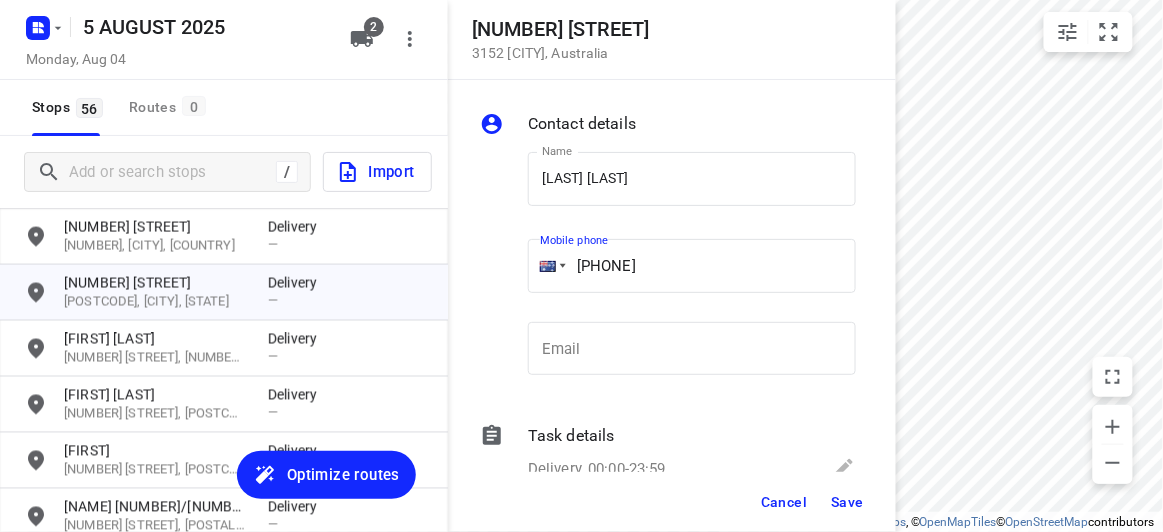 type on "[PHONE]" 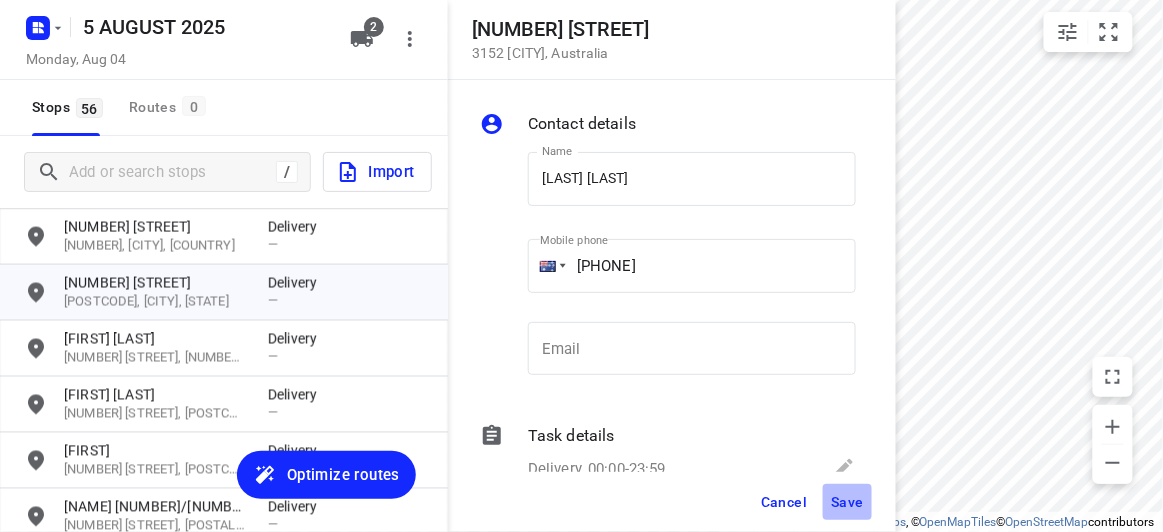 click on "Save" at bounding box center [847, 502] 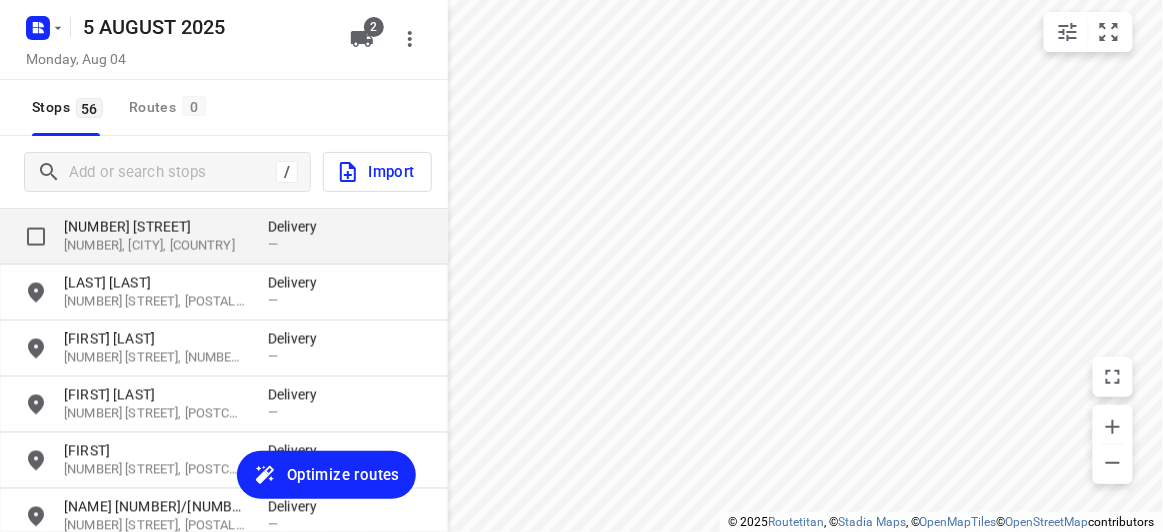 click on "[NUMBER] [STREET]" at bounding box center [156, 227] 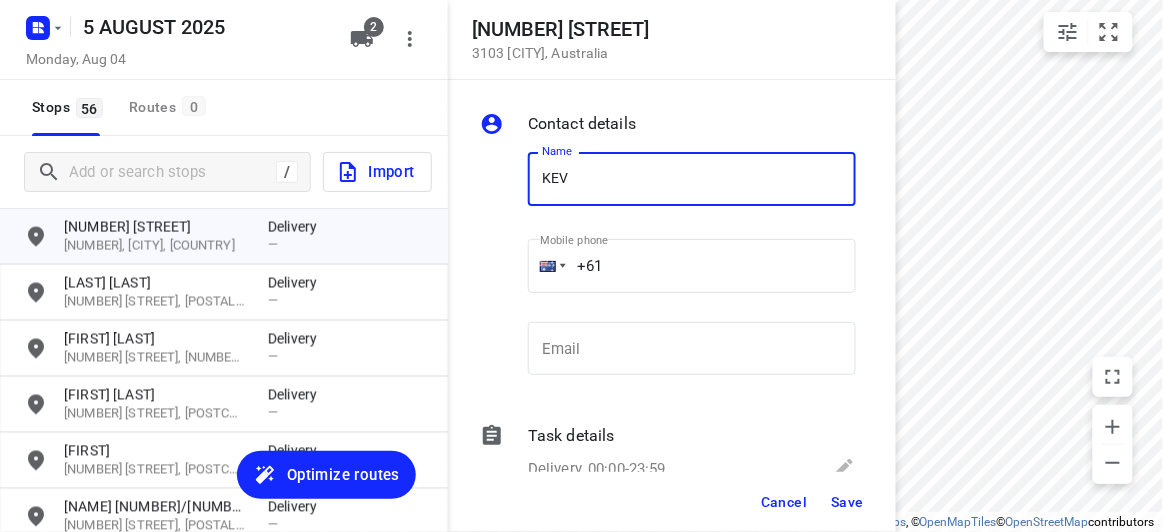 type on "[LAST] [LAST]" 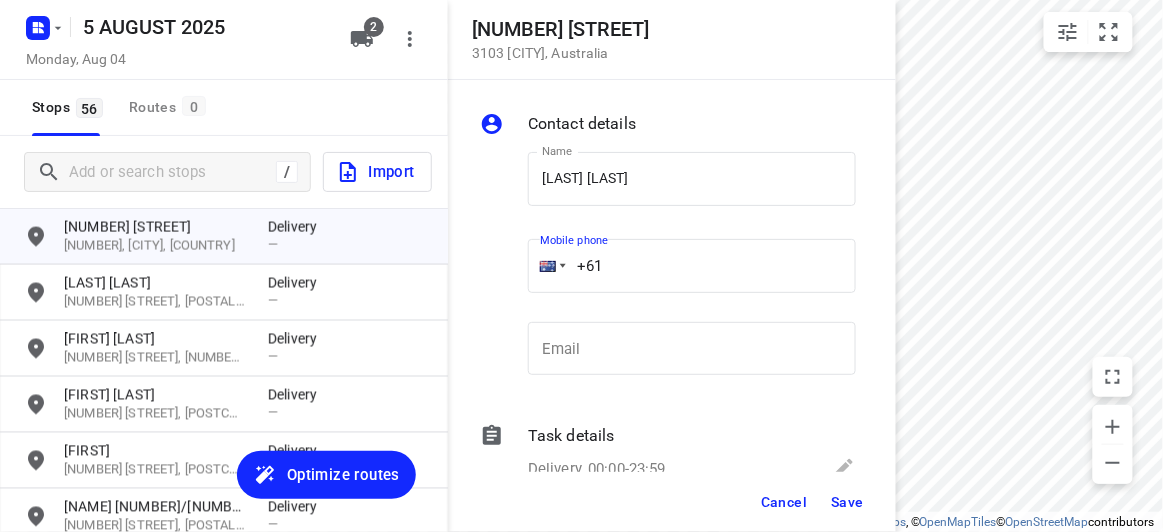 drag, startPoint x: 572, startPoint y: 259, endPoint x: 558, endPoint y: 259, distance: 14 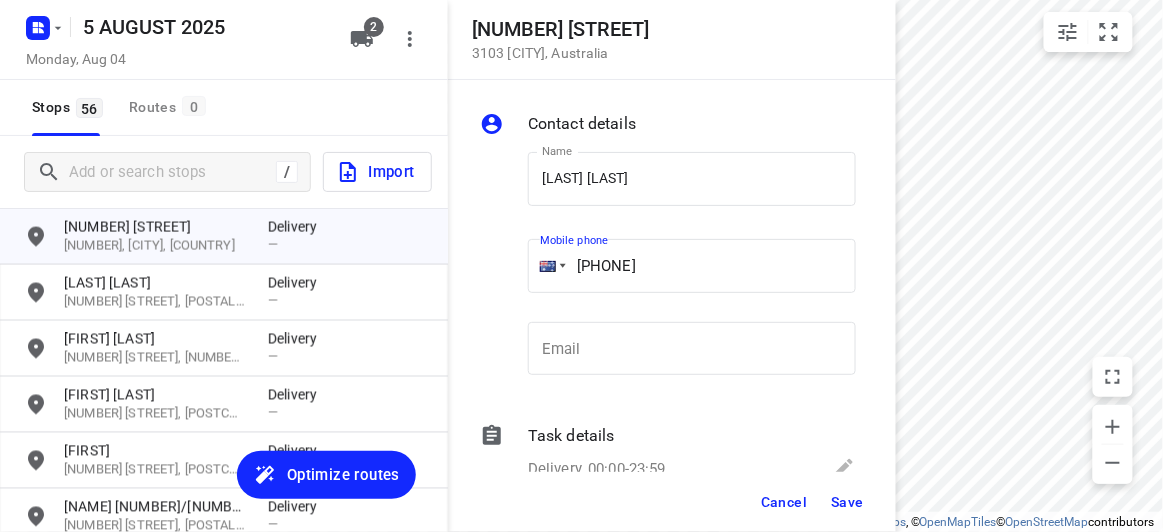 type on "[PHONE]" 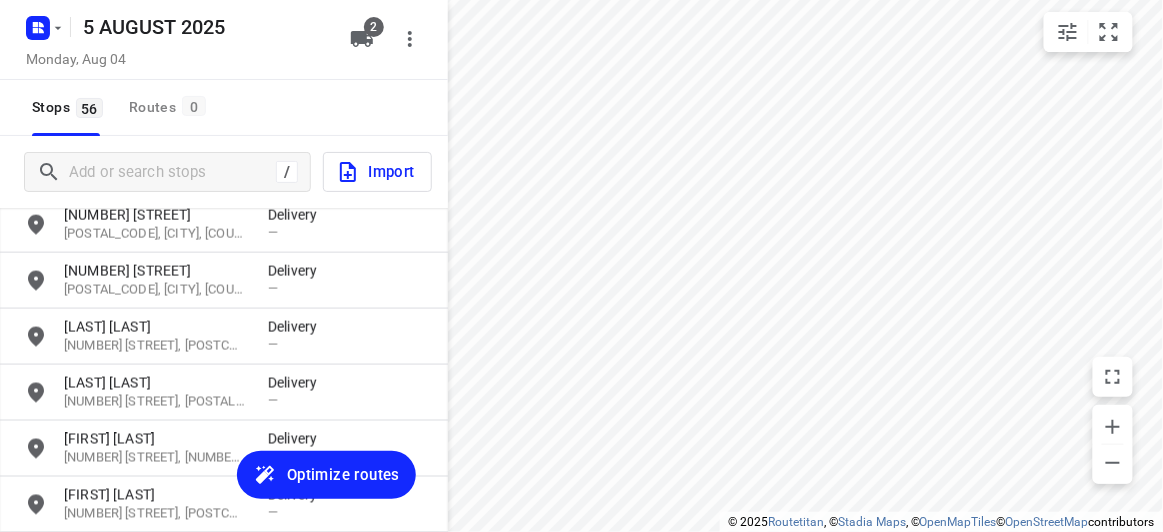 scroll, scrollTop: 2488, scrollLeft: 0, axis: vertical 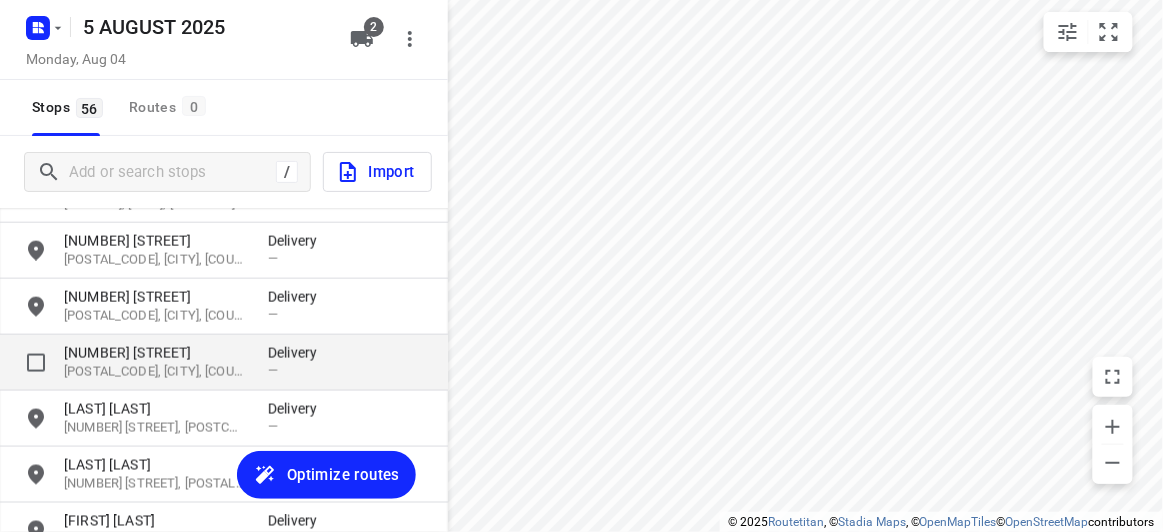 click on "[NUMBER] [STREET]" at bounding box center [156, 353] 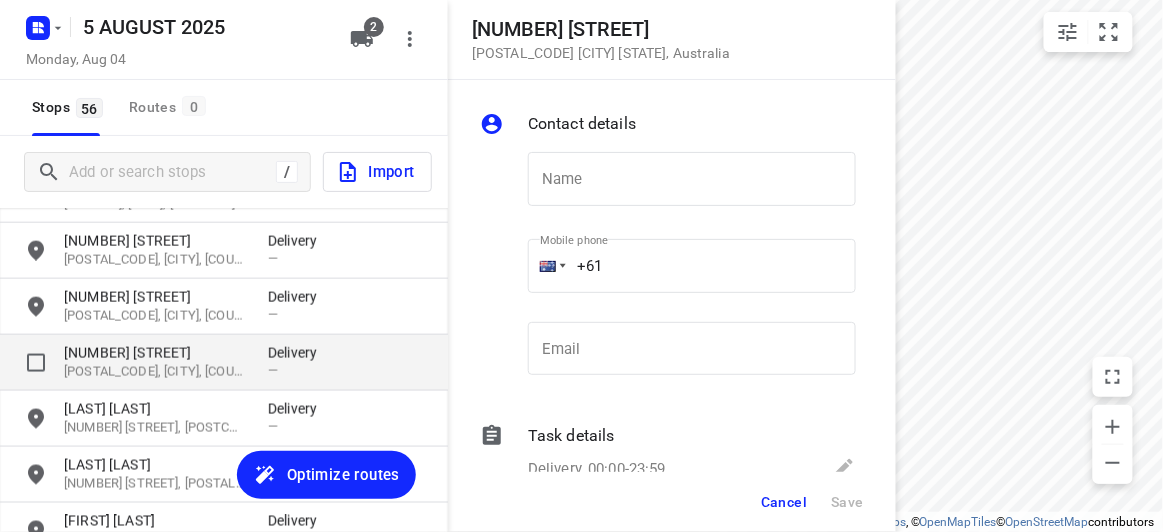 type on "Y" 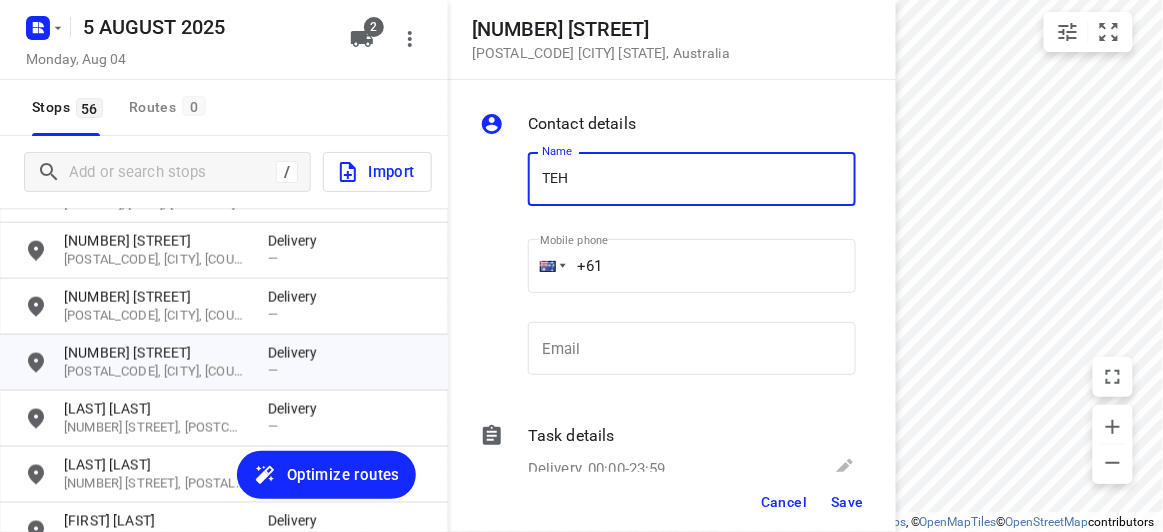 type on "[NAME]" 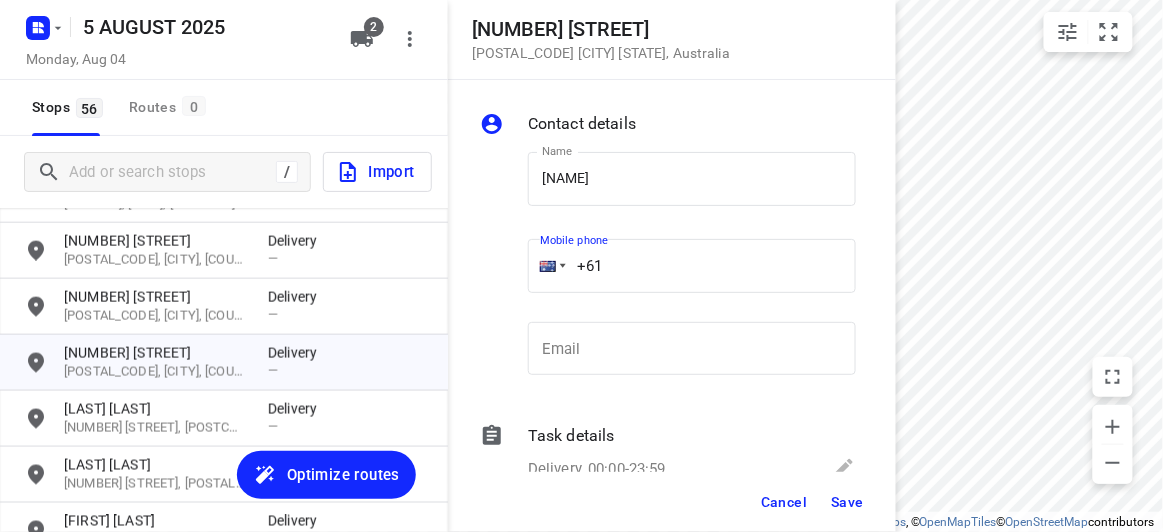 drag, startPoint x: 561, startPoint y: 260, endPoint x: 516, endPoint y: 257, distance: 45.099888 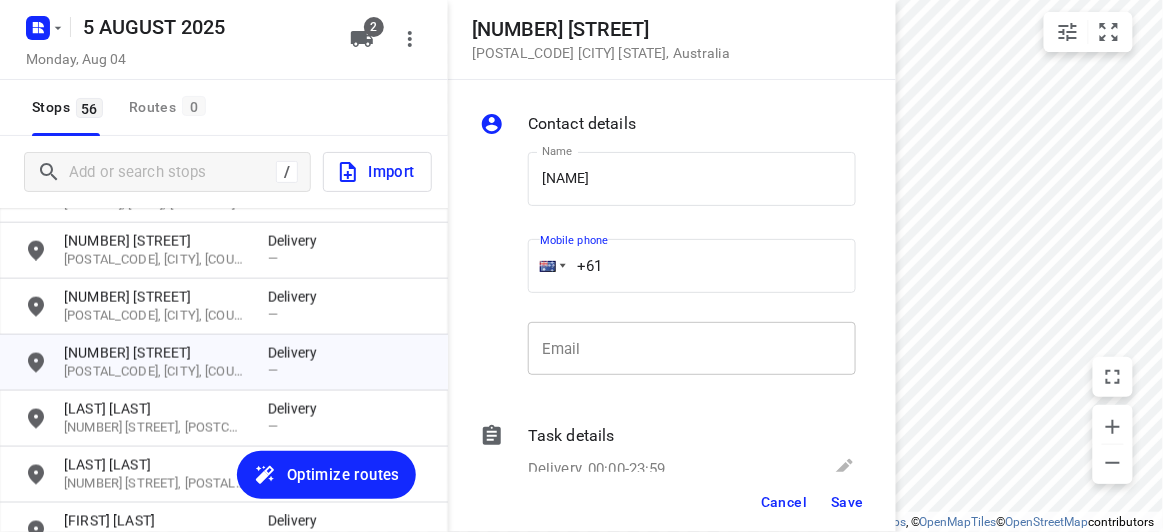 paste on "432689963" 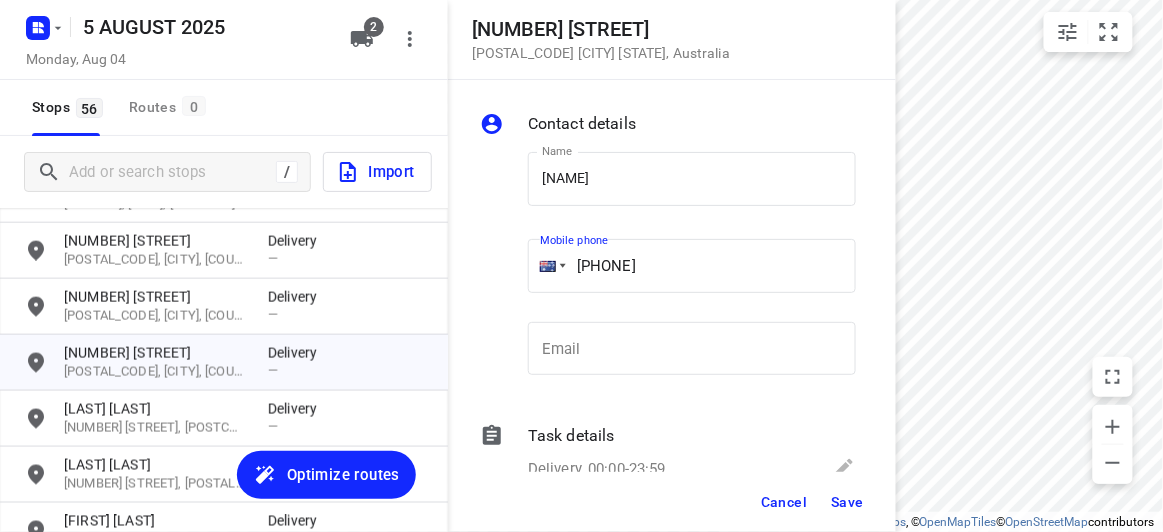 type on "[PHONE]" 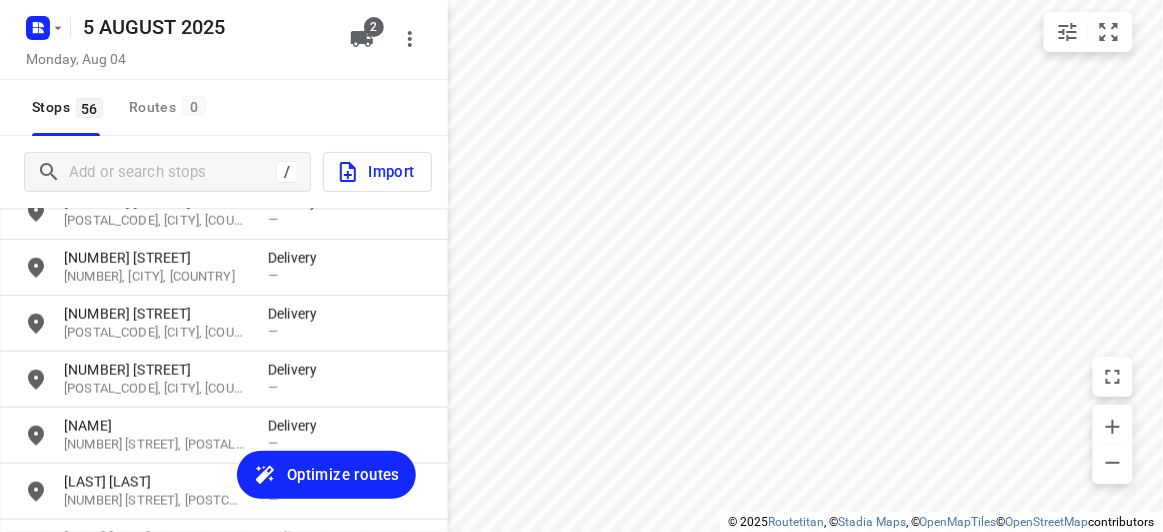 scroll, scrollTop: 2397, scrollLeft: 0, axis: vertical 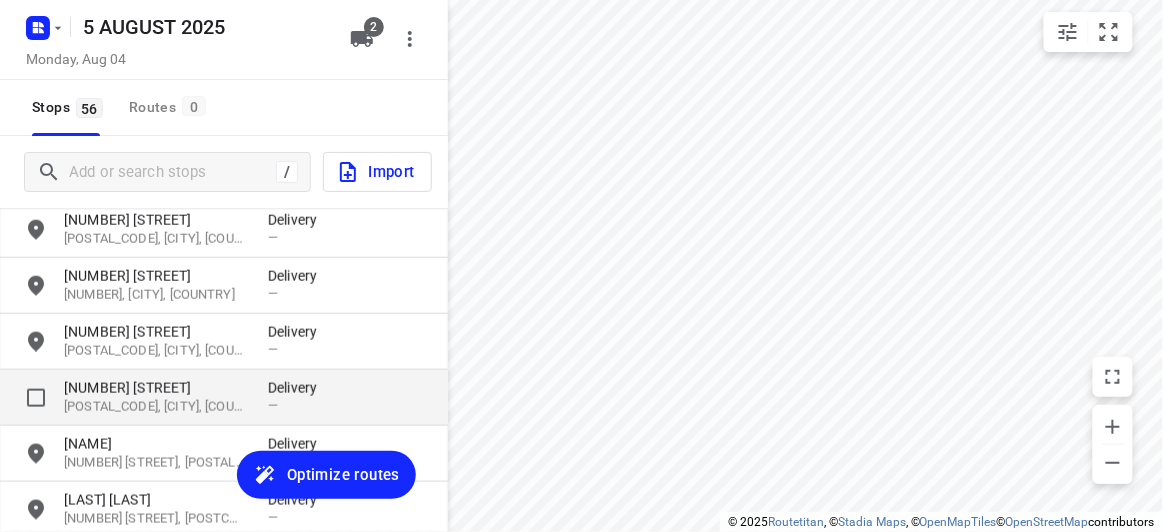 click on "[NUMBER] [STREET]" at bounding box center (156, 388) 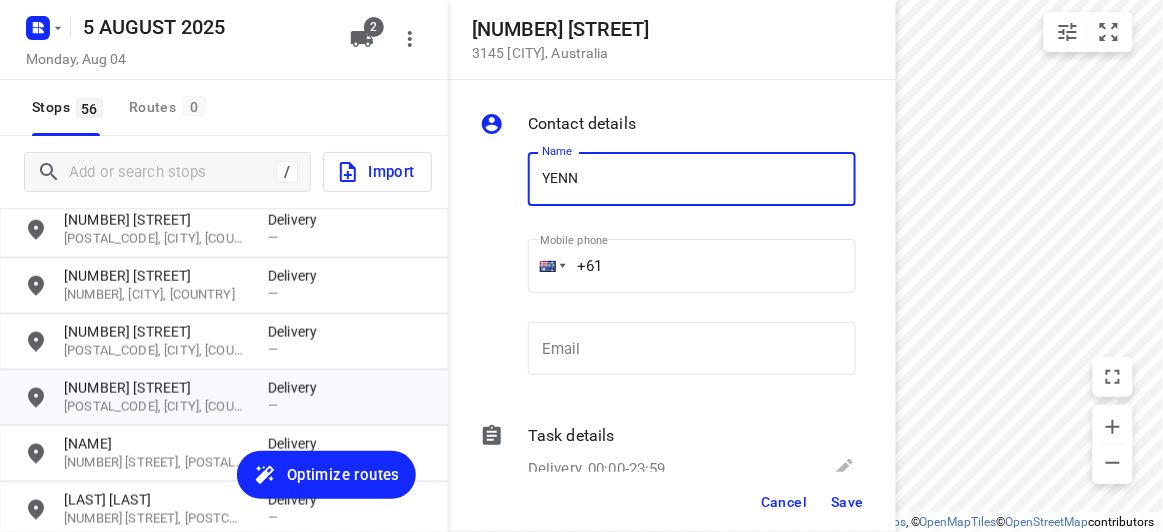 type on "[LAST] [LAST]" 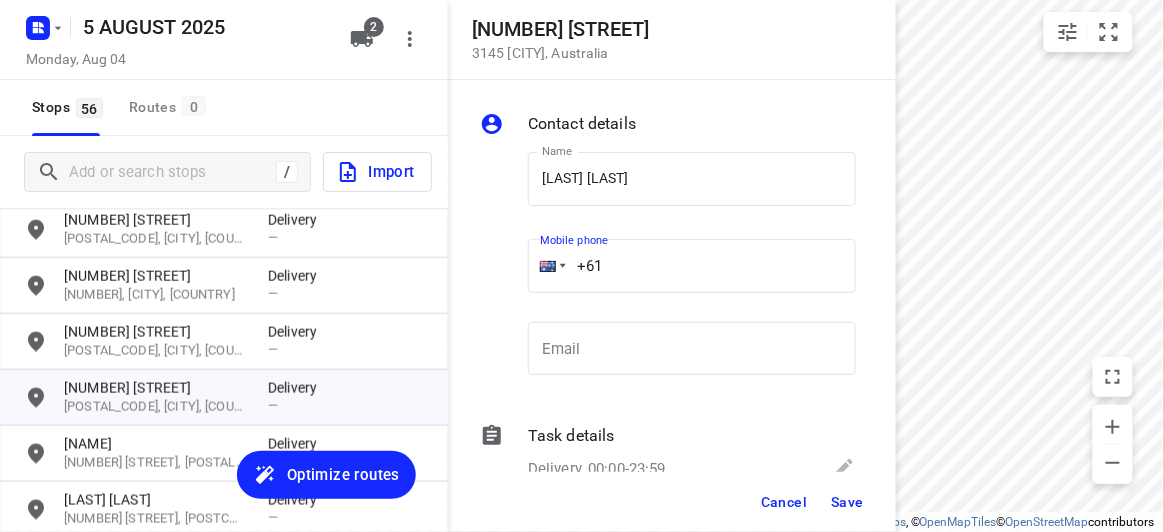 click on "[NUMBER] [STREET] [POSTAL_CODE] [CITY], [COUNTRY] Contact details Name [FIRST] [LAST] Name Mobile phone +61 [PHONE] ​ Email Email Task details Delivery, 00:00-23:59 Type Delivery delivery Type Deliver between 00:00 Deliver between — And 23:59 And Duration Min. Duration Load Units Load More details Delivery note x Delivery note 0/2500 Tags ​ ​ Requirements If nothing is ticked, the driver will not be obligated collect any proof of delivery Signature Age verification Photo Priority Cancel Save 5 AUGUST 2025 Monday, Aug 04 2 Stops 56 Routes 0 / Import [NUMBER] [STREET] [POSTAL_CODE], [CITY], [COUNTRY] Delivery — [NUMBER] [STREET] [POSTAL_CODE], [CITY], [COUNTRY] Delivery — [NUMBER] [STREET] [POSTAL_CODE], [CITY], [COUNTRY] Delivery — [NUMBER] [STREET] [POSTAL_CODE], [CITY], [COUNTRY] Delivery — [NUMBER] [STREET] [POSTAL_CODE], [CITY], [COUNTRY] Delivery — [NUMBER] [STREET] [POSTAL_CODE], [CITY], [COUNTRY] Delivery — [NUMBER] [STREET] Delivery — — —" at bounding box center [224, 266] 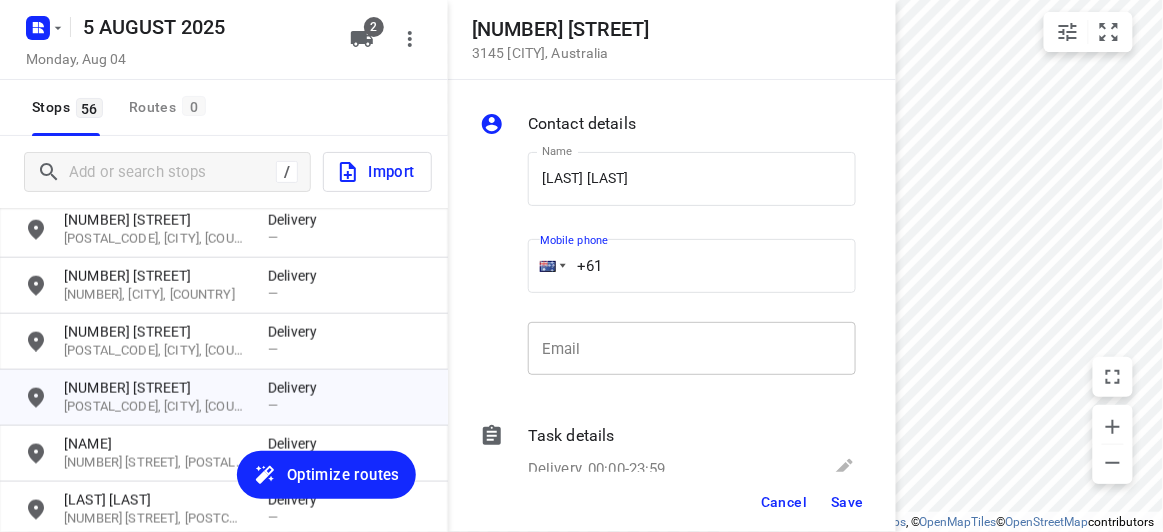 paste on "[NUMBER]" 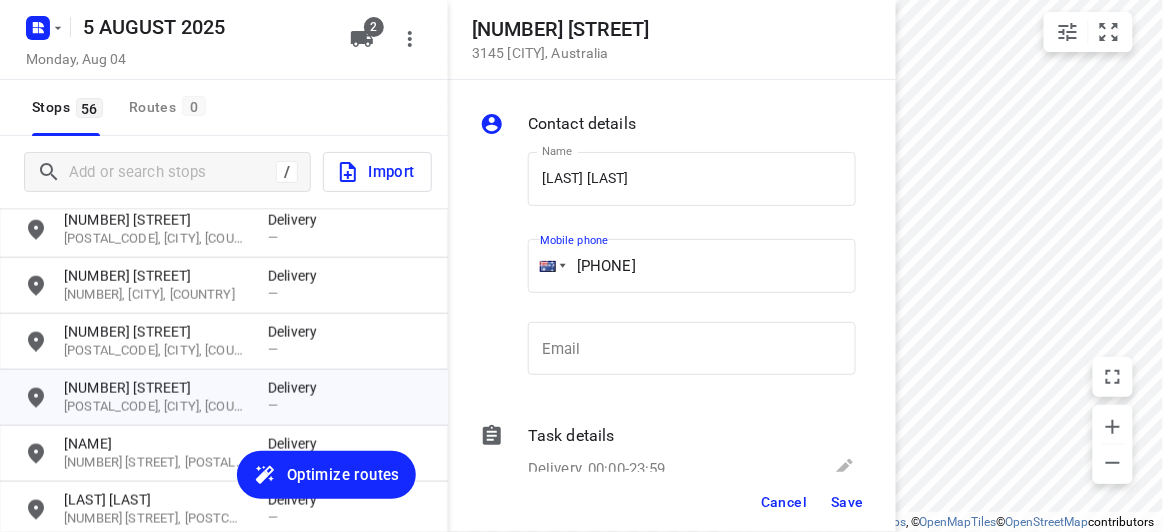 type on "[PHONE]" 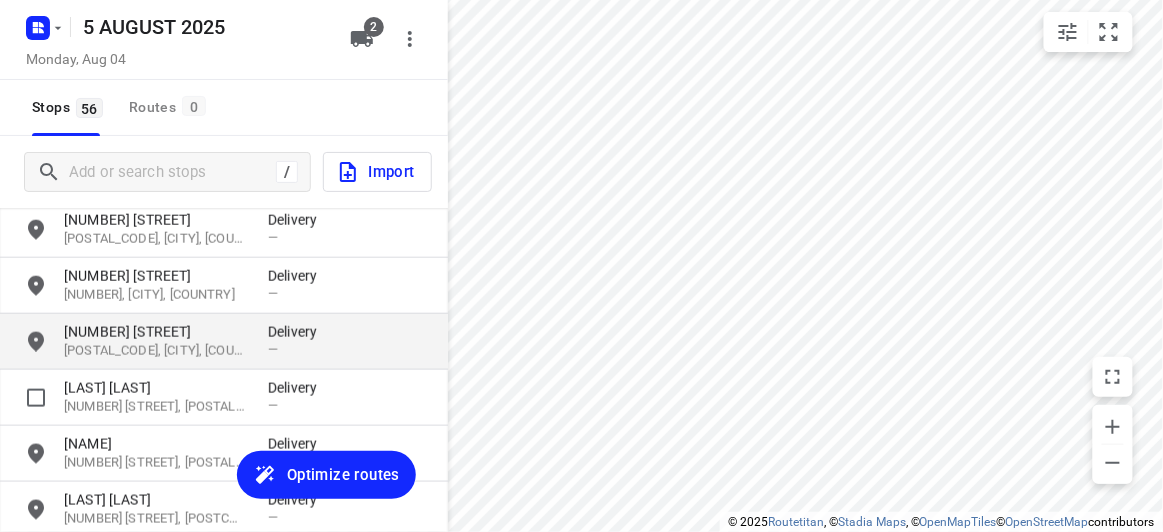 click on "[NUMBER] [STREET]" at bounding box center (156, 332) 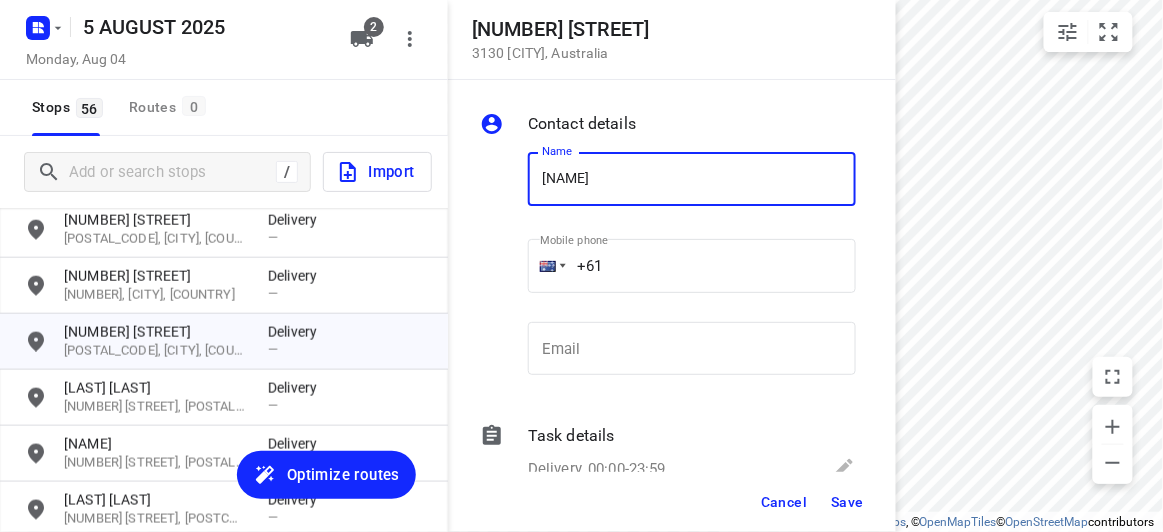 type on "[NAME]" 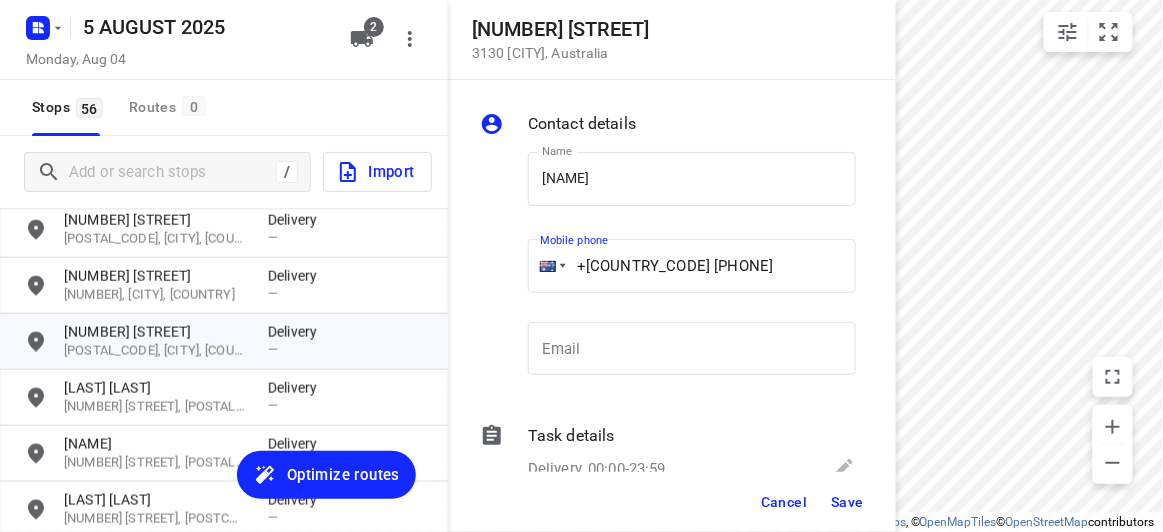 type on "+[COUNTRY_CODE] [PHONE]" 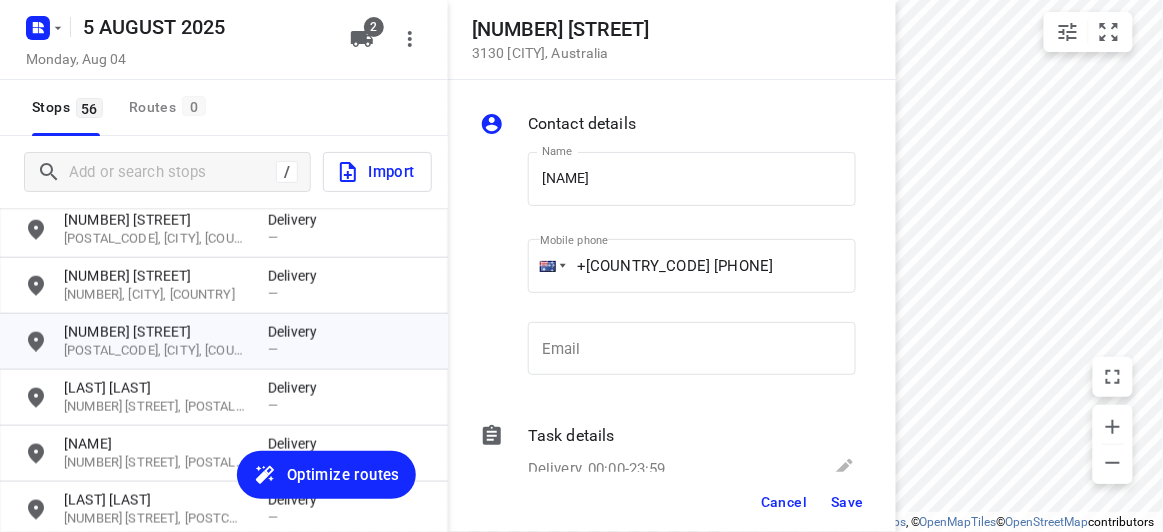 click on "Save" at bounding box center (847, 502) 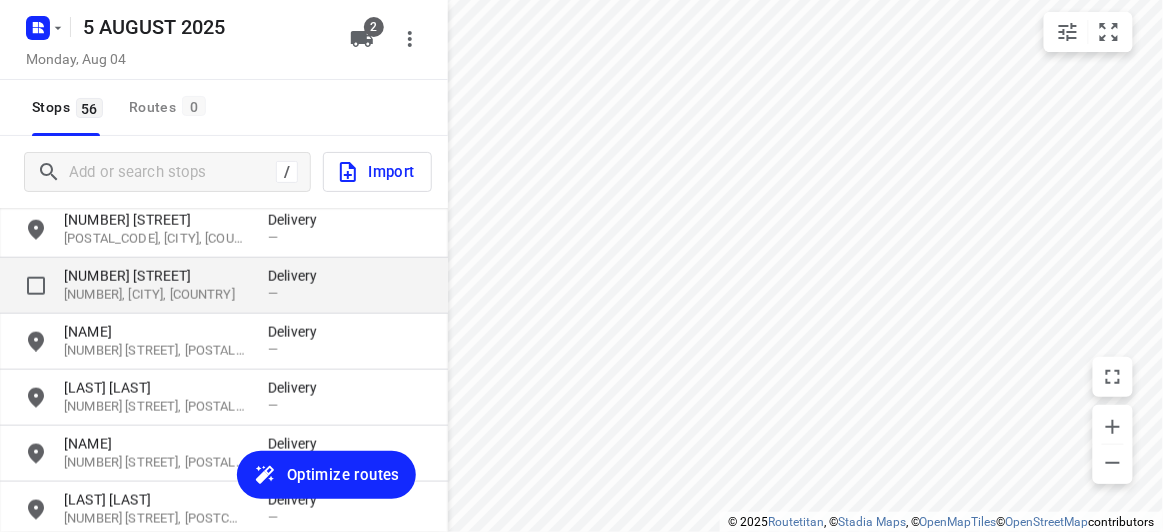 click on "[NUMBER] [STREET] [POSTCODE], [CITY], [STATE] Delivery —" at bounding box center [224, 286] 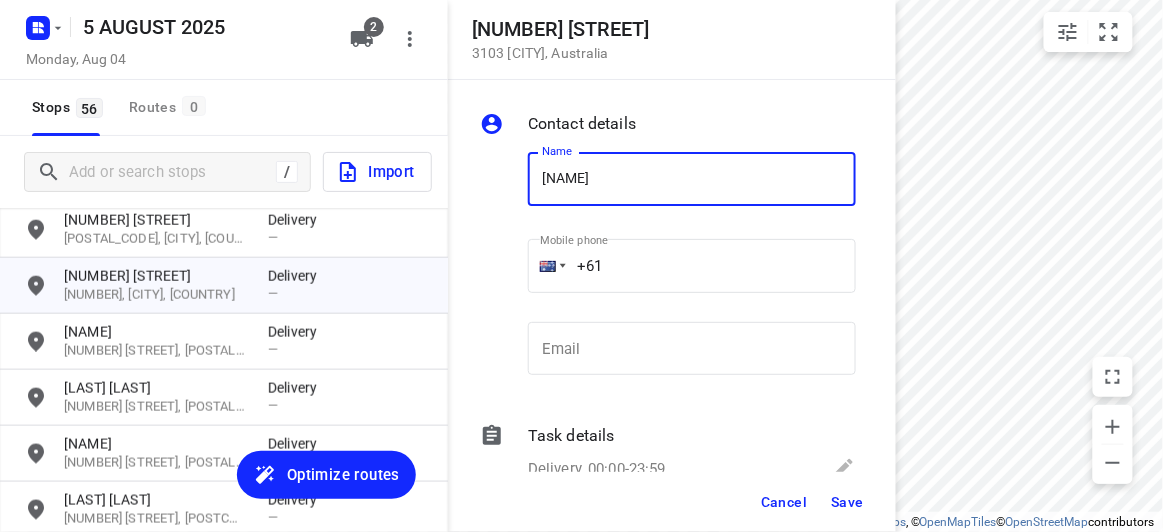 type on "[LAST]" 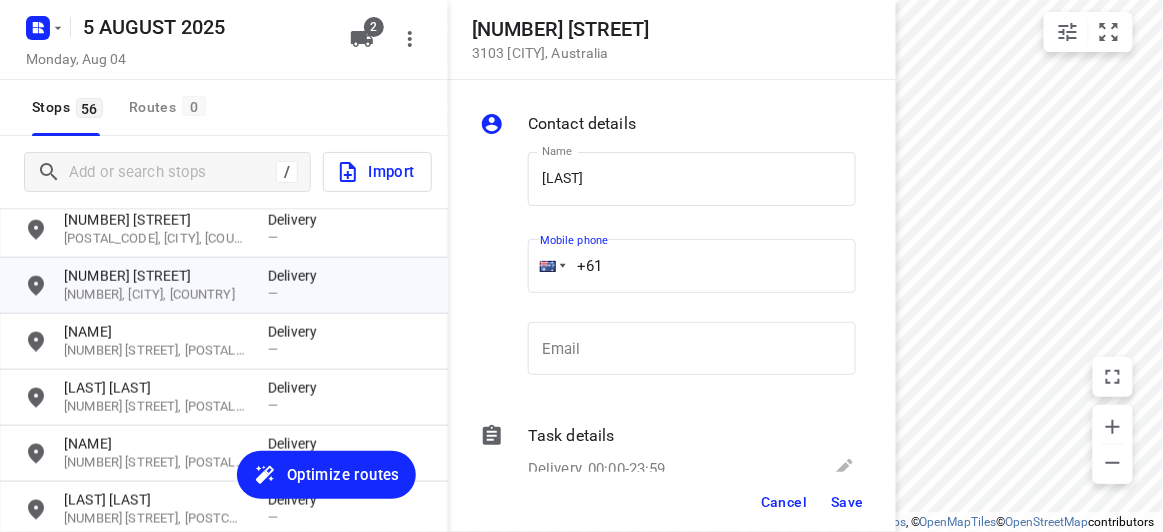 click on "+61" at bounding box center [692, 266] 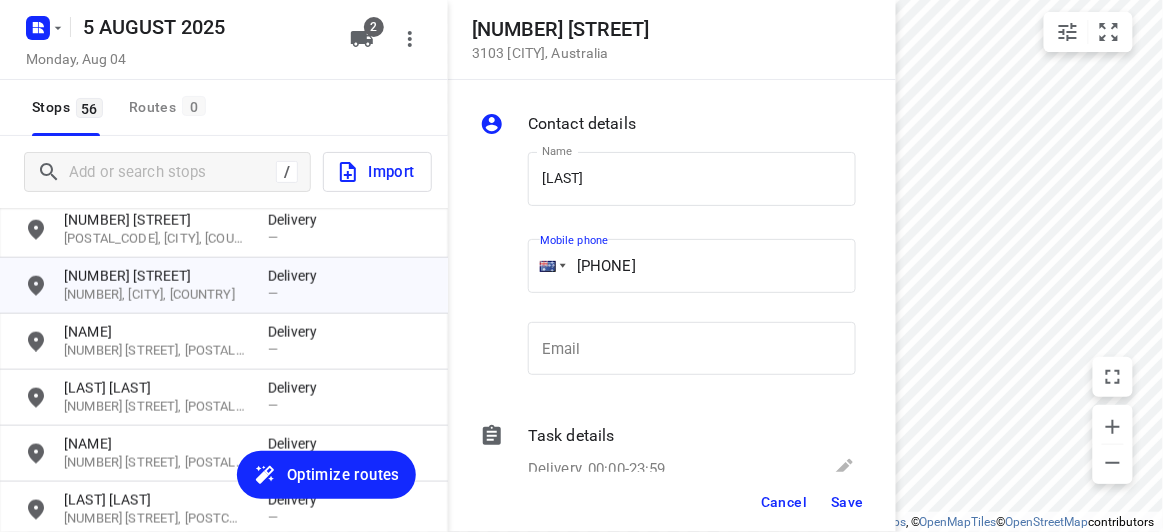 type on "[PHONE]" 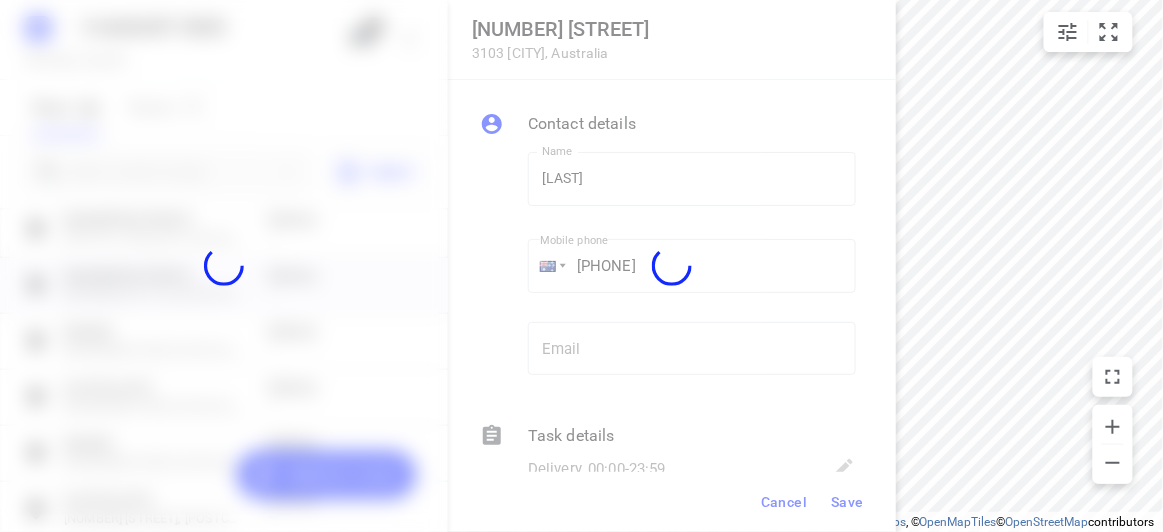 click at bounding box center [672, 266] 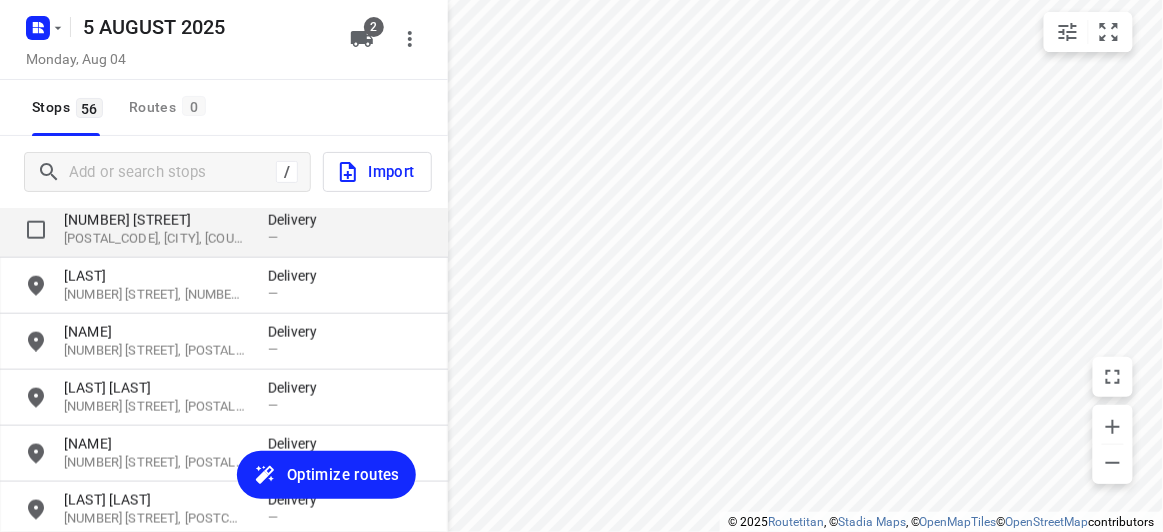 click on "[NUMBER] [STREET]" at bounding box center [156, 220] 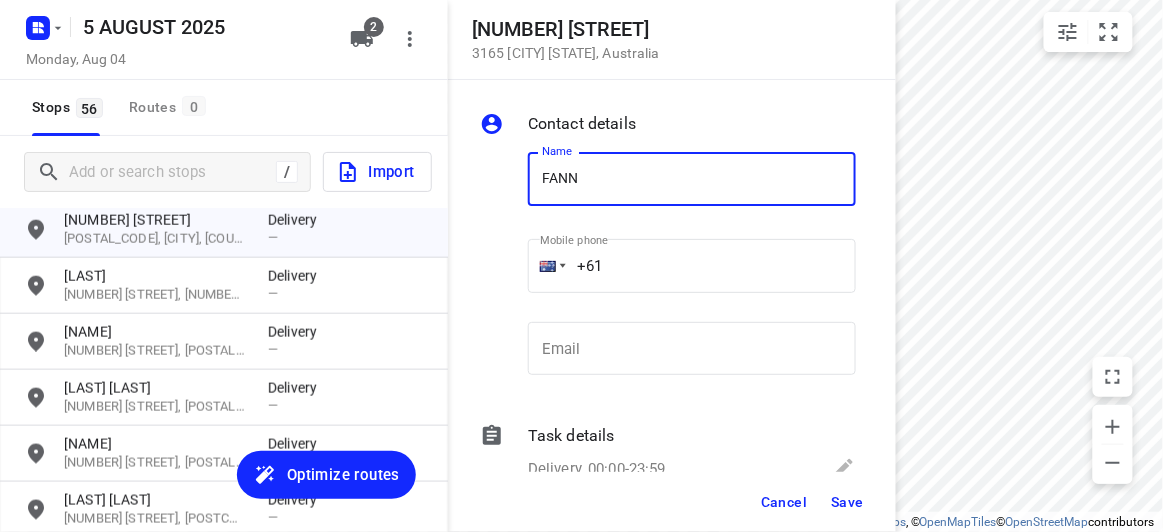 type on "[NAME]" 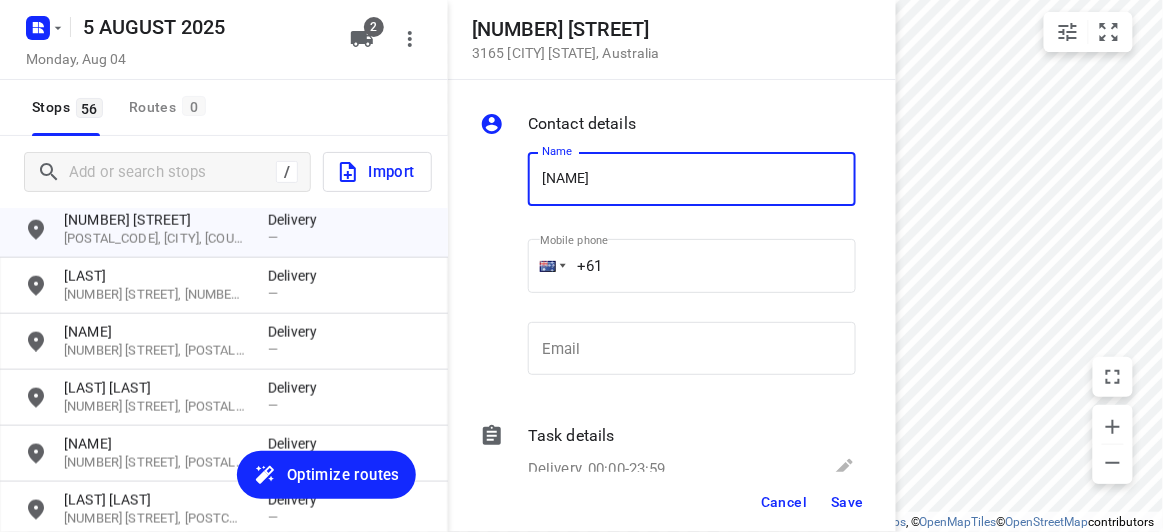 click on "+61" at bounding box center [692, 266] 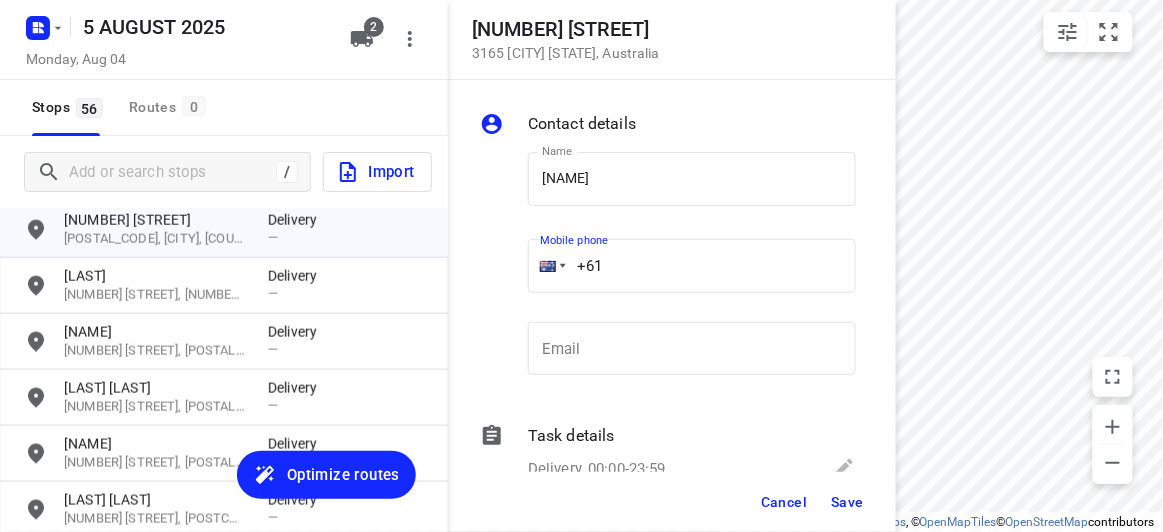 paste on "[NUMBER]" 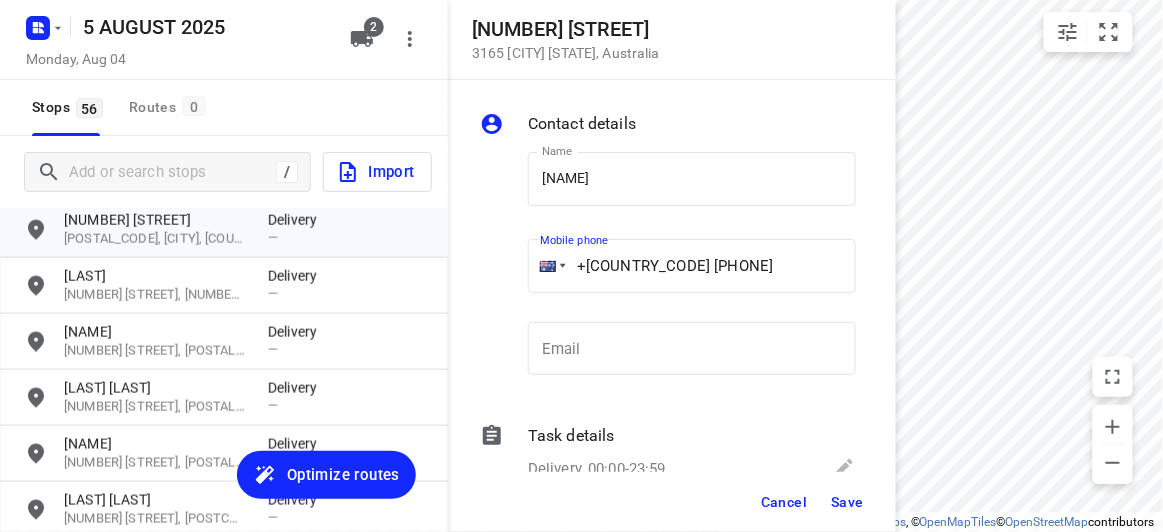 type on "+[COUNTRY_CODE] [PHONE]" 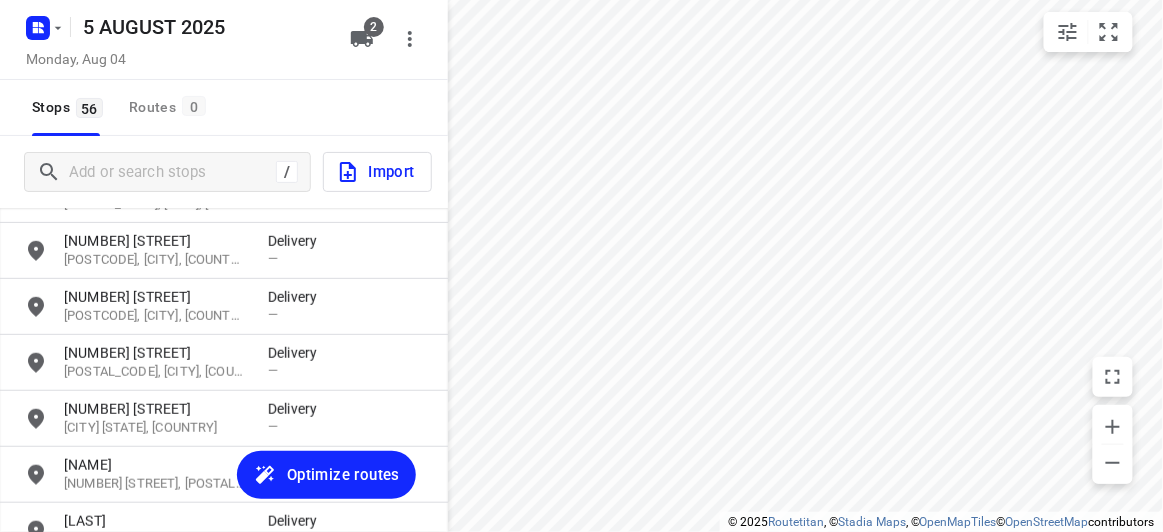 scroll, scrollTop: 2124, scrollLeft: 0, axis: vertical 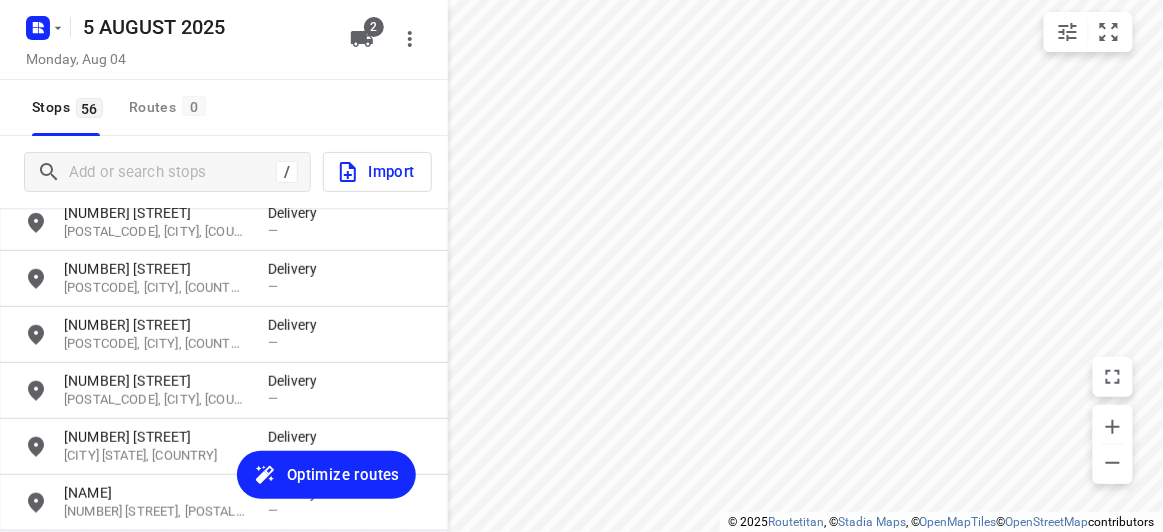 click on "[NUMBER] [STREET] [CITY], [COUNTRY] Delivery —" at bounding box center (224, 447) 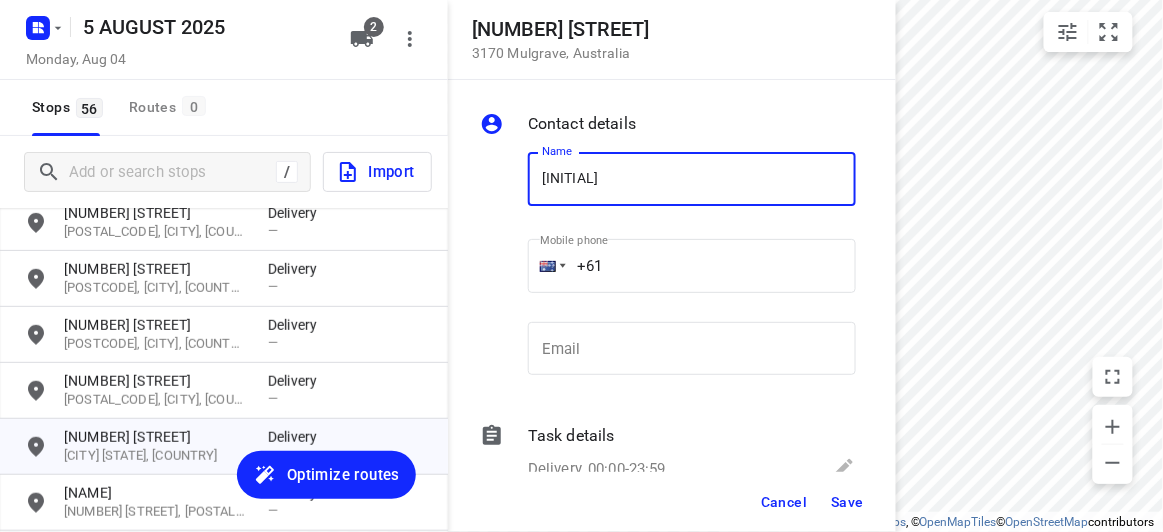 type on "[NAME]" 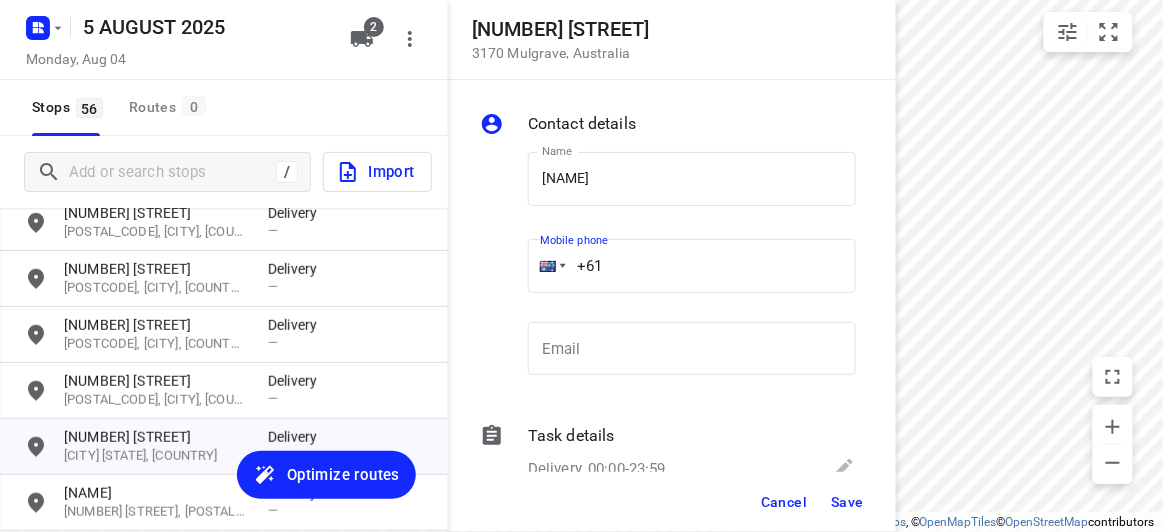 click on "+61" at bounding box center [692, 266] 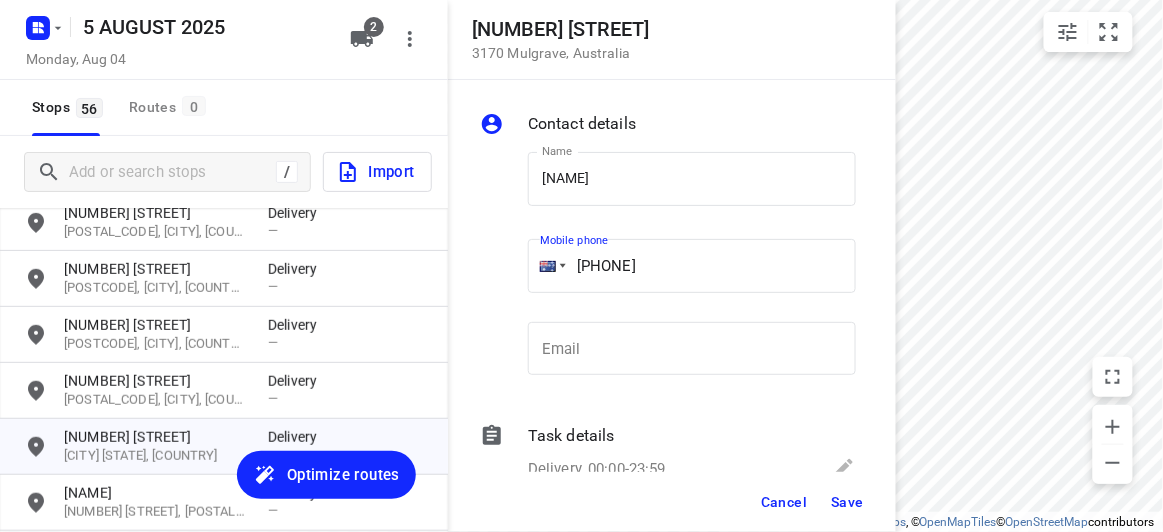 type on "[PHONE]" 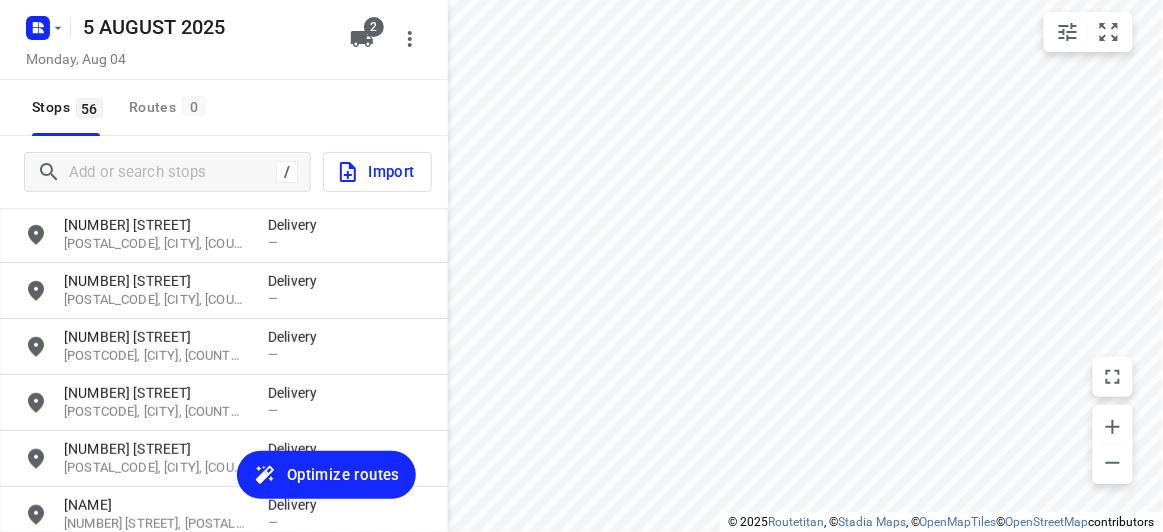 scroll, scrollTop: 2033, scrollLeft: 0, axis: vertical 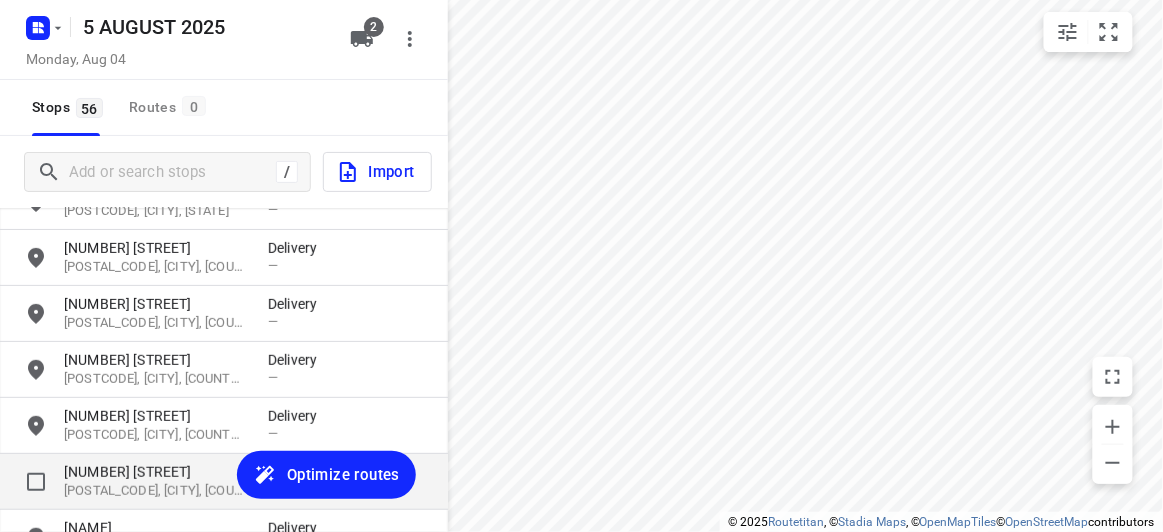 click on "[NUMBER] [STREET]" at bounding box center [156, 472] 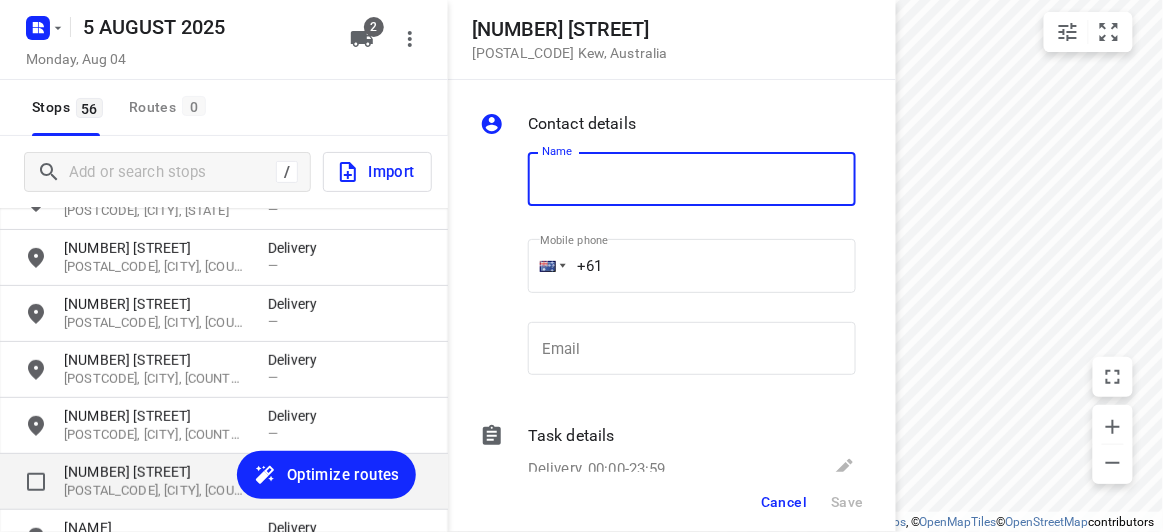 type on "V" 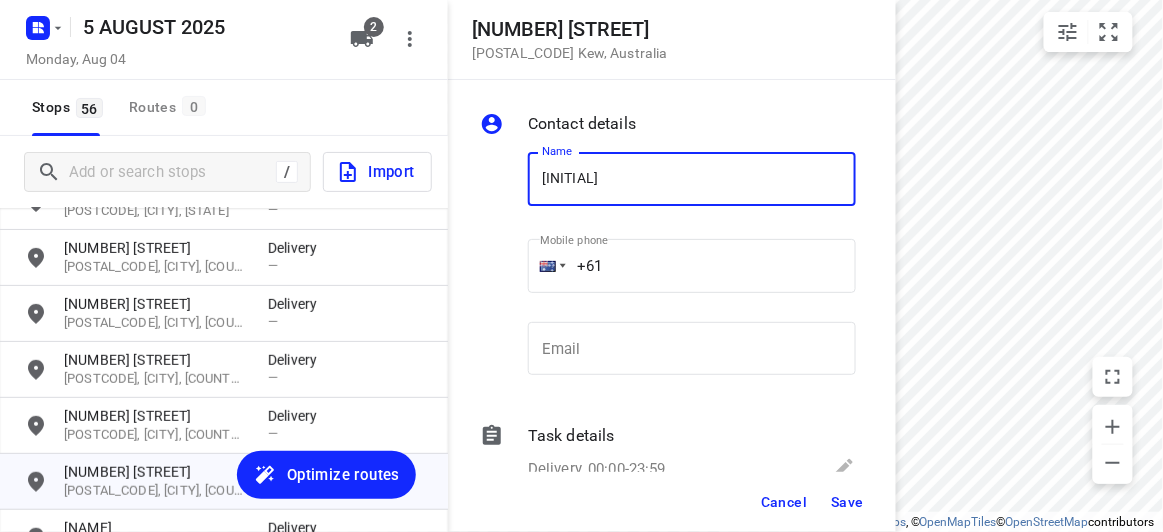 type on "[FIRST] [LAST]" 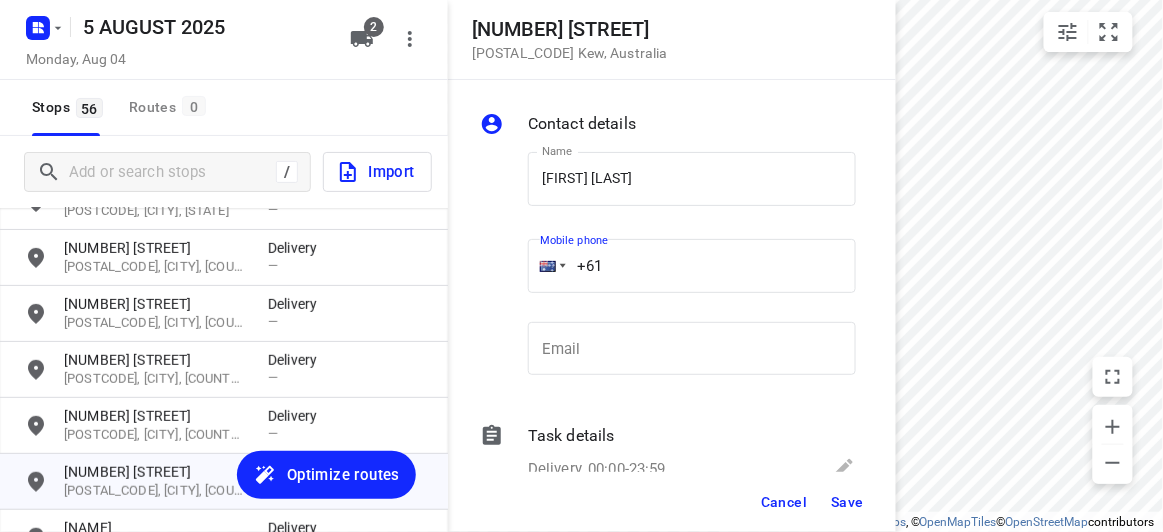 click on "+61" at bounding box center (692, 266) 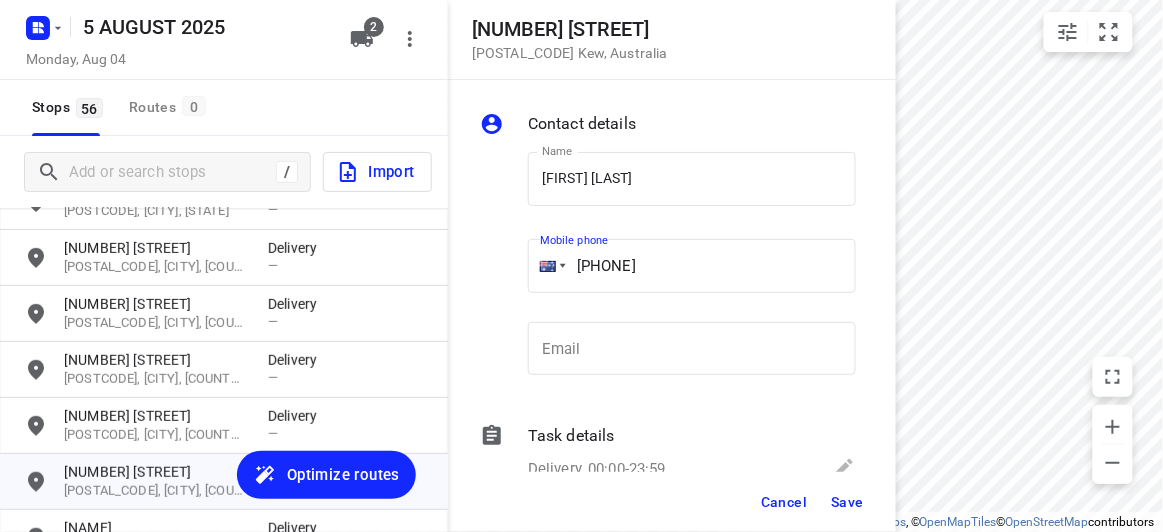 type on "[PHONE]" 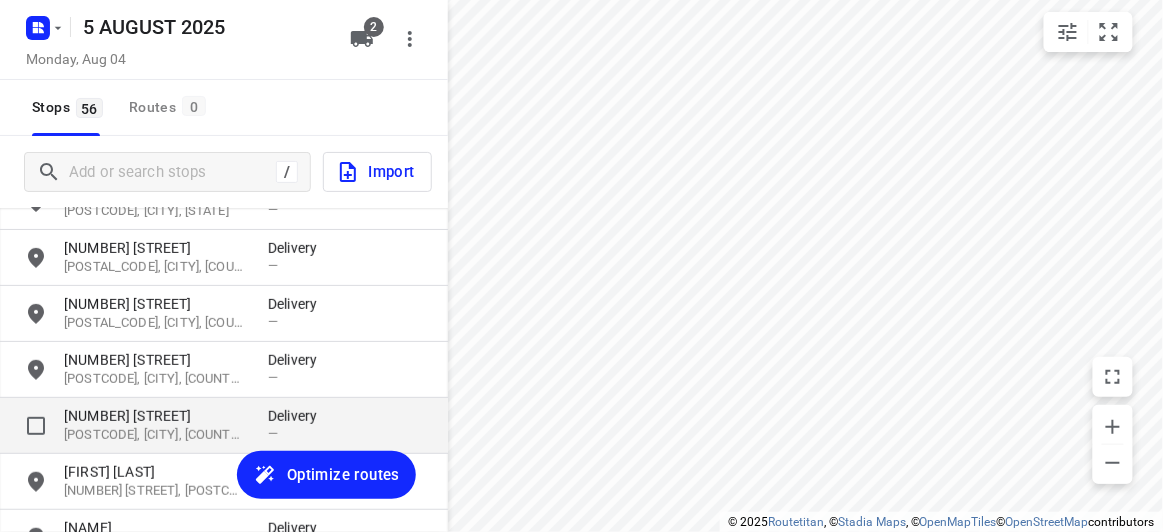 click on "[NUMBER] [STREET]" at bounding box center [156, 416] 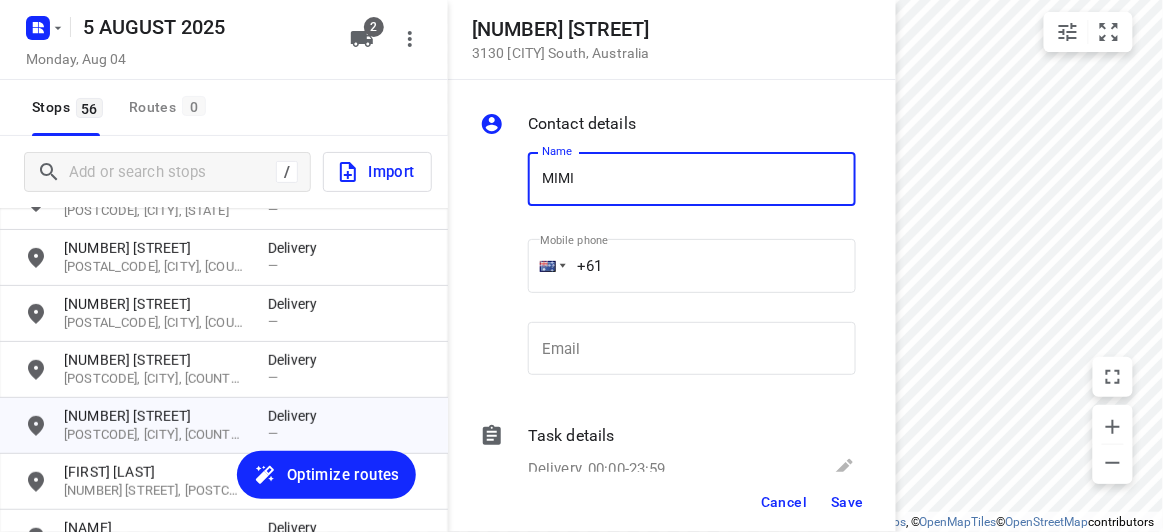 type on "MIMI" 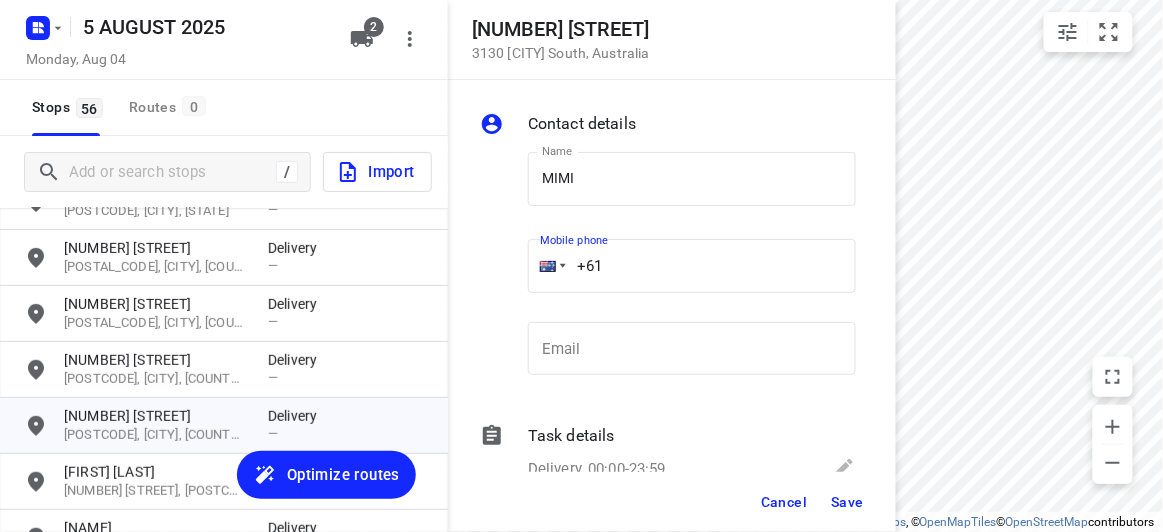 paste on "413163144" 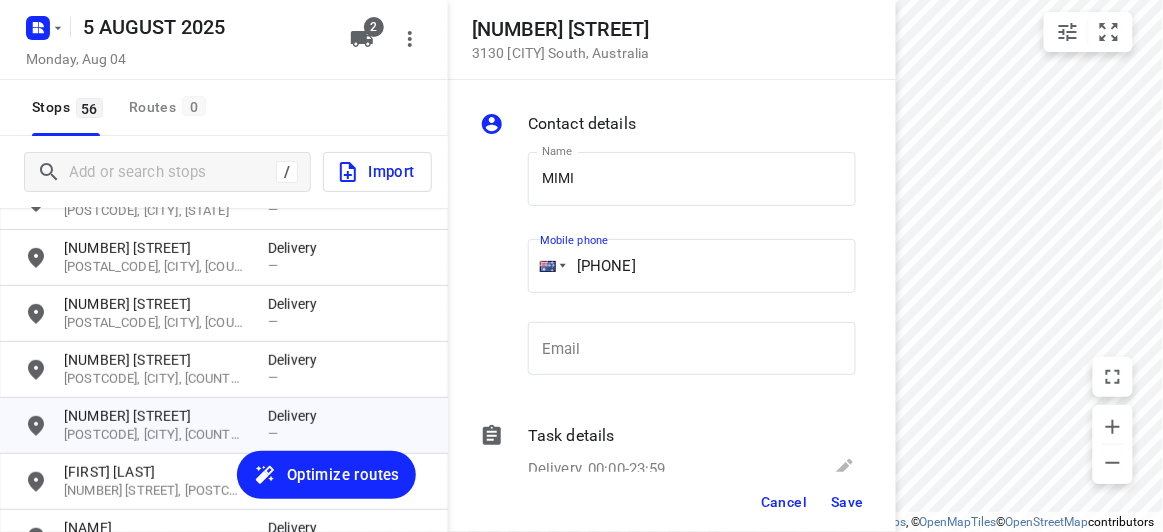 type on "[PHONE]" 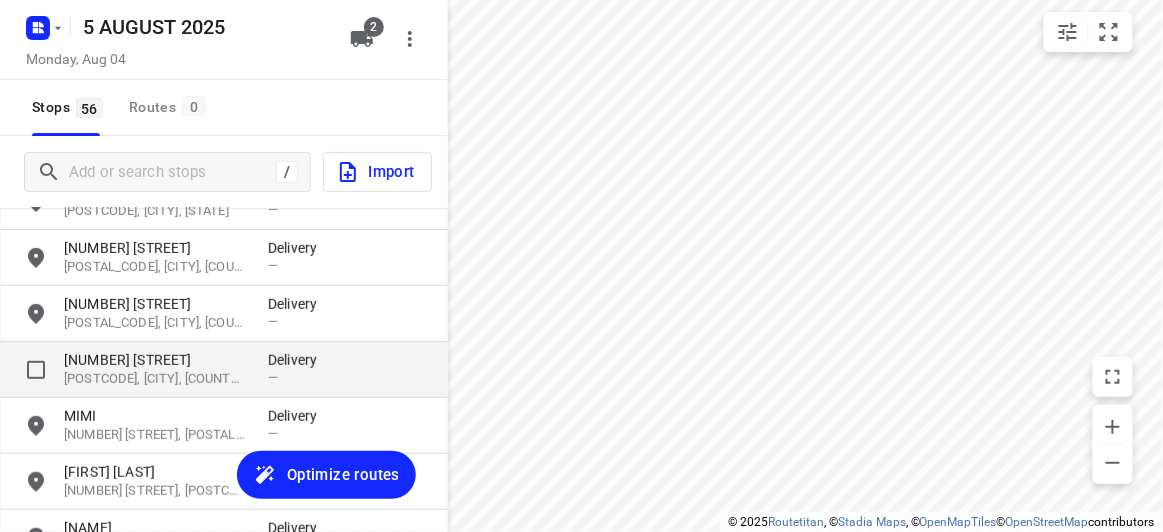 click on "[NUMBER] [STREET]" at bounding box center [156, 360] 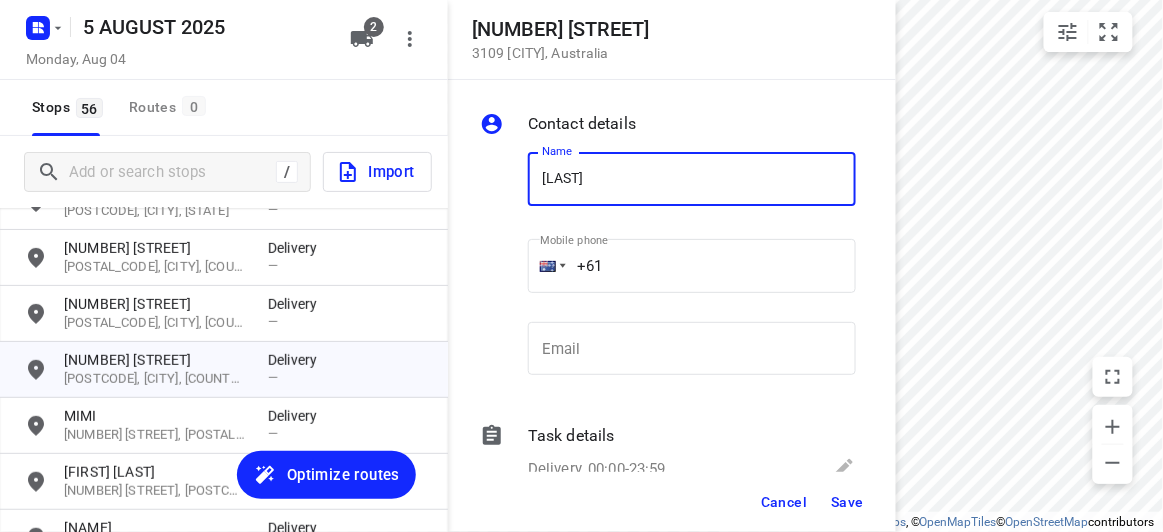 type on "[NAME]" 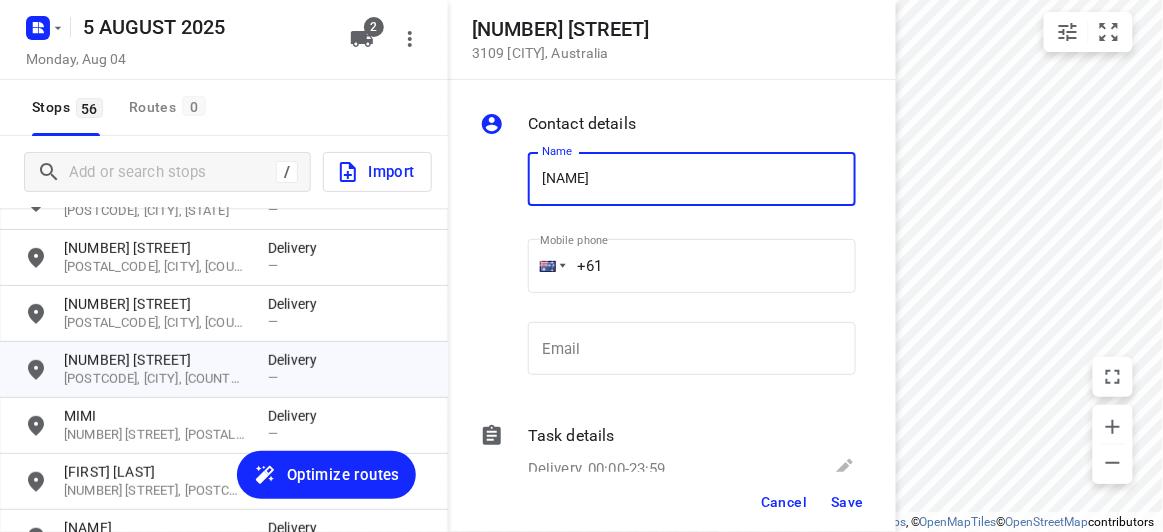 click on "+61" at bounding box center [692, 266] 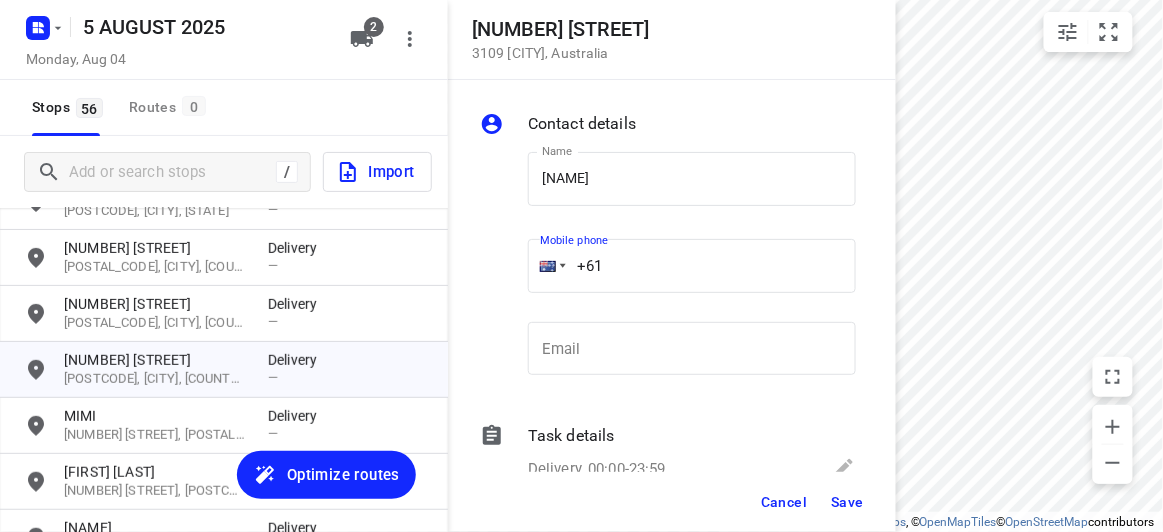 paste on "422819302" 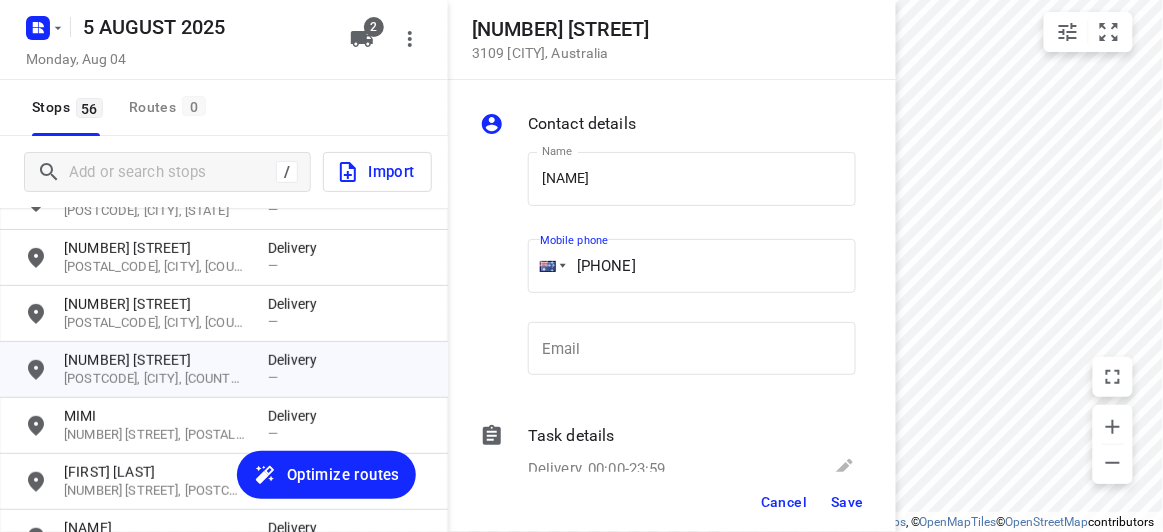 type on "[PHONE]" 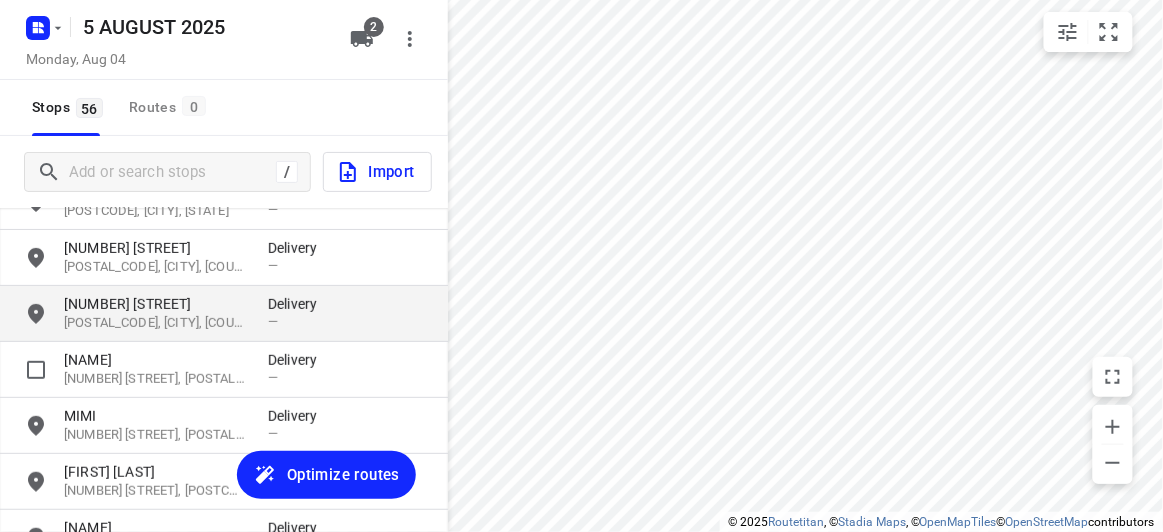 click on "[NUMBER] [STREET]" at bounding box center [156, 304] 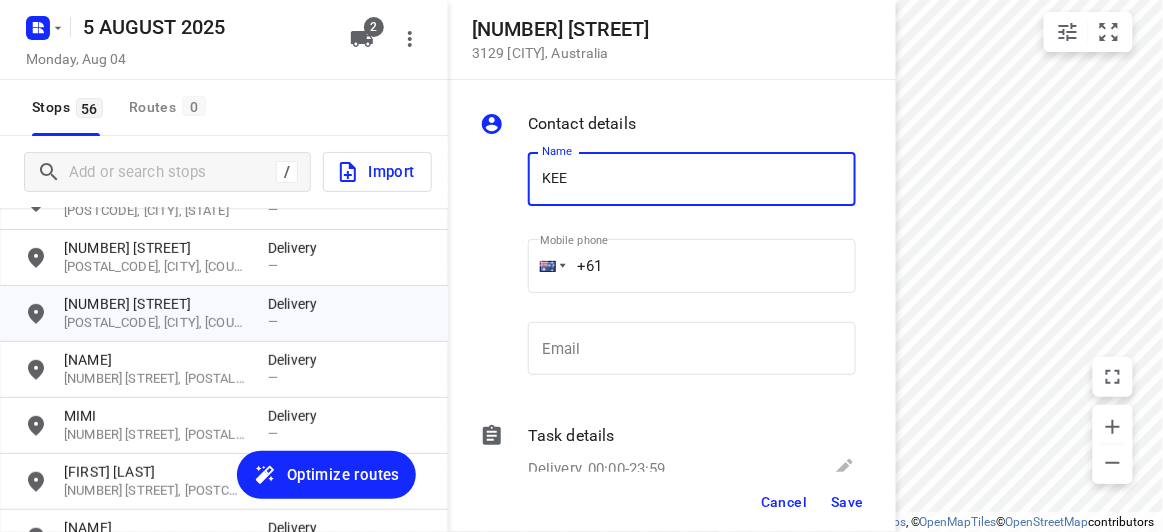 paste on "433339910" 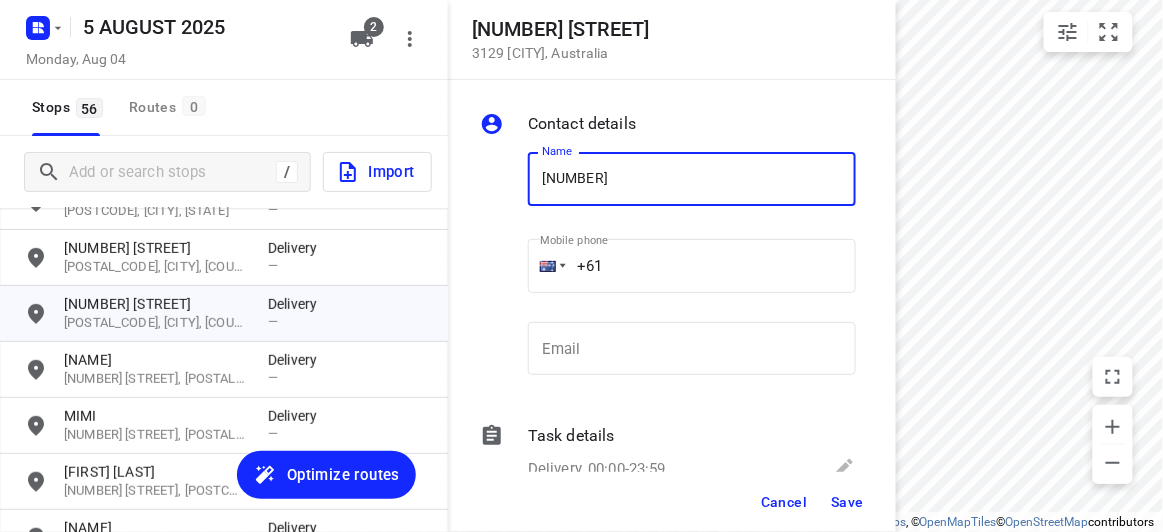 type on "[NUMBER]" 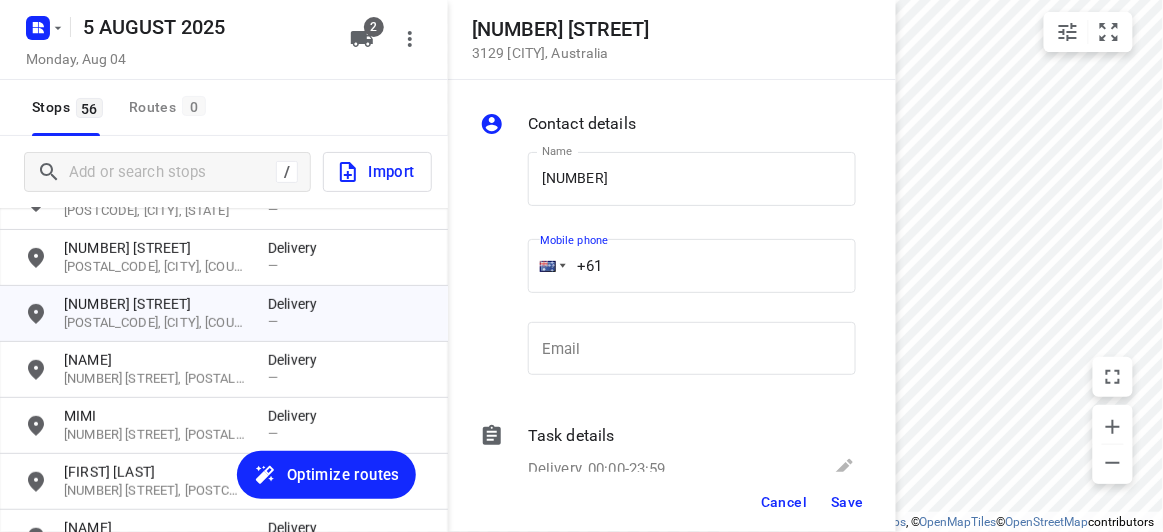 paste on "433339910" 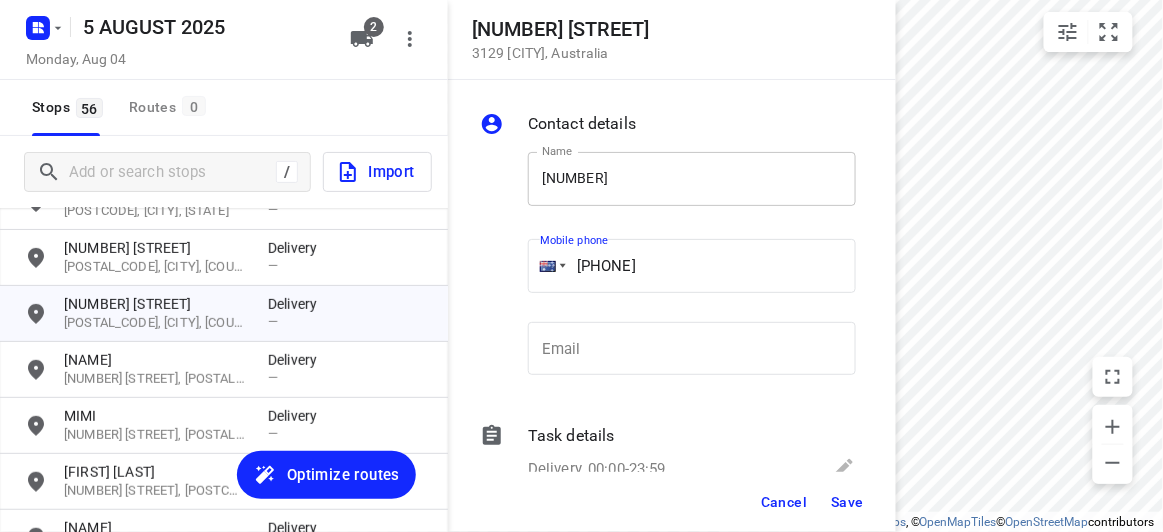 type on "[PHONE]" 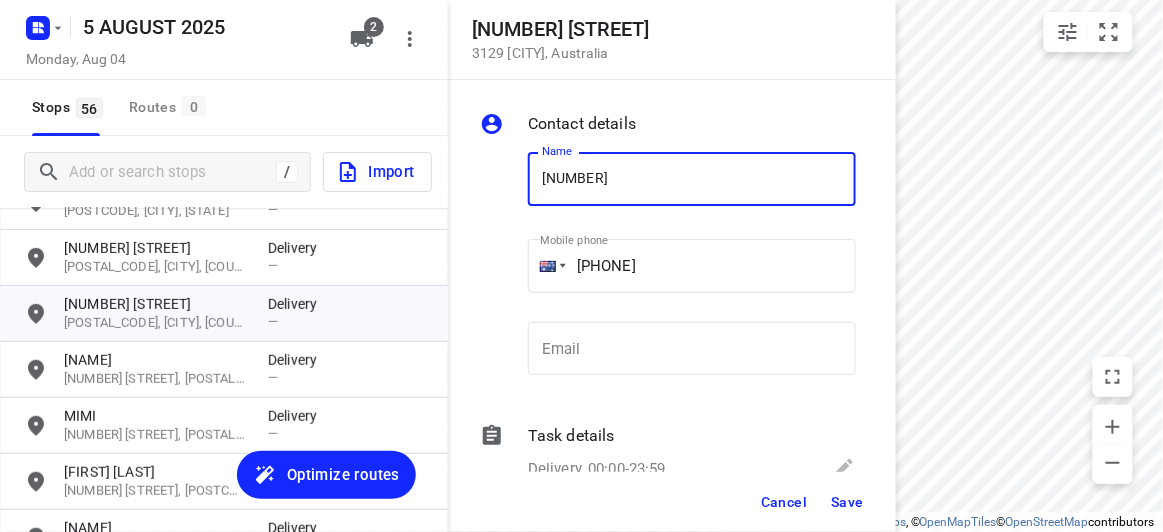 drag, startPoint x: 676, startPoint y: 194, endPoint x: 568, endPoint y: 188, distance: 108.16654 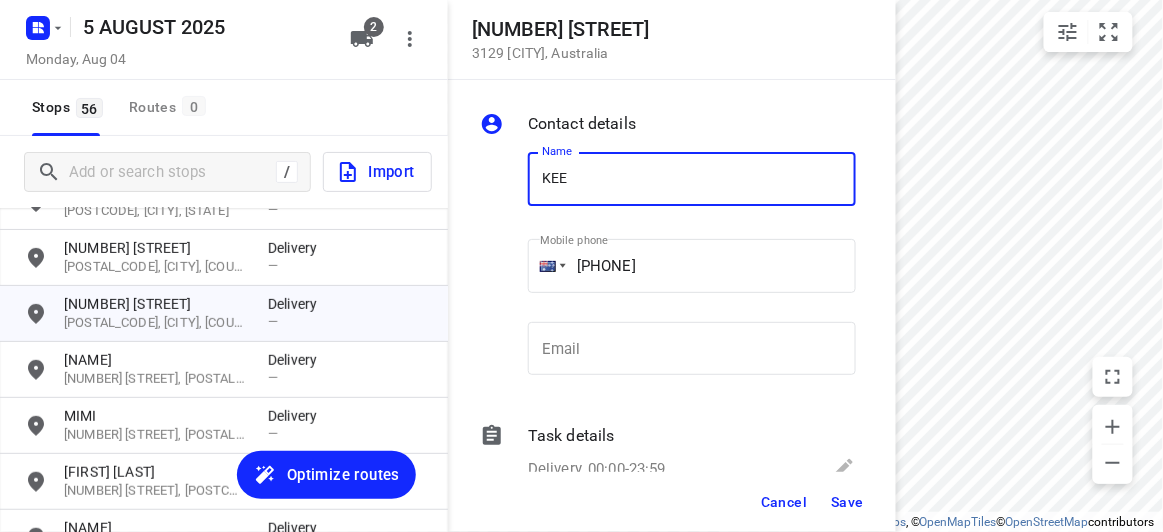 type on "KEE" 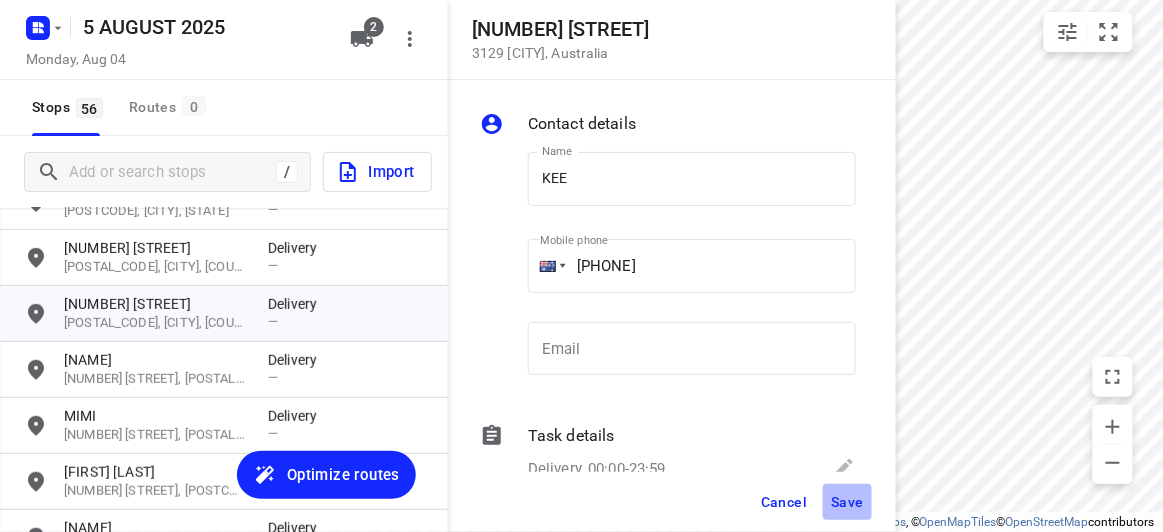click on "Save" at bounding box center (847, 502) 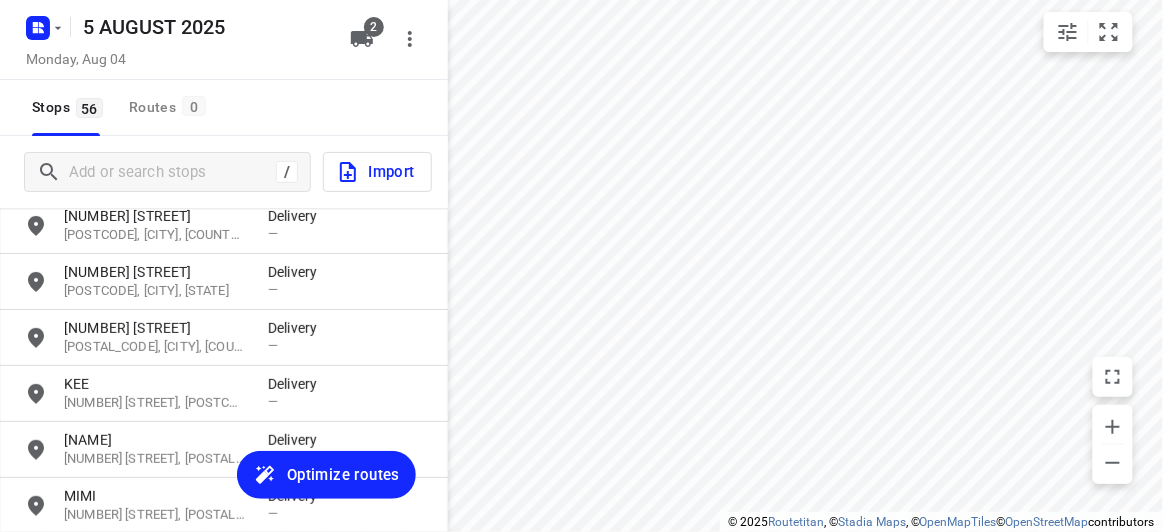 scroll, scrollTop: 1852, scrollLeft: 0, axis: vertical 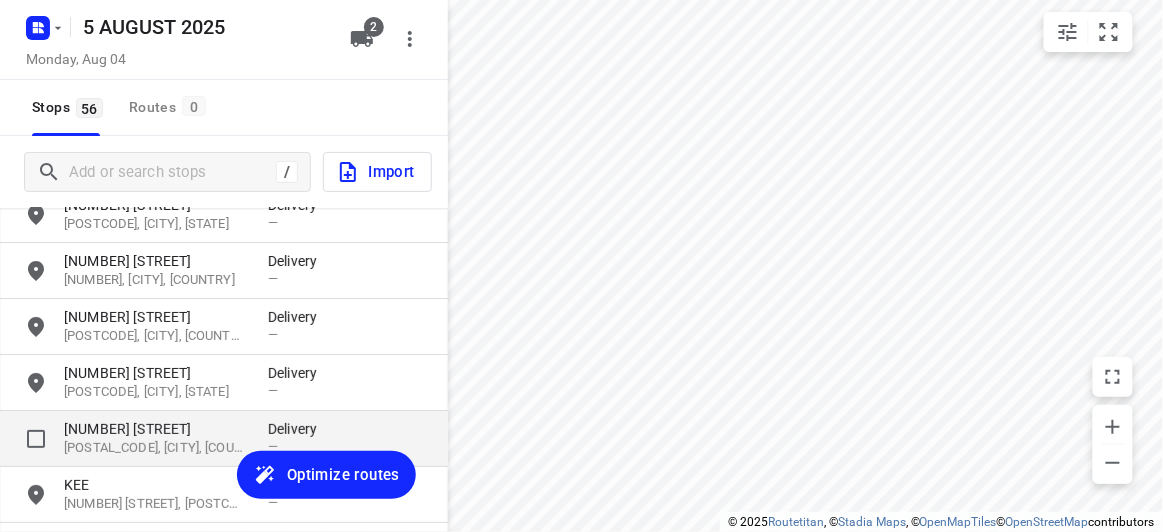 click on "[POSTAL_CODE], [CITY], [COUNTRY]" at bounding box center [156, 448] 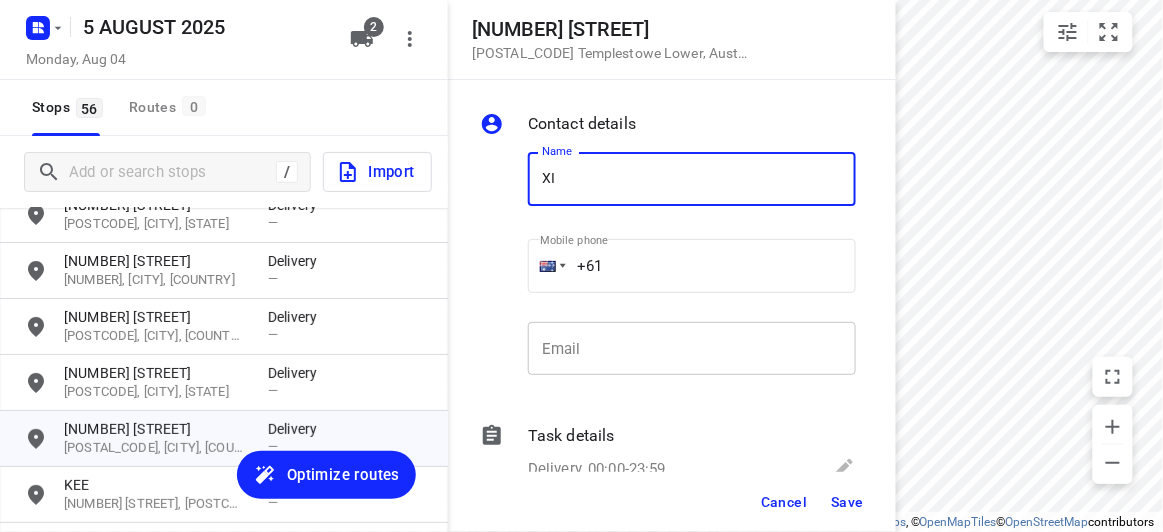 type on "[NAME] [NAME] [NUMBER]/[NUMBER]" 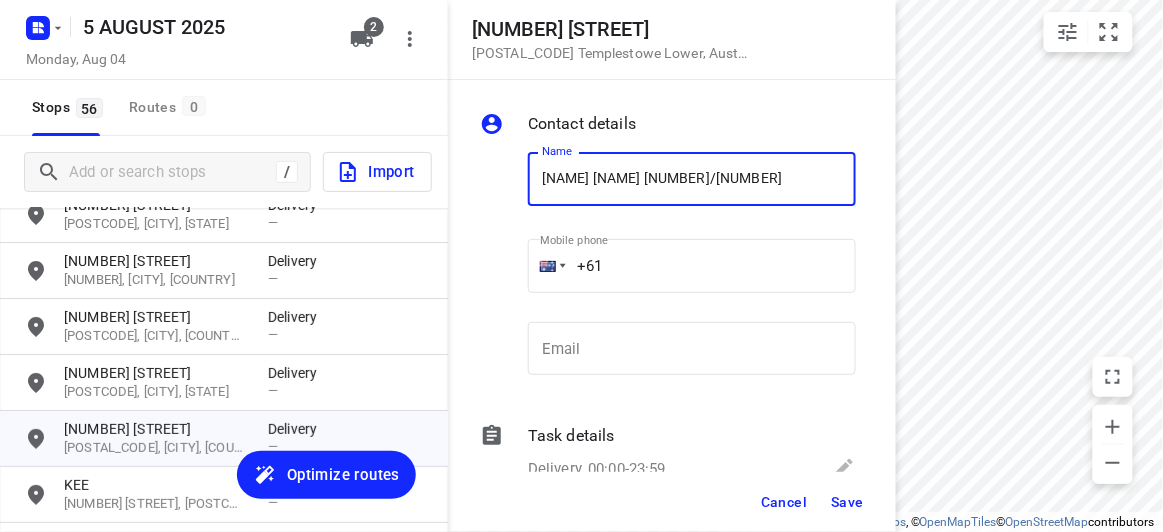 click on "+61" at bounding box center [692, 266] 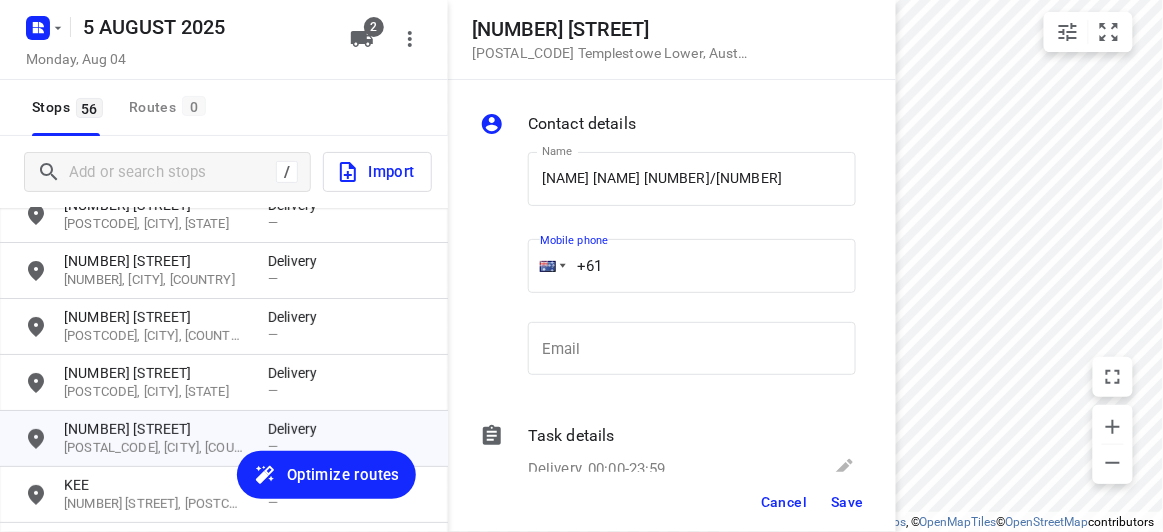 paste on "439041277" 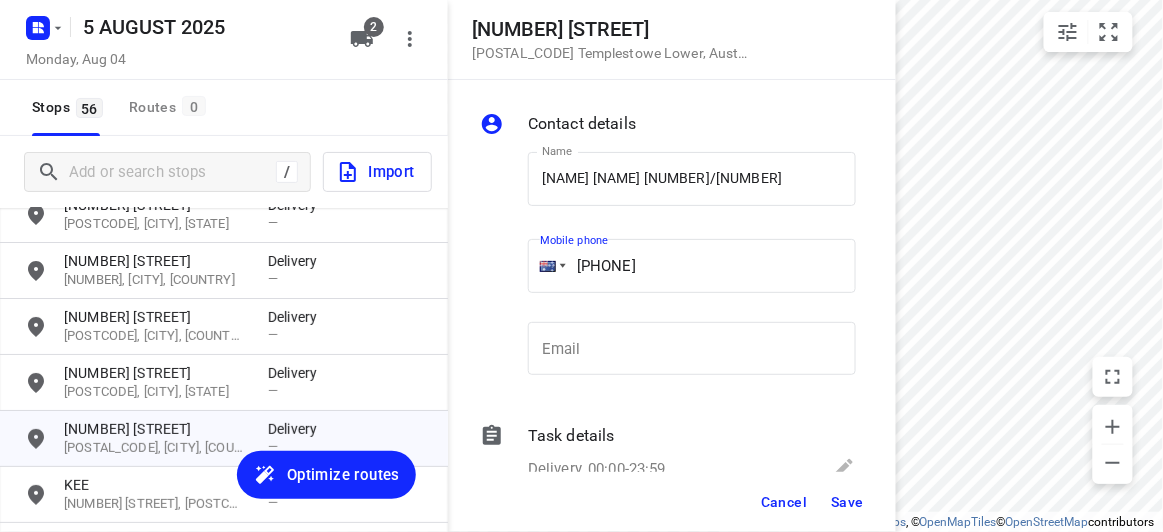 type on "[PHONE]" 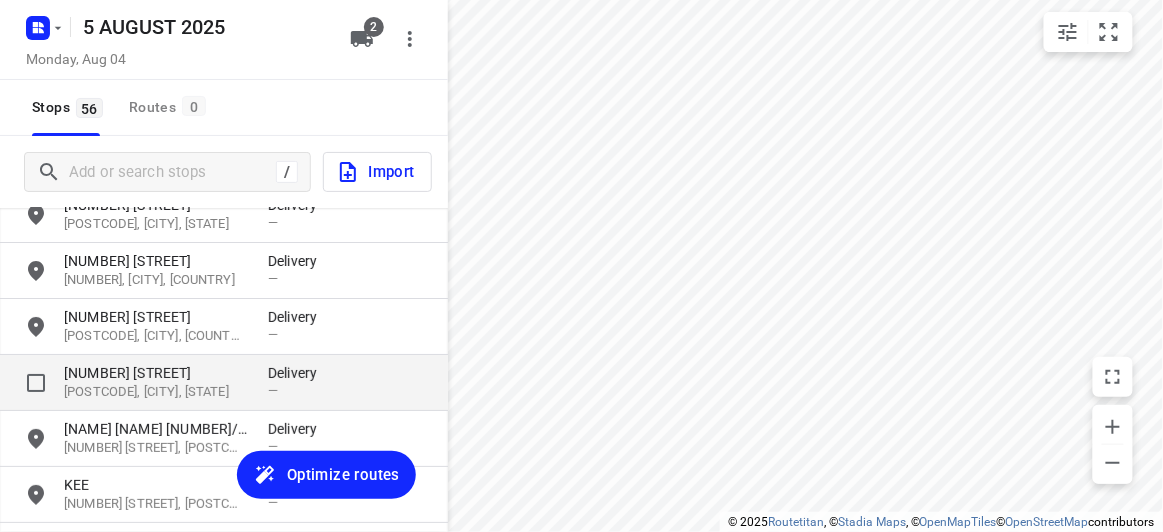 click on "[POSTCODE], [CITY], [STATE]" at bounding box center [156, 392] 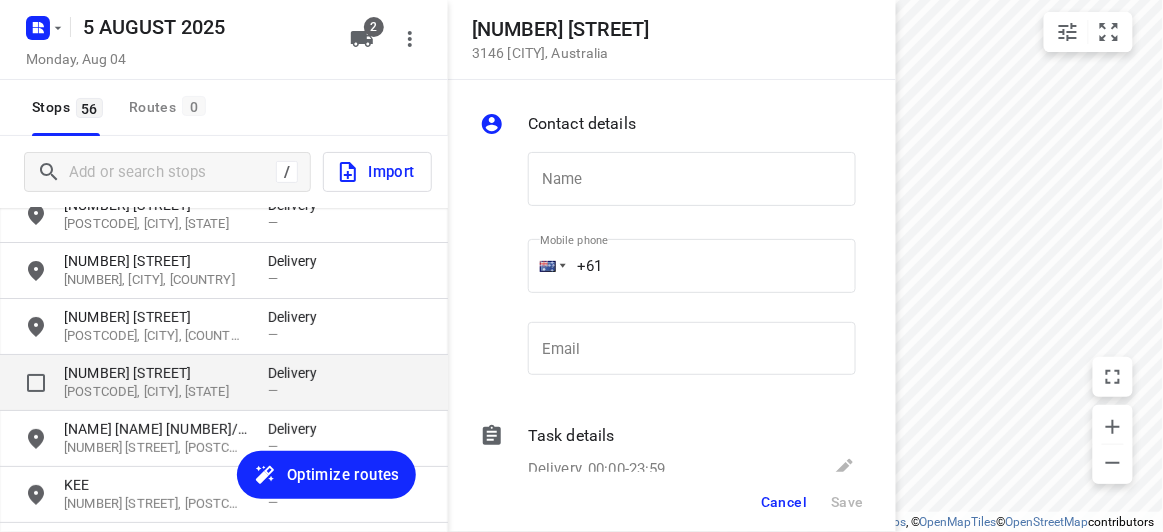 type on "O" 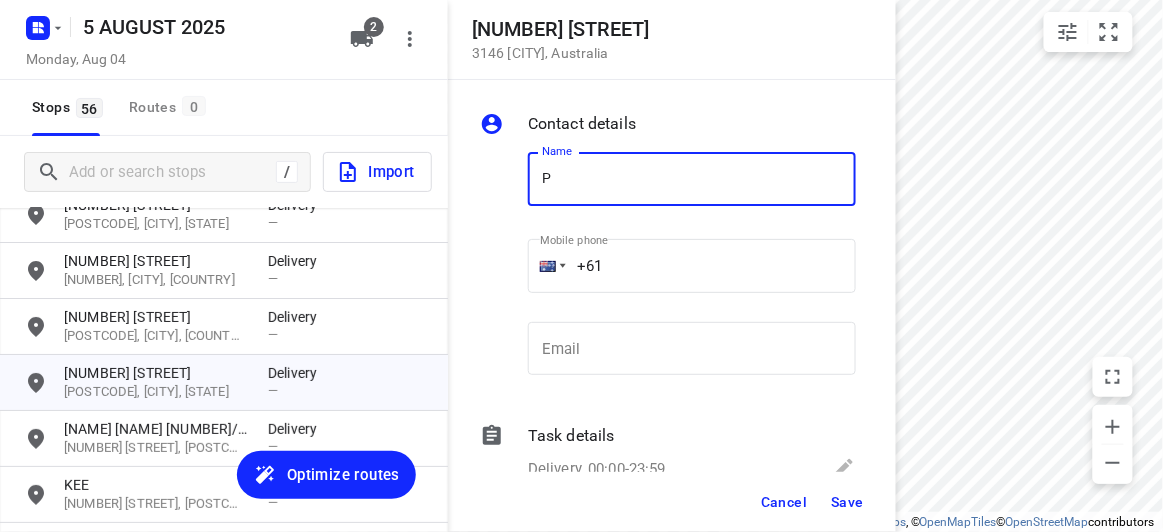 type on "[NAME]" 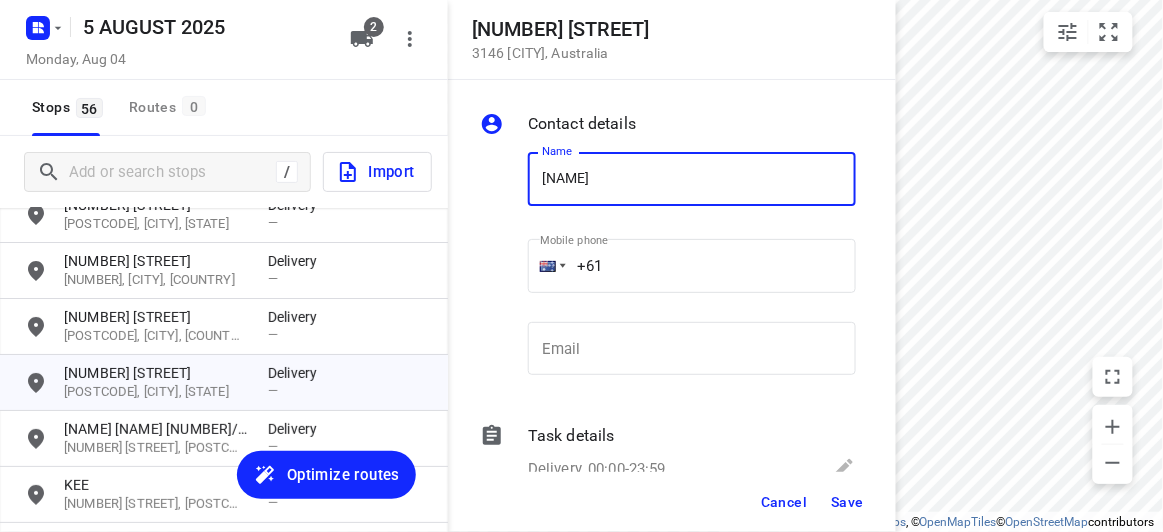 drag, startPoint x: 607, startPoint y: 288, endPoint x: 655, endPoint y: 283, distance: 48.259712 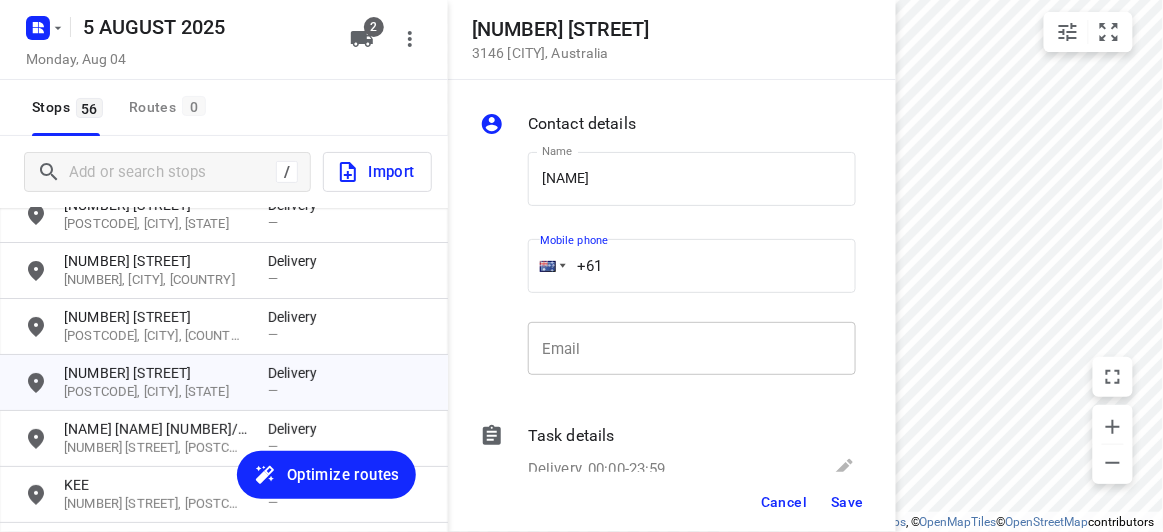 paste on "[PHONE]" 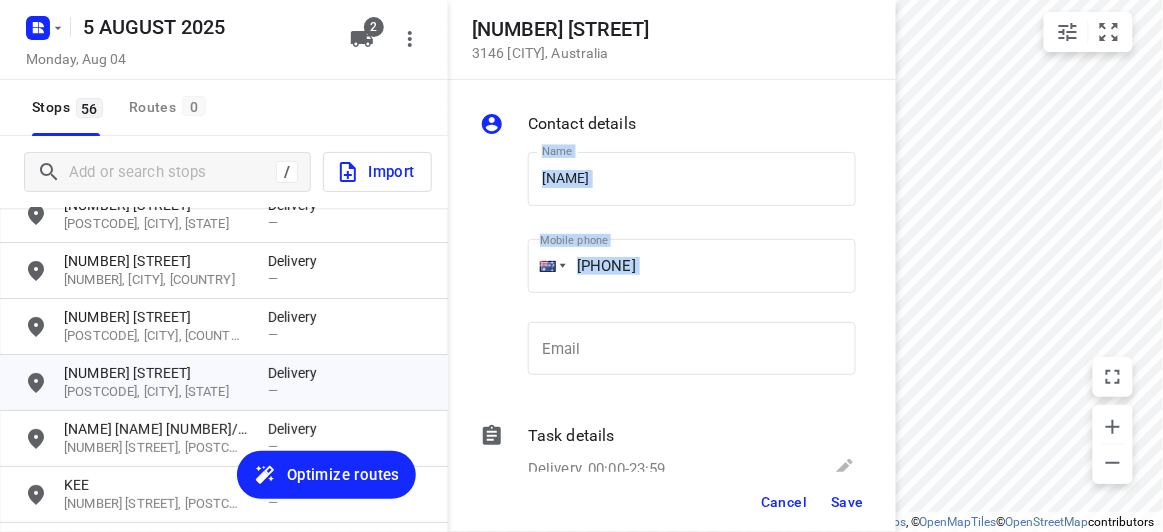 drag, startPoint x: 488, startPoint y: 308, endPoint x: 628, endPoint y: 272, distance: 144.55449 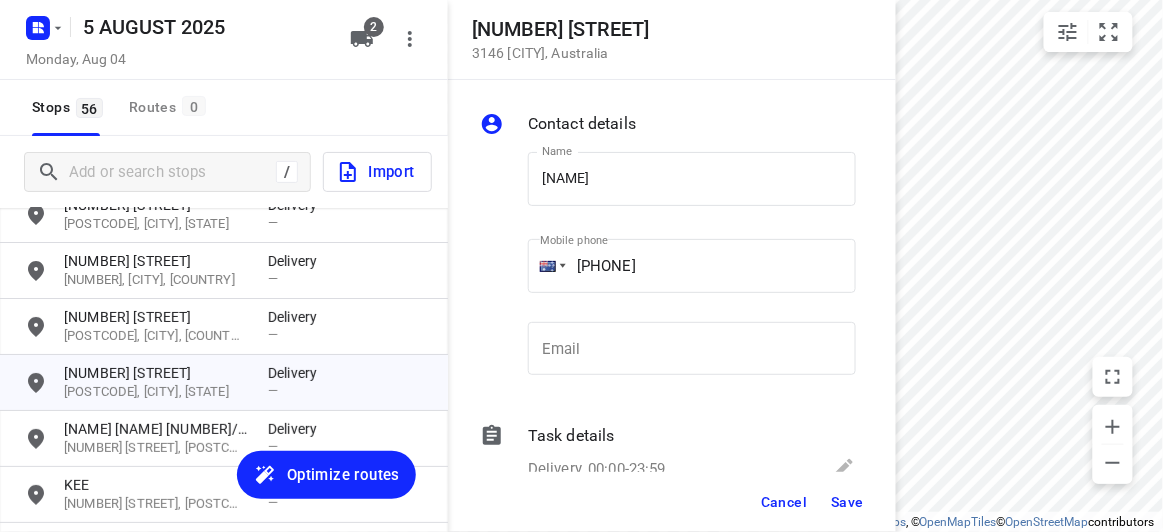 click on "[PHONE]" at bounding box center [692, 266] 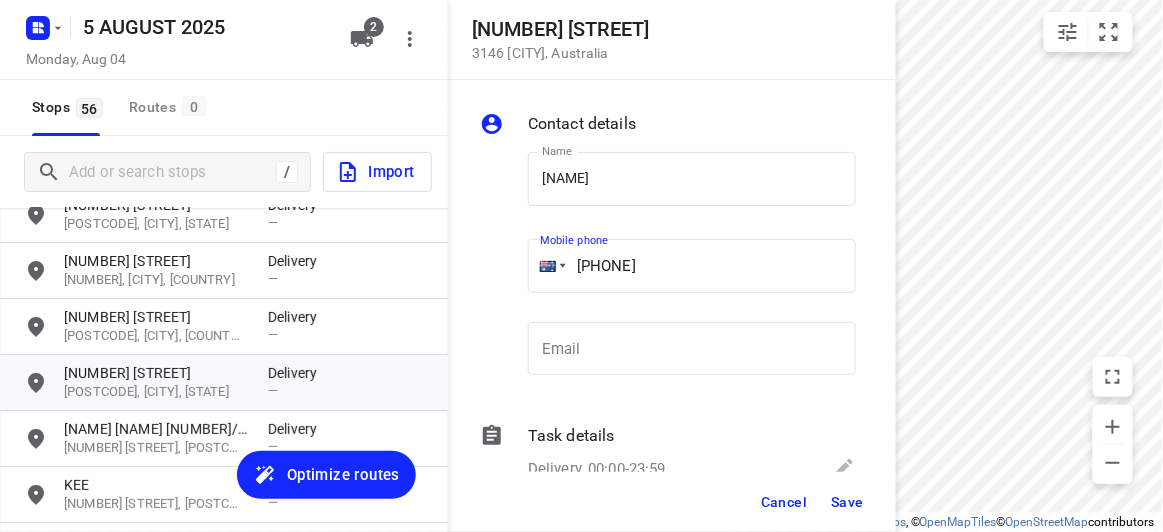 drag, startPoint x: 558, startPoint y: 268, endPoint x: 513, endPoint y: 278, distance: 46.09772 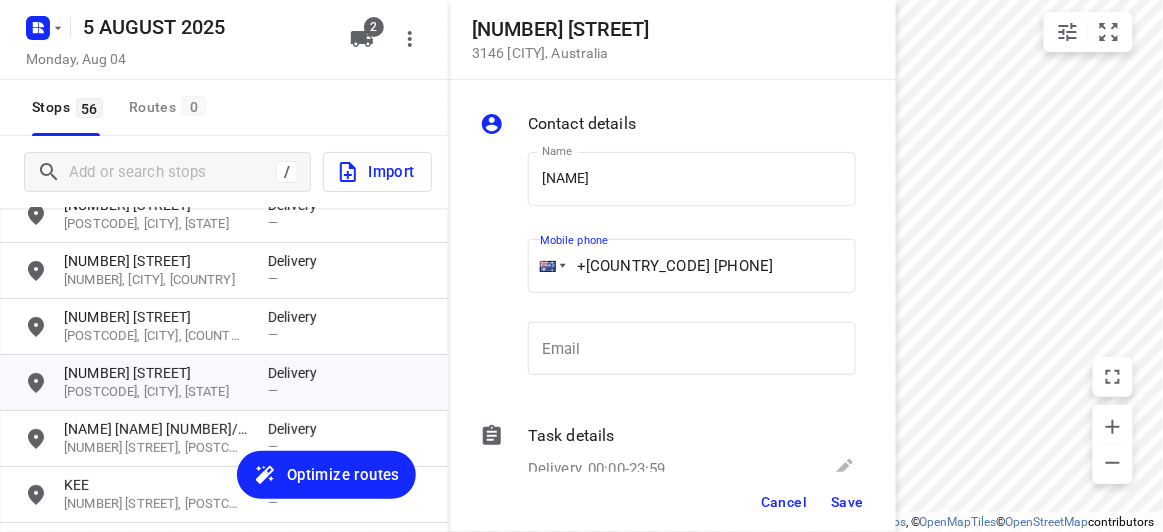 type on "+[COUNTRY_CODE] [PHONE]" 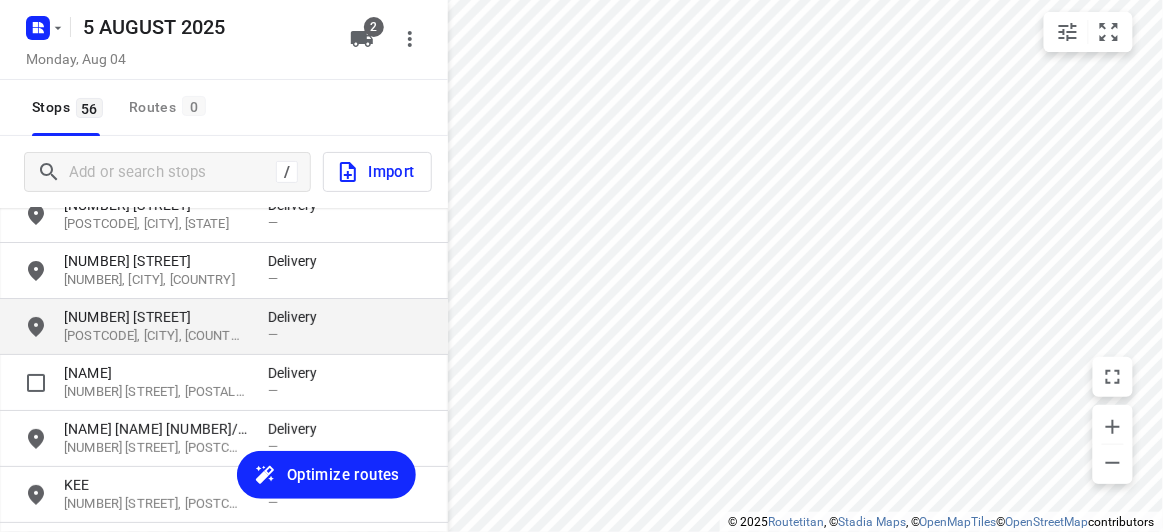click on "[NUMBER] [STREET]" at bounding box center [156, 317] 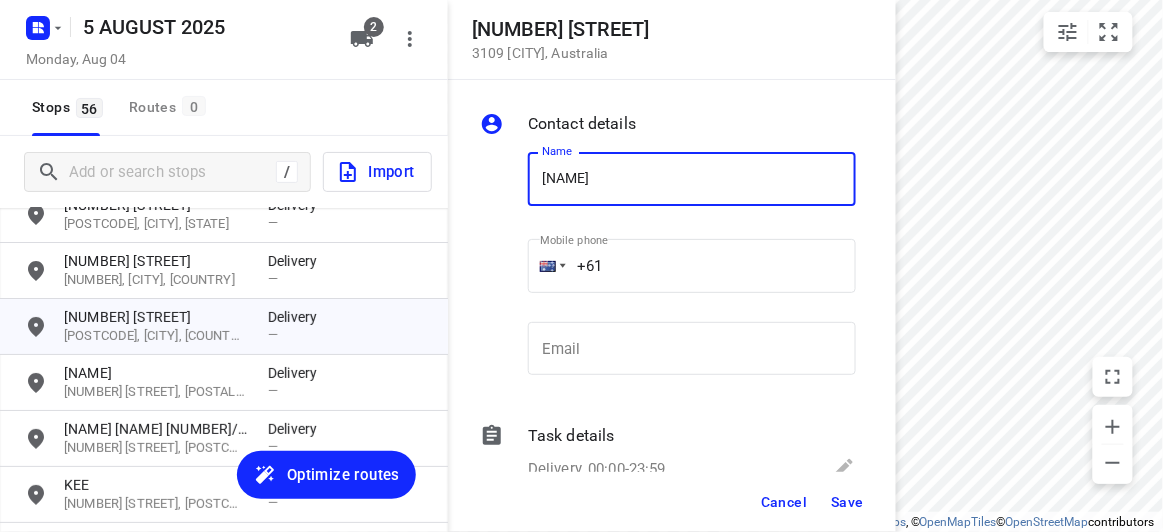 type on "[LAST] [LAST]" 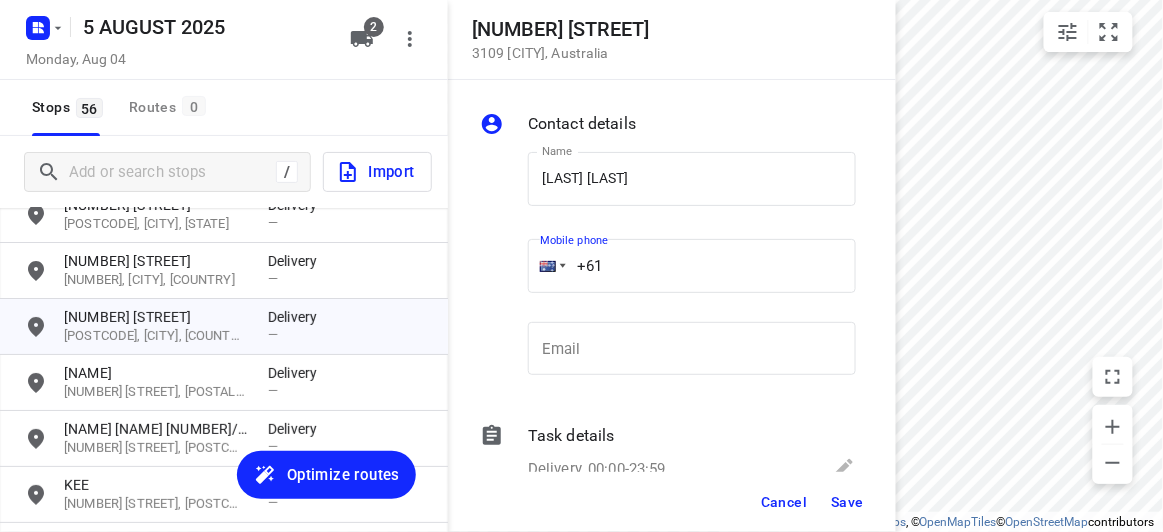 drag, startPoint x: 616, startPoint y: 269, endPoint x: 445, endPoint y: 270, distance: 171.00293 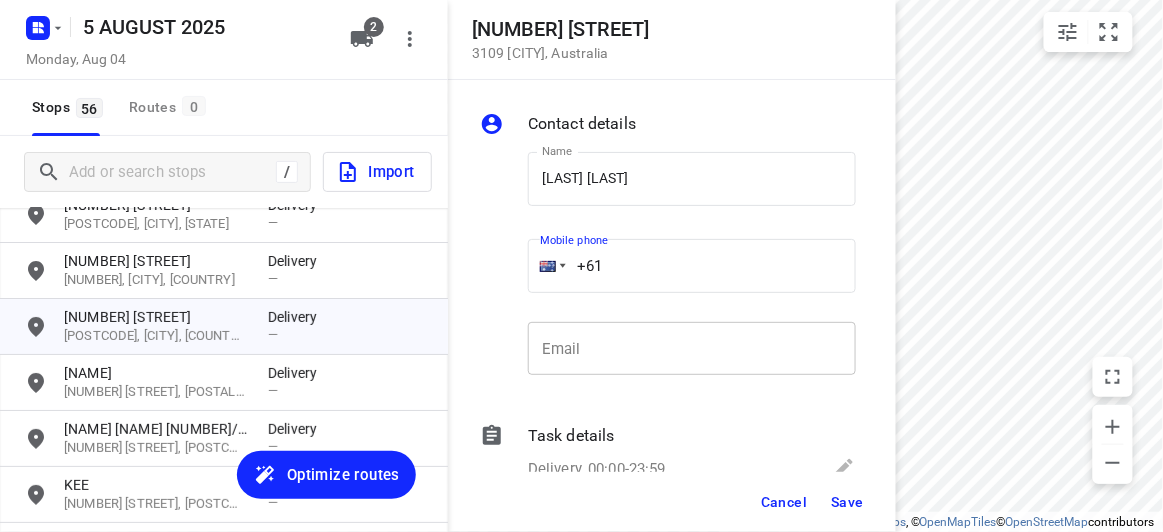 paste on "[NUMBER]" 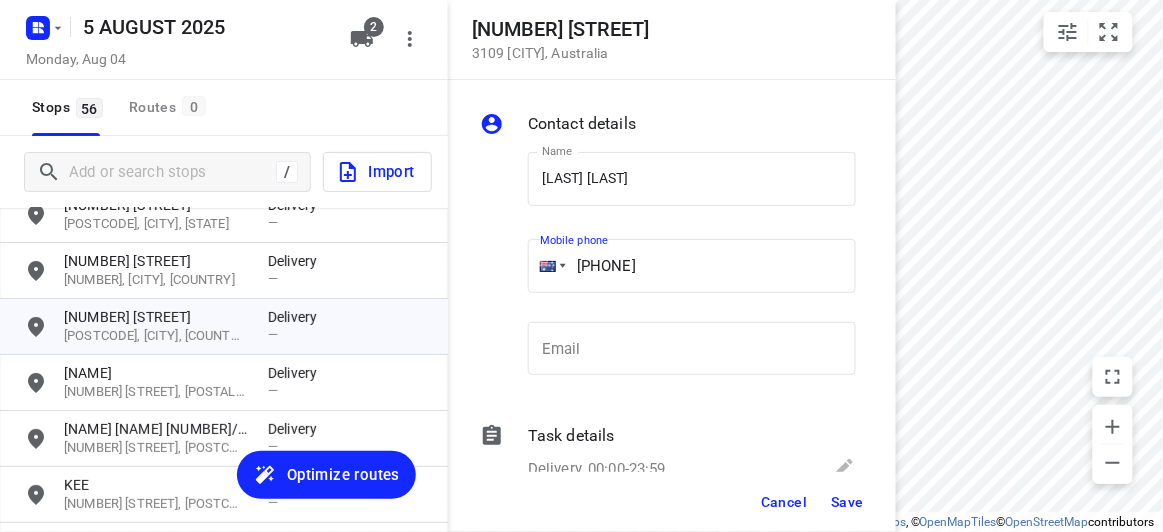type on "[PHONE]" 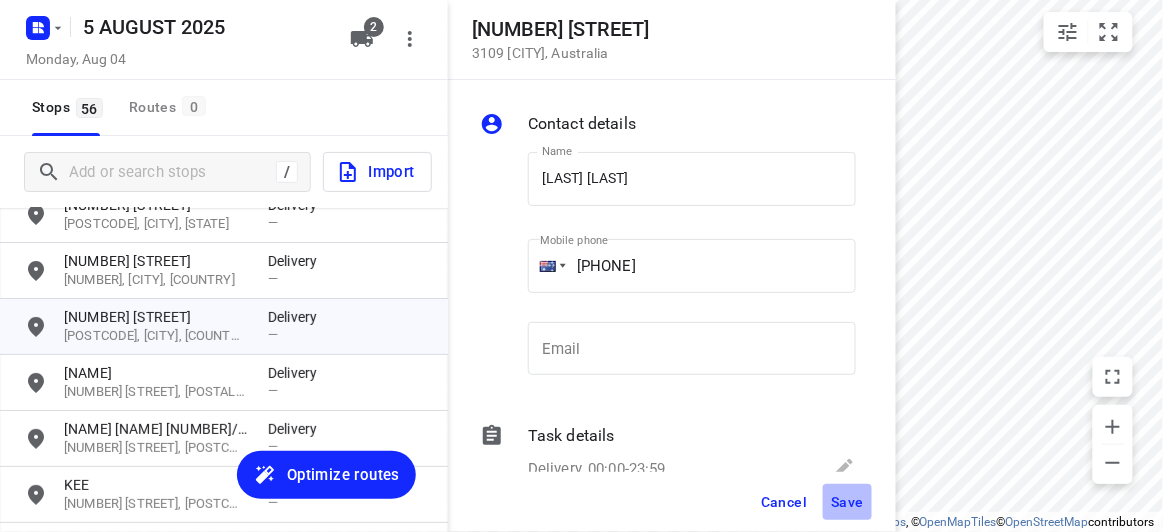 click on "Save" at bounding box center (847, 502) 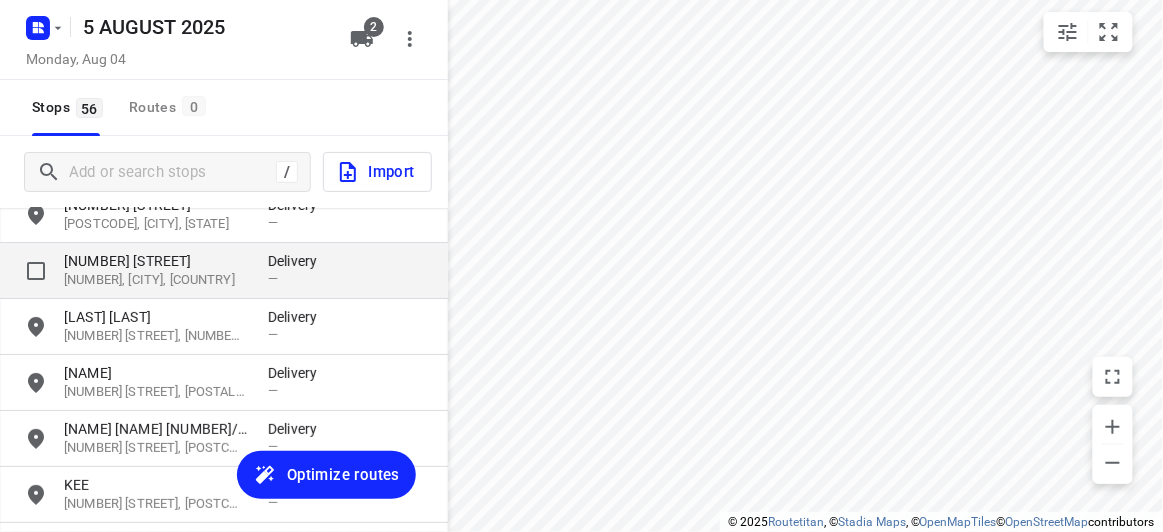 click on "[NUMBER] [STREET]" at bounding box center (156, 261) 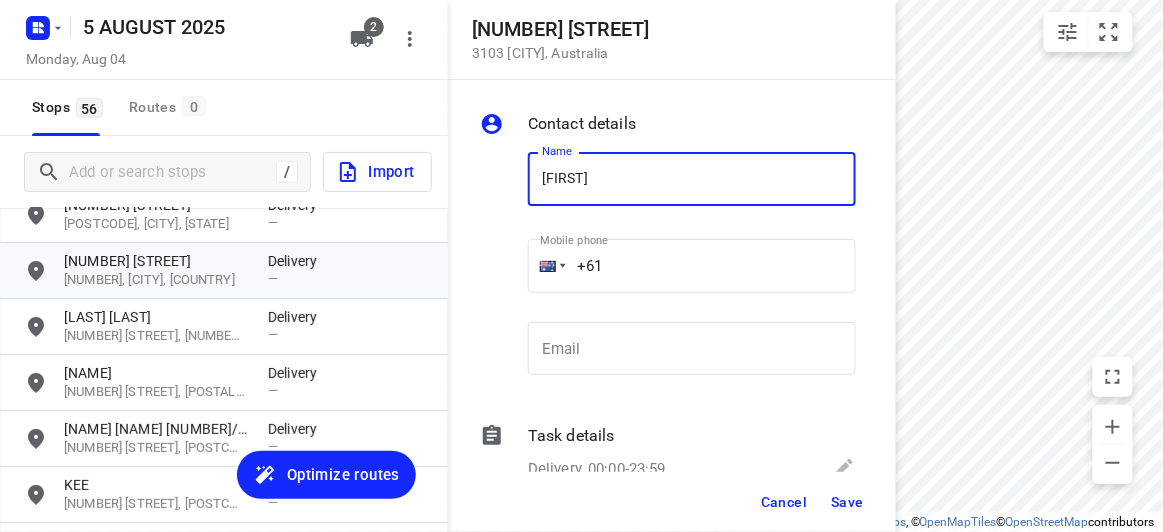 type on "[FIRST] [LAST] [UNIT]" 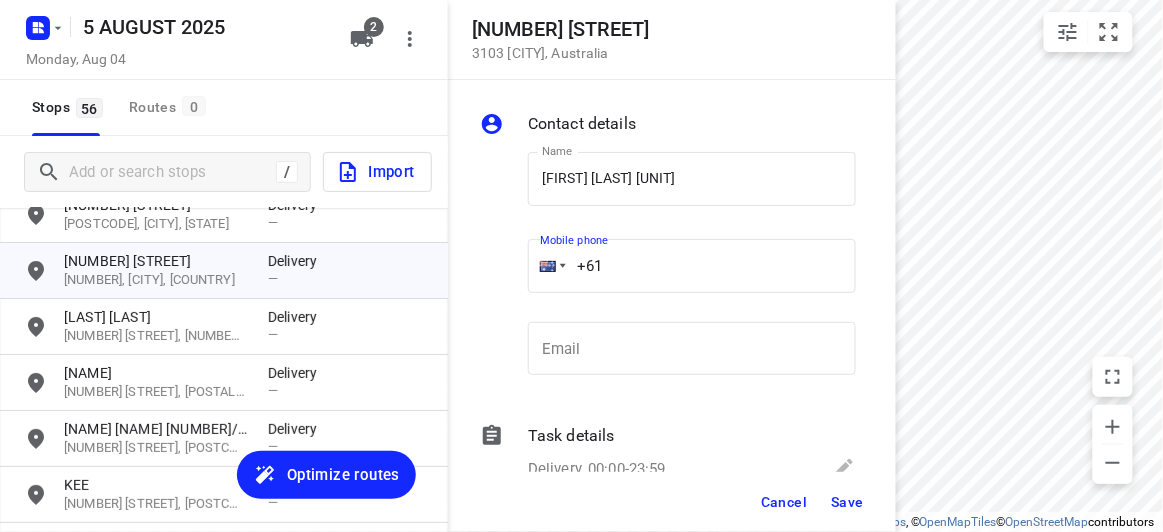 drag, startPoint x: 629, startPoint y: 269, endPoint x: 512, endPoint y: 281, distance: 117.61378 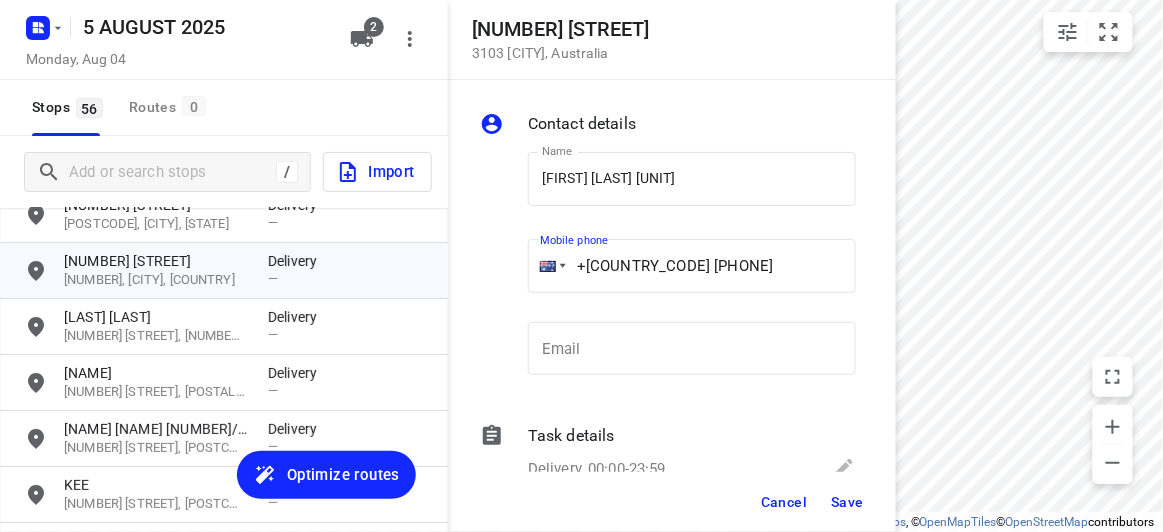 type on "+[COUNTRY_CODE] [PHONE]" 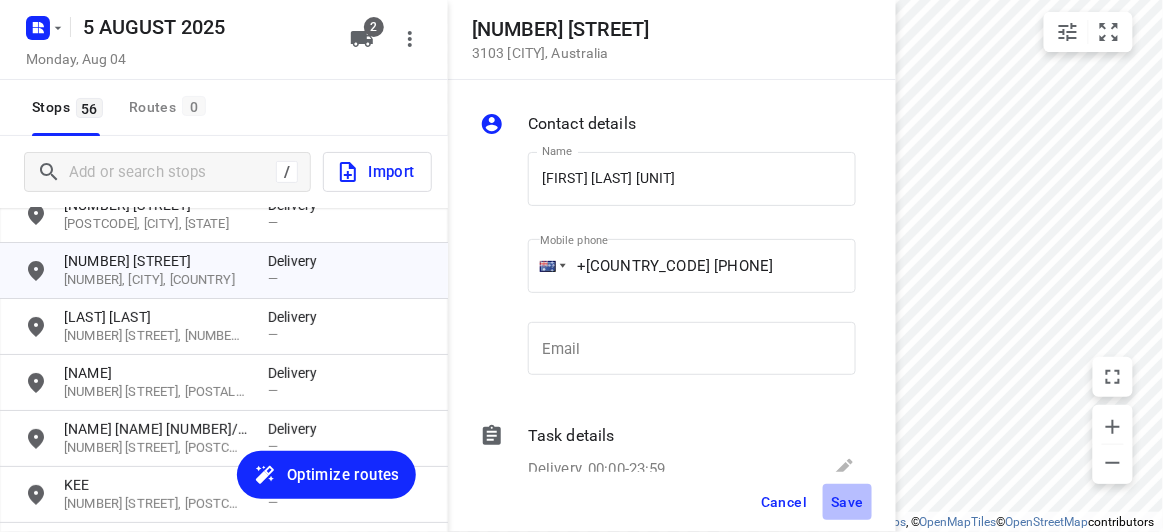 click on "Save" at bounding box center [847, 502] 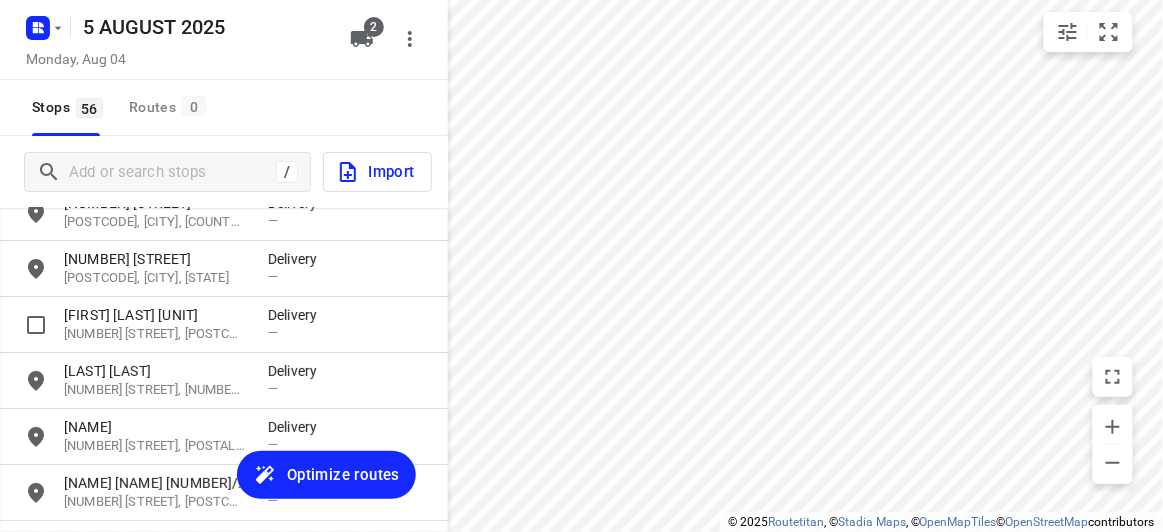 scroll, scrollTop: 1761, scrollLeft: 0, axis: vertical 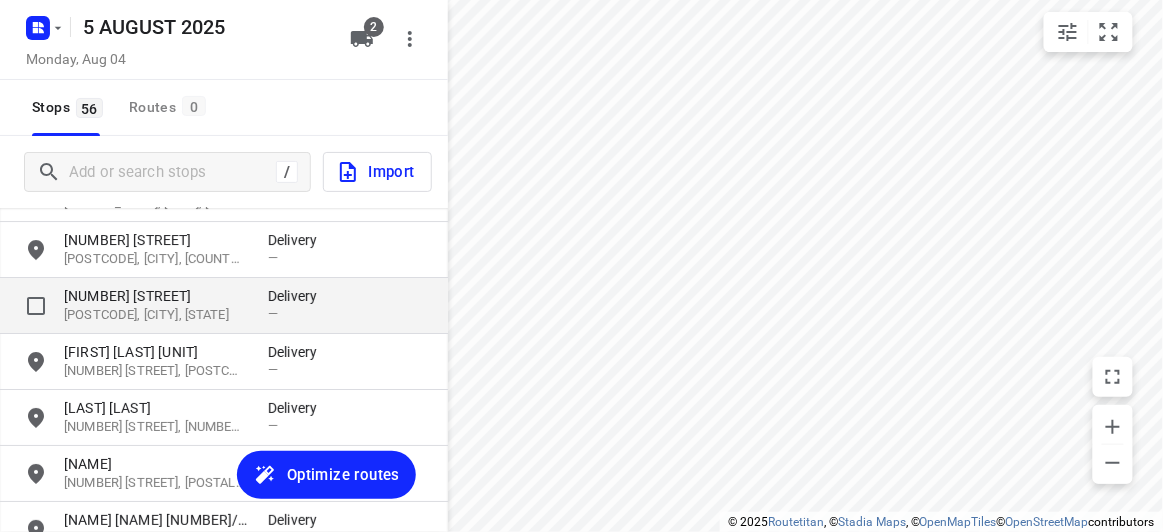 click on "[NUMBER] [STREET] [POSTCODE], [CITY], [STATE] Delivery —" at bounding box center [224, 306] 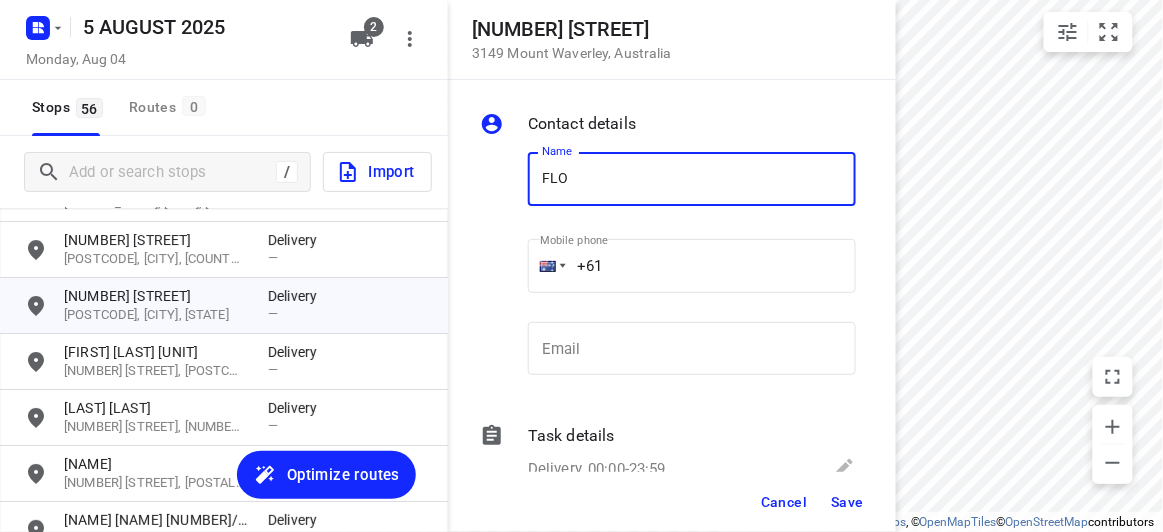 type on "[FIRST] [LAST] [UNIT]" 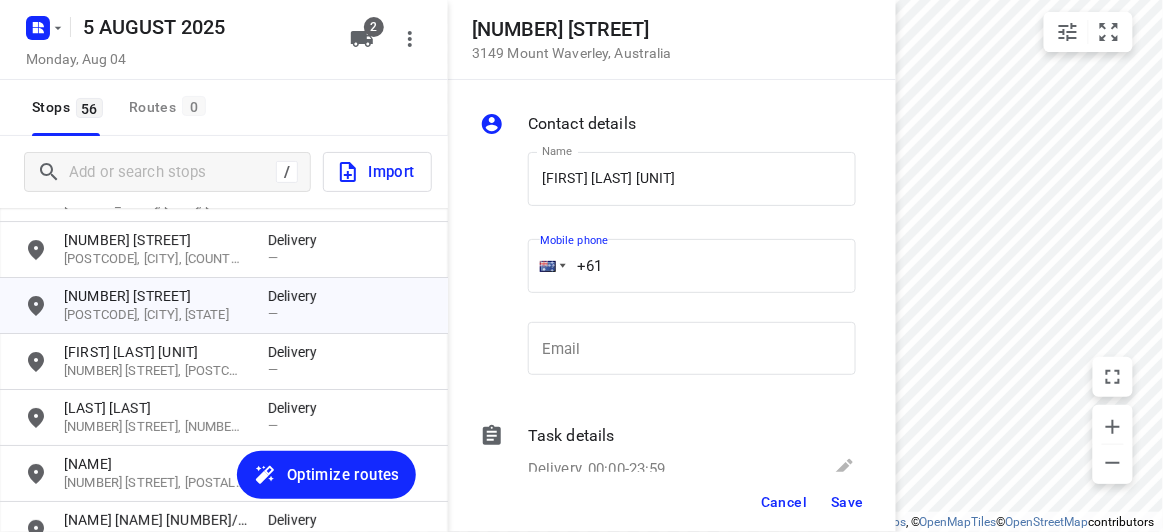 drag, startPoint x: 604, startPoint y: 277, endPoint x: 535, endPoint y: 285, distance: 69.46222 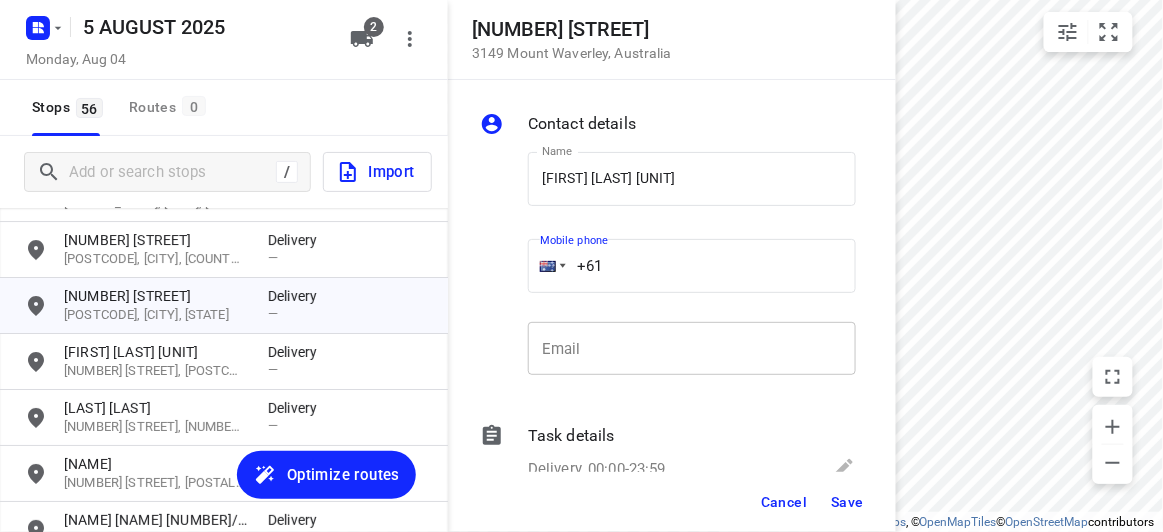paste on "468493238" 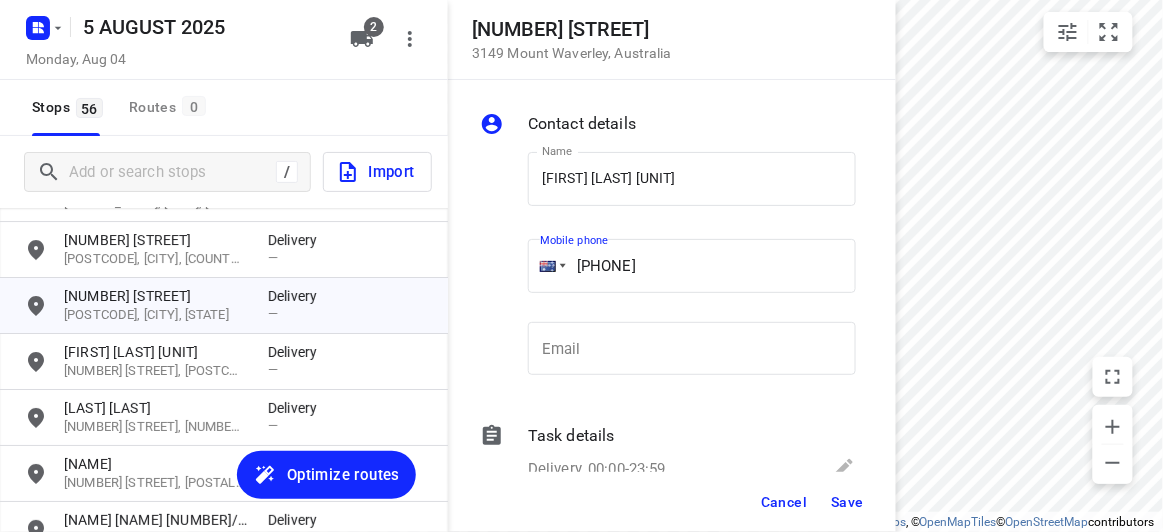 type on "[PHONE]" 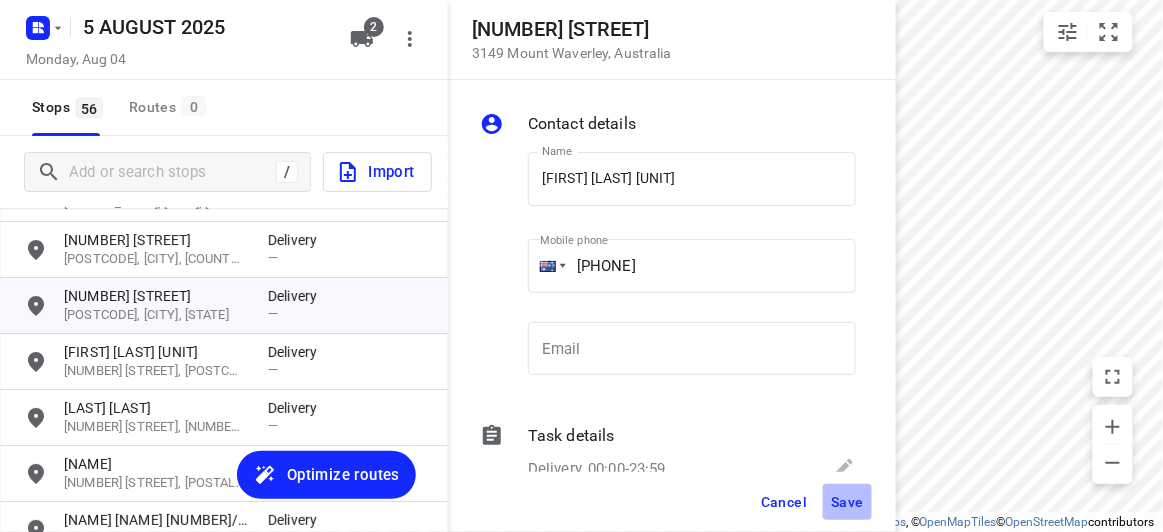 click on "Save" at bounding box center [847, 502] 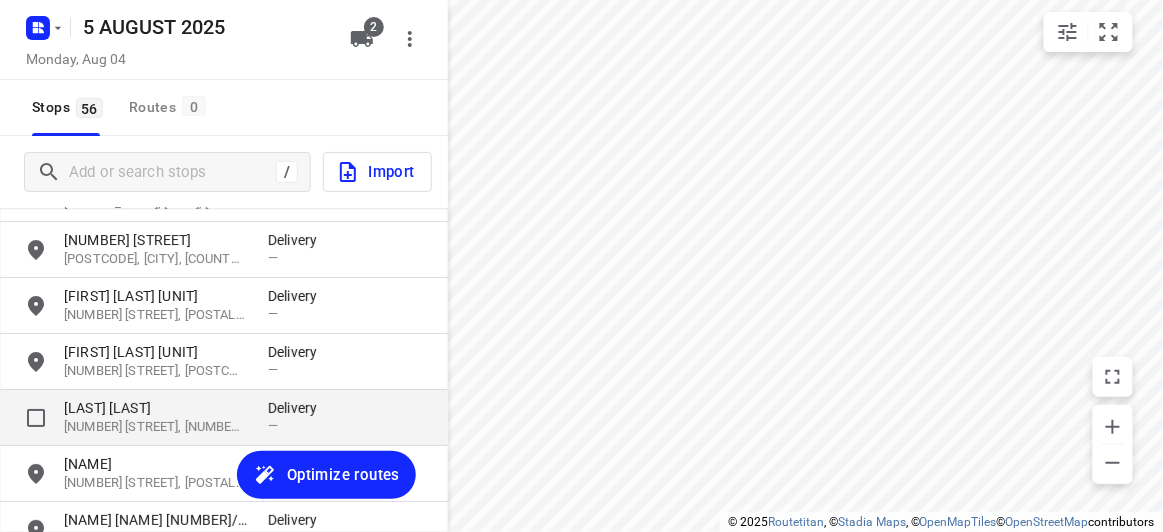 scroll, scrollTop: 1670, scrollLeft: 0, axis: vertical 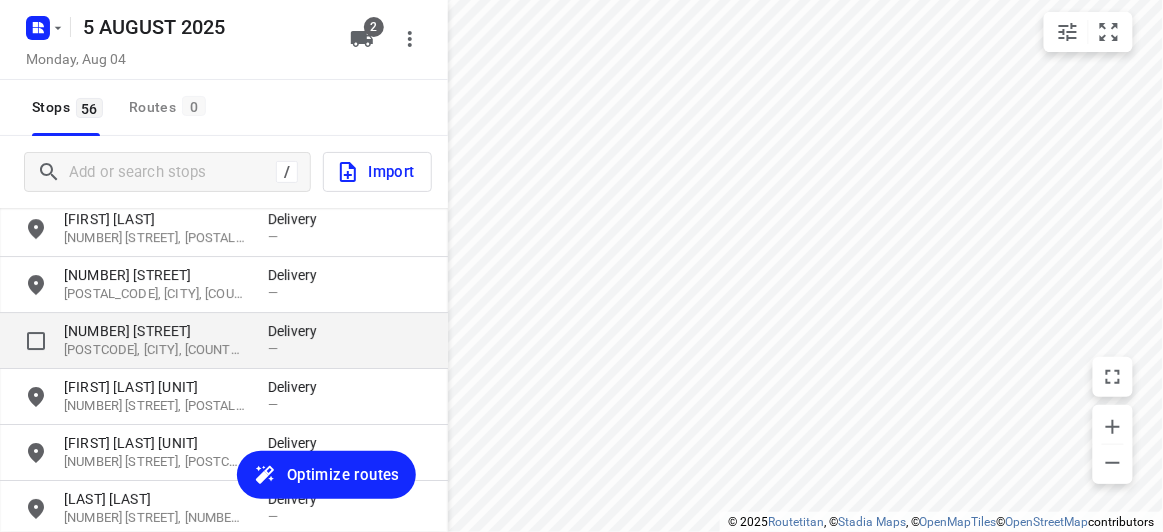 click on "[NUMBER] [STREET]" at bounding box center (156, 331) 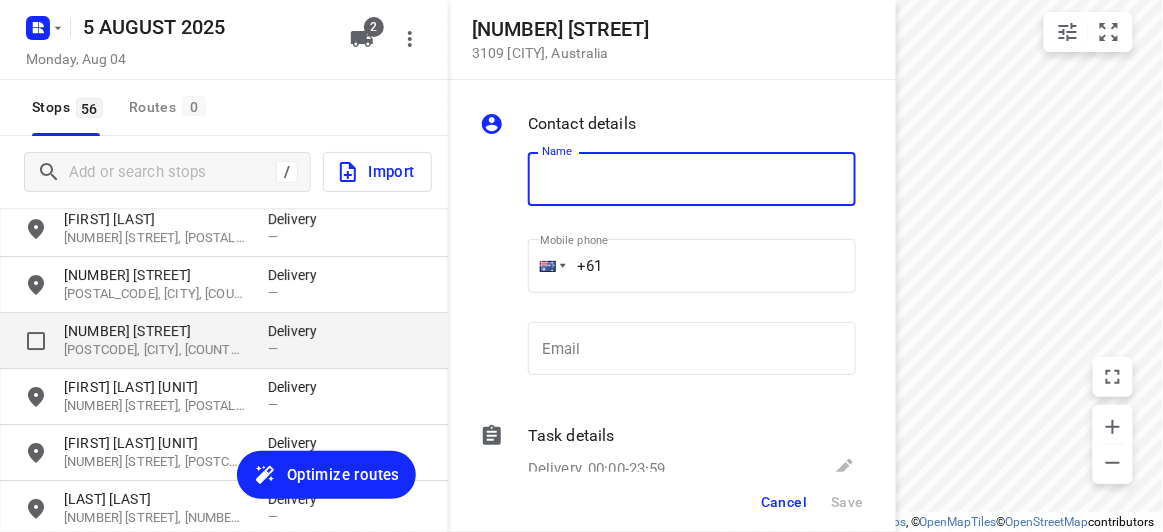 type on "K" 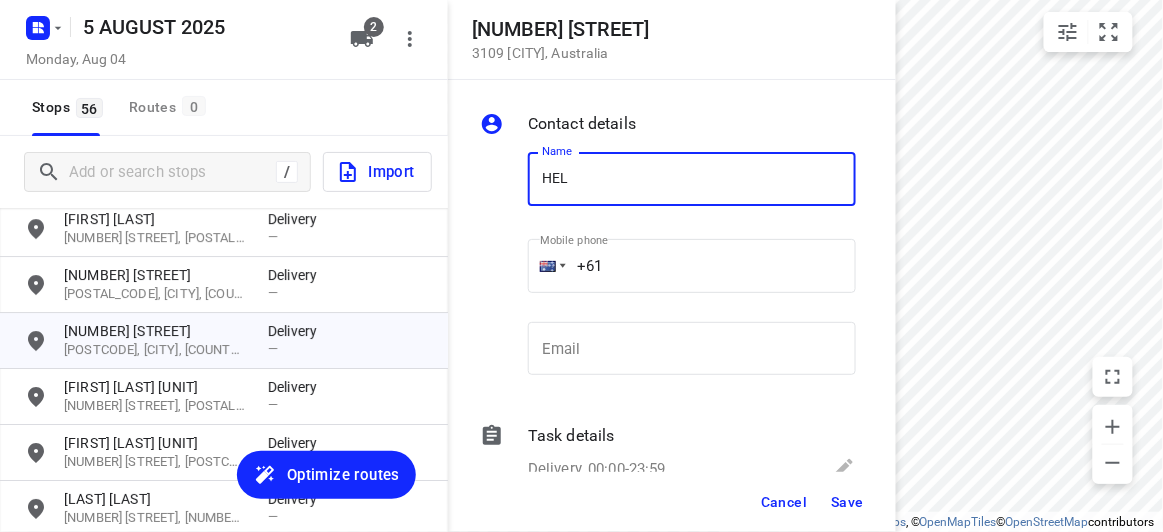 type on "[NAME] [NUMBER]/[NUMBER]" 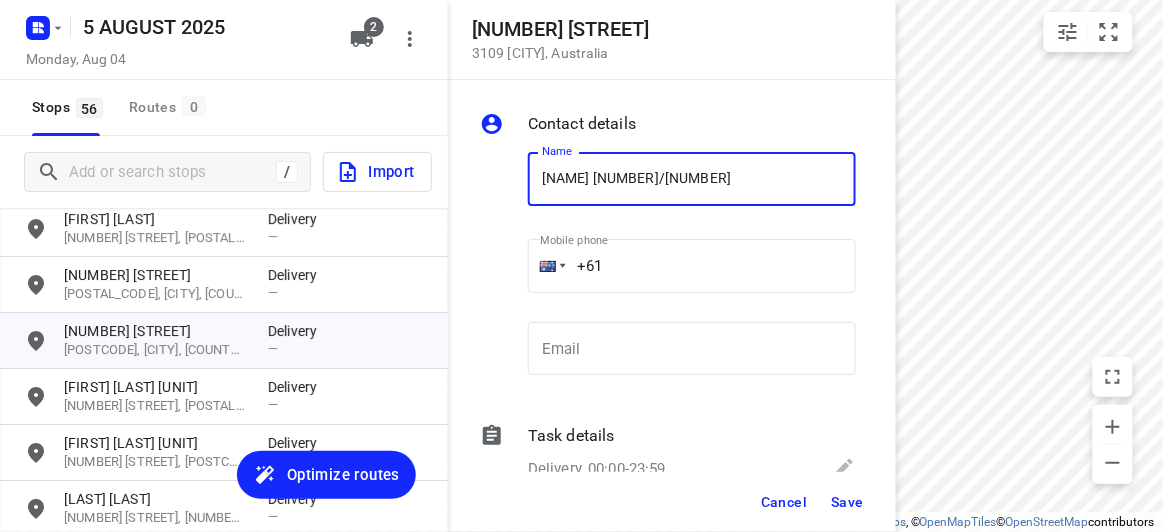 click on "+61" at bounding box center [692, 266] 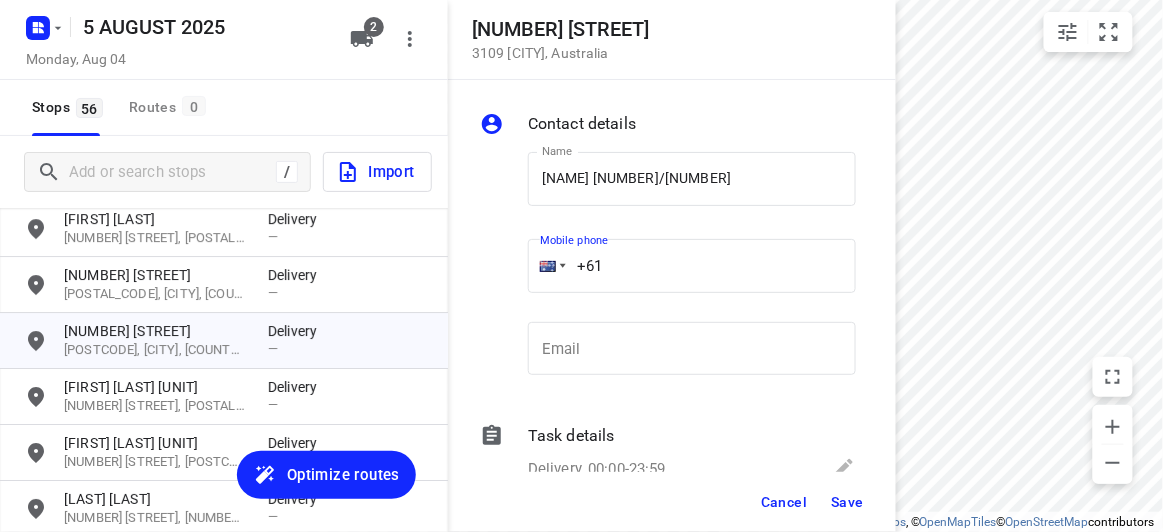 paste on "[NUMBER]" 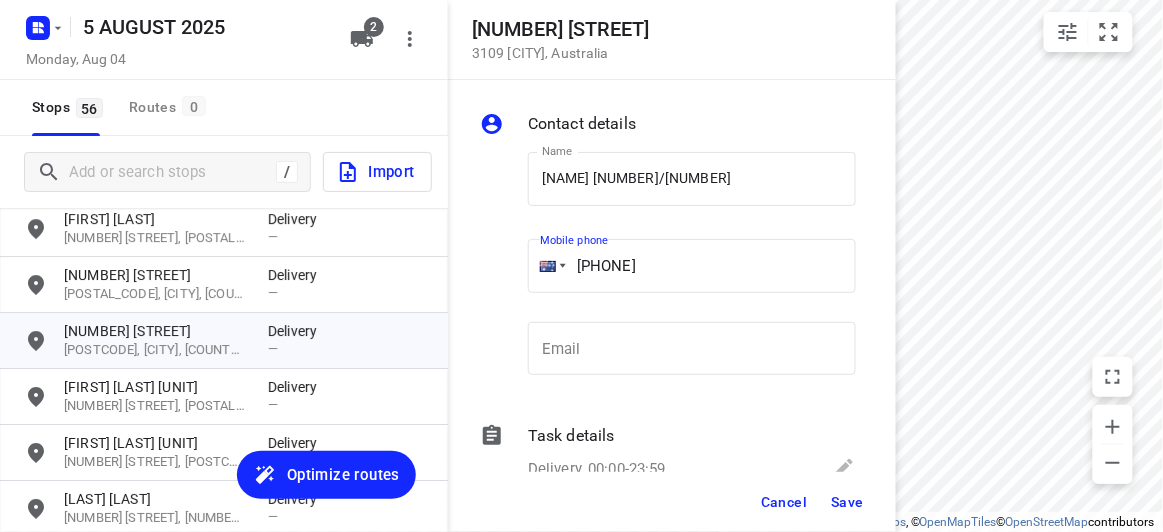 type on "[PHONE]" 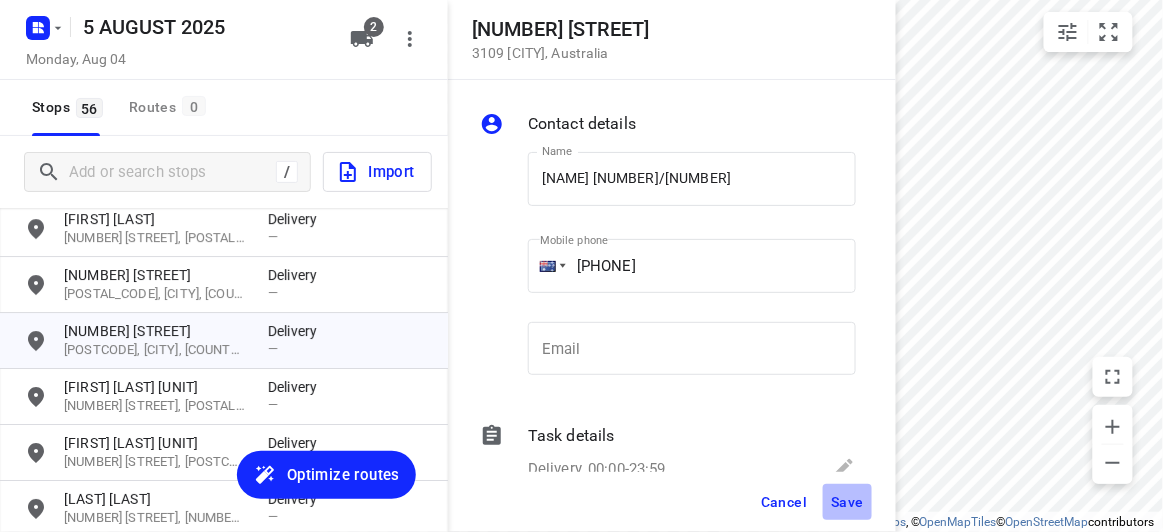 click on "Save" at bounding box center [847, 502] 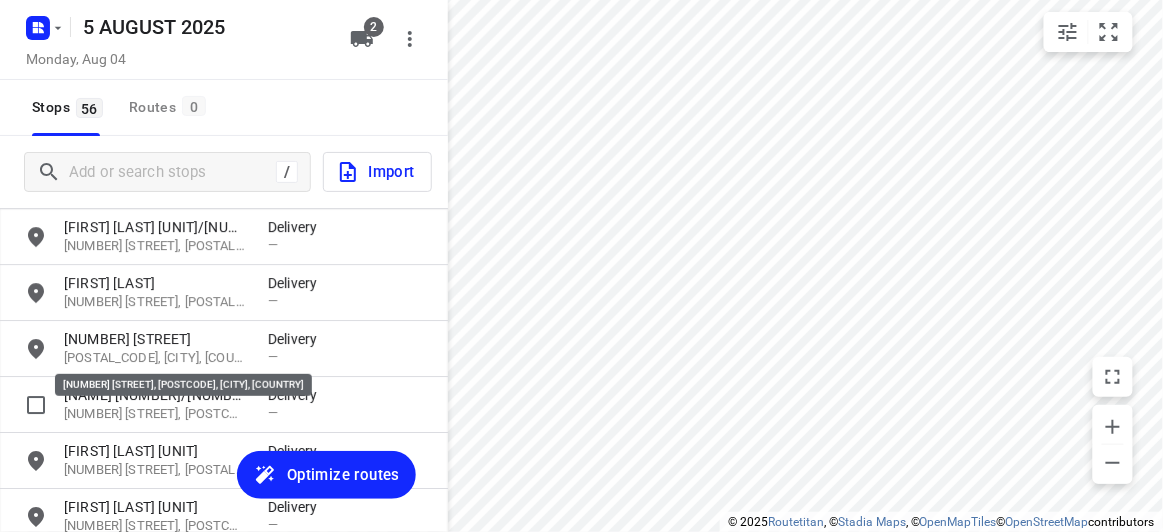 scroll, scrollTop: 1579, scrollLeft: 0, axis: vertical 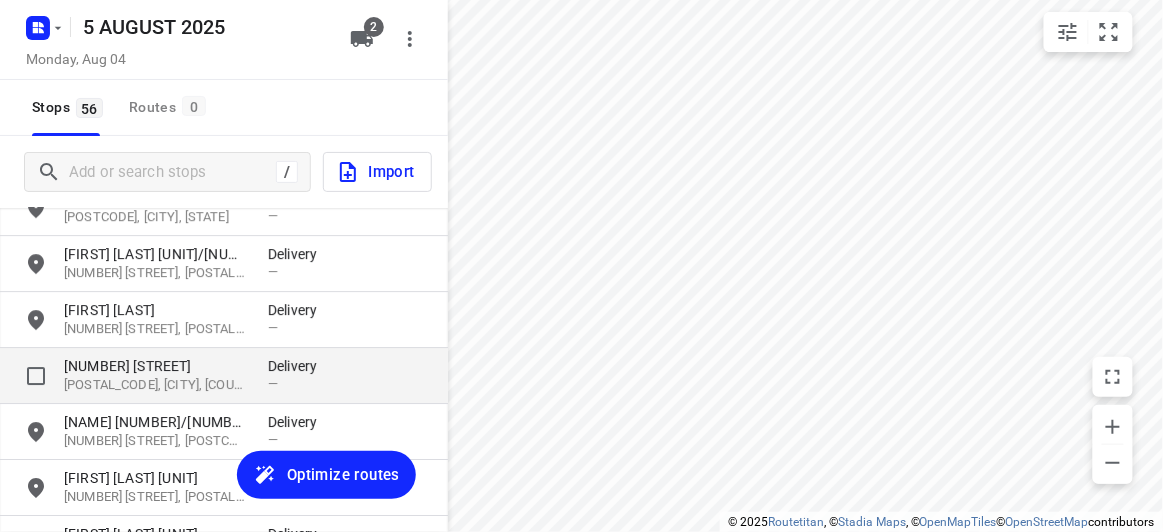 click on "[NUMBER] [STREET]" at bounding box center [156, 366] 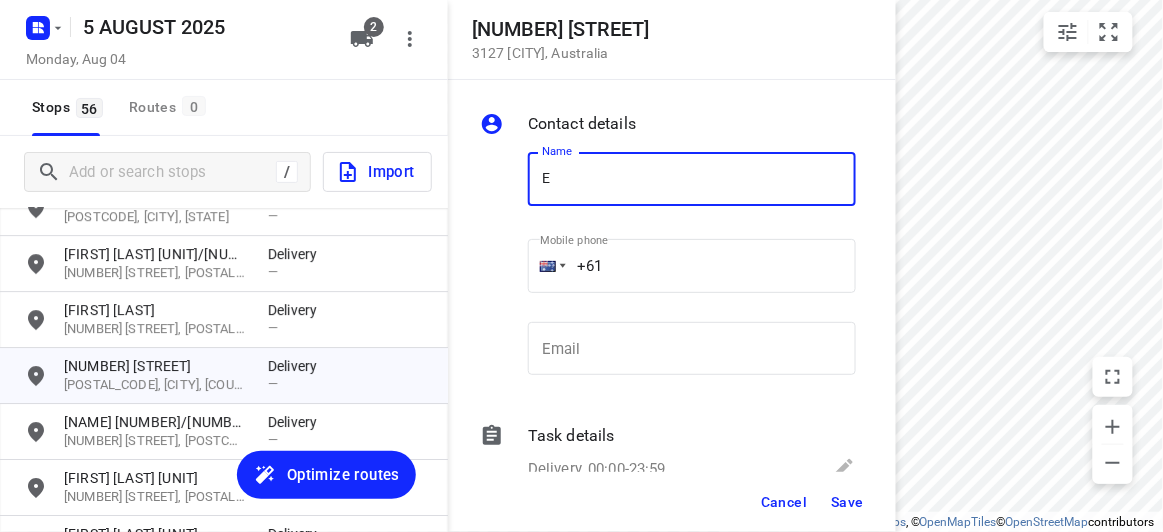 type on "[NAME]" 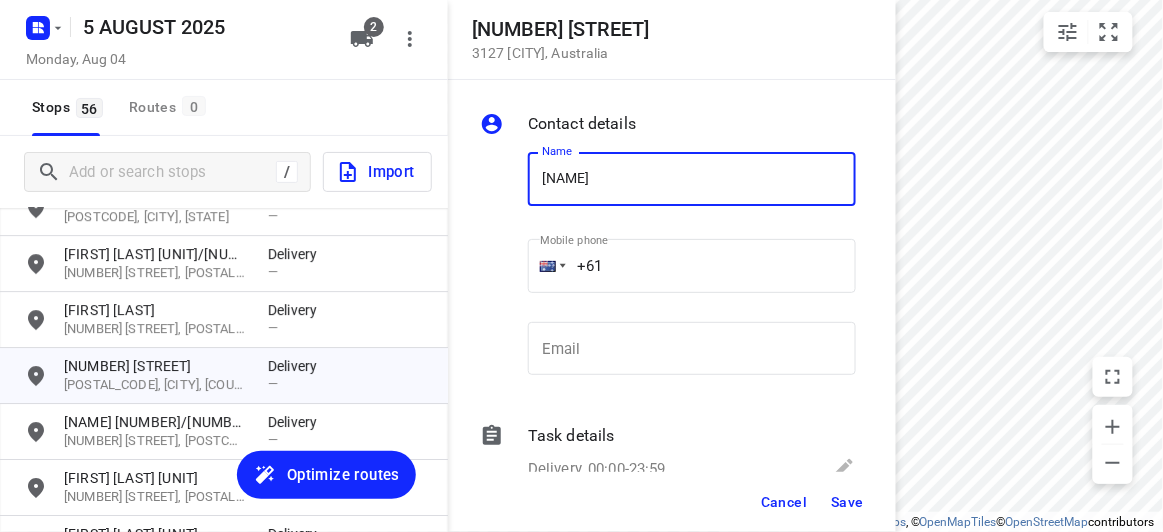 drag, startPoint x: 521, startPoint y: 262, endPoint x: 467, endPoint y: 262, distance: 54 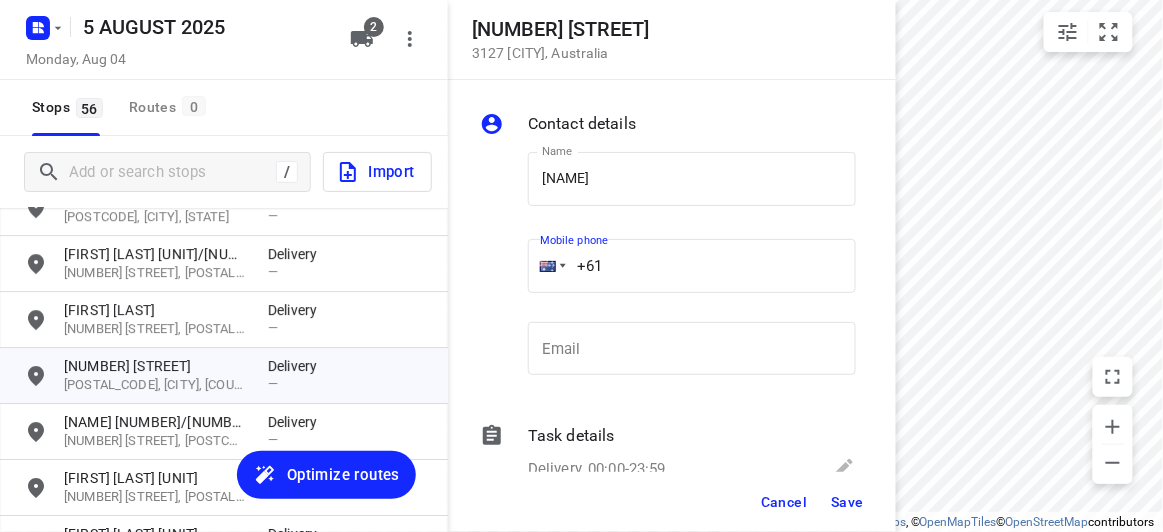 drag, startPoint x: 523, startPoint y: 257, endPoint x: 478, endPoint y: 271, distance: 47.127487 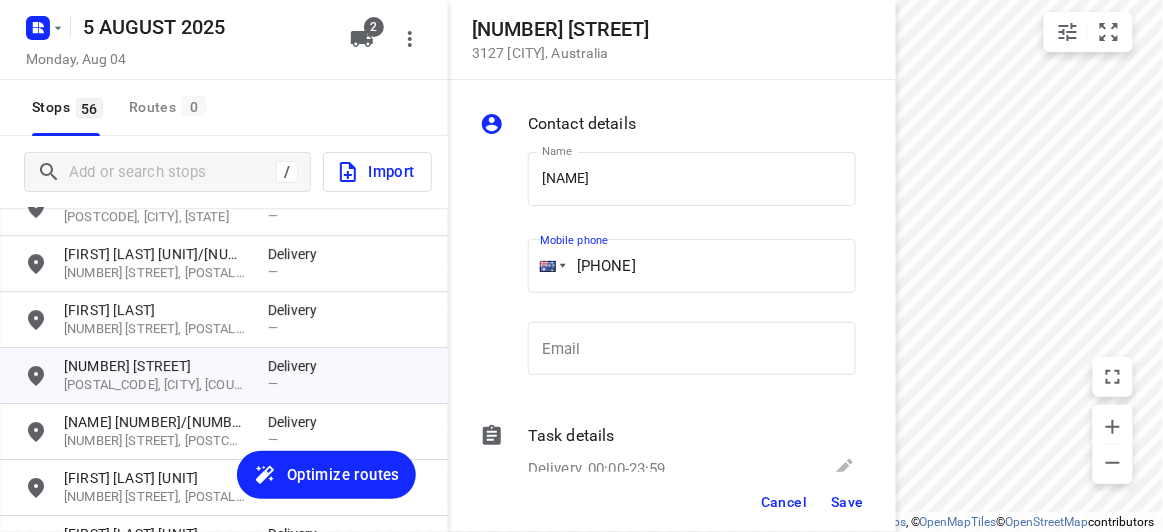 type on "[PHONE]" 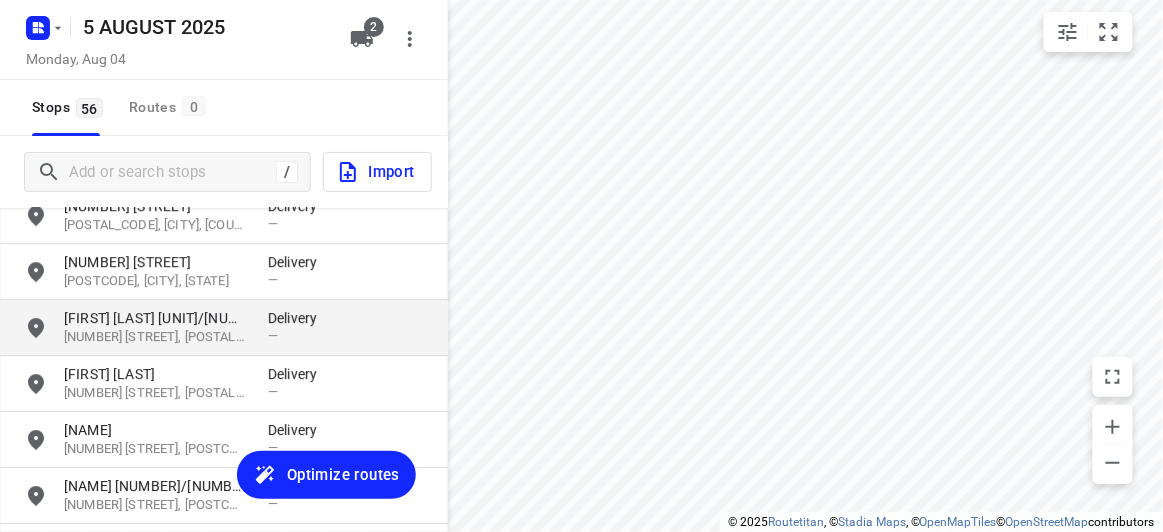 scroll, scrollTop: 1488, scrollLeft: 0, axis: vertical 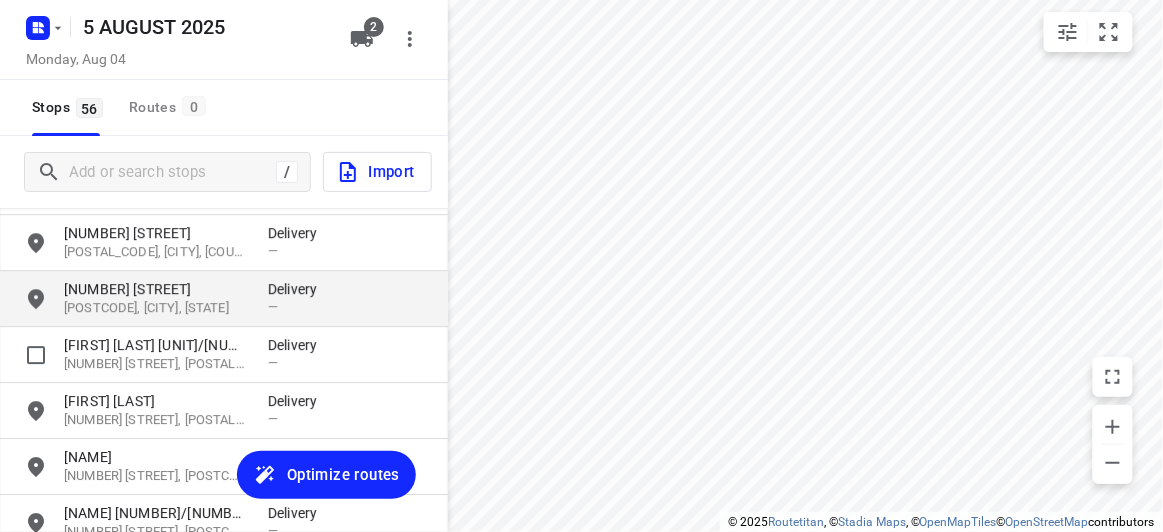 click on "[POSTCODE], [CITY], [STATE]" at bounding box center (156, 308) 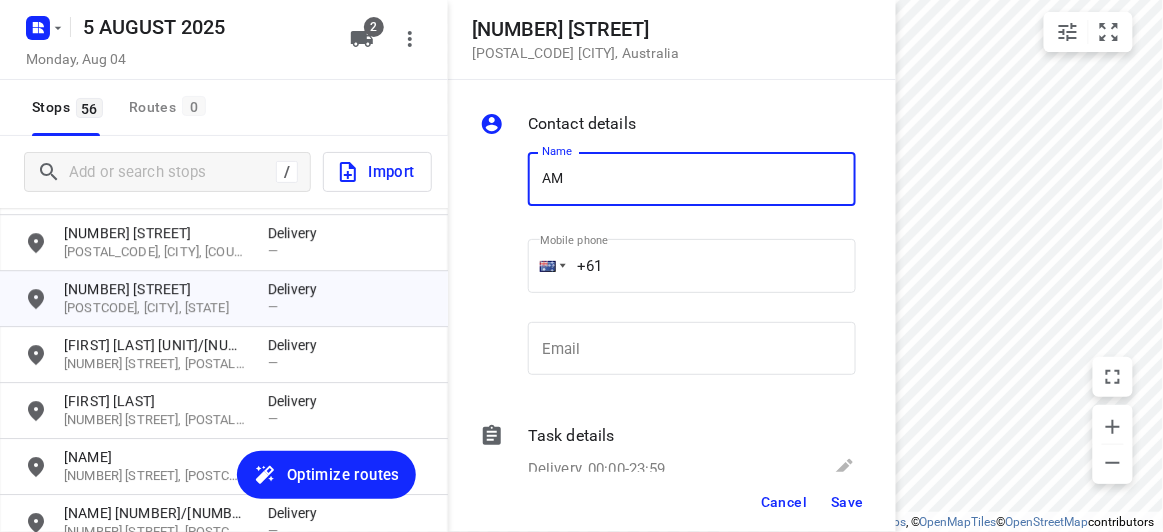 type on "[FIRST] [LAST]" 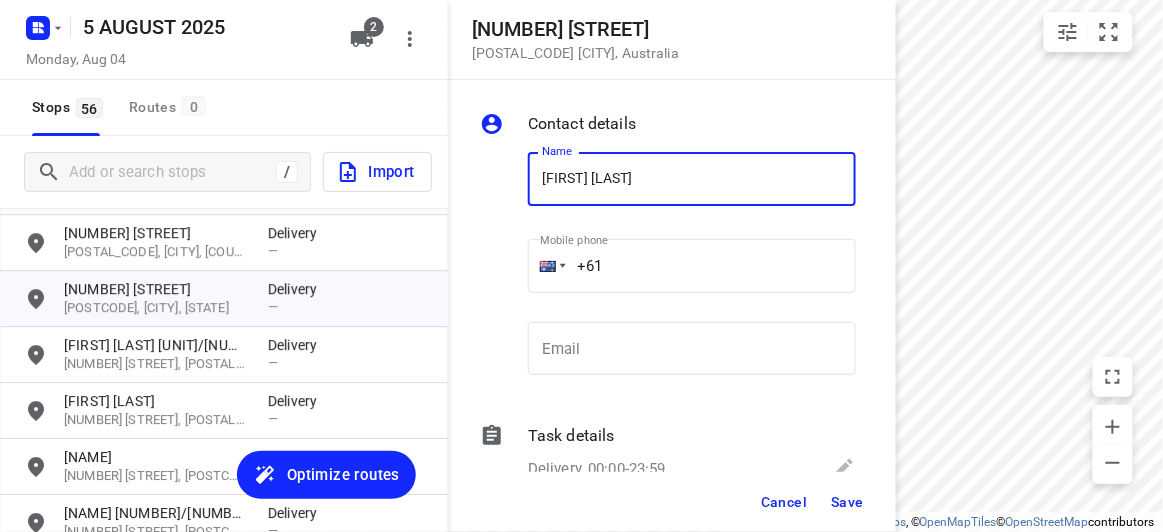 drag, startPoint x: 566, startPoint y: 292, endPoint x: 509, endPoint y: 292, distance: 57 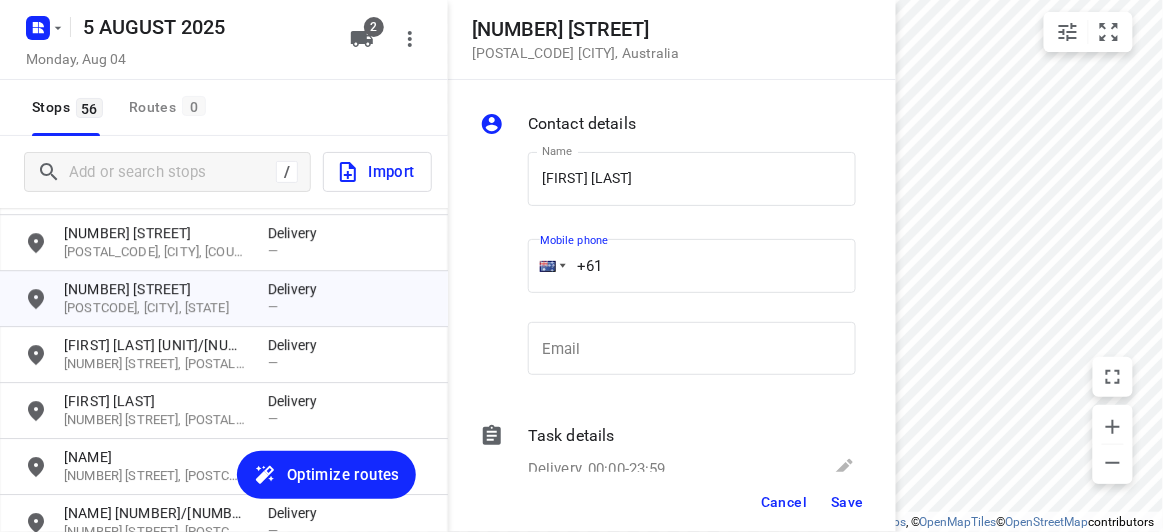paste on "421906306" 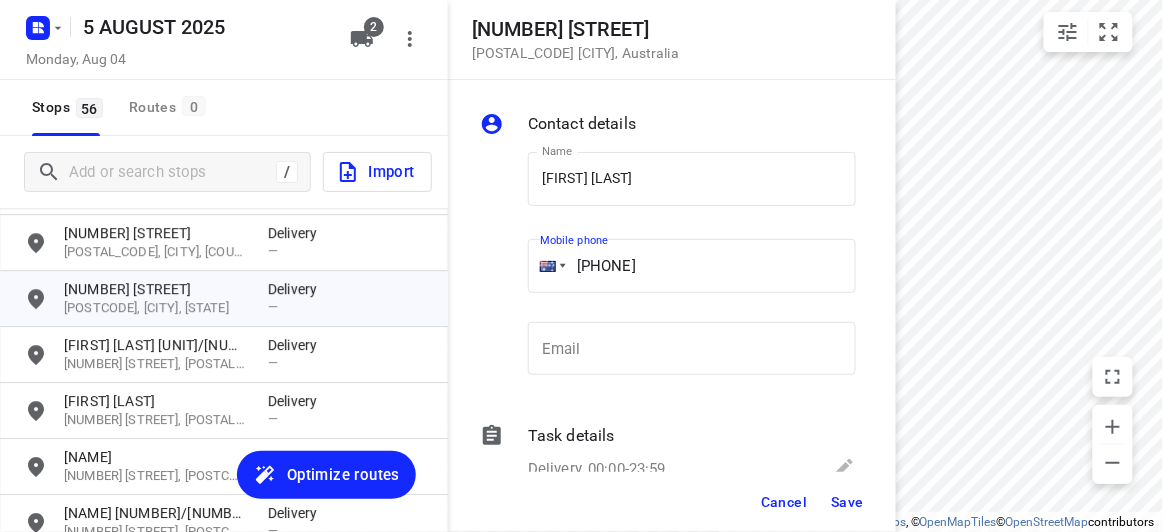 type on "[PHONE]" 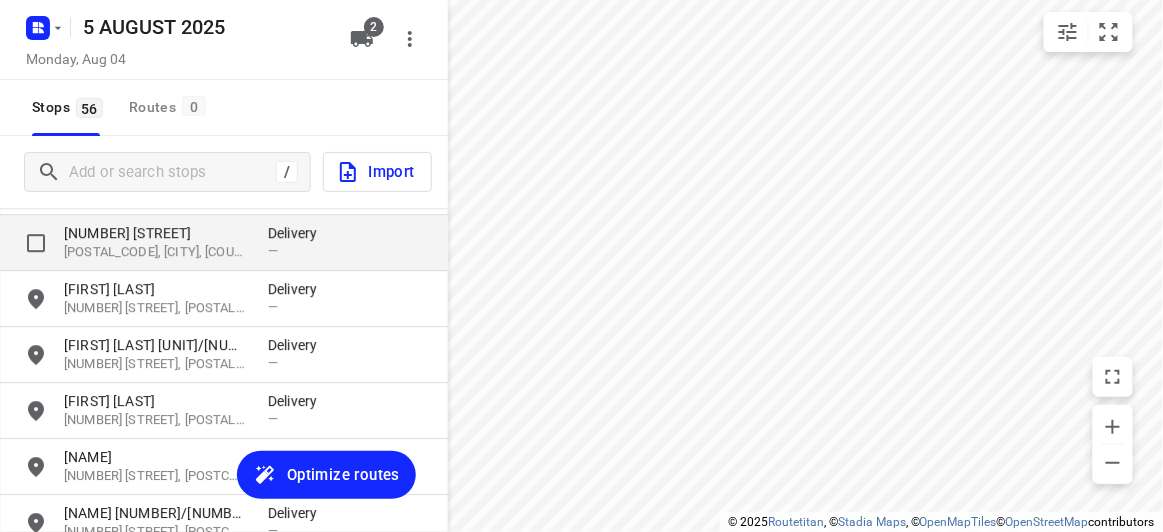 drag, startPoint x: 138, startPoint y: 262, endPoint x: 128, endPoint y: 263, distance: 10.049875 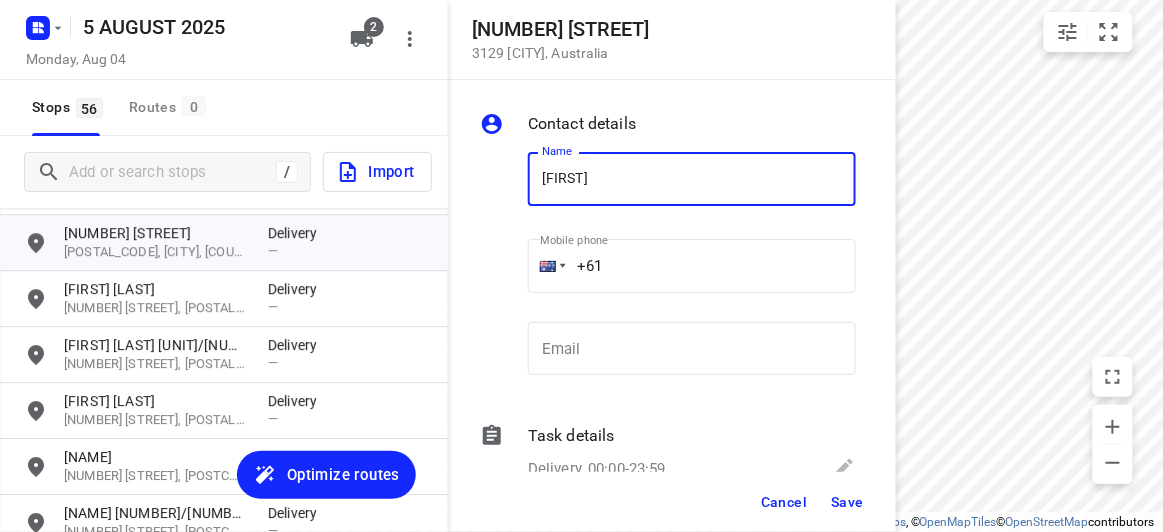 type on "[NAME]" 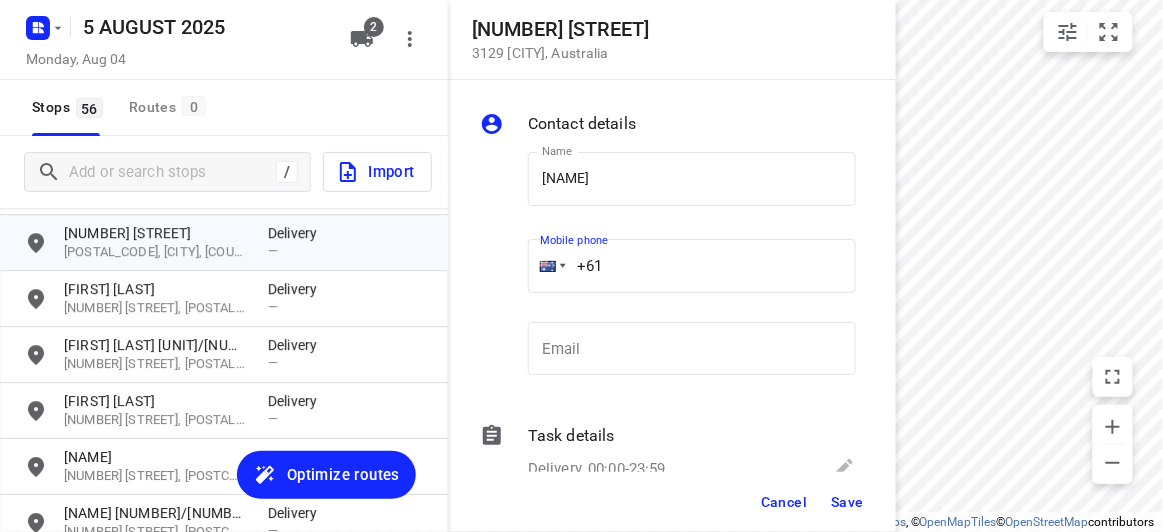 drag, startPoint x: 580, startPoint y: 264, endPoint x: 546, endPoint y: 271, distance: 34.713108 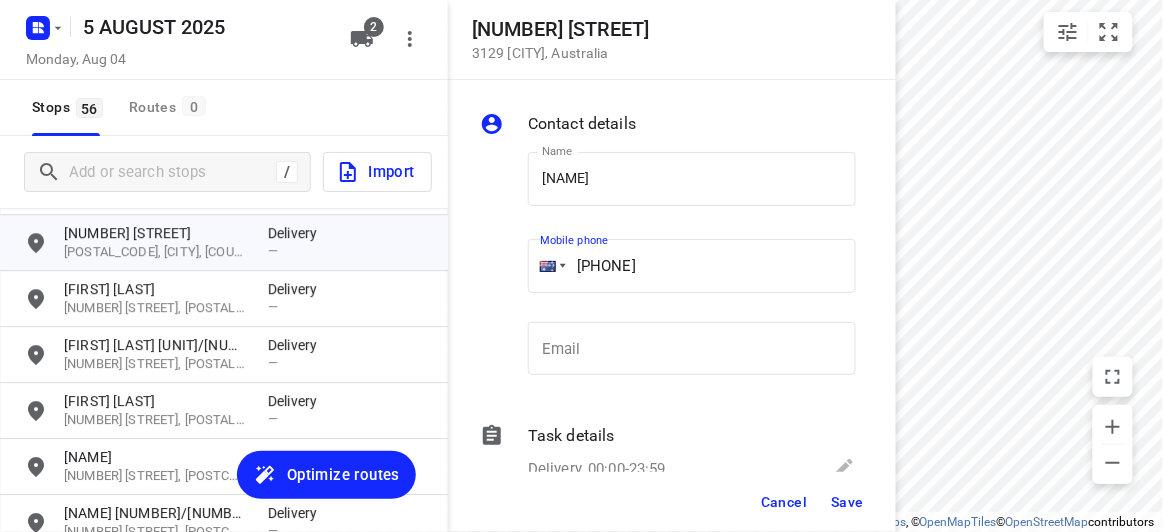type on "[PHONE]" 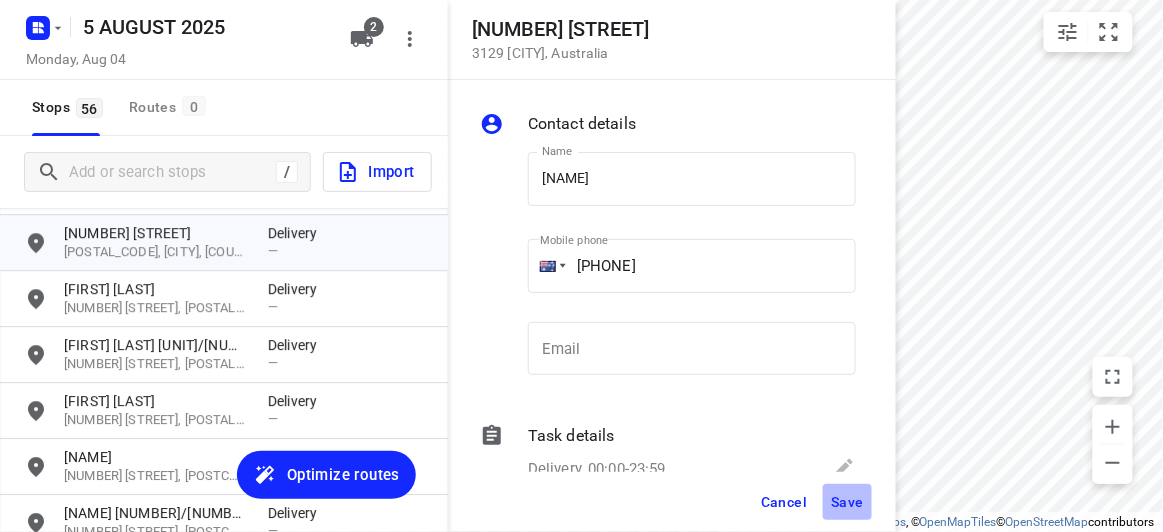 click on "Save" at bounding box center [847, 502] 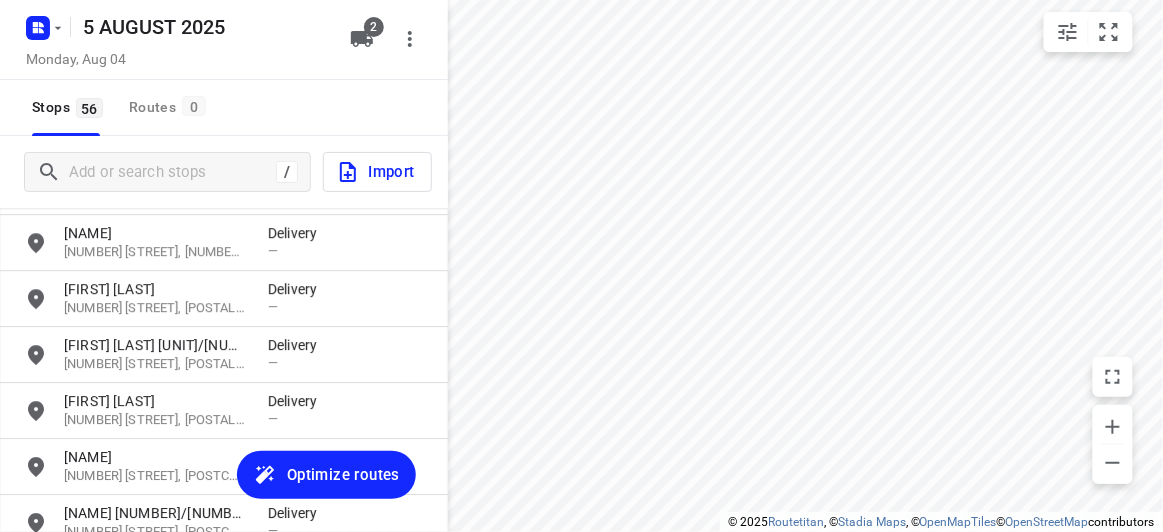 scroll, scrollTop: 1306, scrollLeft: 0, axis: vertical 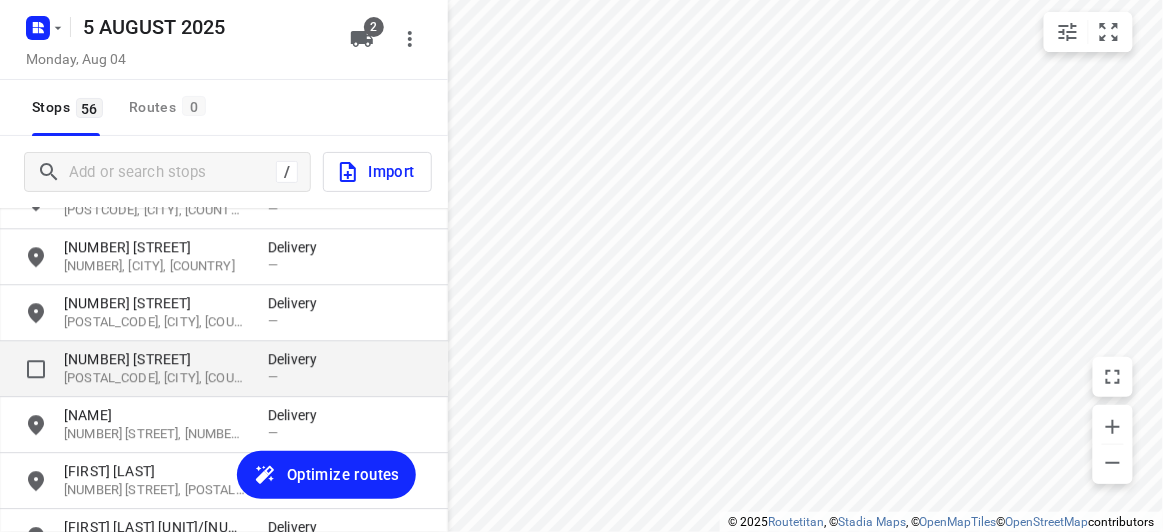 click on "[NUMBER] [STREET] [NUMBER], [CITY], [COUNTRY] Delivery —" at bounding box center (224, 369) 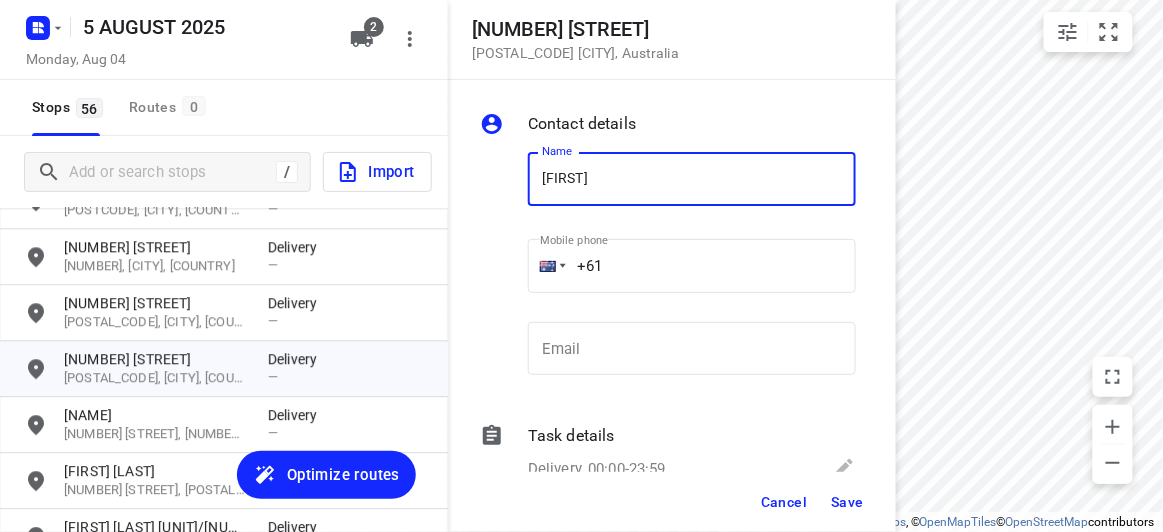 type on "[FIRST]" 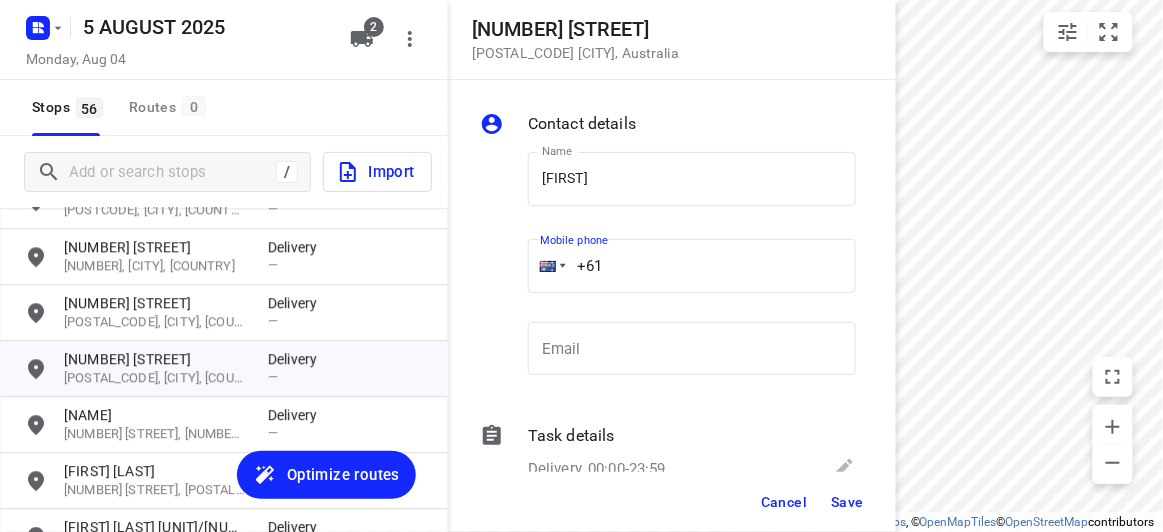 paste on "411744476" 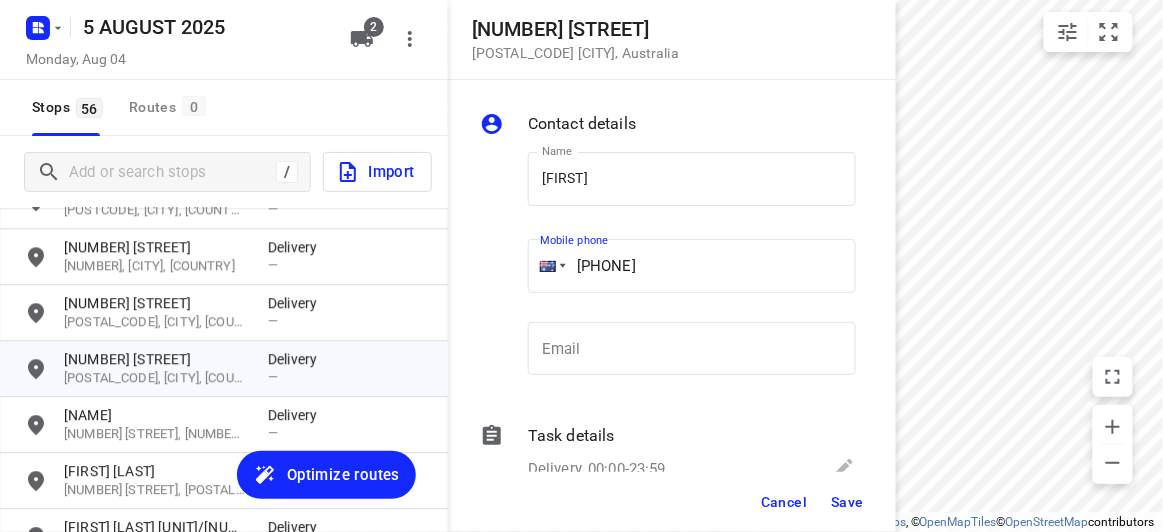 type on "[PHONE]" 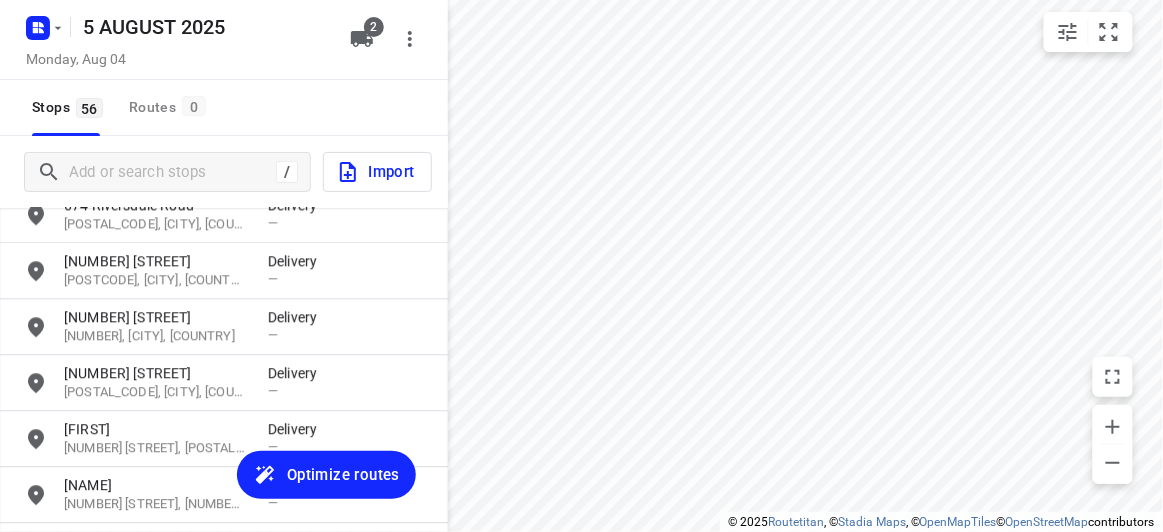scroll, scrollTop: 1215, scrollLeft: 0, axis: vertical 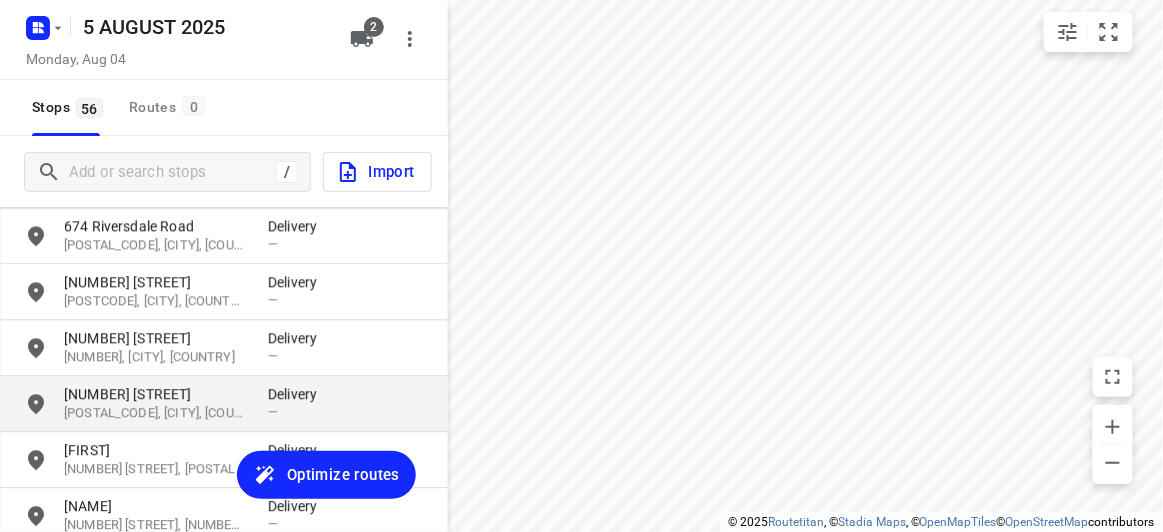 click on "[NUMBER] [STREET]" at bounding box center (156, 394) 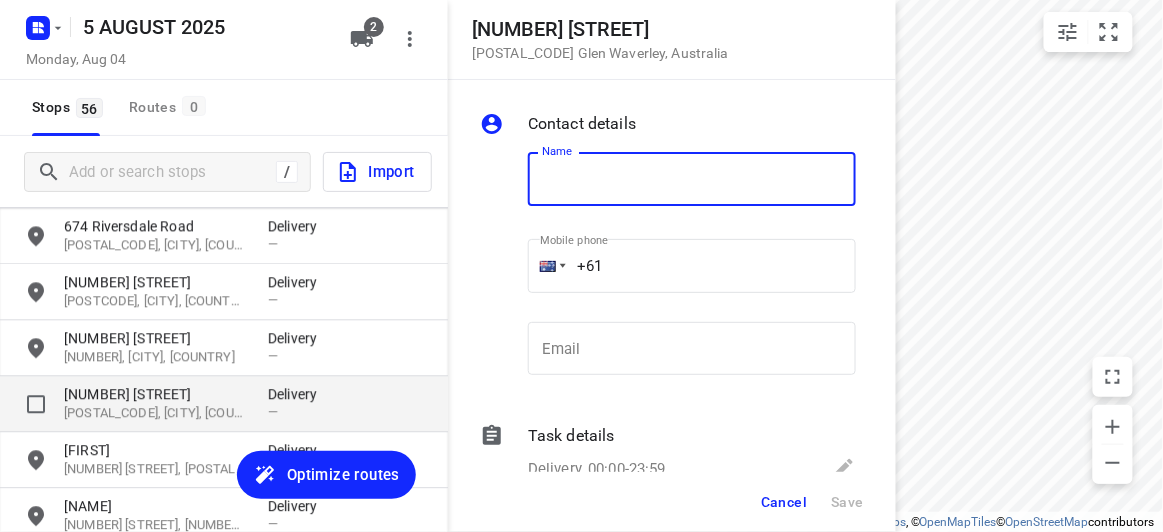 type on "J" 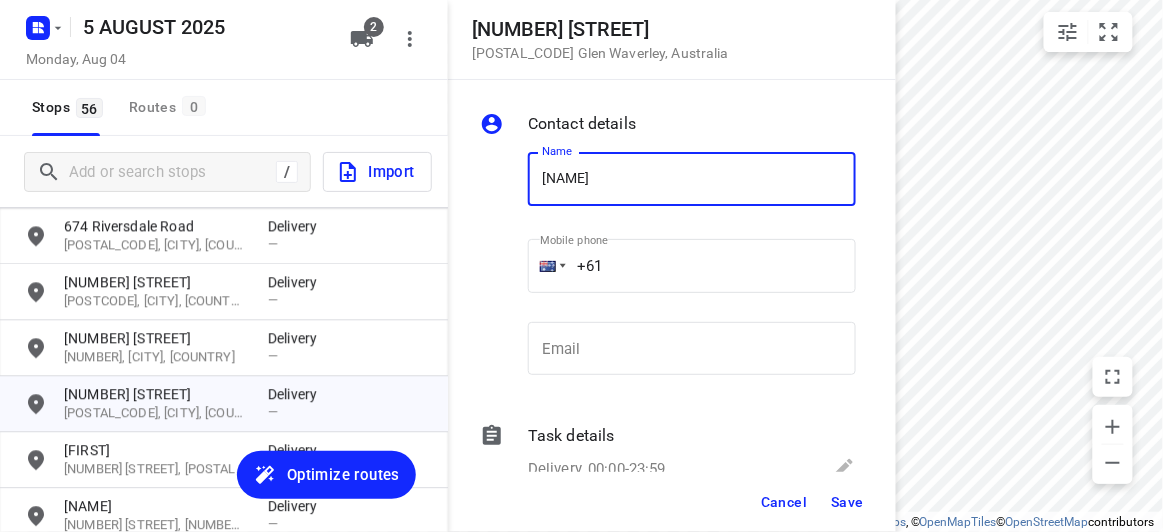 type on "[FIRST] [LAST]" 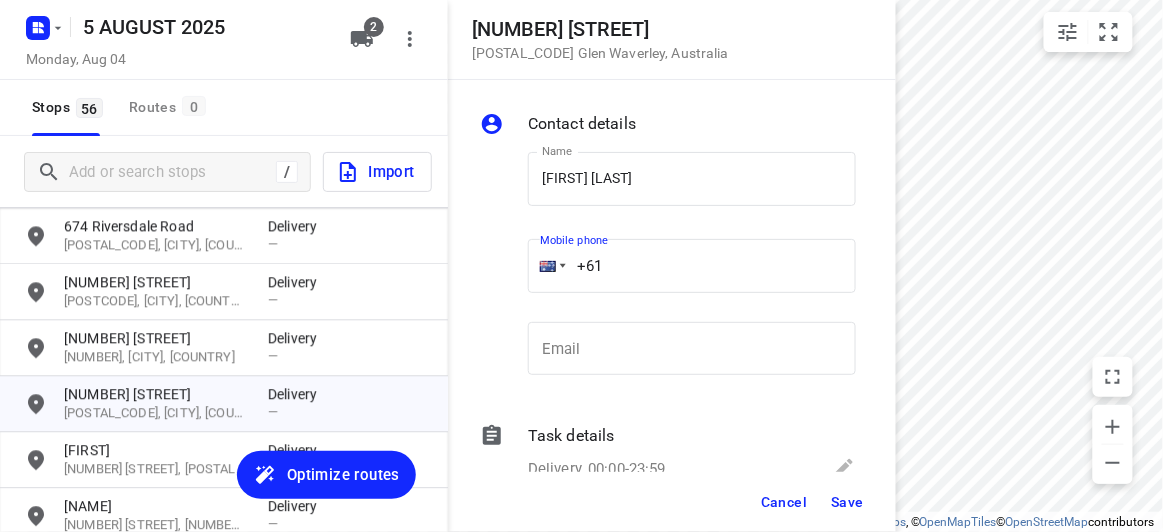drag, startPoint x: 603, startPoint y: 265, endPoint x: 508, endPoint y: 269, distance: 95.084175 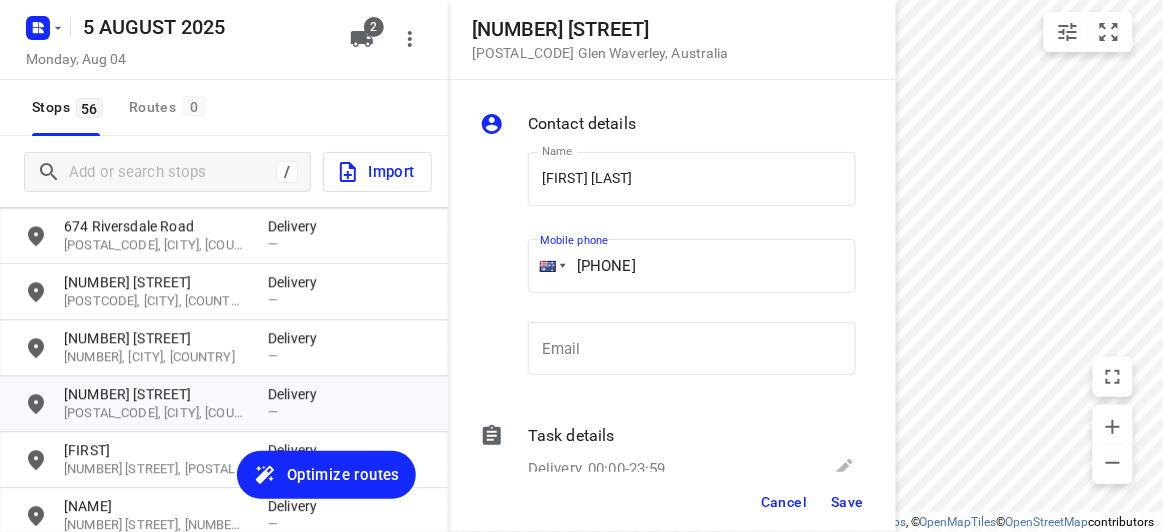 type on "[PHONE]" 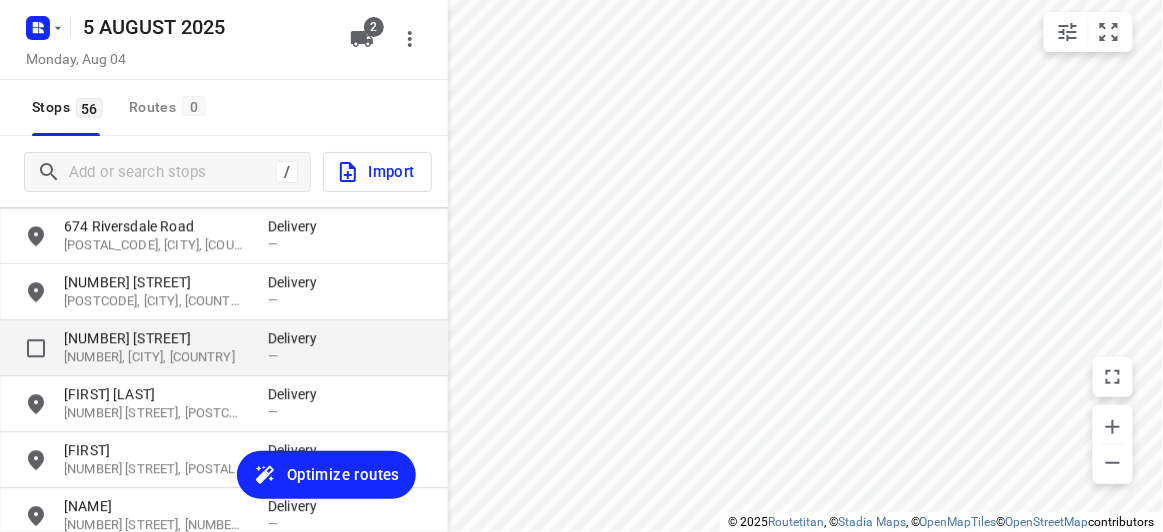 click on "[NUMBER] [STREET]" at bounding box center [156, 338] 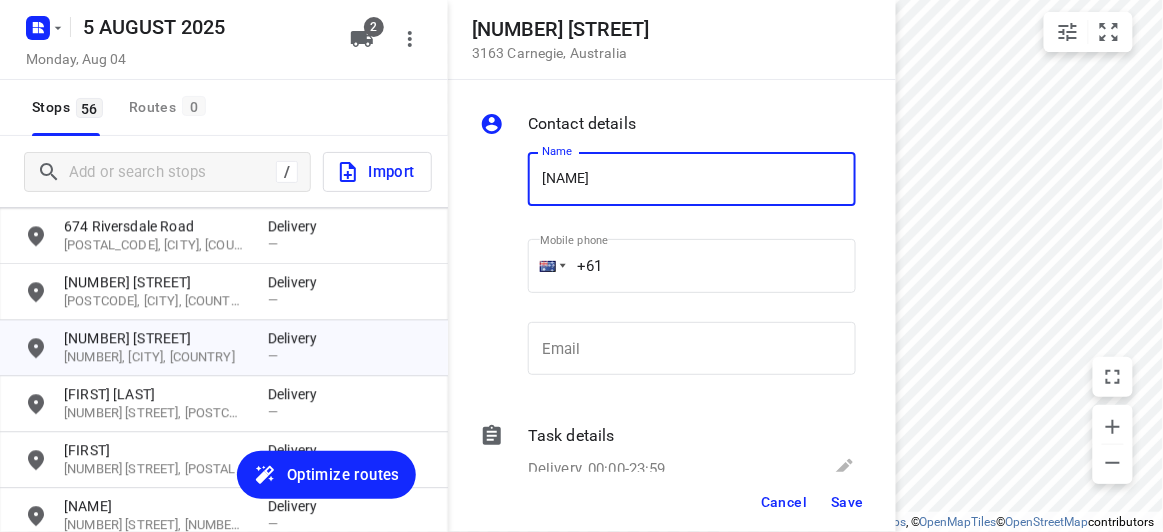 type on "[NAME] [NUMBER]/[NUMBER]" 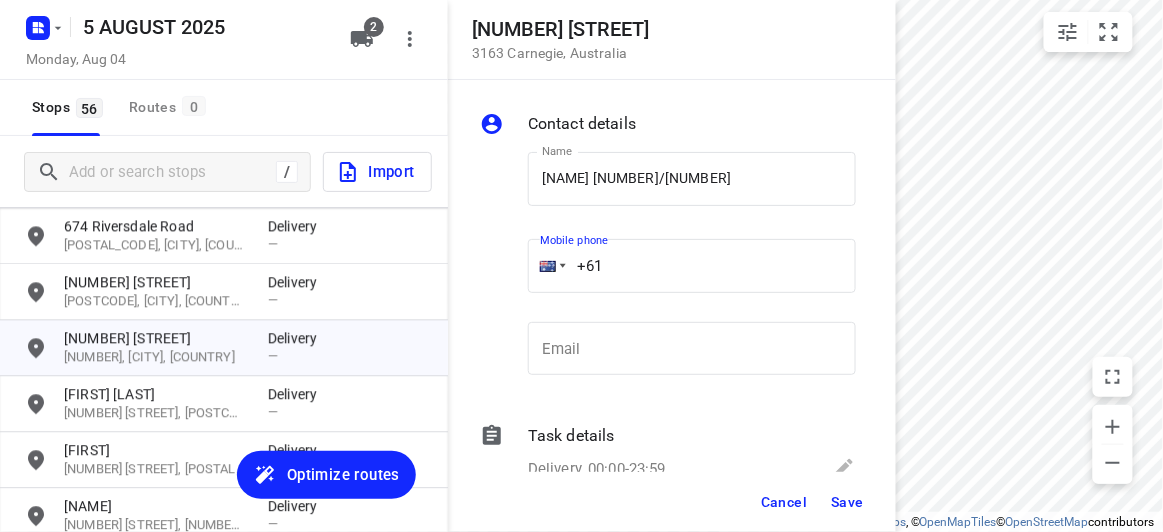 drag, startPoint x: 655, startPoint y: 256, endPoint x: 529, endPoint y: 254, distance: 126.01587 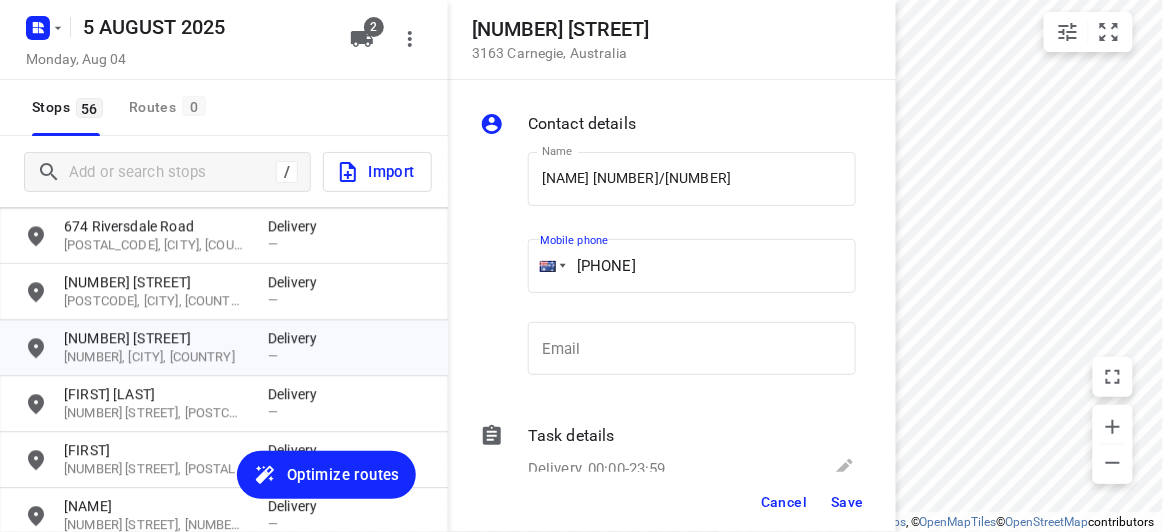 type on "[PHONE]" 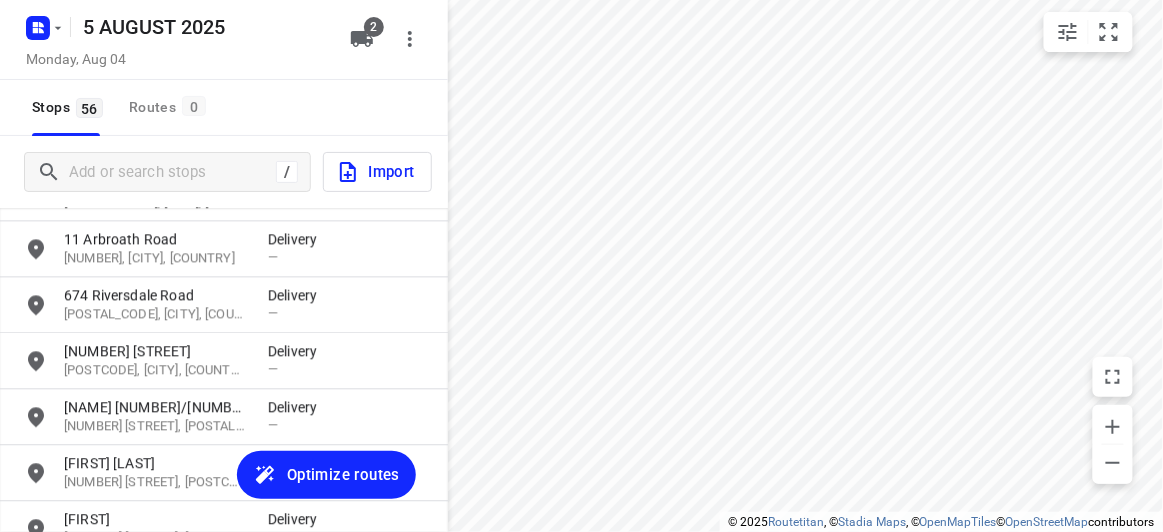 scroll, scrollTop: 1124, scrollLeft: 0, axis: vertical 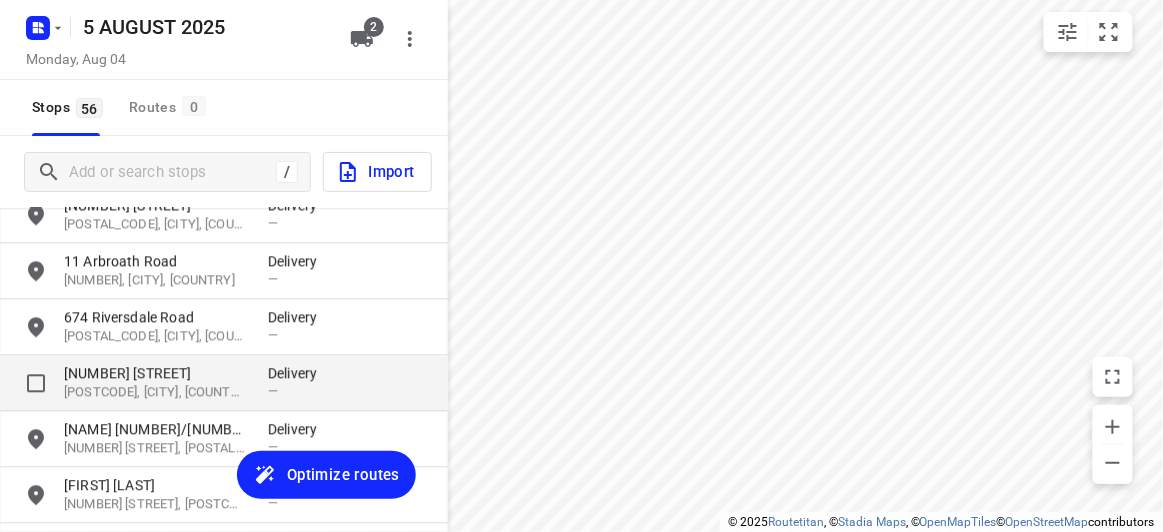 click on "[NUMBER] [STREET] [POSTAL_CODE], [CITY], [COUNTRY]" at bounding box center (224, 383) 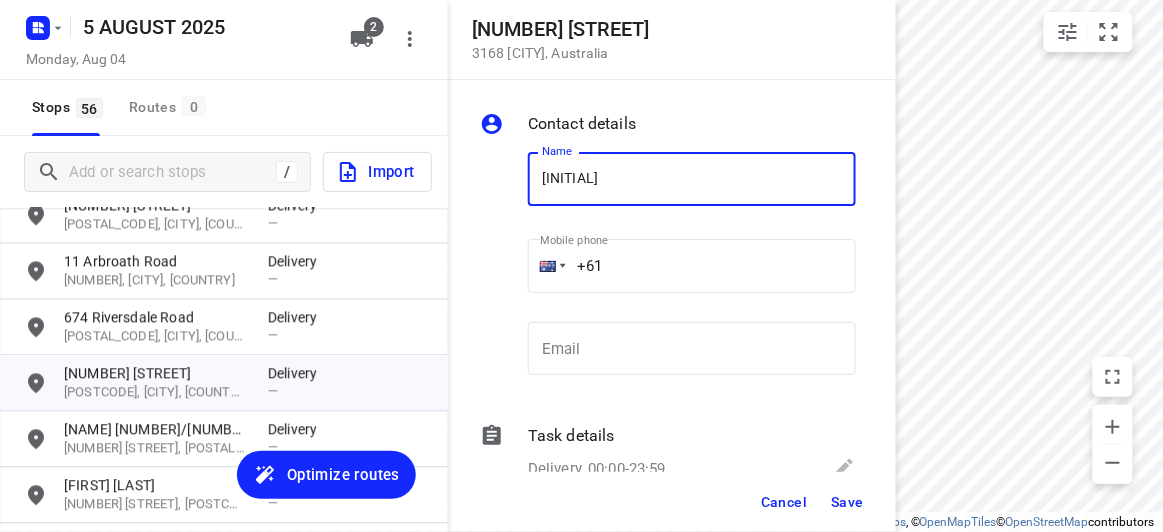 type on "[NAME]" 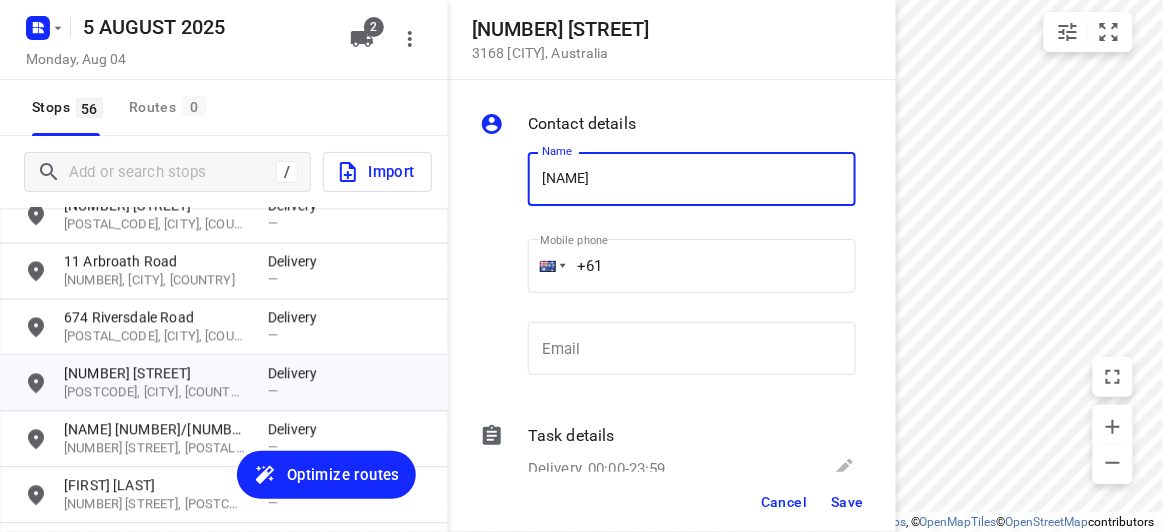 click on "+61" at bounding box center (692, 266) 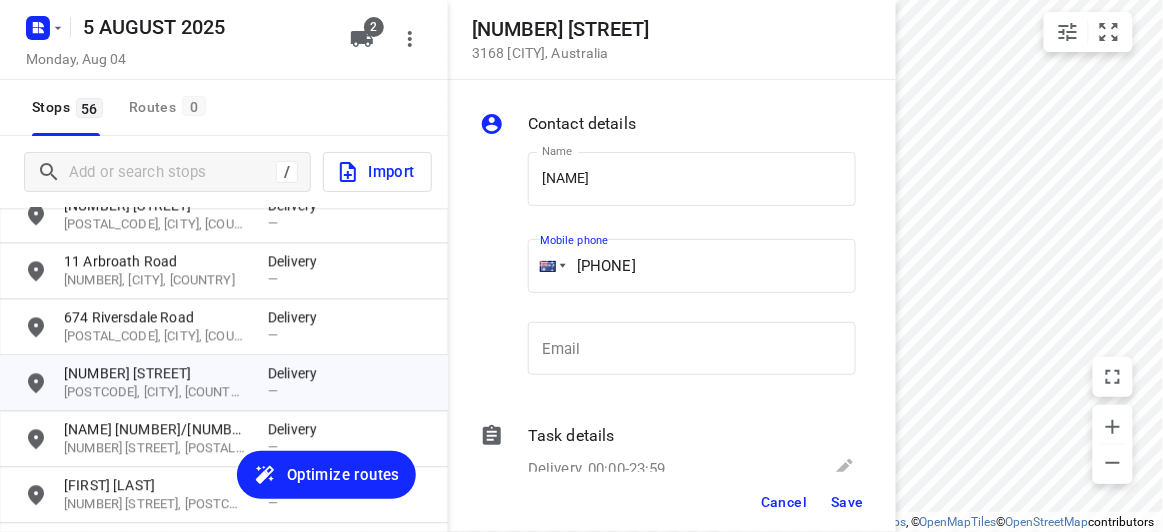 type on "[PHONE]" 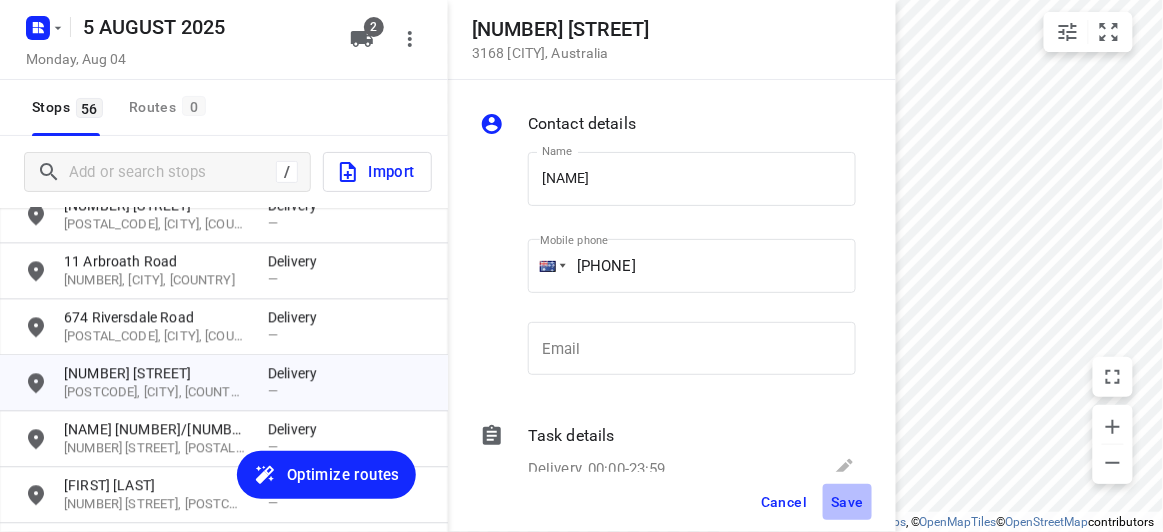 click on "Save" at bounding box center [847, 502] 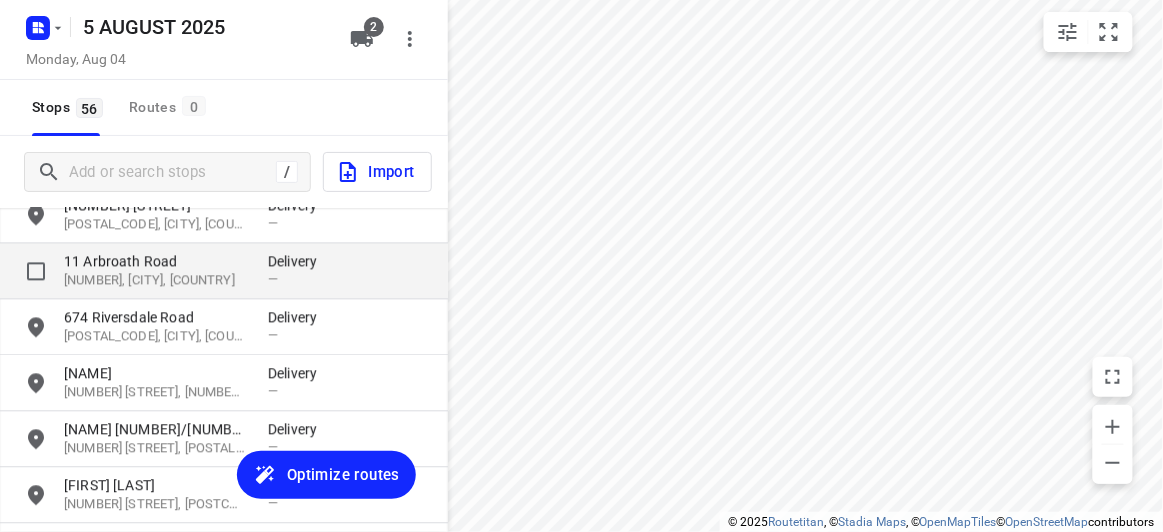 click on "[NUMBER] [STREET] [NUMBER], [CITY], [COUNTRY] Delivery —" at bounding box center [224, 271] 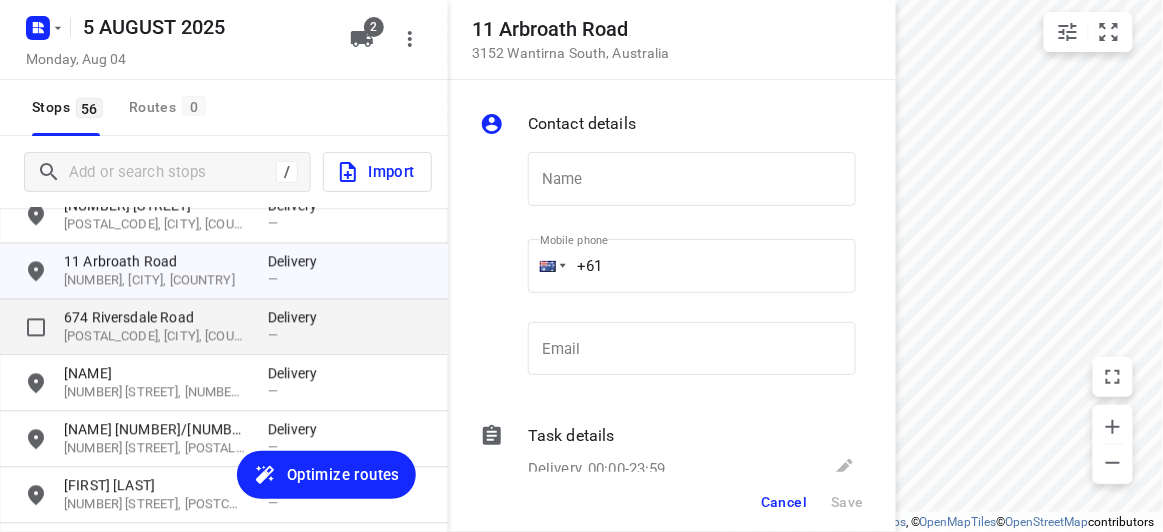 click on "674 Riversdale Road" at bounding box center (156, 317) 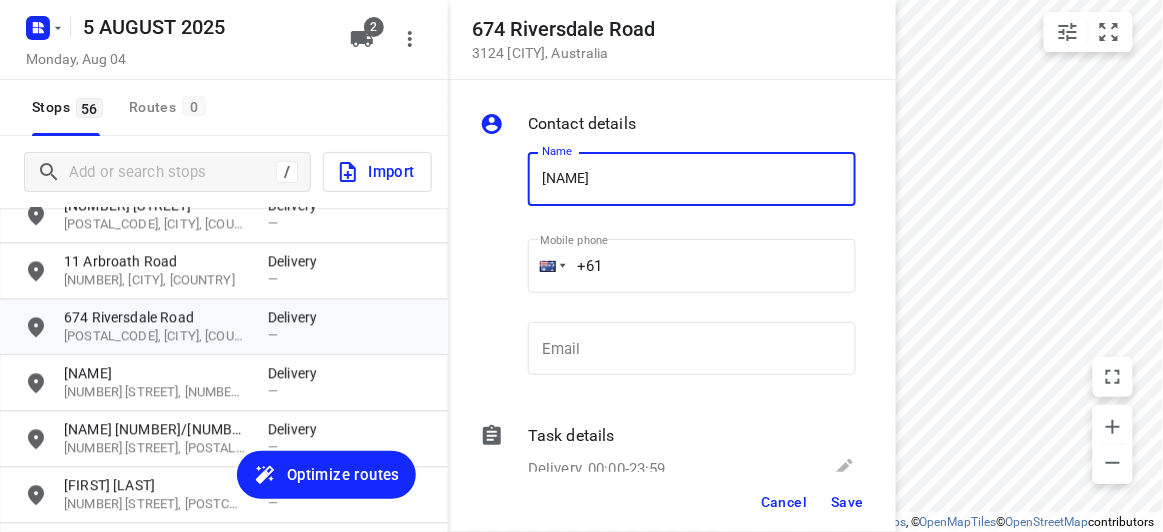 type on "[NAME]" 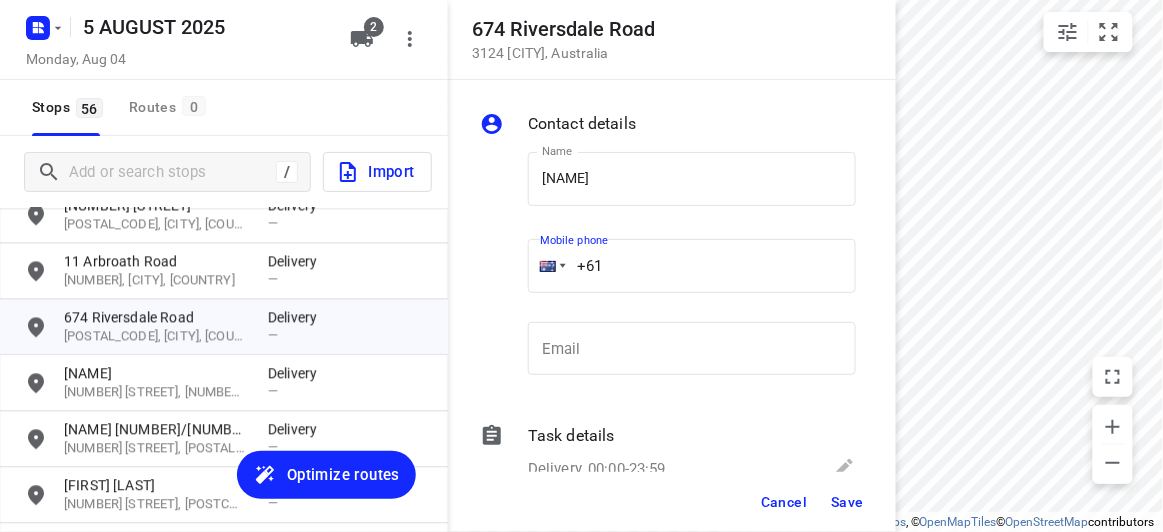 click on "+61" at bounding box center [692, 266] 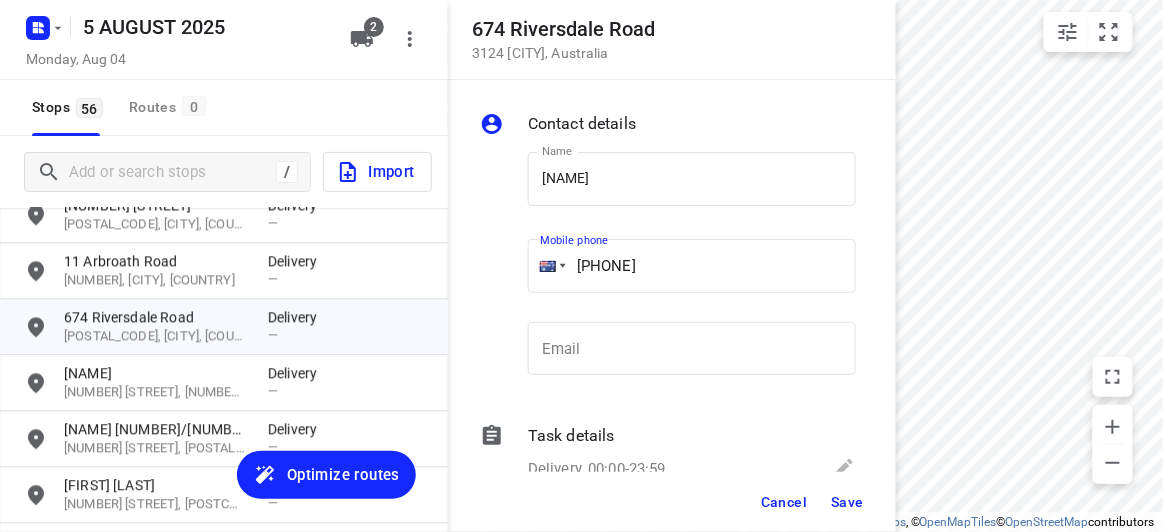 type on "[PHONE]" 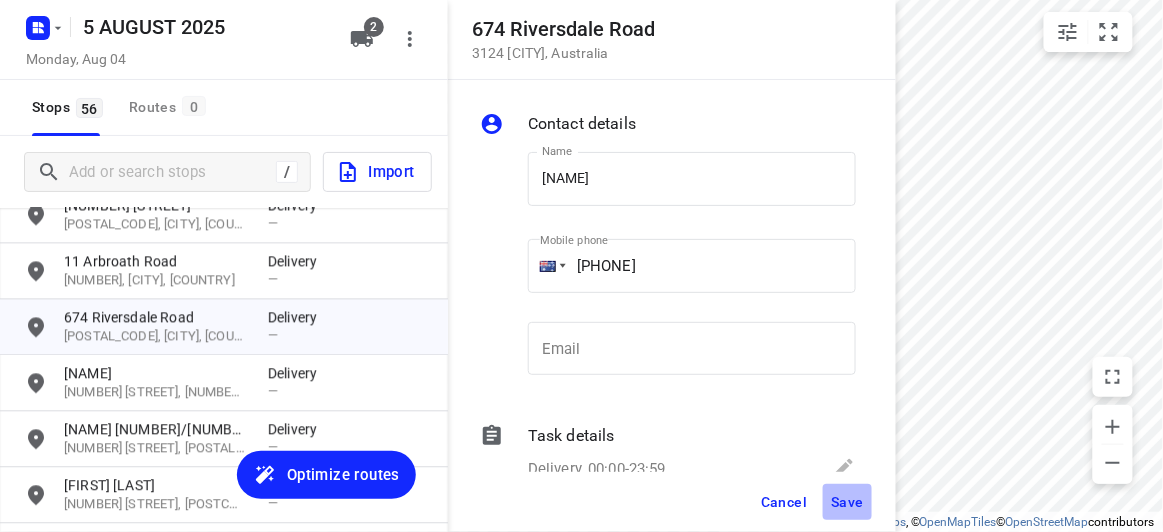 click on "Save" at bounding box center [847, 502] 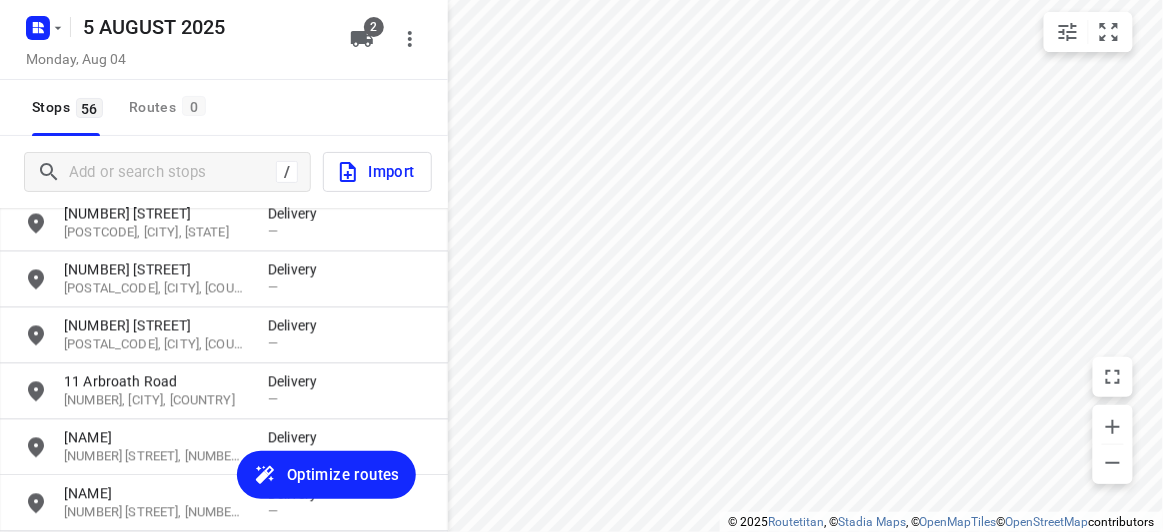 scroll, scrollTop: 943, scrollLeft: 0, axis: vertical 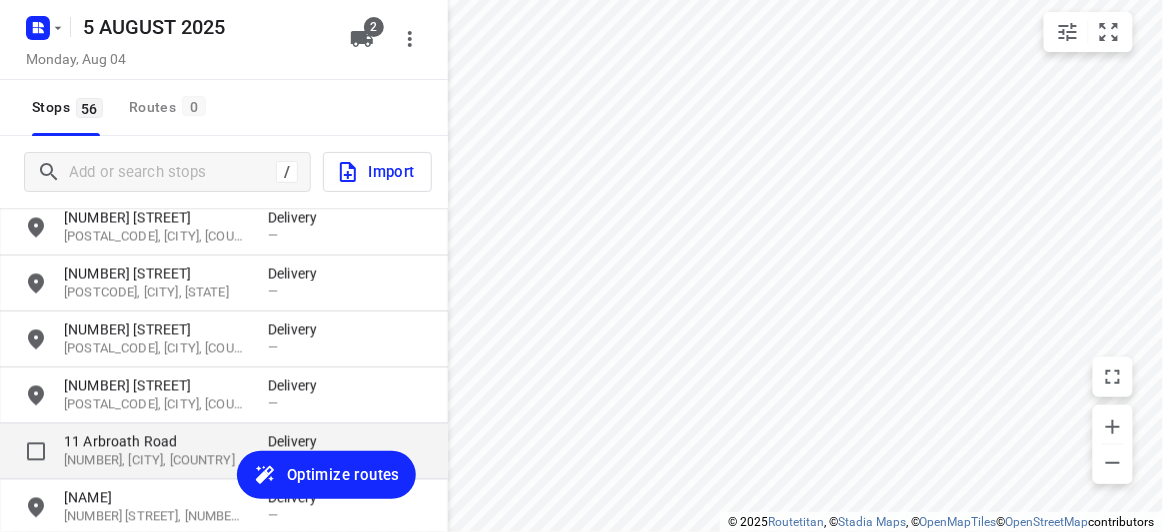 click on "11 Arbroath Road" at bounding box center [156, 442] 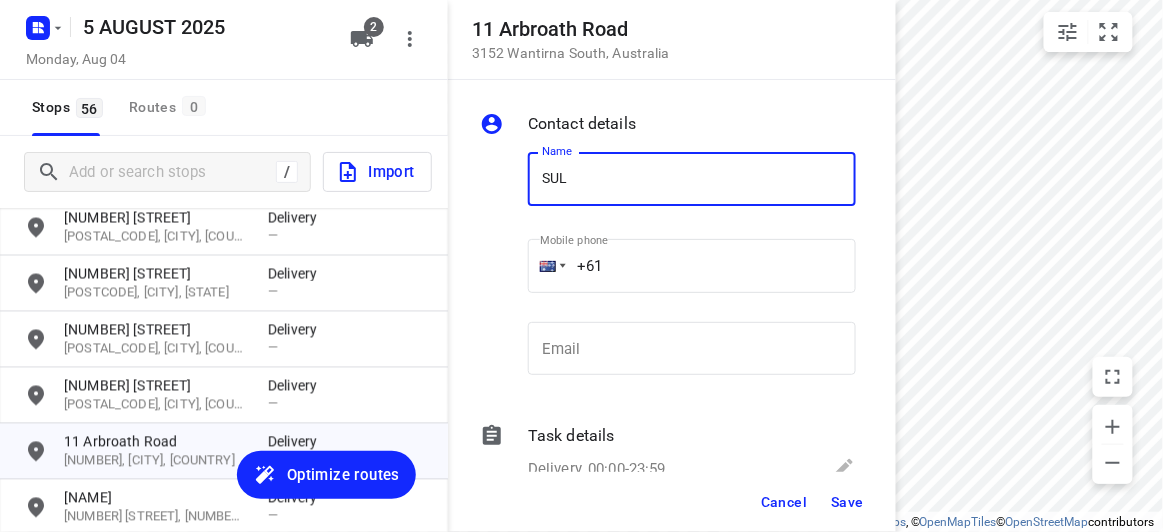 type on "[FIRST] [LAST]" 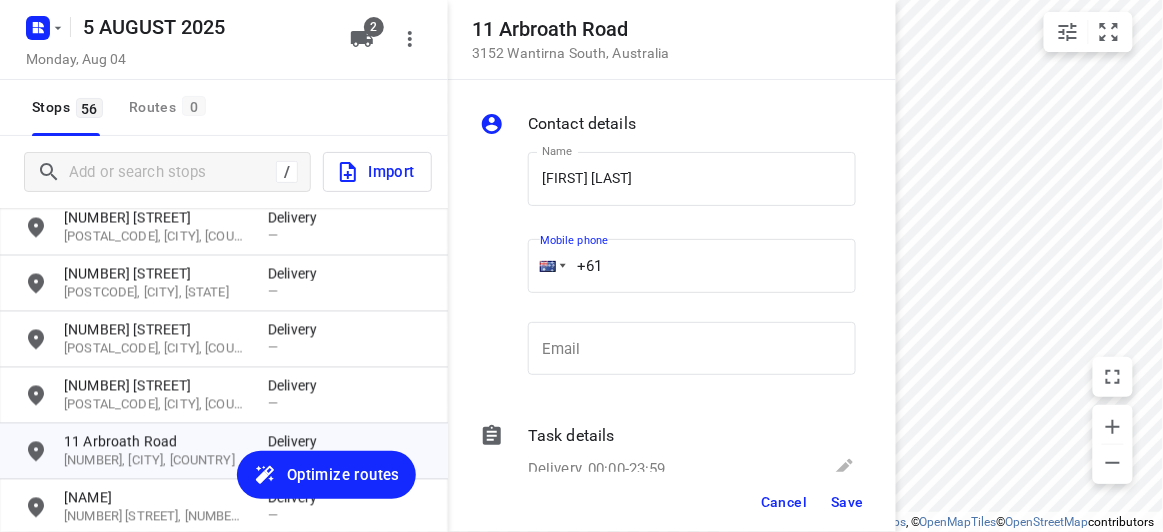 click on "+61" at bounding box center (692, 266) 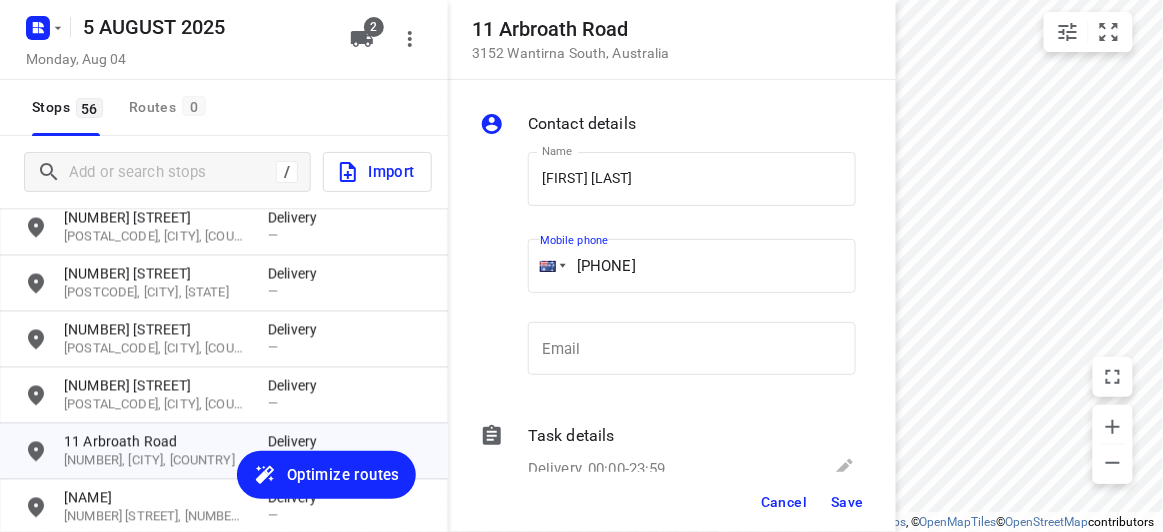 type on "[PHONE]" 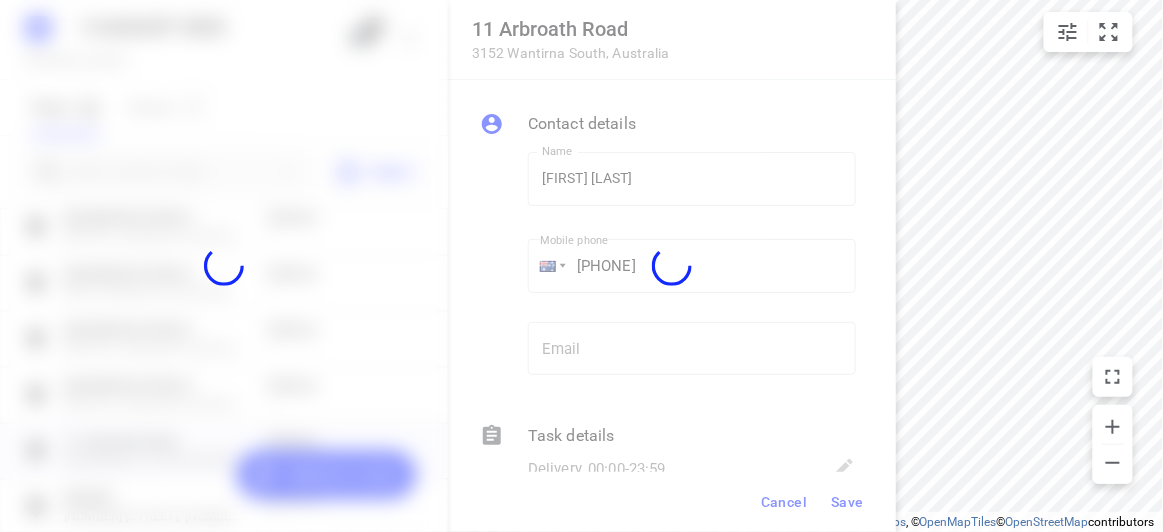 click at bounding box center [672, 266] 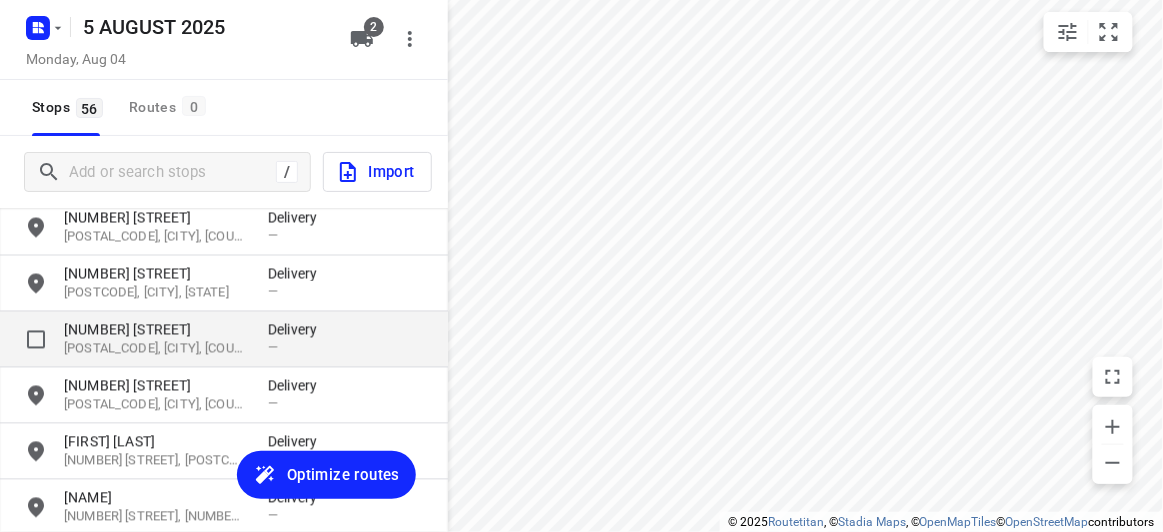 click on "[POSTAL_CODE], [CITY], [COUNTRY]" at bounding box center [156, 349] 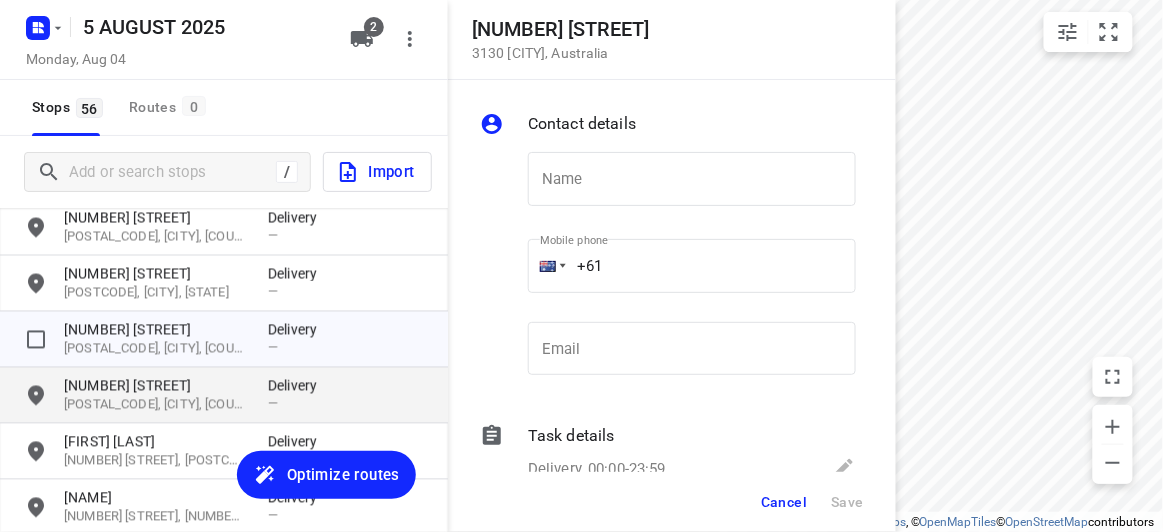click on "[POSTAL_CODE], [CITY], [COUNTRY]" at bounding box center (156, 405) 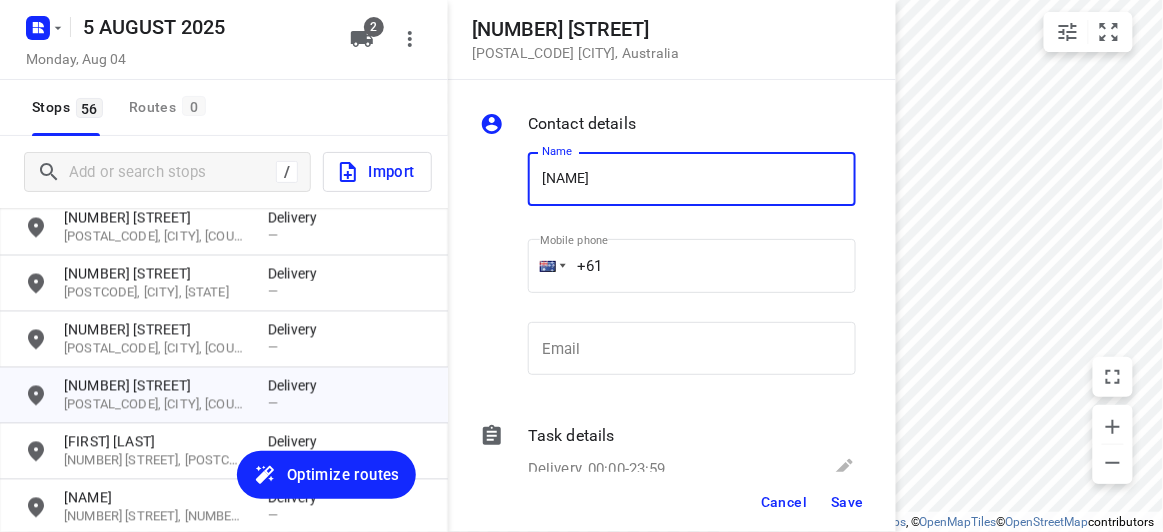 type on "[LAST]" 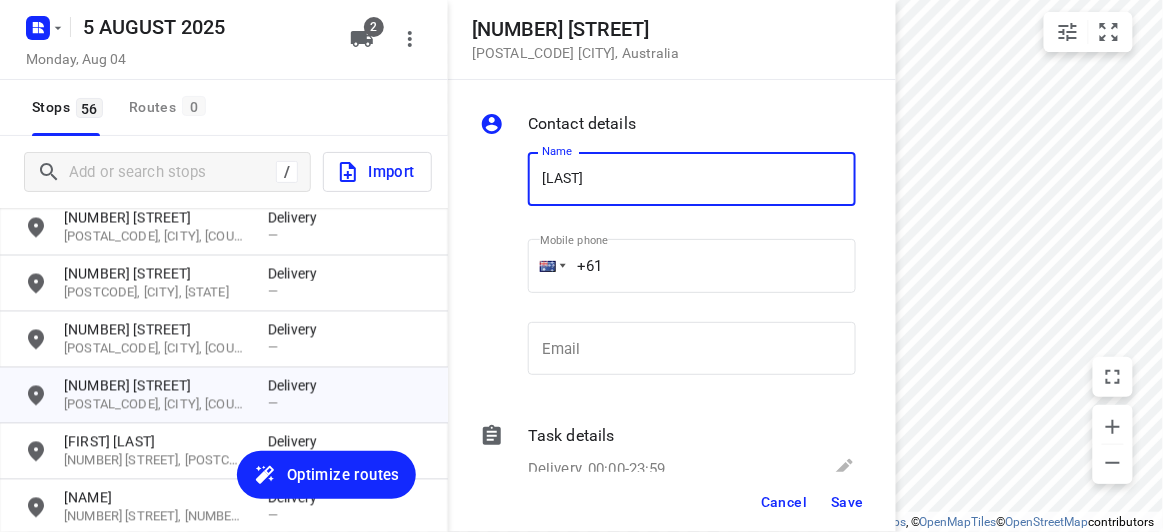 click on "+61" at bounding box center (692, 266) 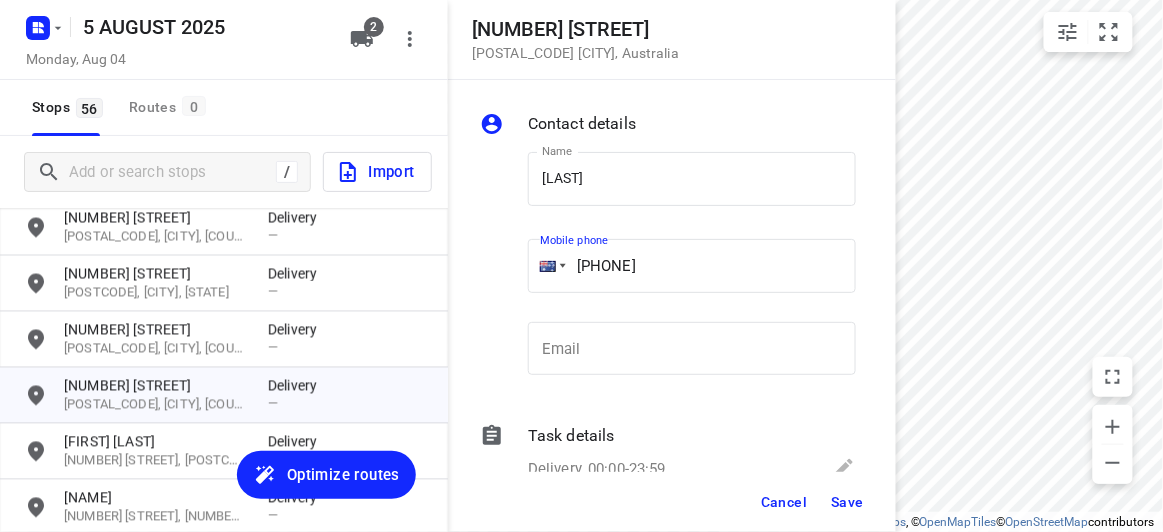type on "[PHONE]" 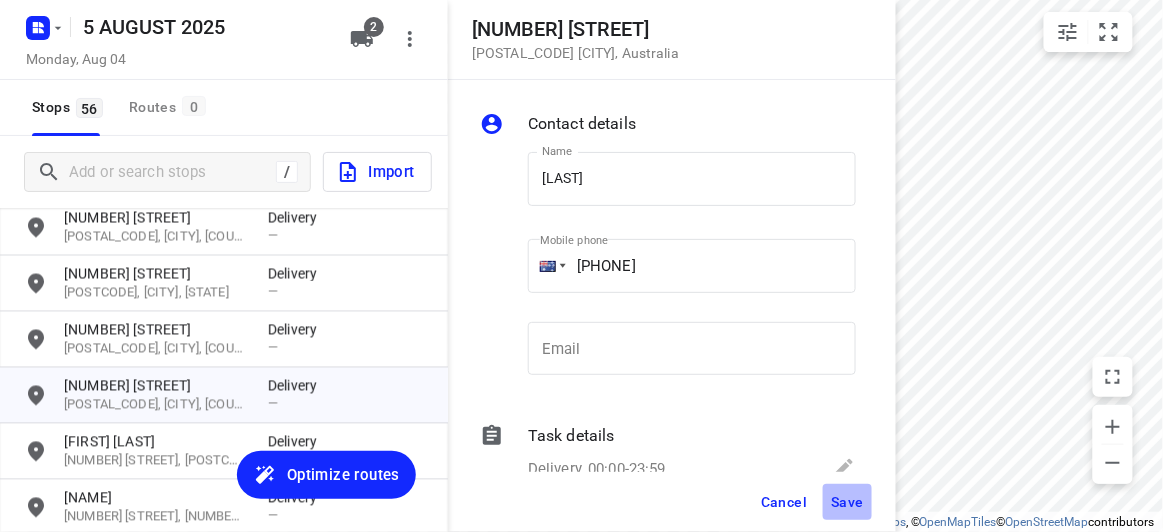 click on "Save" at bounding box center (847, 502) 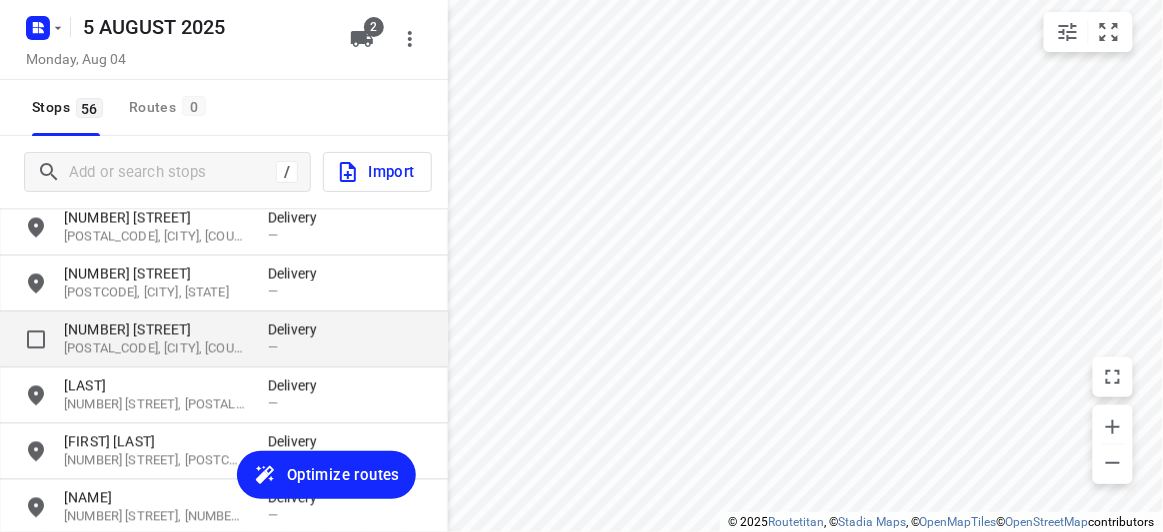 click on "[NUMBER] [STREET]" at bounding box center [156, 330] 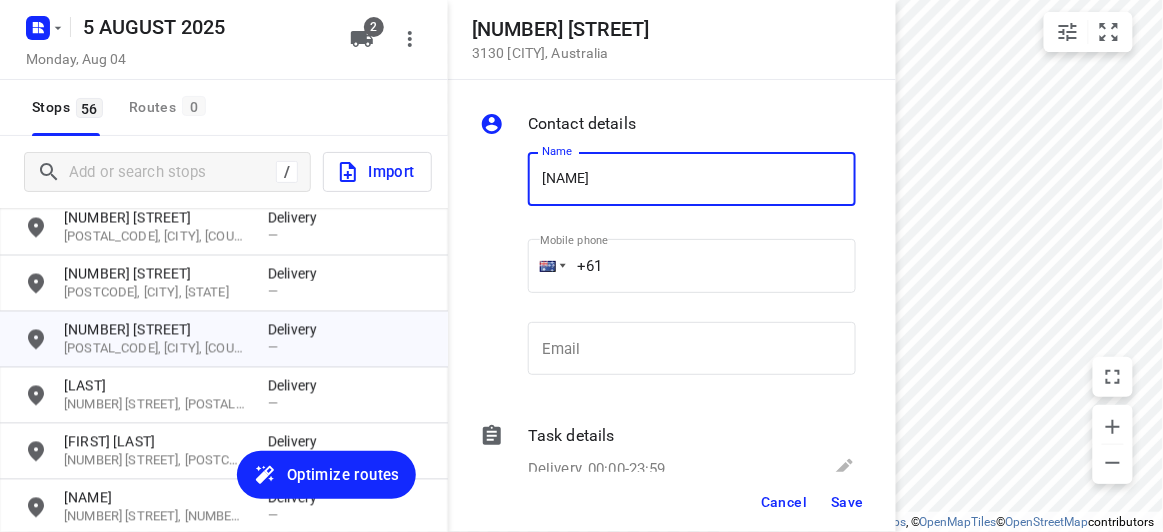 type on "[FIRST] [LAST] [UNIT]" 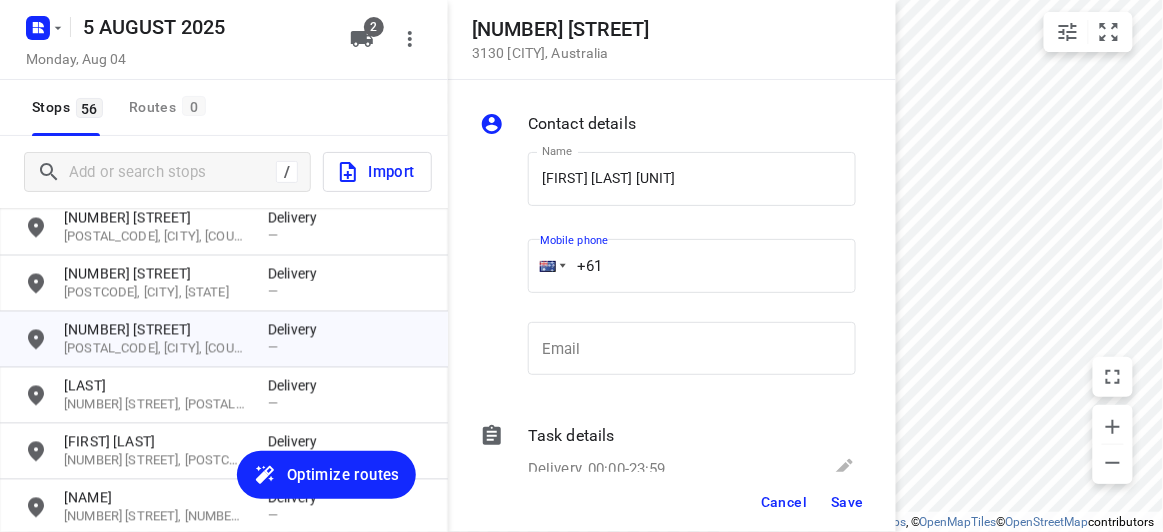 click on "+61" at bounding box center (692, 266) 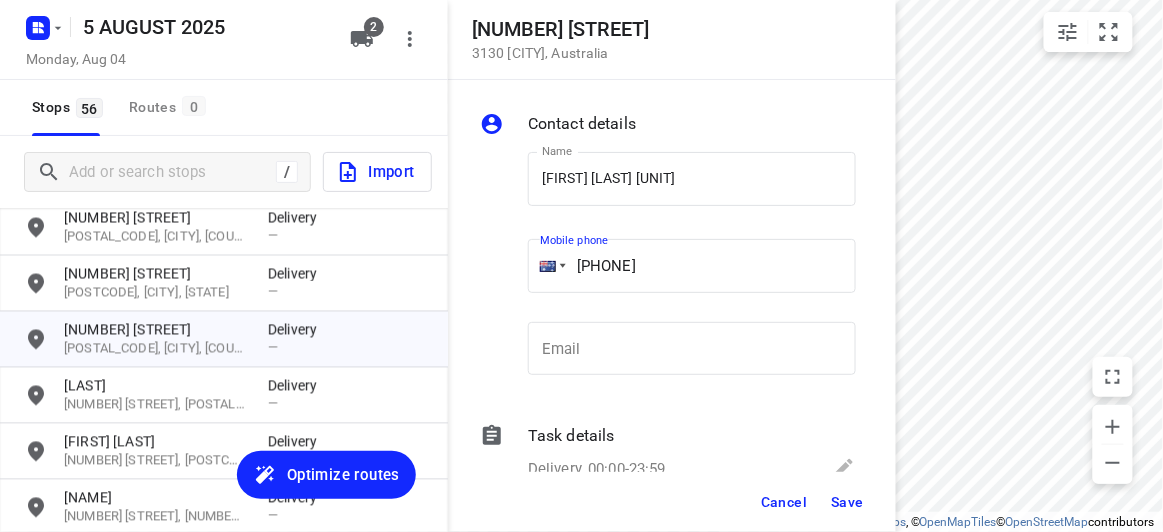 drag, startPoint x: 658, startPoint y: 267, endPoint x: 513, endPoint y: 270, distance: 145.03104 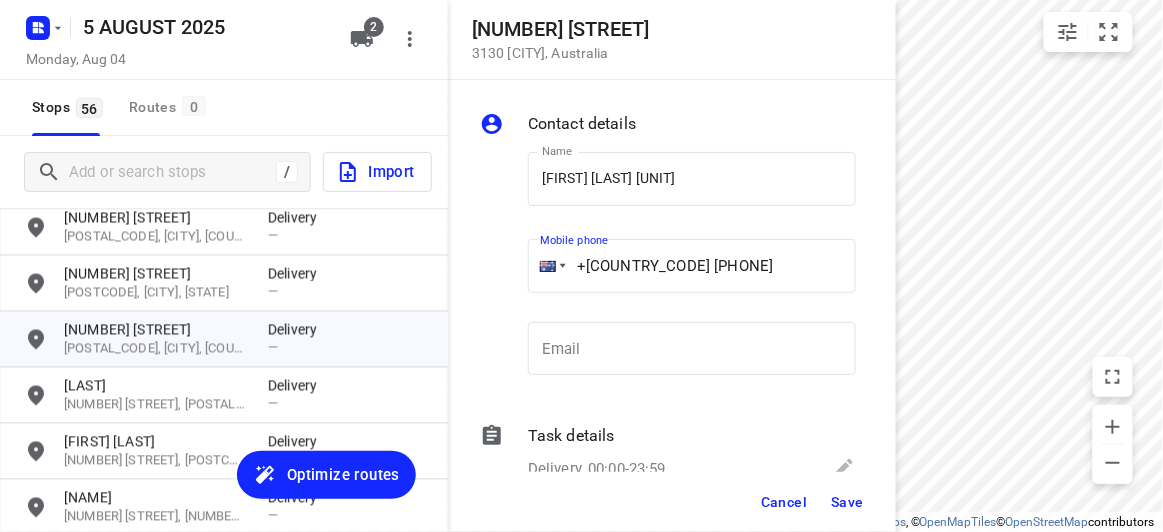 type on "+[COUNTRY_CODE] [PHONE]" 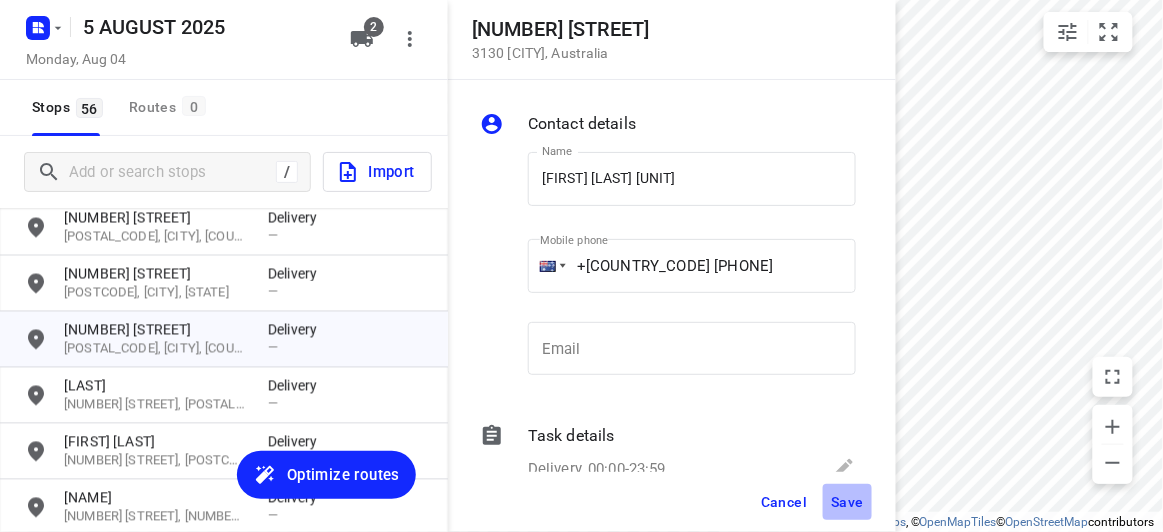click on "Save" at bounding box center (847, 502) 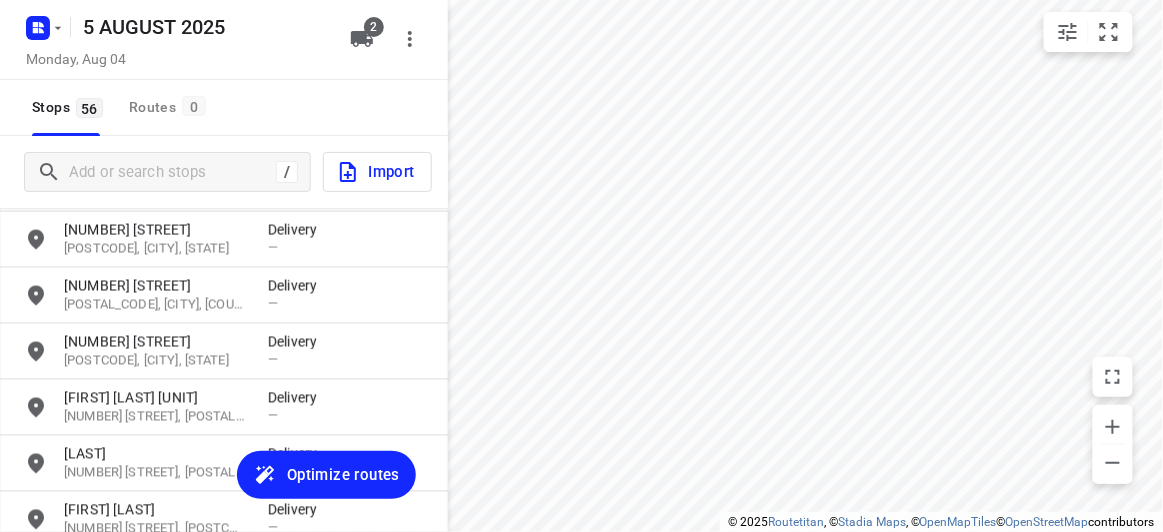 scroll, scrollTop: 852, scrollLeft: 0, axis: vertical 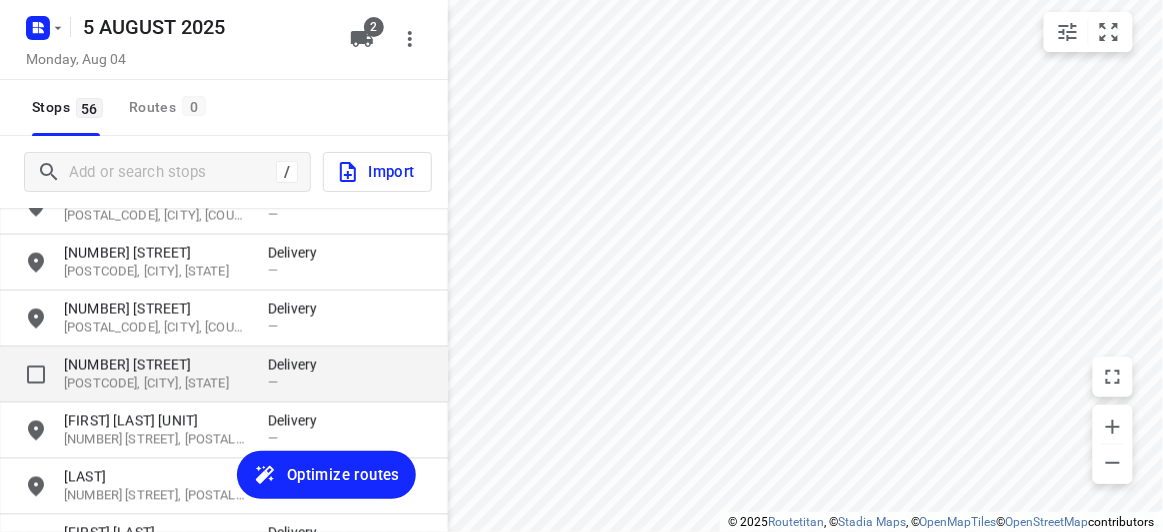 click on "[POSTCODE], [CITY], [STATE]" at bounding box center [156, 384] 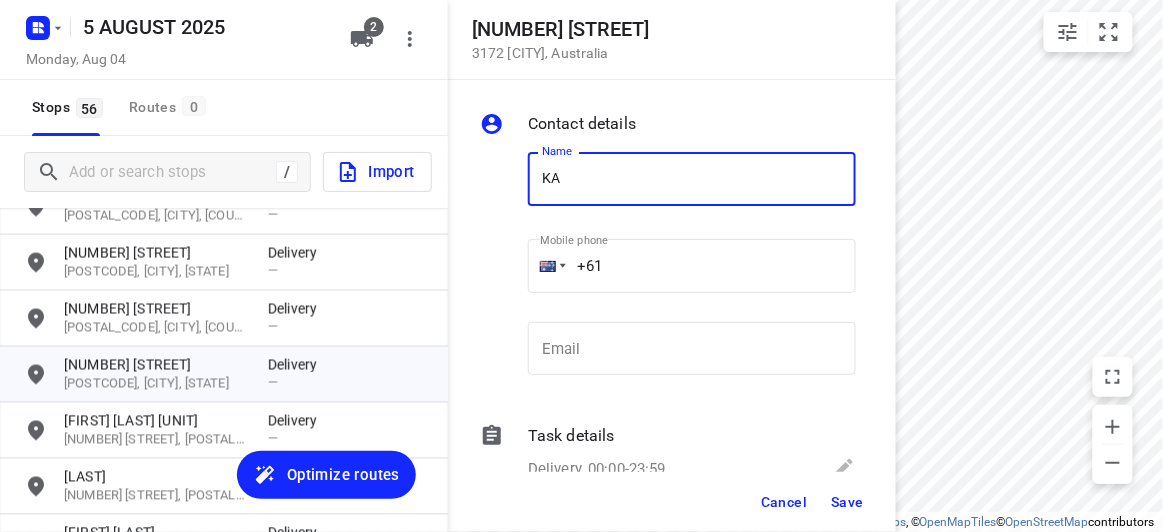 type on "[FIRST] [LAST]" 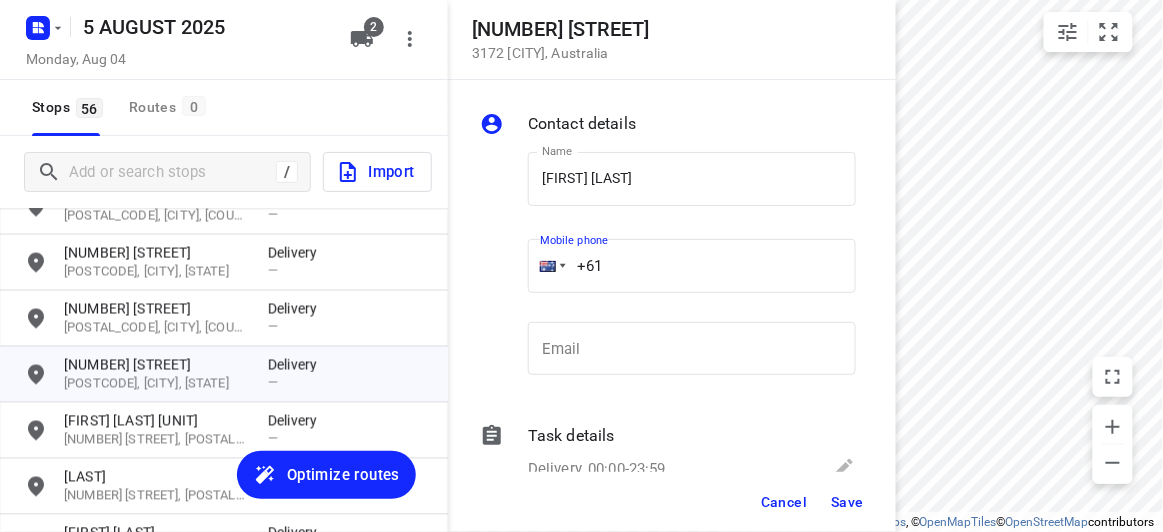 drag, startPoint x: 580, startPoint y: 263, endPoint x: 607, endPoint y: 261, distance: 27.073973 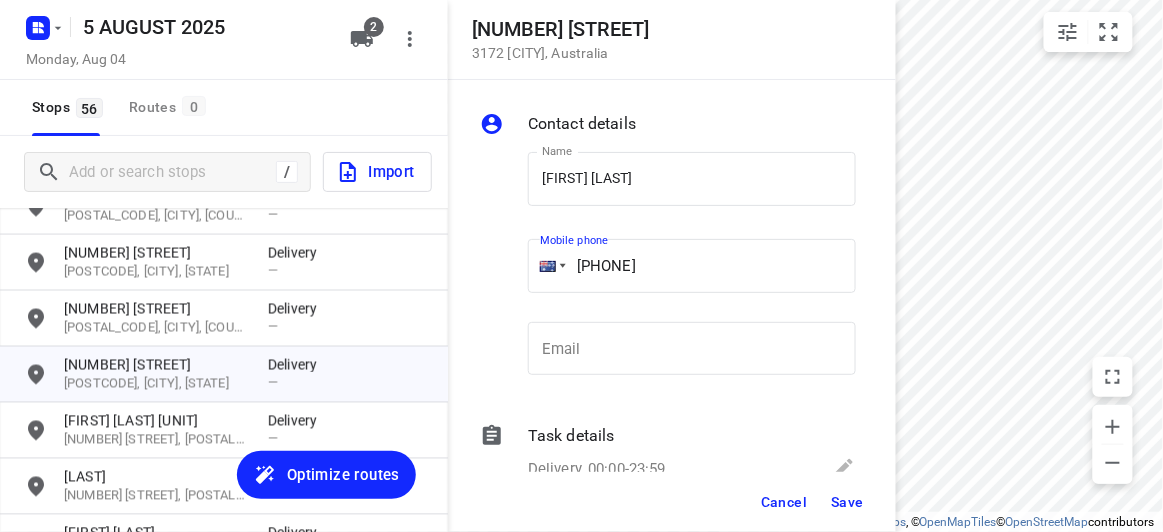 type on "[PHONE]" 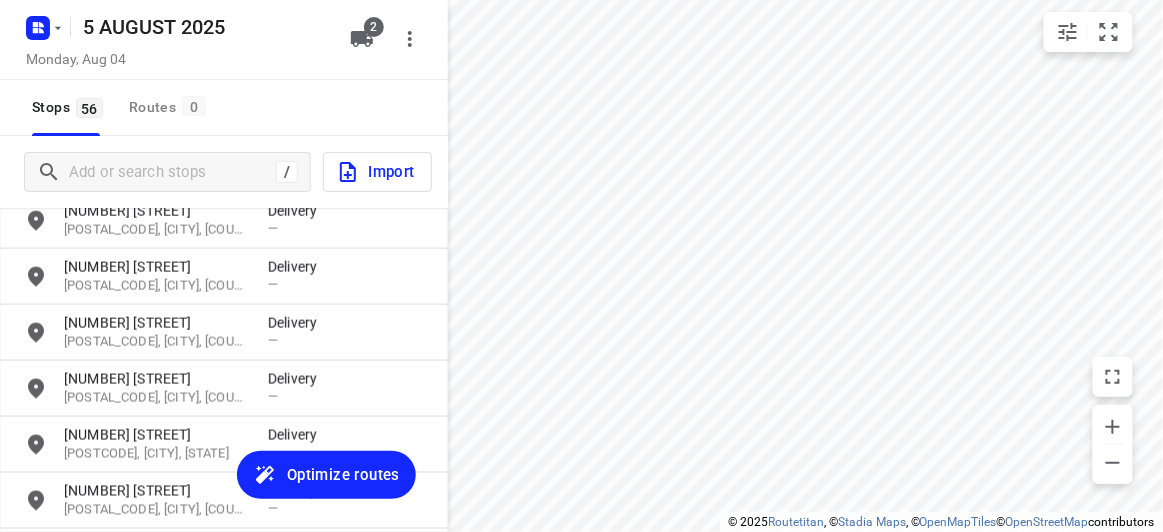 scroll, scrollTop: 670, scrollLeft: 0, axis: vertical 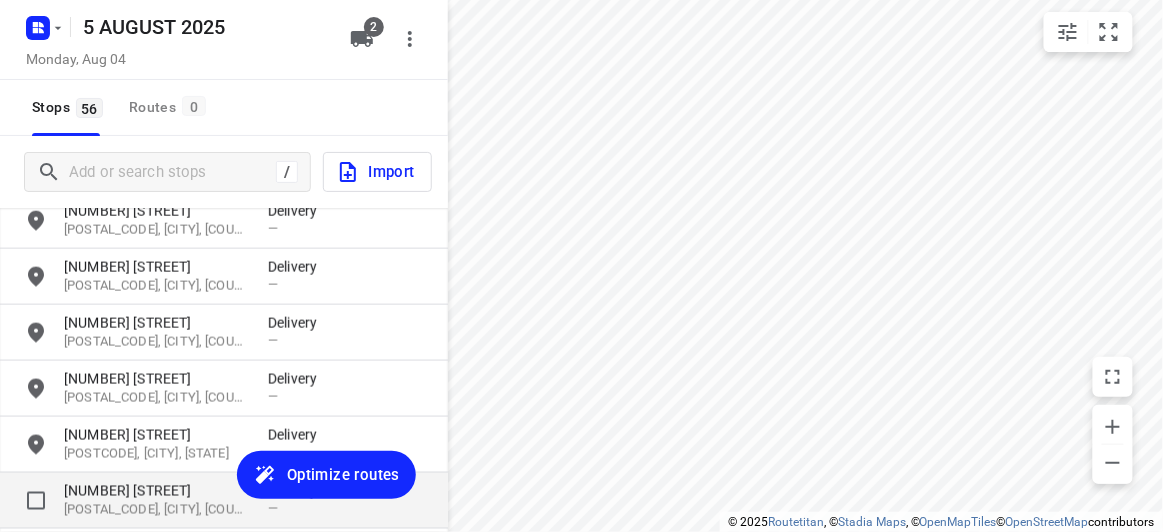 click on "[NUMBER] [STREET]" at bounding box center [156, 491] 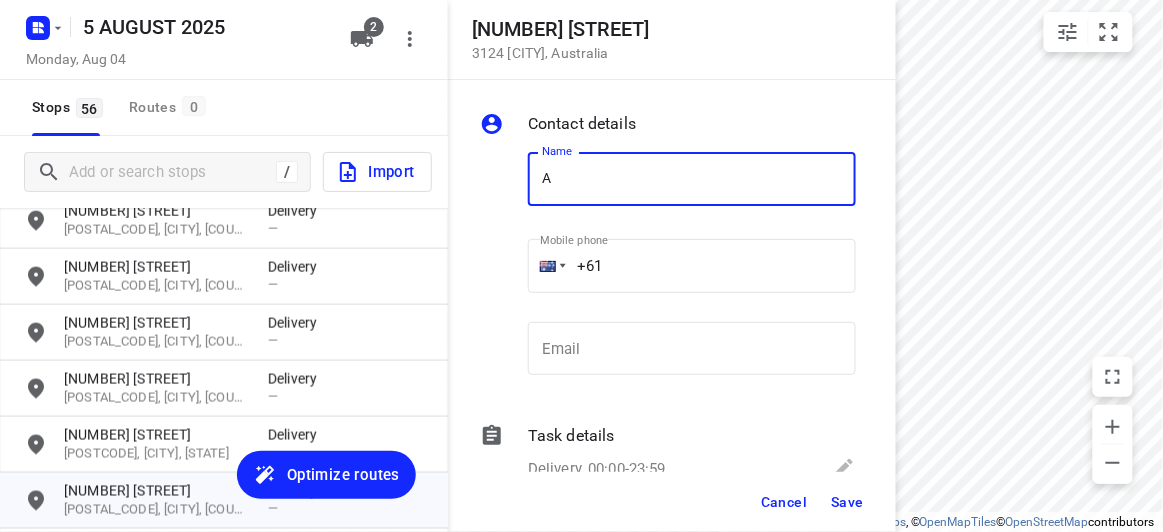 drag, startPoint x: 512, startPoint y: 178, endPoint x: 489, endPoint y: 179, distance: 23.021729 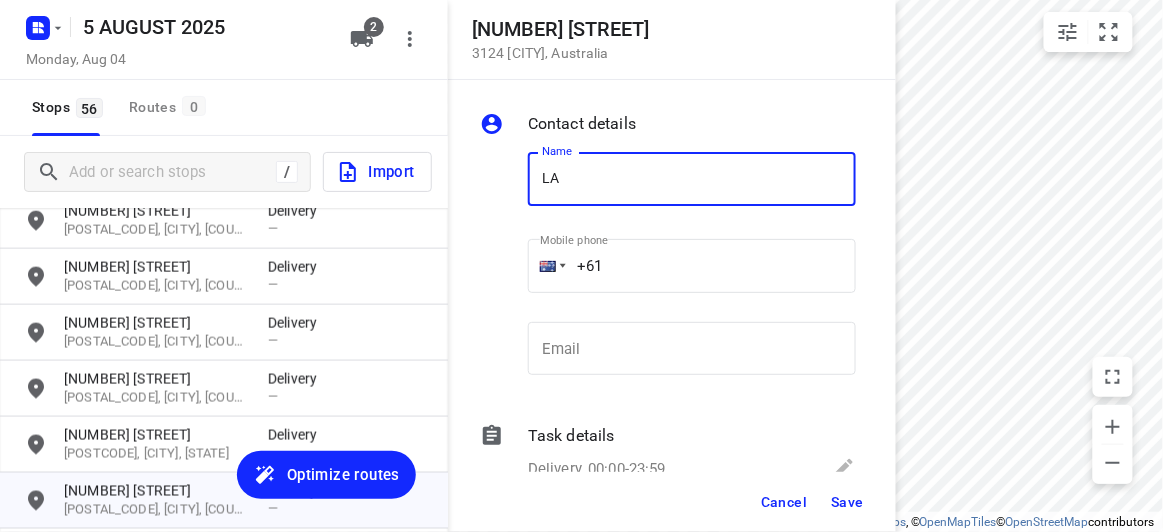 drag, startPoint x: 564, startPoint y: 175, endPoint x: 575, endPoint y: 178, distance: 11.401754 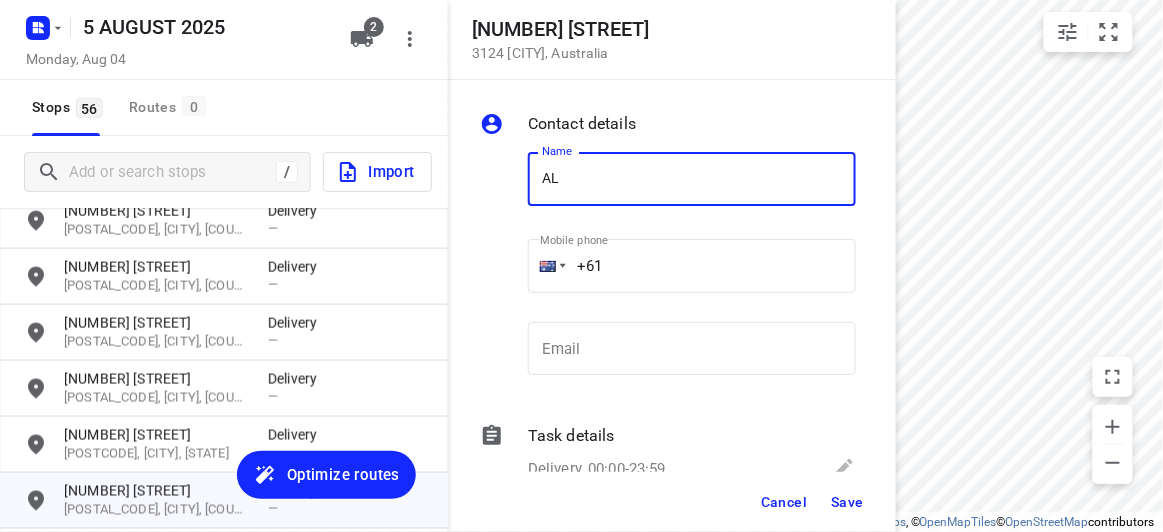 type on "[LAST] [LAST]" 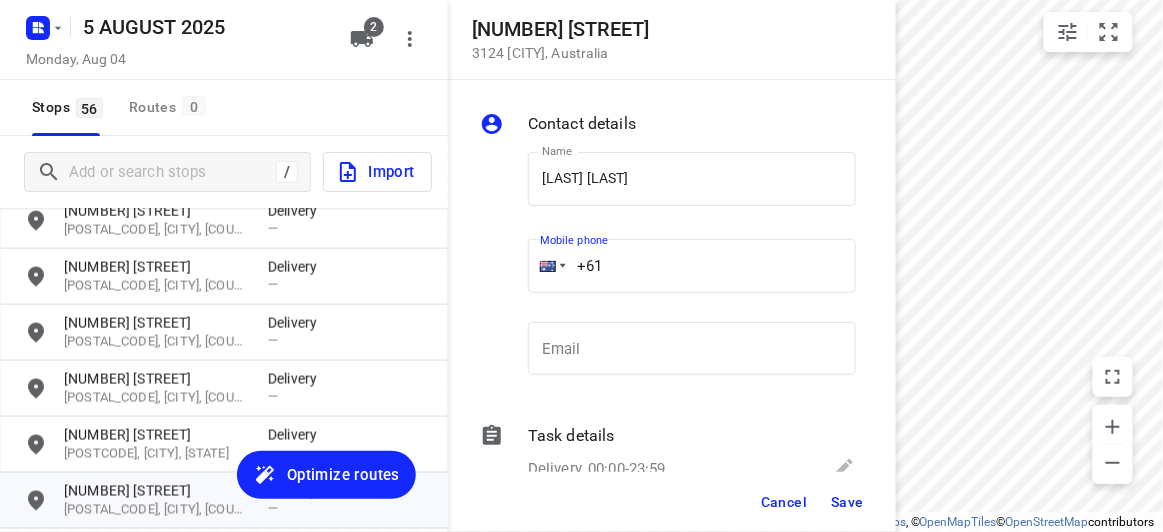 click on "+61" at bounding box center [692, 266] 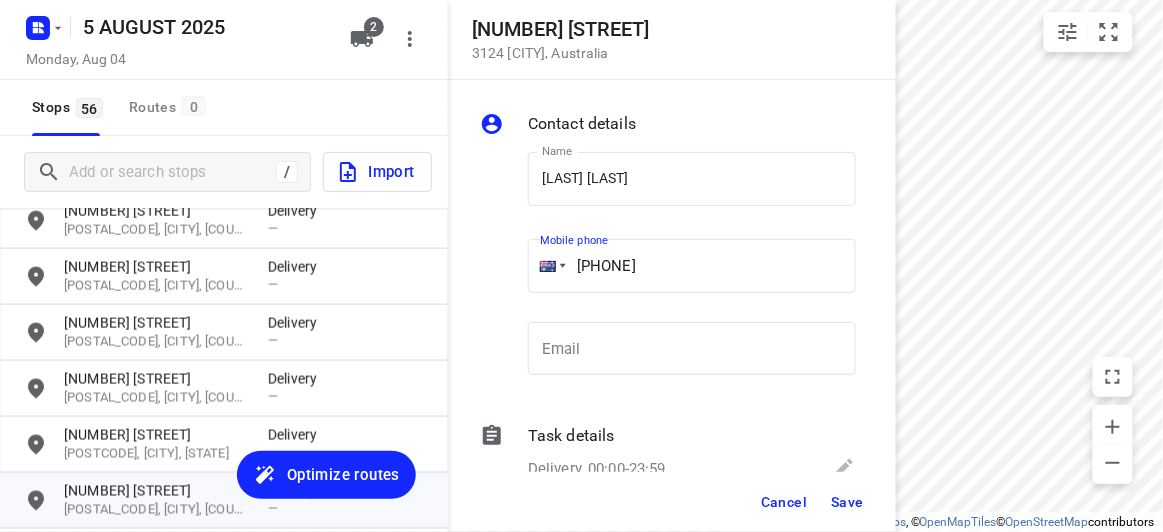 type on "[PHONE]" 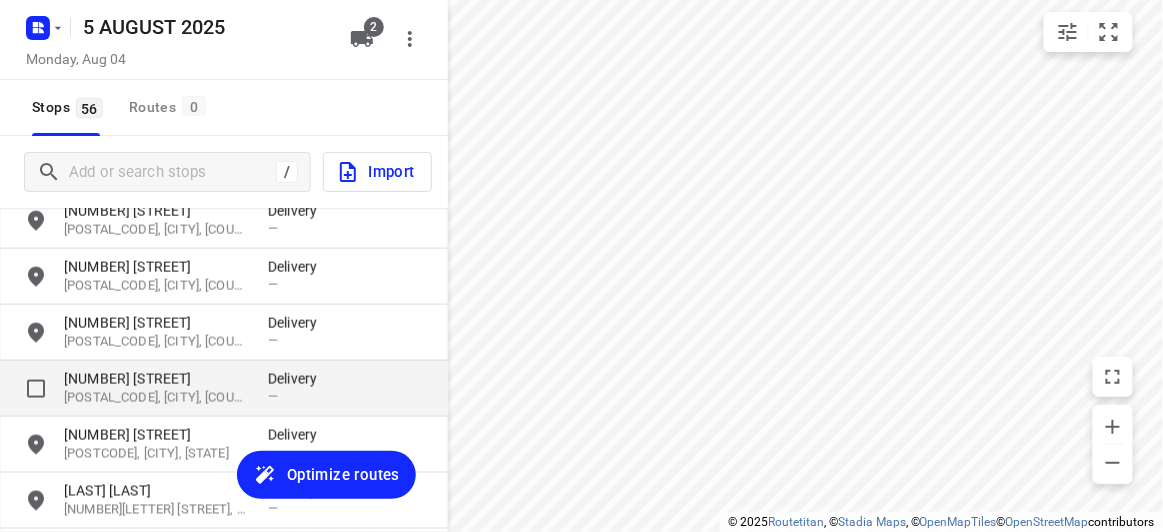 click on "[NUMBER] [STREET]" at bounding box center [156, 379] 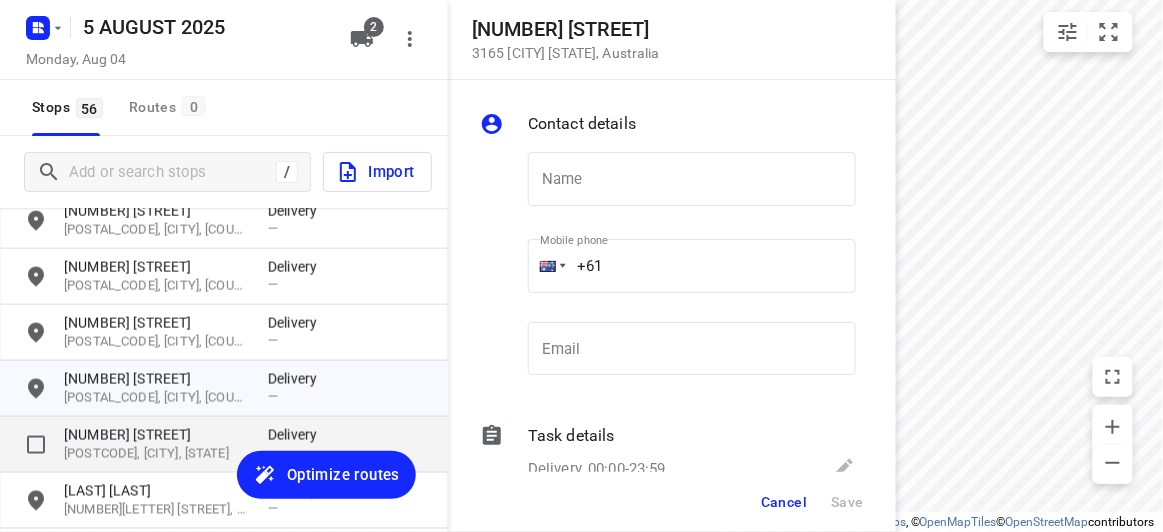 click on "[NUMBER] [STREET] [POSTCODE], [CITY], [COUNTRY] Delivery —" at bounding box center (224, 445) 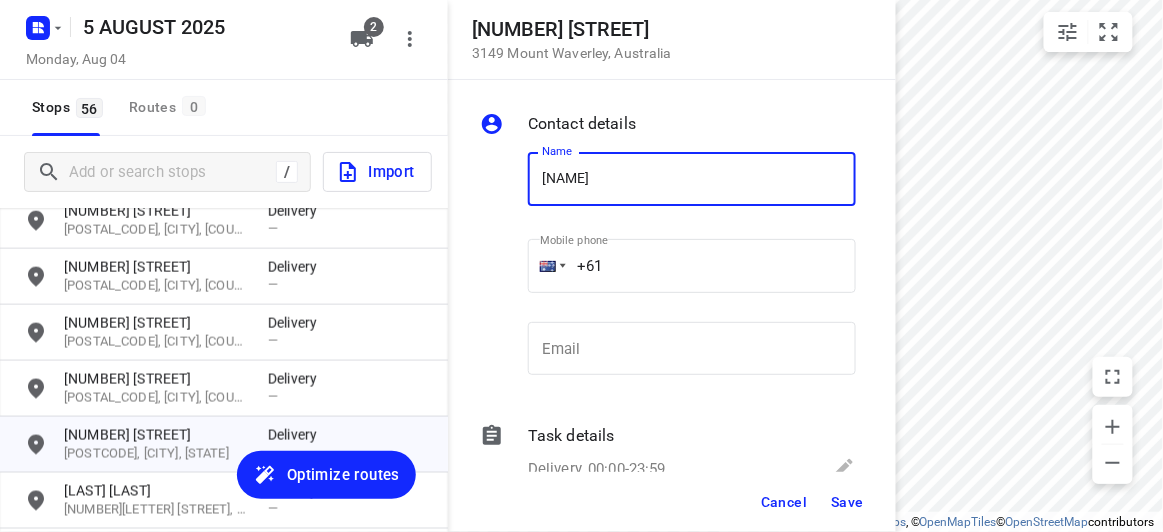 type on "[LAST] [LAST]" 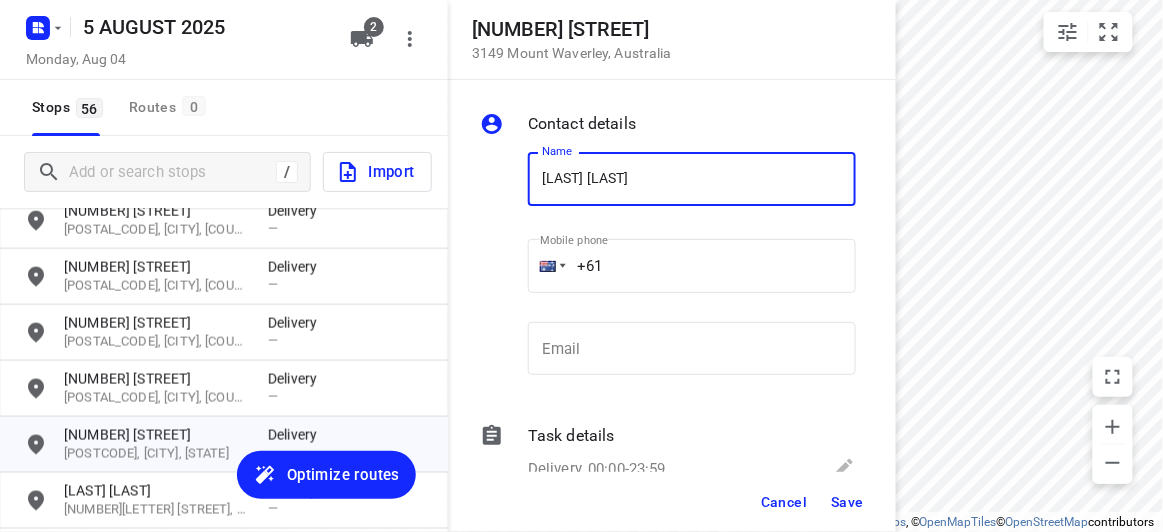 click on "+61" at bounding box center [692, 266] 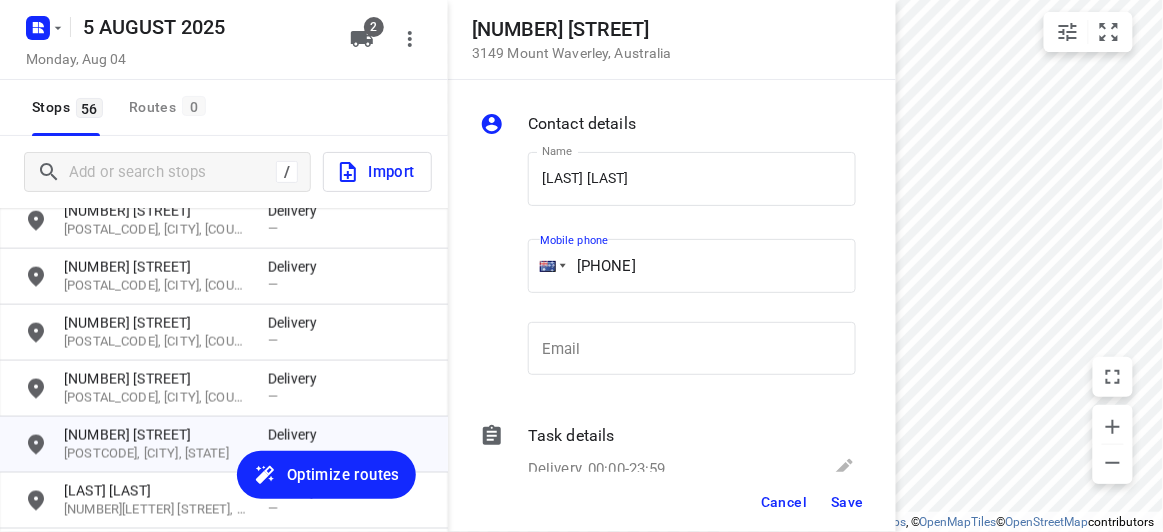 drag, startPoint x: 773, startPoint y: 251, endPoint x: 525, endPoint y: 282, distance: 249.93 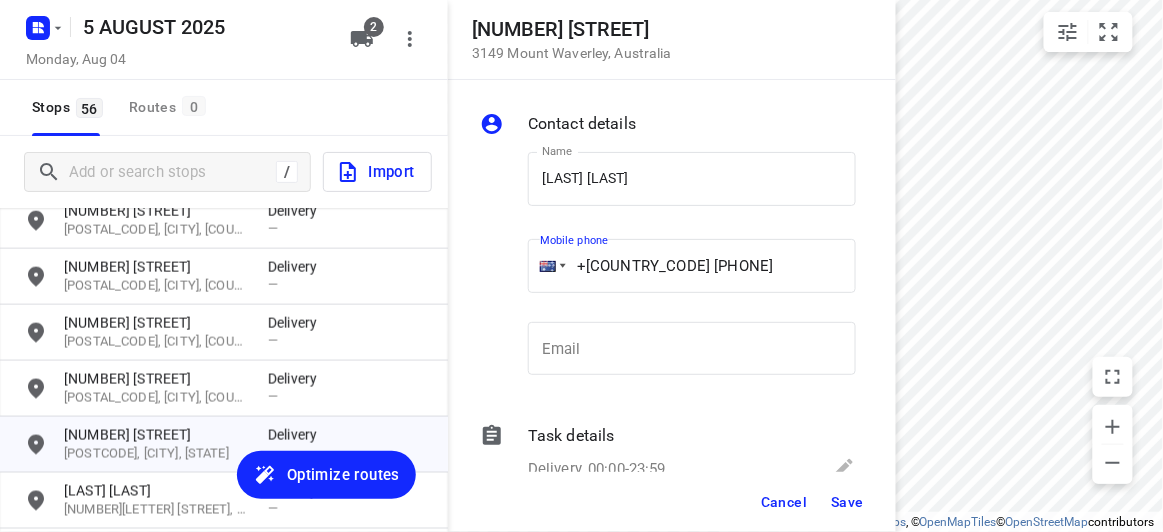 type on "+[COUNTRY_CODE] [PHONE]" 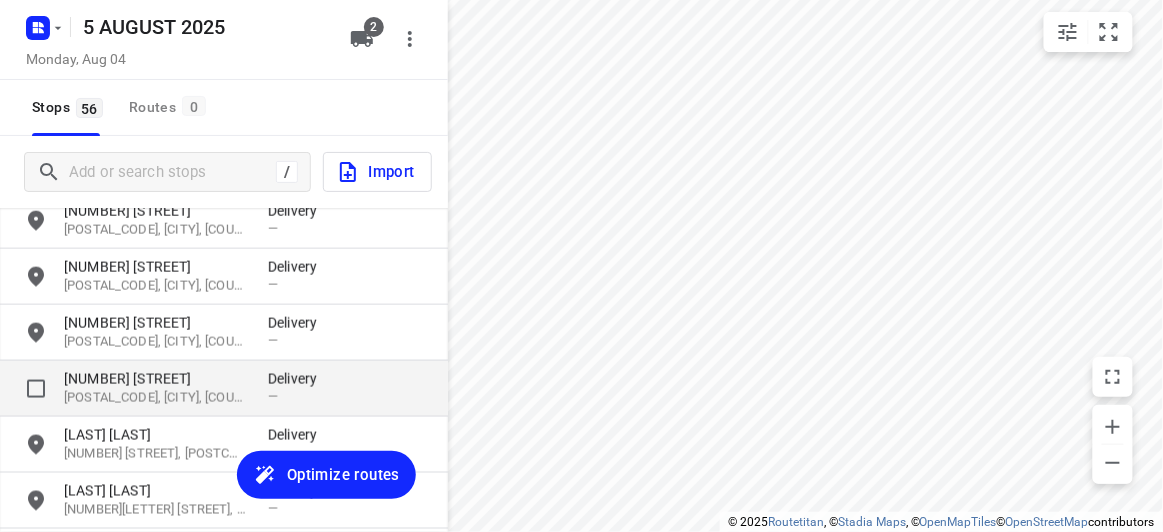 click on "[POSTAL_CODE], [CITY], [COUNTRY]" at bounding box center [156, 398] 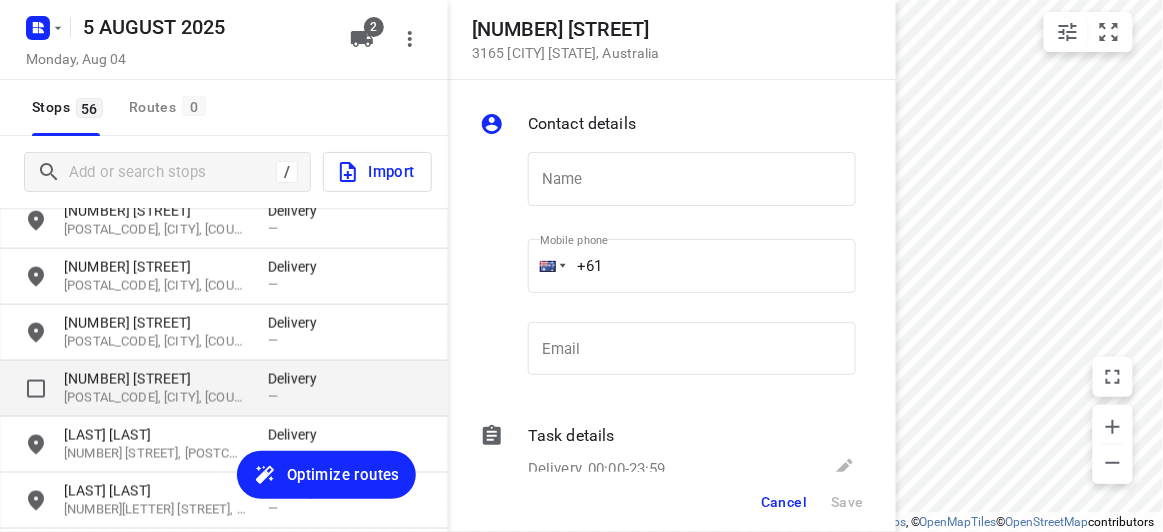 click on "[NUMBER] [STREET]" at bounding box center [156, 379] 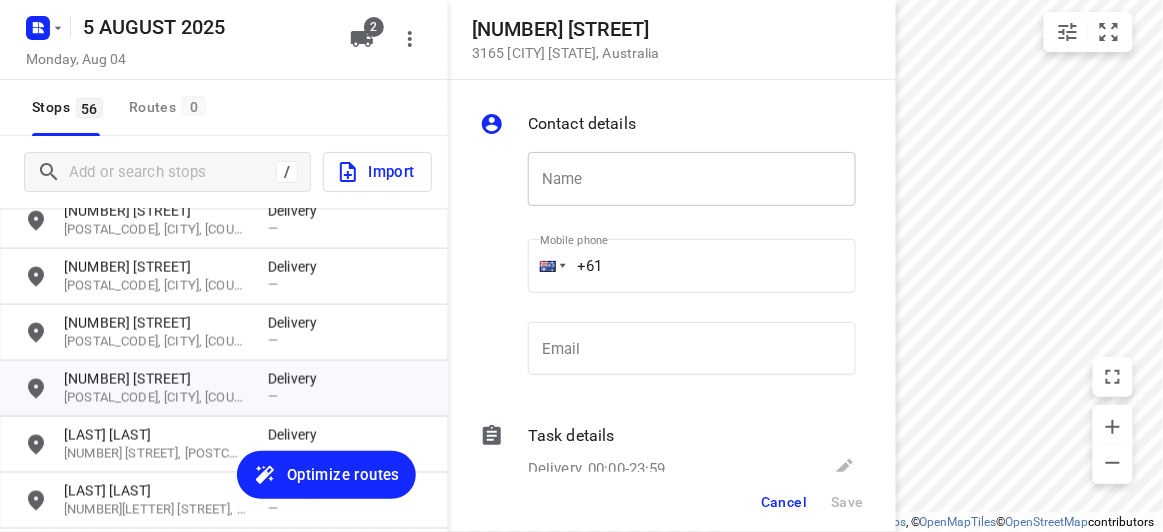 click at bounding box center (692, 179) 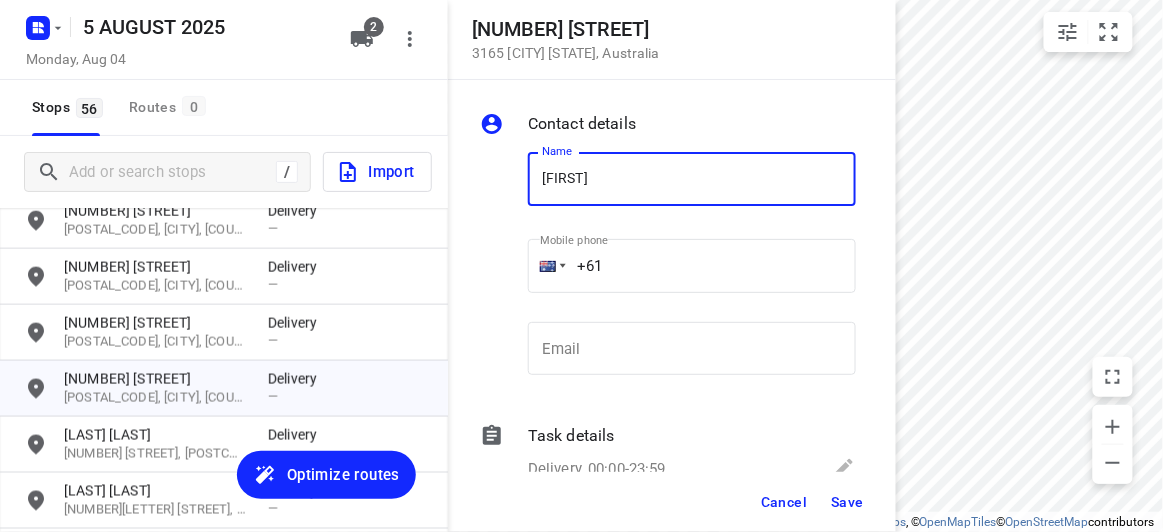 type on "[FIRST]" 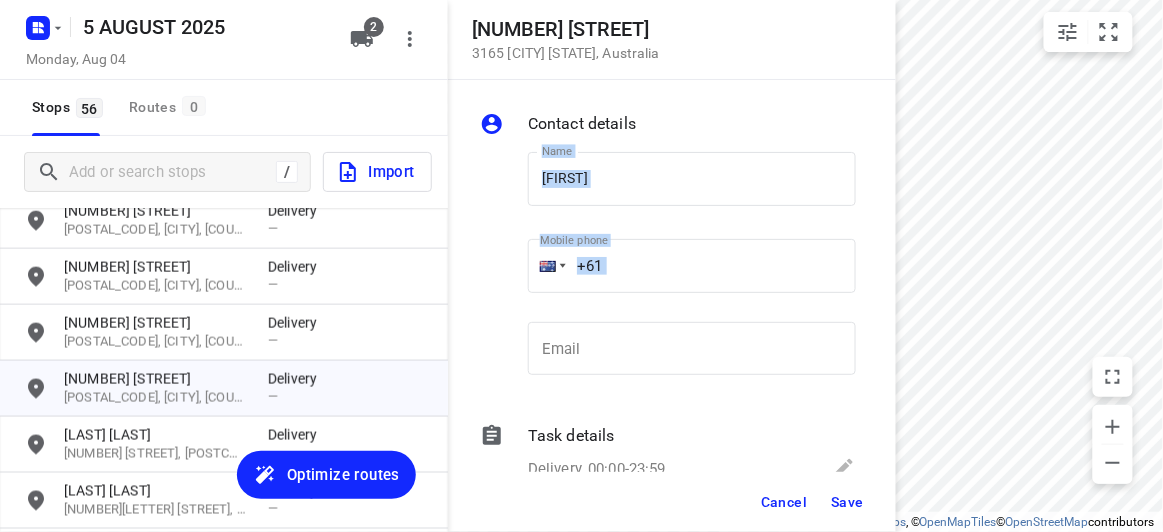 drag, startPoint x: 646, startPoint y: 310, endPoint x: 511, endPoint y: 310, distance: 135 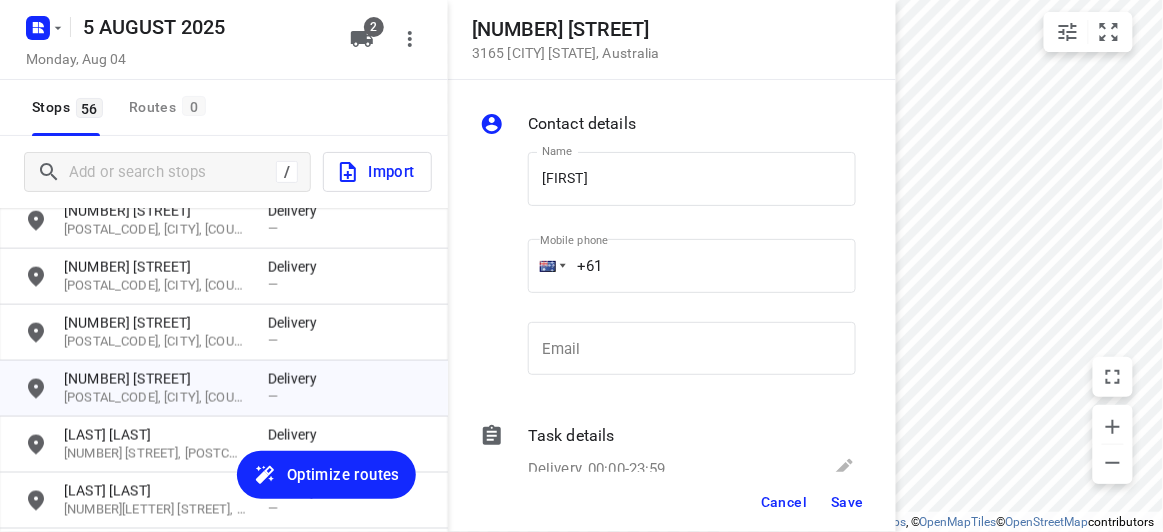 click on "+61" at bounding box center [692, 266] 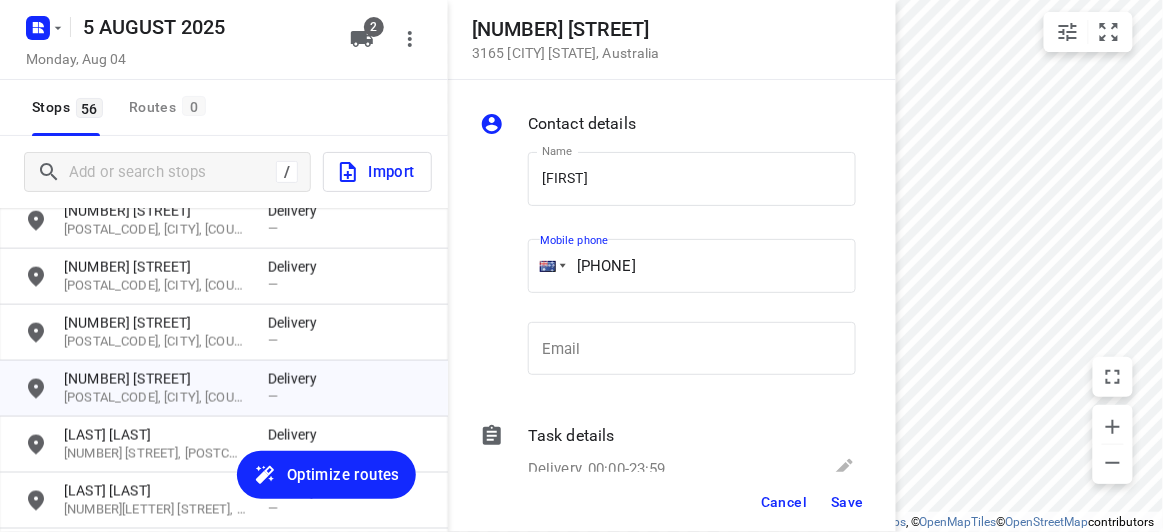 type on "[PHONE]" 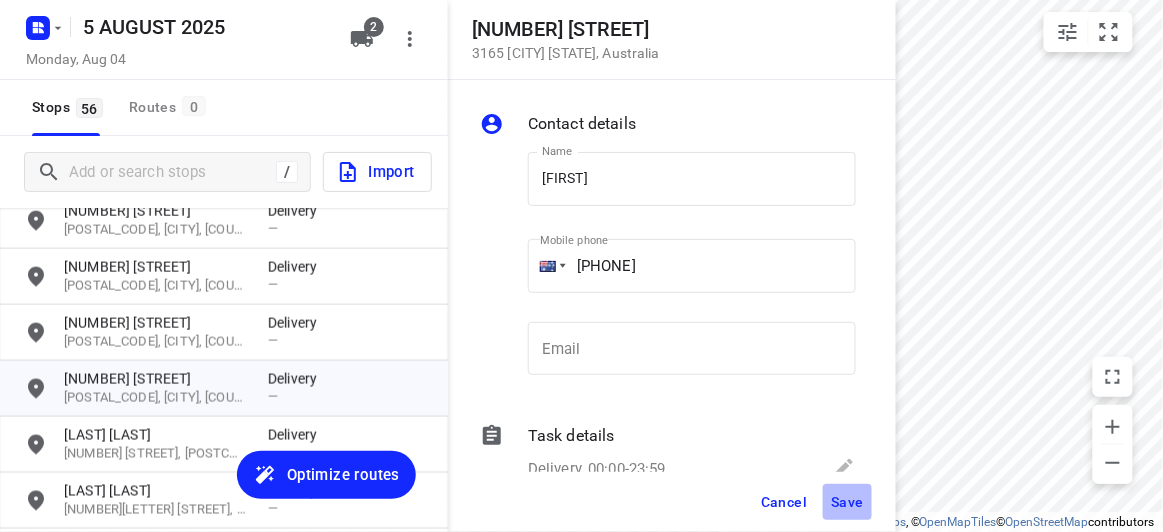 click on "Save" at bounding box center (847, 502) 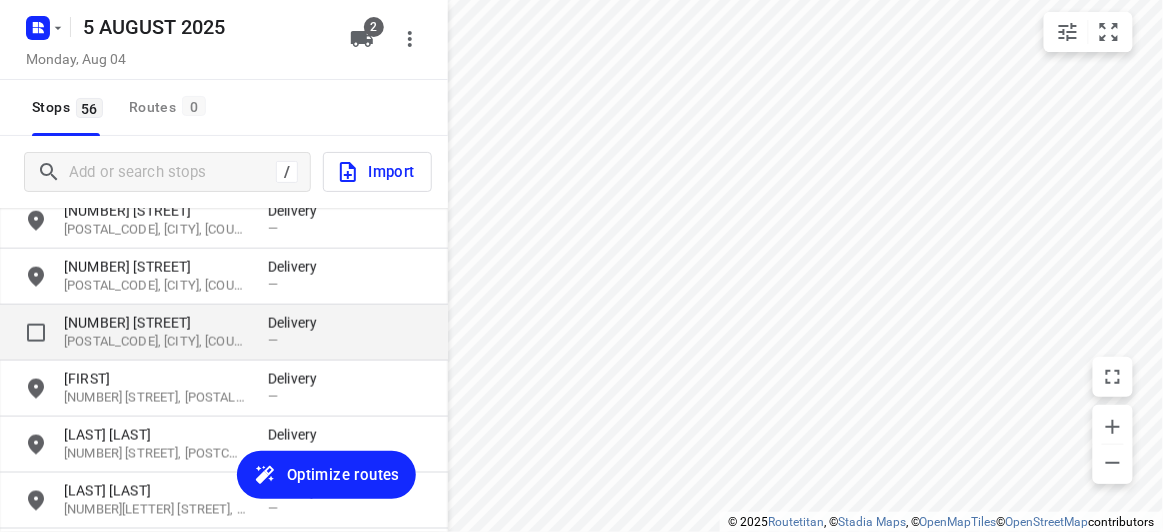 click on "[POSTAL_CODE], [CITY], [COUNTRY]" at bounding box center (156, 342) 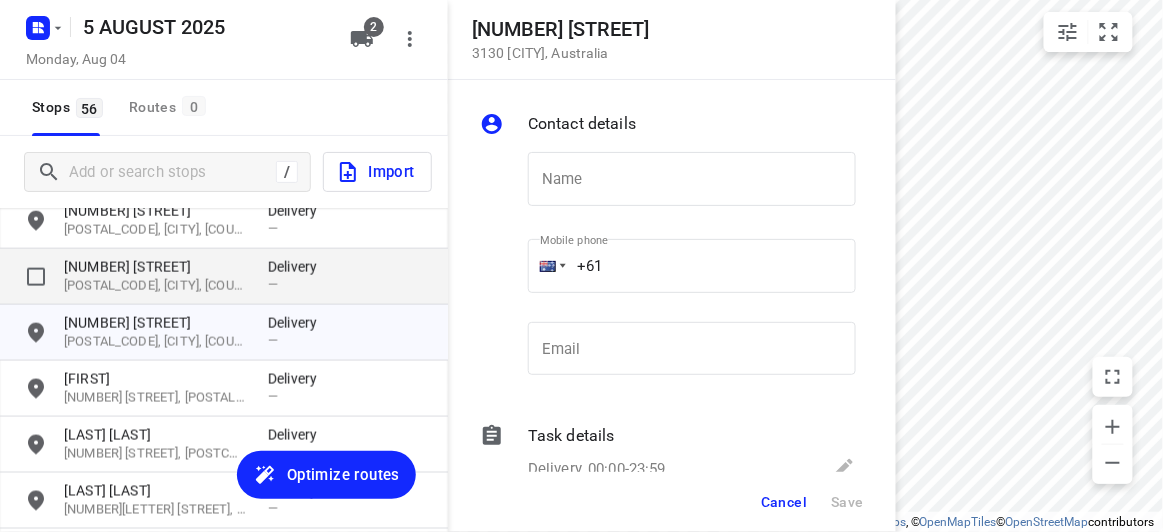 click on "[NUMBER] [STREET] [POSTAL_CODE], [CITY], [COUNTRY] Delivery —" at bounding box center [224, 277] 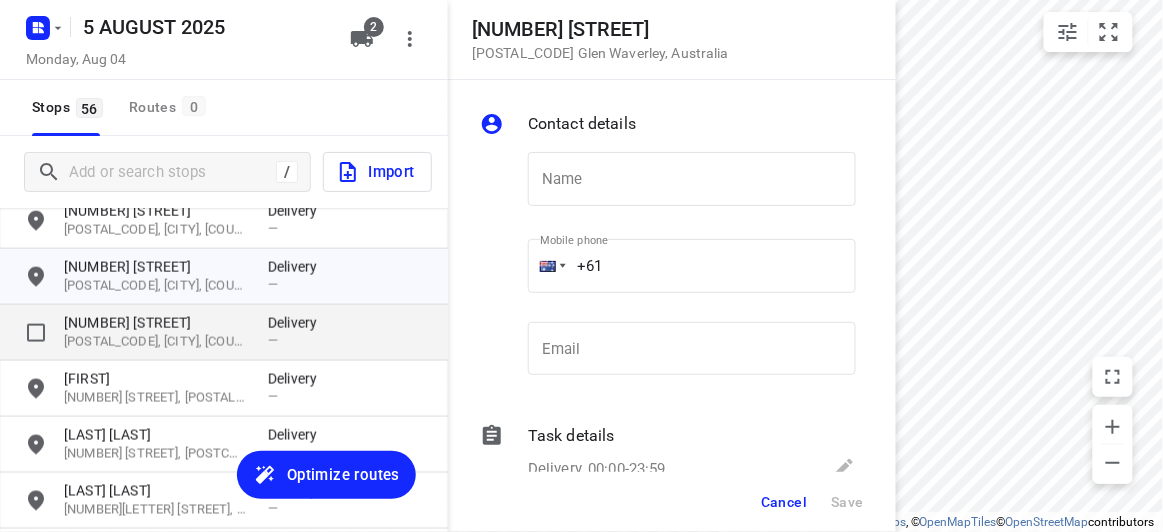 click on "[NUMBER] [STREET]" at bounding box center (156, 323) 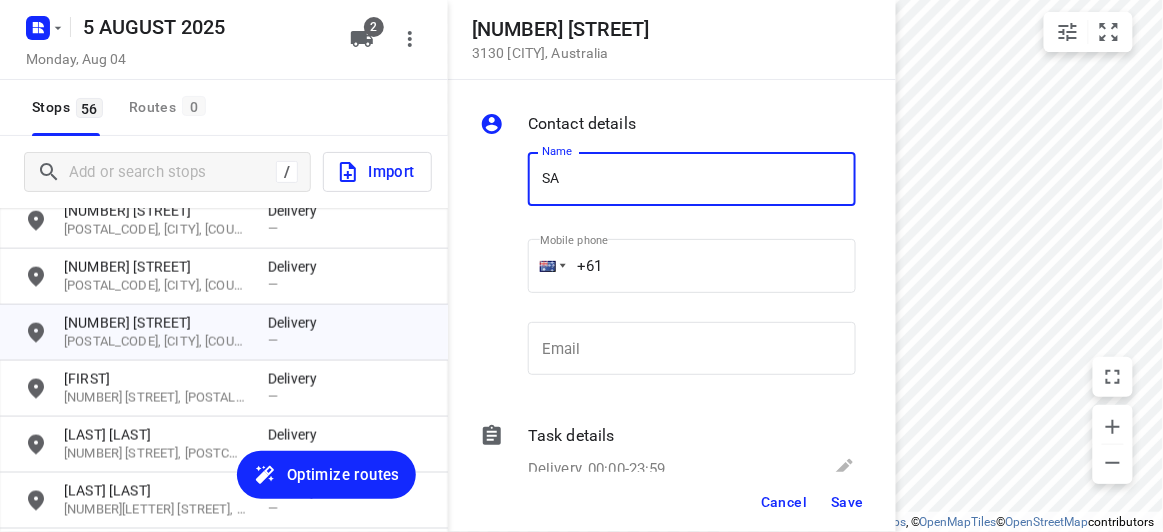 type on "[NAME]" 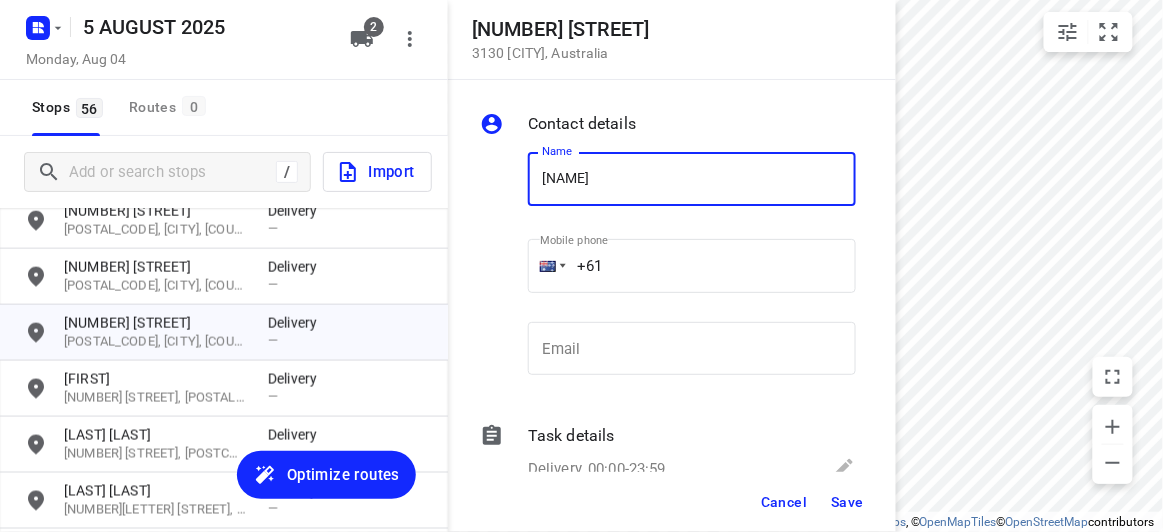 click on "+61" at bounding box center [692, 266] 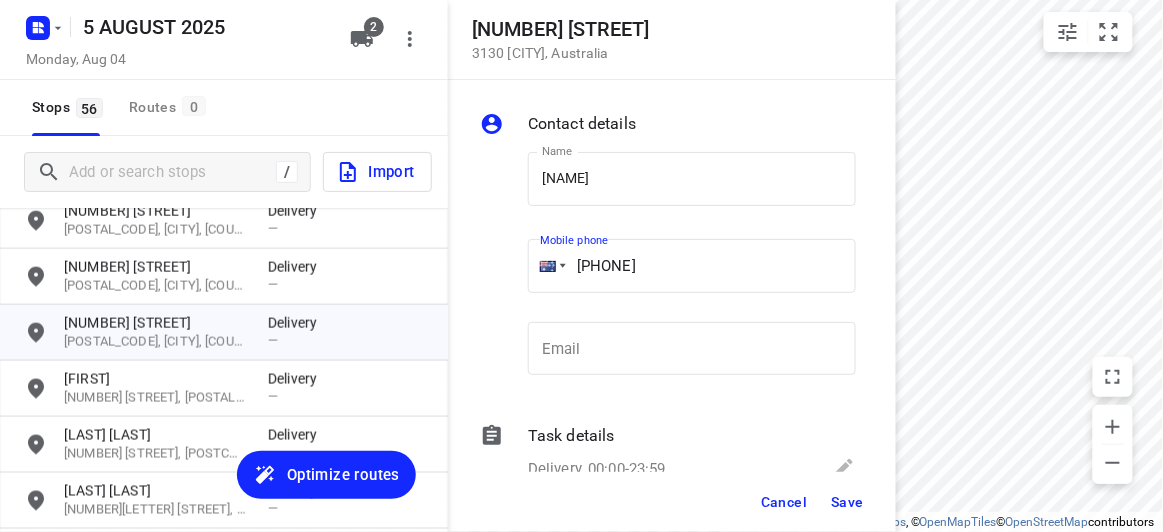 type on "[PHONE]" 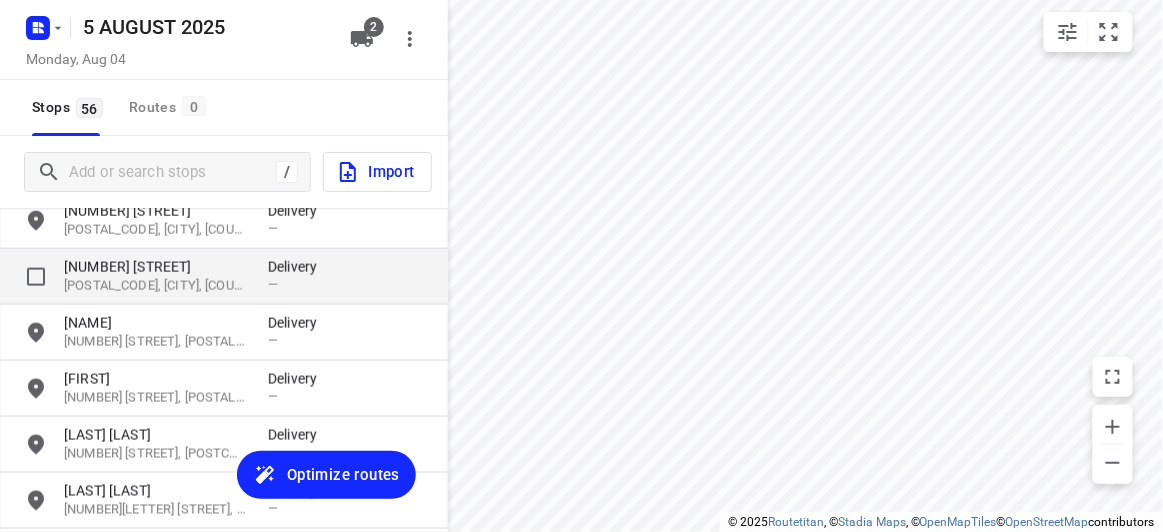 click on "[POSTAL_CODE], [CITY], [COUNTRY]" at bounding box center (156, 286) 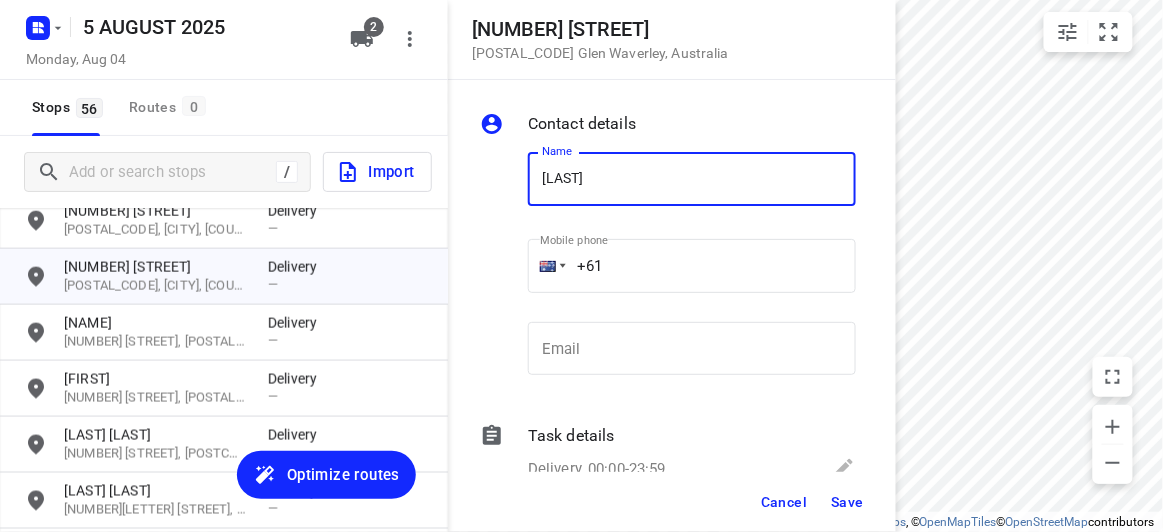 click on "[LAST]" at bounding box center (692, 179) 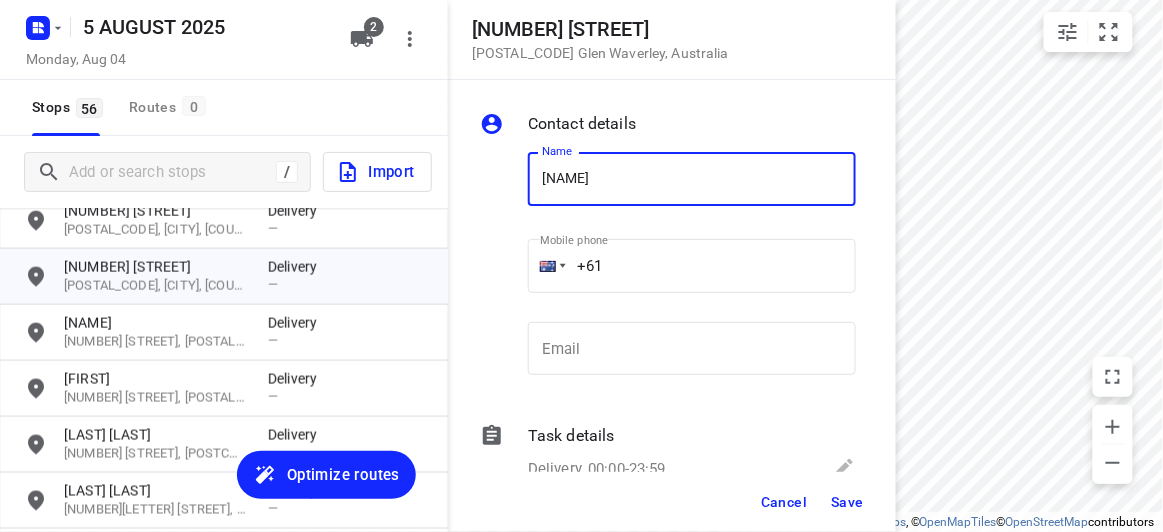 click on "[NAME]" at bounding box center (692, 179) 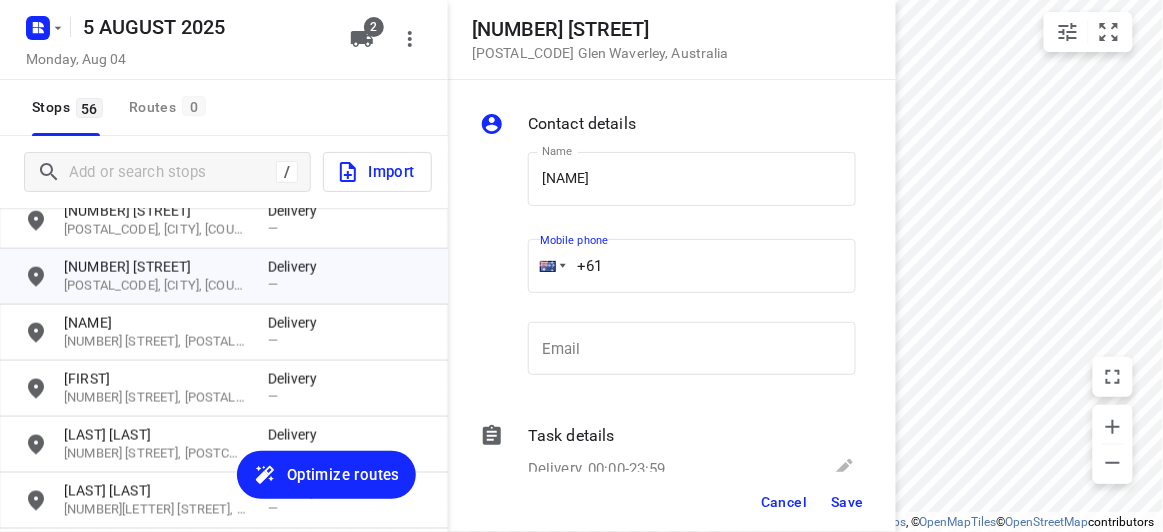 click on "+61" at bounding box center (692, 266) 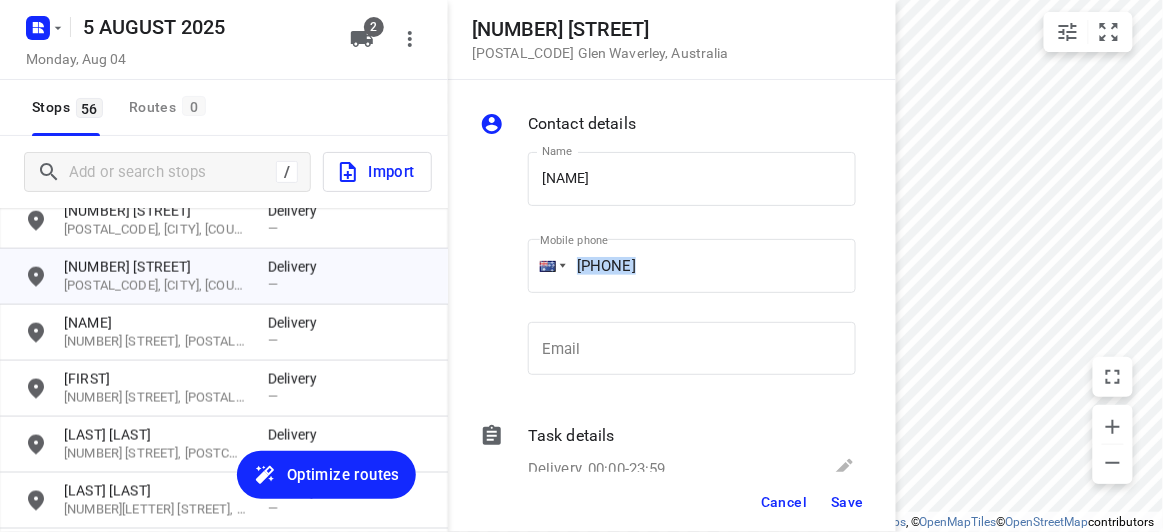 drag, startPoint x: 701, startPoint y: 231, endPoint x: 689, endPoint y: 266, distance: 37 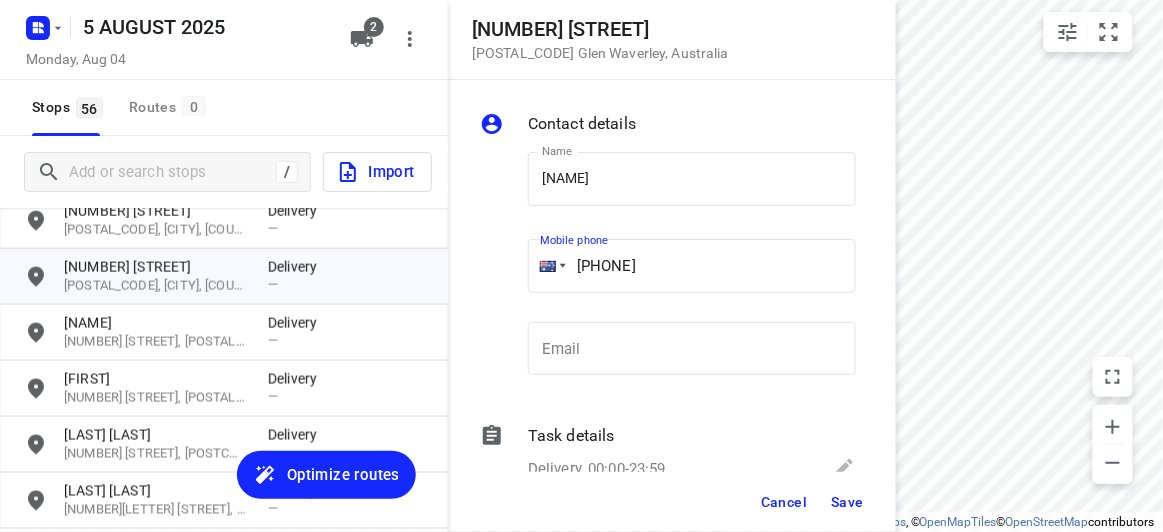 drag, startPoint x: 483, startPoint y: 269, endPoint x: 458, endPoint y: 274, distance: 25.495098 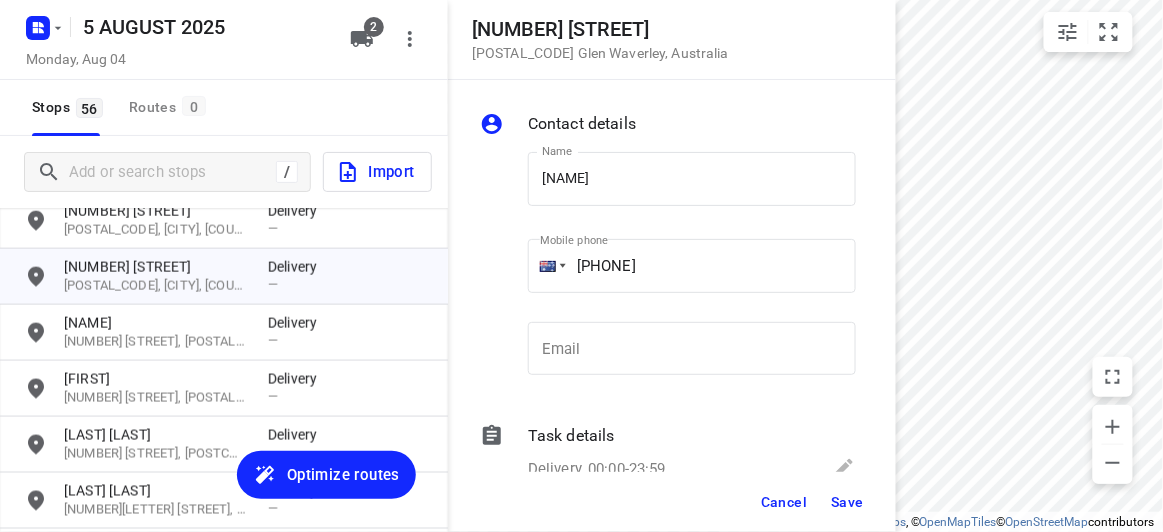 click on "Save" at bounding box center [847, 502] 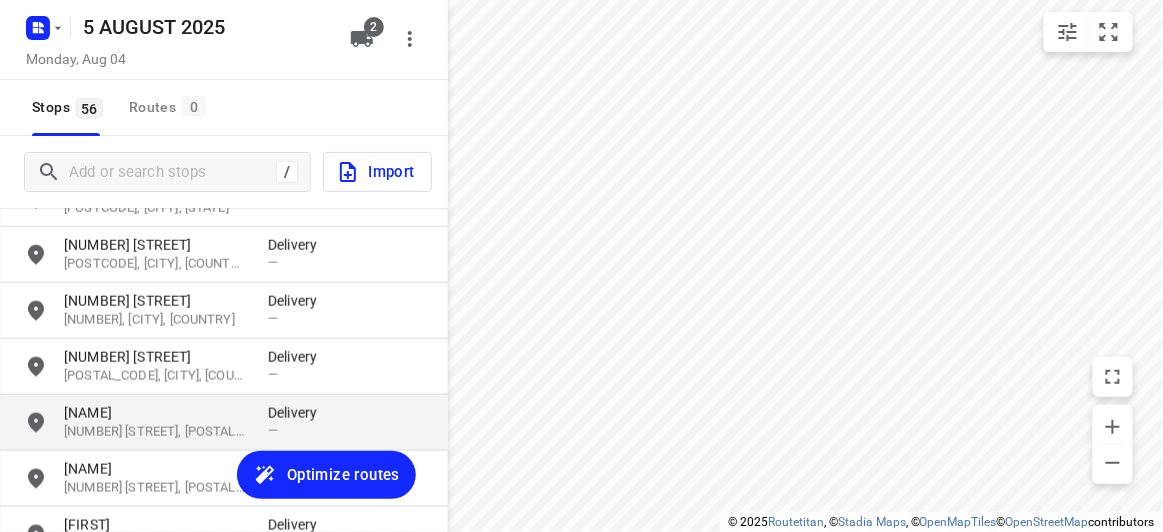 scroll, scrollTop: 488, scrollLeft: 0, axis: vertical 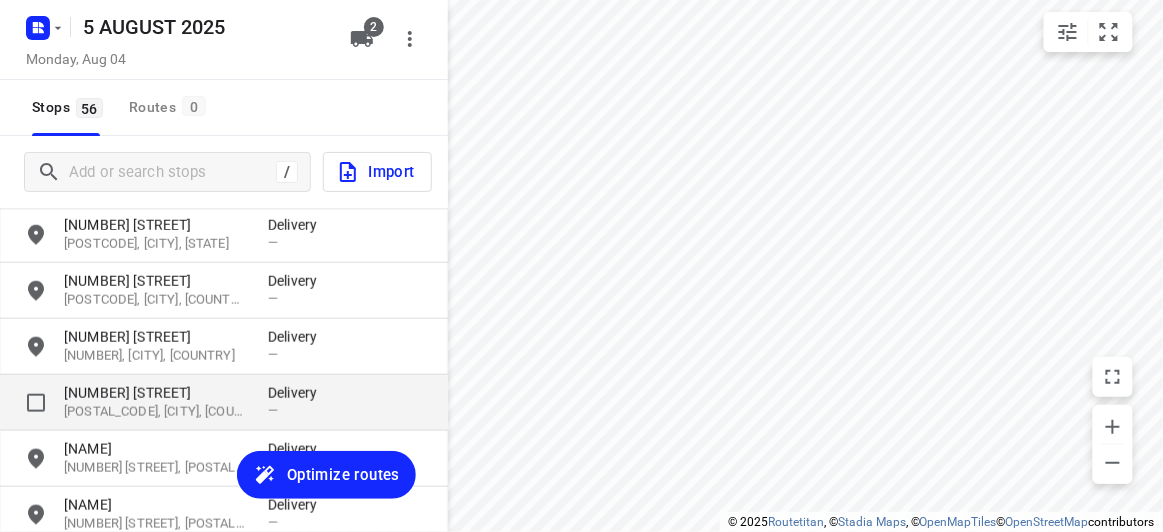 click on "[NUMBER] [STREET]" at bounding box center (156, 393) 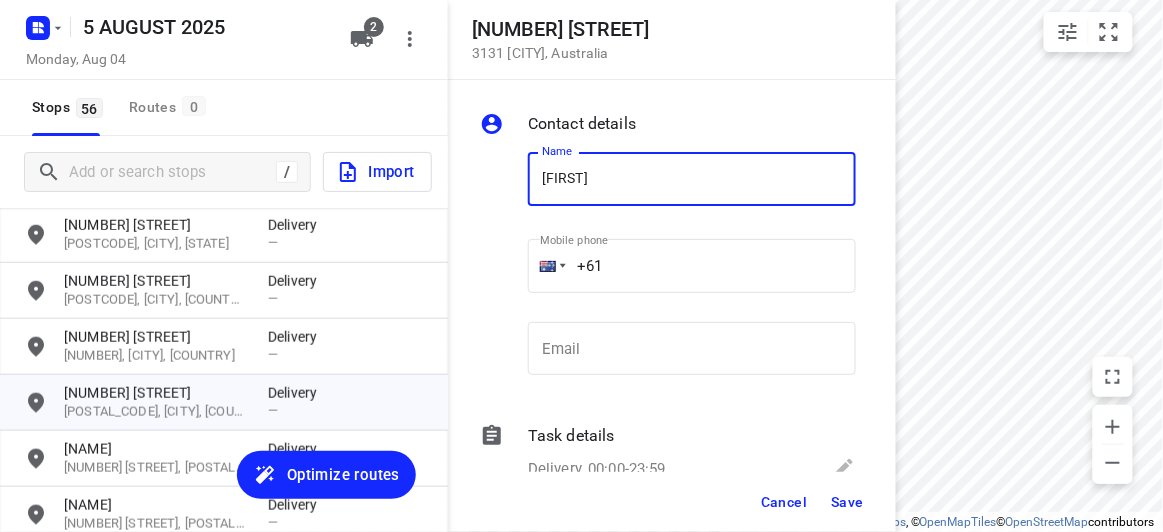 type on "[NAME]" 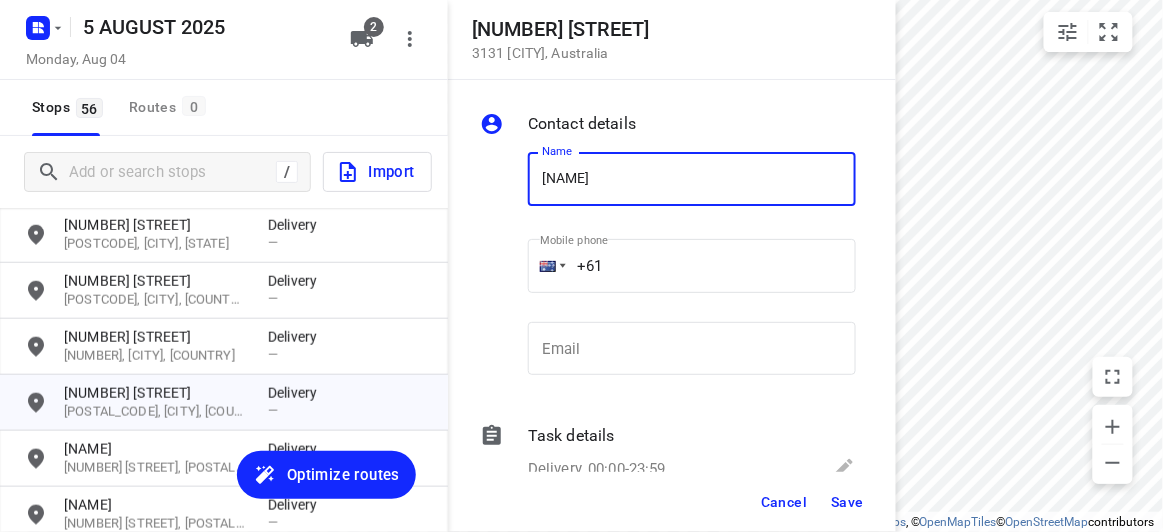 click on "+61" at bounding box center (692, 266) 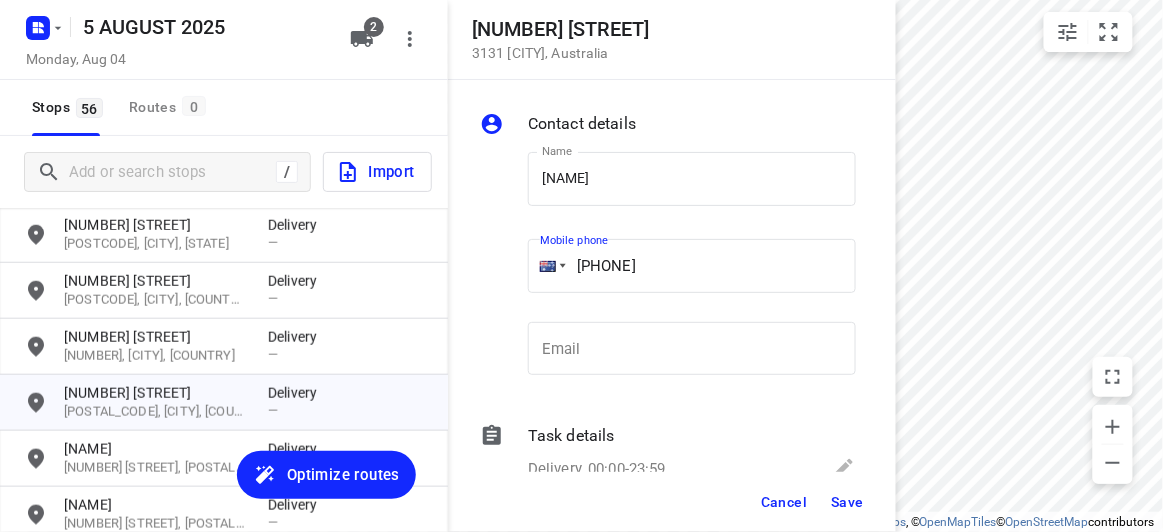 type on "[PHONE]" 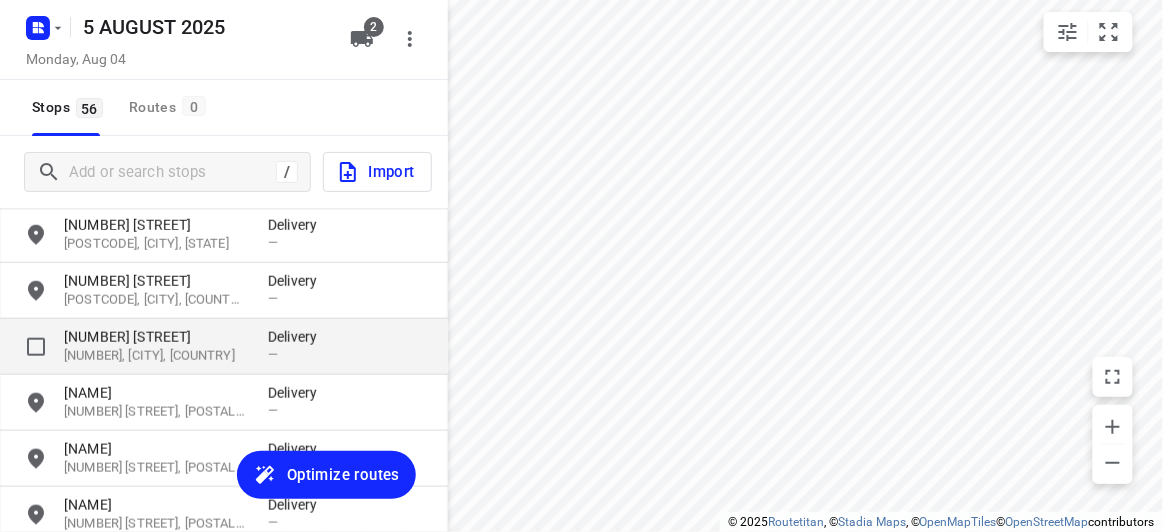 click on "[NUMBER] [STREET]" at bounding box center (156, 337) 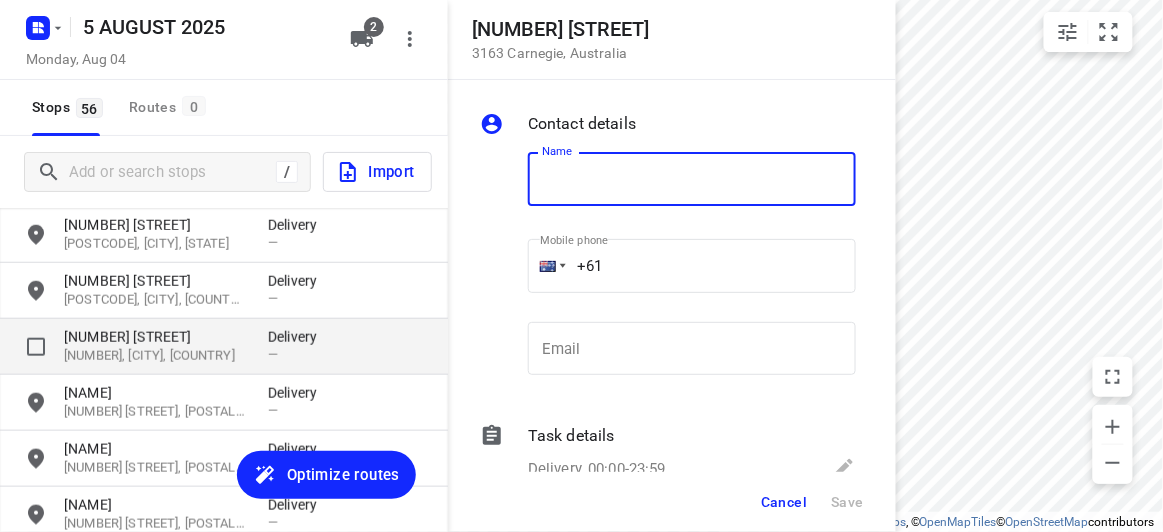type on "L" 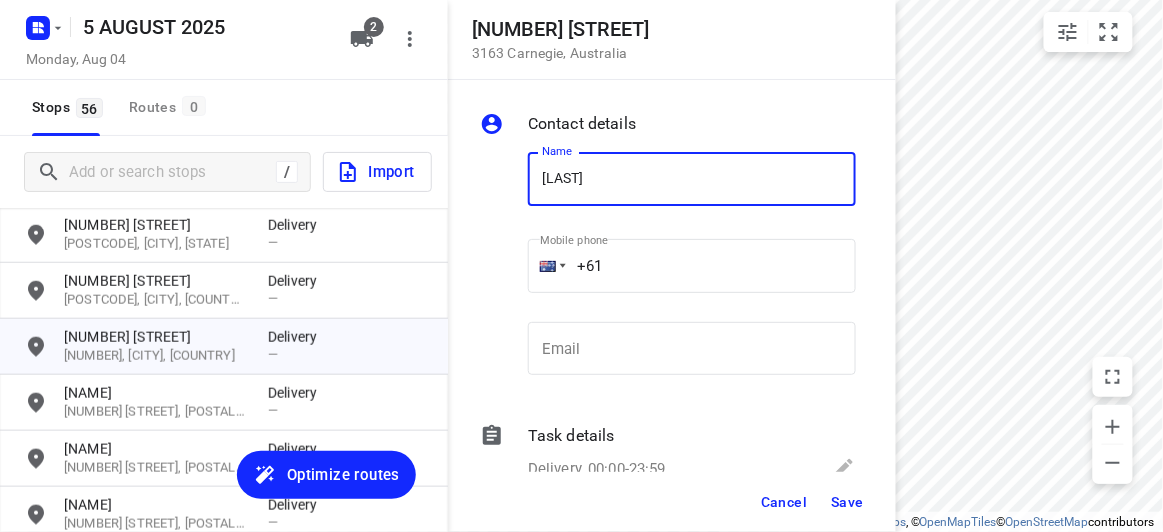 type on "[FIRST] [LAST]" 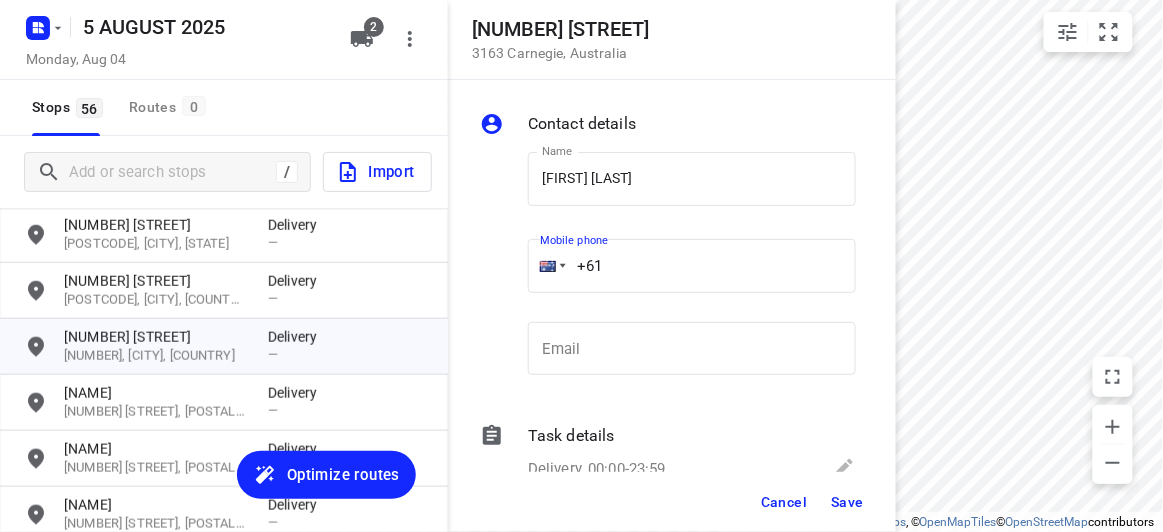 click on "+61" at bounding box center [692, 266] 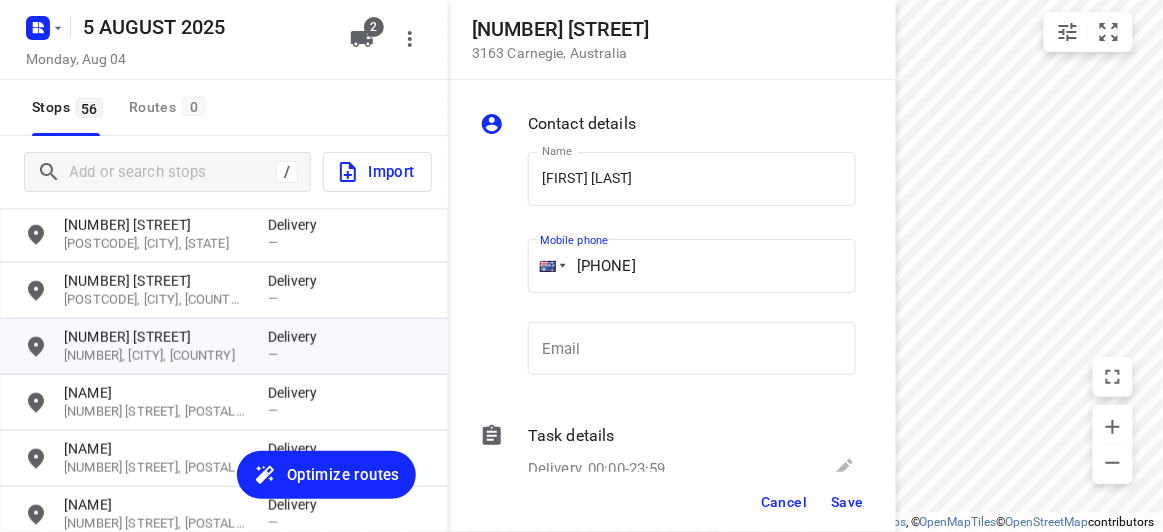 type on "[PHONE]" 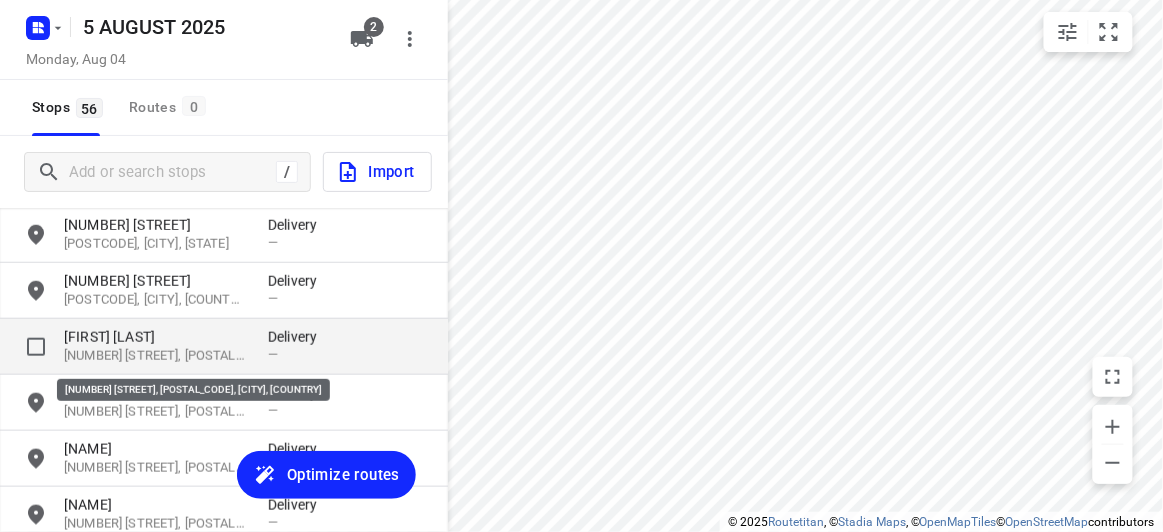 click on "[NUMBER] [STREET], [POSTAL_CODE], [CITY], [COUNTRY]" at bounding box center [156, 356] 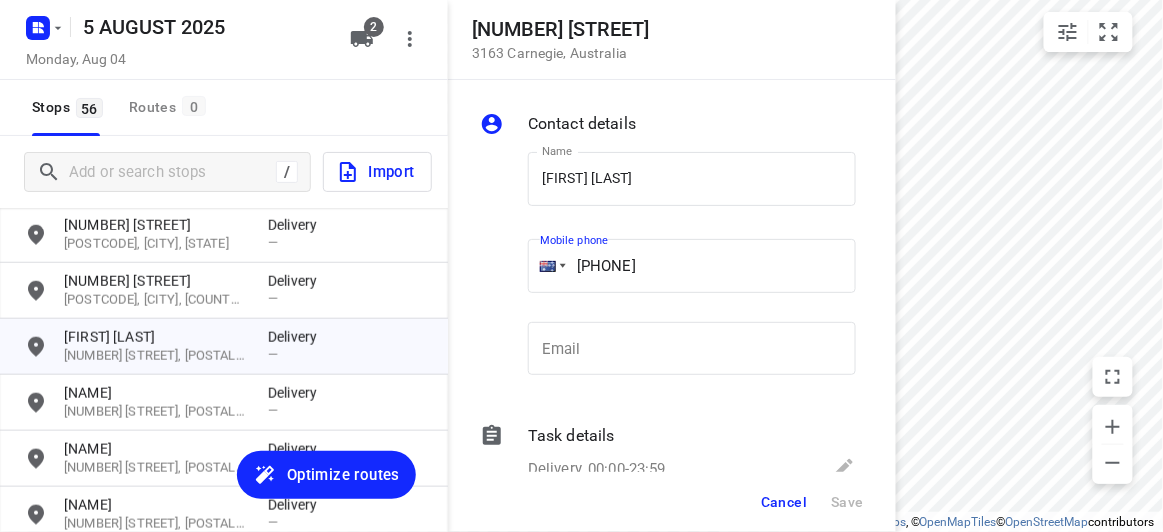 drag, startPoint x: 693, startPoint y: 251, endPoint x: 598, endPoint y: 253, distance: 95.02105 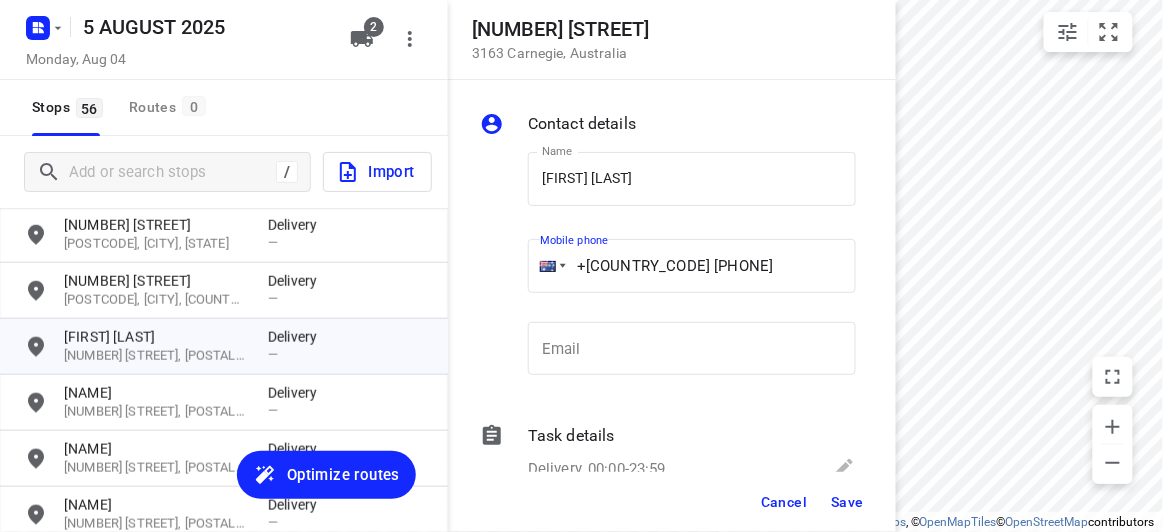 type on "+[COUNTRY_CODE] [PHONE]" 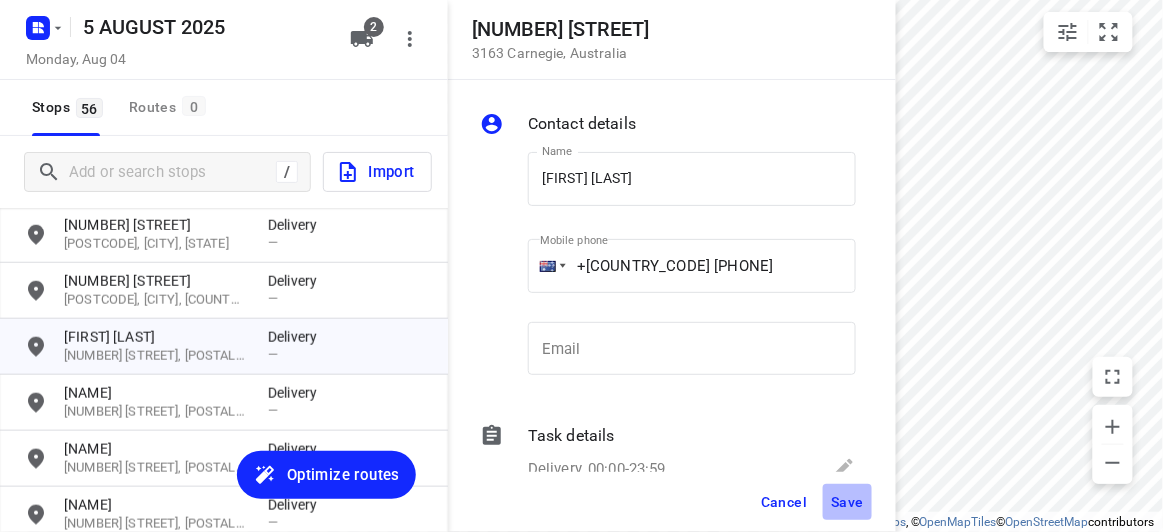 click on "Save" at bounding box center [847, 502] 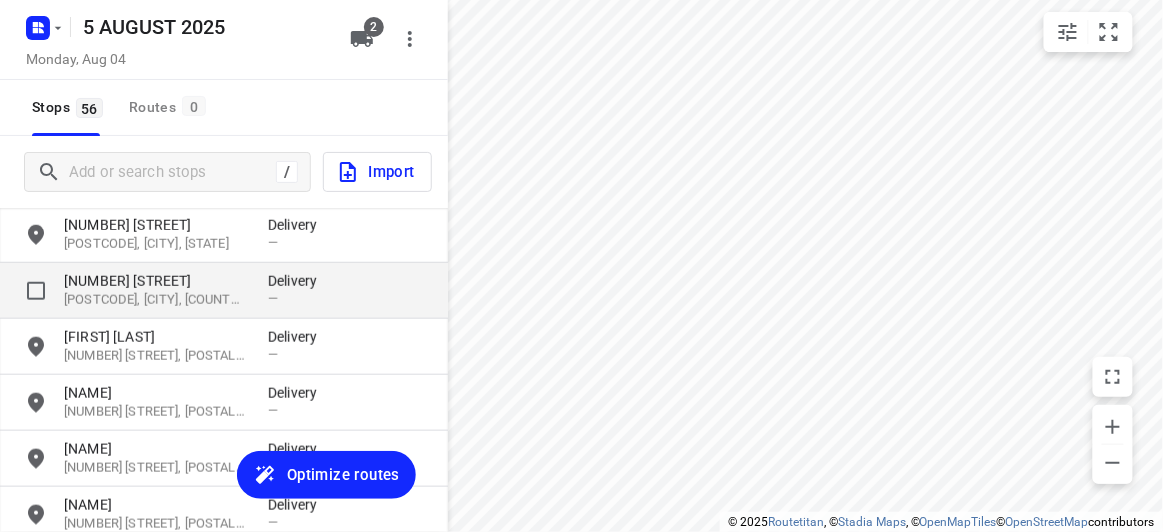click on "[NUMBER] [STREET]" at bounding box center (156, 281) 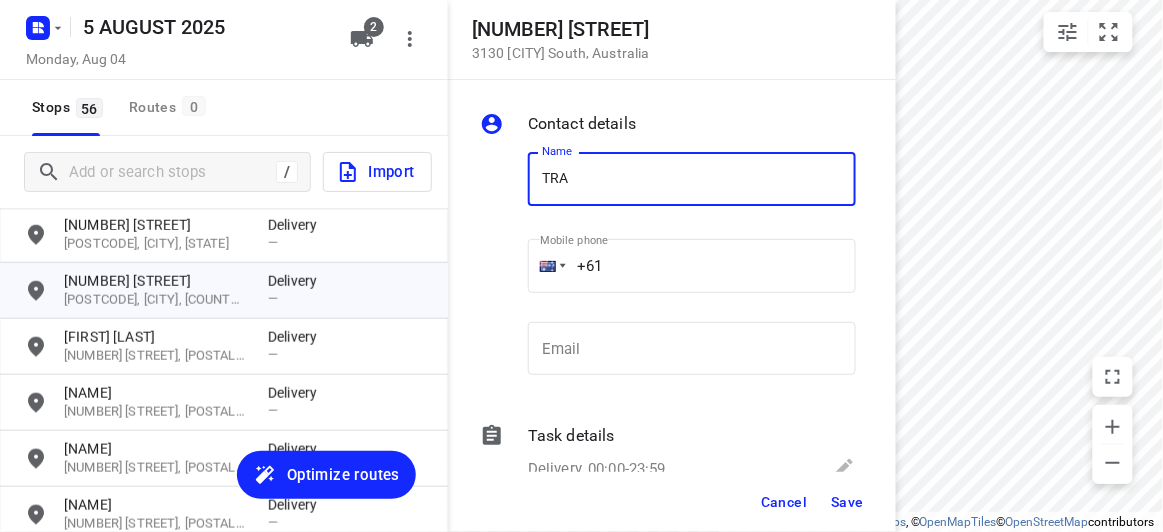 type on "[NAME]" 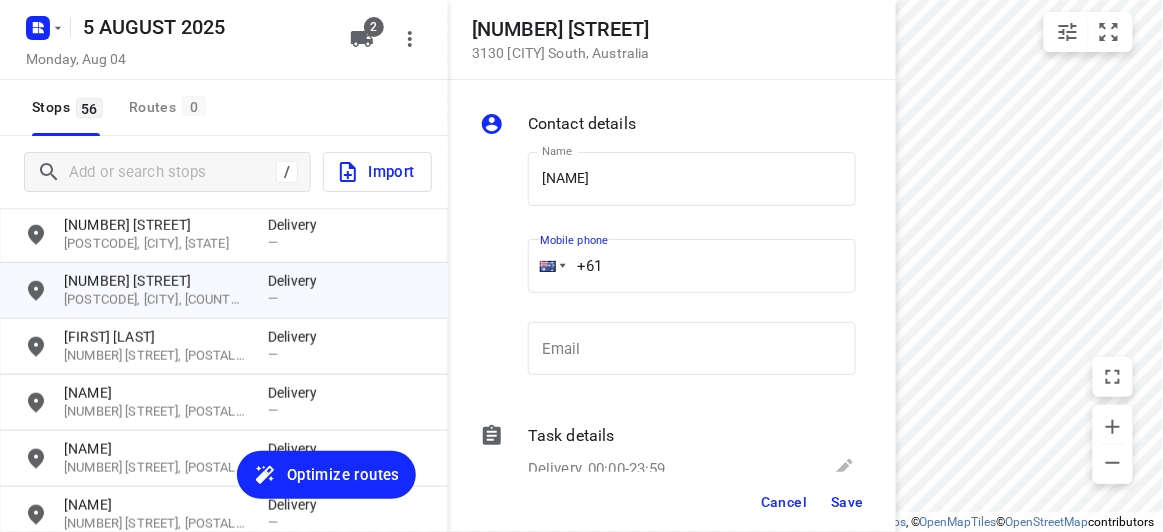 click on "+61" at bounding box center (692, 266) 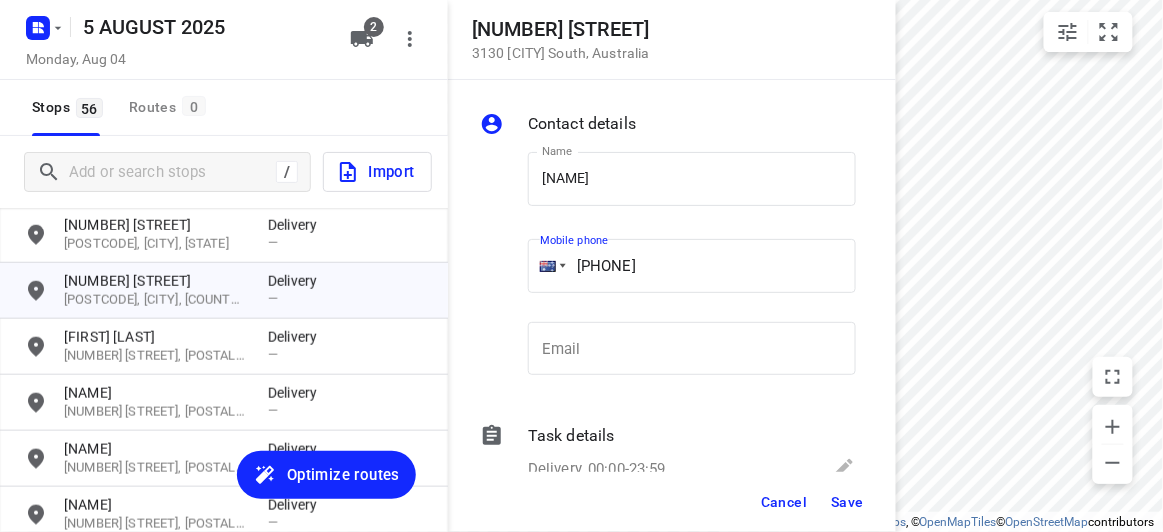 type on "[PHONE]" 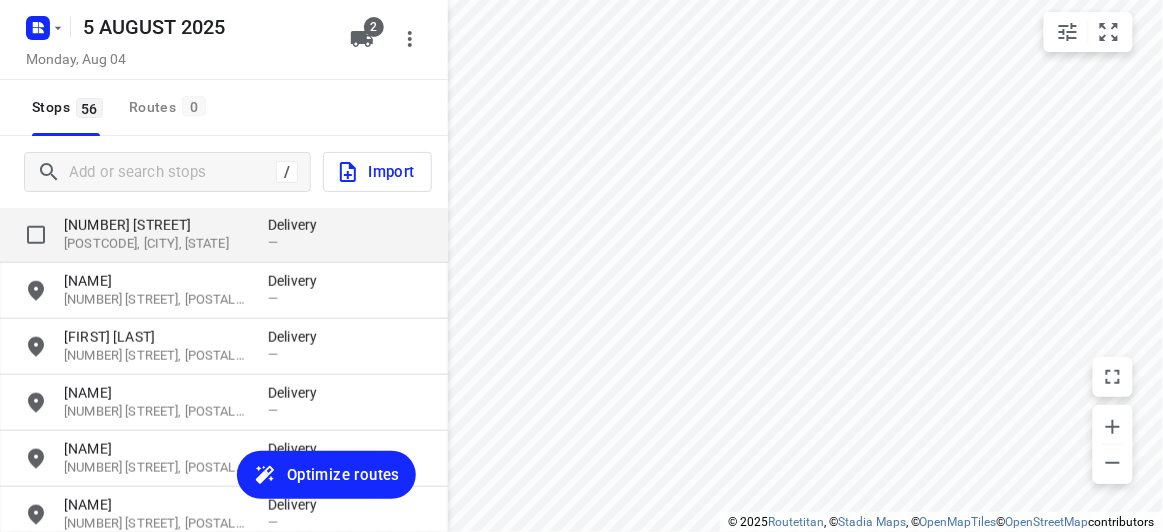 click on "[POSTCODE], [CITY], [STATE]" at bounding box center (156, 244) 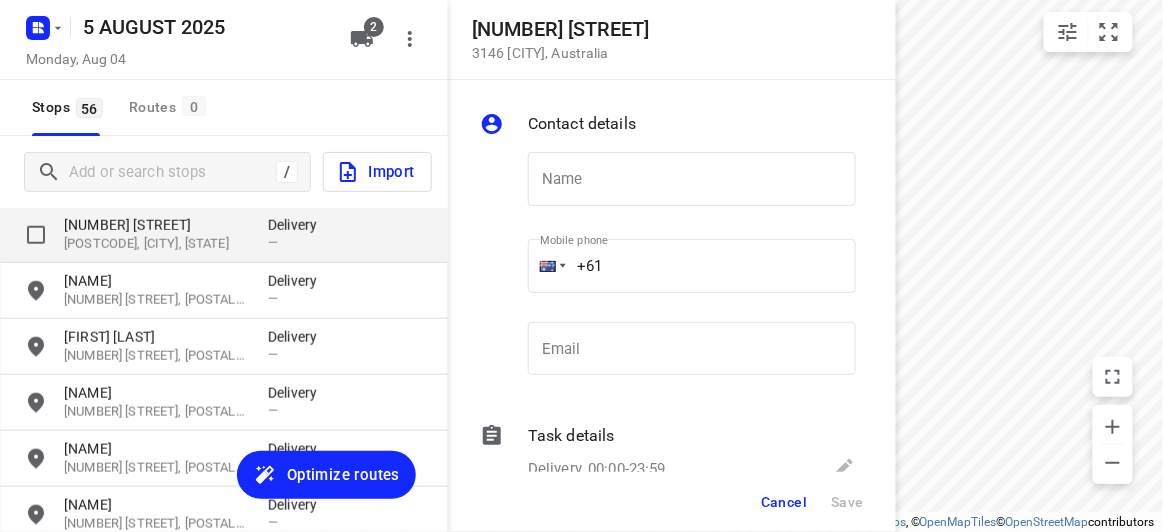 type on "G" 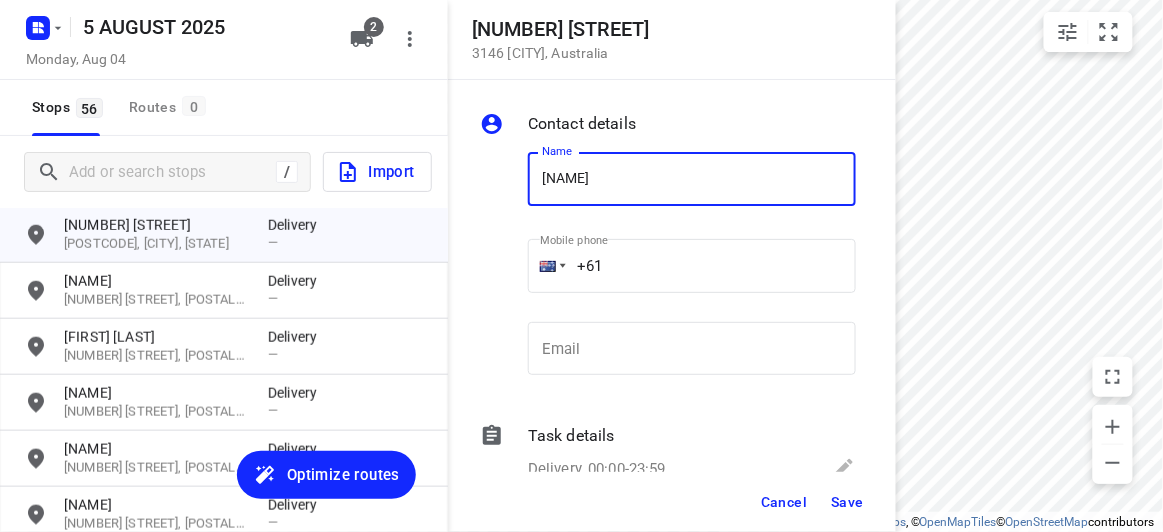 type on "[NAME] [NUMBER]/[NUMBER]" 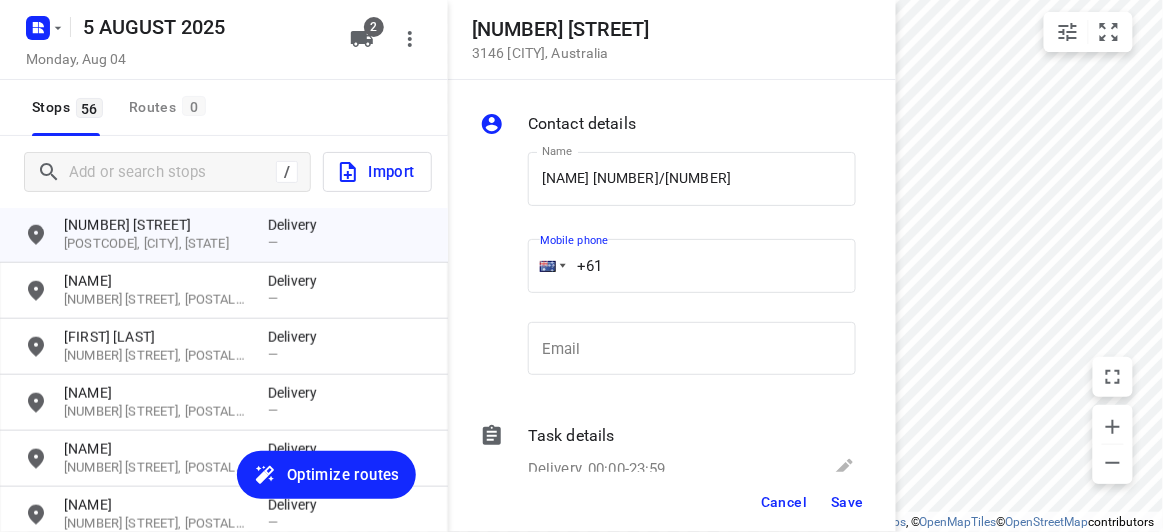 click on "+61" at bounding box center [692, 266] 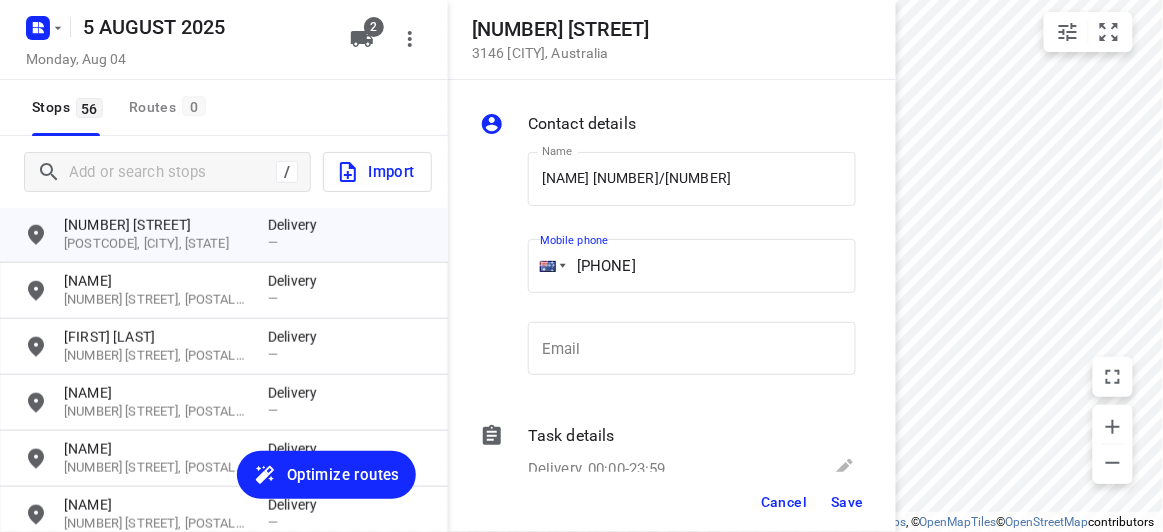 type on "[PHONE]" 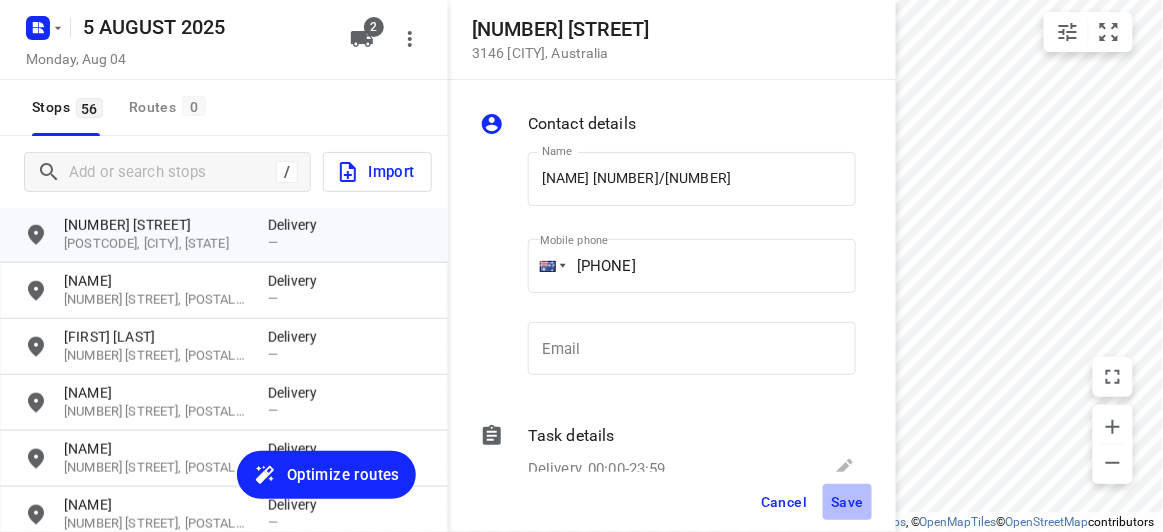 click on "Save" at bounding box center [847, 502] 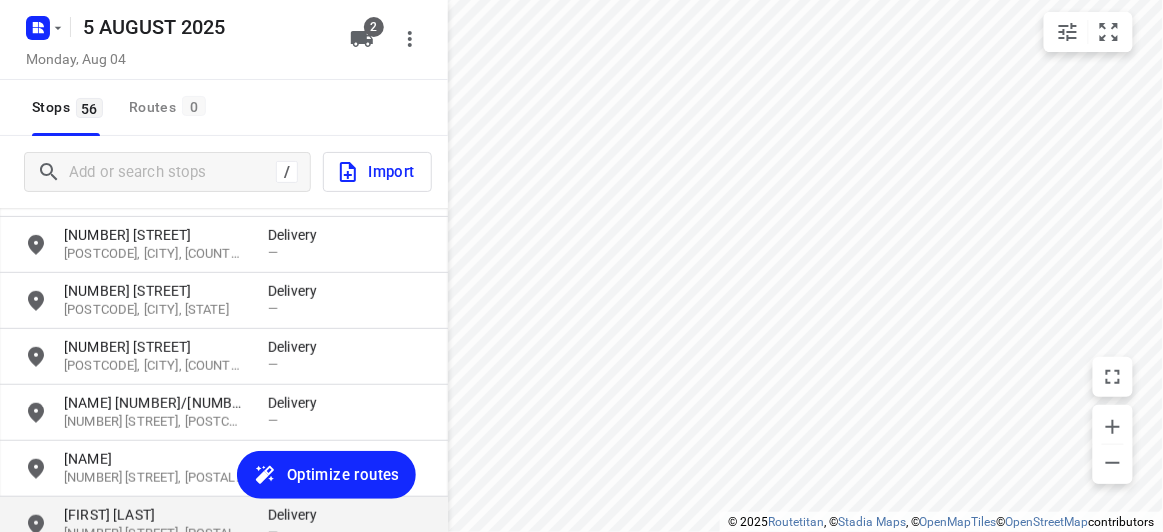 scroll, scrollTop: 306, scrollLeft: 0, axis: vertical 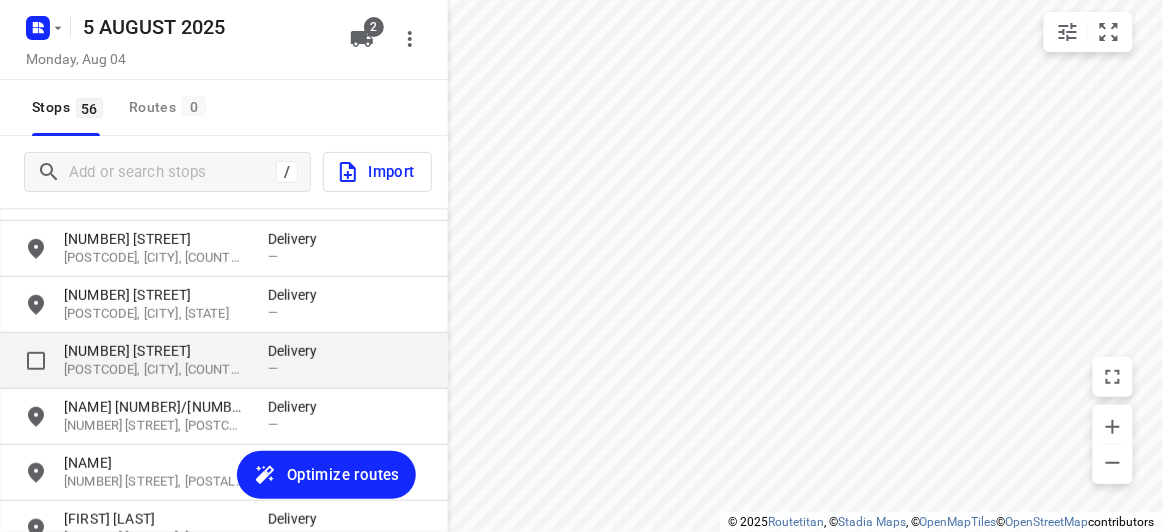 click on "[NUMBER] [STREET]" at bounding box center [156, 351] 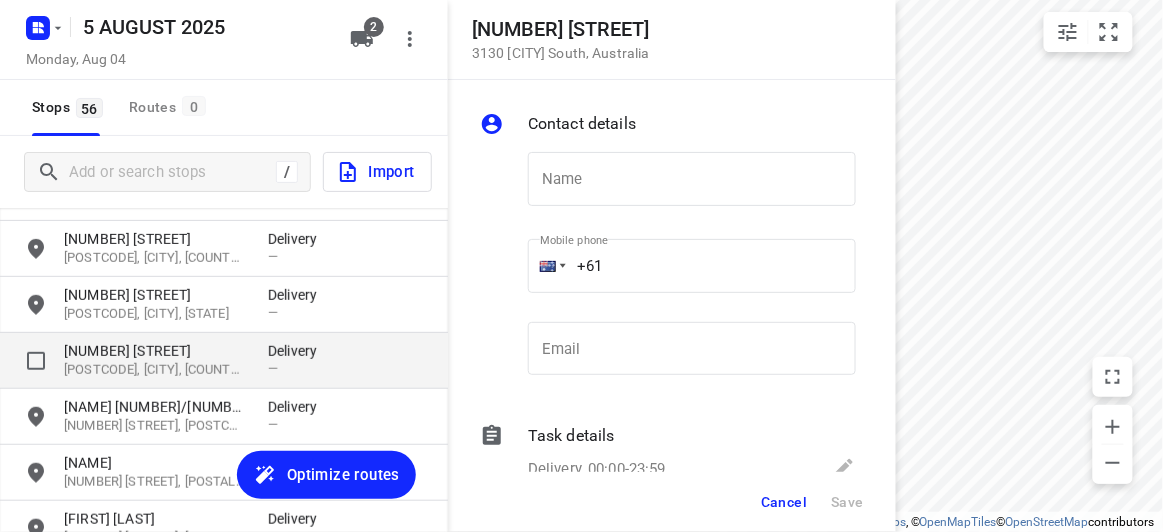 type on "C" 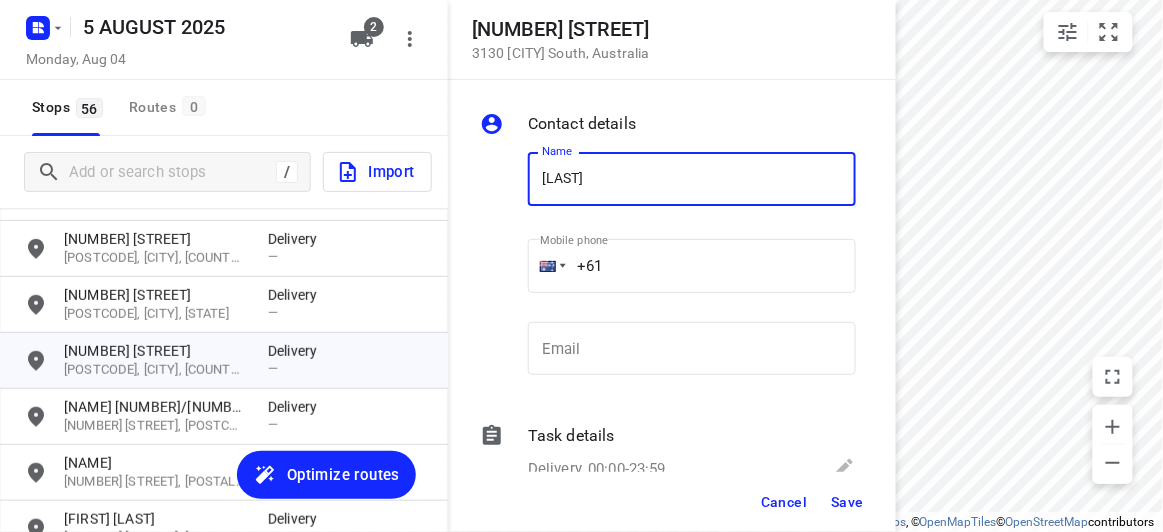 type on "VIOLA" 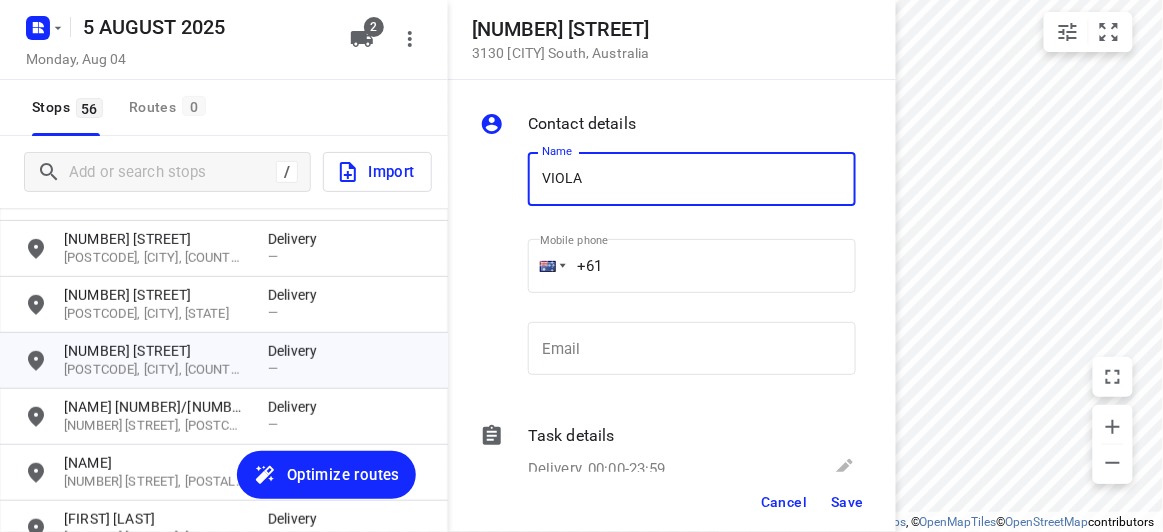 click on "+61" at bounding box center (692, 266) 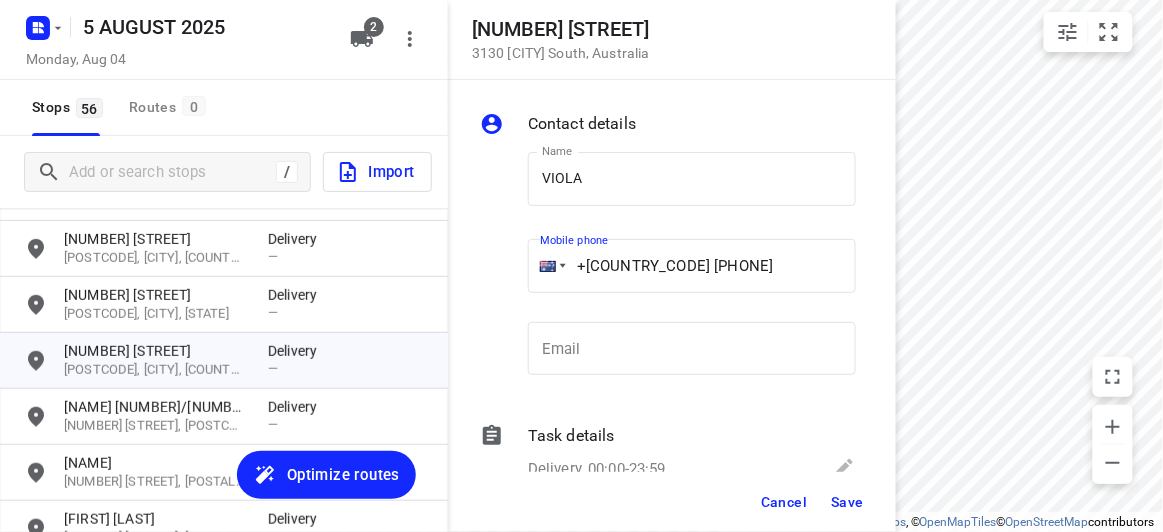 click on "Save" at bounding box center (847, 502) 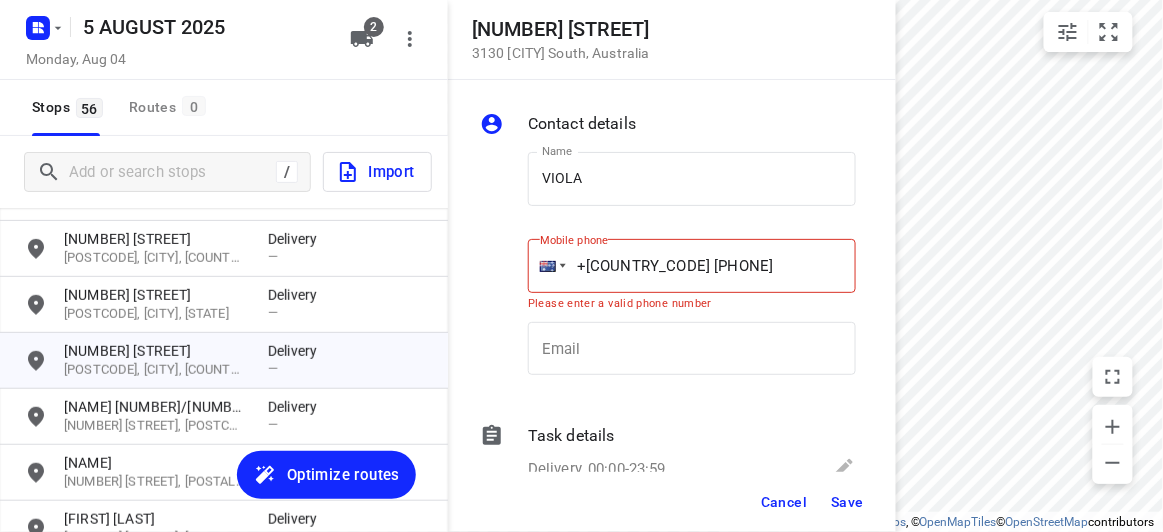 click on "+[COUNTRY_CODE] [PHONE]" at bounding box center (692, 266) 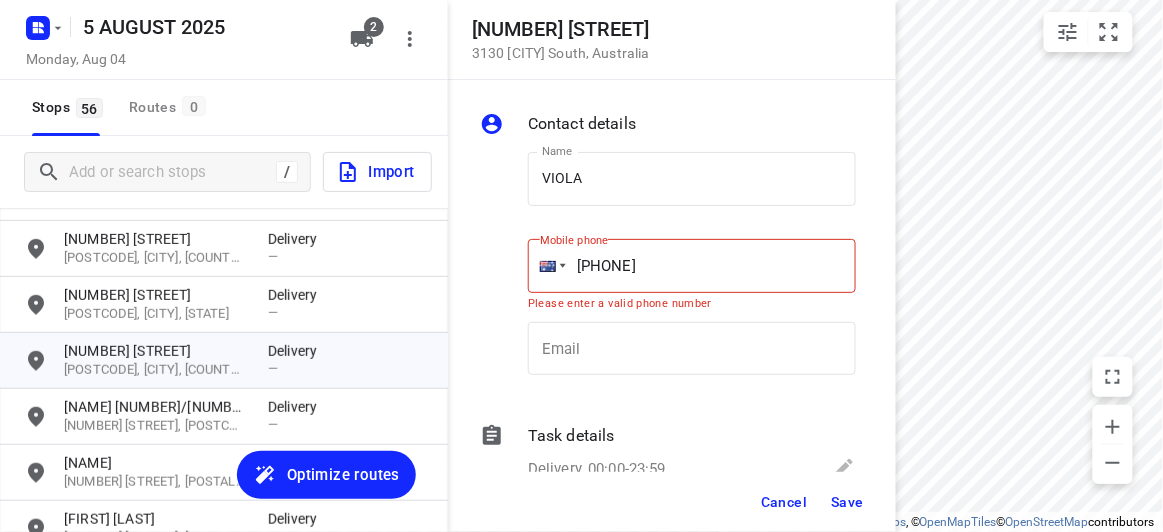 type on "[PHONE]" 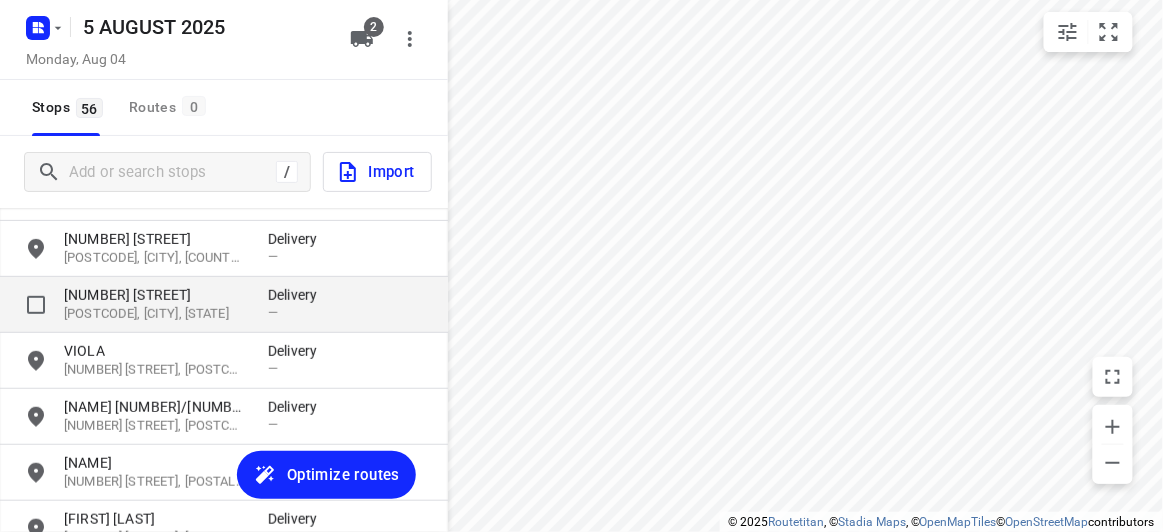 click on "[NUMBER] [STREET]" at bounding box center (156, 295) 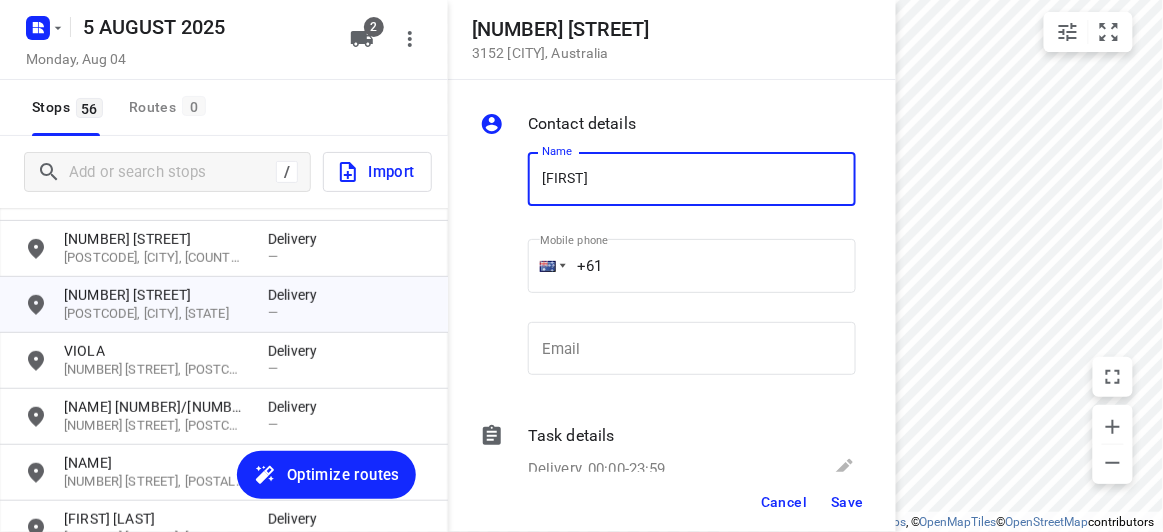 type on "[FIRST] [LAST]" 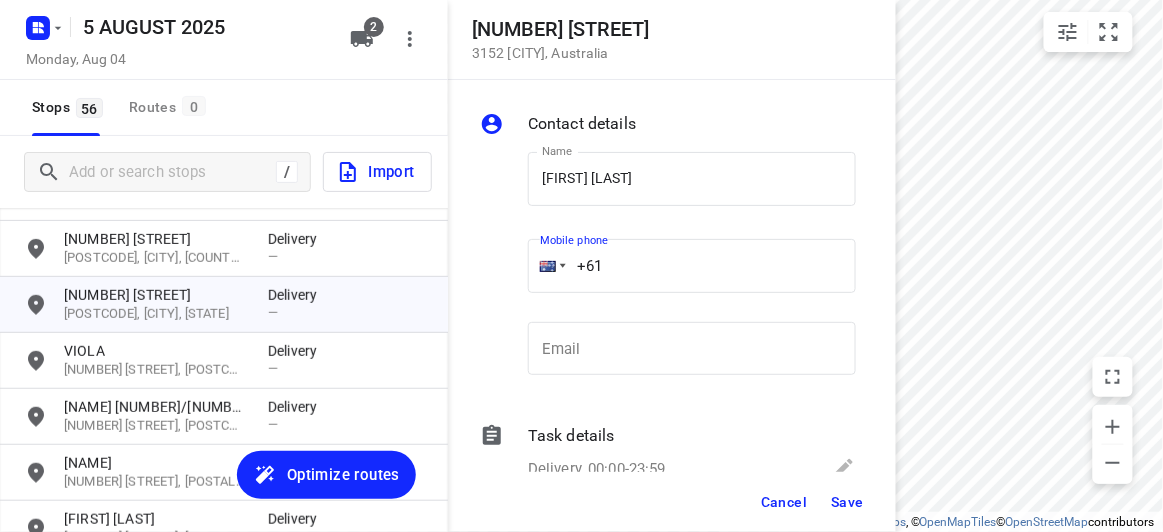 click on "+61" at bounding box center [692, 266] 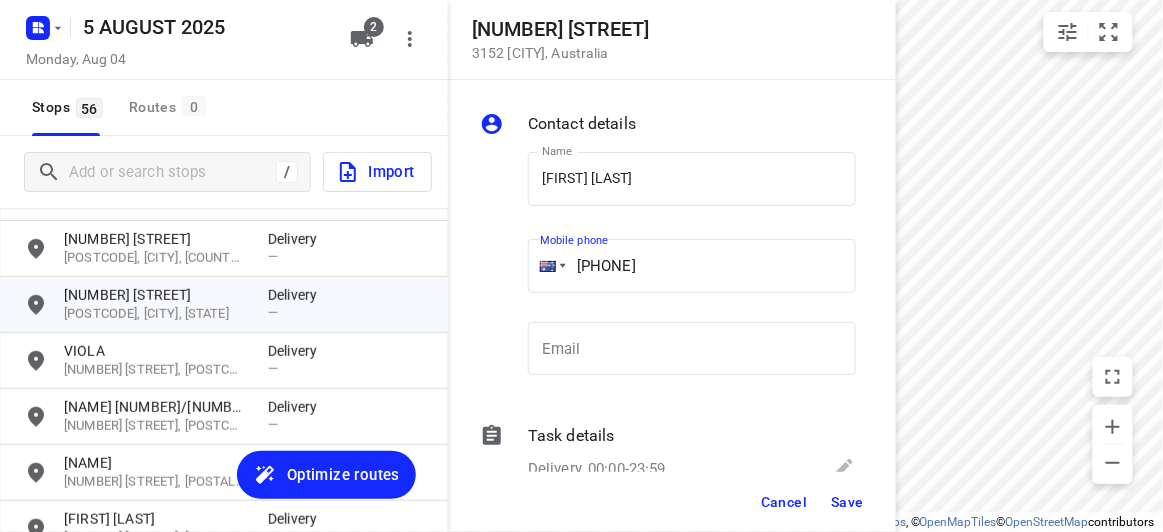 type on "[PHONE]" 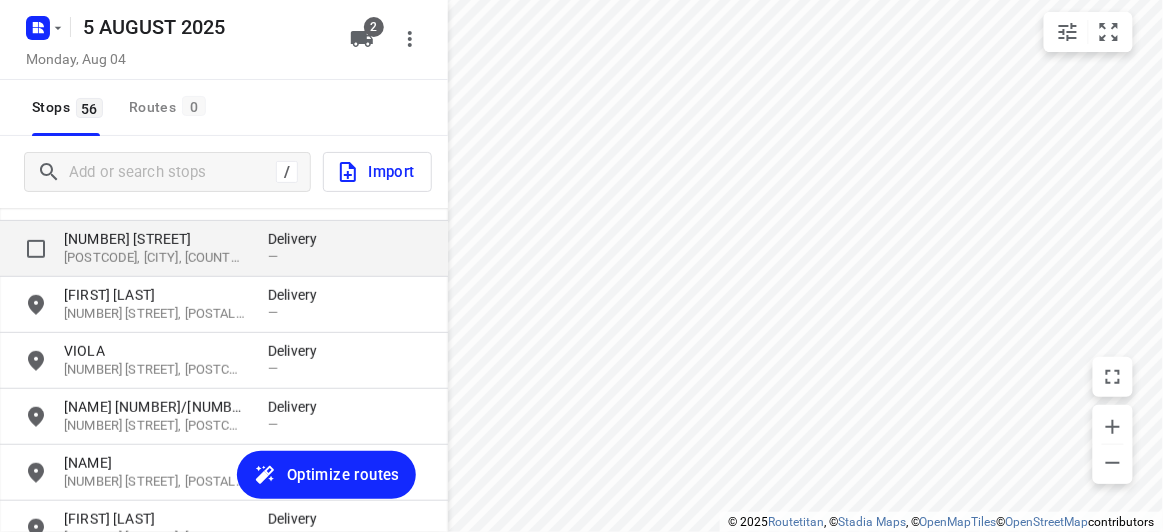 click on "[POSTCODE], [CITY], [COUNTRY]" at bounding box center (156, 258) 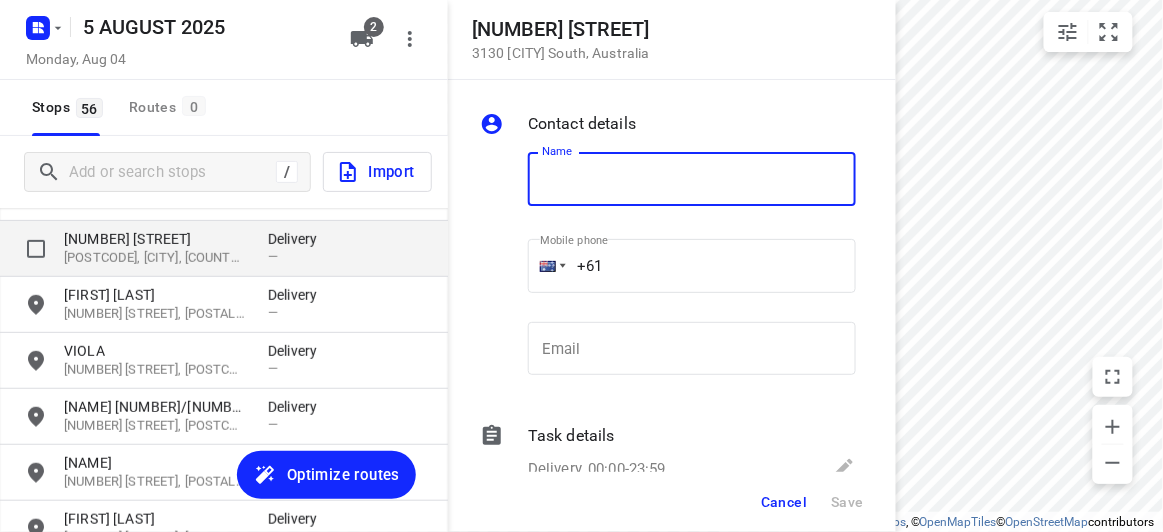 type on "L" 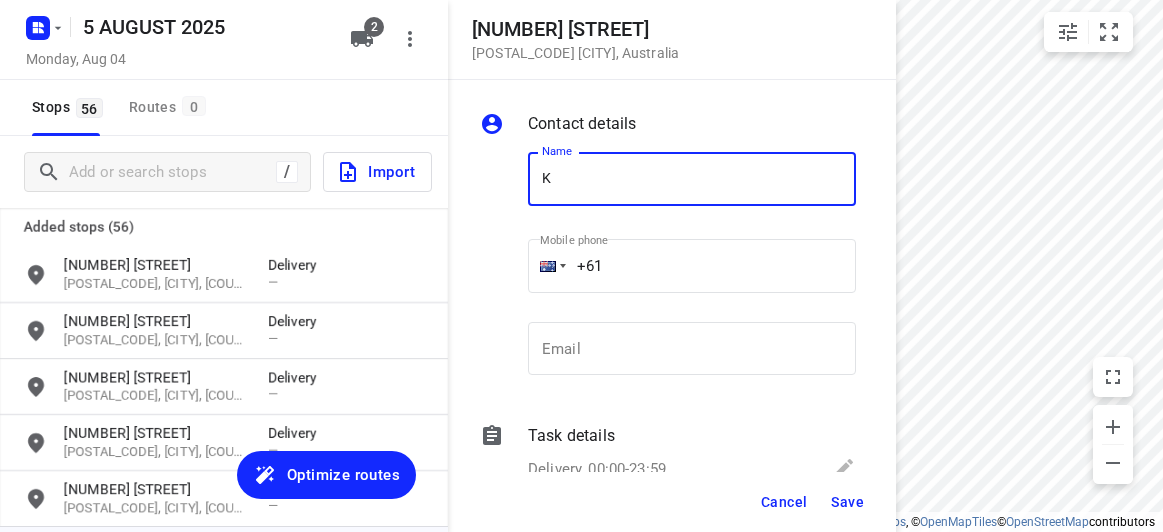 scroll, scrollTop: 0, scrollLeft: 0, axis: both 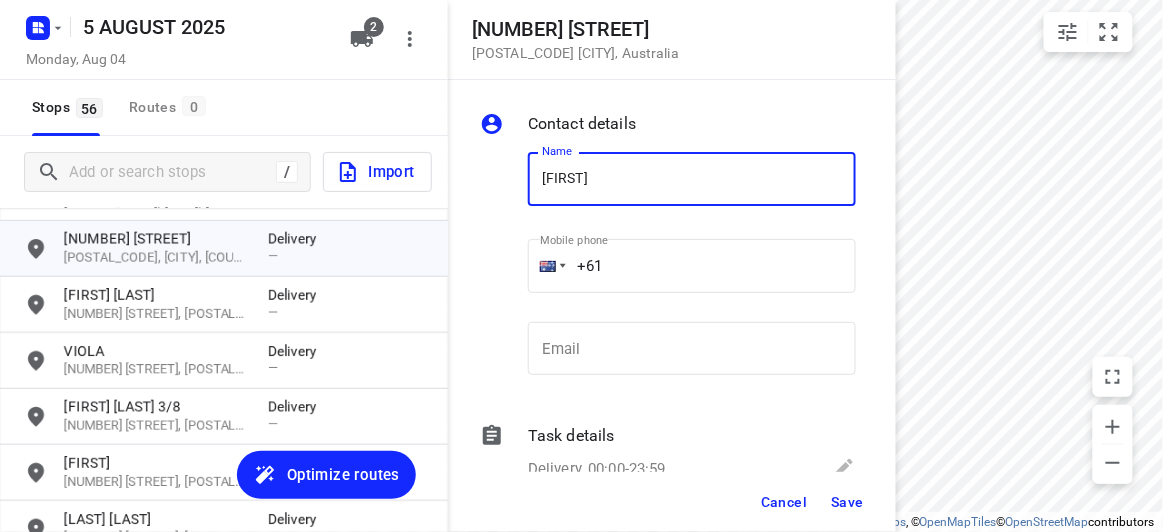 type on "[FIRST] [LAST]" 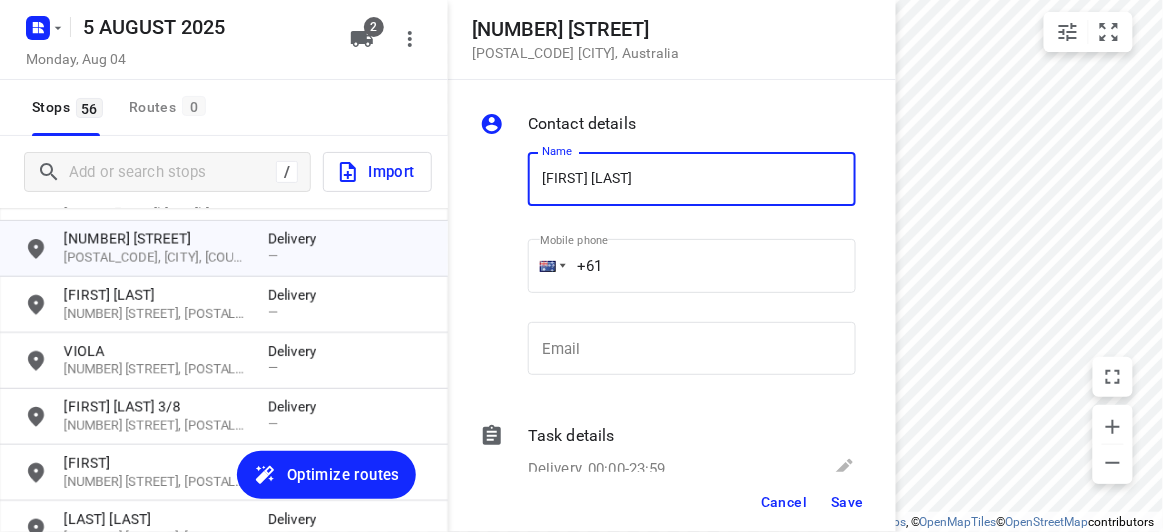 click on "+61" at bounding box center (692, 266) 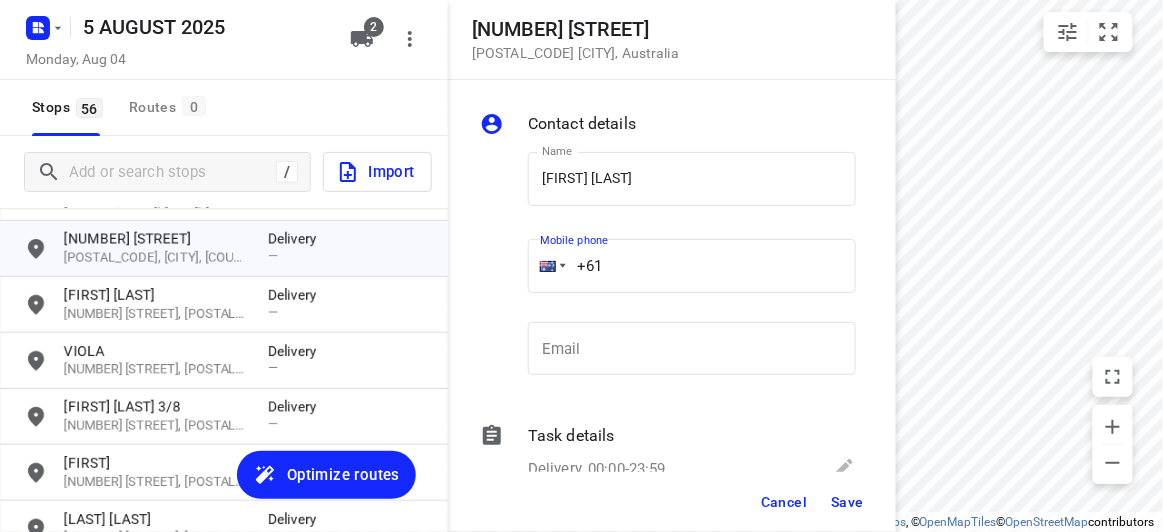 paste on "430029891" 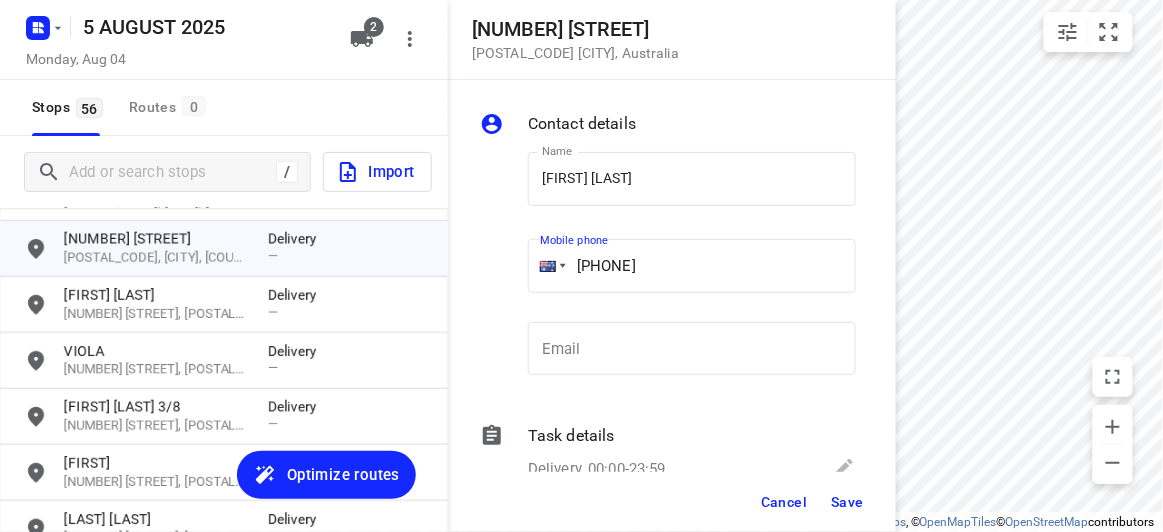 type on "[PHONE]" 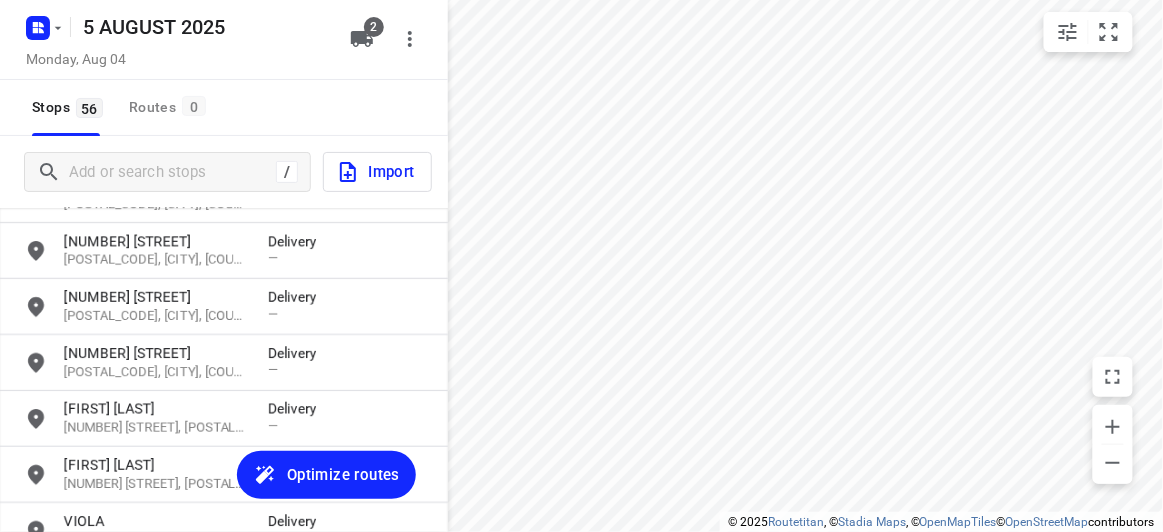 scroll, scrollTop: 124, scrollLeft: 0, axis: vertical 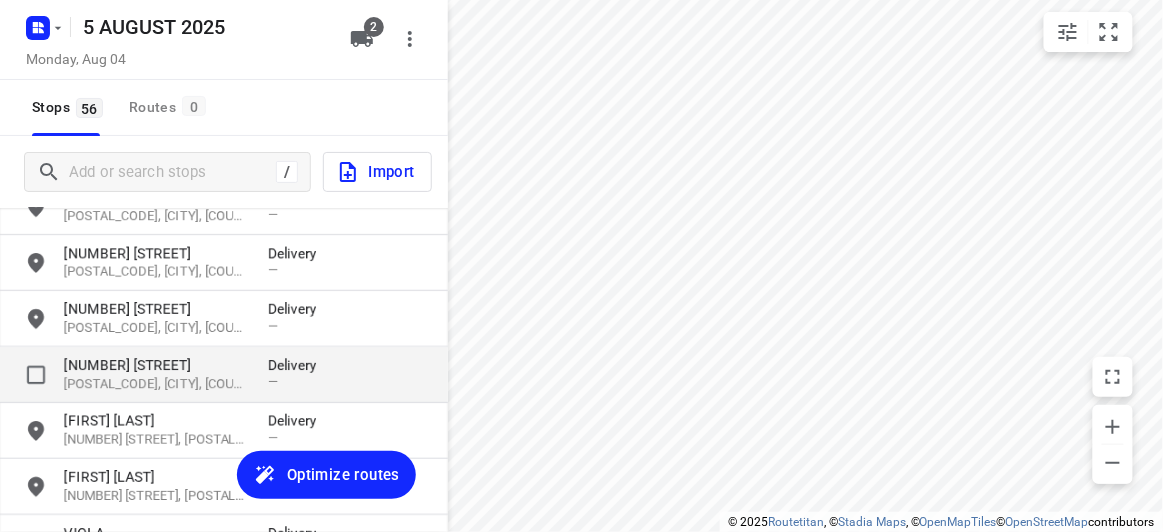 click on "[NUMBER] [STREET]" at bounding box center (156, 365) 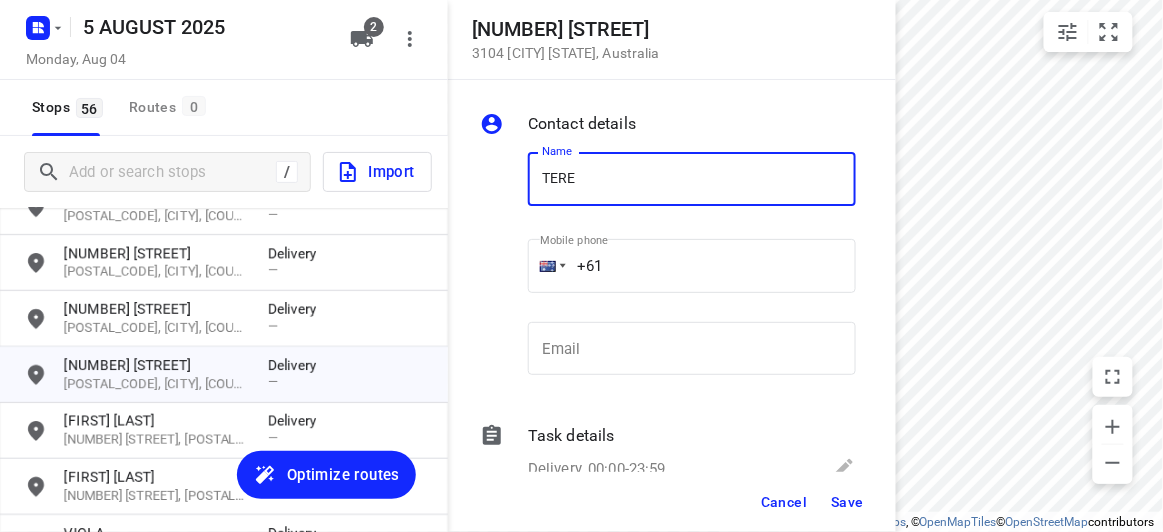 type on "TERESA 1/65" 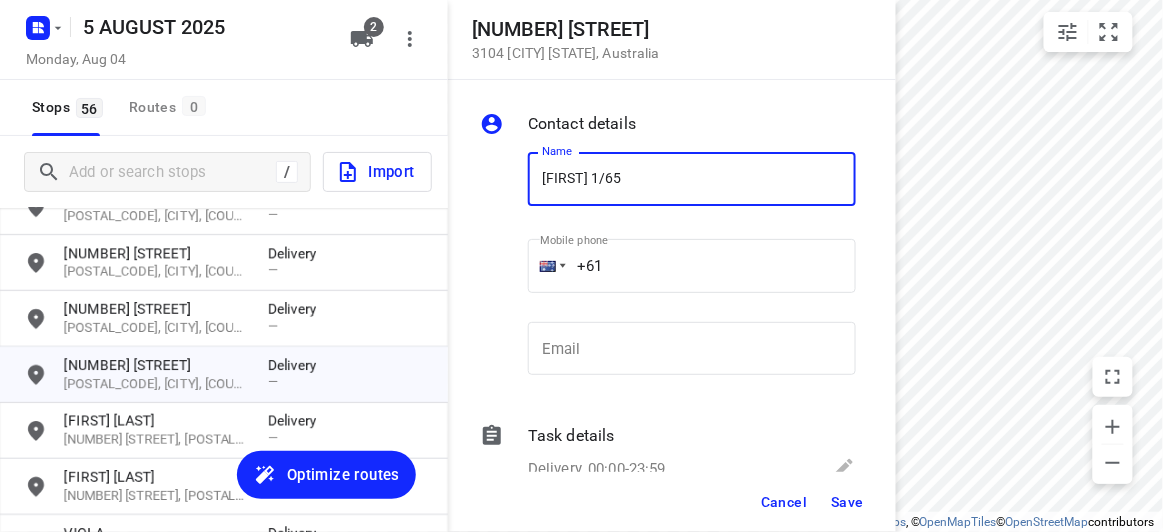 click on "+61" at bounding box center (692, 266) 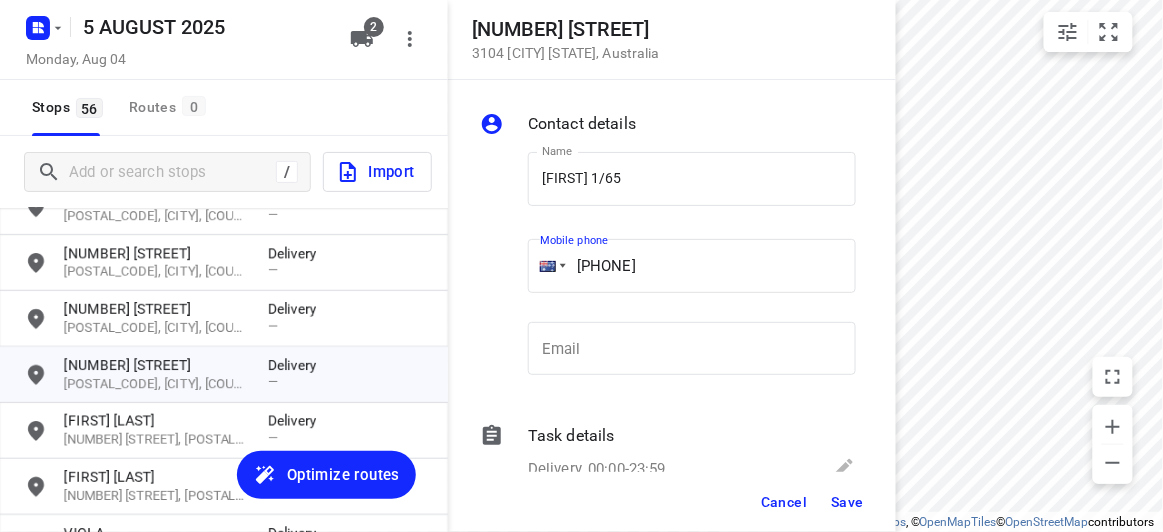 type on "+61 402905390" 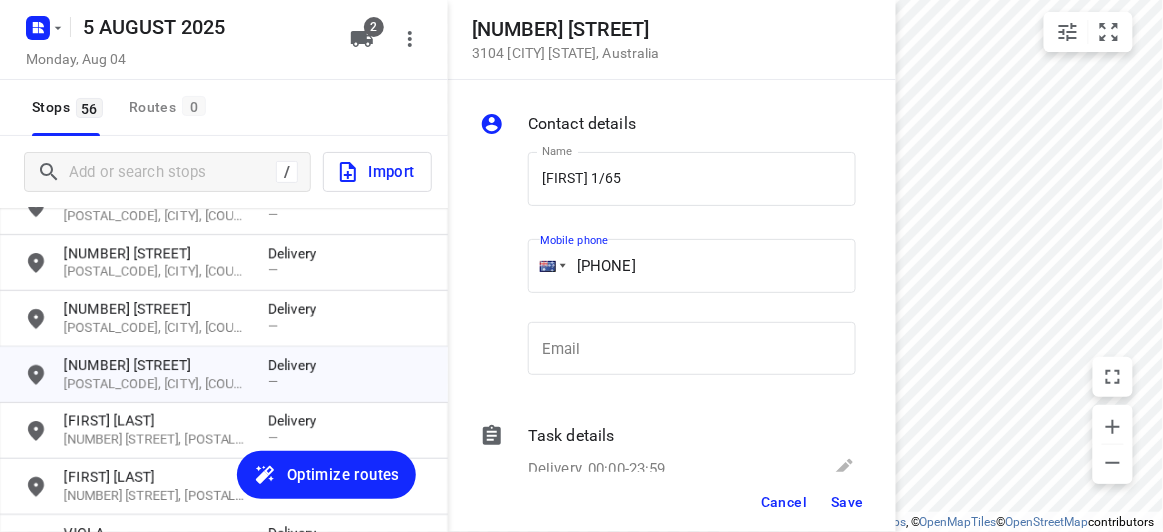 click on "Save" at bounding box center (847, 502) 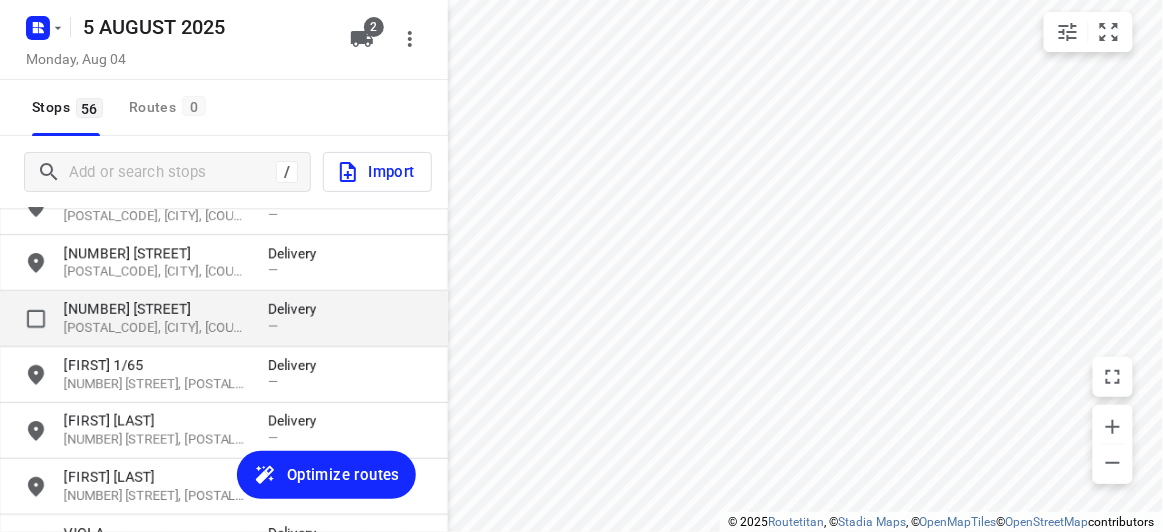 click on "[NUMBER] [STREET]" at bounding box center [156, 309] 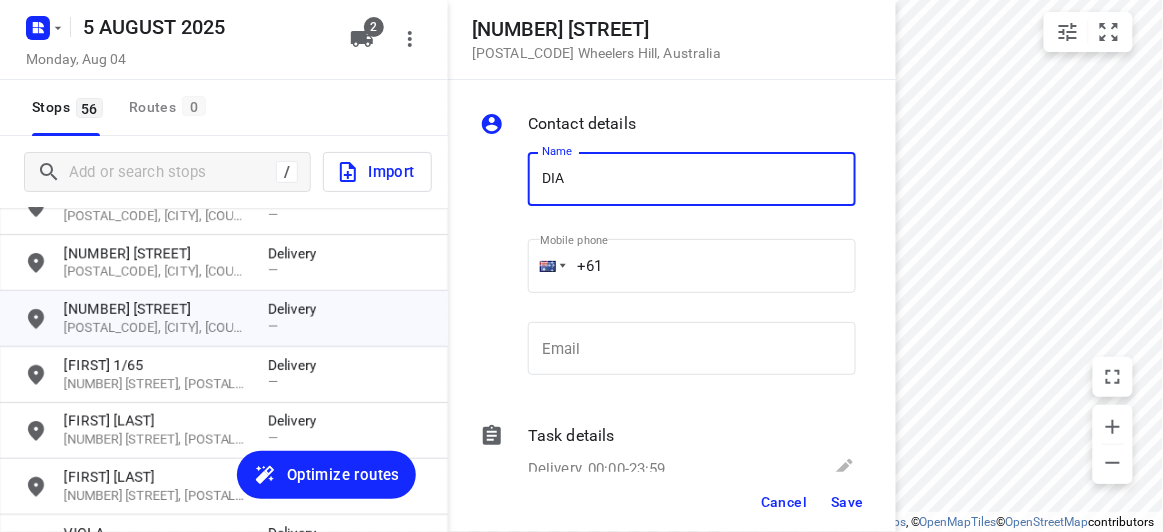 type on "DIANA AGUSTINA" 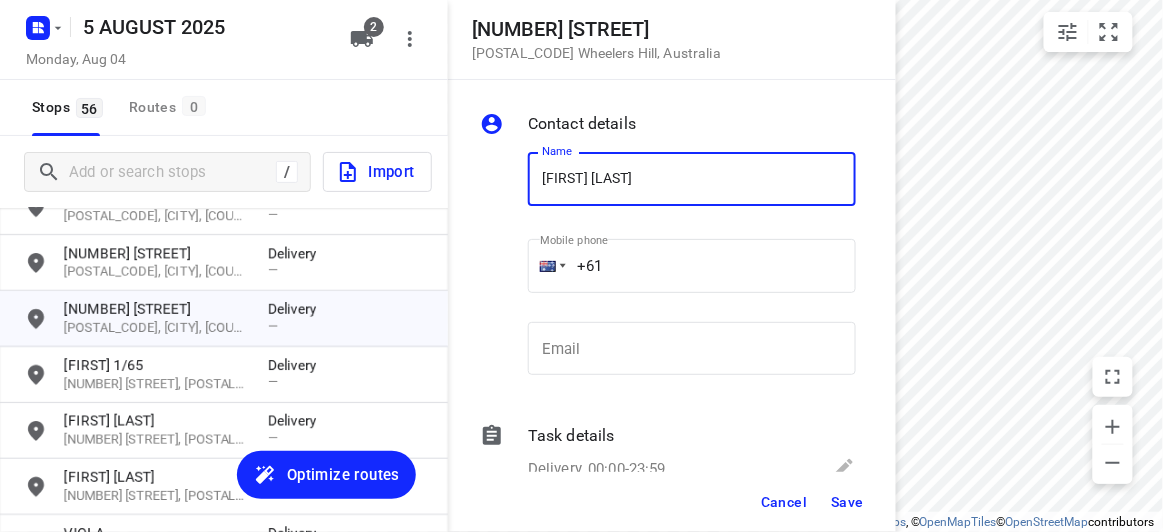 click on "+61" at bounding box center [692, 266] 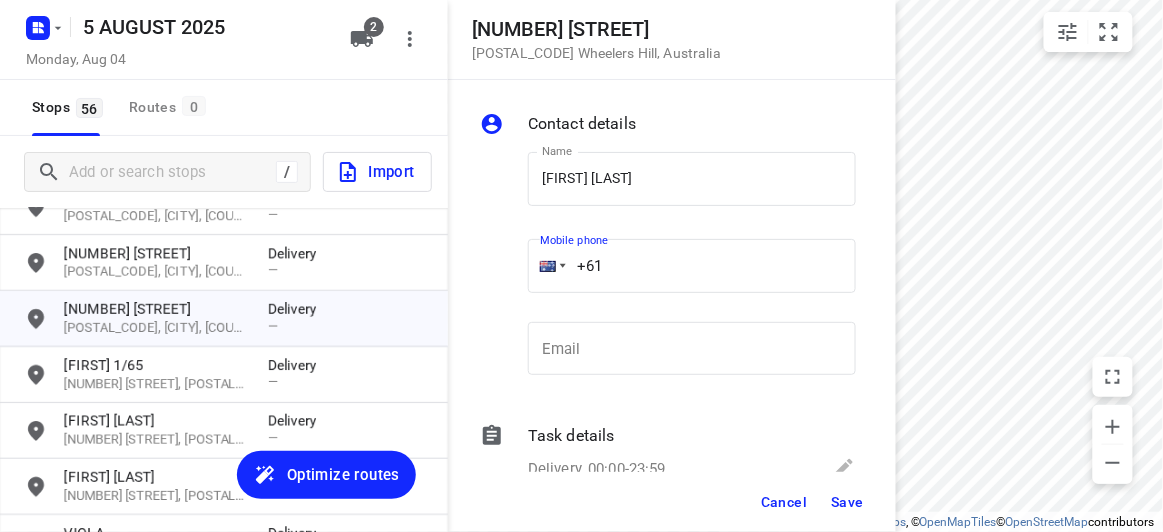 paste on "449751017" 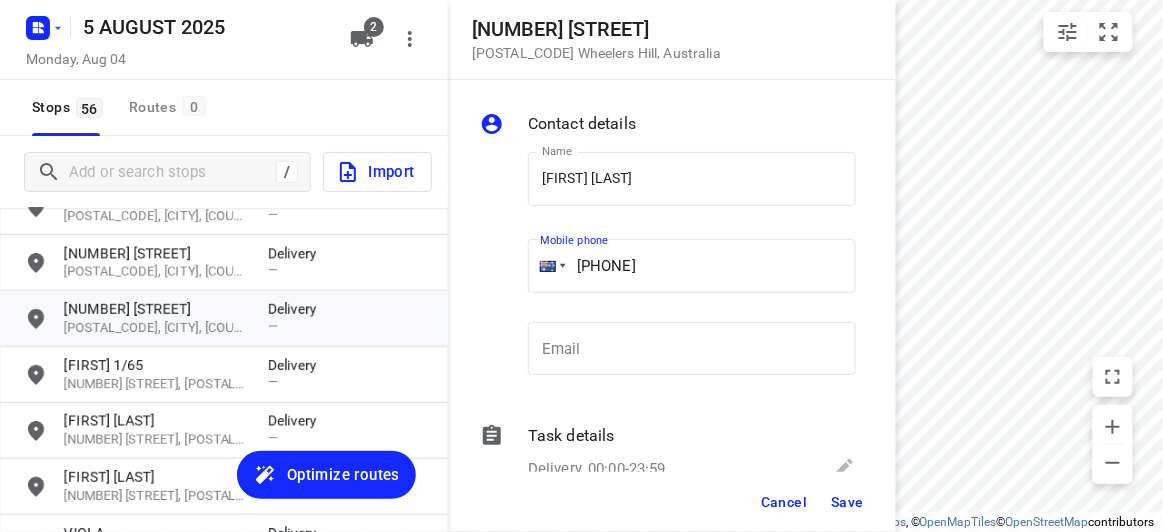 type on "+61 449751017" 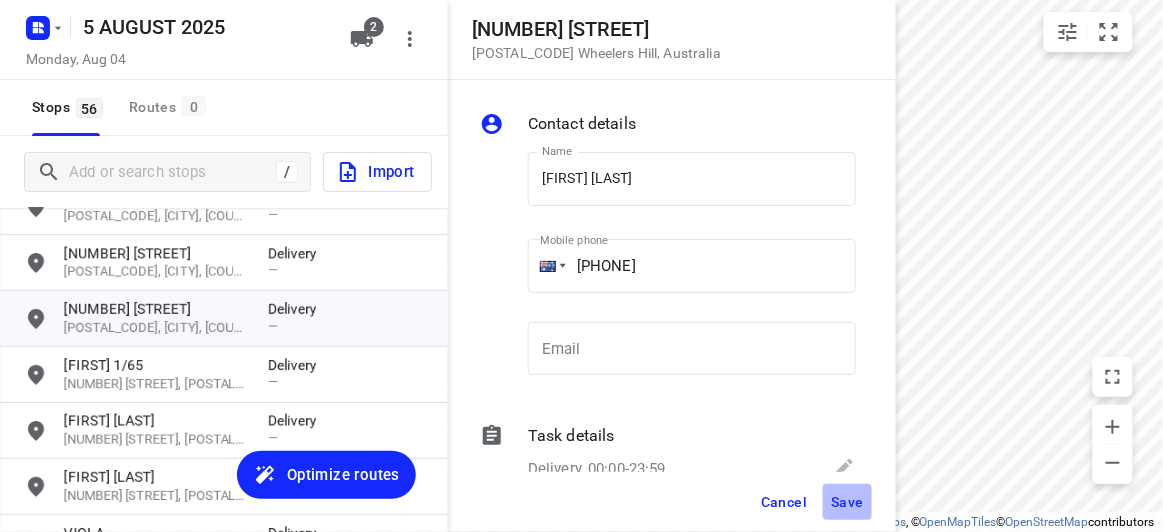 click on "Save" at bounding box center (847, 502) 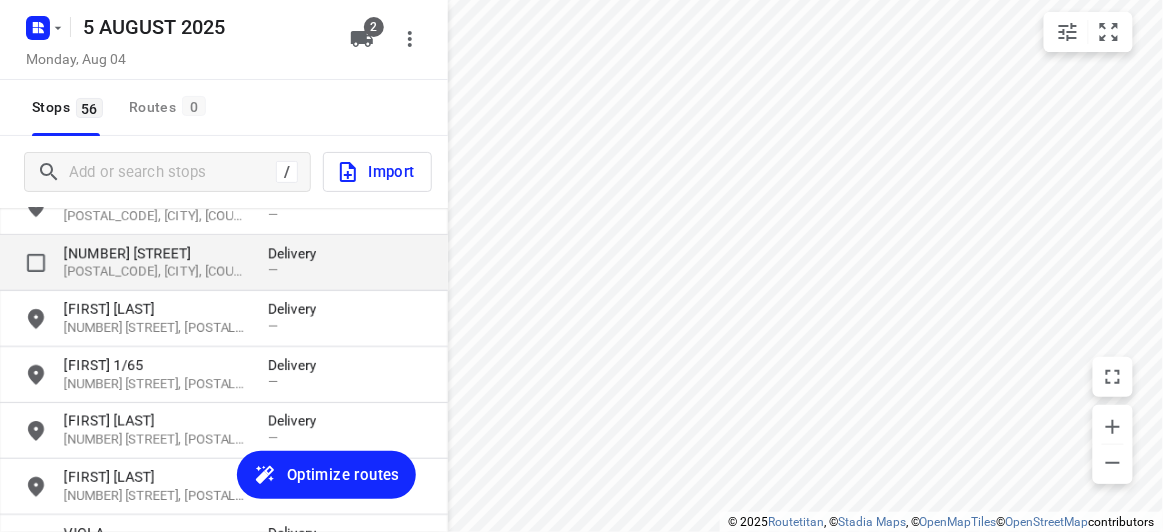 click on "[NUMBER] [STREET]" at bounding box center (156, 253) 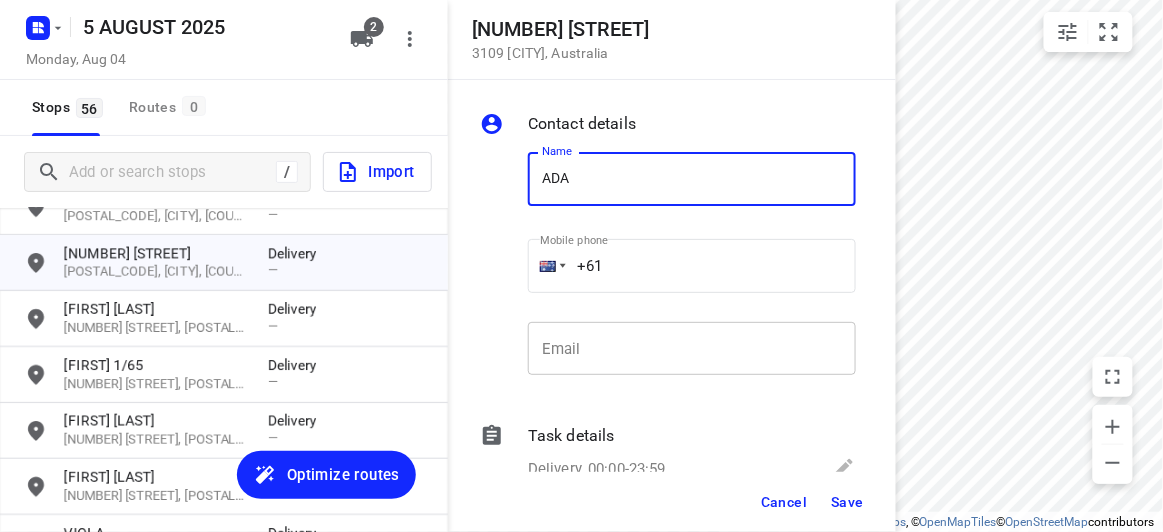 type on "ADA 1/9" 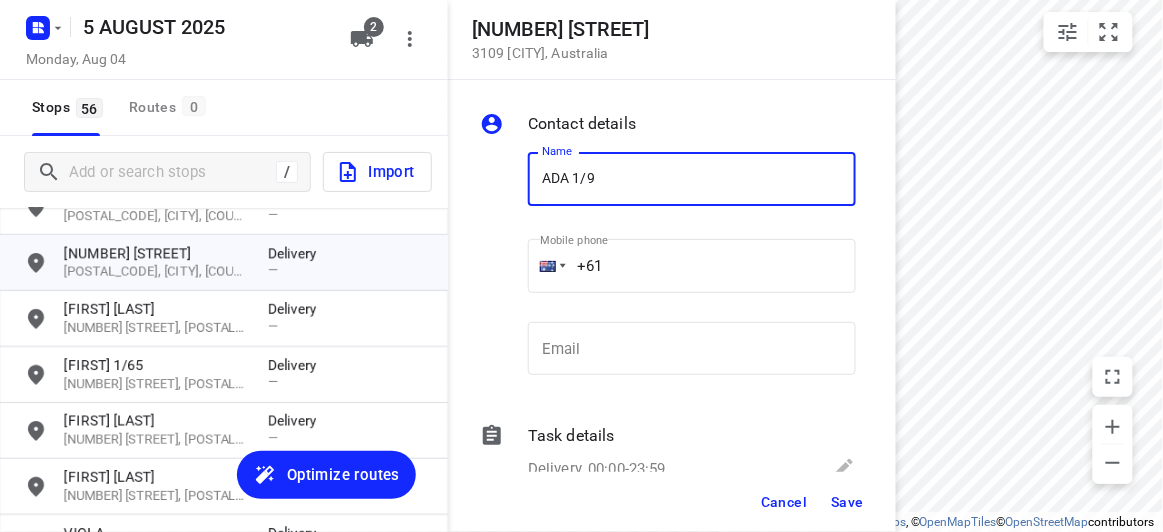 click on "+61" at bounding box center (692, 266) 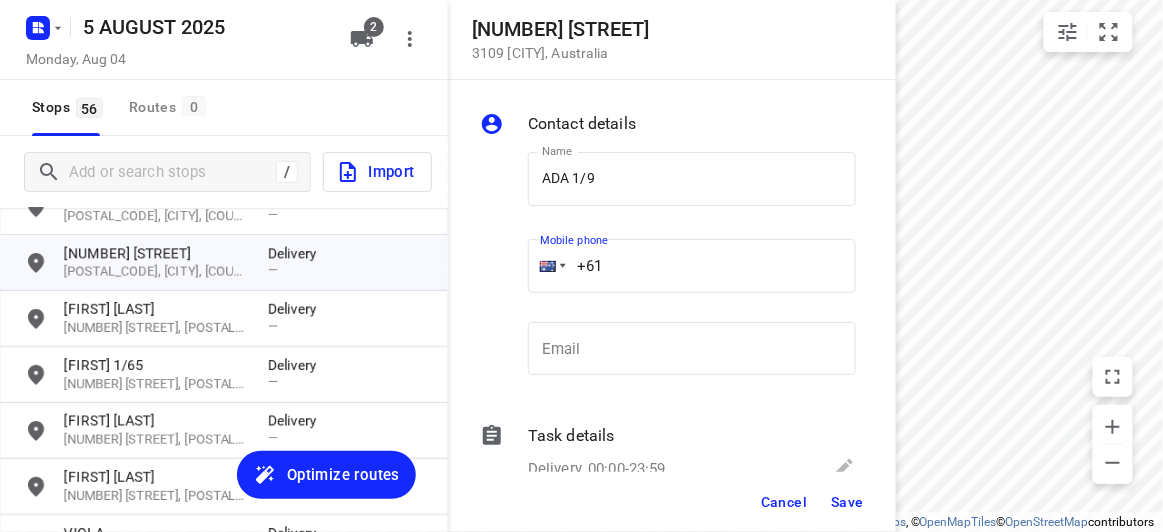 paste on "449959930" 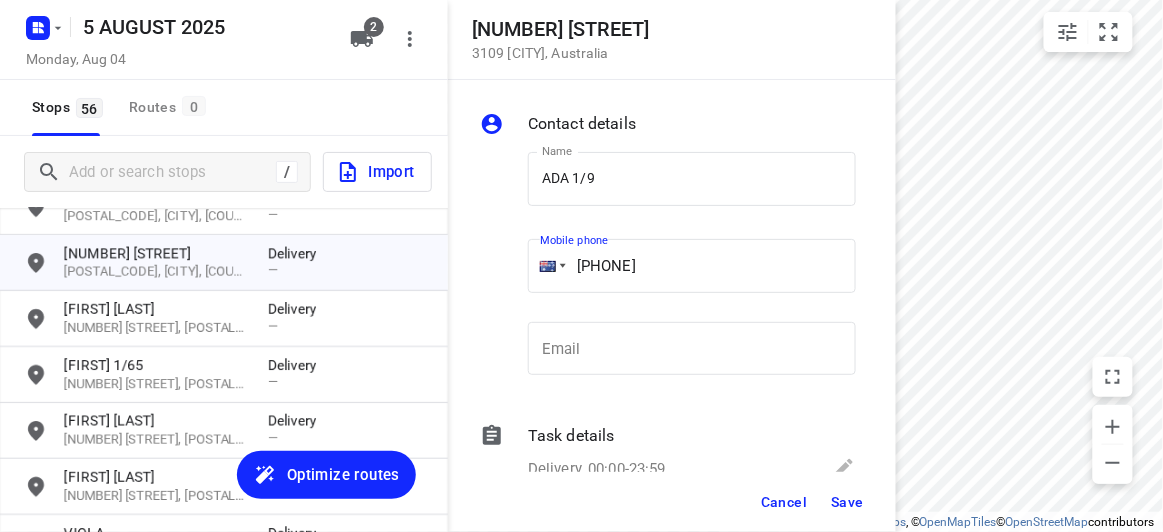 type on "+61 449959930" 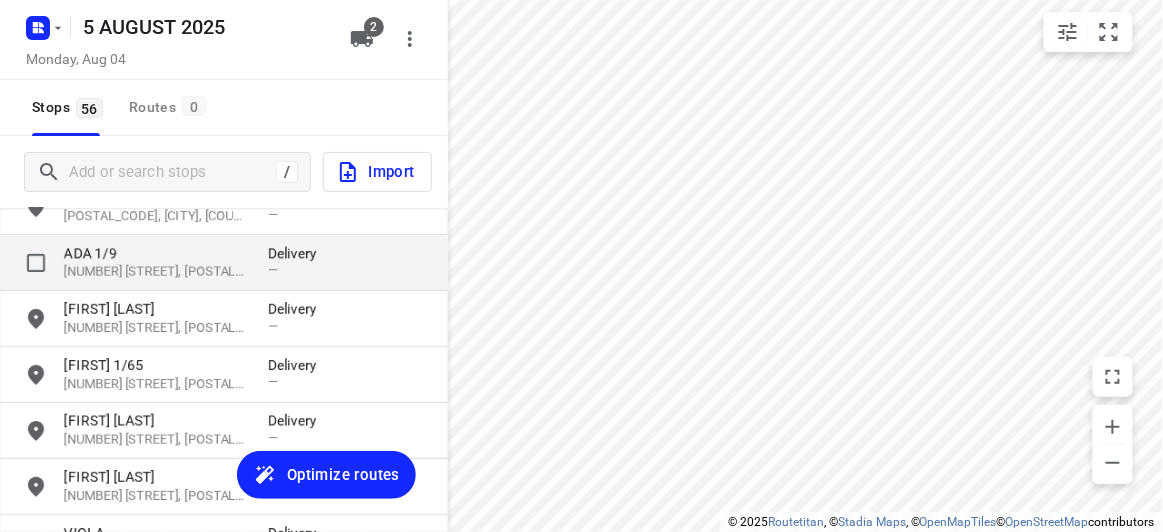 click on "ADA 1/9 9 Thomas Street, 3109, Doncaster East, AU Delivery —" at bounding box center (224, 263) 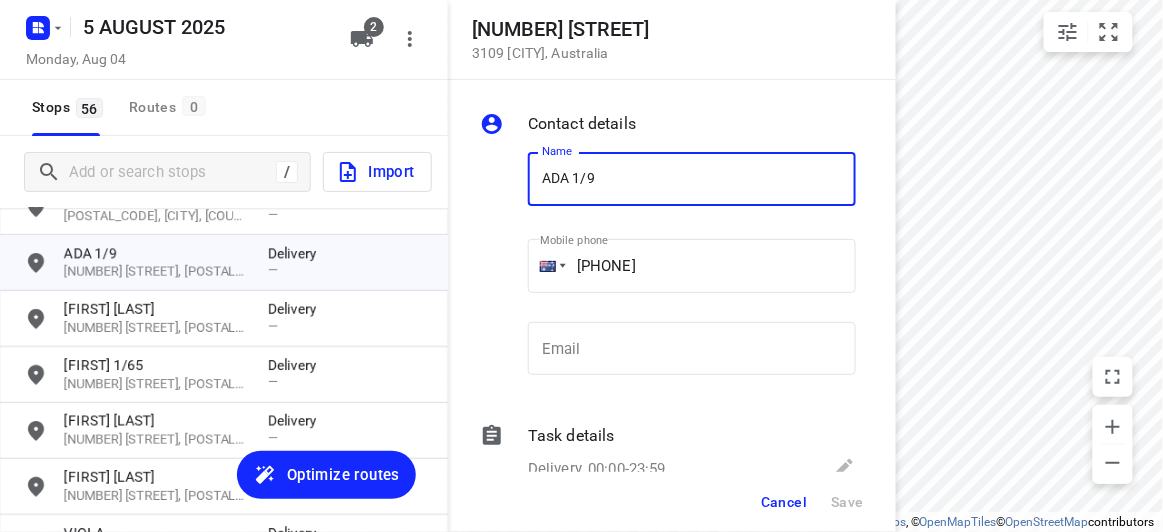 drag, startPoint x: 549, startPoint y: 183, endPoint x: 589, endPoint y: 173, distance: 41.231056 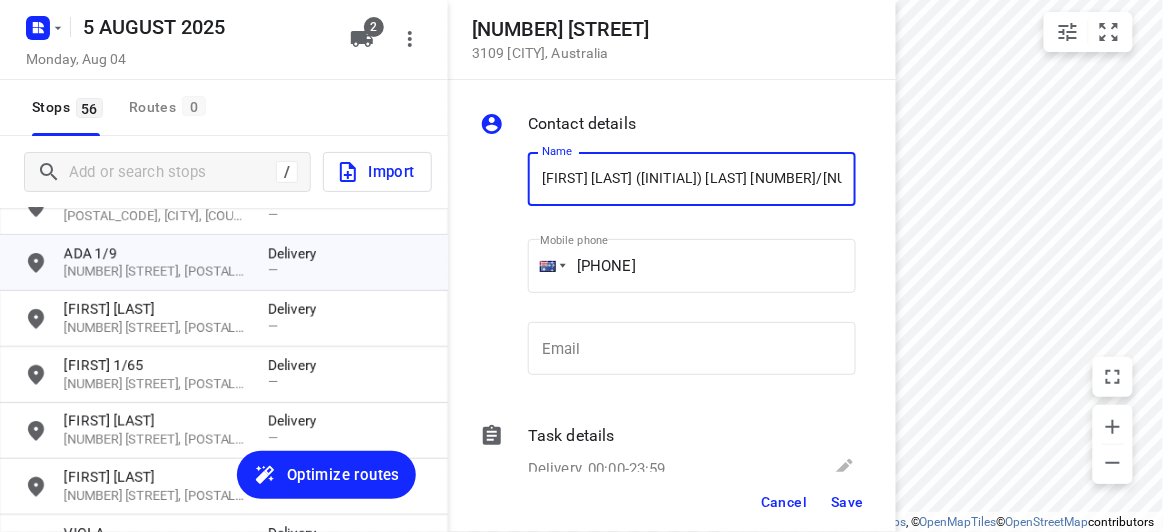 type on "Lee Chiat (Ada) Liew 1/9" 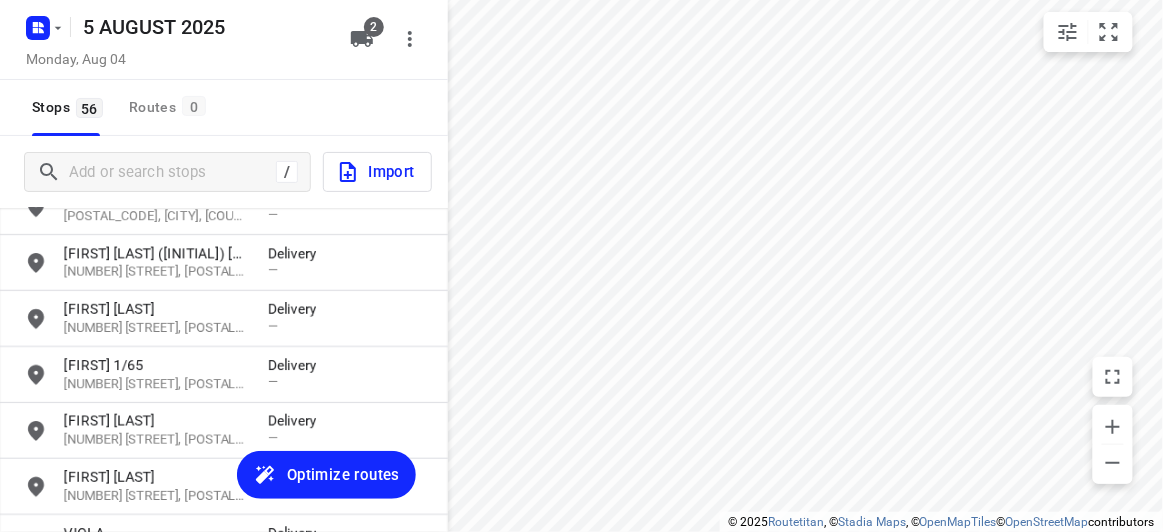 scroll, scrollTop: 0, scrollLeft: 0, axis: both 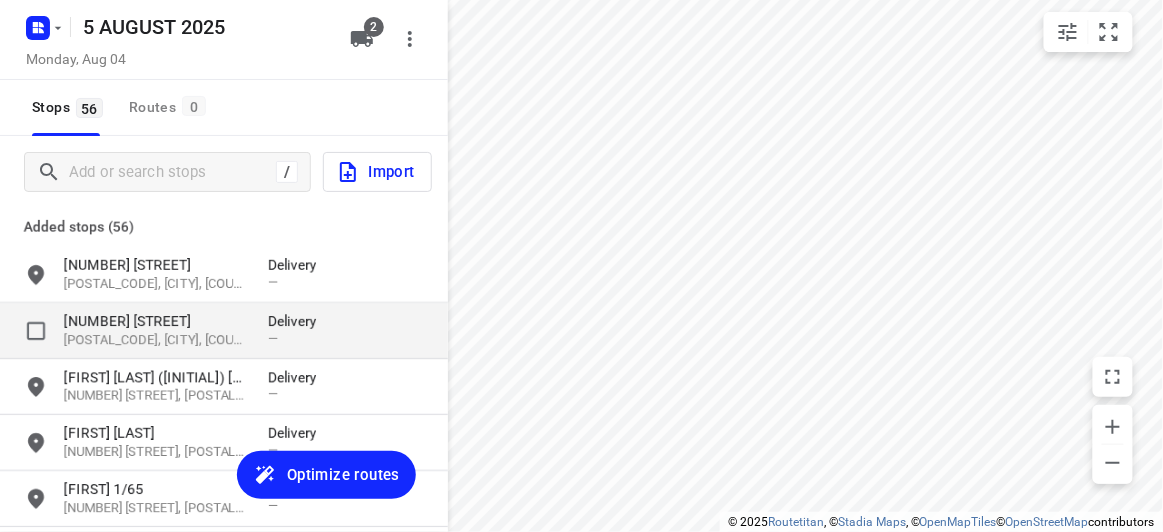 click on "[NUMBER] [STREET]" at bounding box center (156, 321) 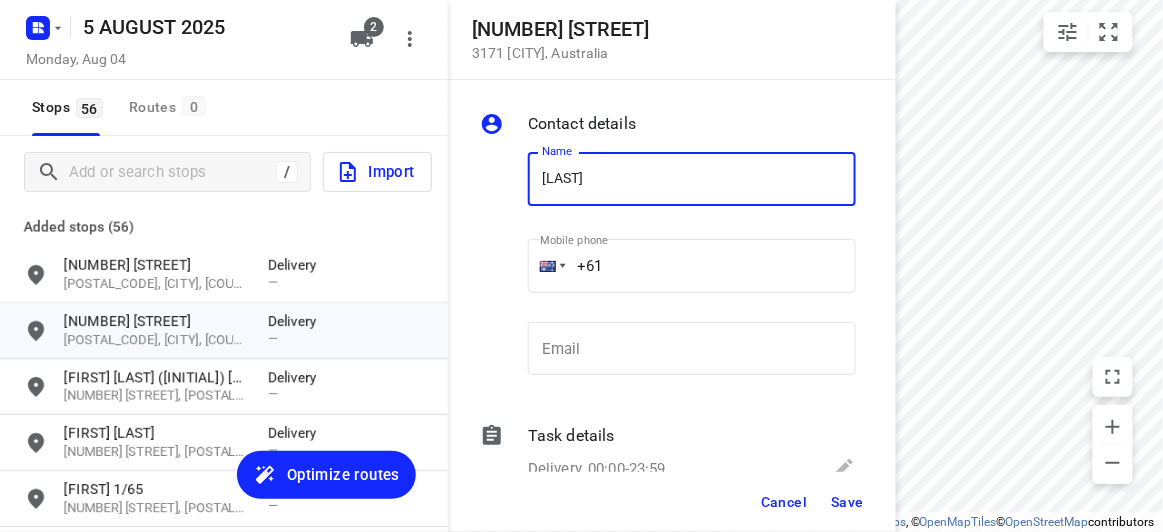 type on "GARY LAM" 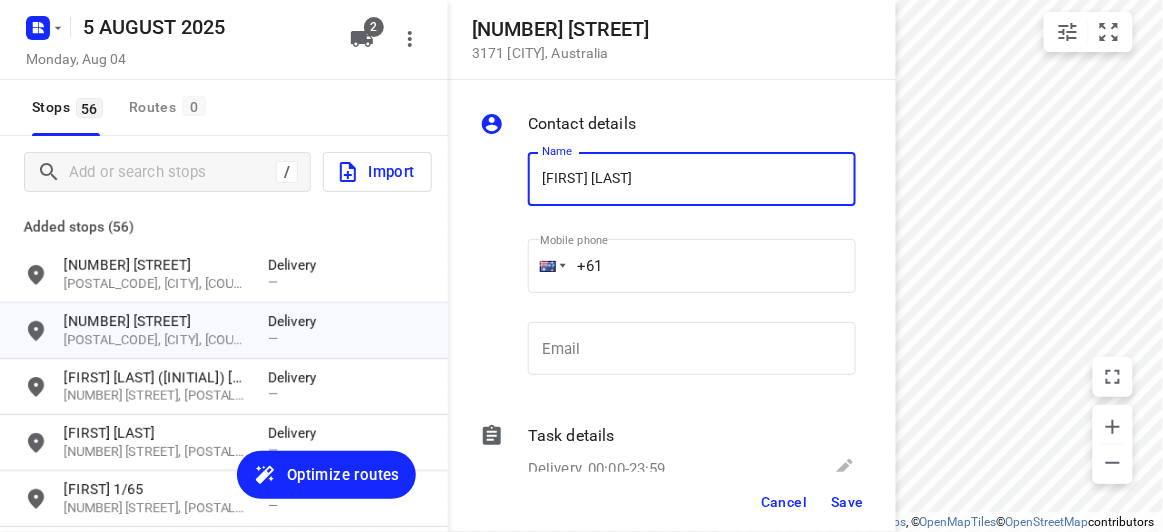 click on "+61" at bounding box center [692, 266] 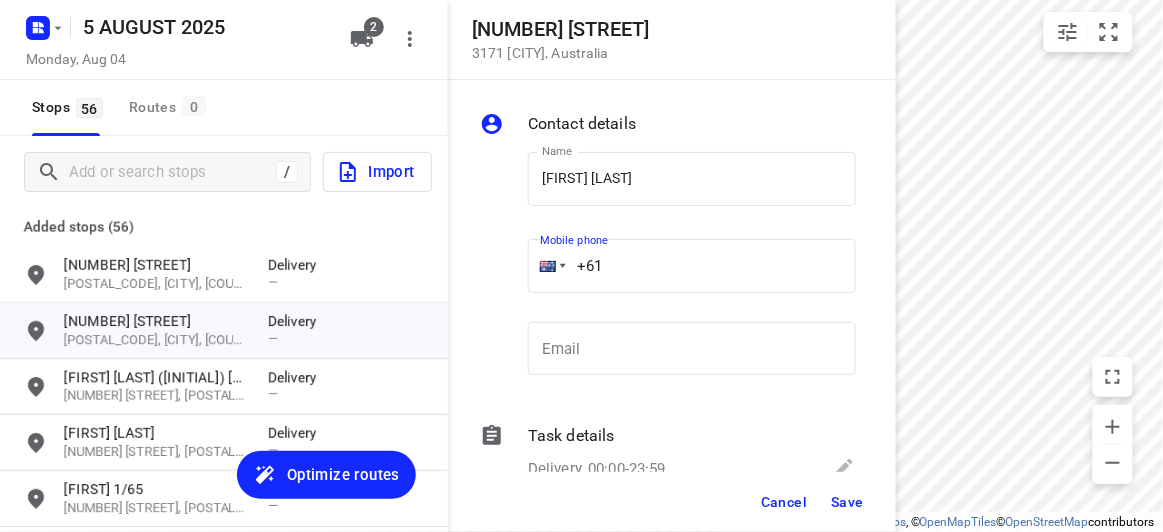 paste on "401496694" 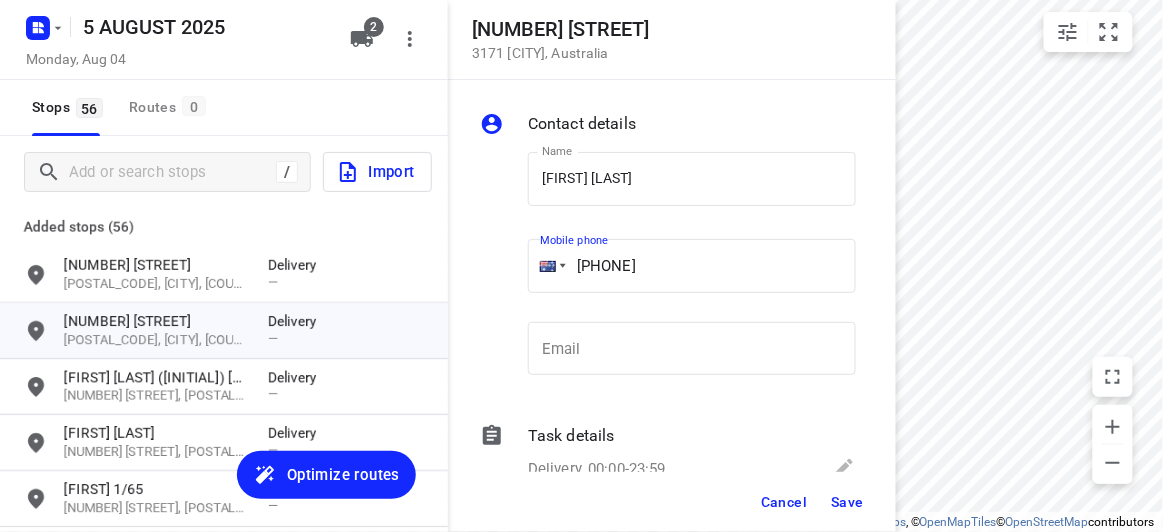 type on "+61 401496694" 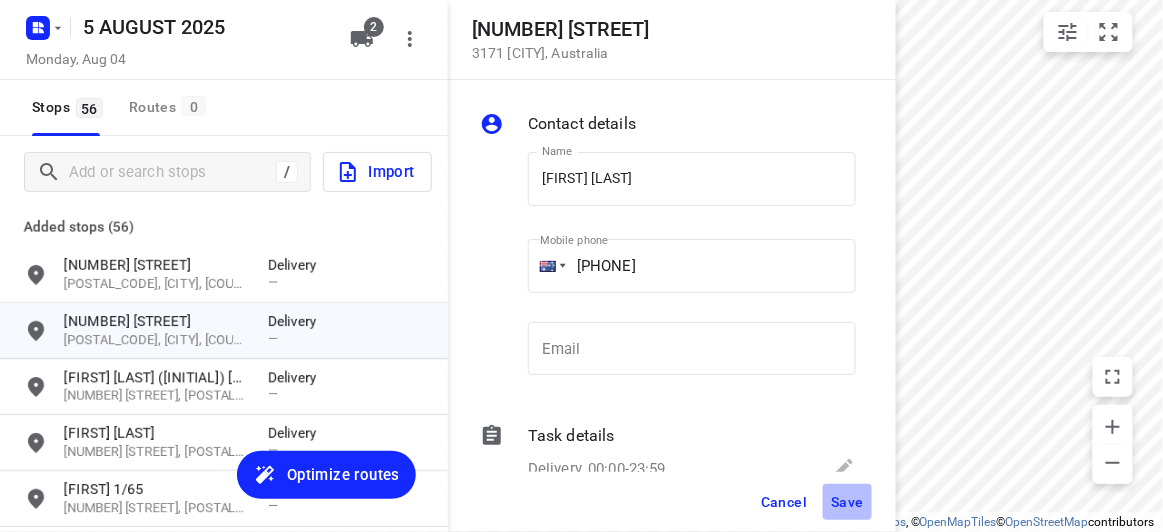 click on "Save" at bounding box center [847, 502] 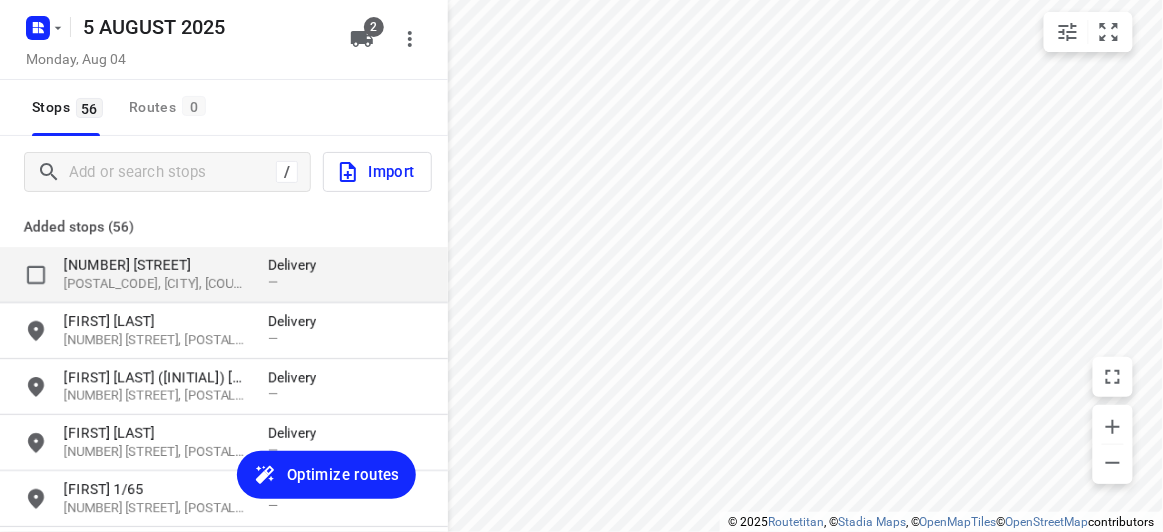 click on "[NUMBER] [STREET]" at bounding box center [156, 265] 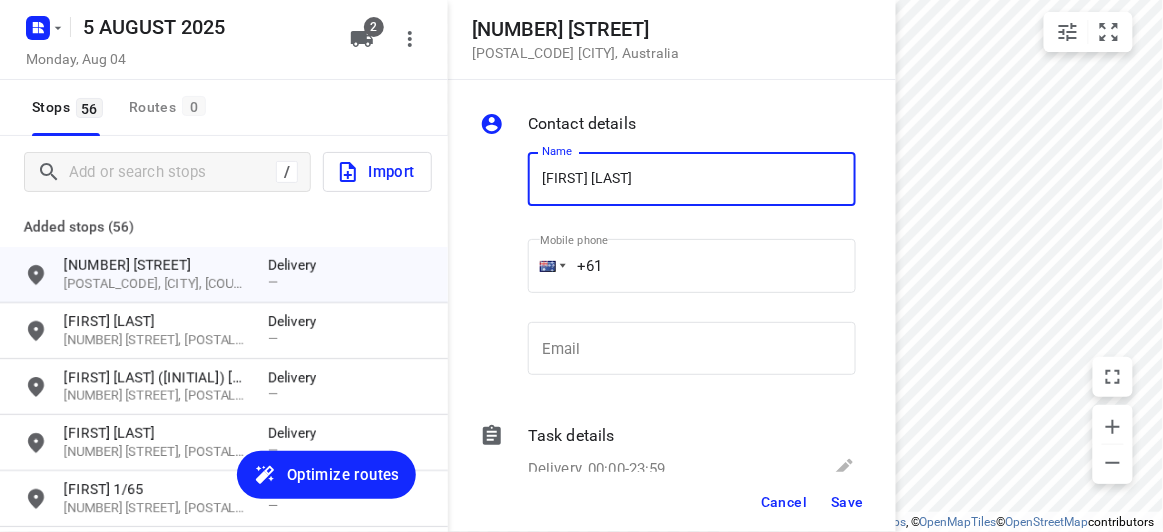 paste on "451175117" 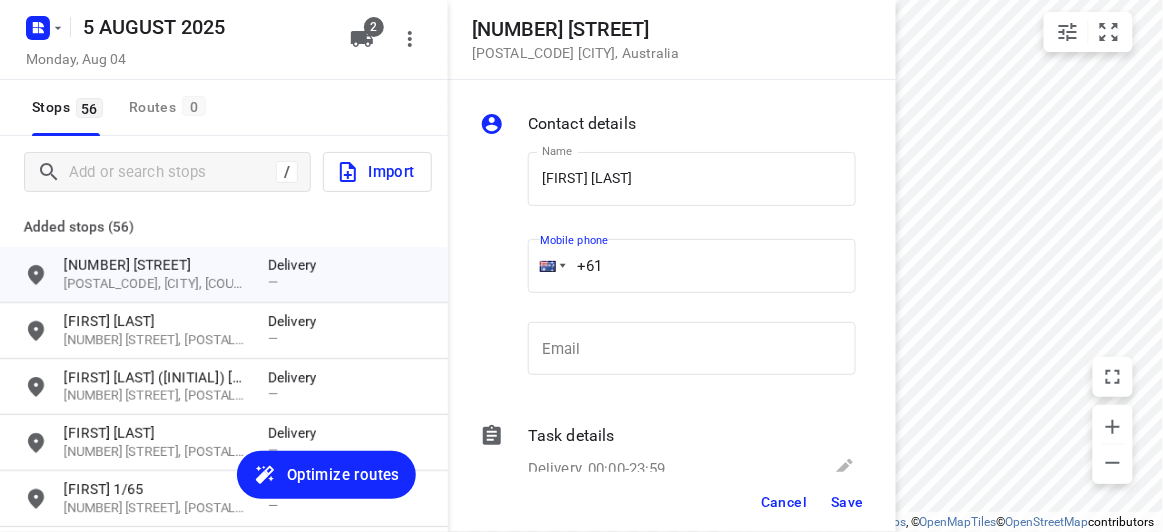 paste on "451175117" 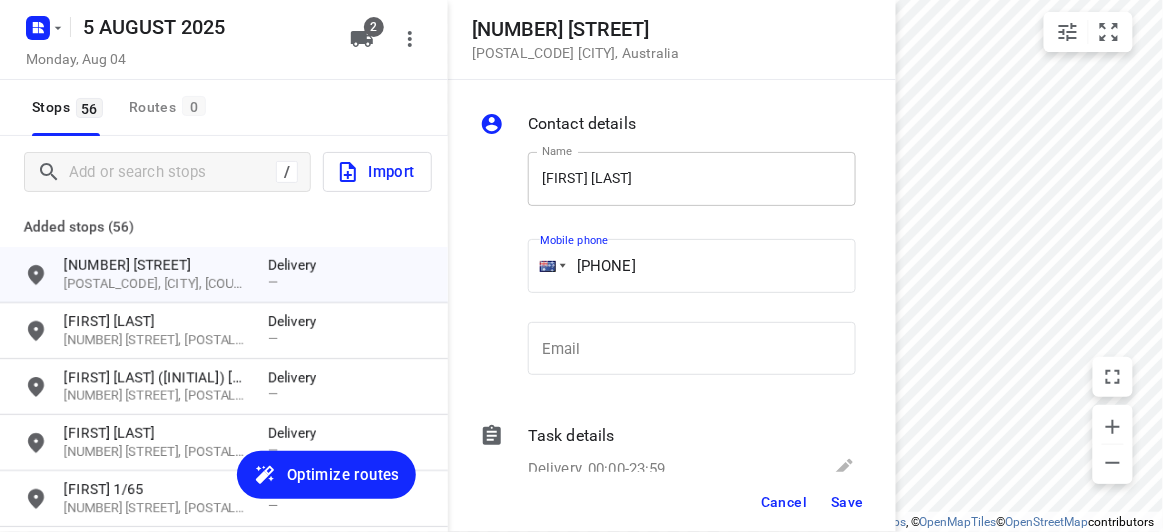 type on "+61 451175117" 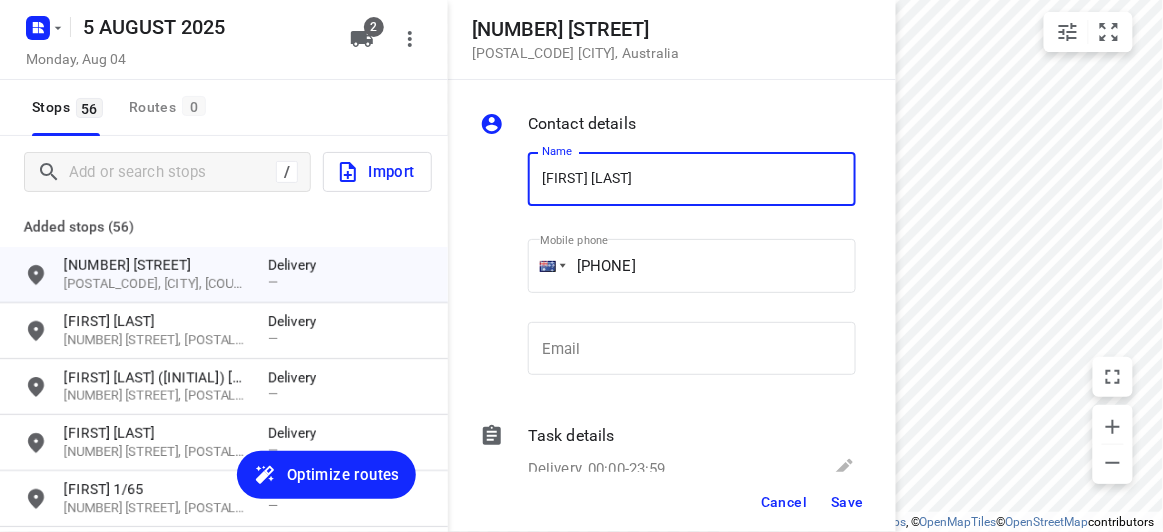 drag, startPoint x: 725, startPoint y: 159, endPoint x: 593, endPoint y: 165, distance: 132.13629 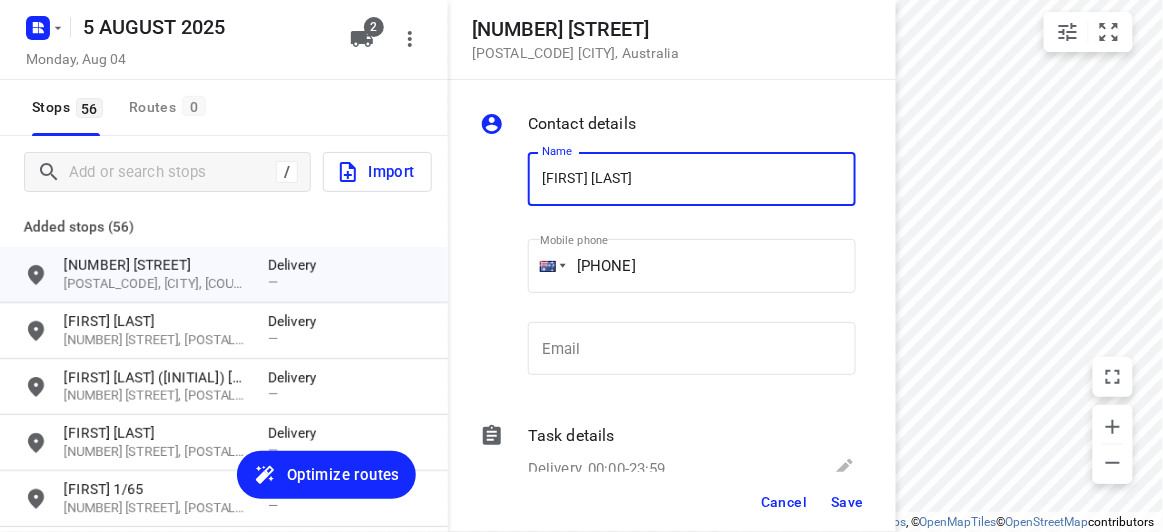 type on "AMY YE" 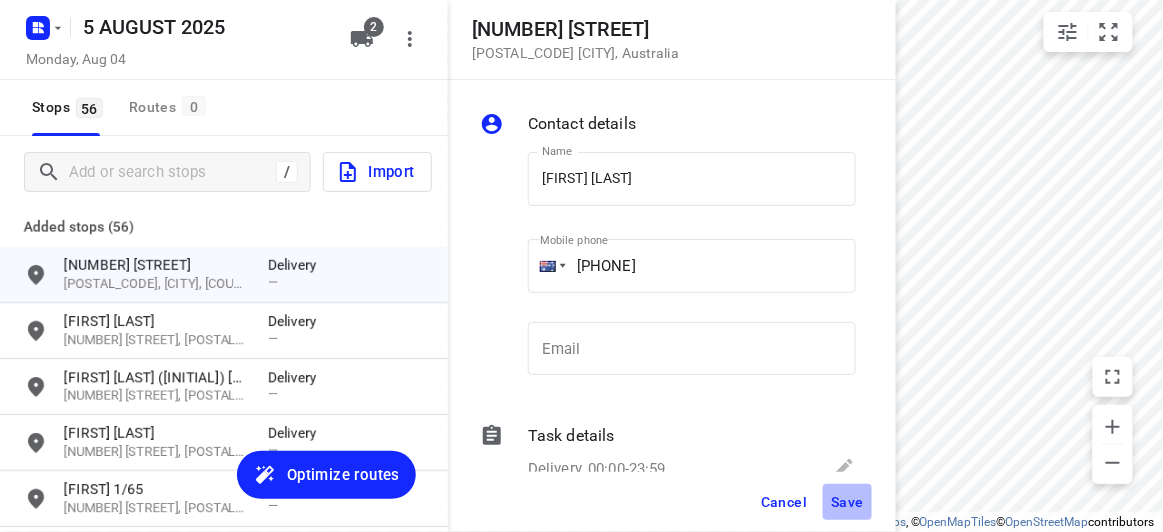 click on "Save" at bounding box center (847, 502) 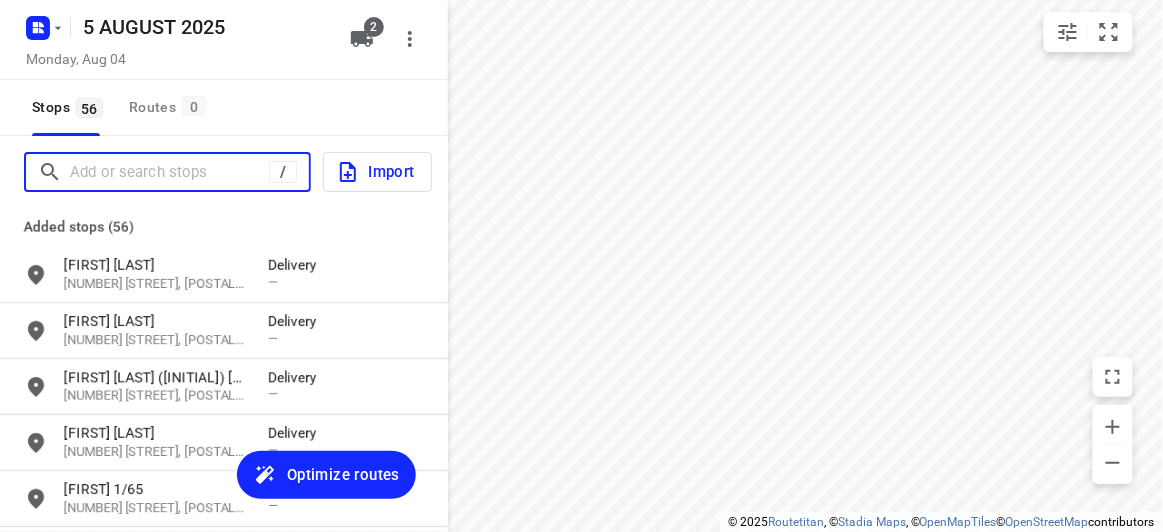 click at bounding box center (169, 172) 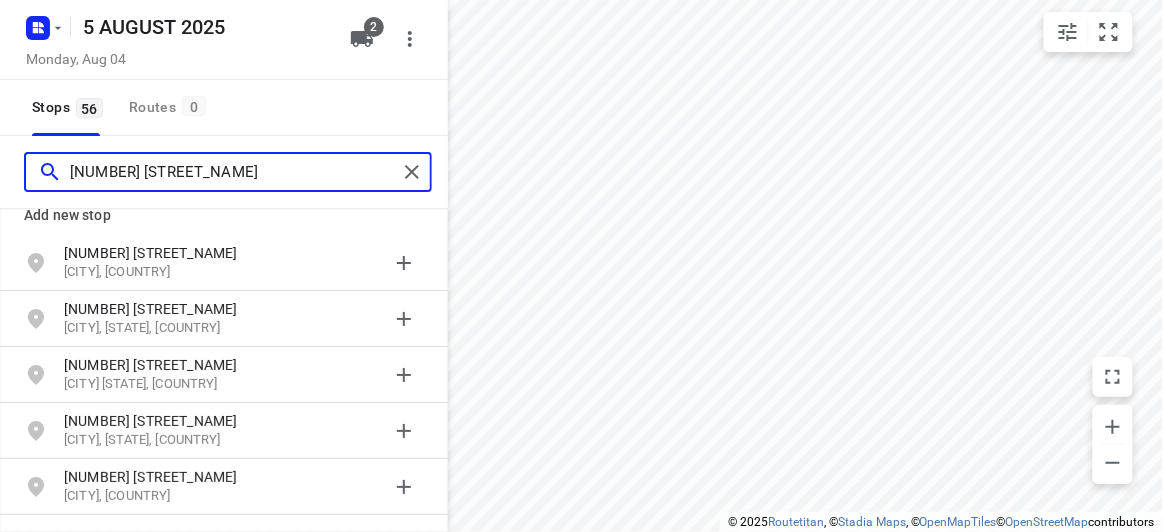 scroll, scrollTop: 14, scrollLeft: 0, axis: vertical 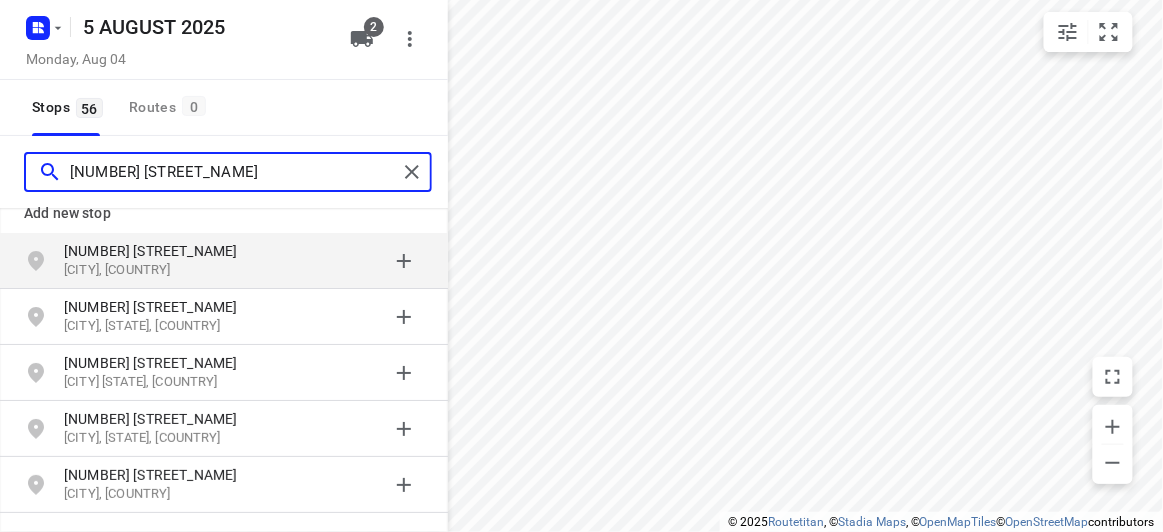 click on "13 ELLIOT AVENUE" at bounding box center [233, 172] 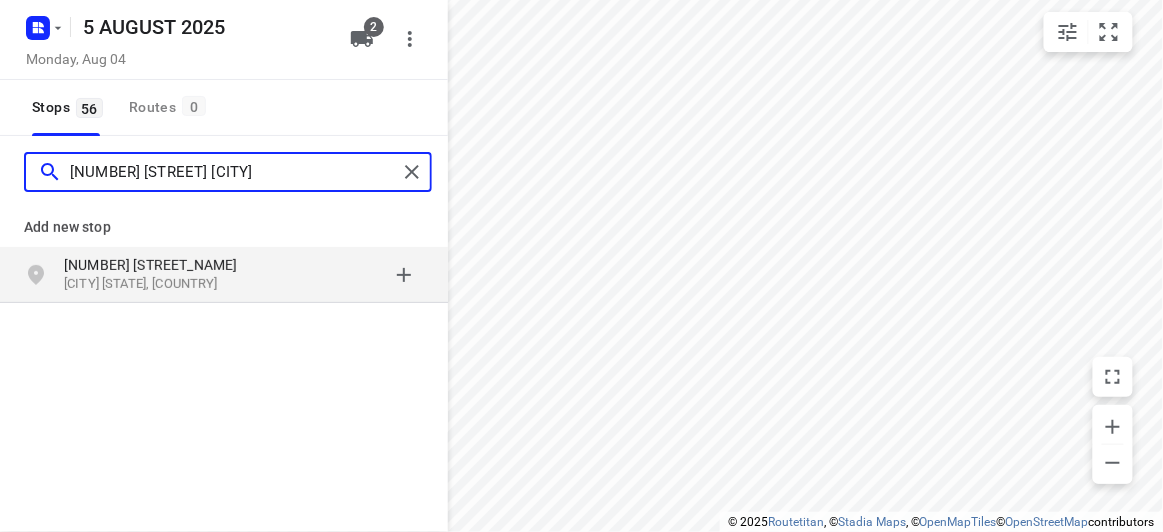 type on "13 ELLIOT AVENUE BALWYN" 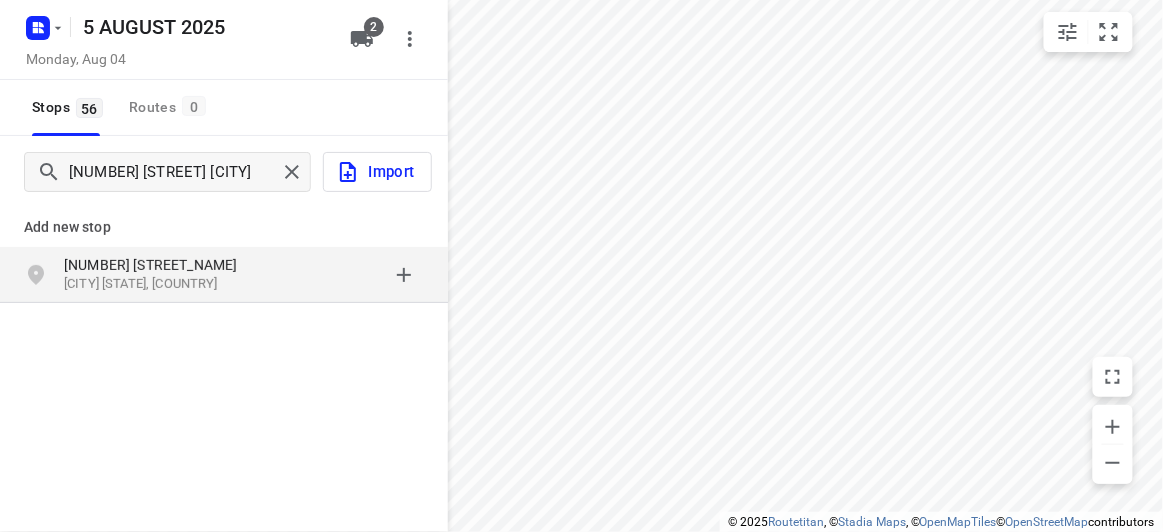 click on "13 Elliott Avenue" at bounding box center [156, 265] 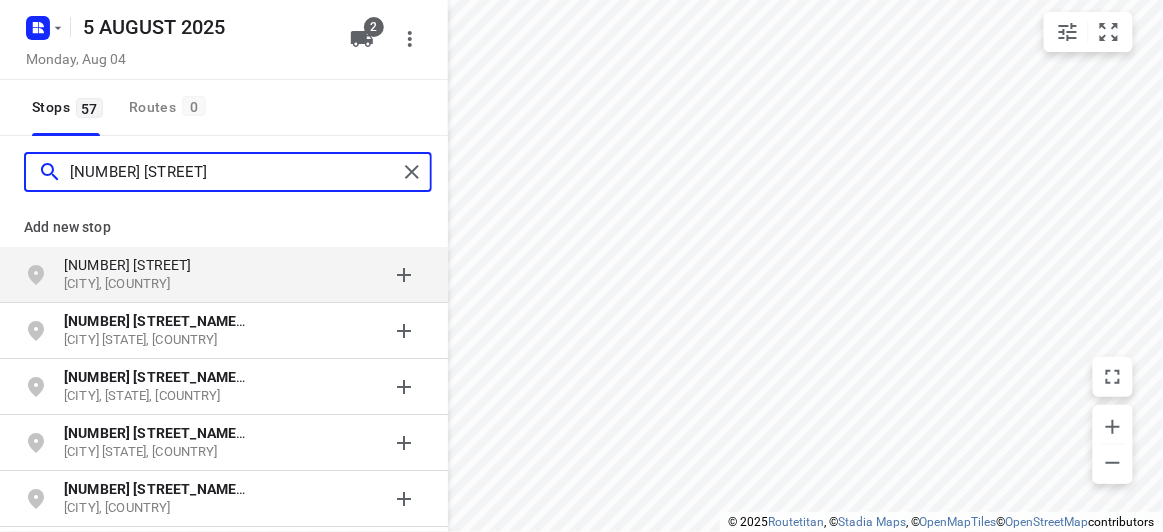 type on "1272 GLENHUNT" 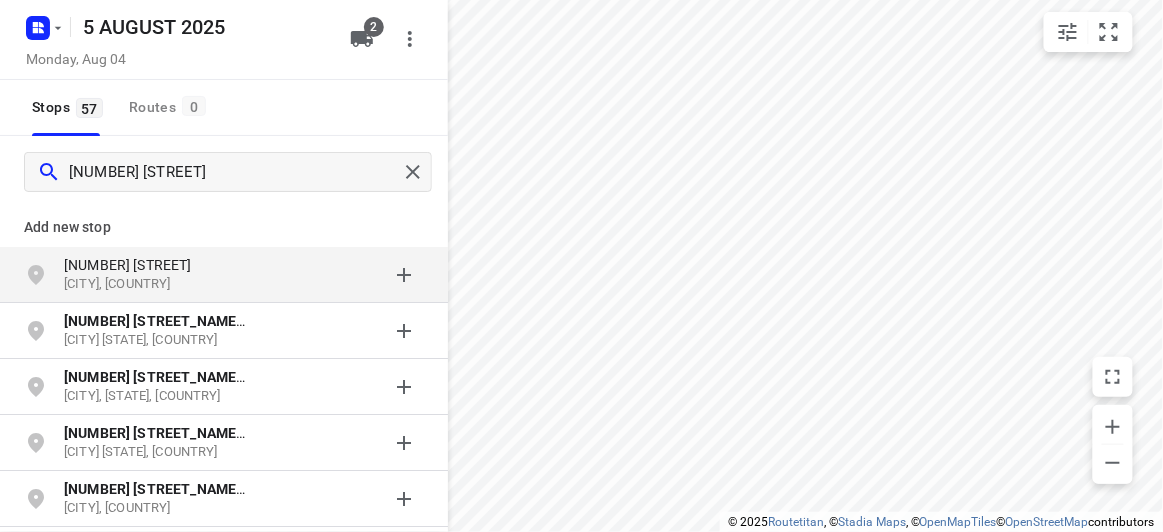 click on "[CITY] [STATE], [COUNTRY]" at bounding box center [156, 284] 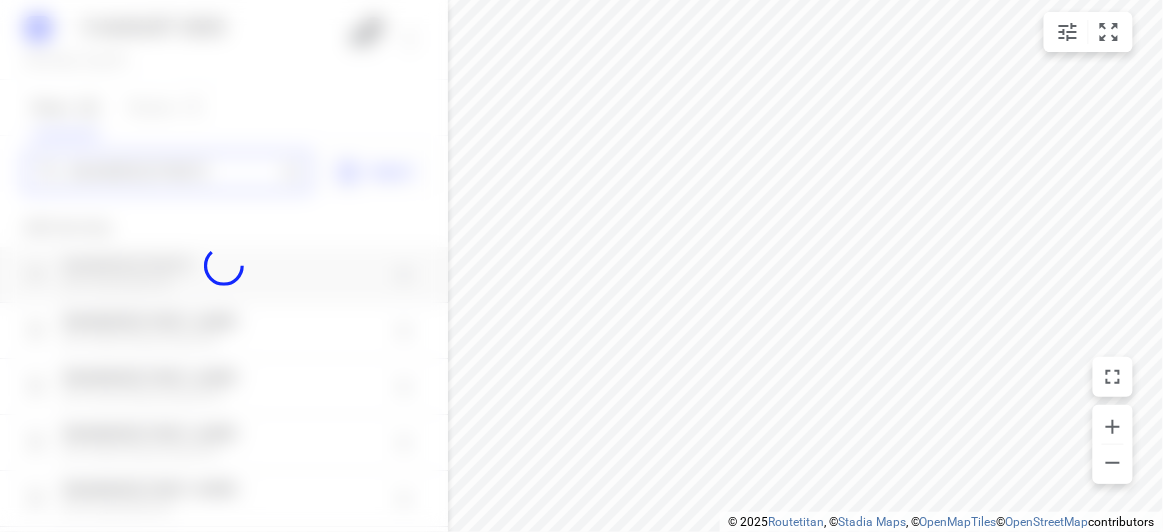type 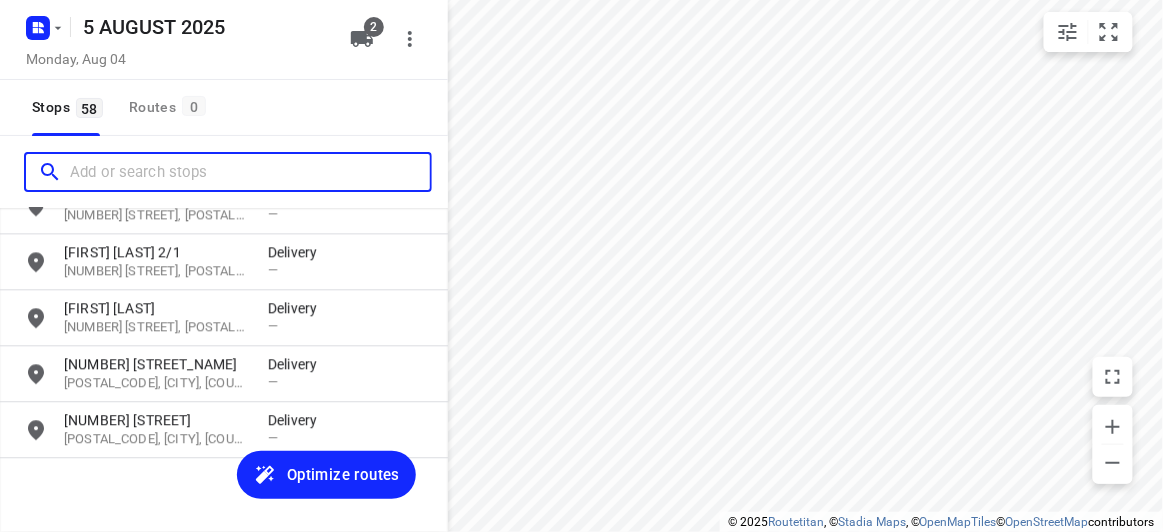scroll, scrollTop: 3055, scrollLeft: 0, axis: vertical 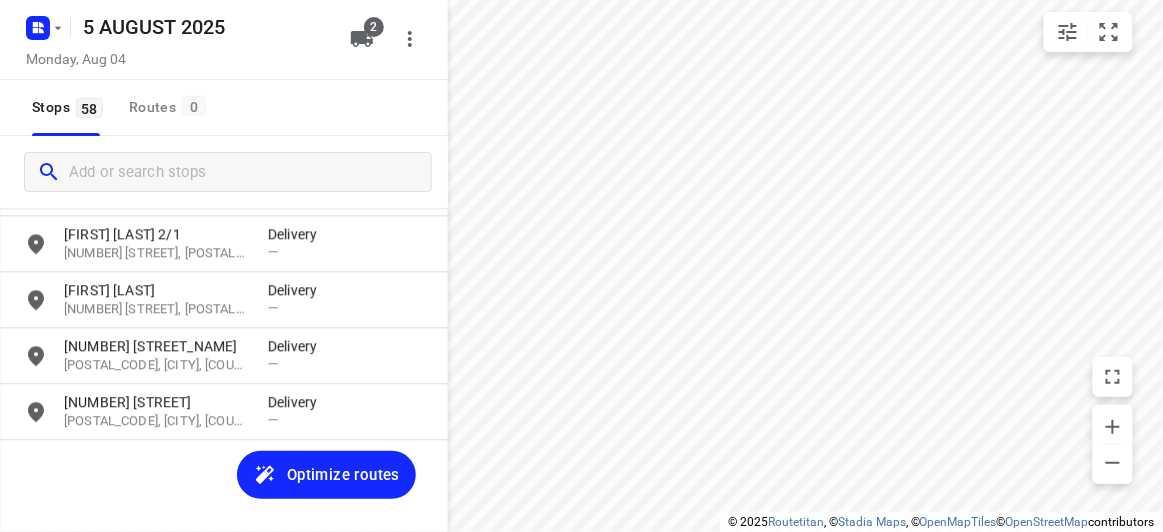 click on "[NUMBER], [CITY], [COUNTRY]" at bounding box center [156, 421] 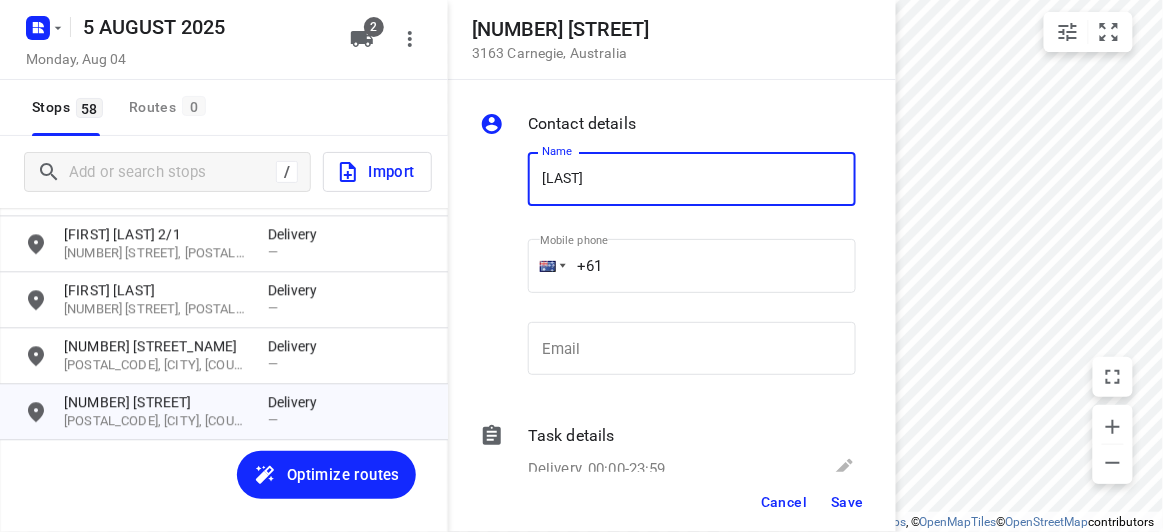 type on "Deborah D'cruz 1/1272" 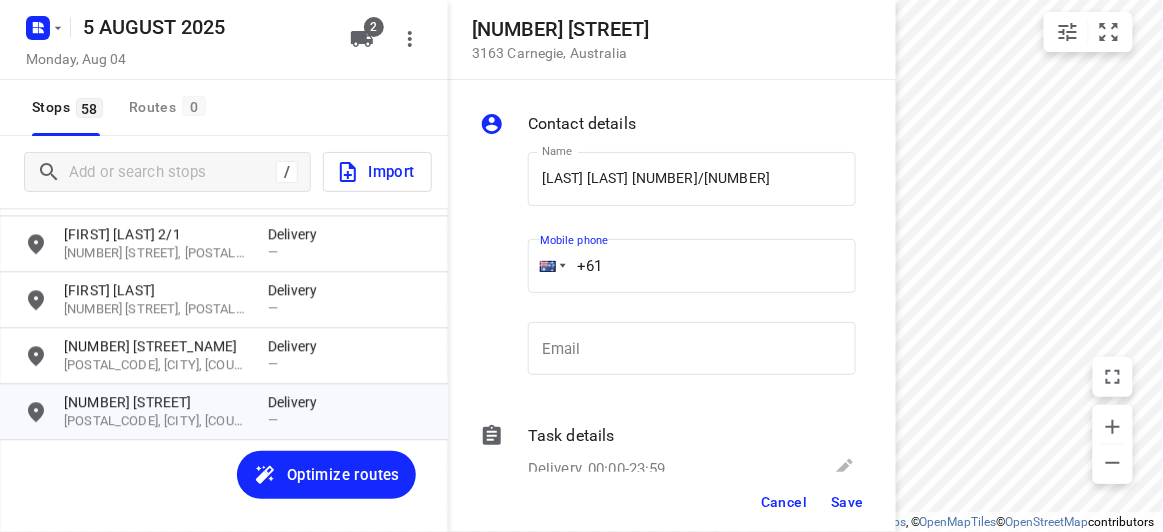 click on "+61" at bounding box center (692, 266) 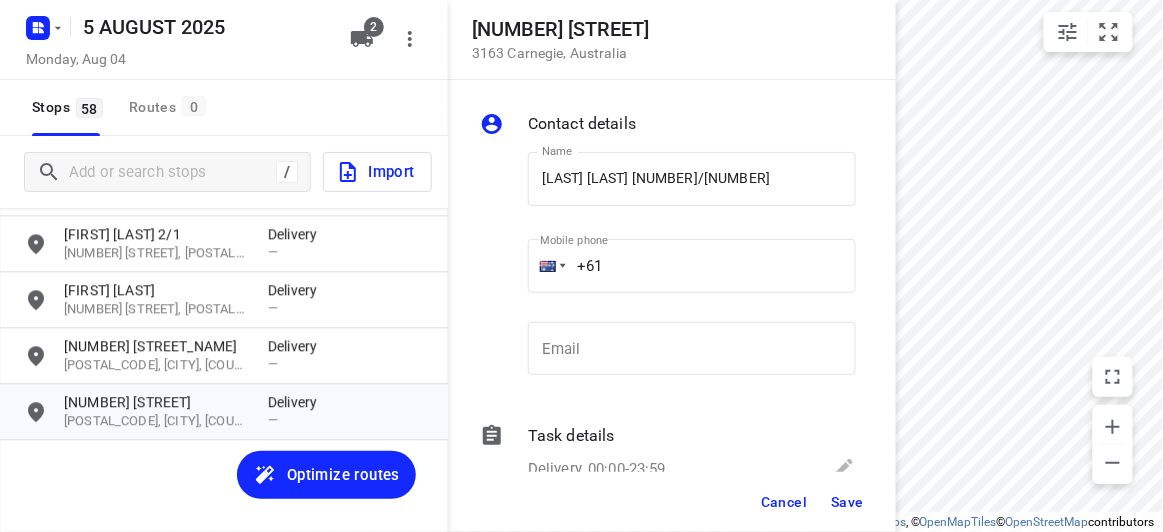 click on "​" at bounding box center (692, 303) 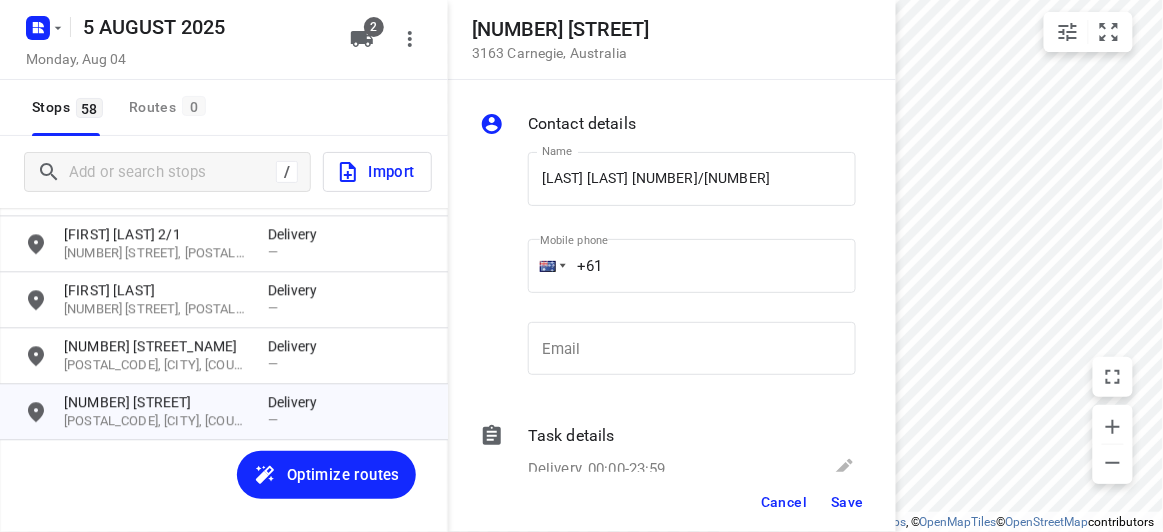click on "​" at bounding box center [692, 303] 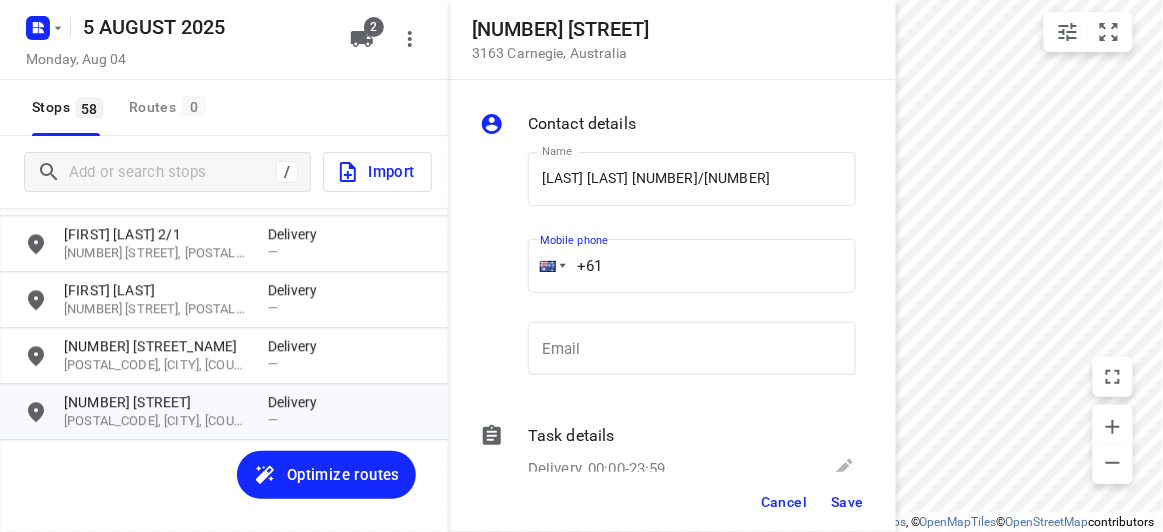 click on "+61" at bounding box center [692, 266] 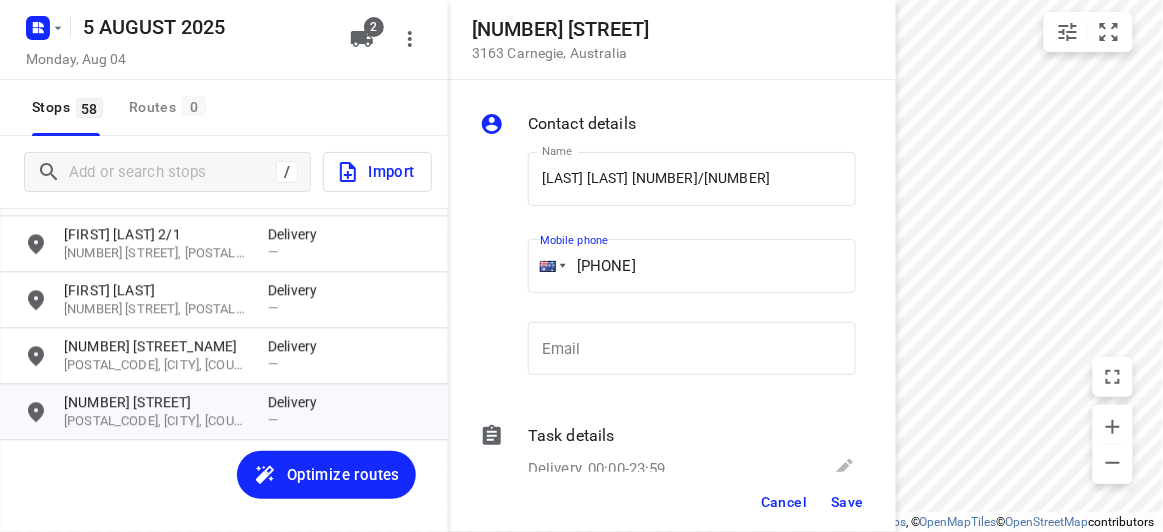 type on "+61 402610475" 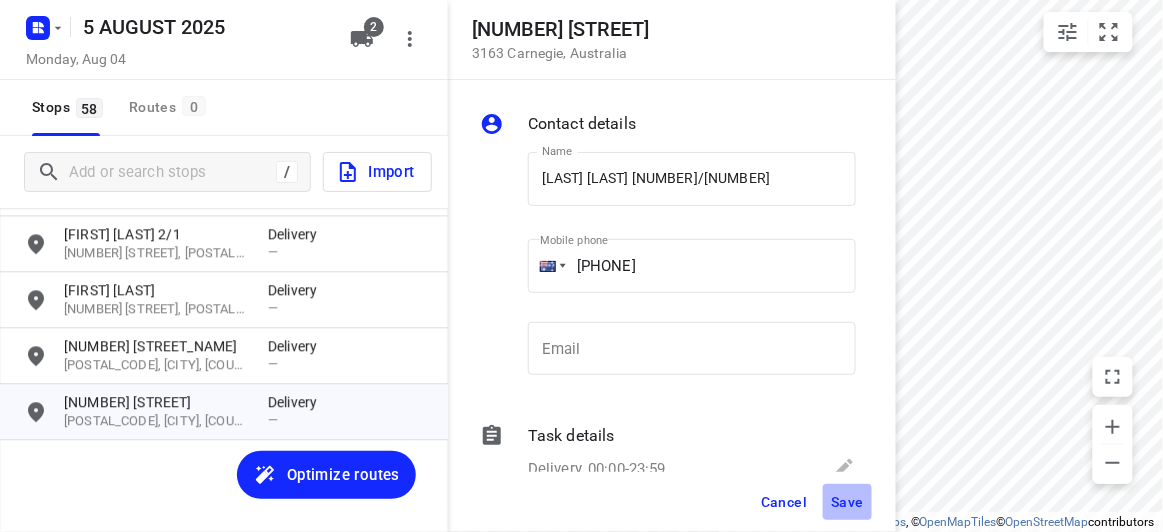 click on "Save" at bounding box center [847, 502] 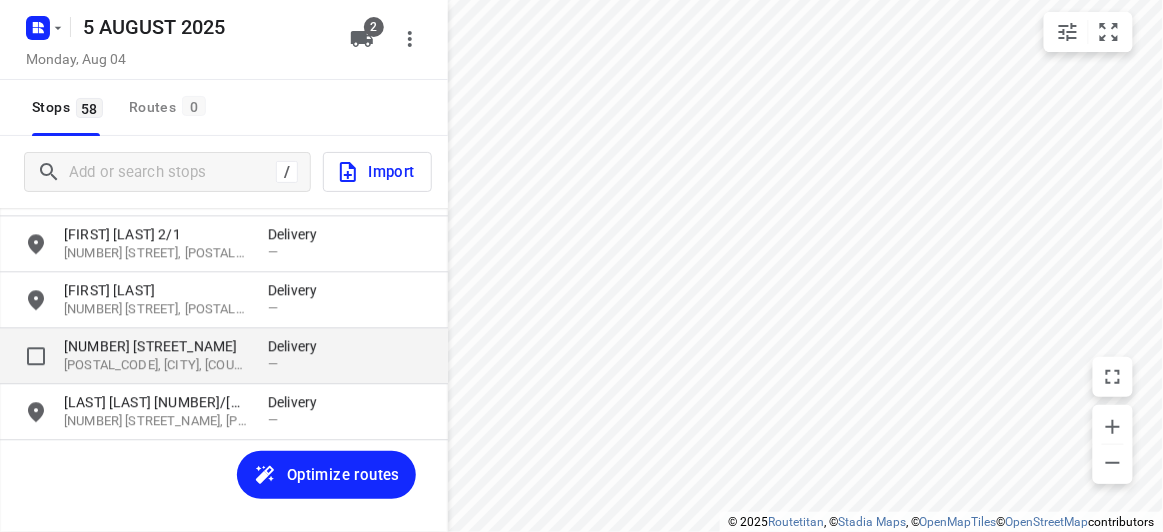 click on "13 Elliott Avenue" at bounding box center (166, 346) 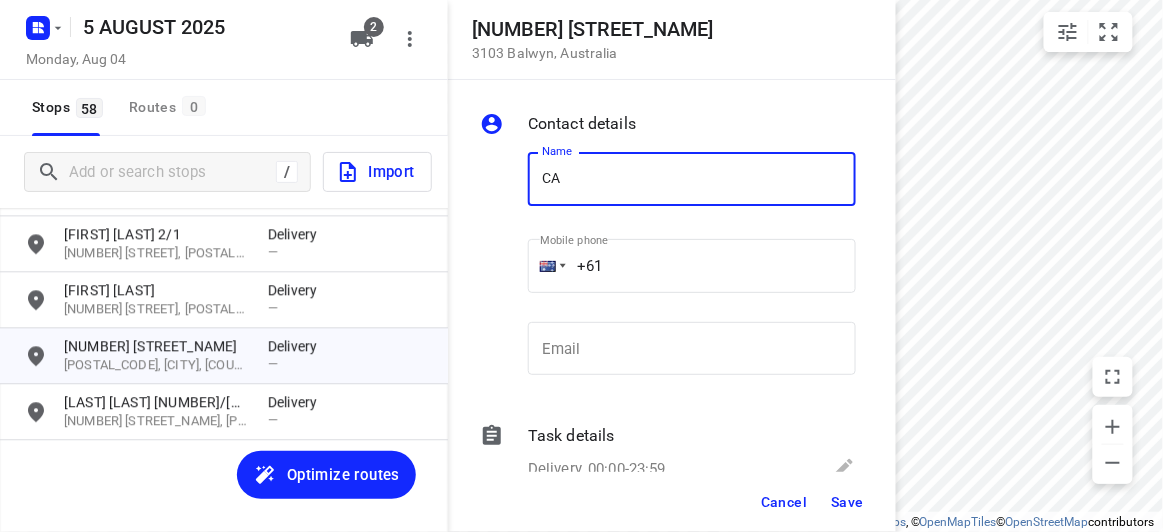 type on "CARA LEUNG" 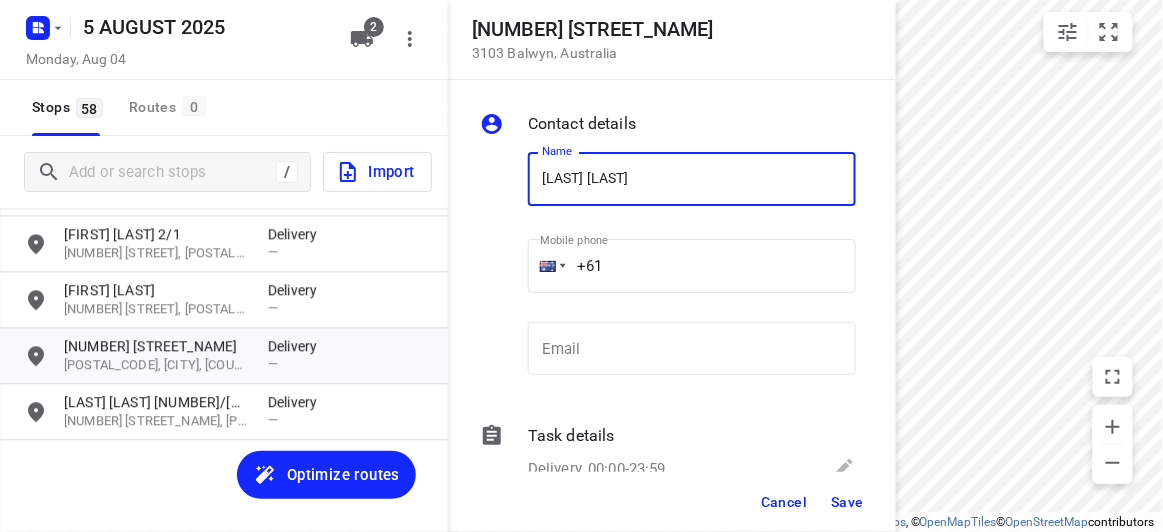 click on "+61" at bounding box center [692, 266] 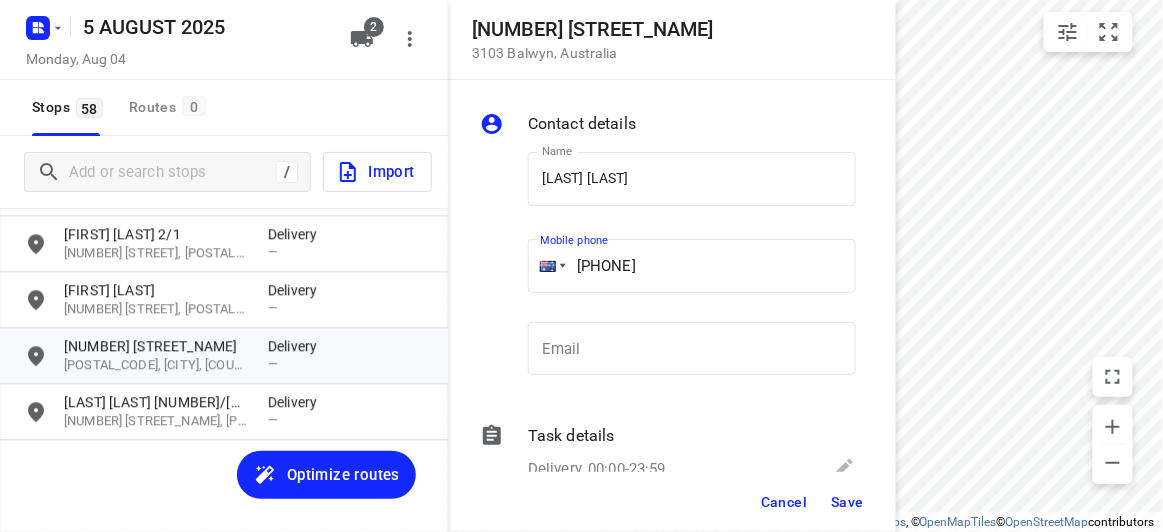 type on "+61 434189288" 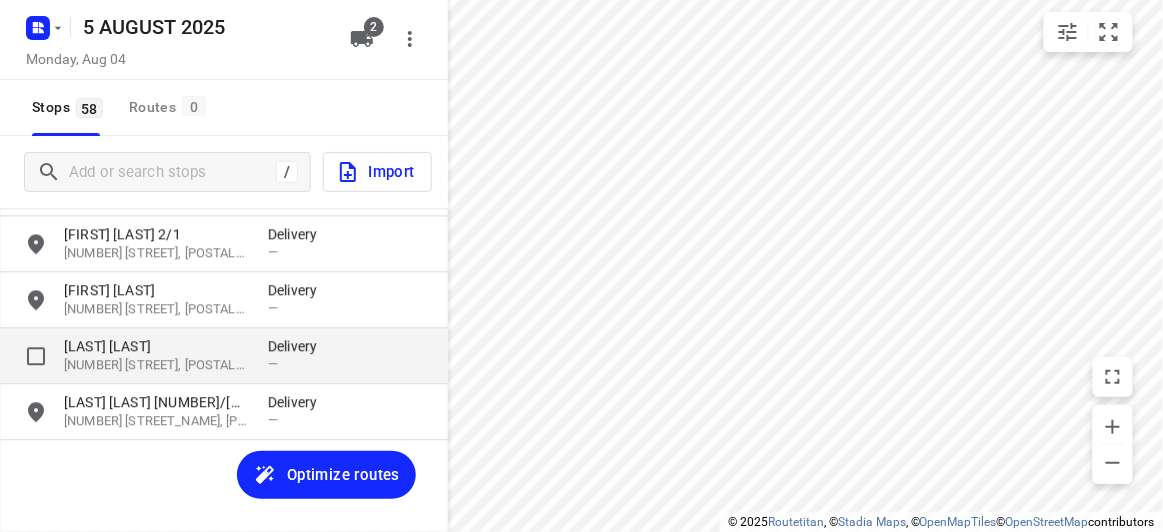 click on "CARA LEUNG" at bounding box center (156, 346) 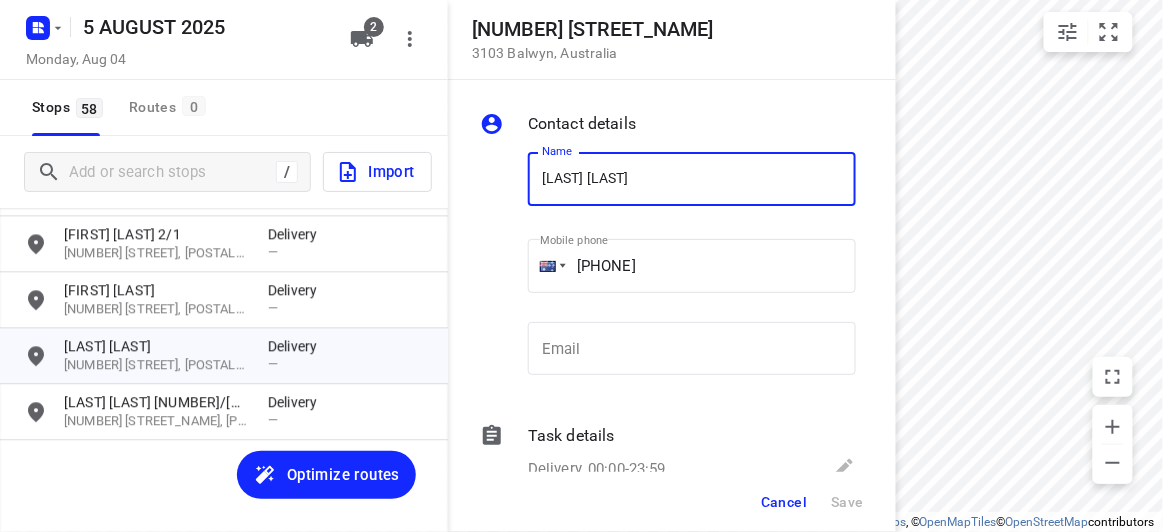 click on "Cancel" at bounding box center (784, 502) 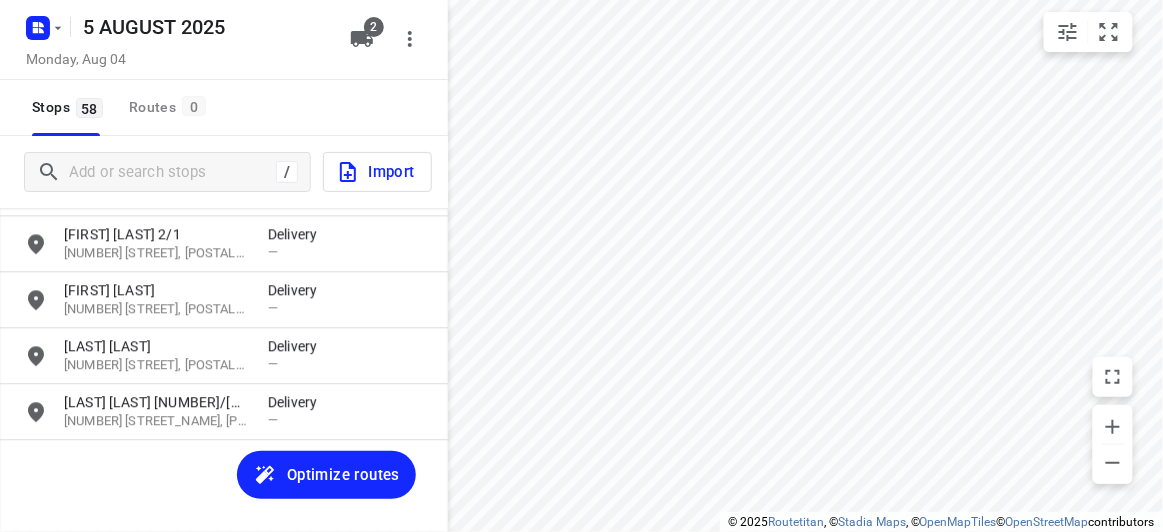 click 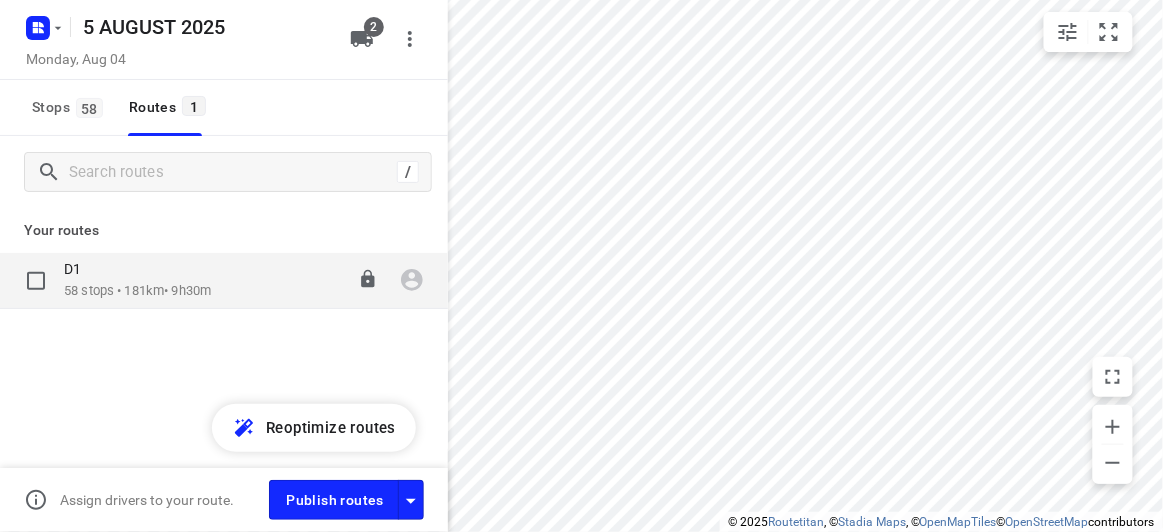 click on "58   stops •   181km  •   9h30m" at bounding box center [137, 291] 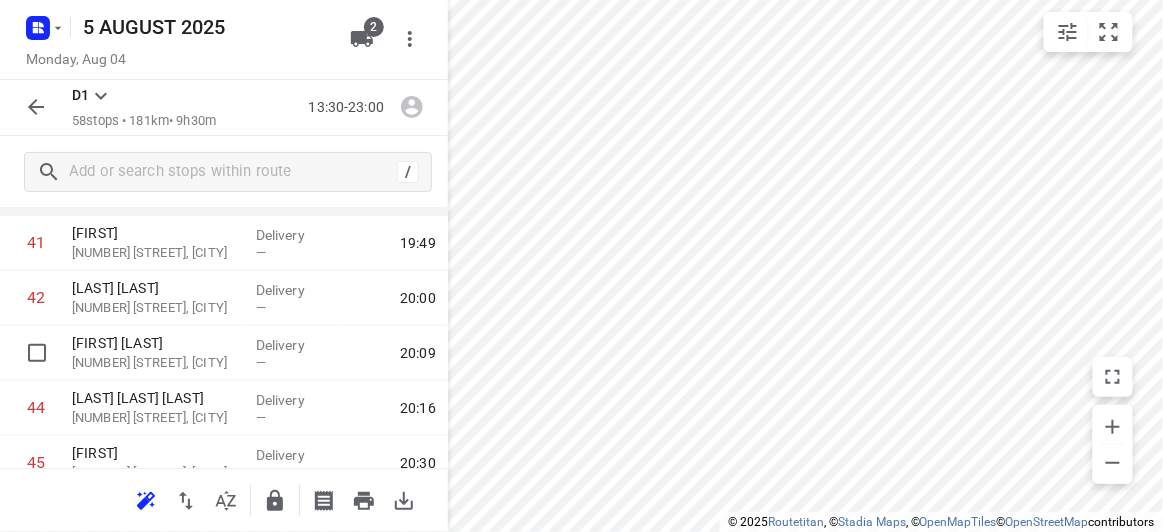 scroll, scrollTop: 2181, scrollLeft: 0, axis: vertical 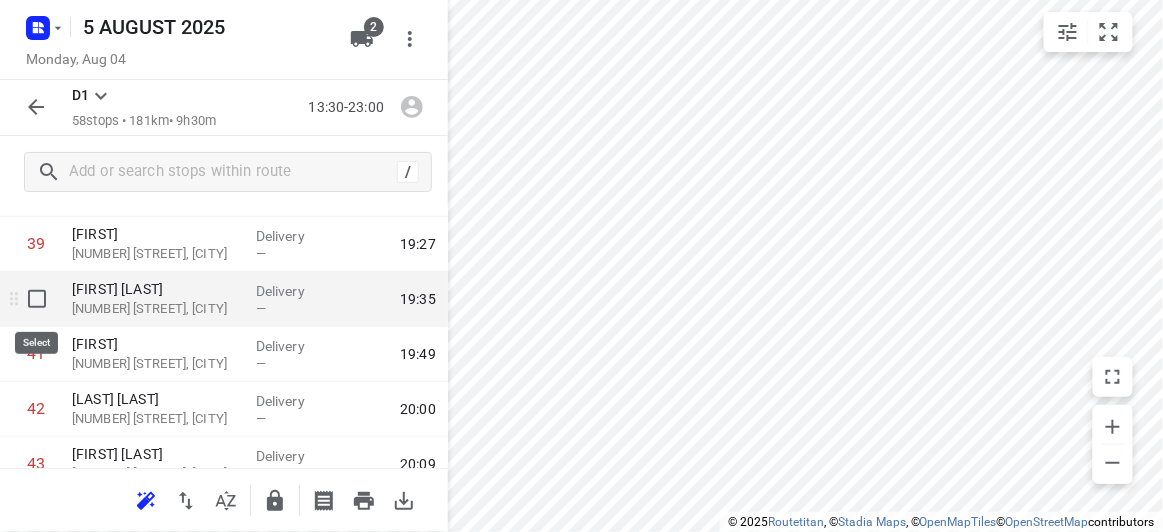click at bounding box center [37, 299] 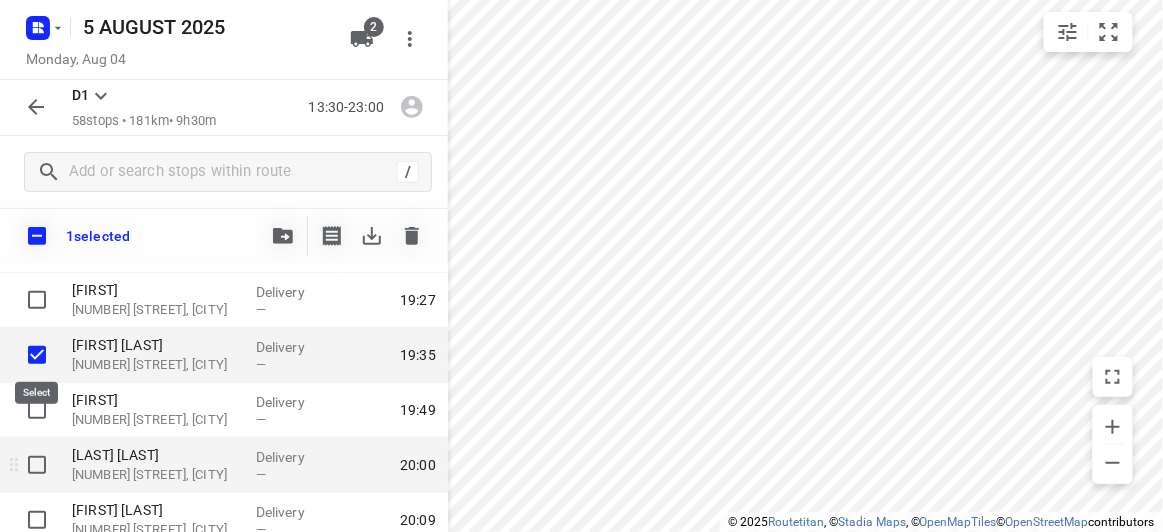 scroll, scrollTop: 2272, scrollLeft: 0, axis: vertical 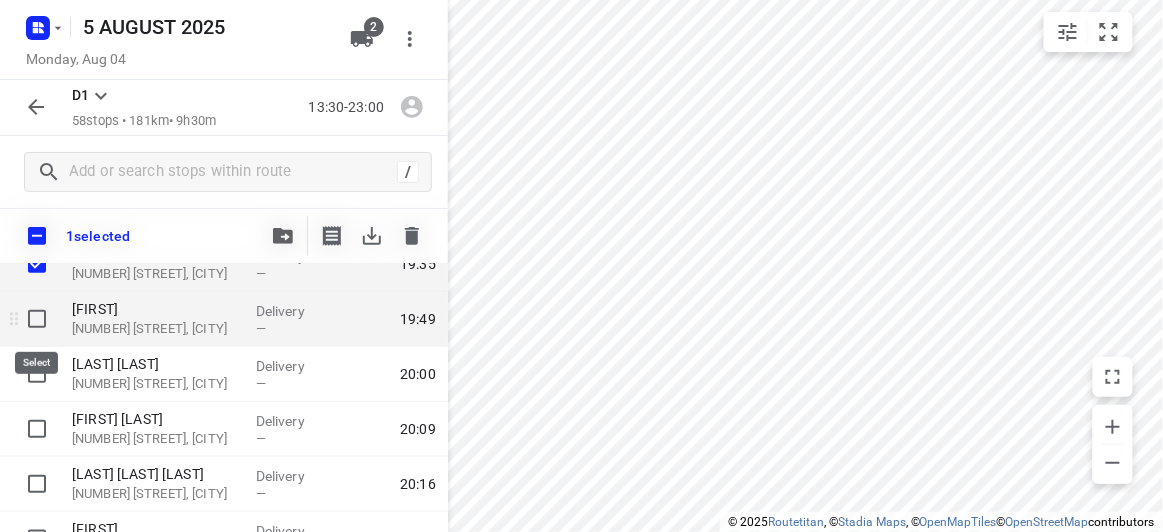 click at bounding box center [37, 319] 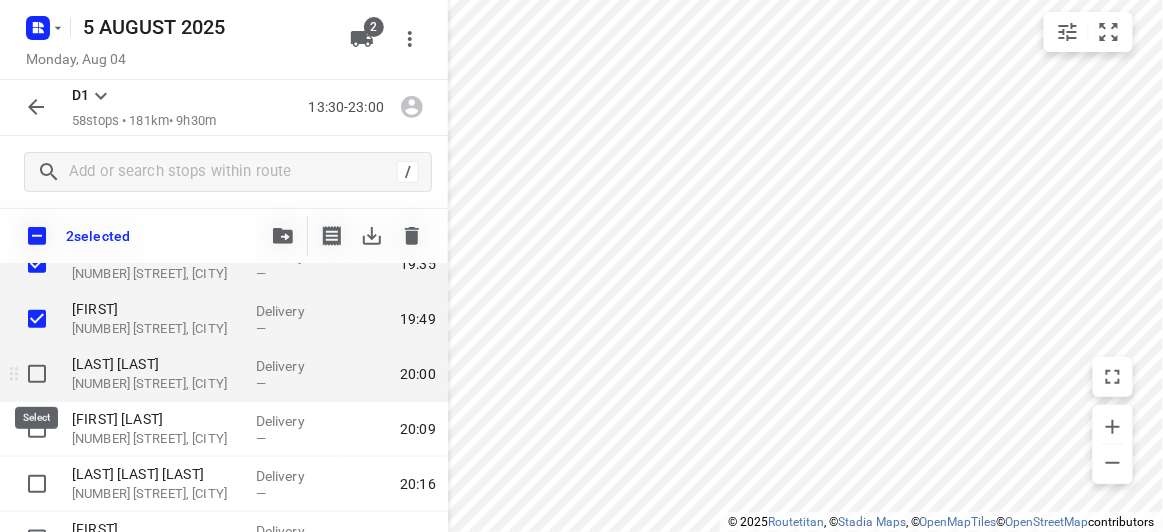 click at bounding box center [37, 374] 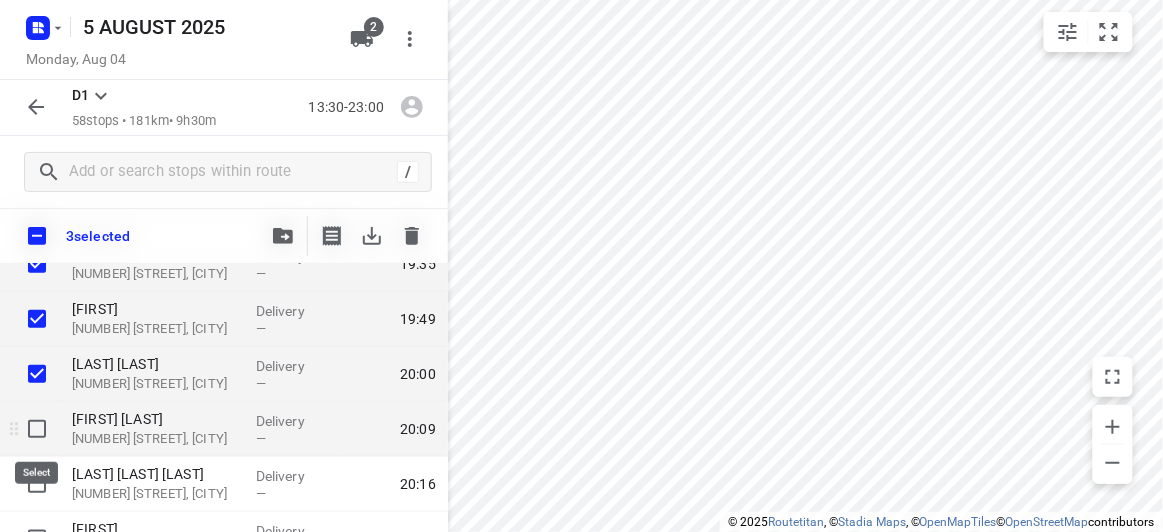click at bounding box center (37, 429) 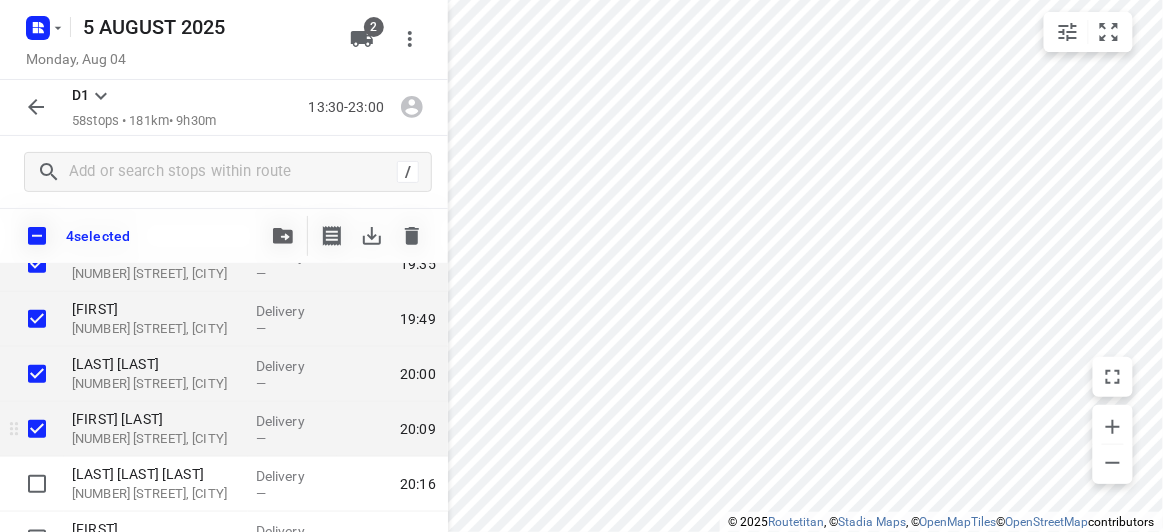 scroll, scrollTop: 2363, scrollLeft: 0, axis: vertical 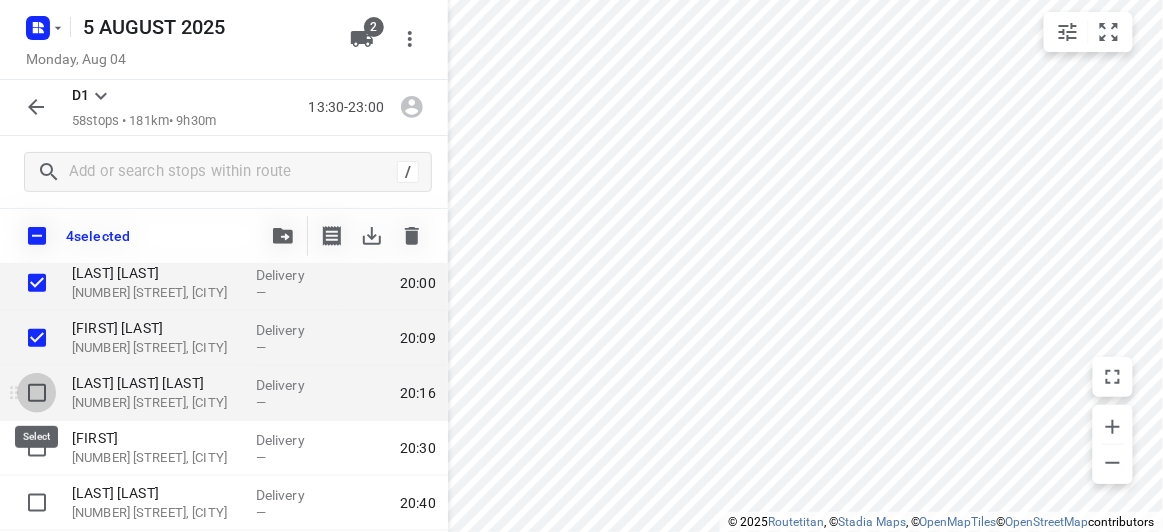 click at bounding box center (37, 393) 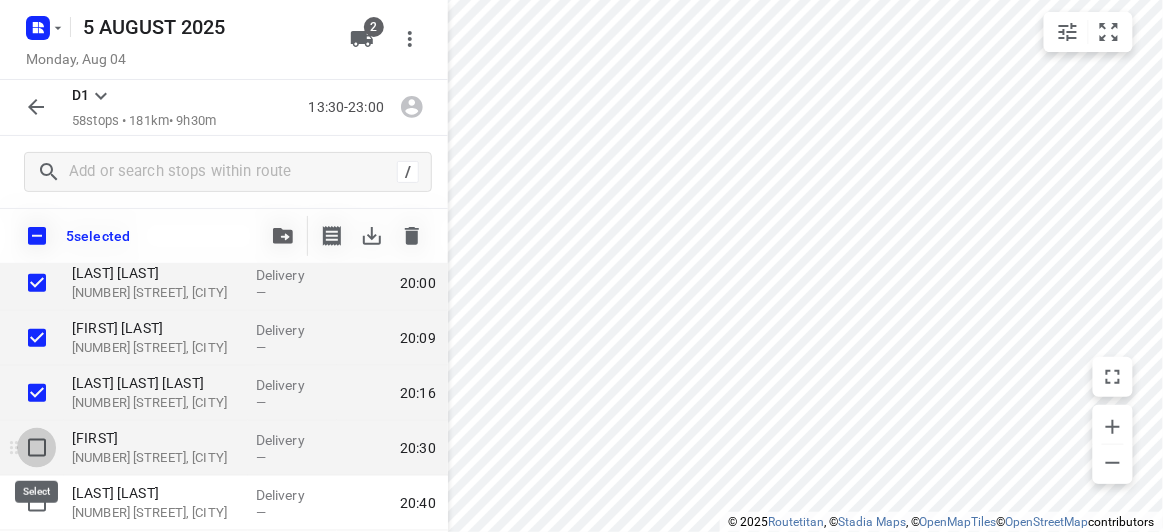 click at bounding box center [37, 448] 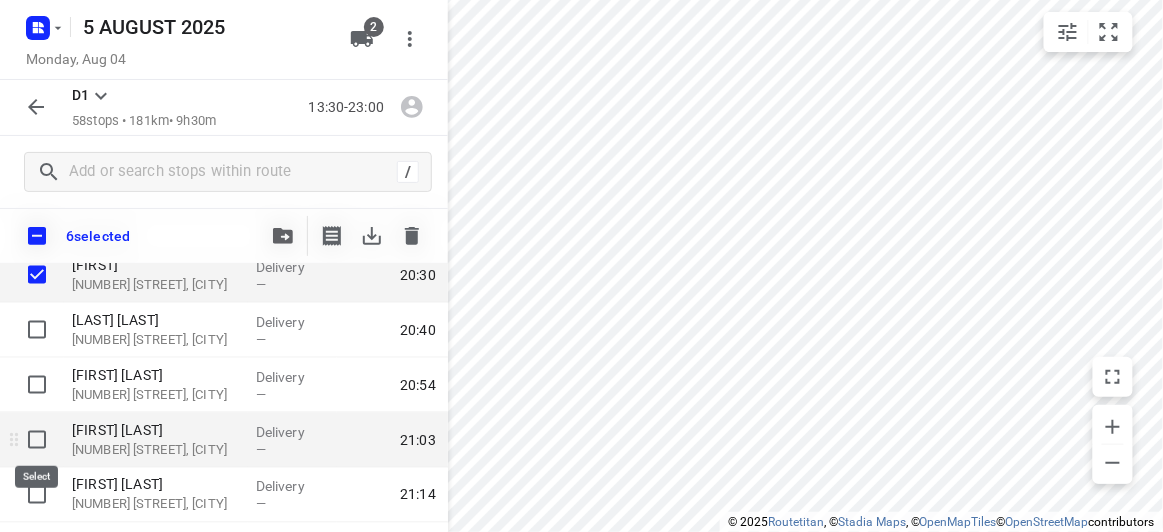 scroll, scrollTop: 2545, scrollLeft: 0, axis: vertical 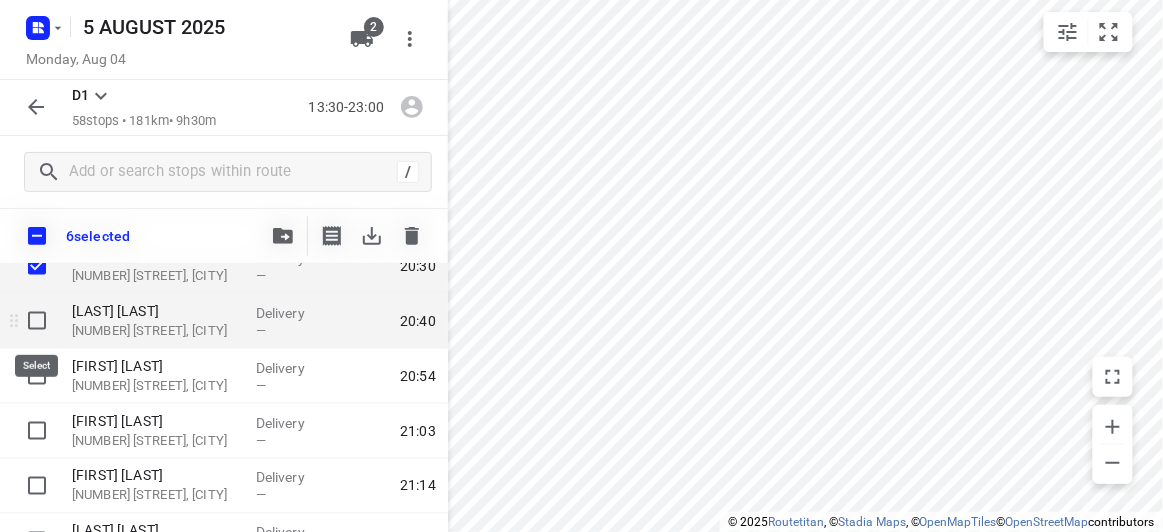 click at bounding box center (37, 321) 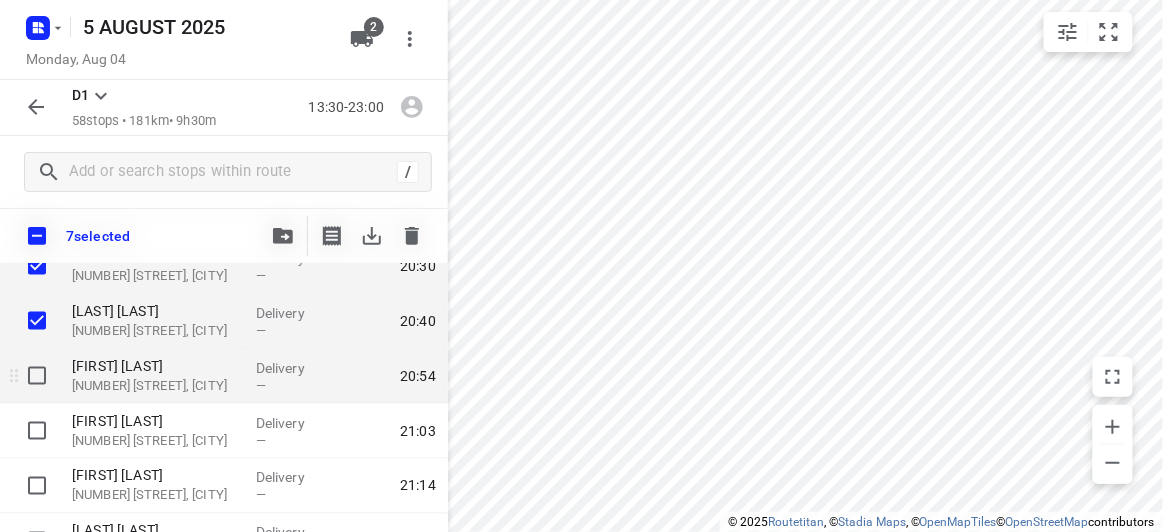 click at bounding box center [37, 376] 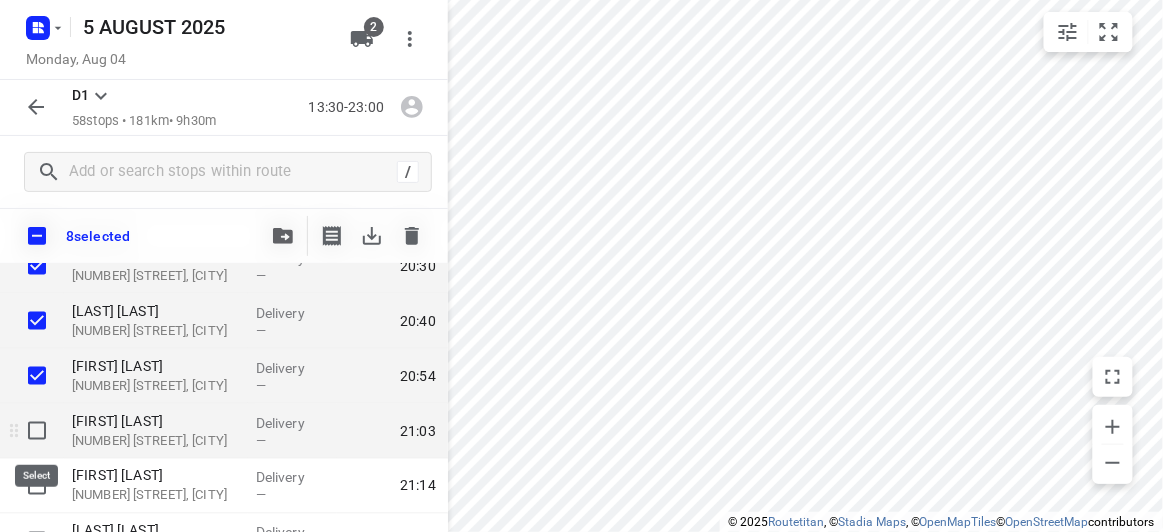 click at bounding box center [37, 431] 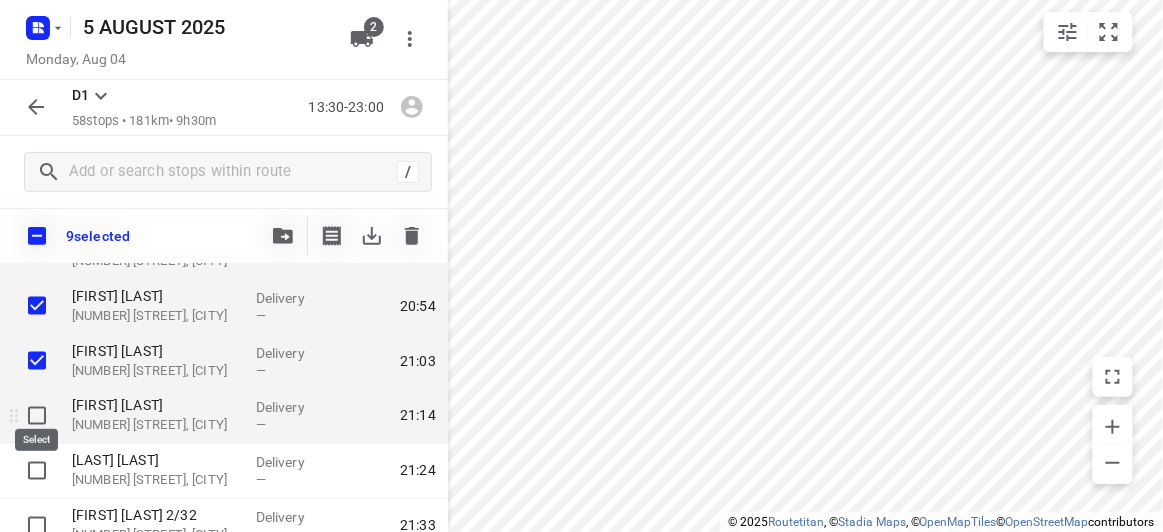 scroll, scrollTop: 2636, scrollLeft: 0, axis: vertical 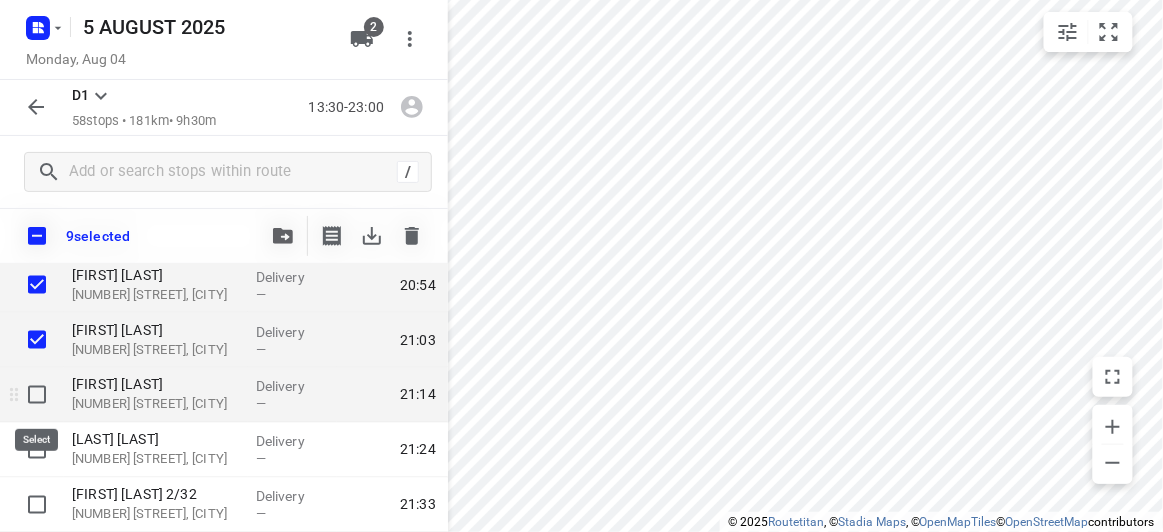 click at bounding box center [37, 395] 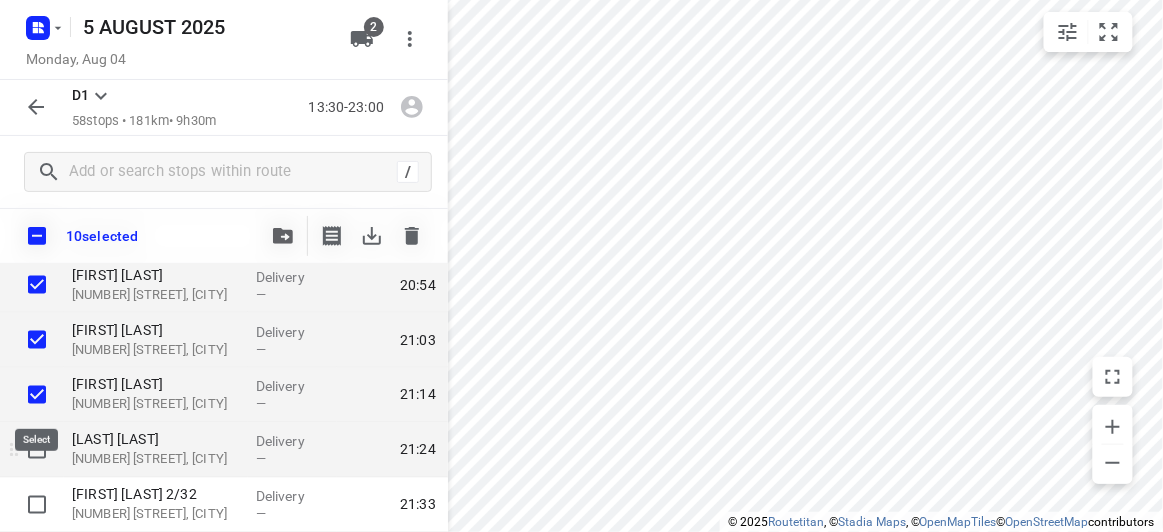 click at bounding box center [37, 450] 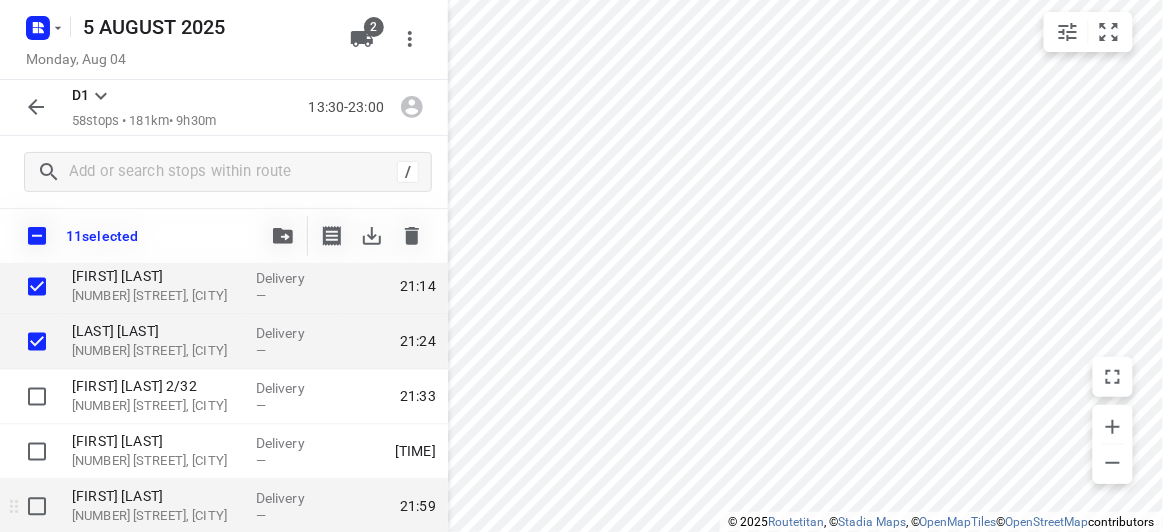 scroll, scrollTop: 2818, scrollLeft: 0, axis: vertical 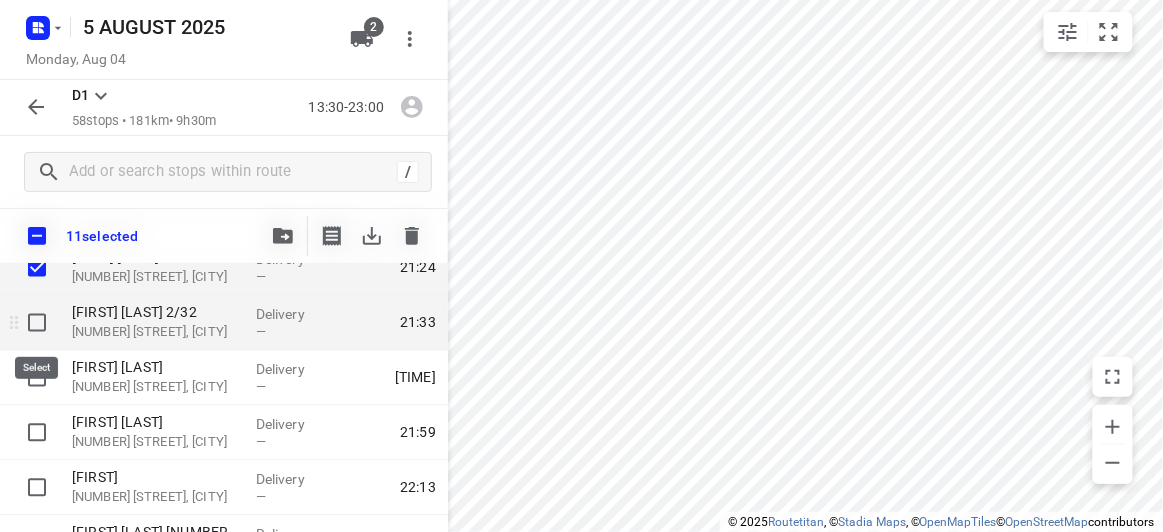 click at bounding box center [37, 323] 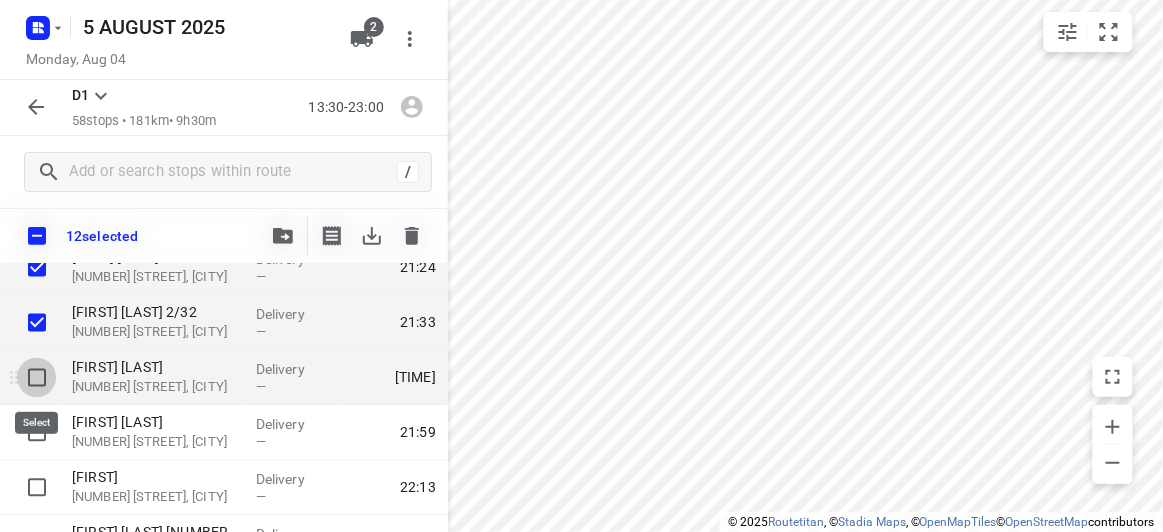 click at bounding box center (37, 378) 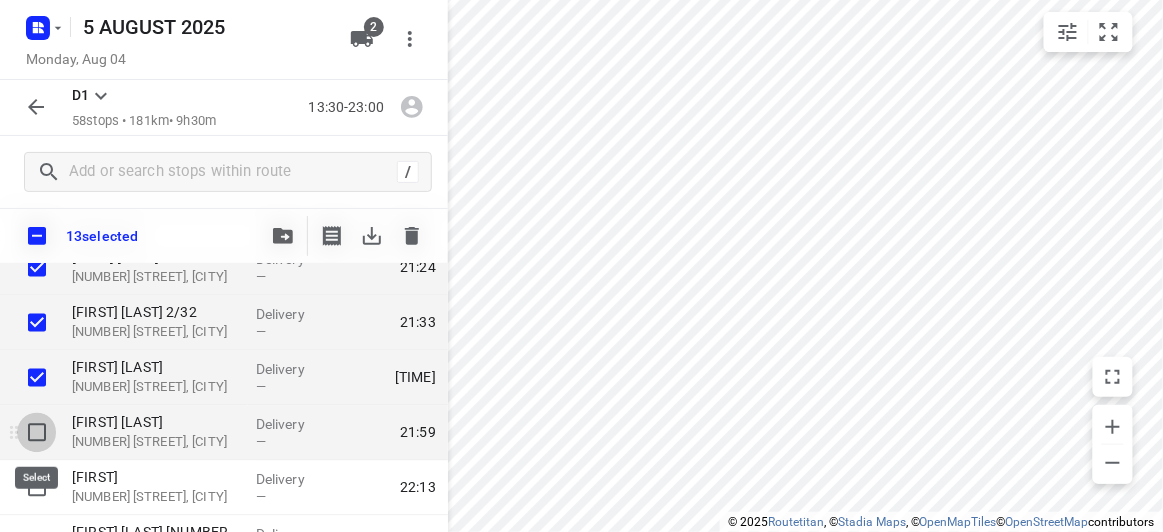 click at bounding box center (37, 433) 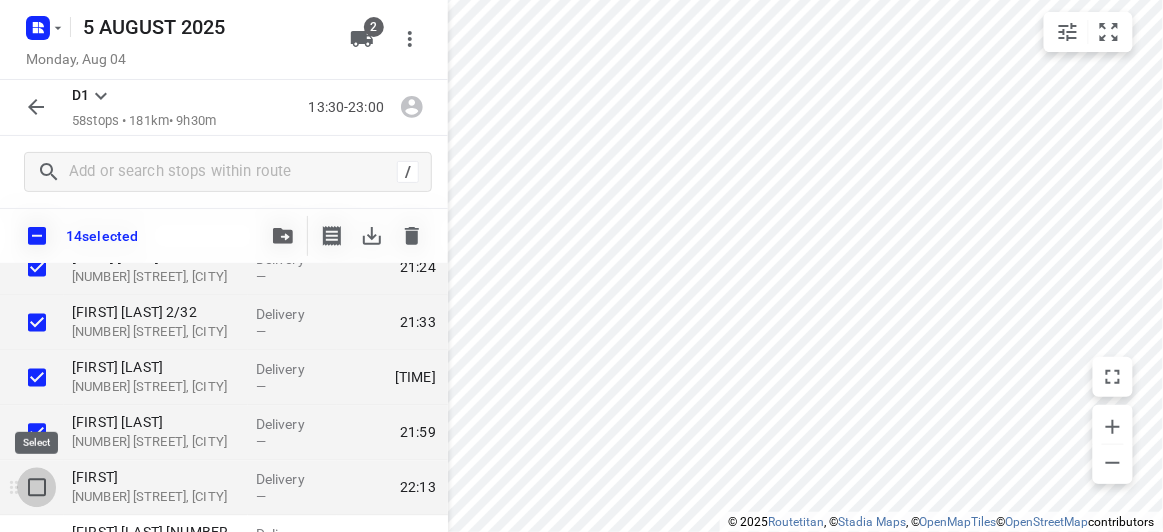 click at bounding box center (37, 488) 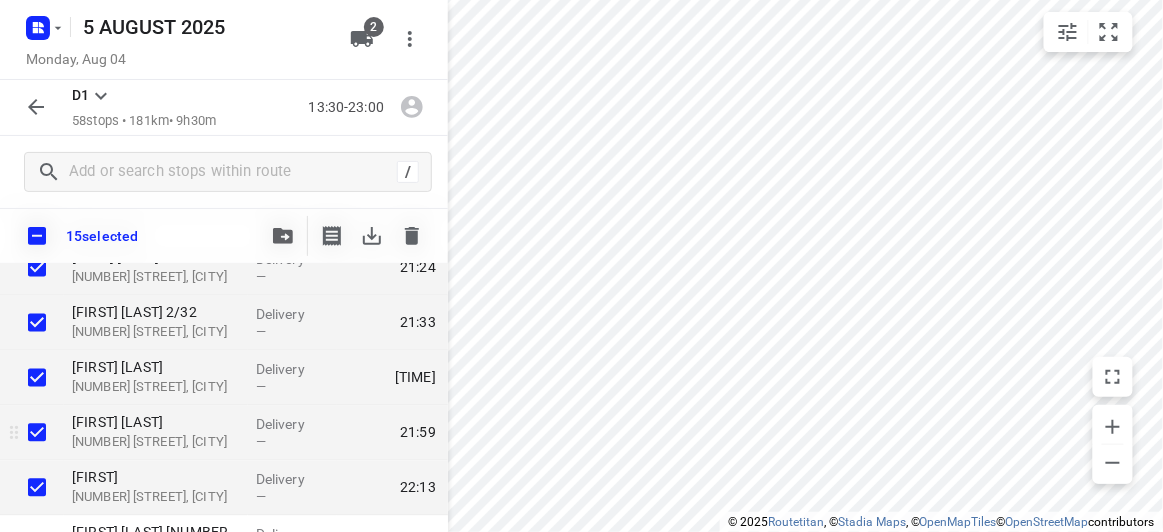 scroll, scrollTop: 2909, scrollLeft: 0, axis: vertical 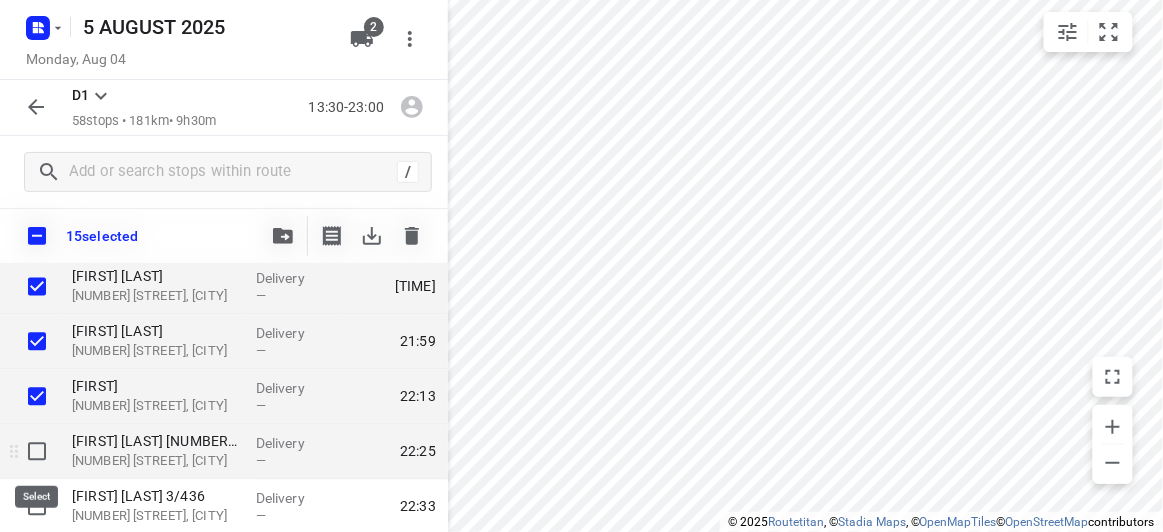 click at bounding box center [37, 452] 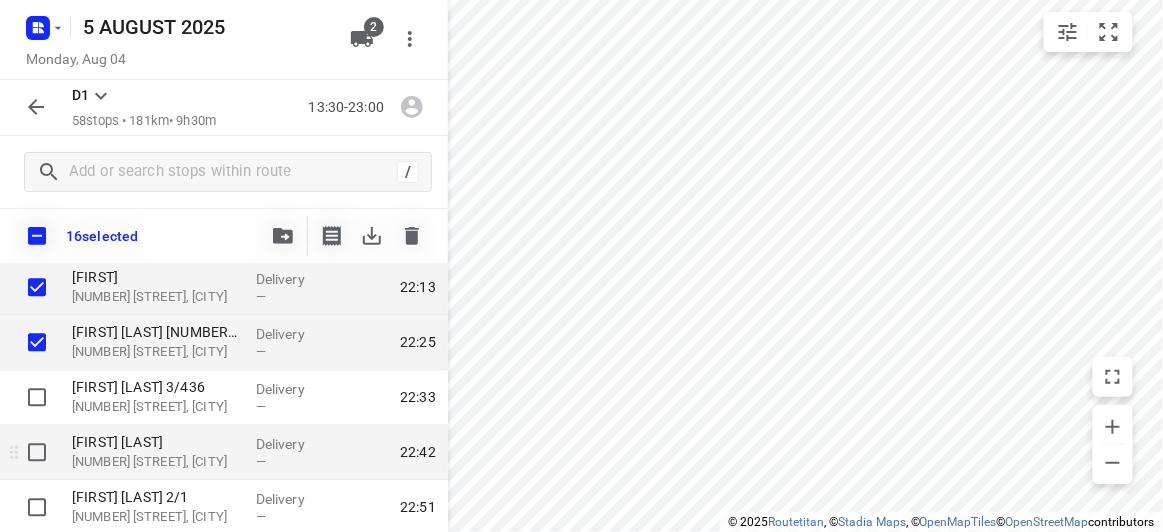 scroll, scrollTop: 3076, scrollLeft: 0, axis: vertical 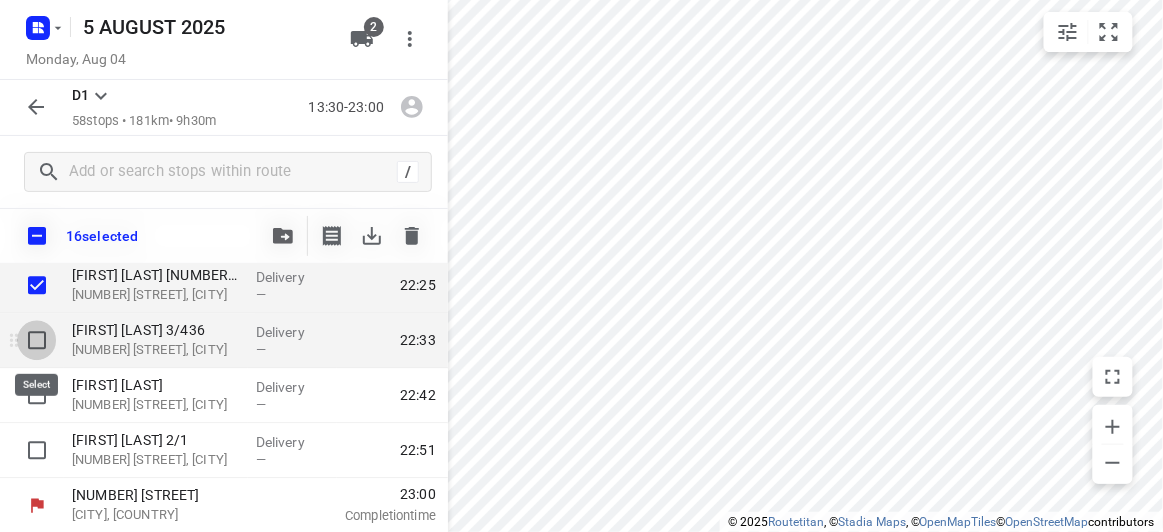 click at bounding box center [37, 340] 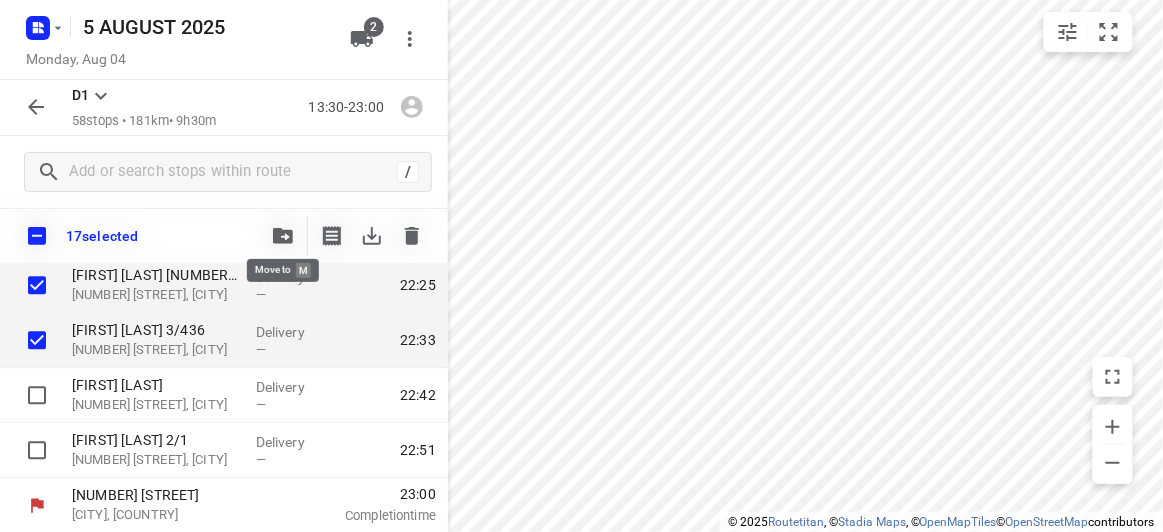 click 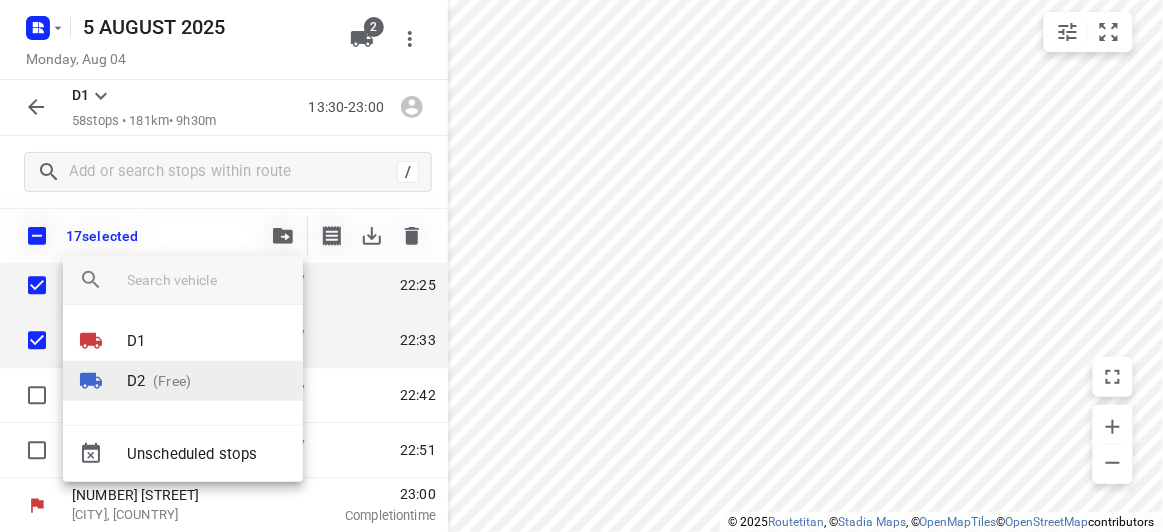 click on "(Free)" at bounding box center [168, 381] 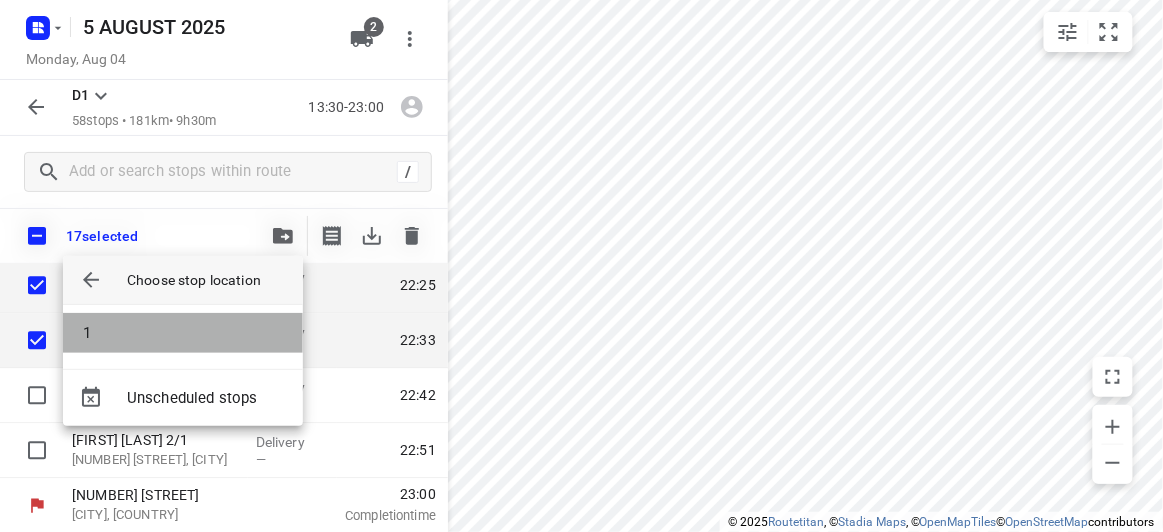 click on "1" at bounding box center (183, 333) 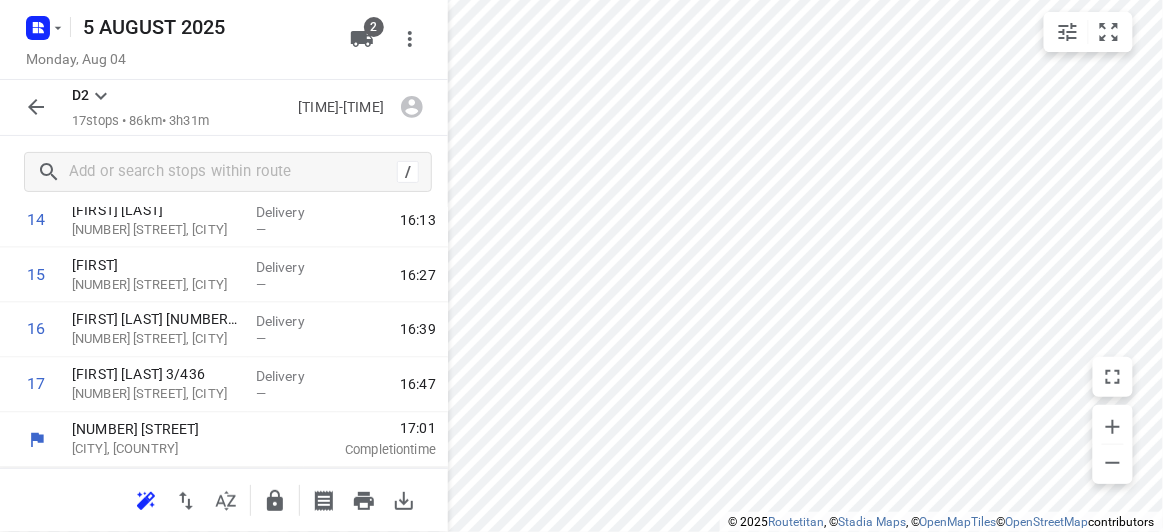 scroll, scrollTop: 829, scrollLeft: 0, axis: vertical 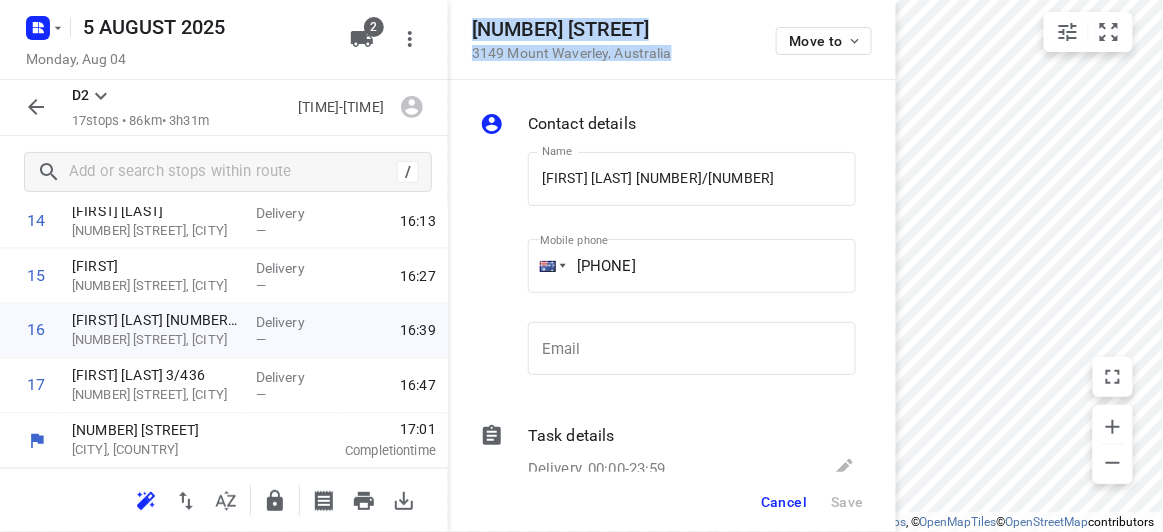 drag, startPoint x: 677, startPoint y: 57, endPoint x: 465, endPoint y: 30, distance: 213.71242 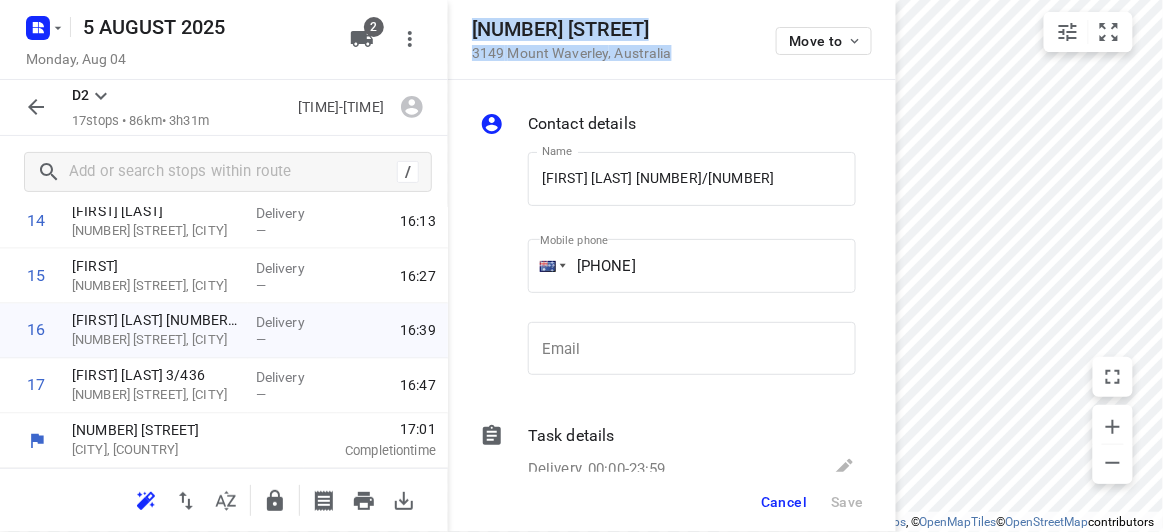 click on "56 Albert Street 3149   Mount Waverley , Australia Move to" at bounding box center (672, 40) 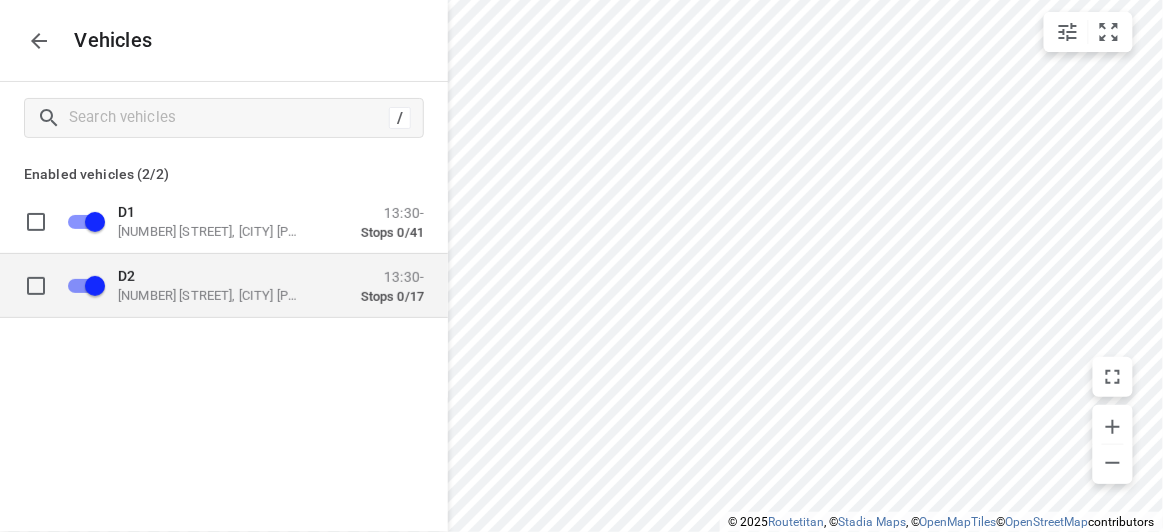 click on "D2 49 John St, Oakleigh VIC 3166, Australia" at bounding box center [218, 285] 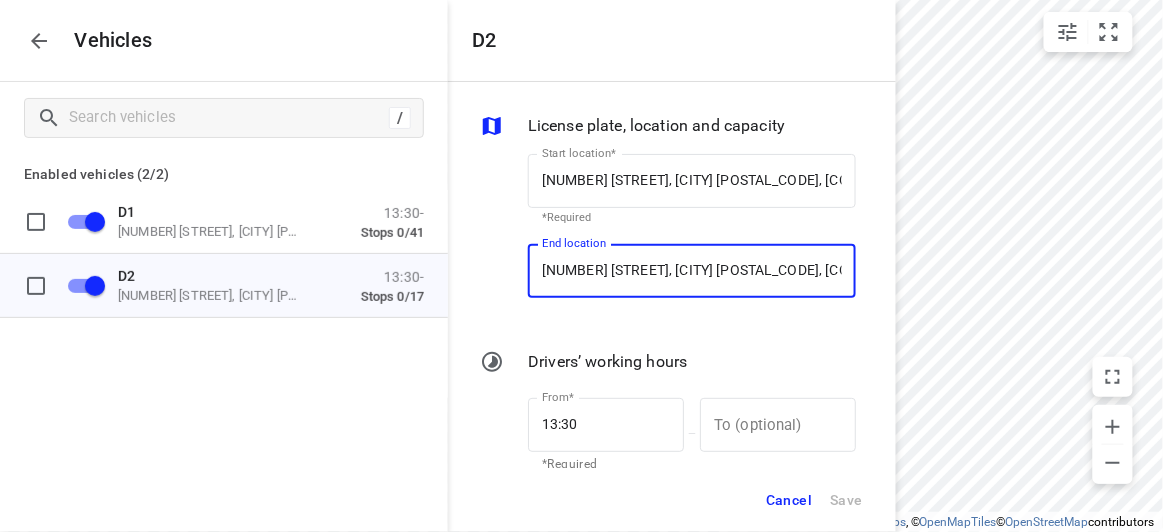 paste on "56 Albert Street 3149 Mount Waverley" 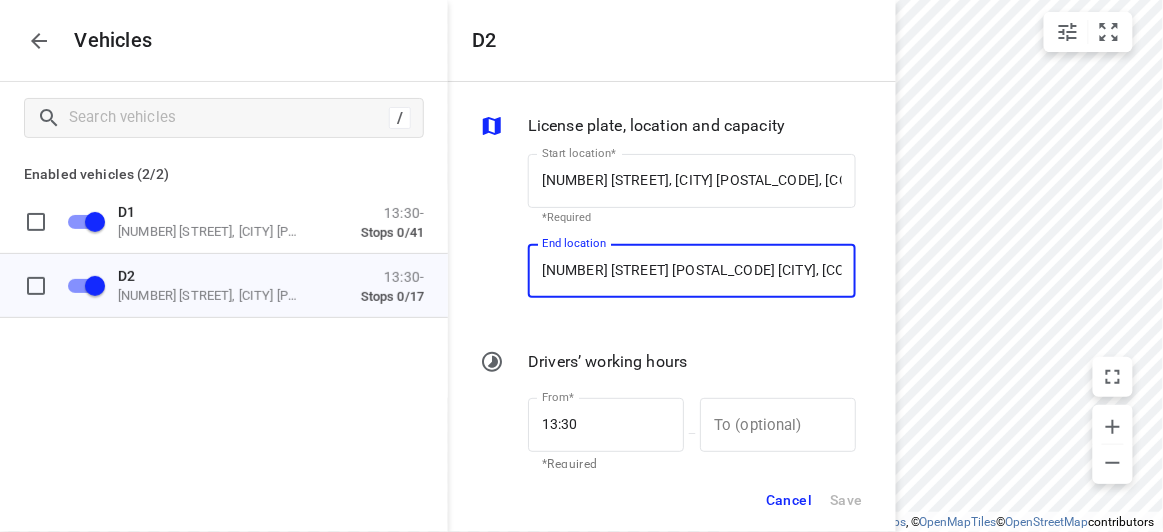 scroll, scrollTop: 0, scrollLeft: 16, axis: horizontal 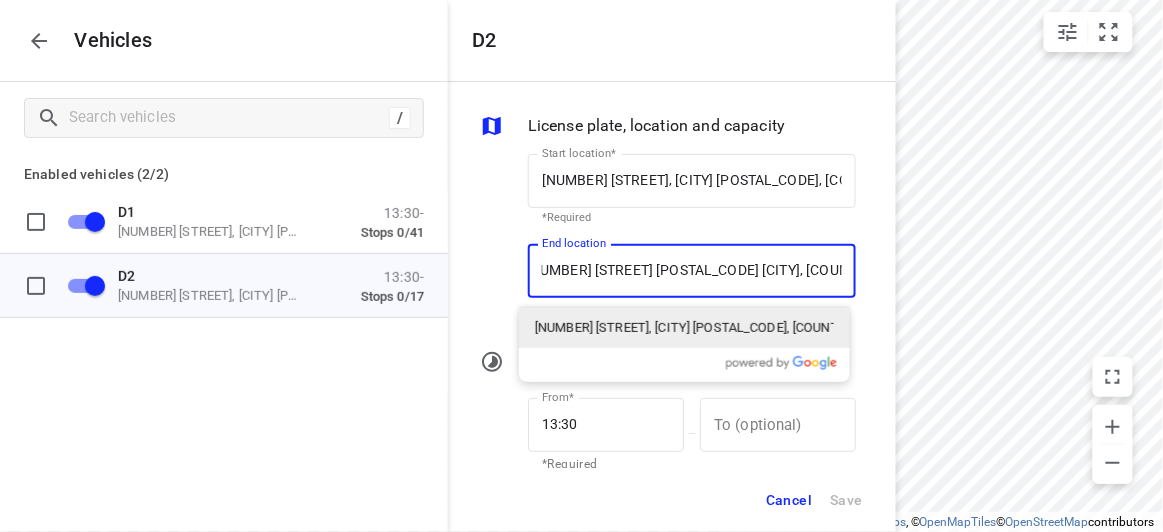 click on "56 Albert Street, Mount Waverley VIC 3149, Australia" at bounding box center (684, 328) 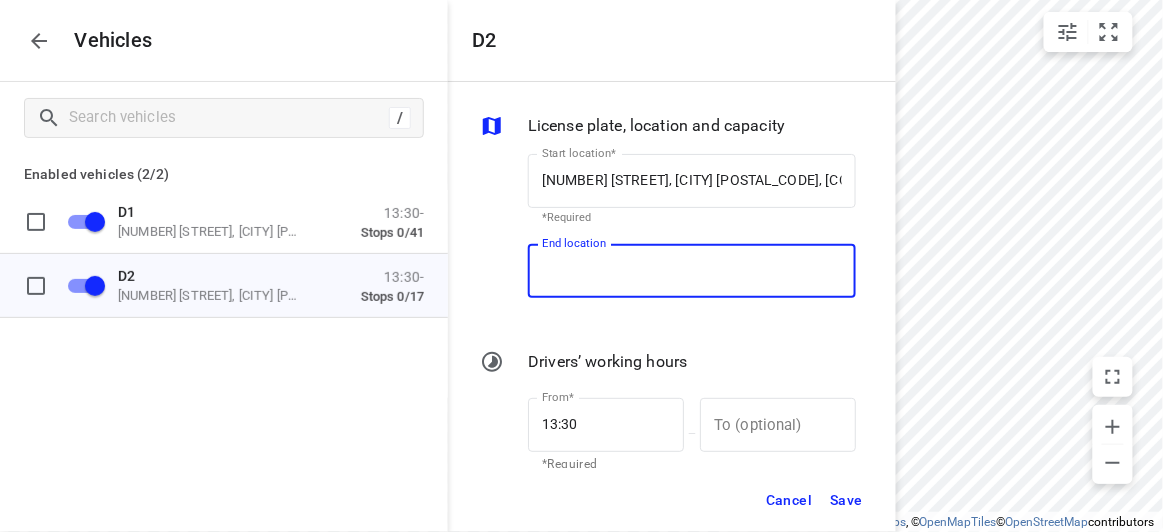 scroll, scrollTop: 0, scrollLeft: 0, axis: both 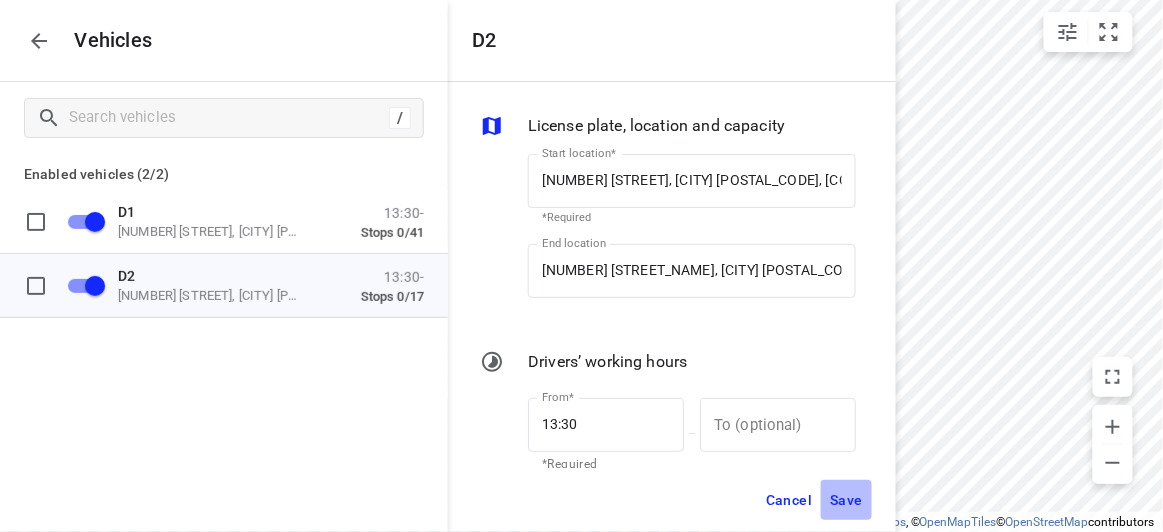 click on "Save" at bounding box center (846, 500) 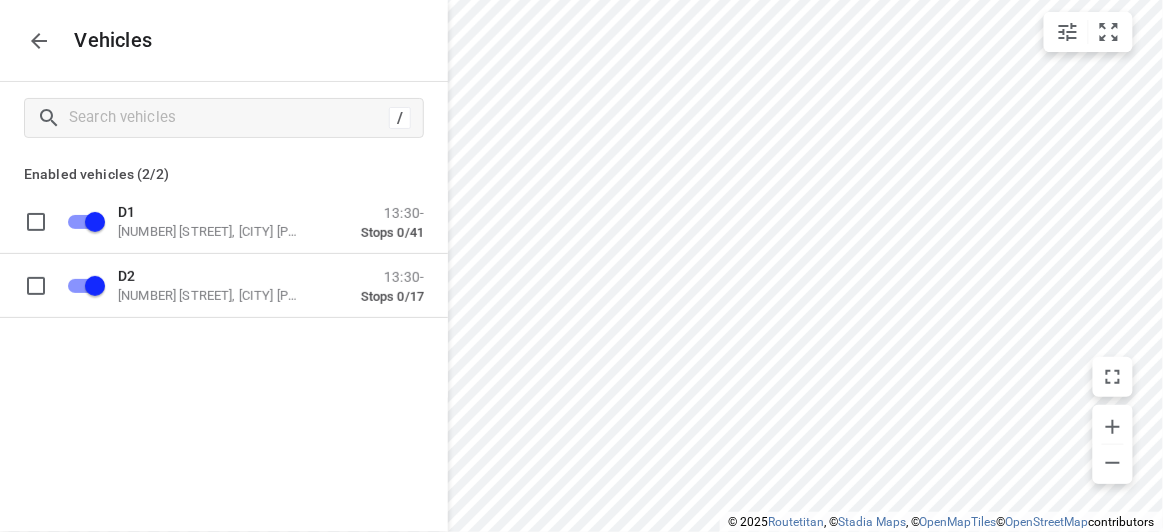 click 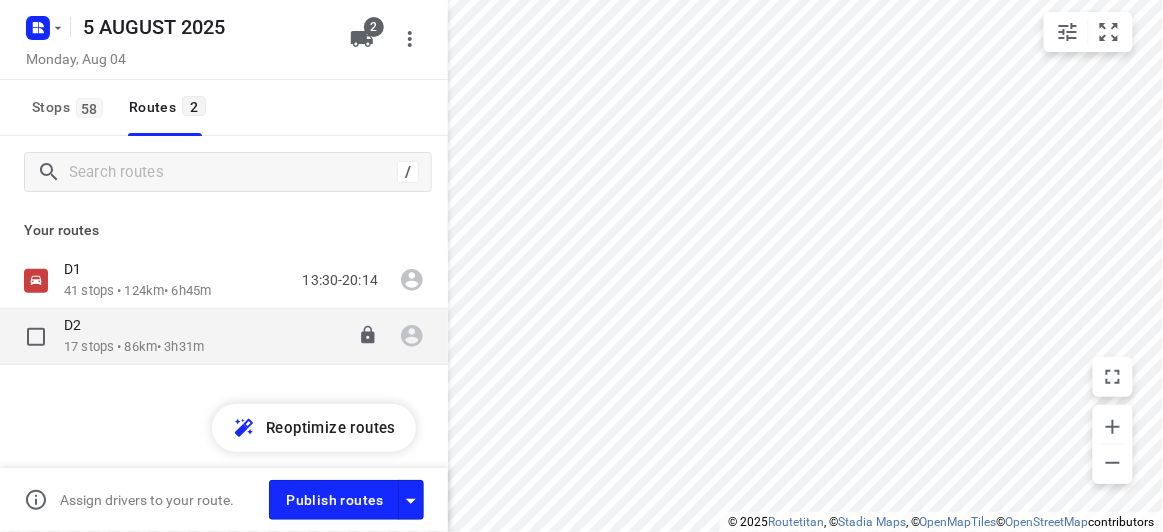 click on "17   stops •   86km  •   3h31m" at bounding box center [134, 347] 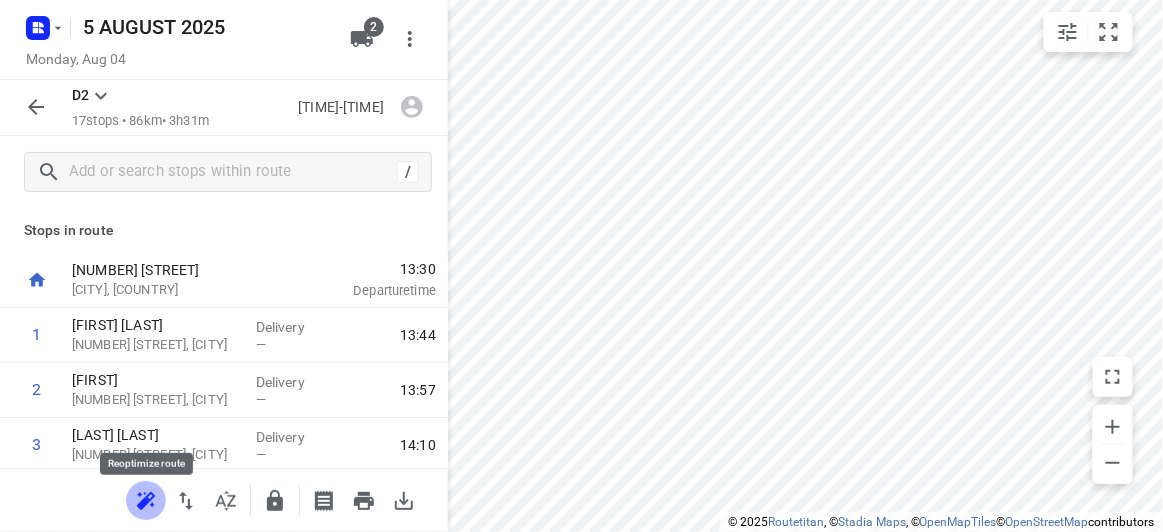 click 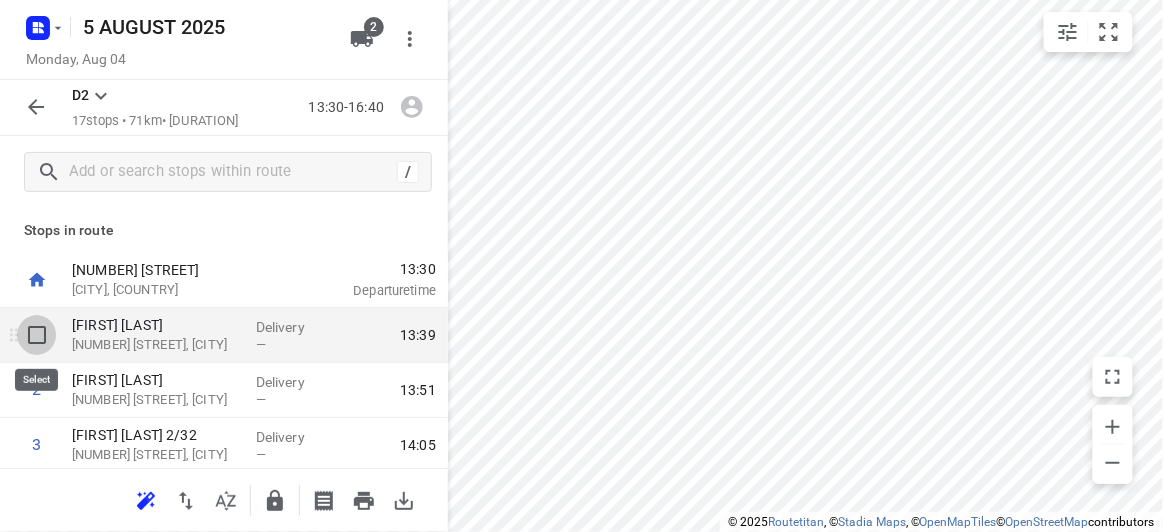 click at bounding box center (37, 335) 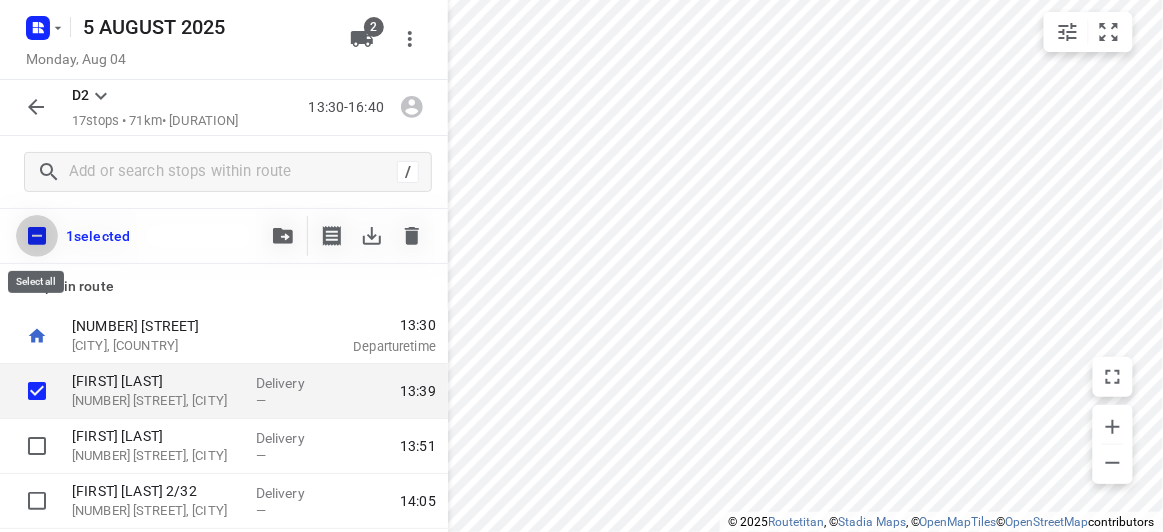 click at bounding box center (37, 236) 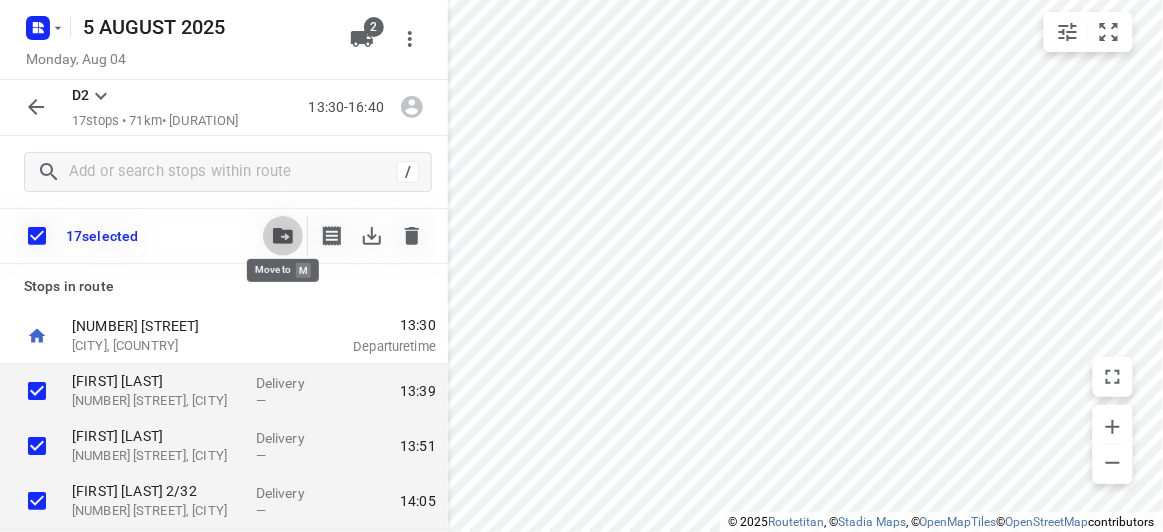 click at bounding box center [283, 236] 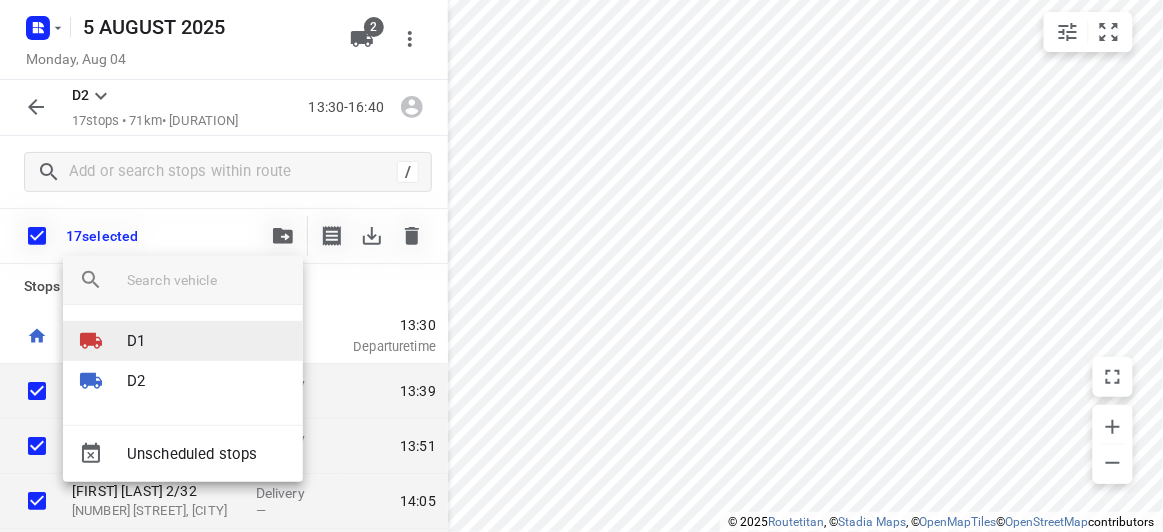 click on "D1" at bounding box center [183, 341] 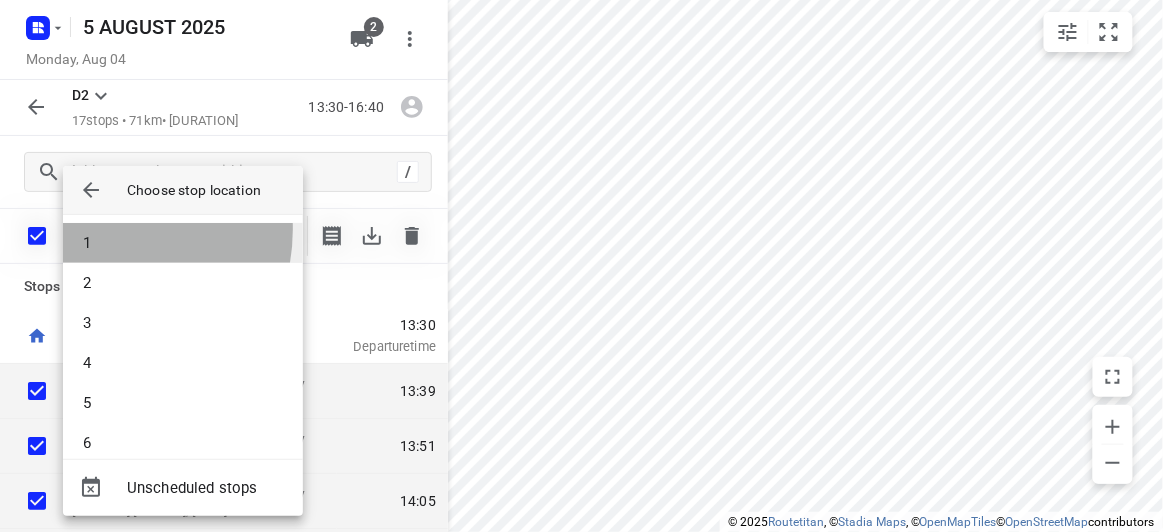 click on "1" at bounding box center (183, 243) 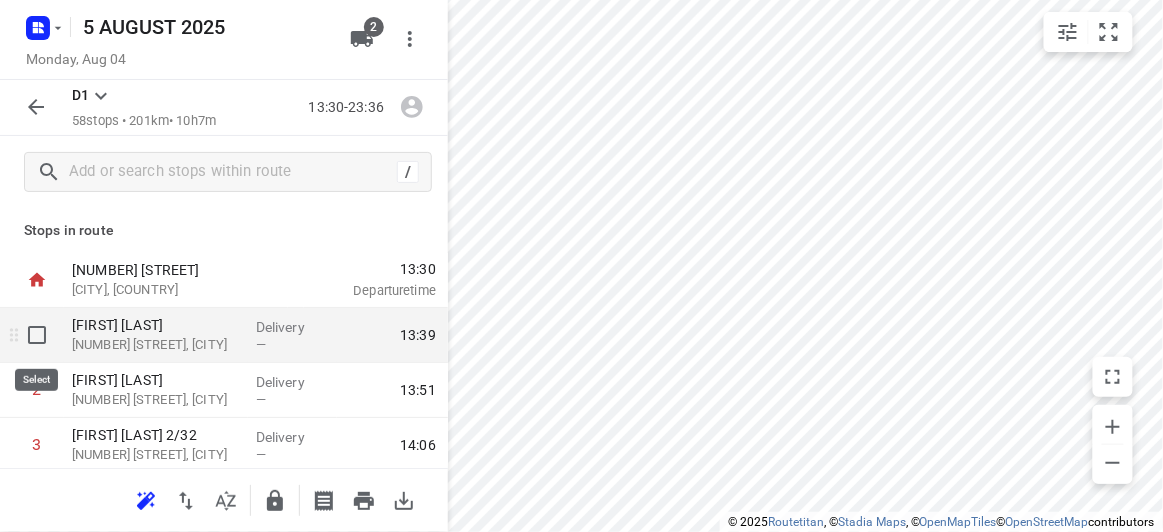 click at bounding box center [37, 335] 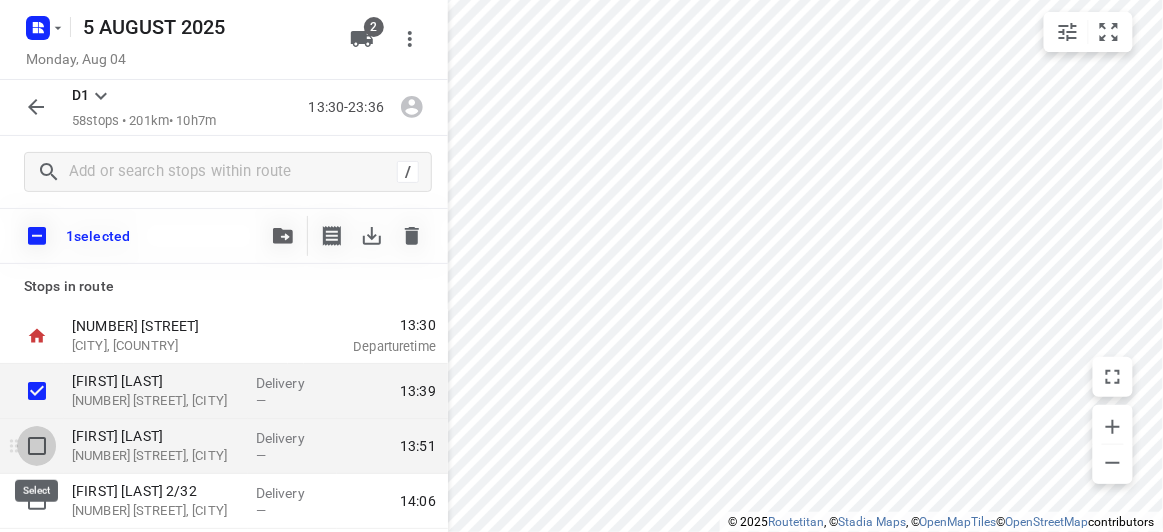click at bounding box center [37, 446] 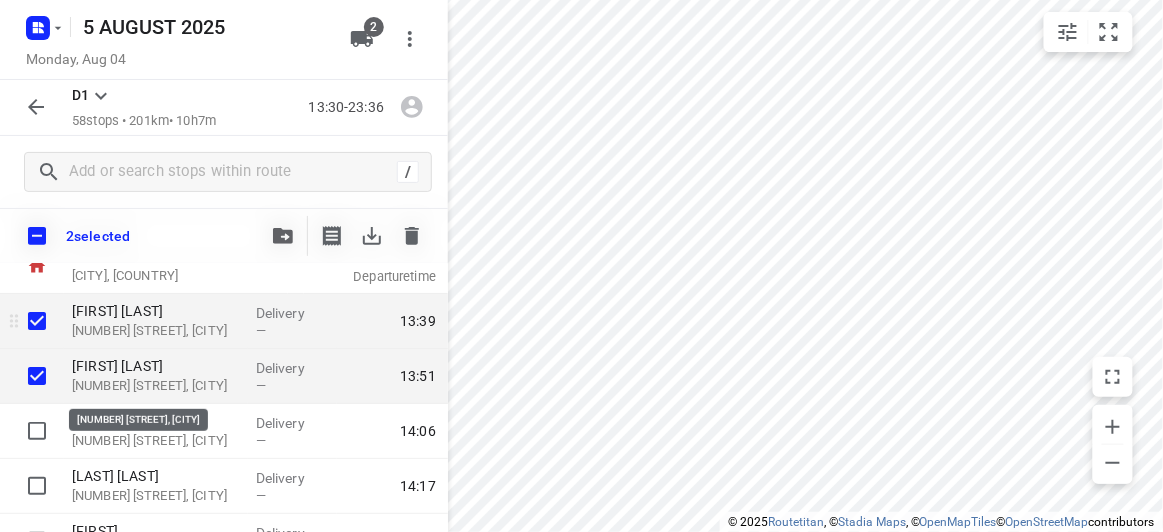 scroll, scrollTop: 90, scrollLeft: 0, axis: vertical 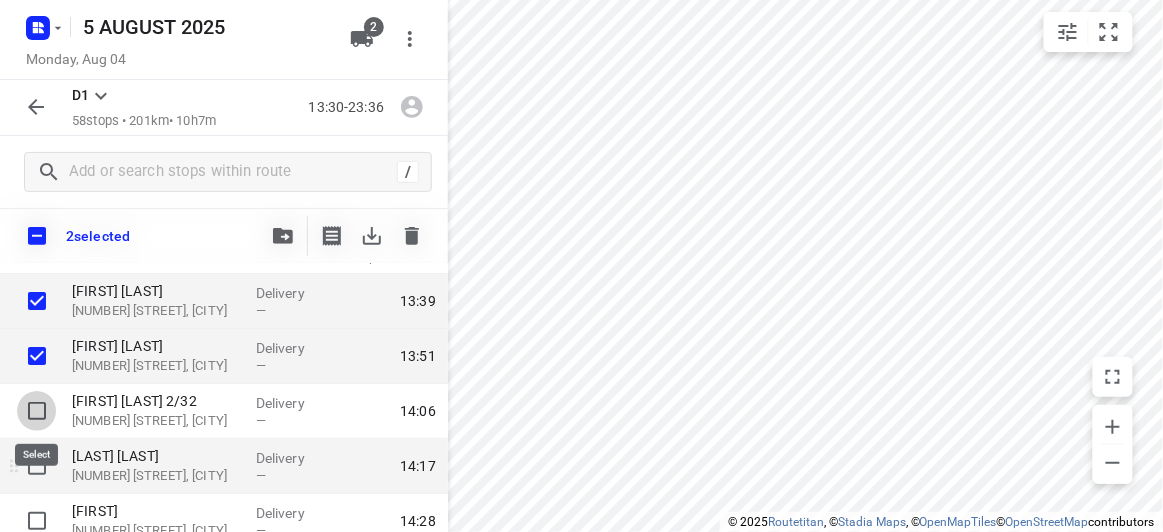 drag, startPoint x: 53, startPoint y: 417, endPoint x: 42, endPoint y: 485, distance: 68.88396 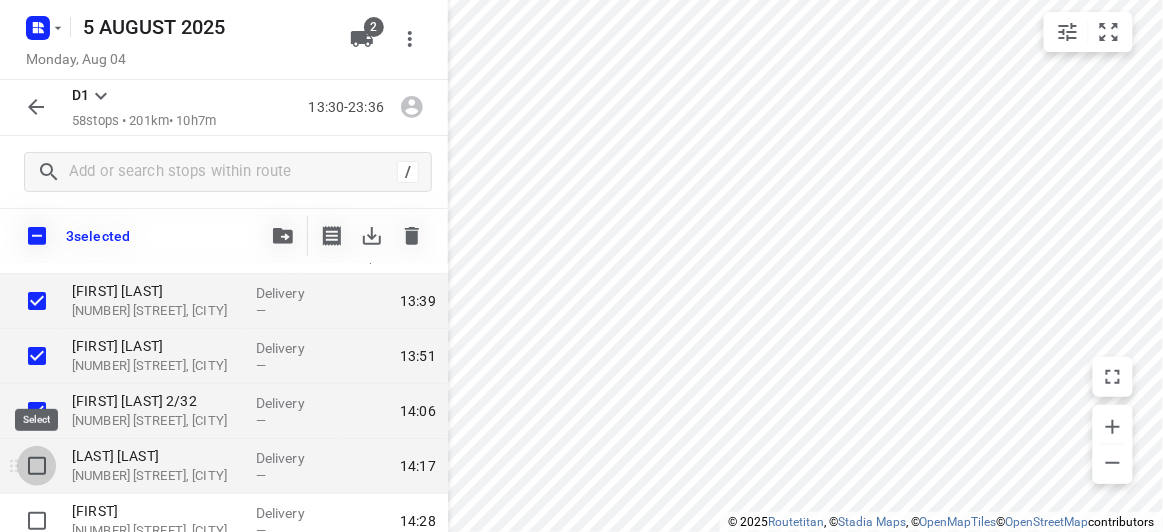 click at bounding box center [37, 466] 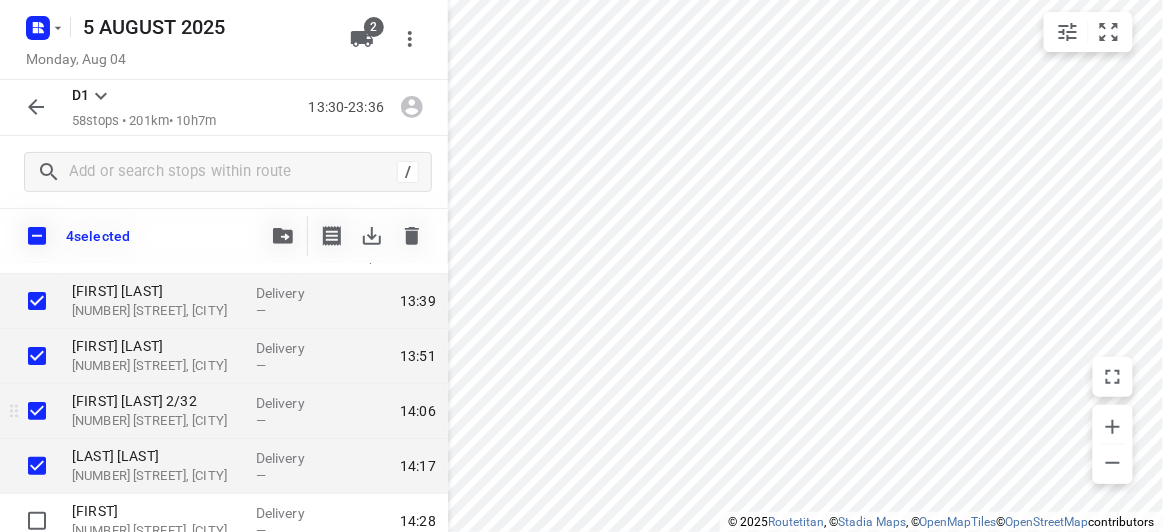 scroll, scrollTop: 181, scrollLeft: 0, axis: vertical 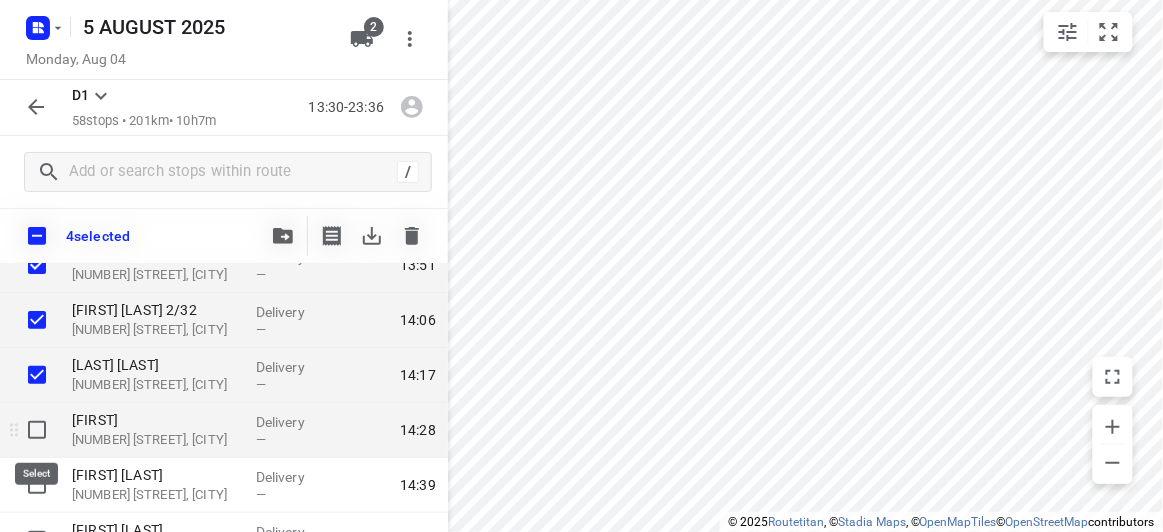 click at bounding box center (37, 430) 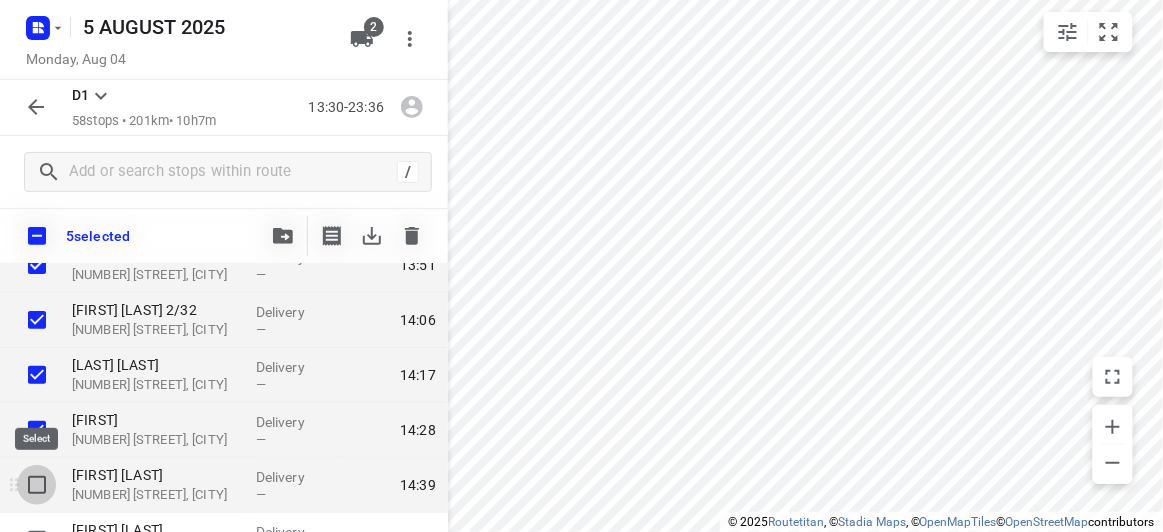 drag, startPoint x: 43, startPoint y: 484, endPoint x: 59, endPoint y: 473, distance: 19.416489 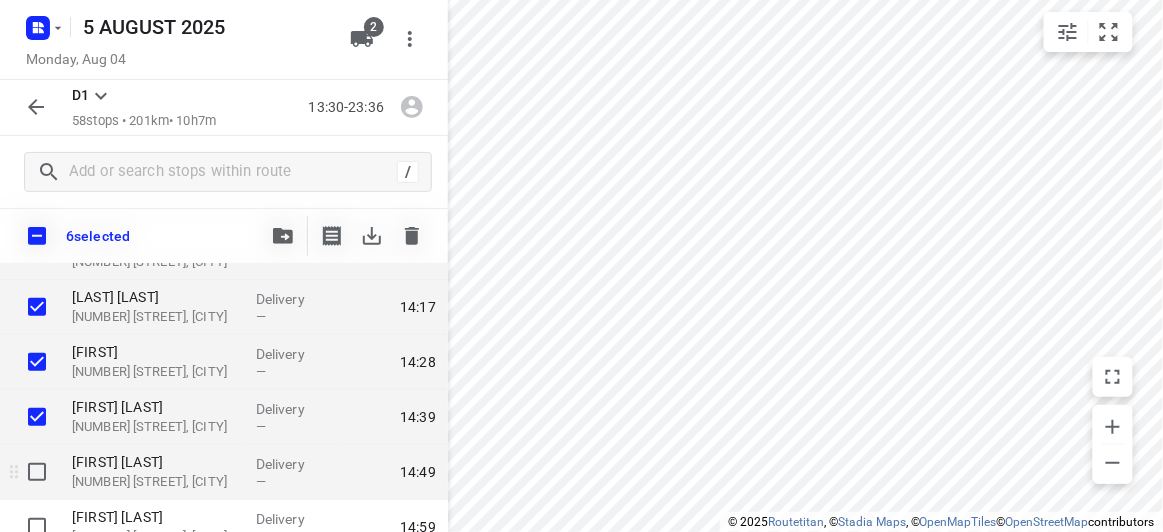 scroll, scrollTop: 272, scrollLeft: 0, axis: vertical 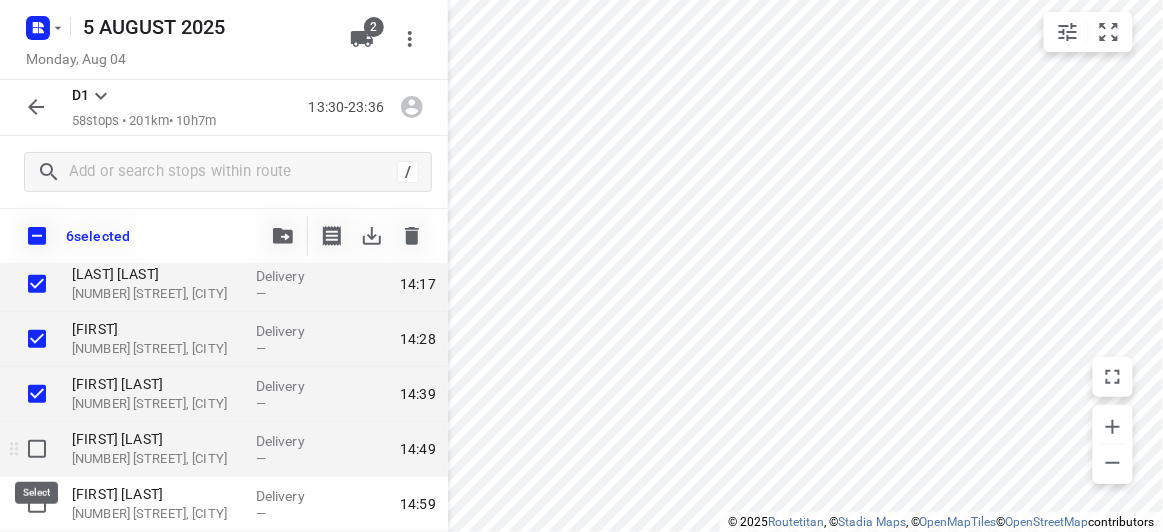 click at bounding box center [37, 449] 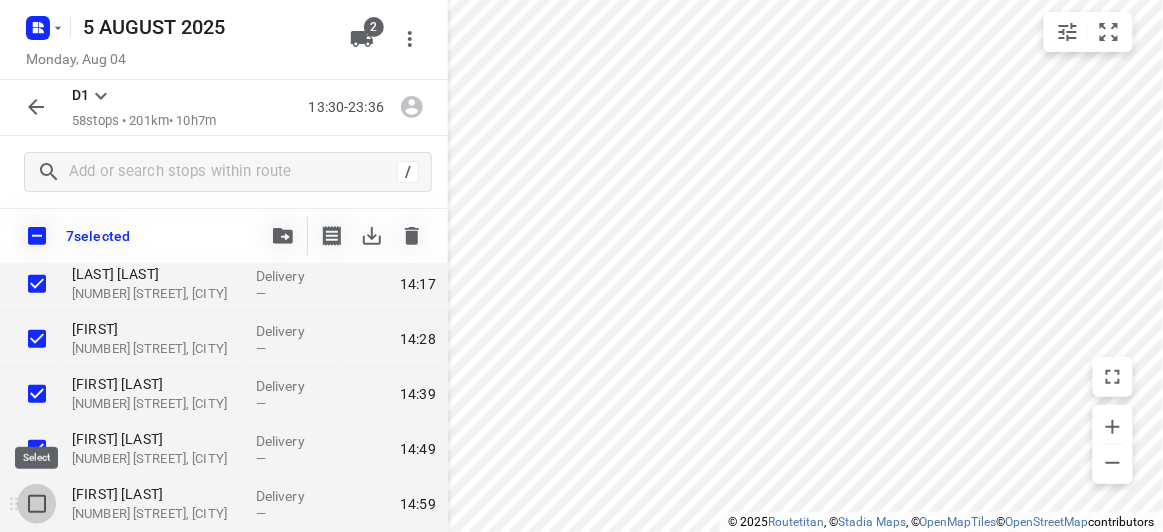 click at bounding box center (37, 504) 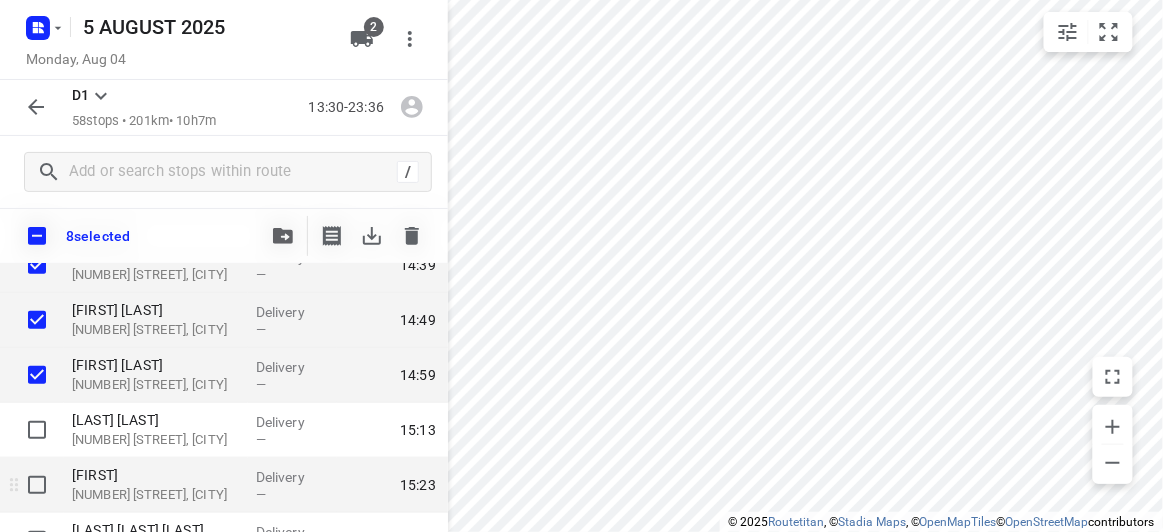 scroll, scrollTop: 454, scrollLeft: 0, axis: vertical 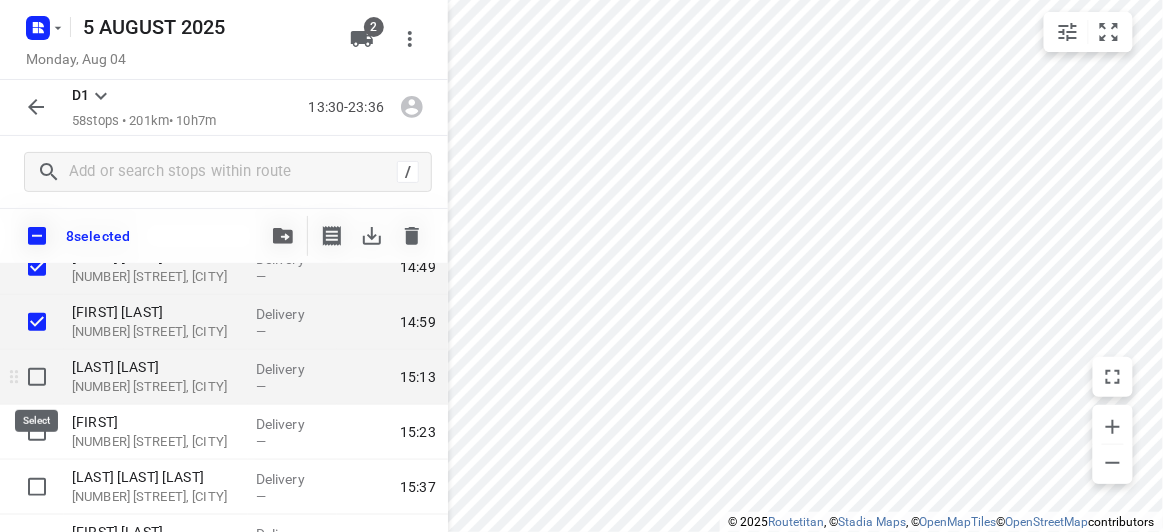 click at bounding box center [37, 377] 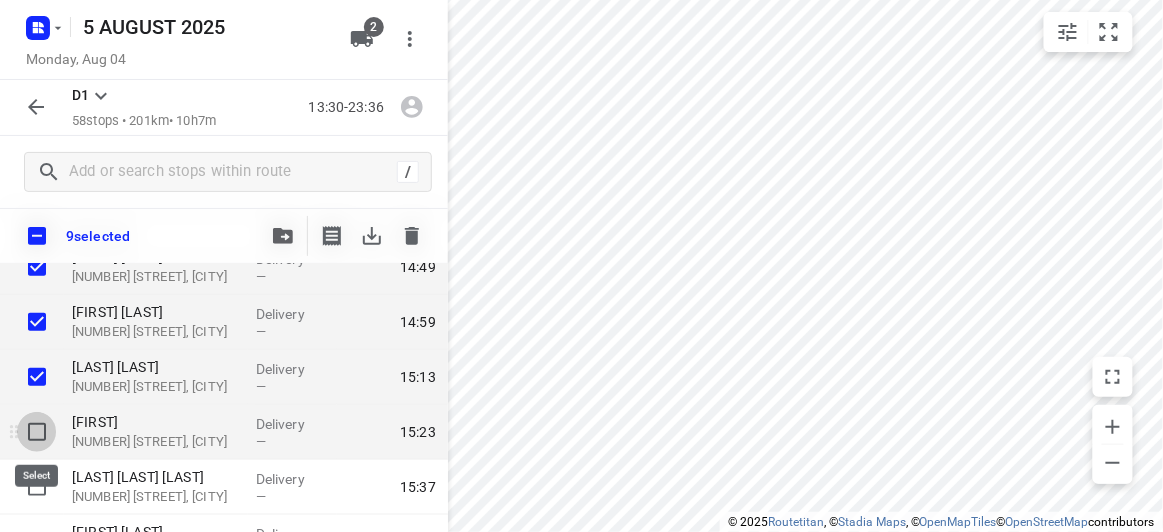 drag, startPoint x: 40, startPoint y: 422, endPoint x: 57, endPoint y: 411, distance: 20.248457 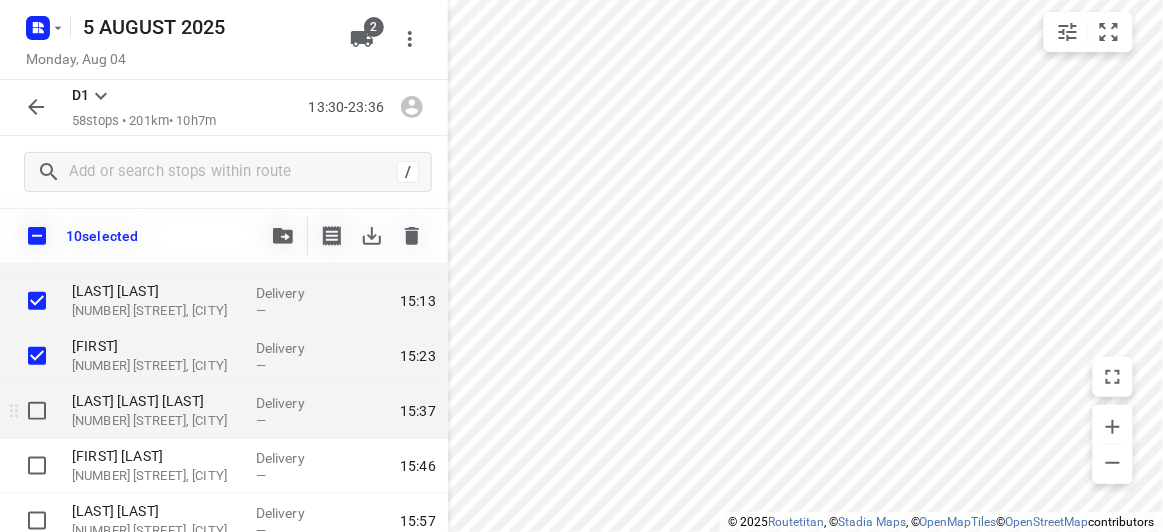 scroll, scrollTop: 545, scrollLeft: 0, axis: vertical 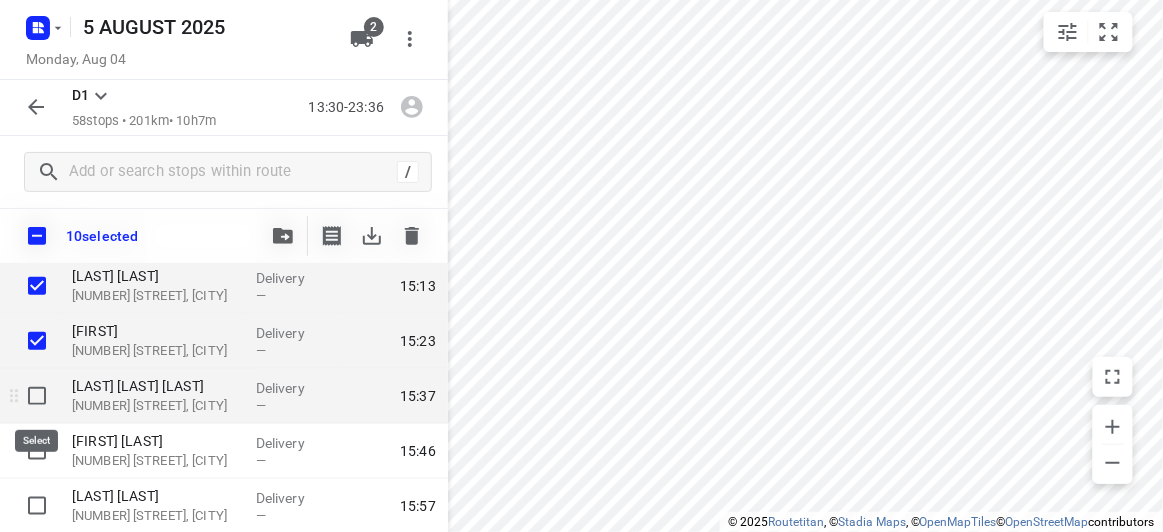 click at bounding box center [37, 396] 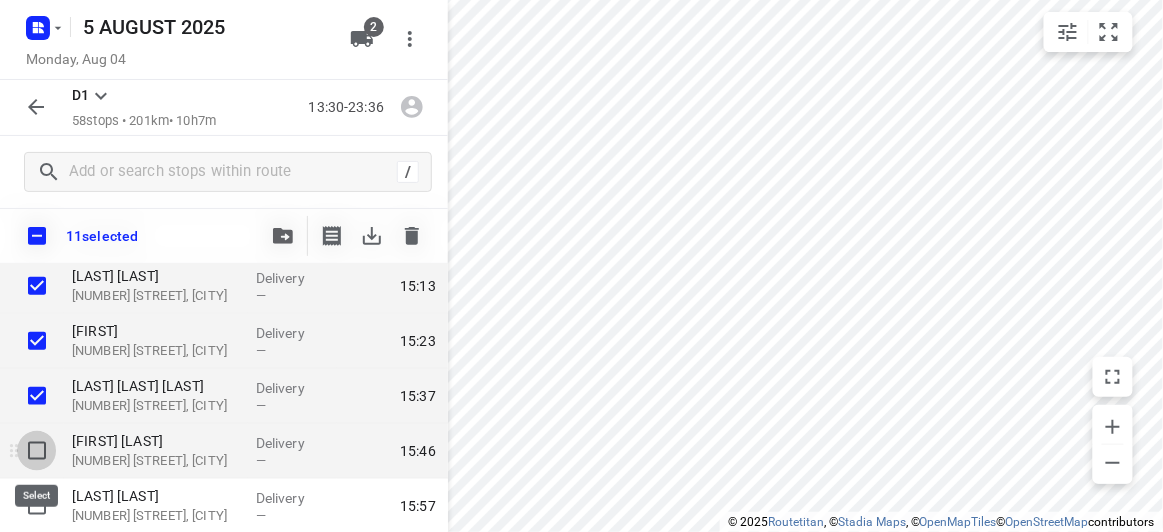 click at bounding box center [37, 451] 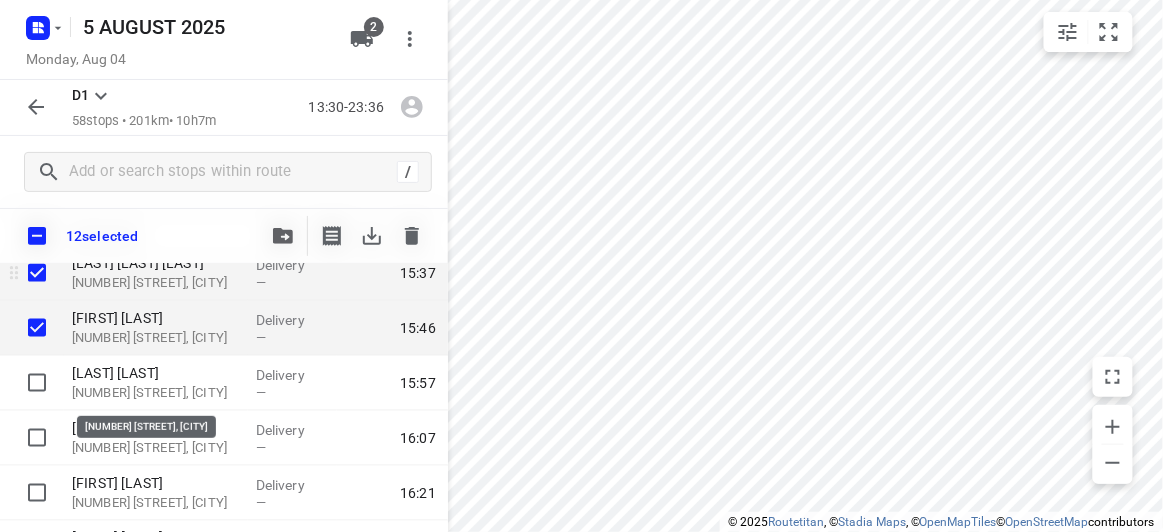 scroll, scrollTop: 727, scrollLeft: 0, axis: vertical 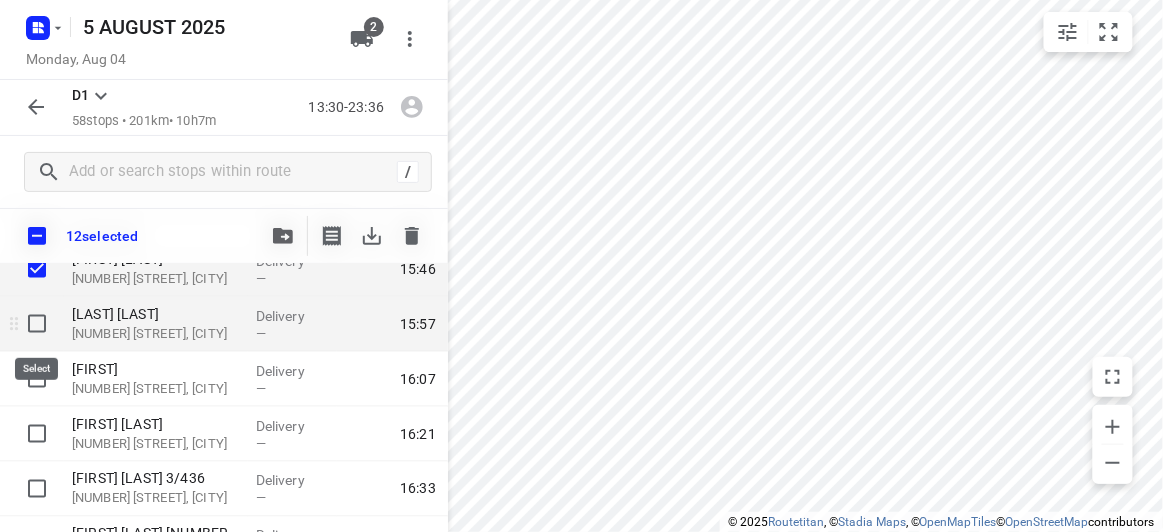 click at bounding box center [37, 324] 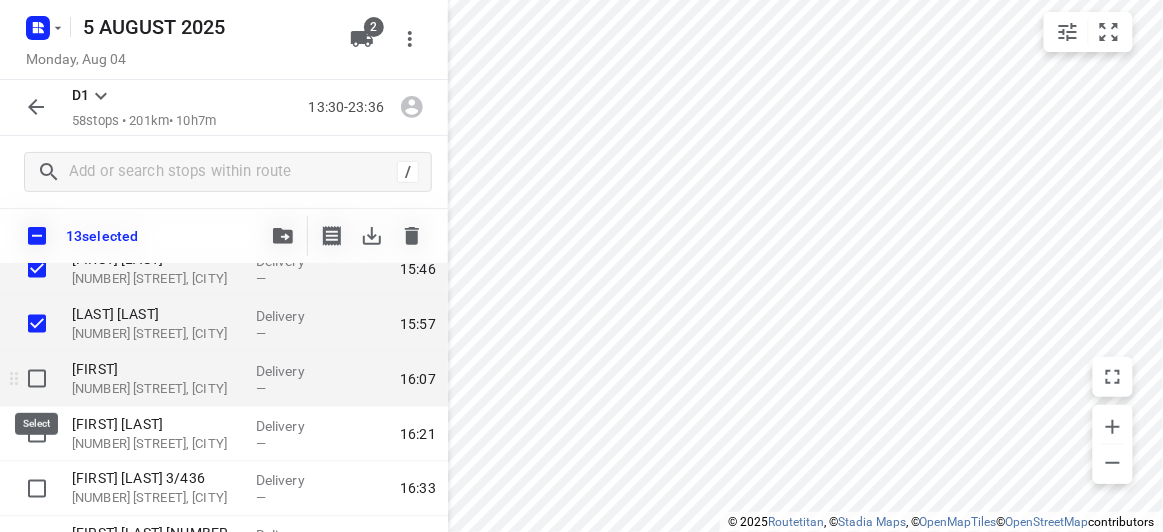 click at bounding box center [37, 379] 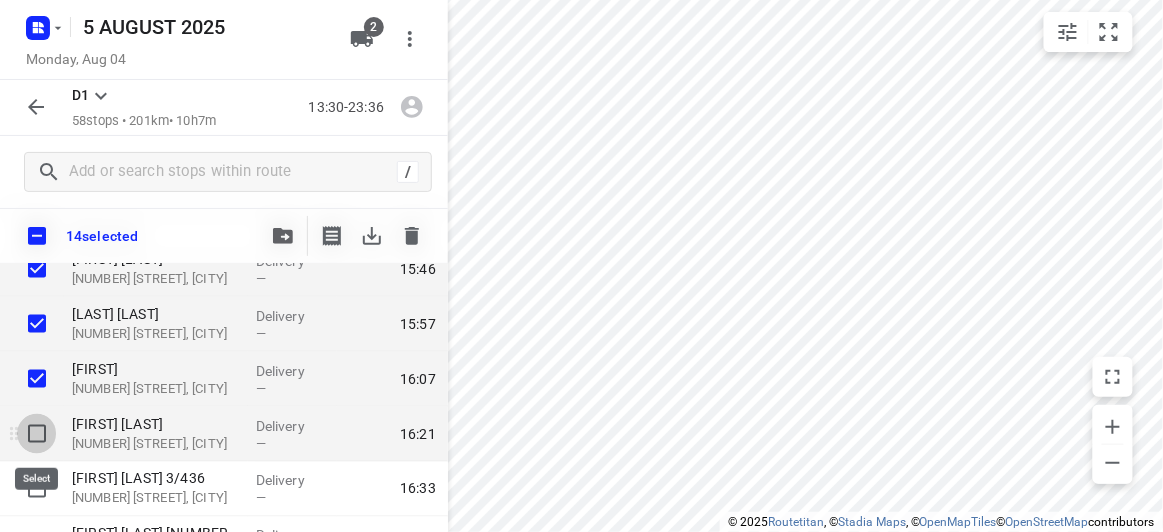 click at bounding box center (37, 434) 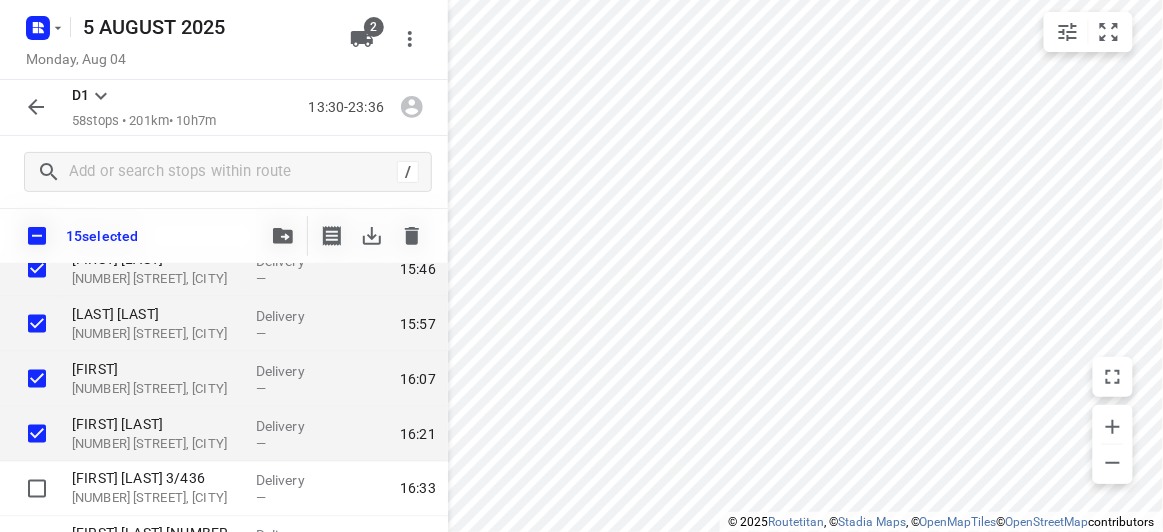 click 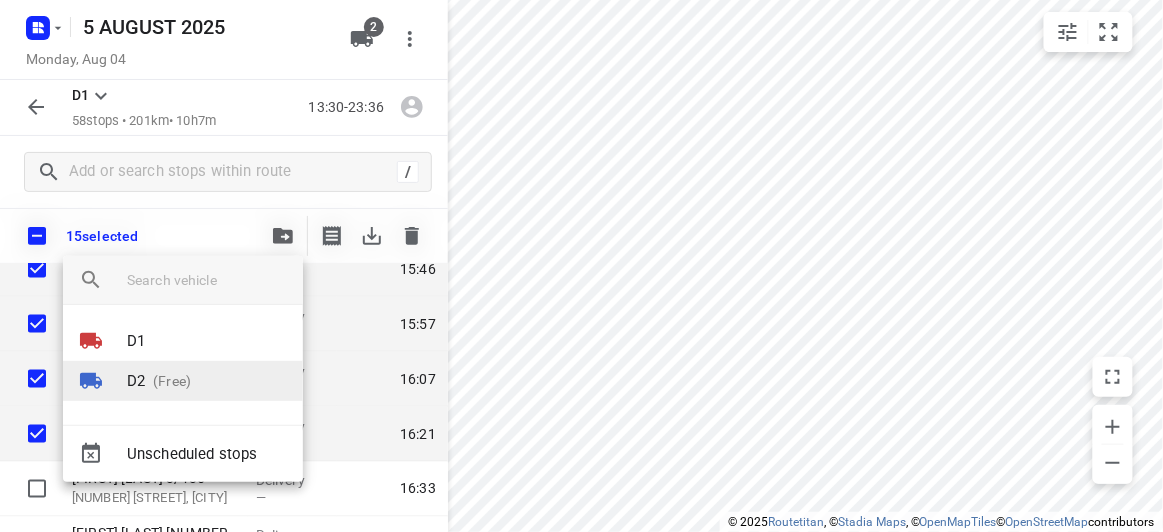 click on "D2" at bounding box center [136, 381] 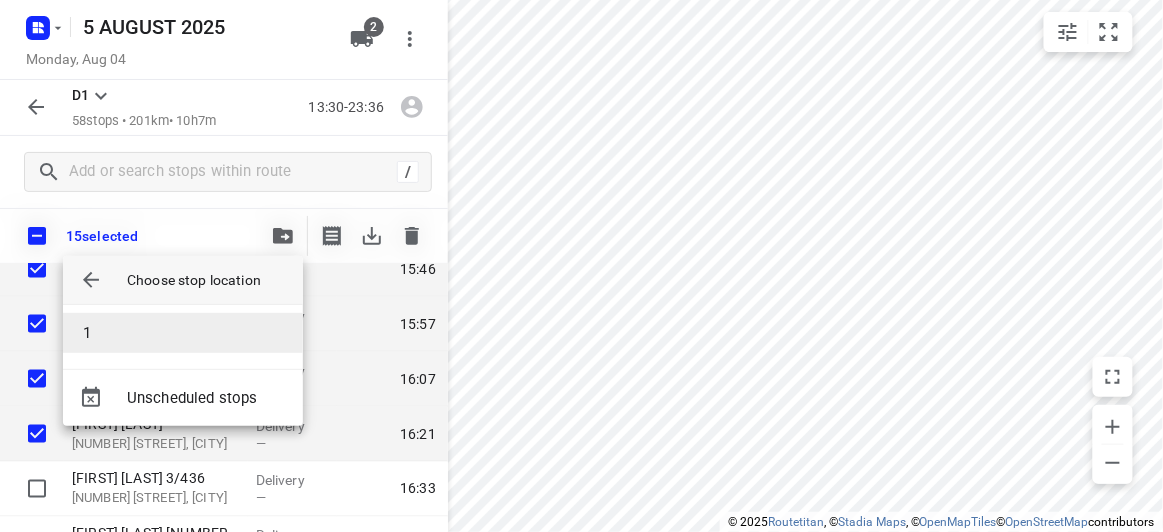 click on "1" at bounding box center [183, 333] 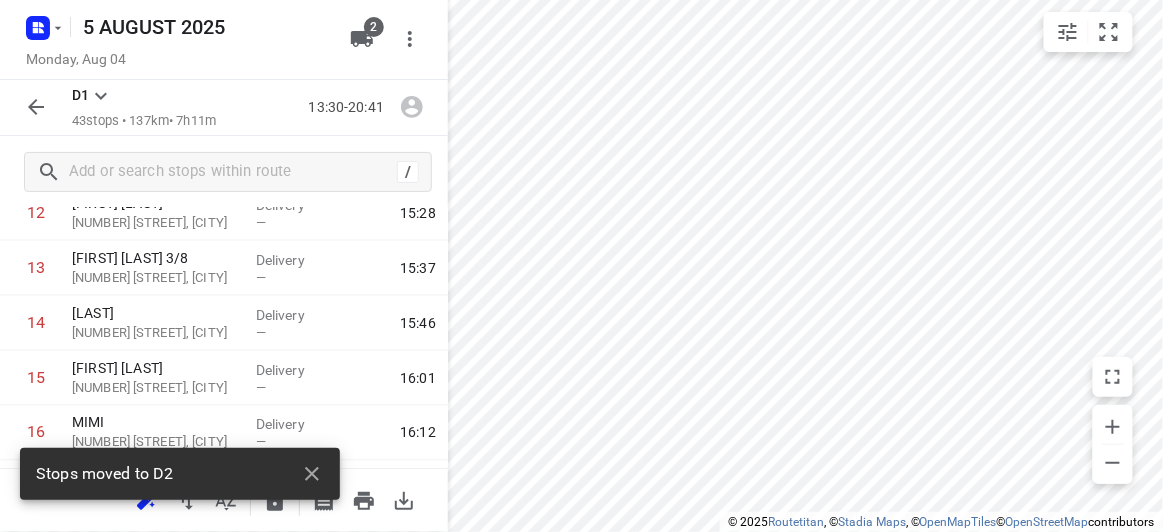 scroll, scrollTop: 719, scrollLeft: 0, axis: vertical 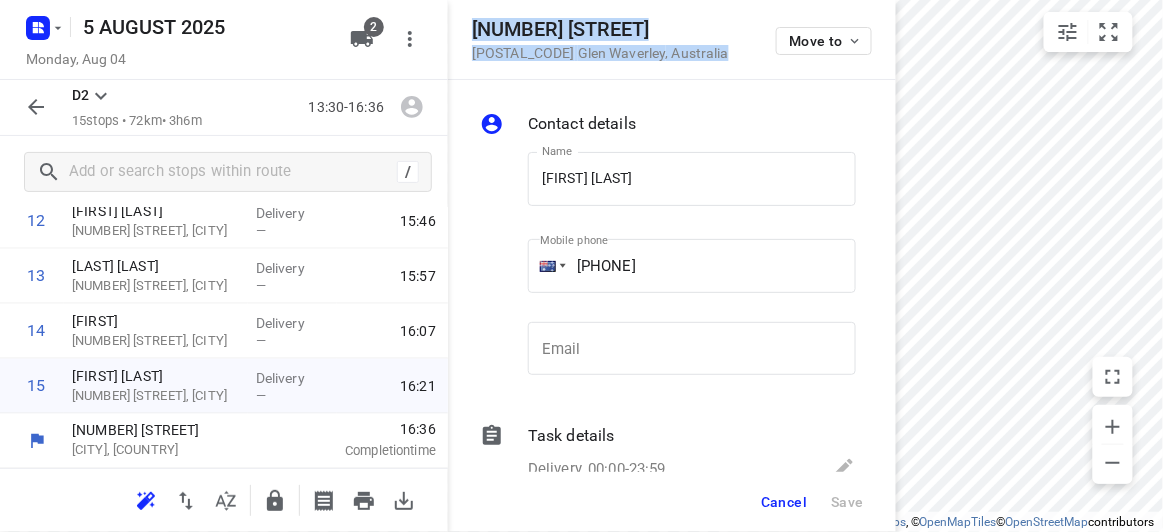 drag, startPoint x: 686, startPoint y: 59, endPoint x: 458, endPoint y: 33, distance: 229.47766 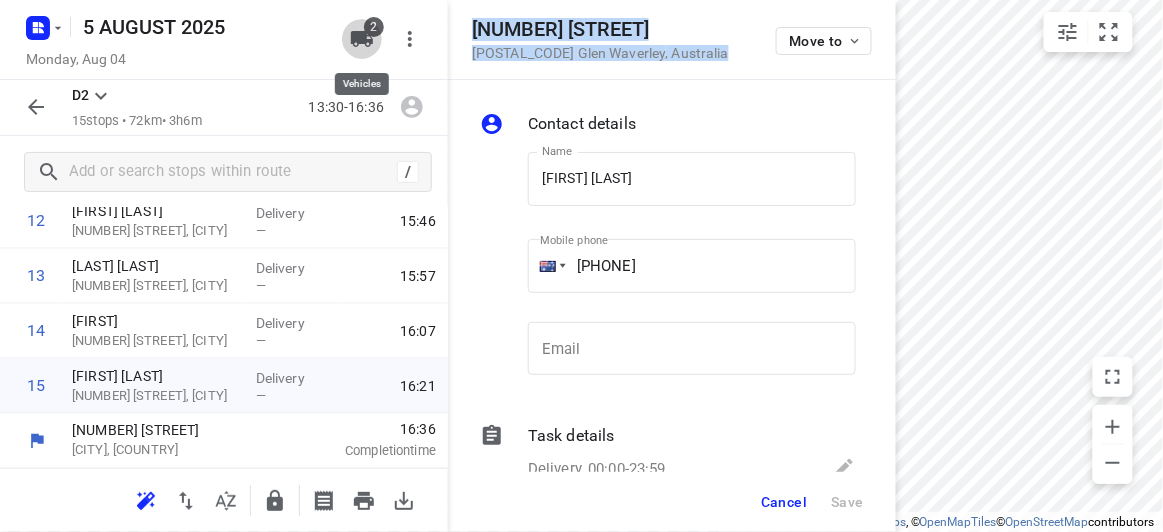 click 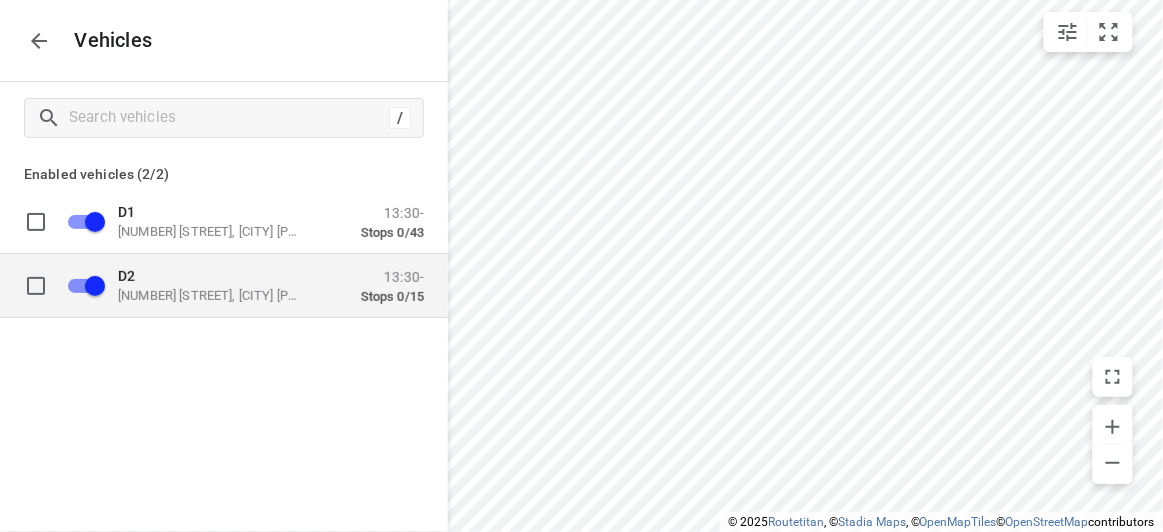 click on "D2 49 John St, Oakleigh VIC 3166, Australia" at bounding box center [218, 285] 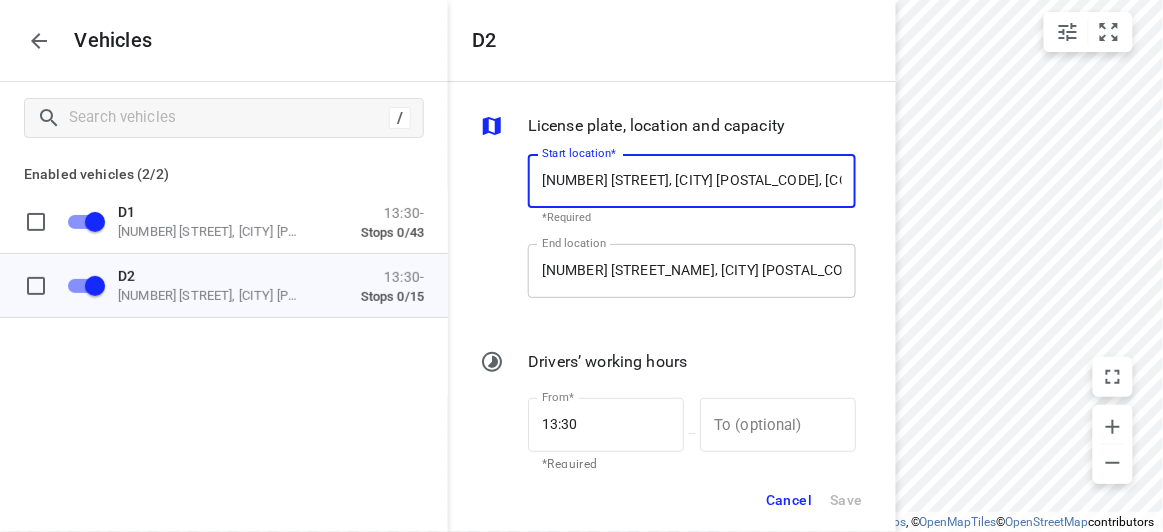 click on "56 Albert St, Mount Waverley VIC 3149, Australia" at bounding box center (692, 271) 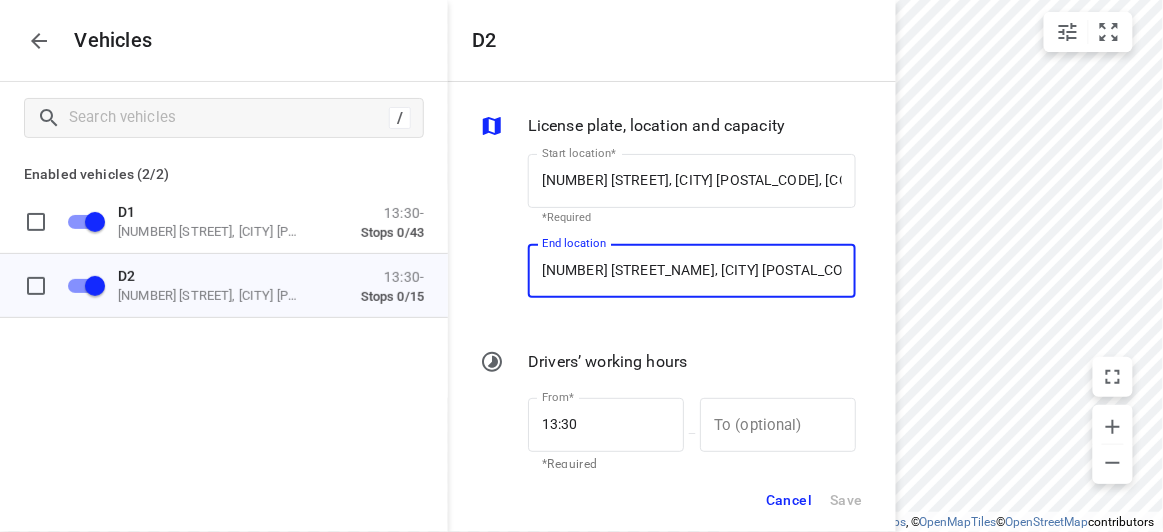 scroll, scrollTop: 0, scrollLeft: 21, axis: horizontal 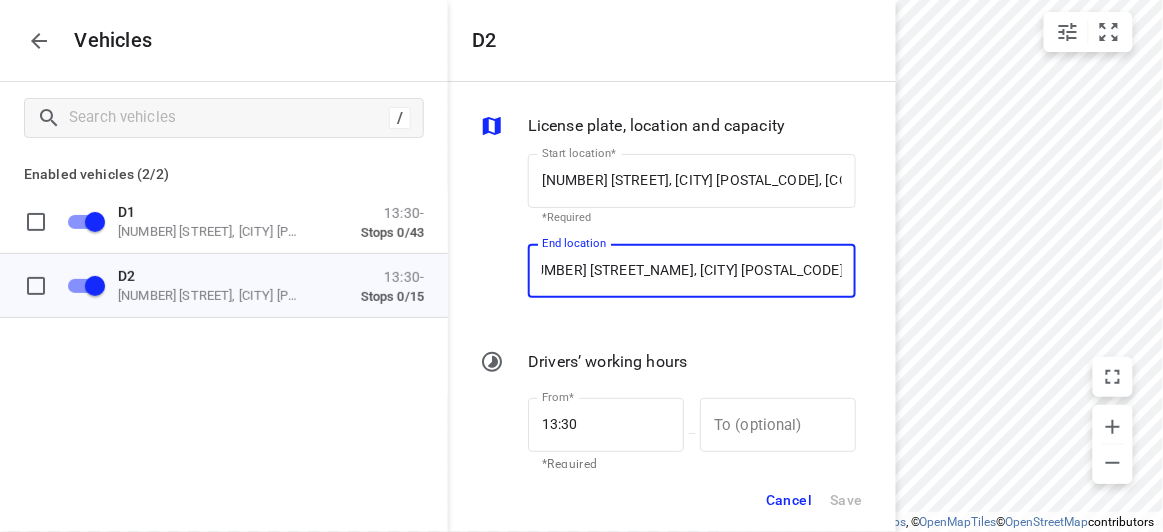 click on "Cancel" at bounding box center (789, 500) 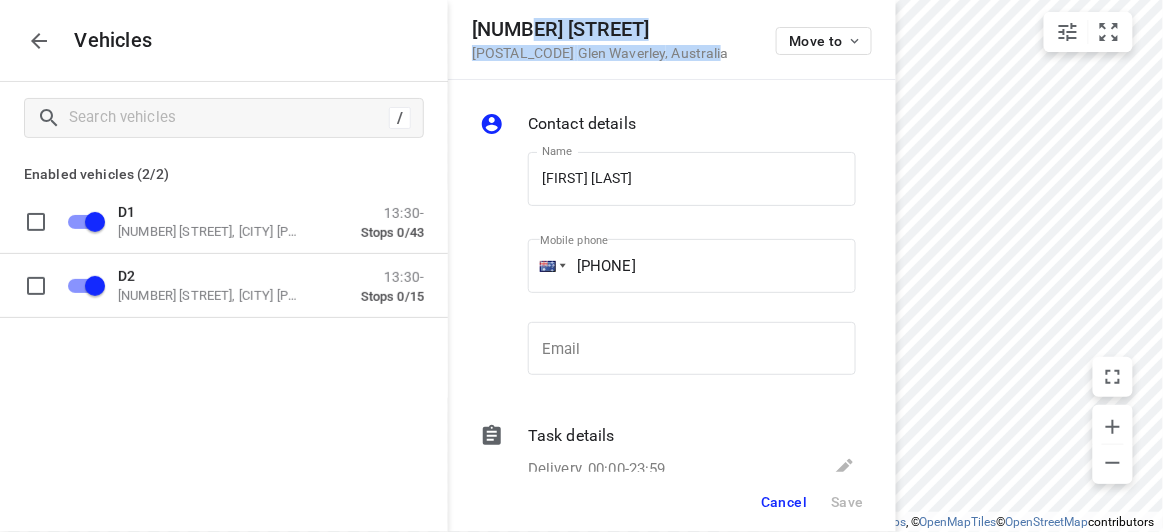 drag, startPoint x: 653, startPoint y: 63, endPoint x: 588, endPoint y: 35, distance: 70.77429 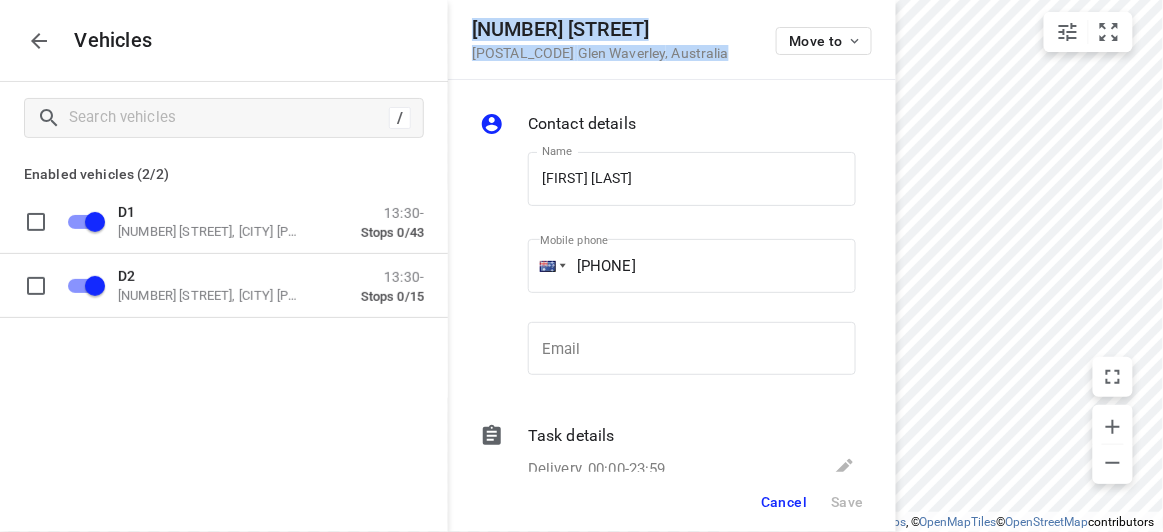 drag, startPoint x: 651, startPoint y: 53, endPoint x: 472, endPoint y: 33, distance: 180.11385 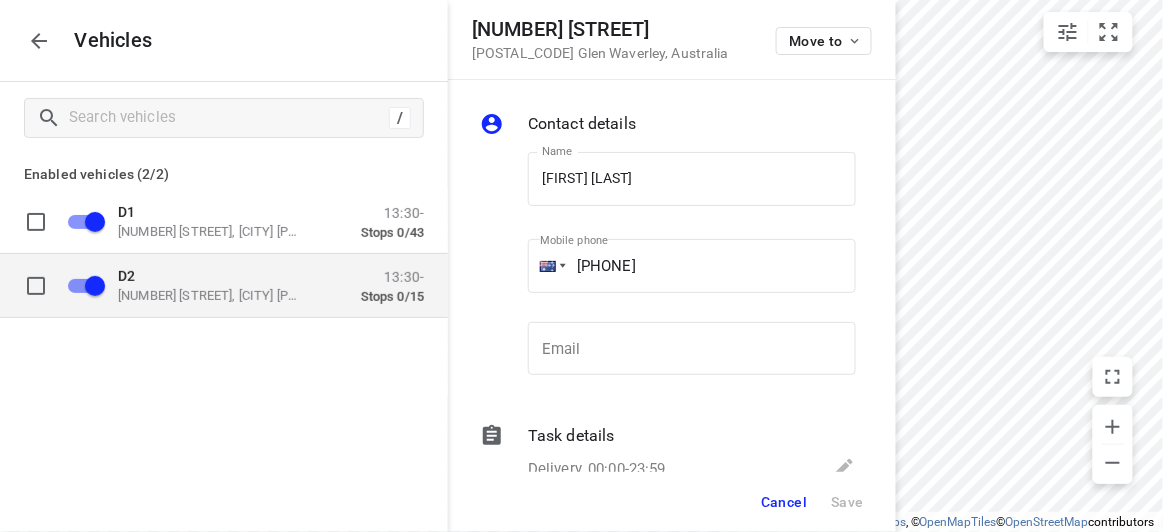 click on "D2" at bounding box center [218, 275] 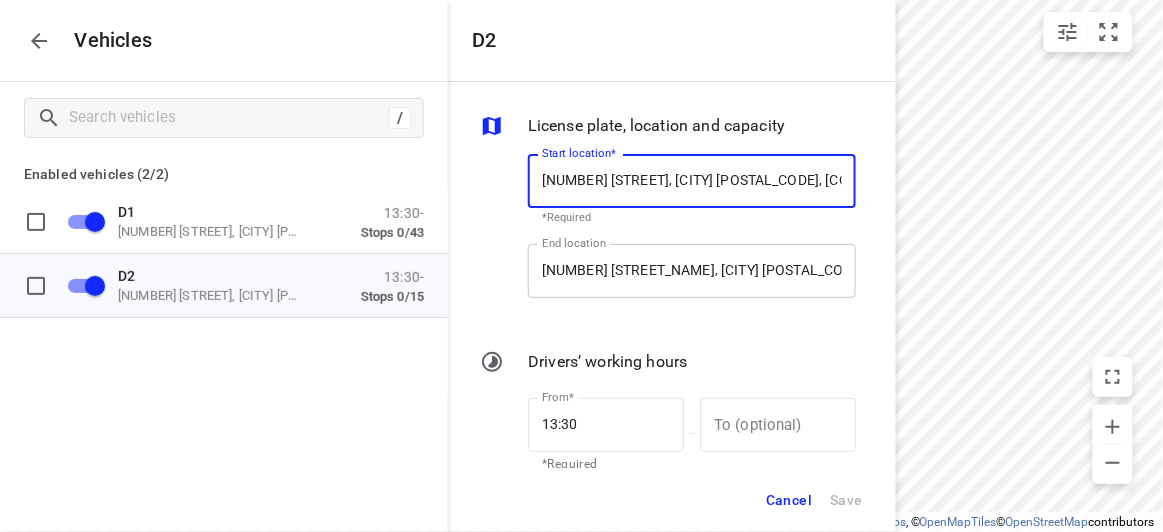 click on "56 Albert St, Mount Waverley VIC 3149, Australia" at bounding box center (692, 271) 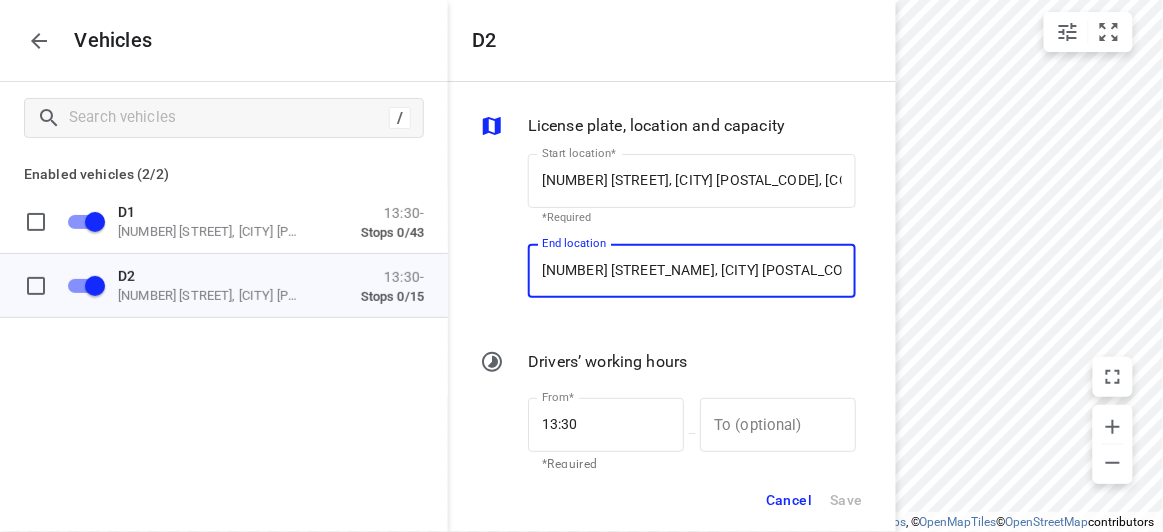 paste on "35 Hallows Street 3150 Glen Waverley" 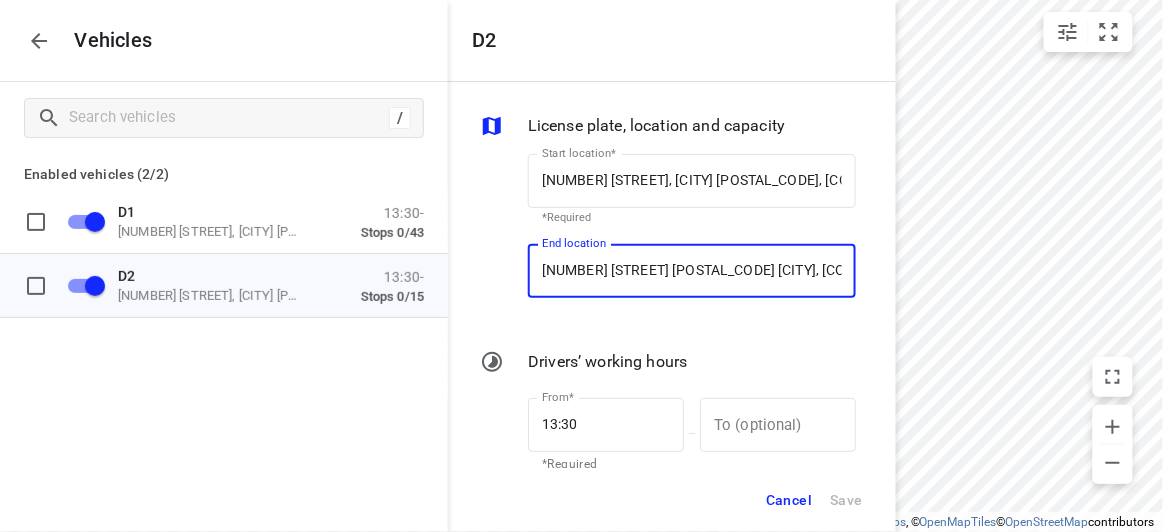 scroll, scrollTop: 0, scrollLeft: 16, axis: horizontal 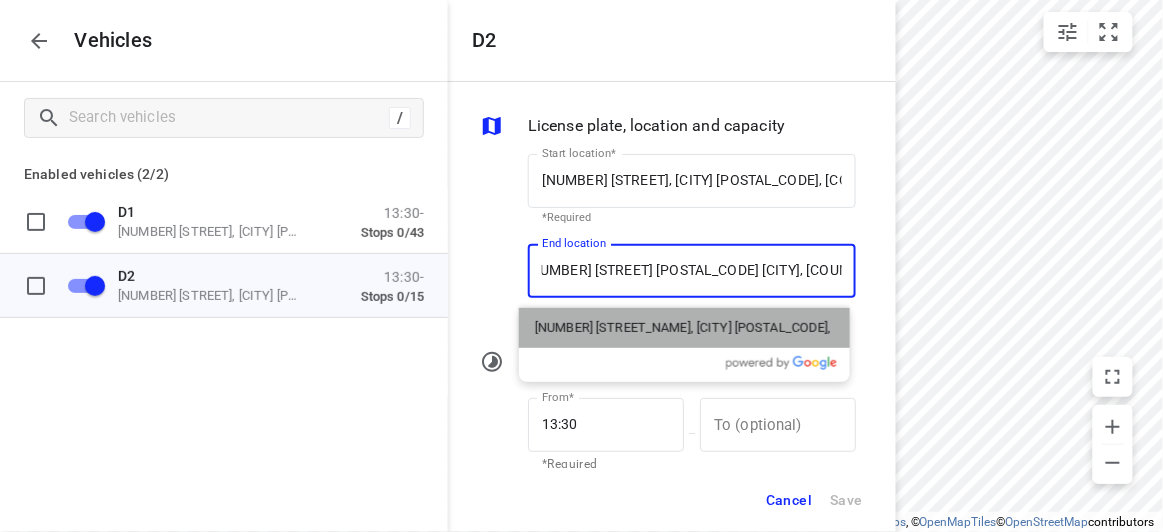 click on "35 Hallows Street, Glen Waverley VIC 3150, Australia" at bounding box center [684, 328] 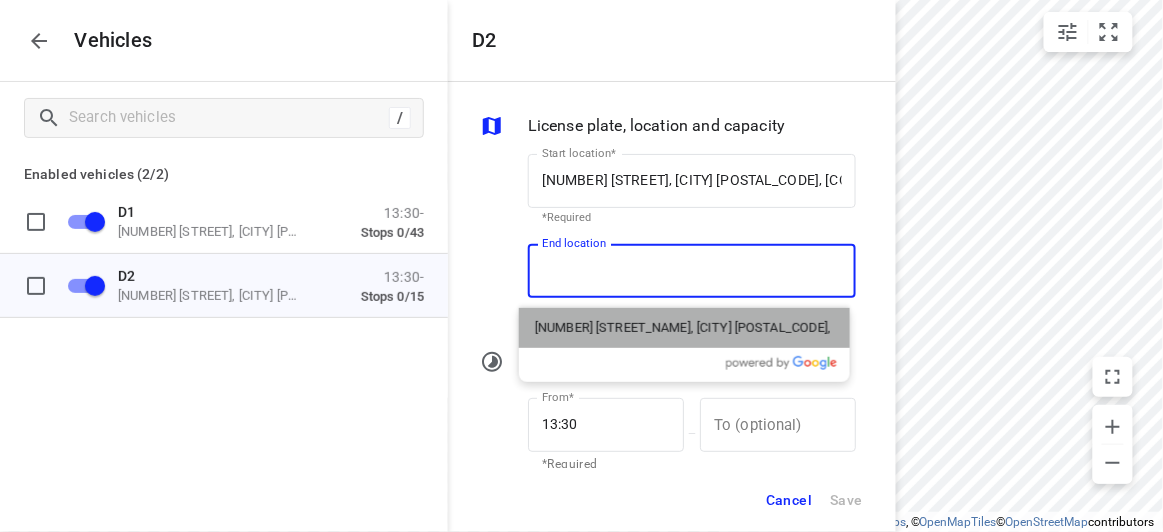 scroll, scrollTop: 0, scrollLeft: 0, axis: both 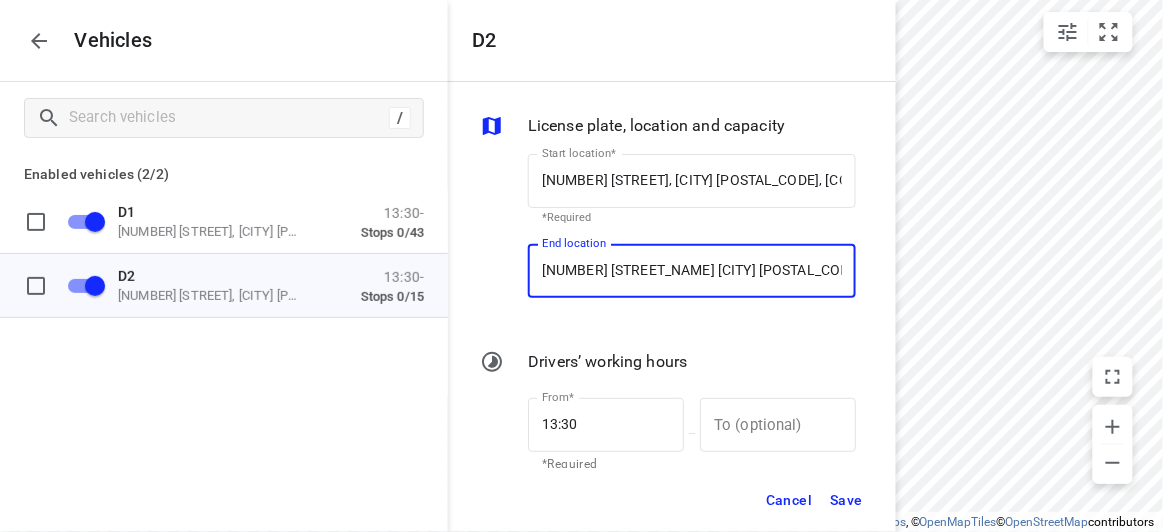 type on "35 Hallows St, Glen Waverley VIC 3150, Australia" 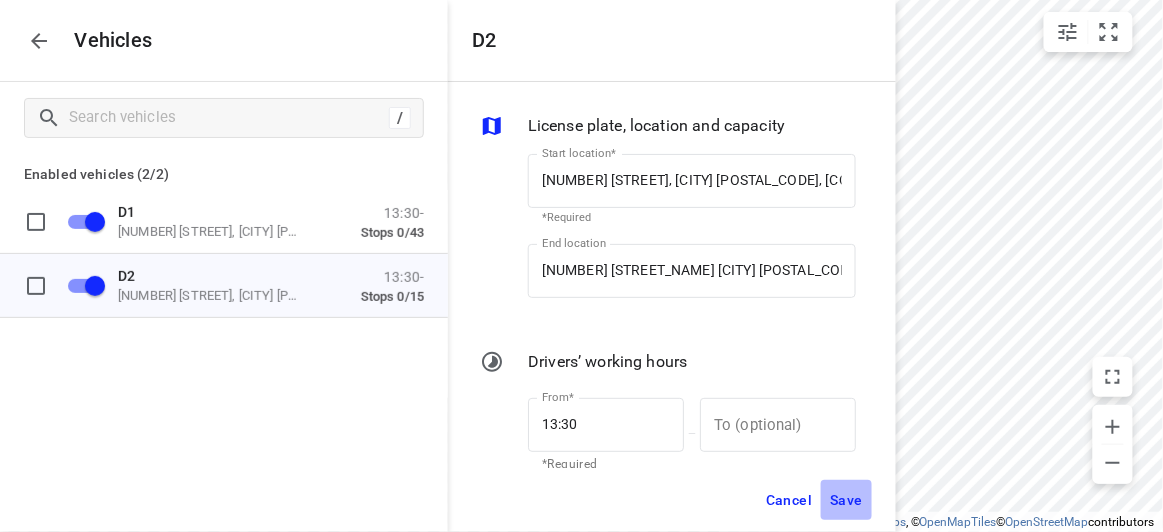 click on "Save" at bounding box center (846, 500) 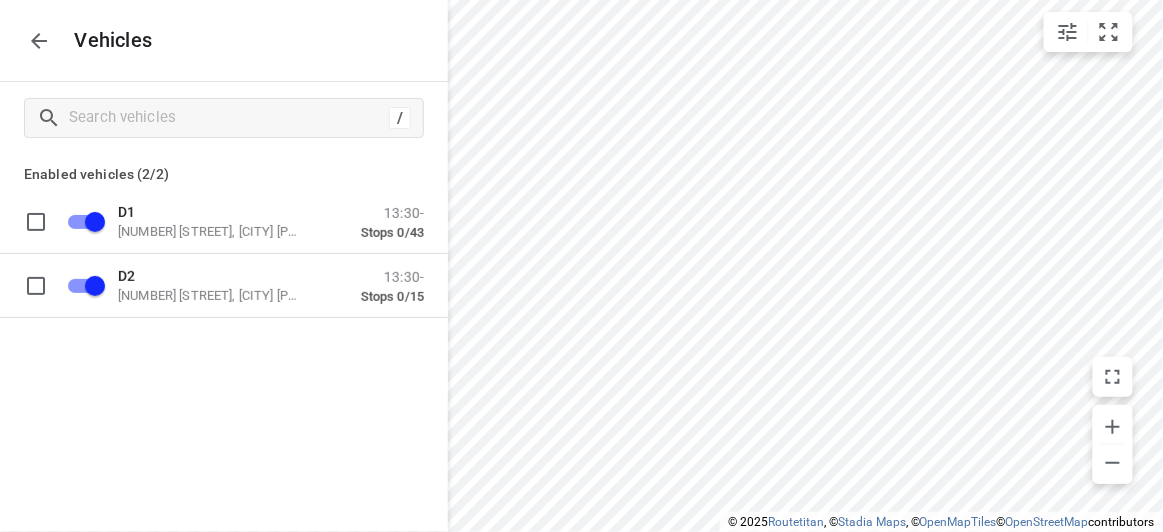click 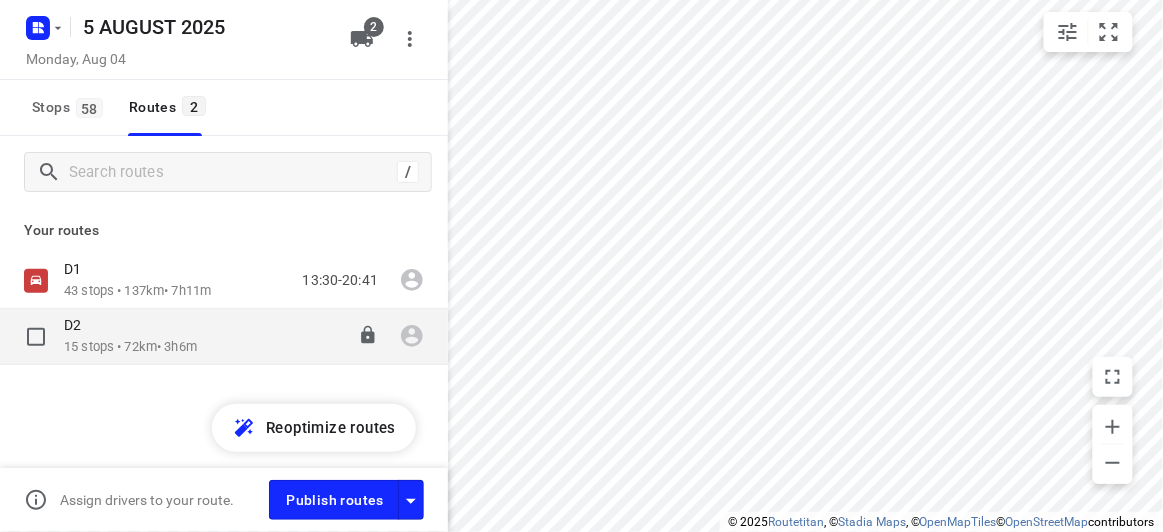 click on "D2" at bounding box center (130, 327) 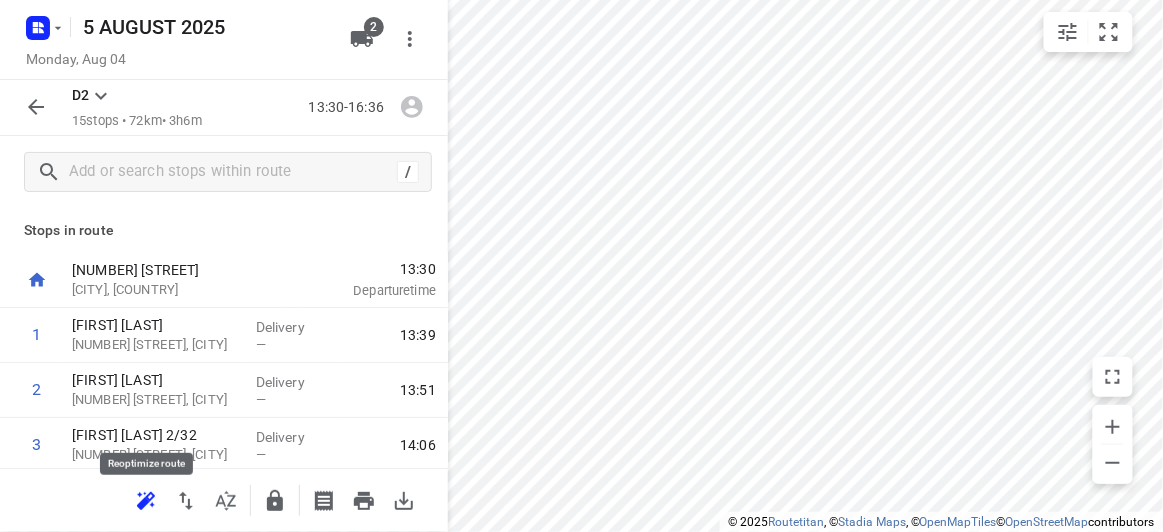 click 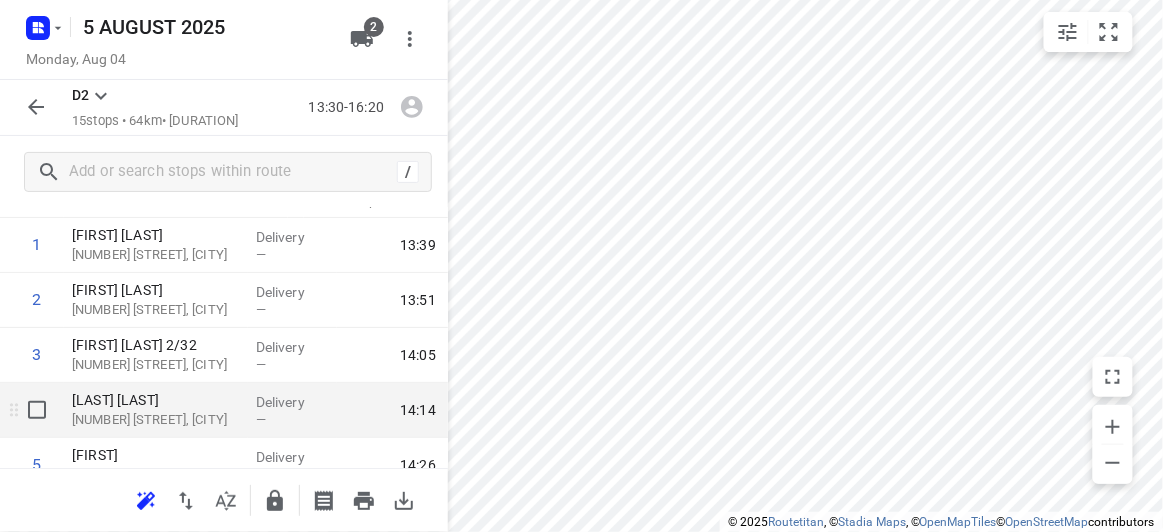 scroll, scrollTop: 181, scrollLeft: 0, axis: vertical 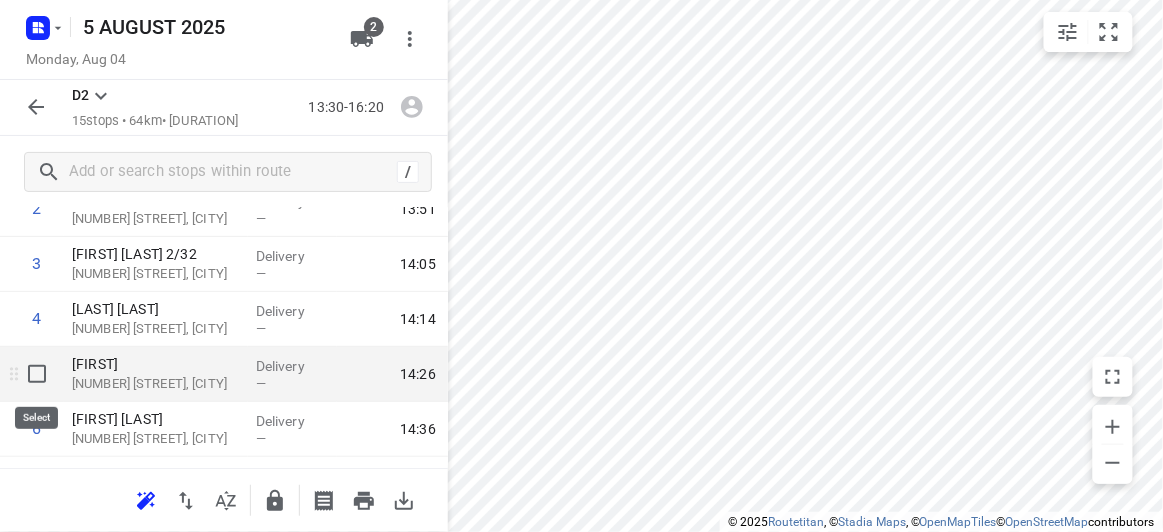 click at bounding box center [37, 374] 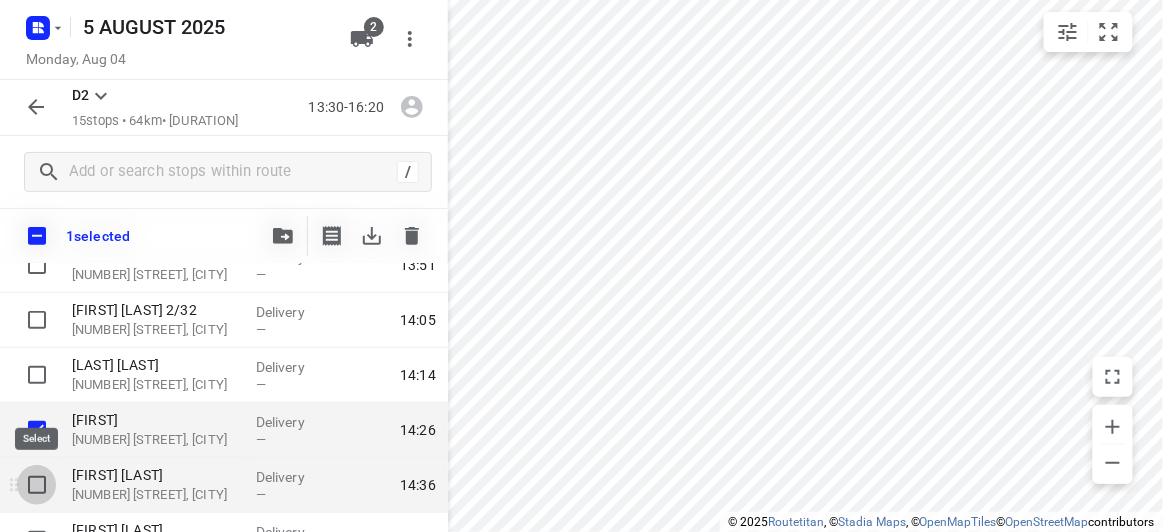 click at bounding box center (37, 485) 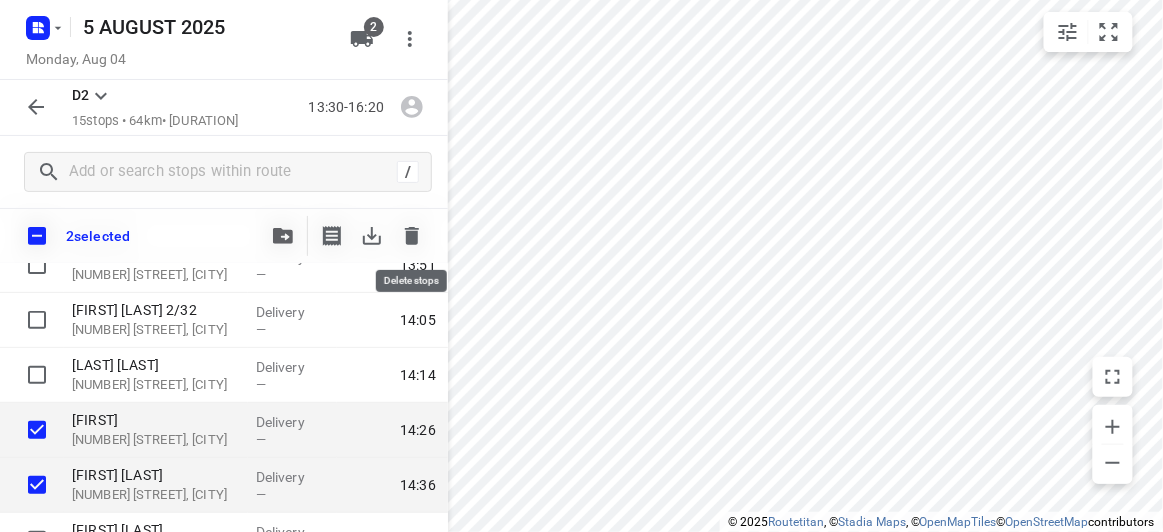 click 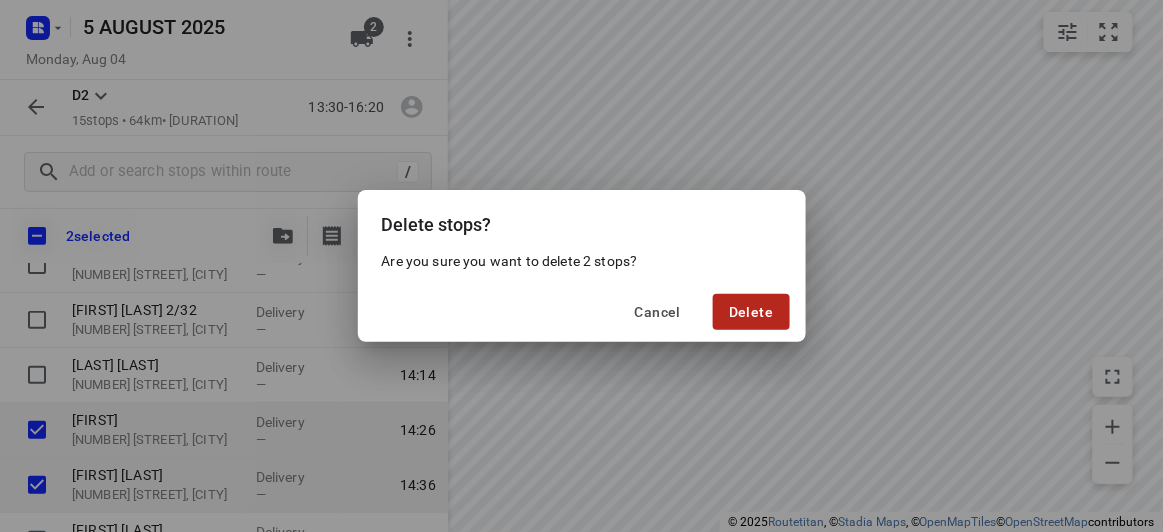 click on "Delete" at bounding box center (751, 312) 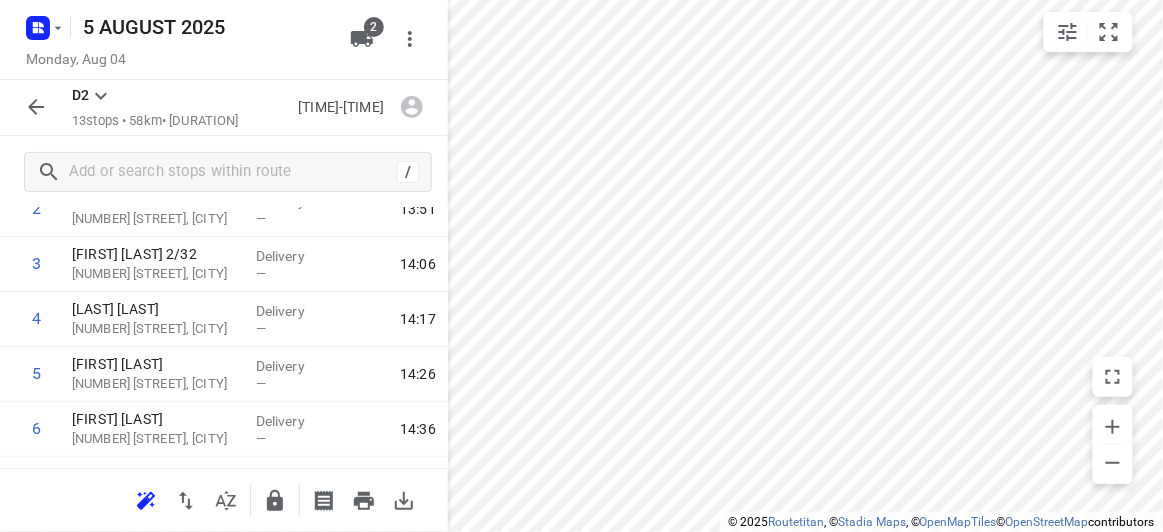 click 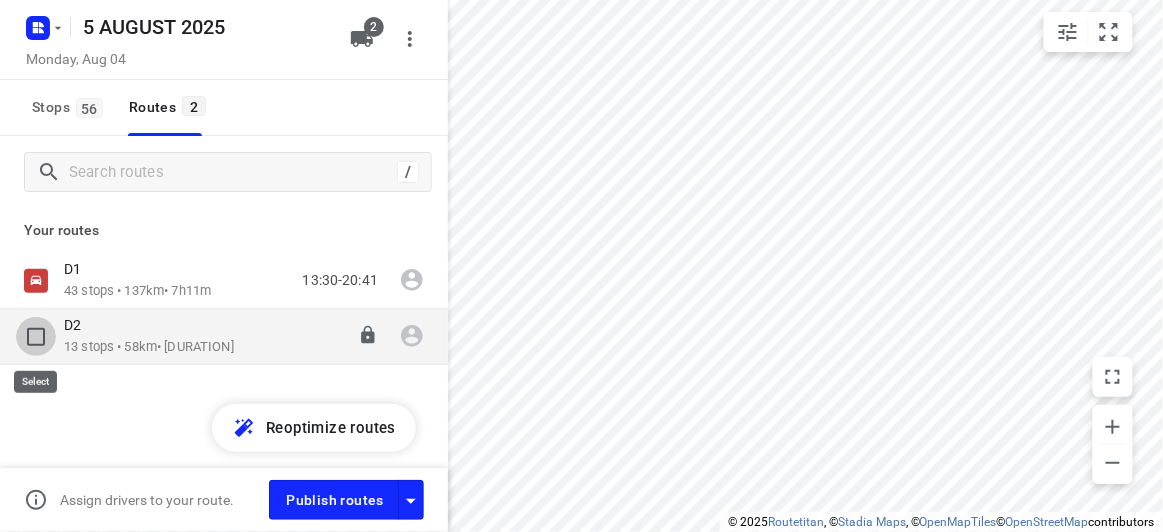 click at bounding box center [36, 337] 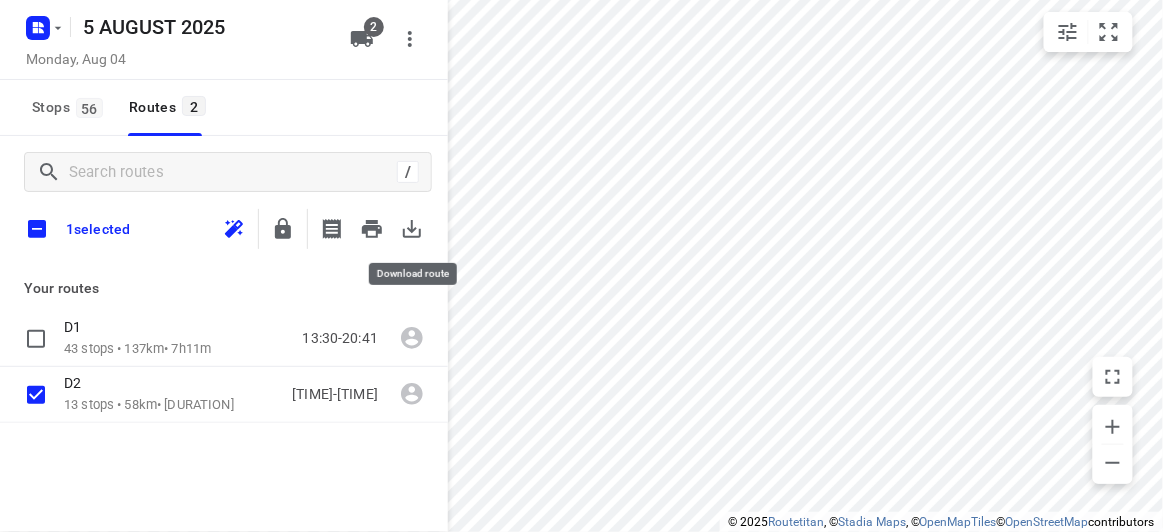 click 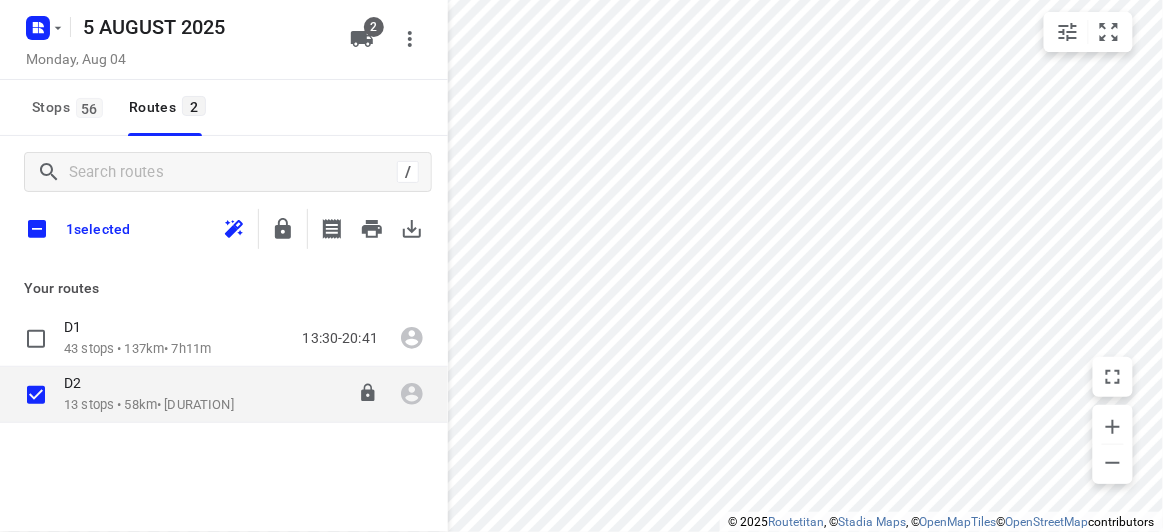 click on "D2" at bounding box center [78, 383] 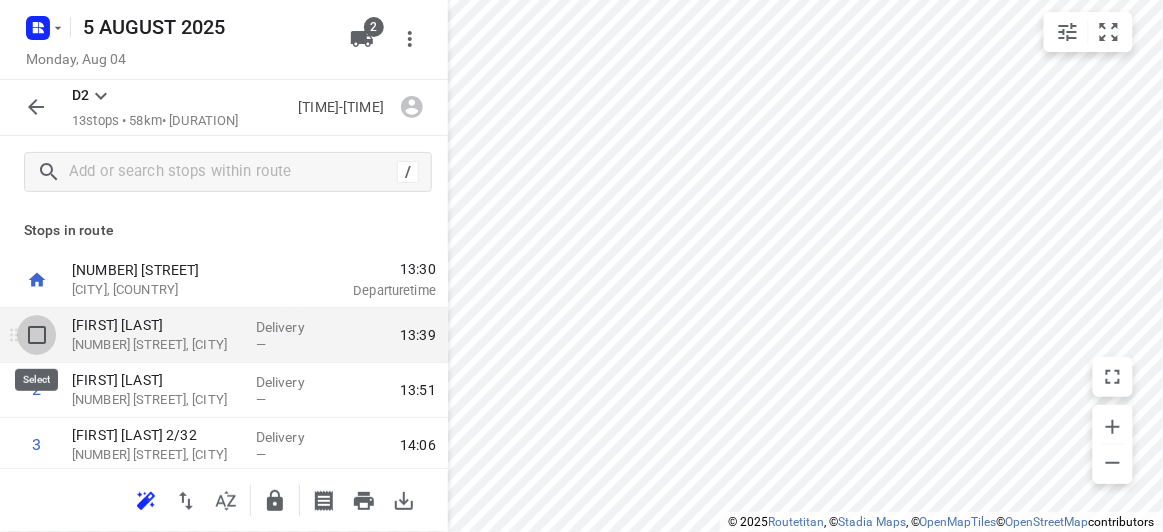 click at bounding box center (37, 335) 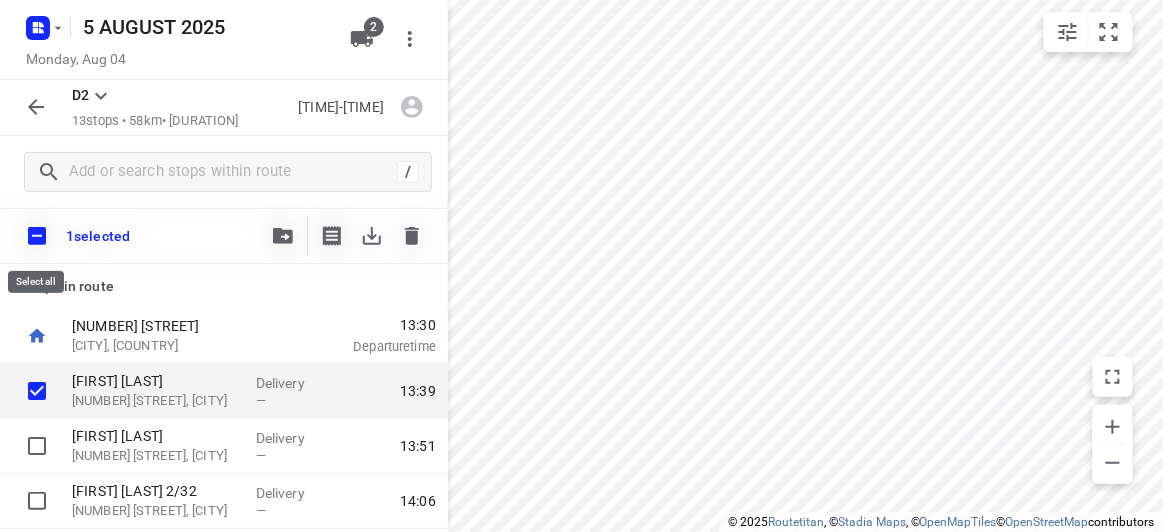click on "1  selected" at bounding box center (73, 236) 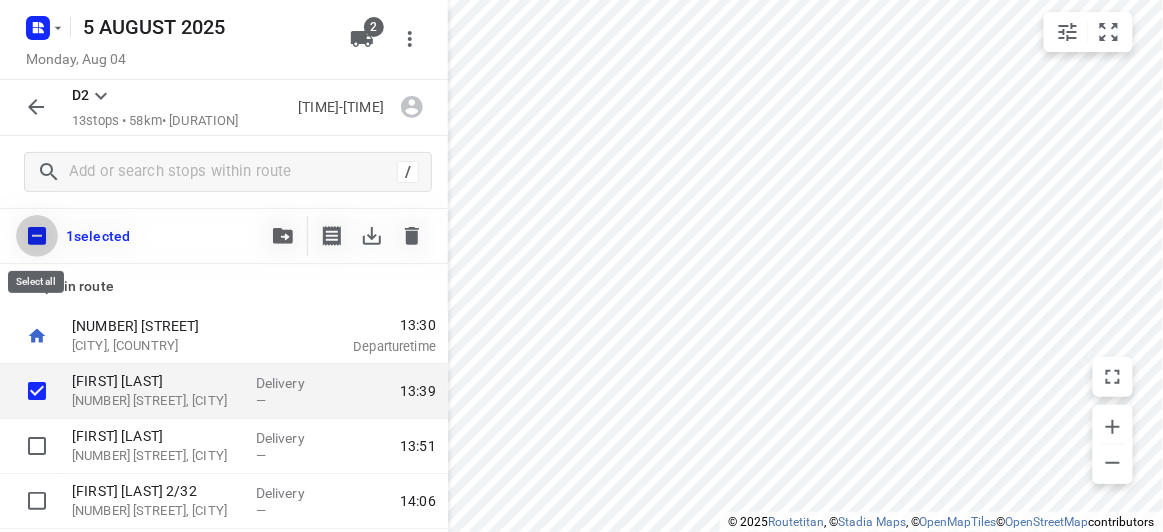 click at bounding box center (37, 236) 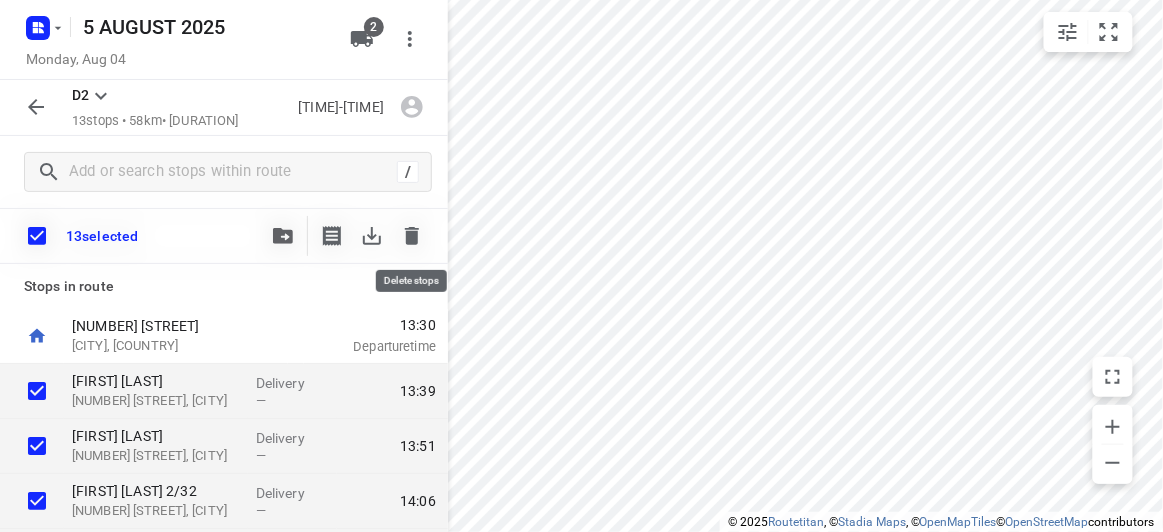 click 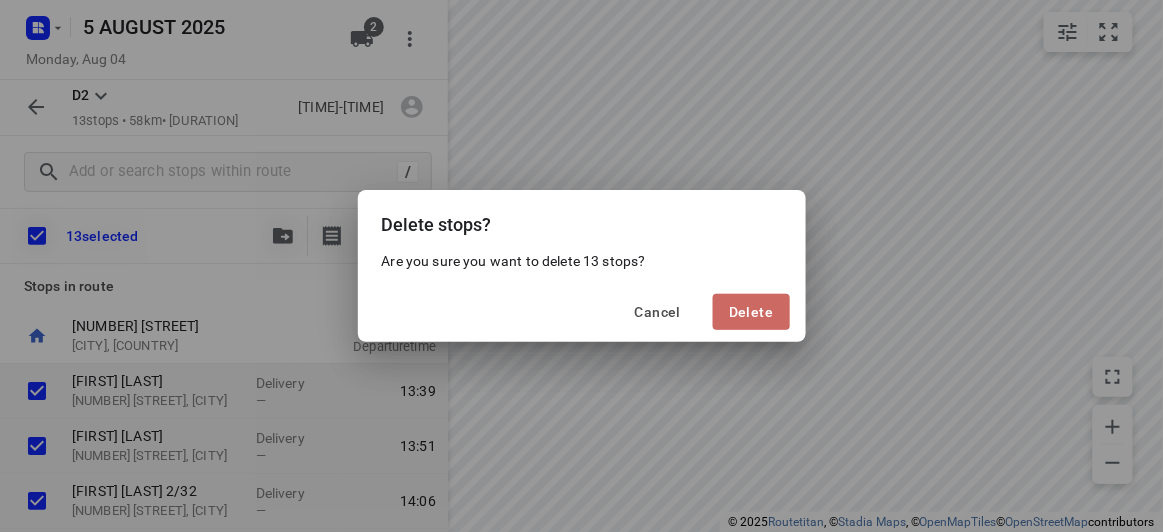 click on "Delete" at bounding box center (751, 312) 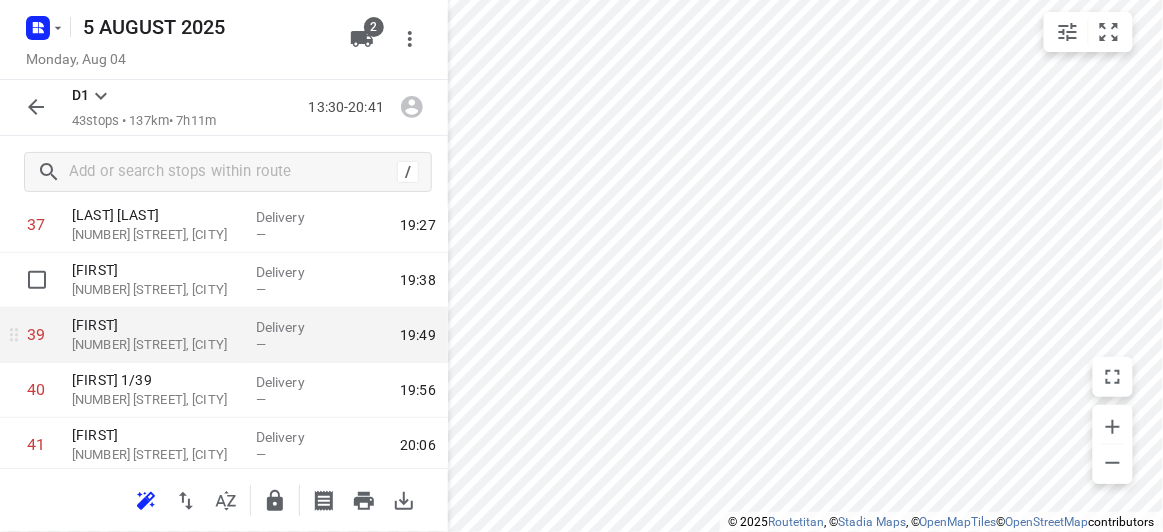 scroll, scrollTop: 1818, scrollLeft: 0, axis: vertical 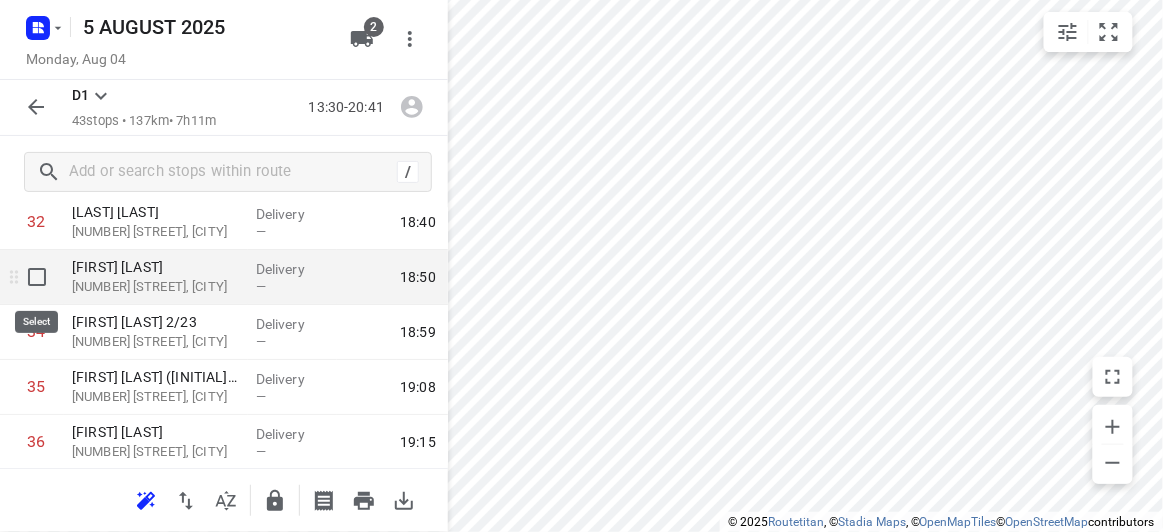 click at bounding box center (37, 277) 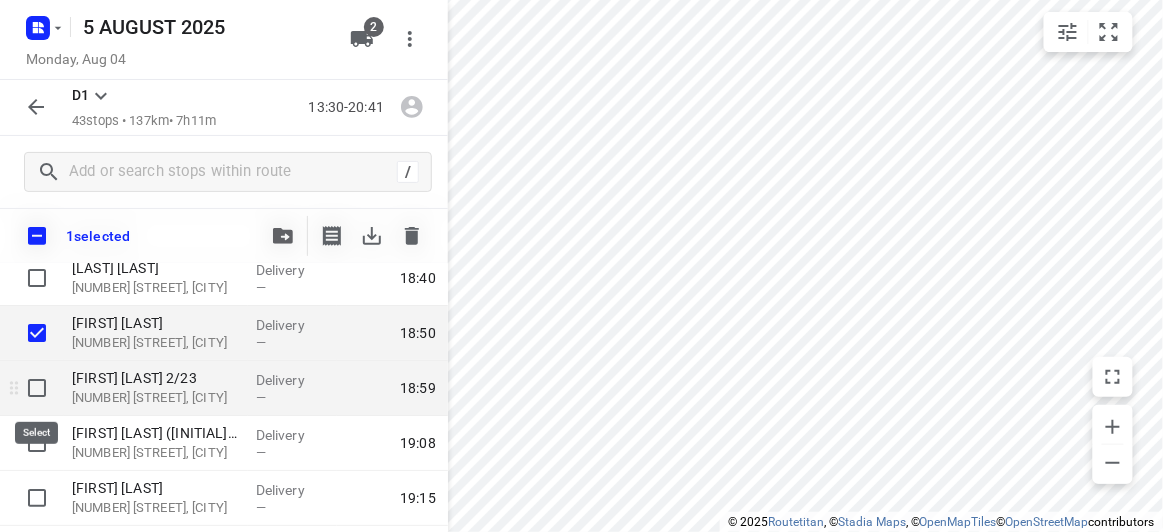 click at bounding box center [37, 388] 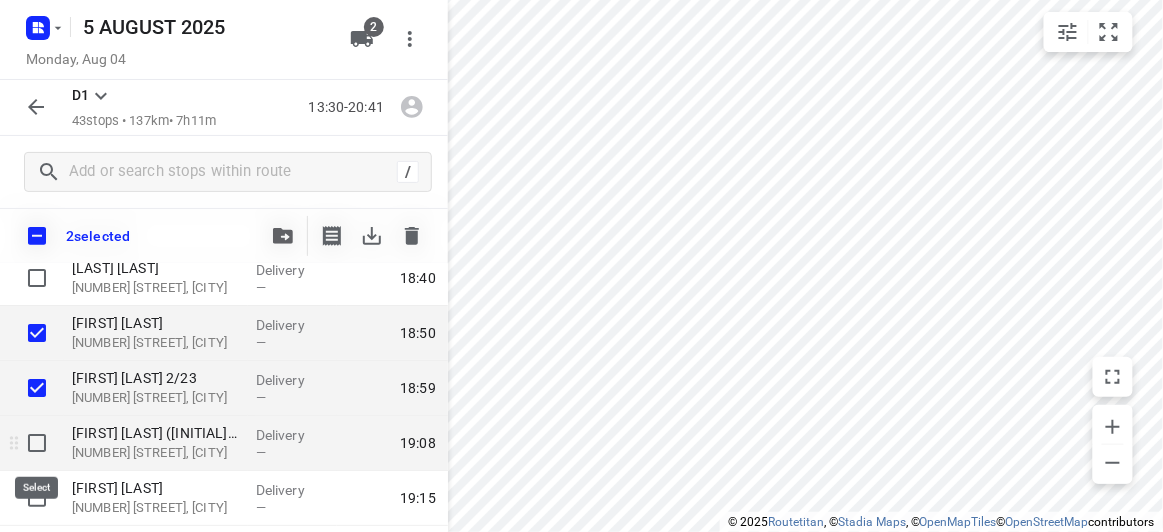 click at bounding box center (37, 443) 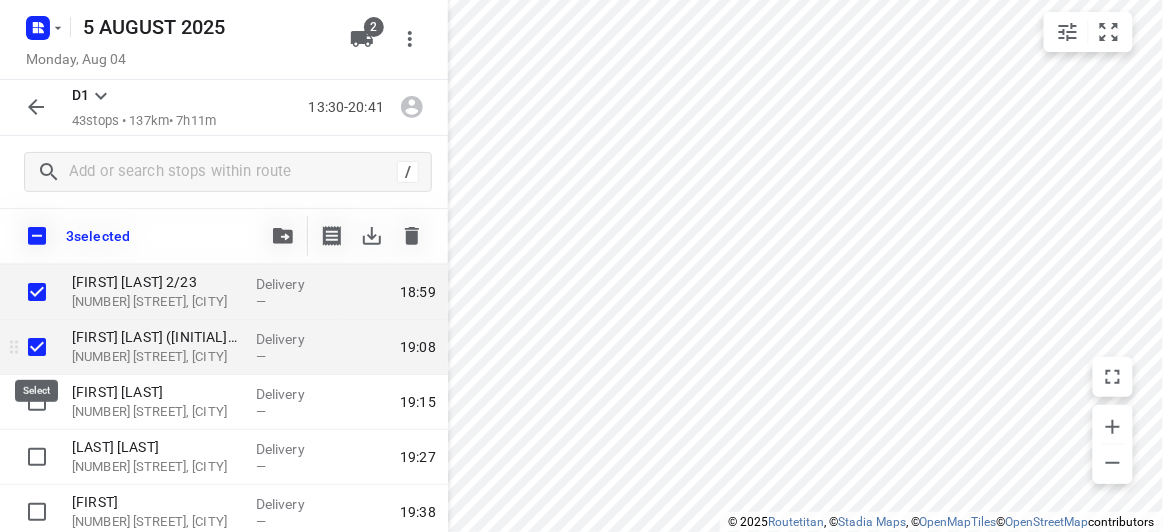 scroll, scrollTop: 1909, scrollLeft: 0, axis: vertical 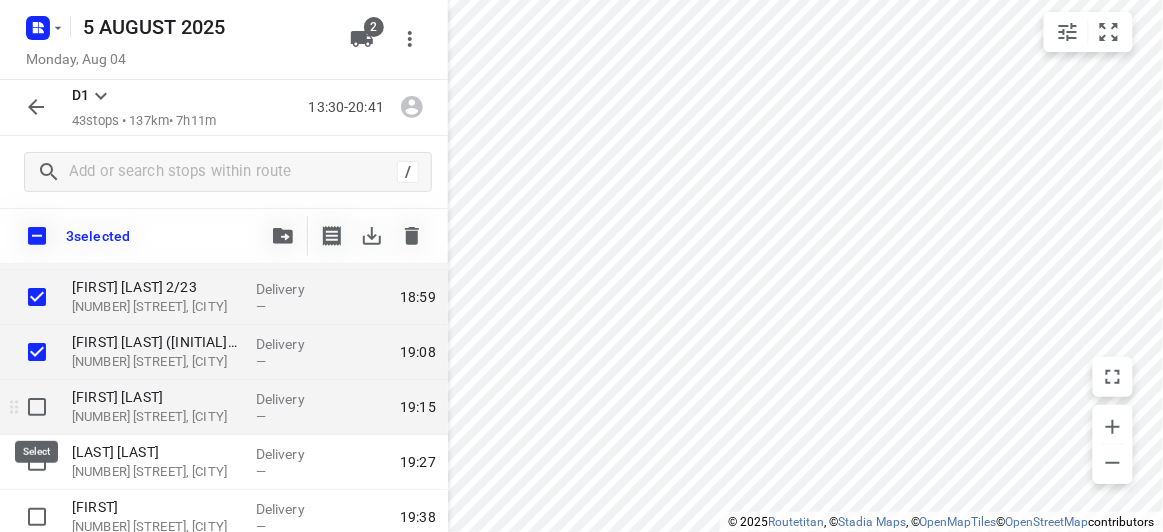 click at bounding box center [37, 407] 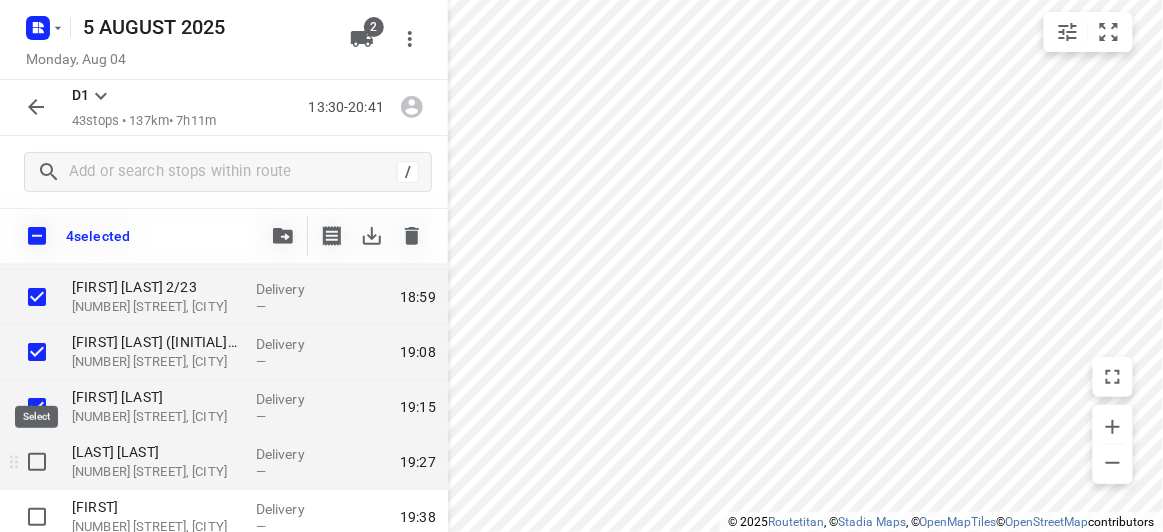 click at bounding box center [37, 462] 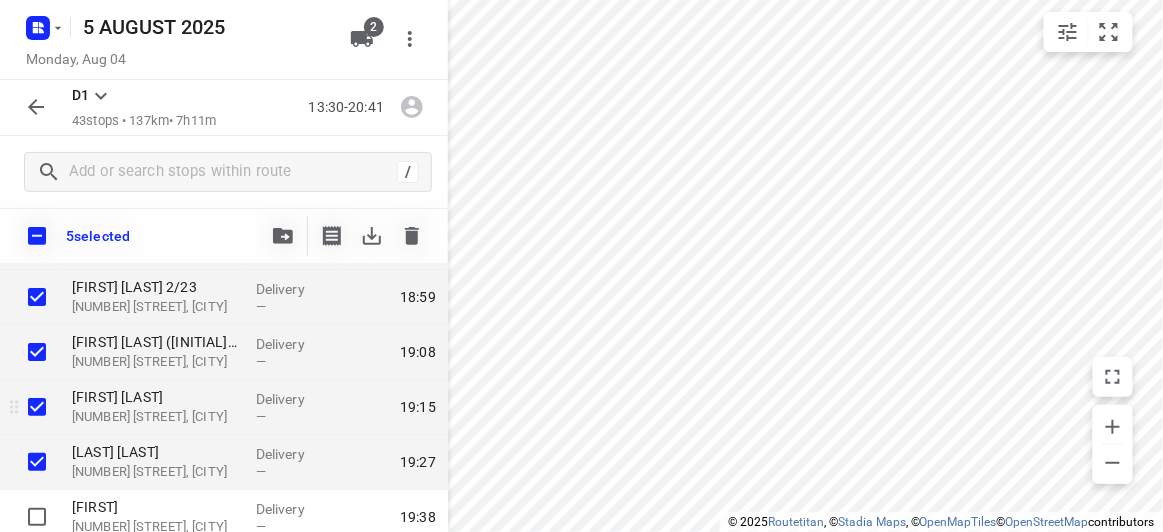scroll, scrollTop: 2090, scrollLeft: 0, axis: vertical 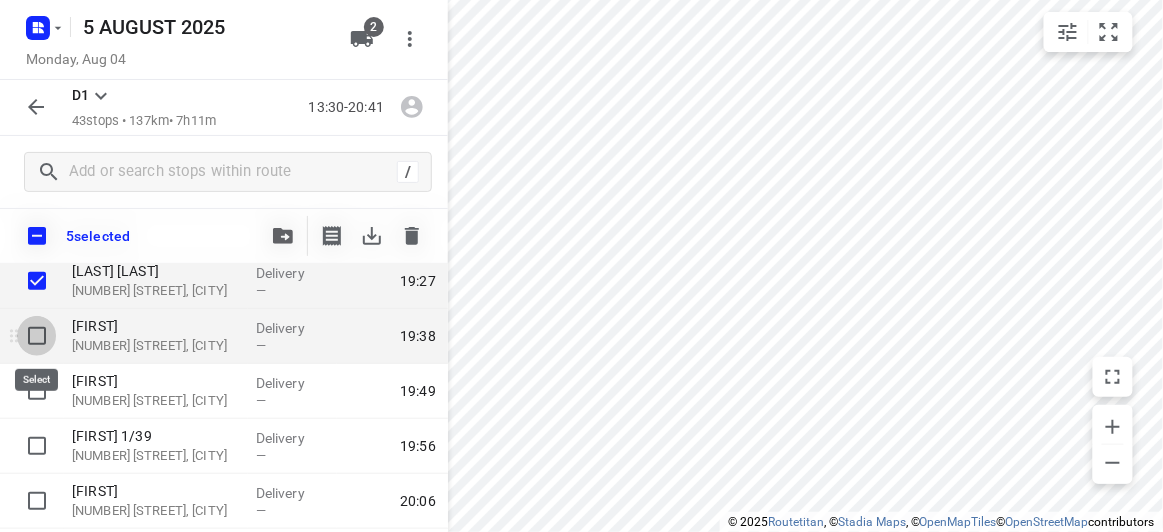 click at bounding box center (37, 336) 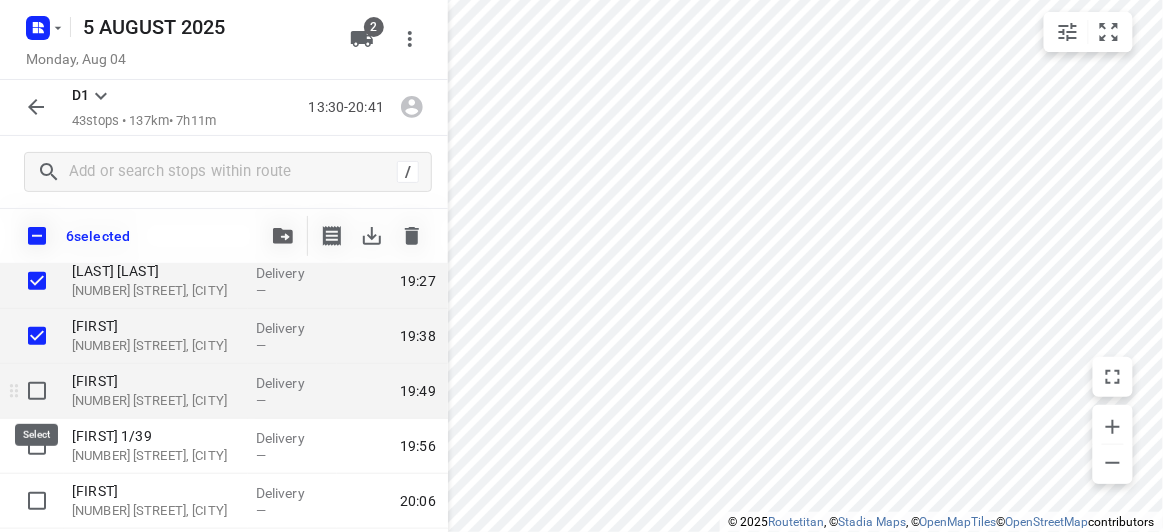 click at bounding box center [37, 391] 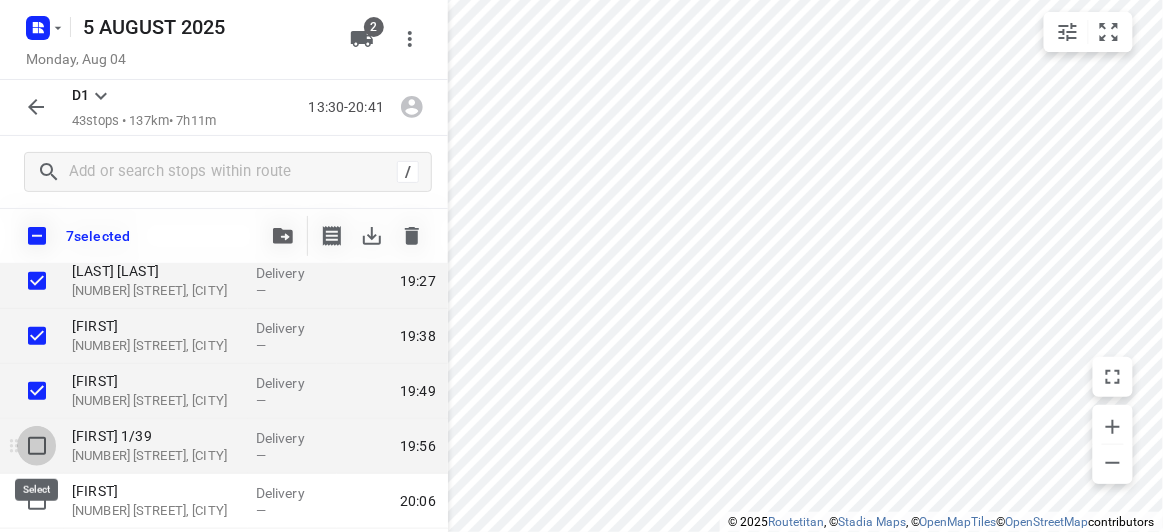 click at bounding box center (37, 446) 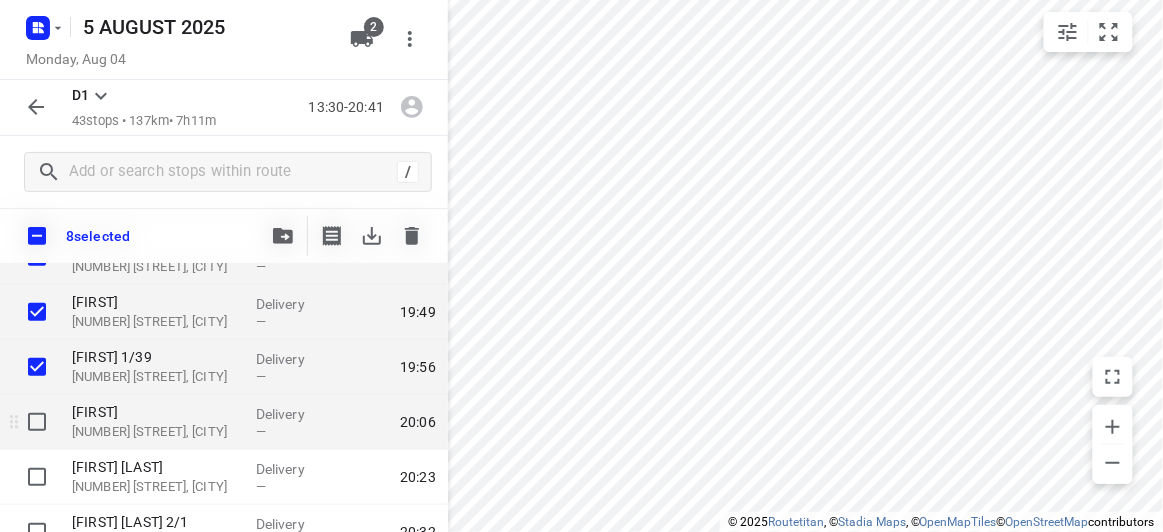 scroll, scrollTop: 2181, scrollLeft: 0, axis: vertical 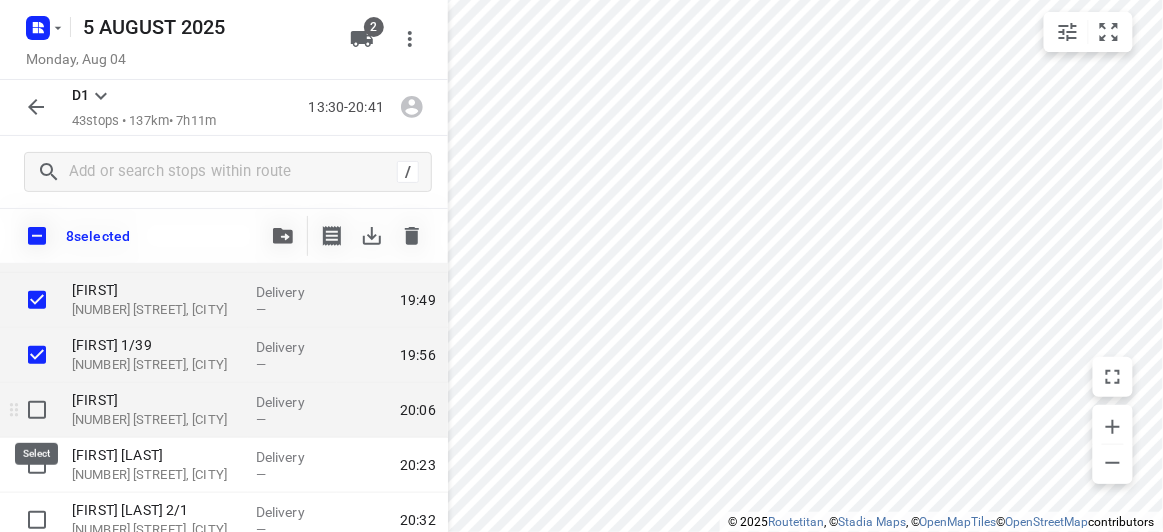 click at bounding box center [37, 410] 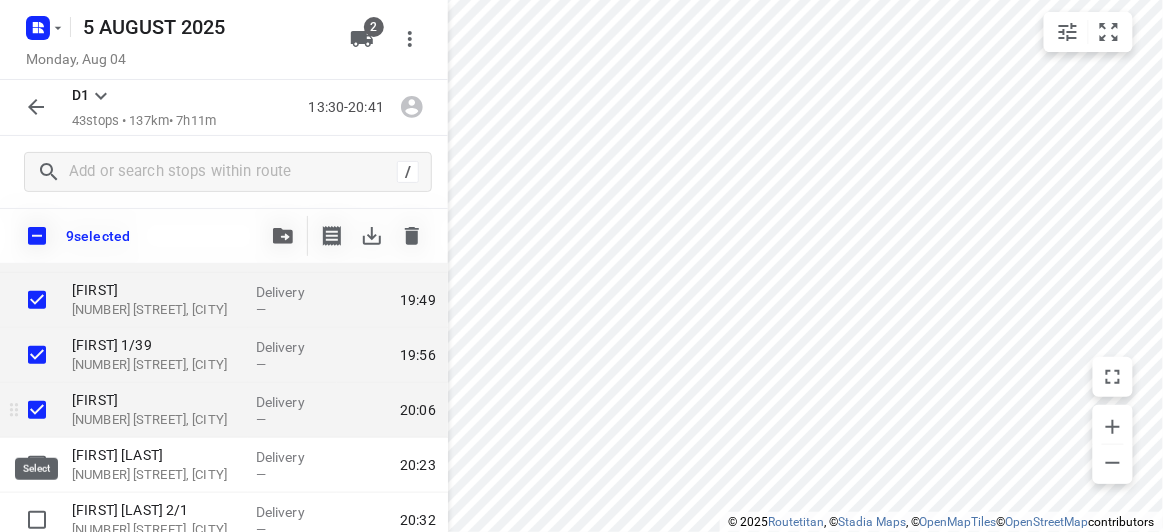 scroll, scrollTop: 2251, scrollLeft: 0, axis: vertical 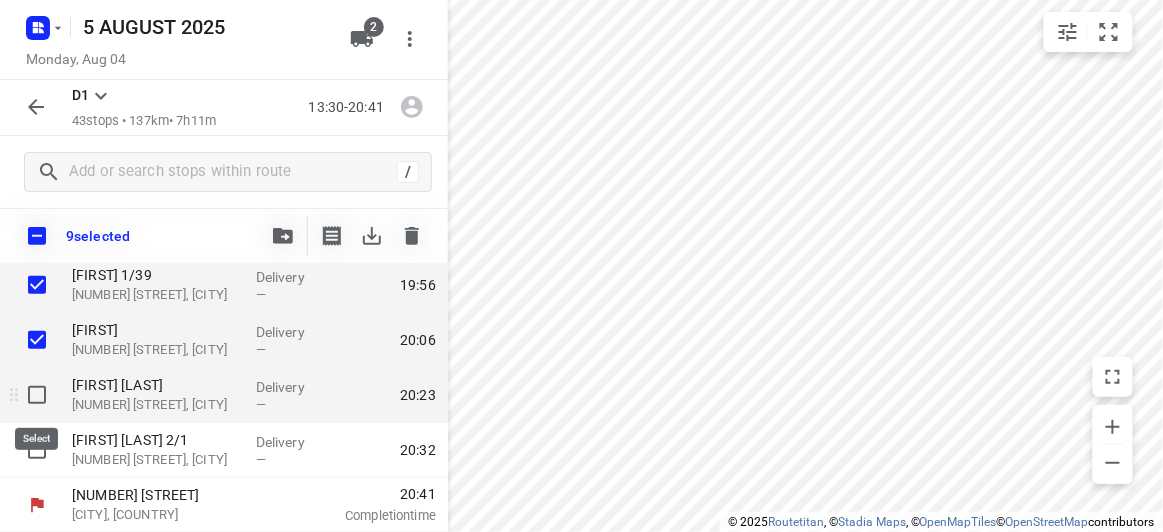 click at bounding box center (37, 395) 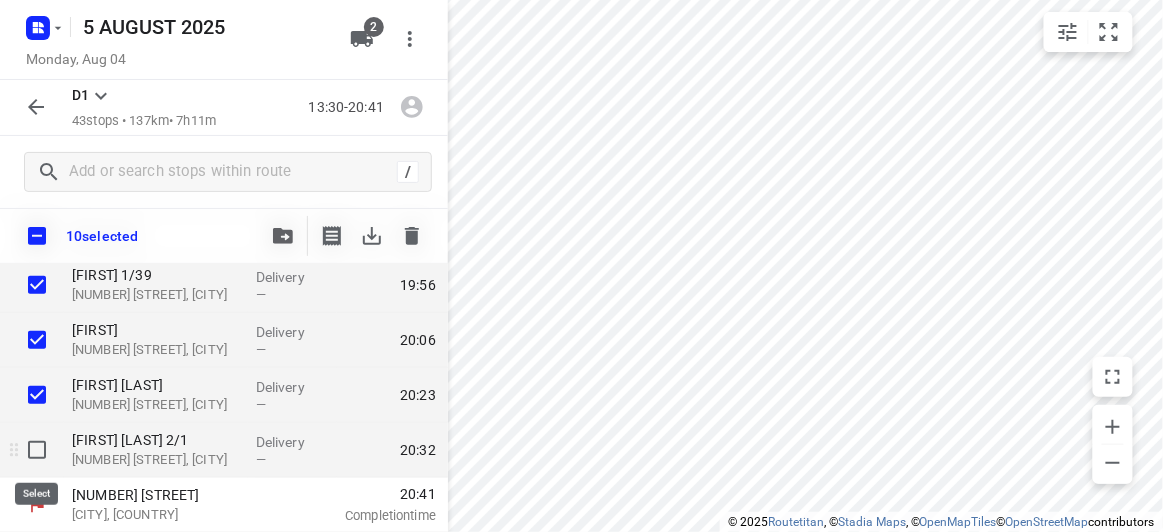 click at bounding box center [37, 450] 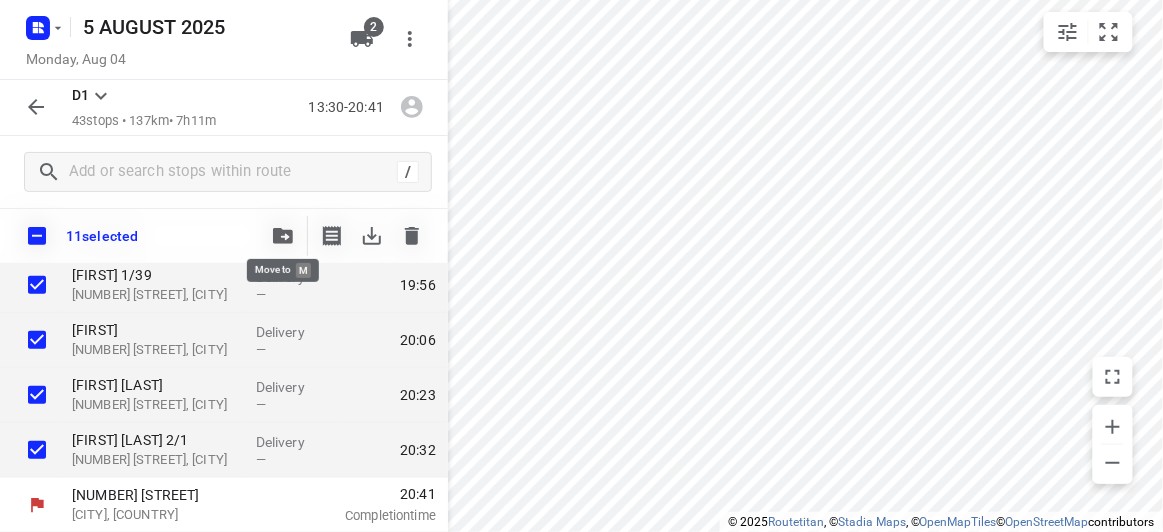 click 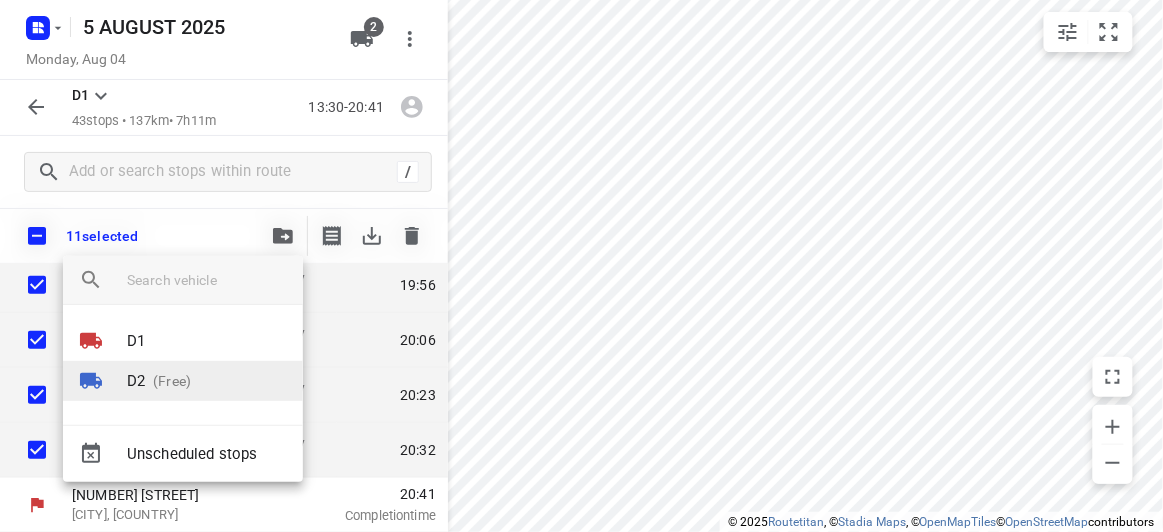 click on "(Free)" at bounding box center [168, 381] 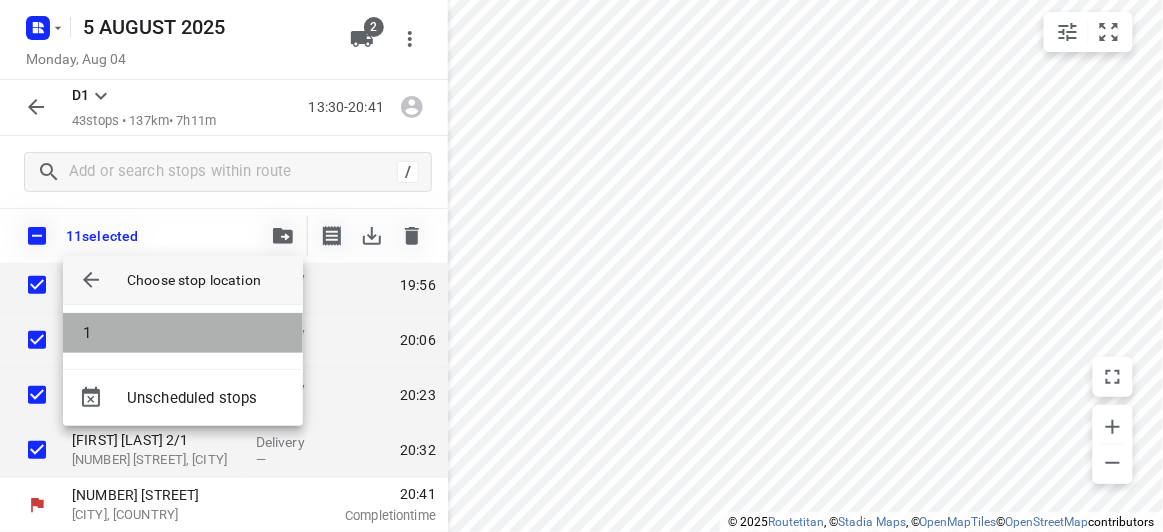 click on "1" at bounding box center (183, 333) 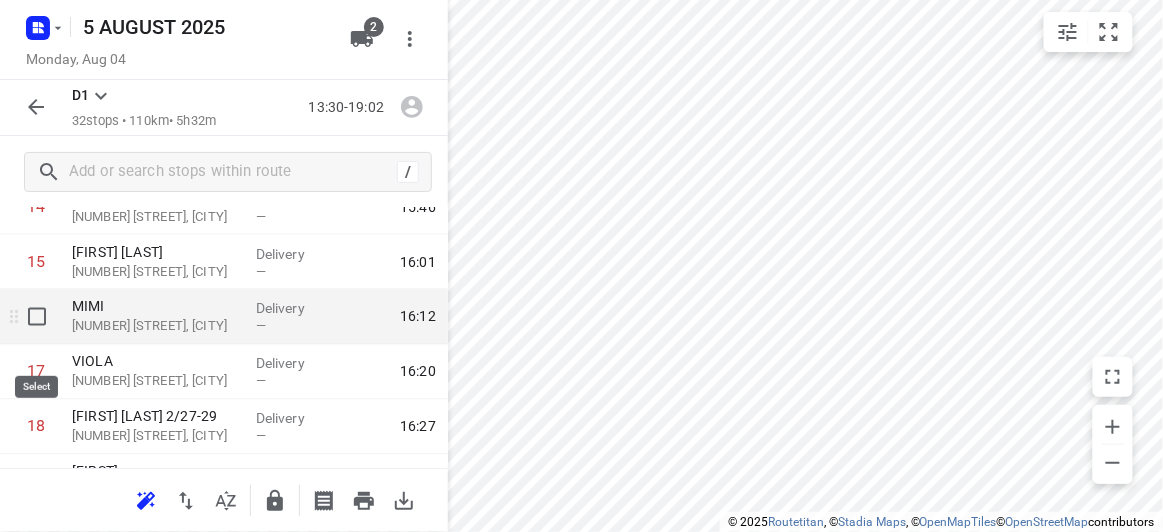 scroll, scrollTop: 818, scrollLeft: 0, axis: vertical 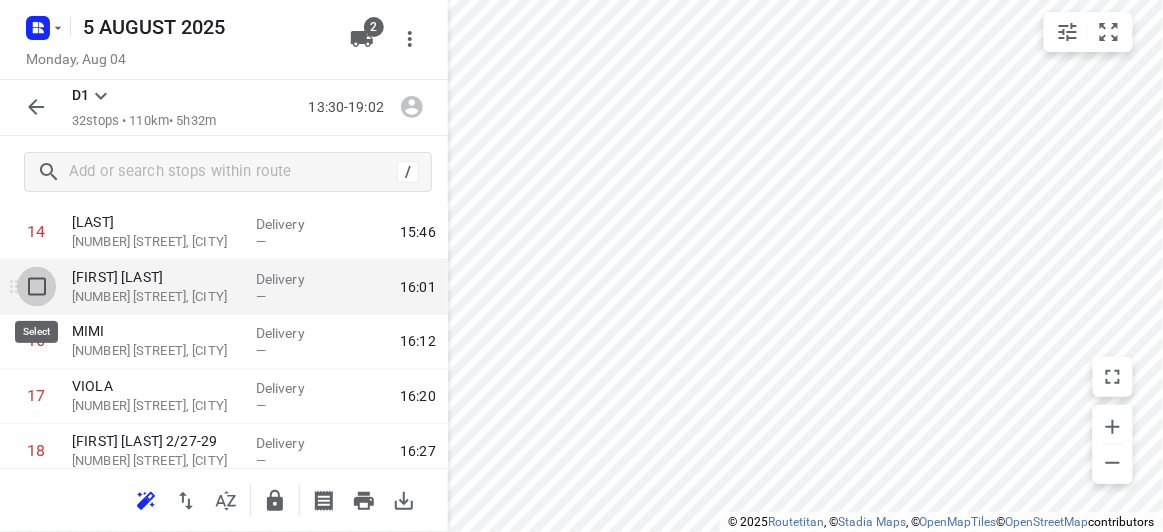 click at bounding box center [37, 287] 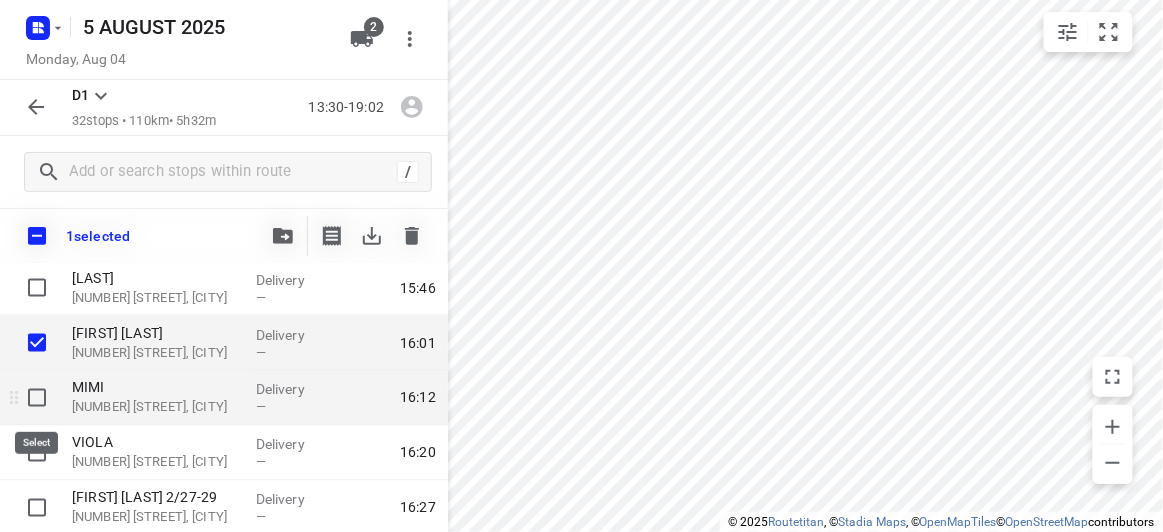 click at bounding box center [37, 398] 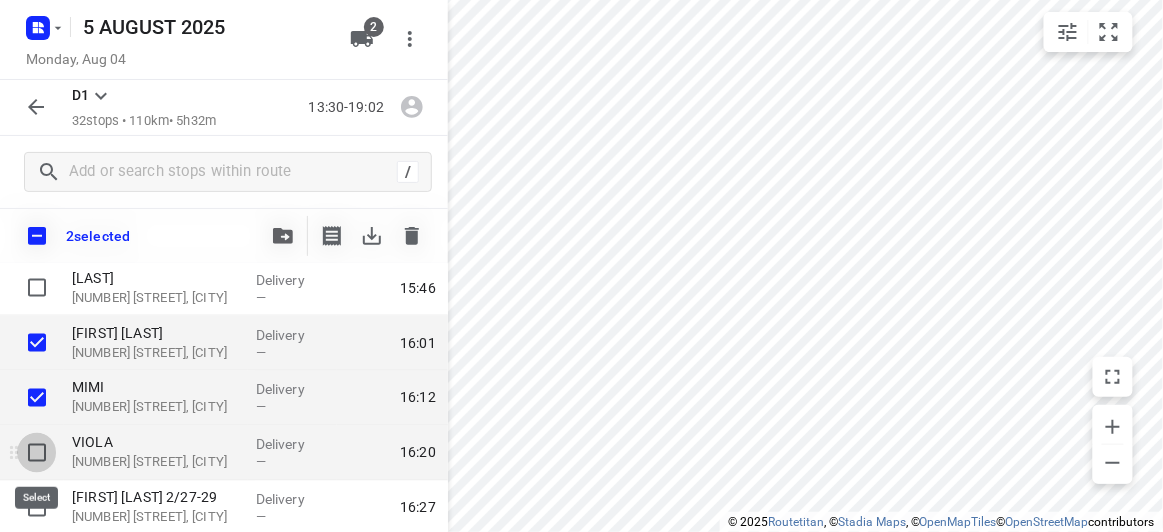 click at bounding box center [37, 453] 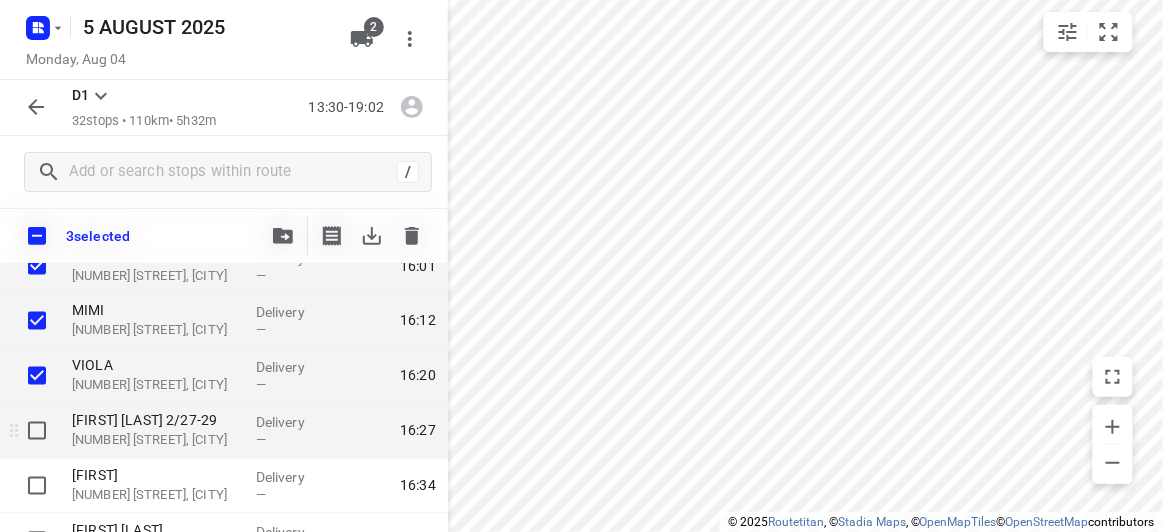 scroll, scrollTop: 909, scrollLeft: 0, axis: vertical 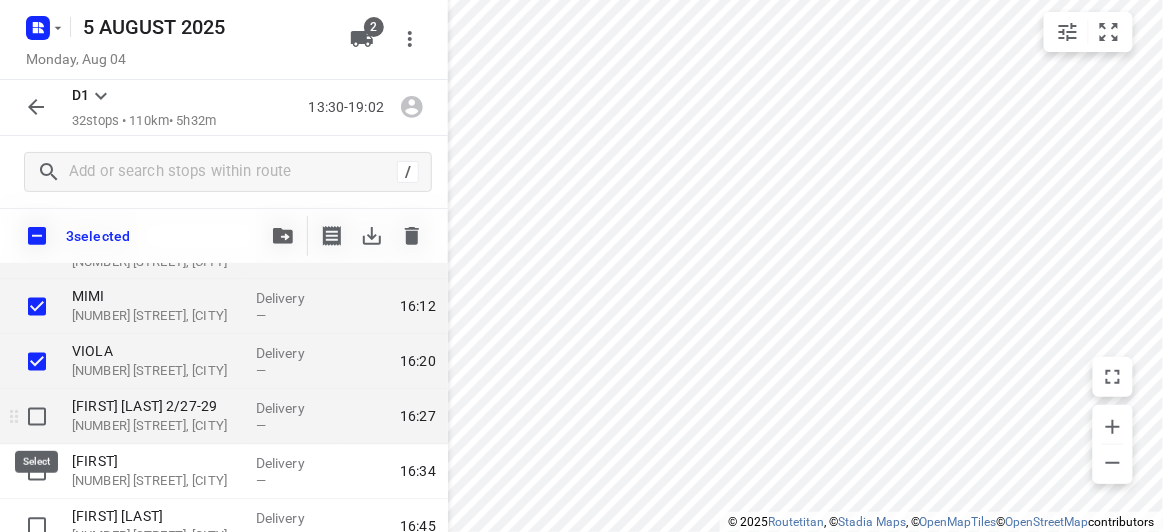 click at bounding box center (37, 417) 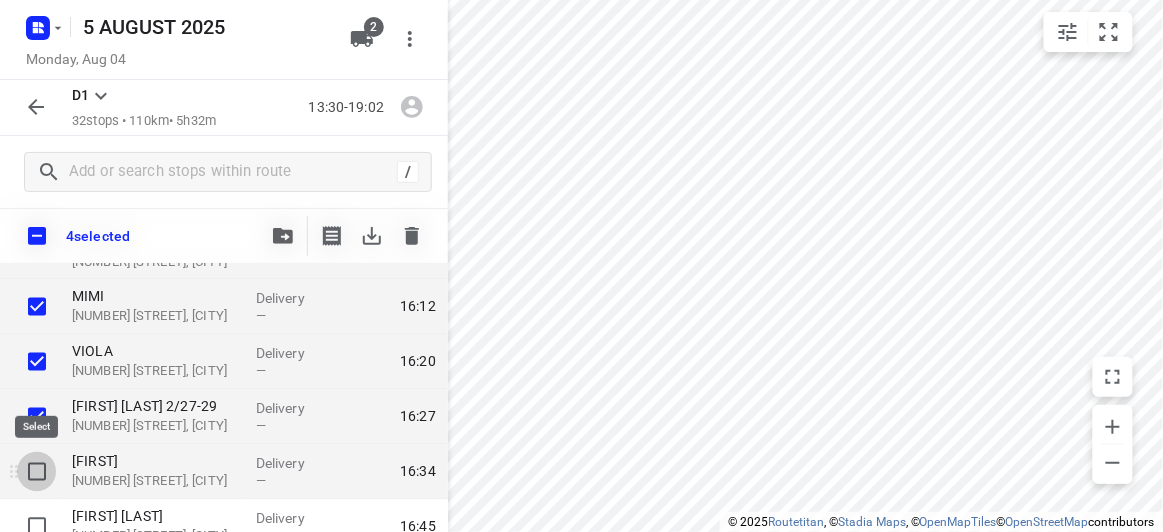 click at bounding box center (37, 472) 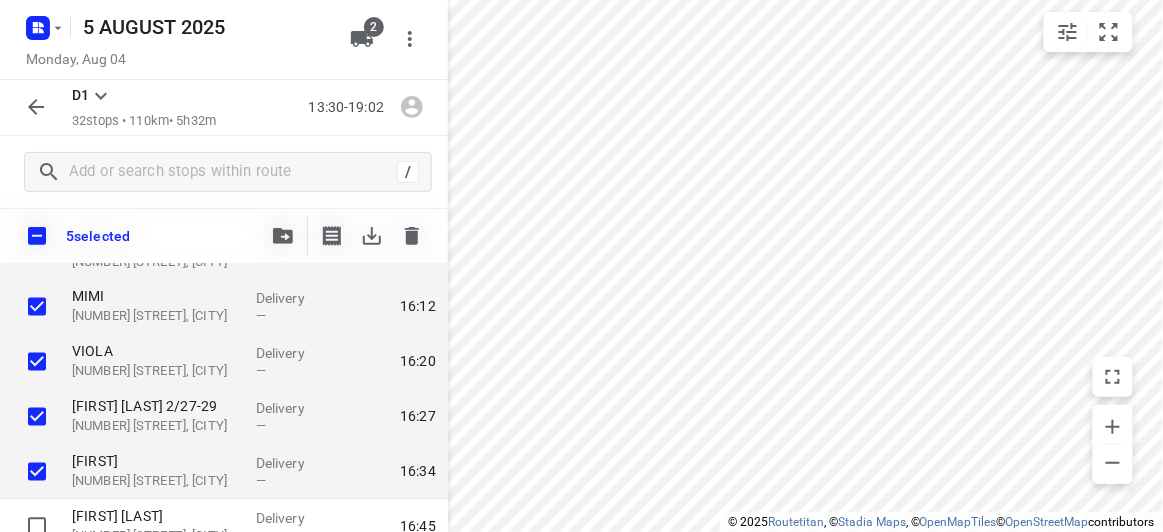 click 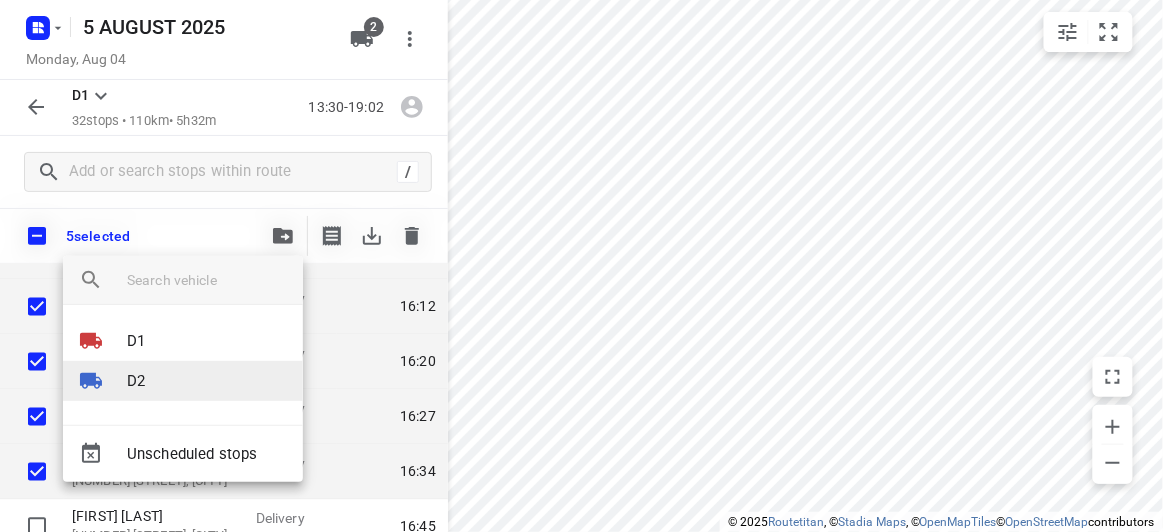 click on "D2" at bounding box center (183, 381) 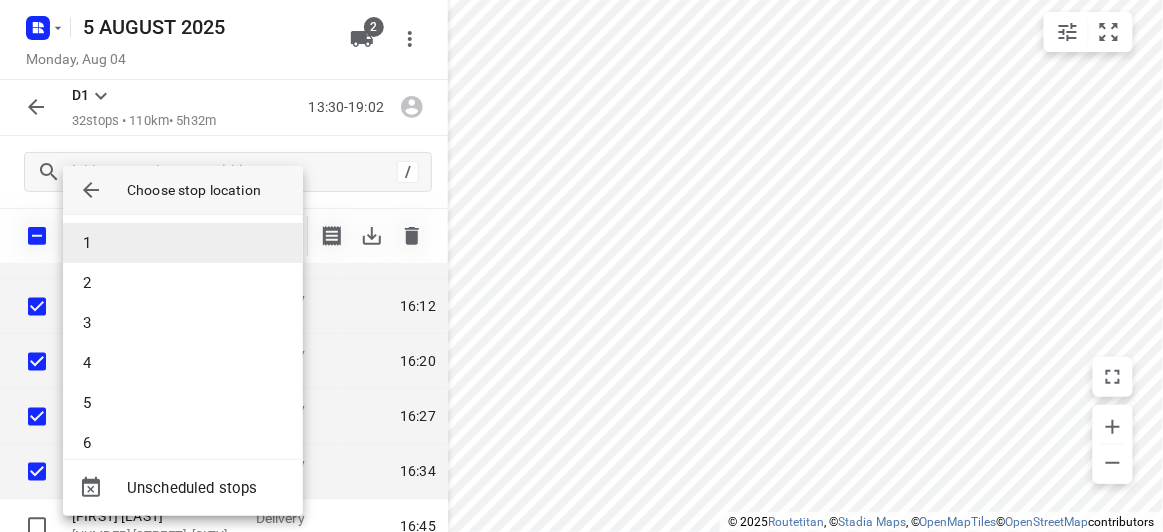 click on "1" at bounding box center [183, 243] 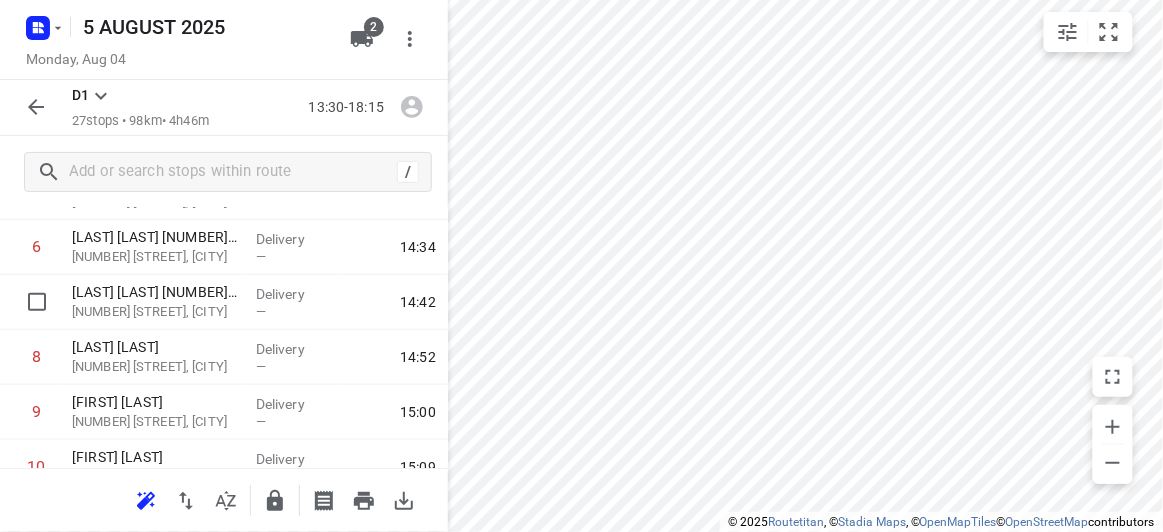 scroll, scrollTop: 0, scrollLeft: 0, axis: both 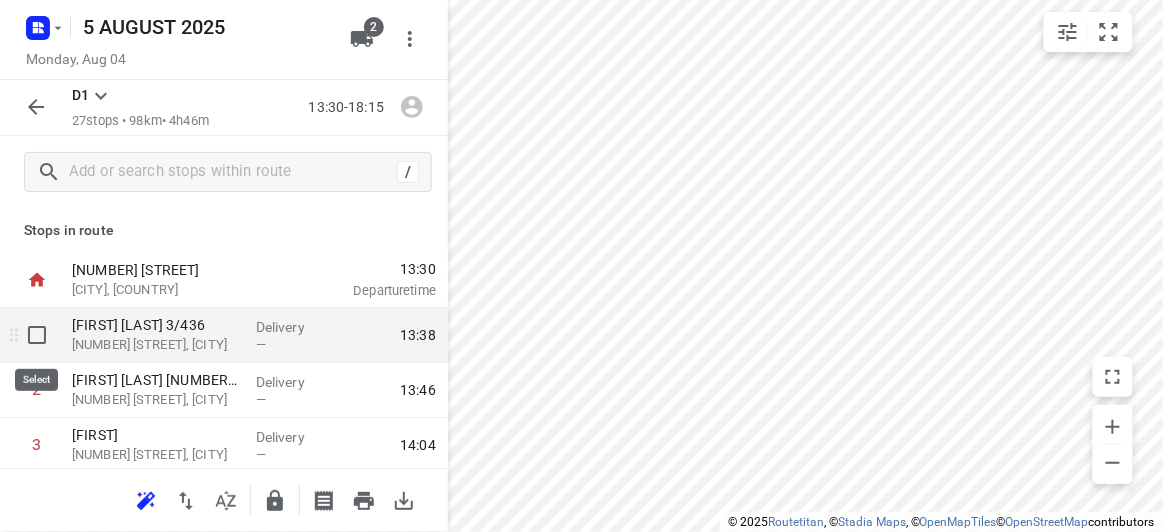 click at bounding box center (37, 335) 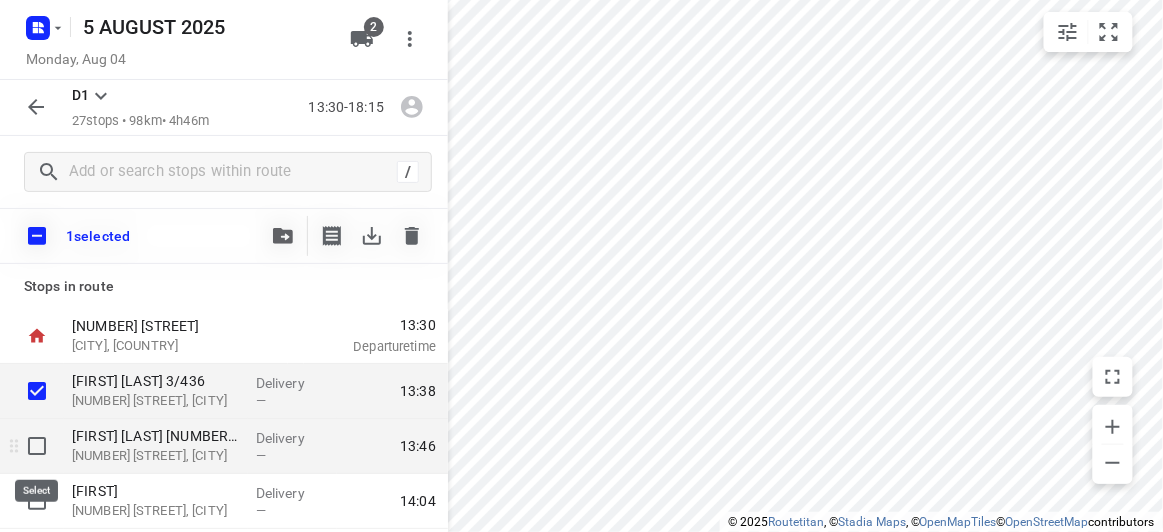 click at bounding box center (37, 446) 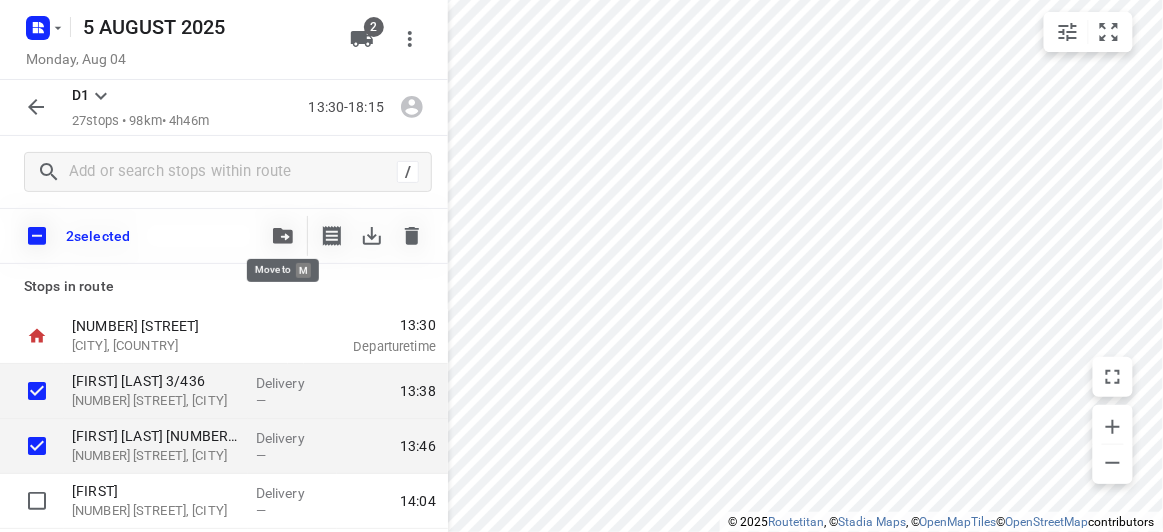 click at bounding box center (347, 236) 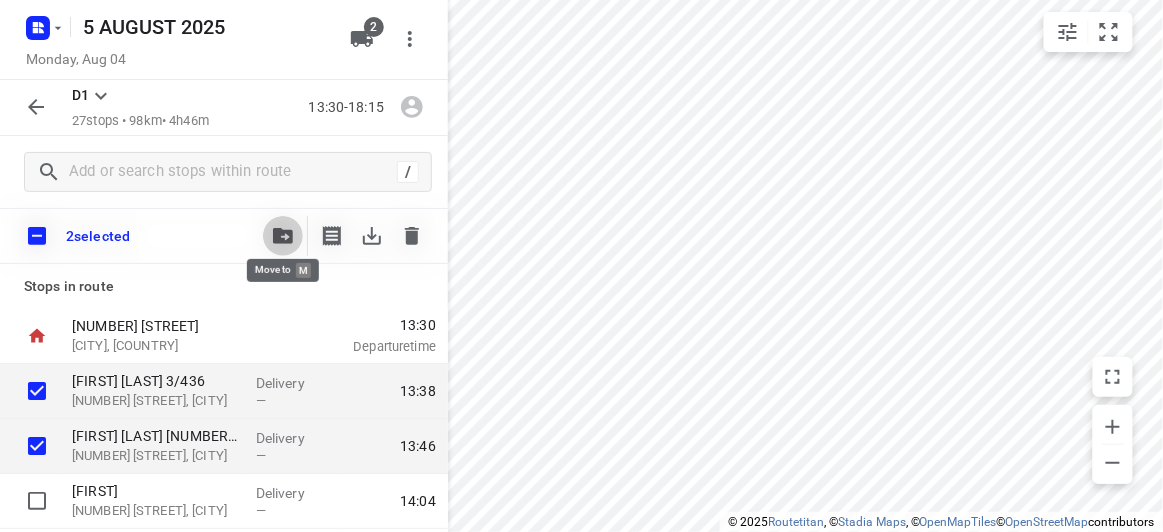 click 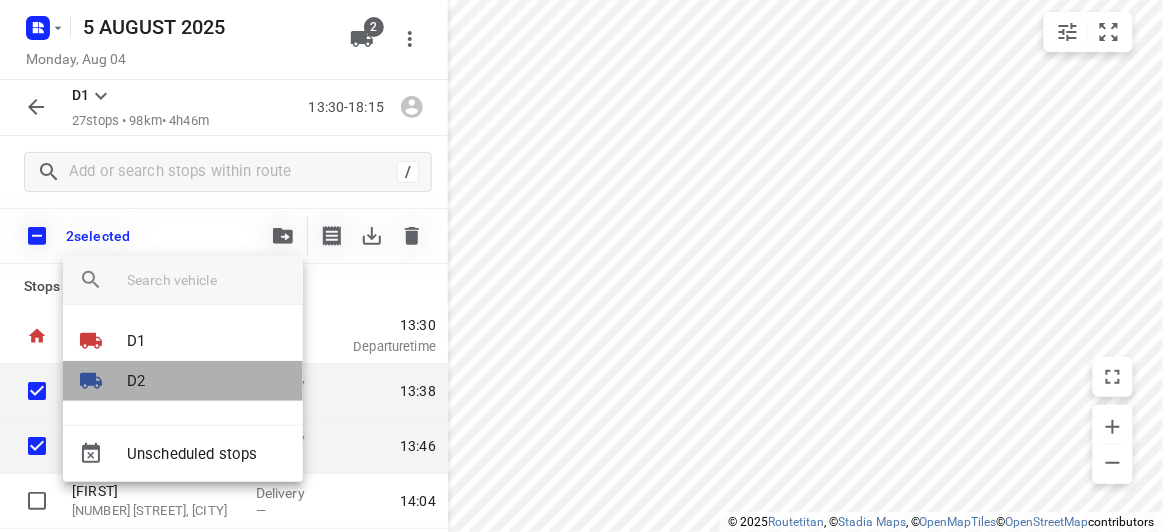 click on "D2" at bounding box center [136, 381] 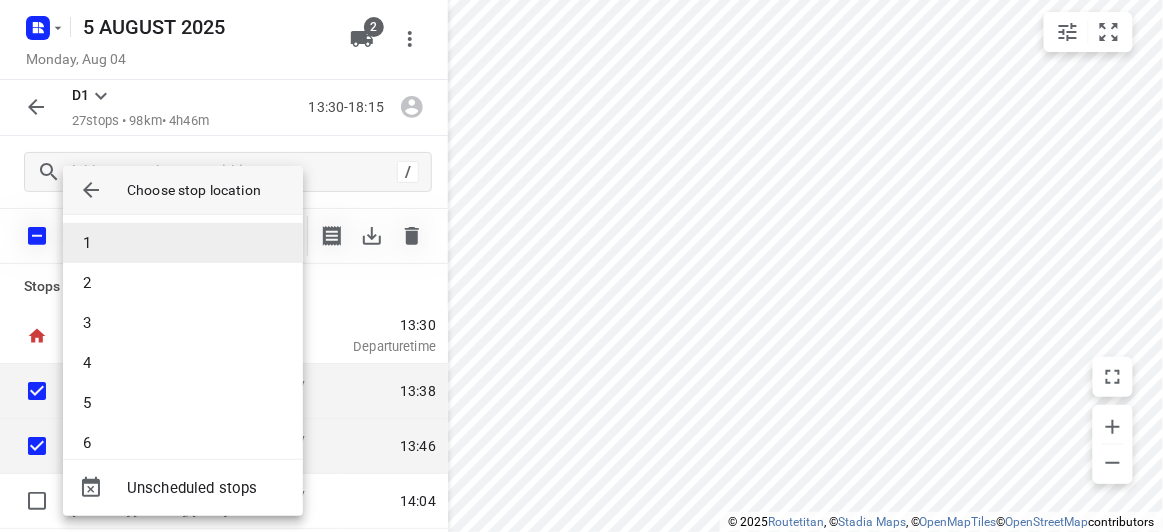 click on "1" at bounding box center (183, 243) 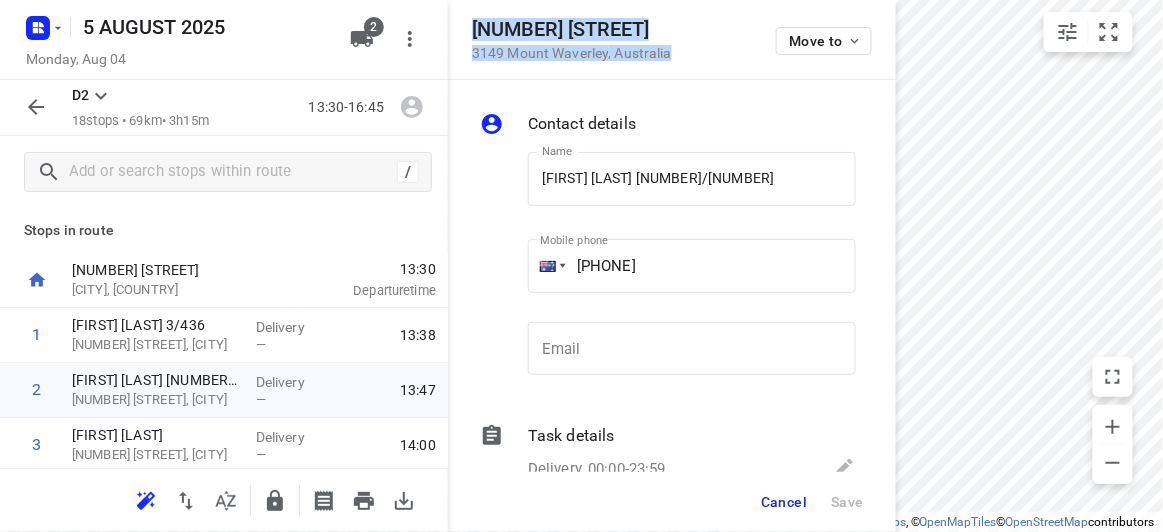 drag, startPoint x: 662, startPoint y: 51, endPoint x: 472, endPoint y: 34, distance: 190.759 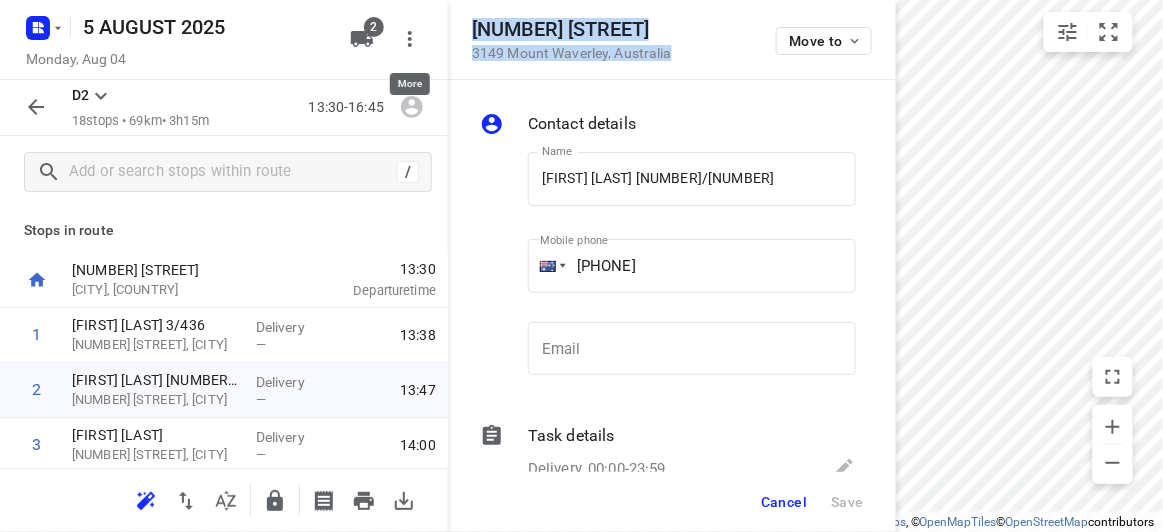 click 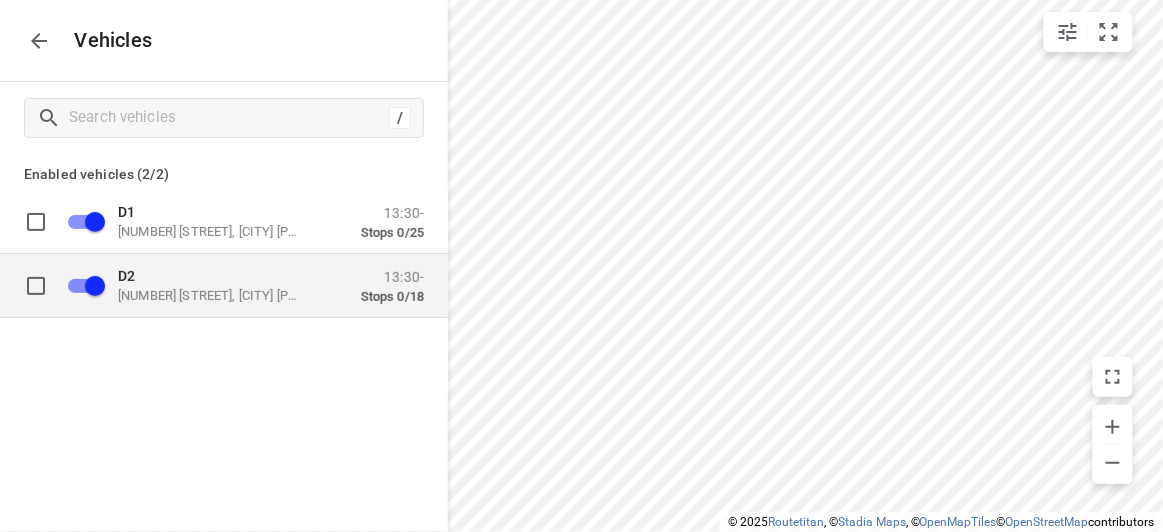 click on "D2 49 John St, Oakleigh VIC 3166, Australia" at bounding box center [218, 285] 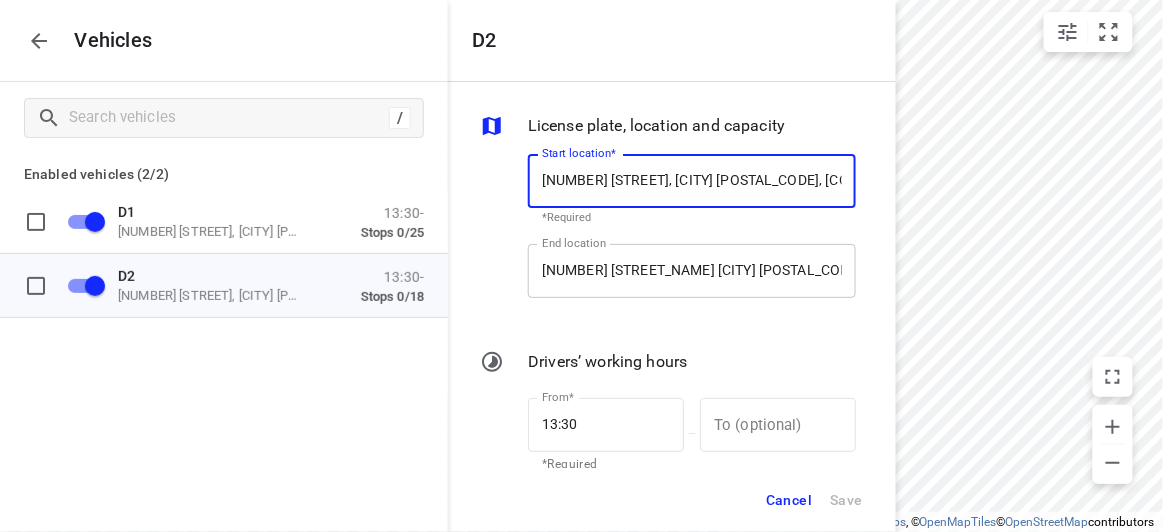 click on "35 Hallows St, Glen Waverley VIC 3150, Australia" at bounding box center [692, 271] 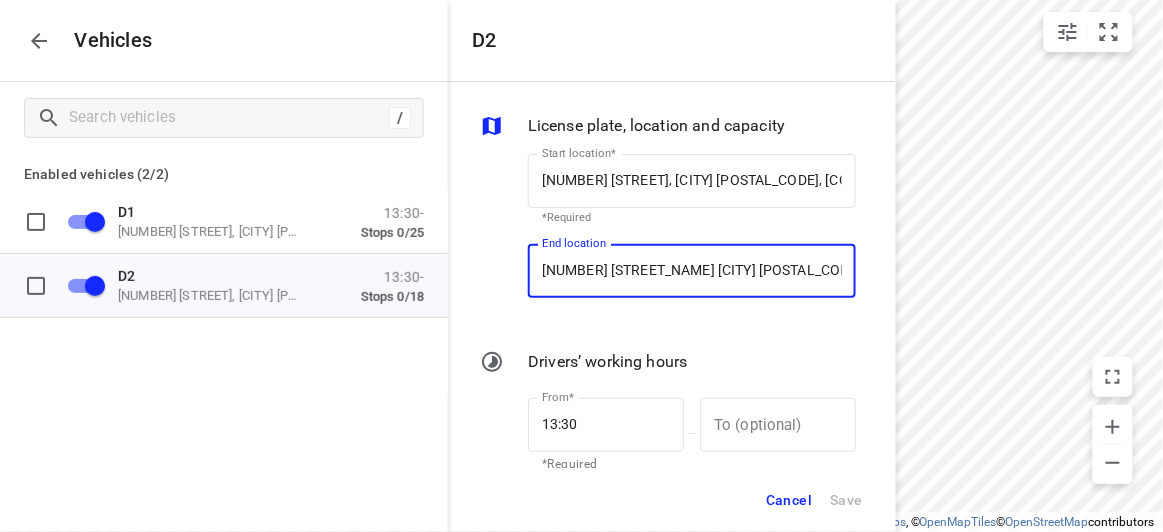paste on "56 Albert Street 3149 Mount Waverley" 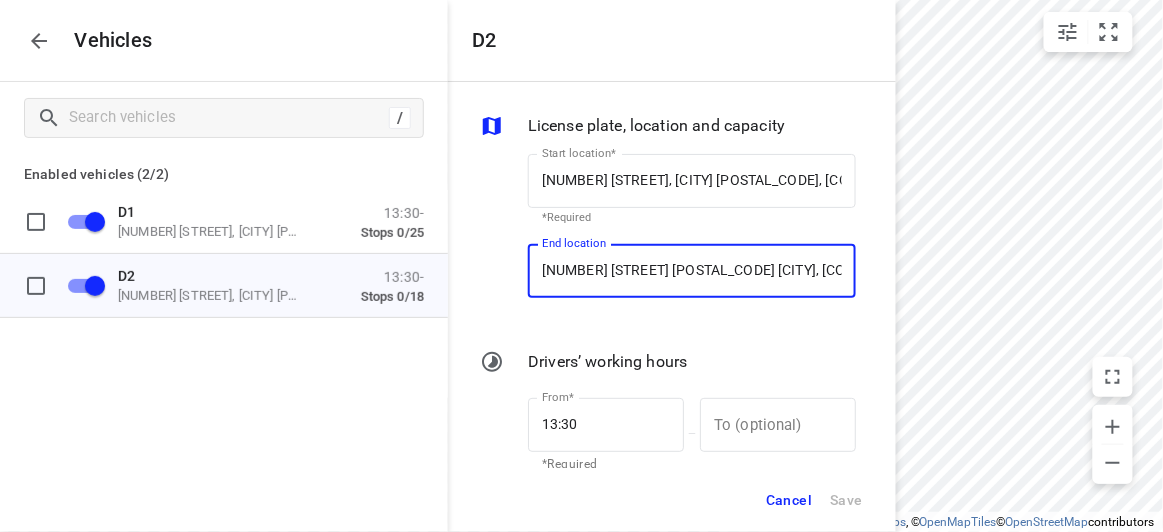 scroll, scrollTop: 0, scrollLeft: 16, axis: horizontal 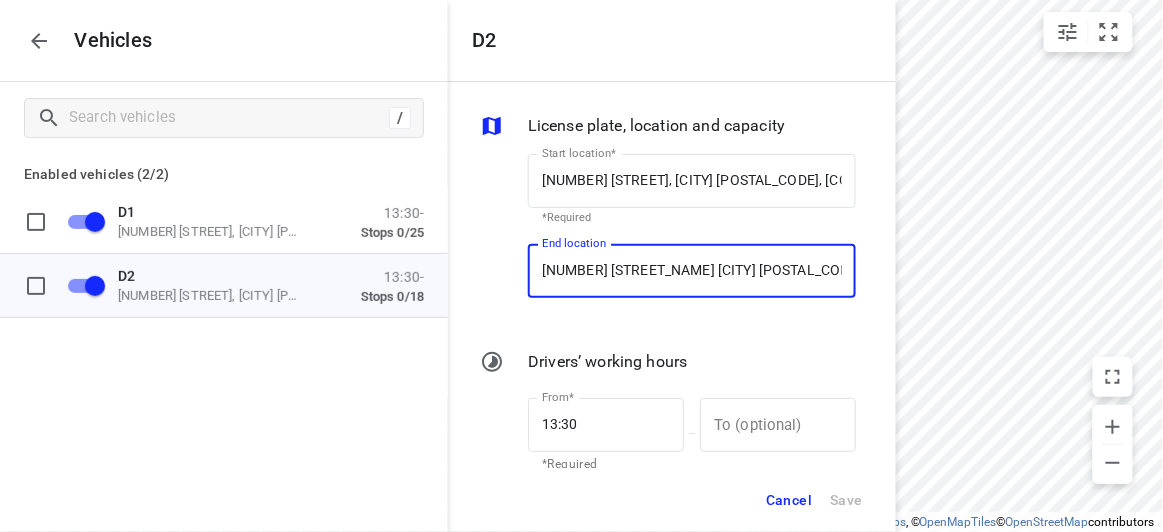 click on "35 Hallows St, Glen Waverley VIC 3150, Australia" at bounding box center [692, 271] 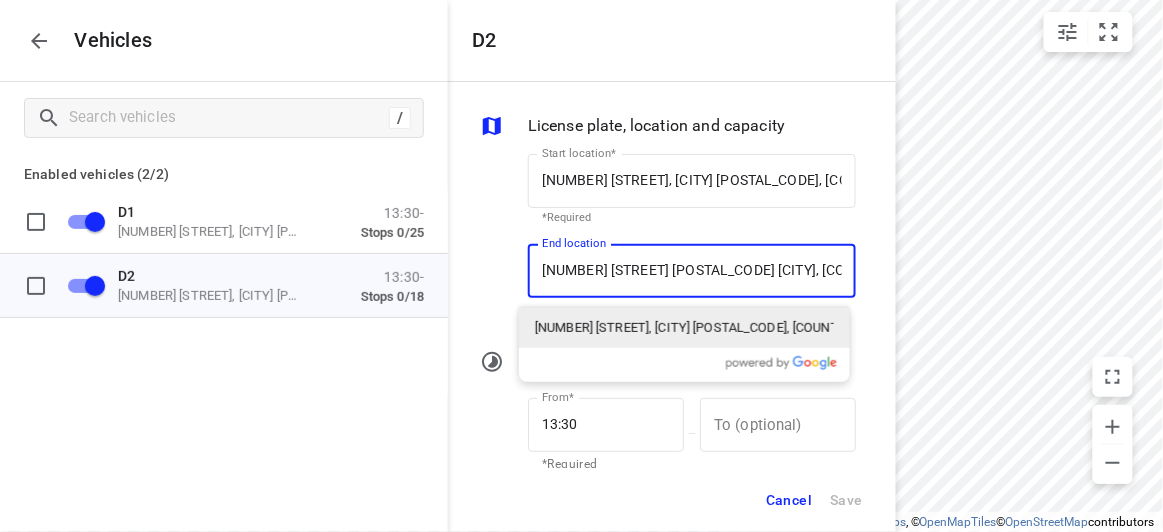 scroll, scrollTop: 0, scrollLeft: 16, axis: horizontal 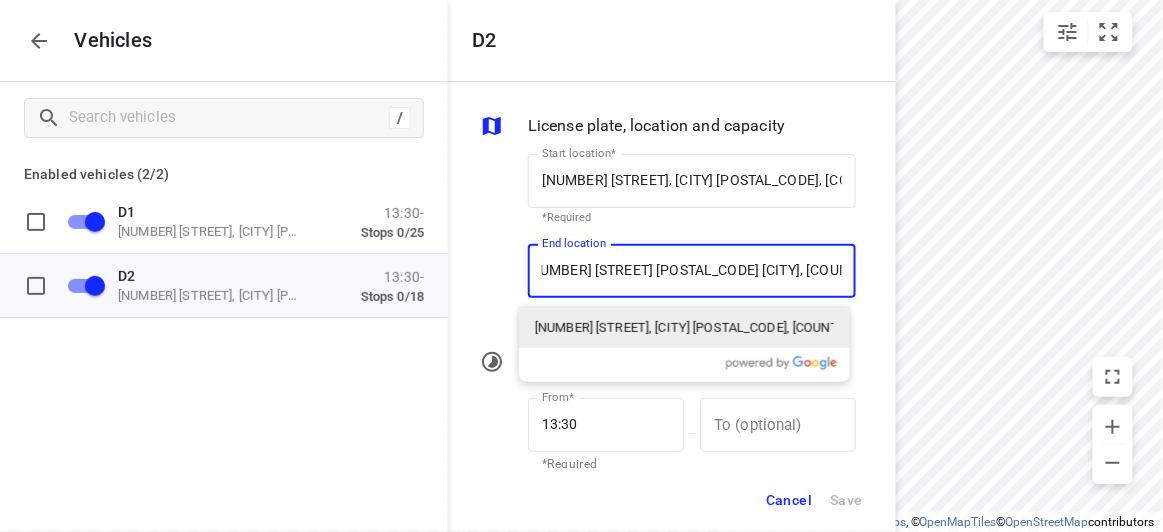 click on "56 Albert Street, Mount Waverley VIC 3149, Australia" at bounding box center [684, 328] 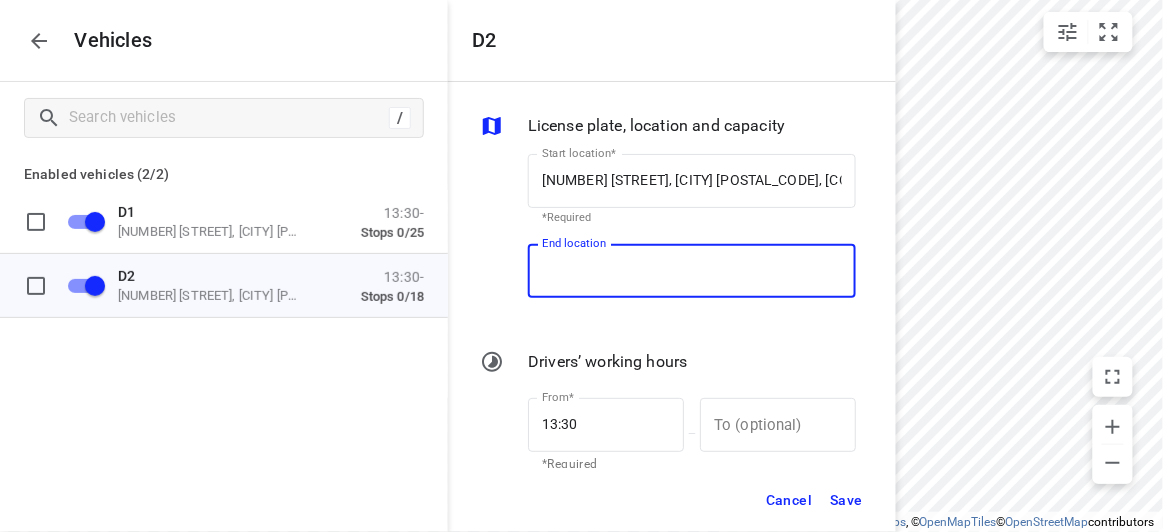 scroll, scrollTop: 0, scrollLeft: 0, axis: both 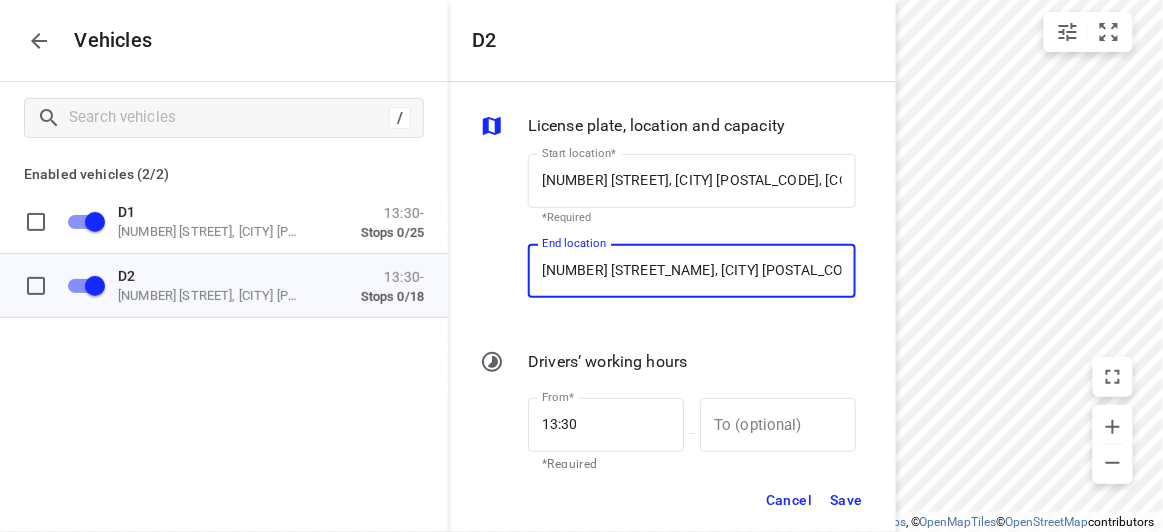 type on "56 Albert St, Mount Waverley VIC 3149, Australia" 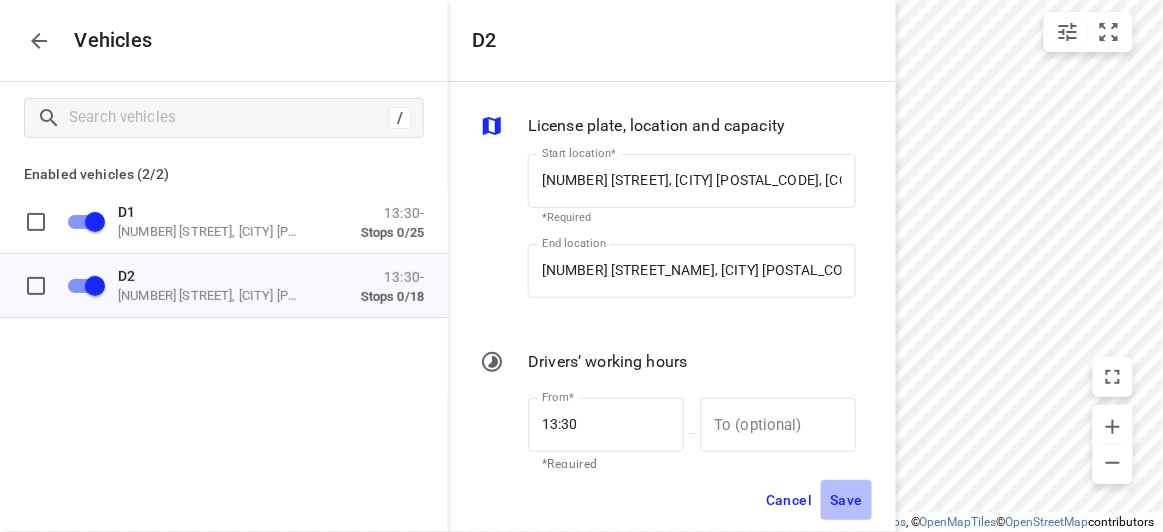 click on "Save" at bounding box center (846, 500) 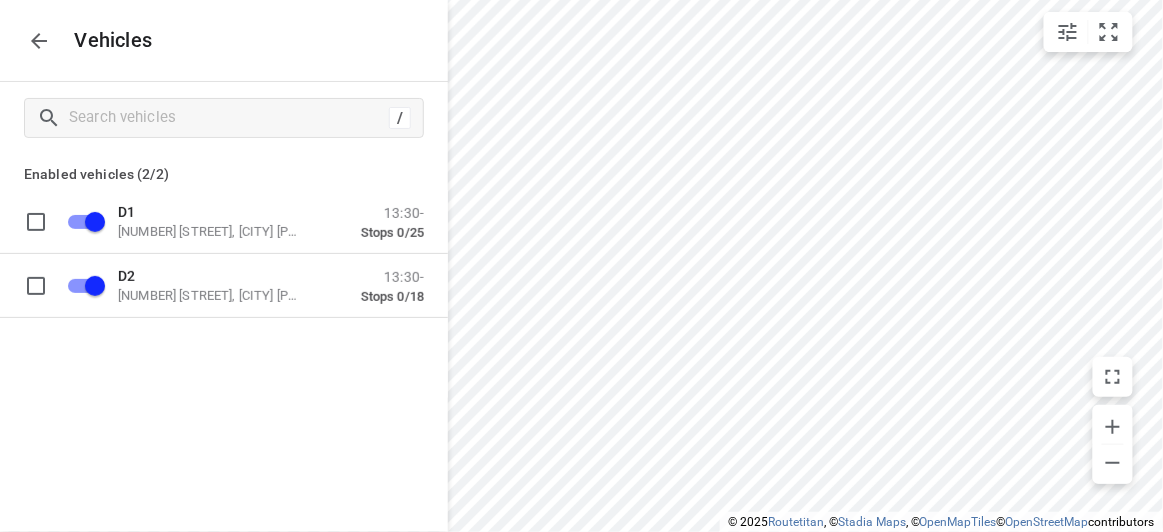 click 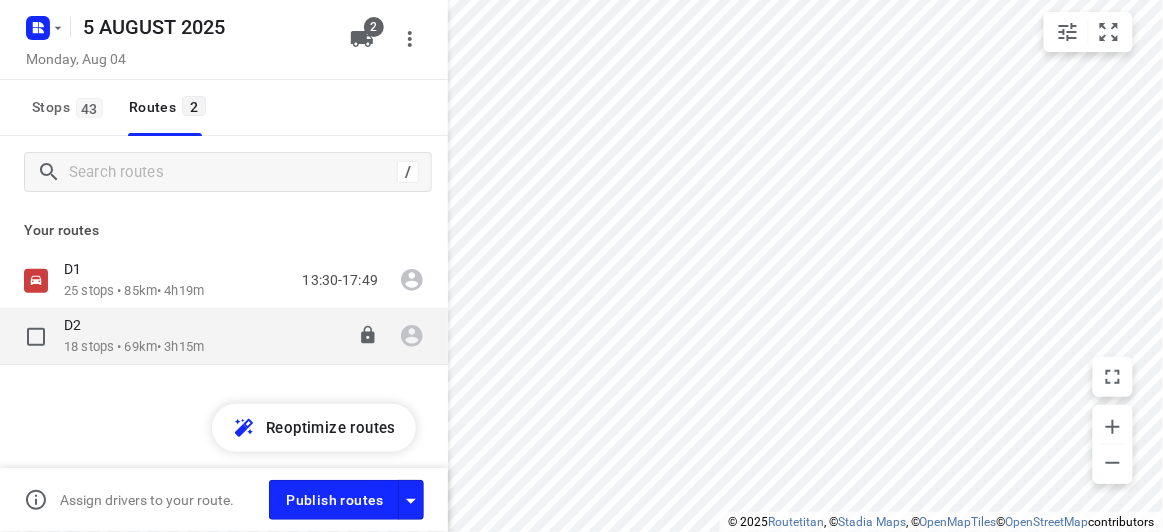 click on "D2" at bounding box center [134, 327] 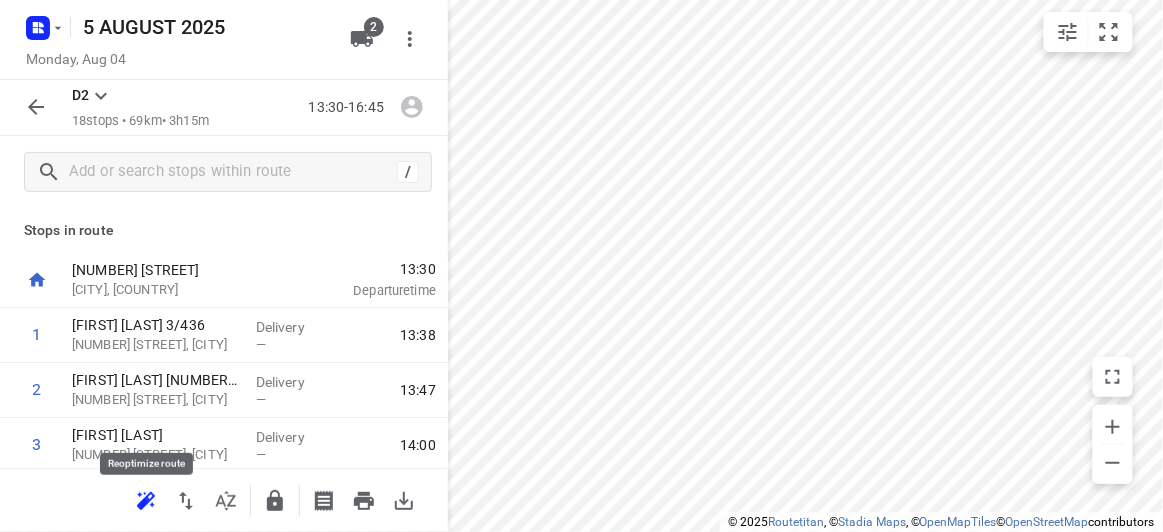 click 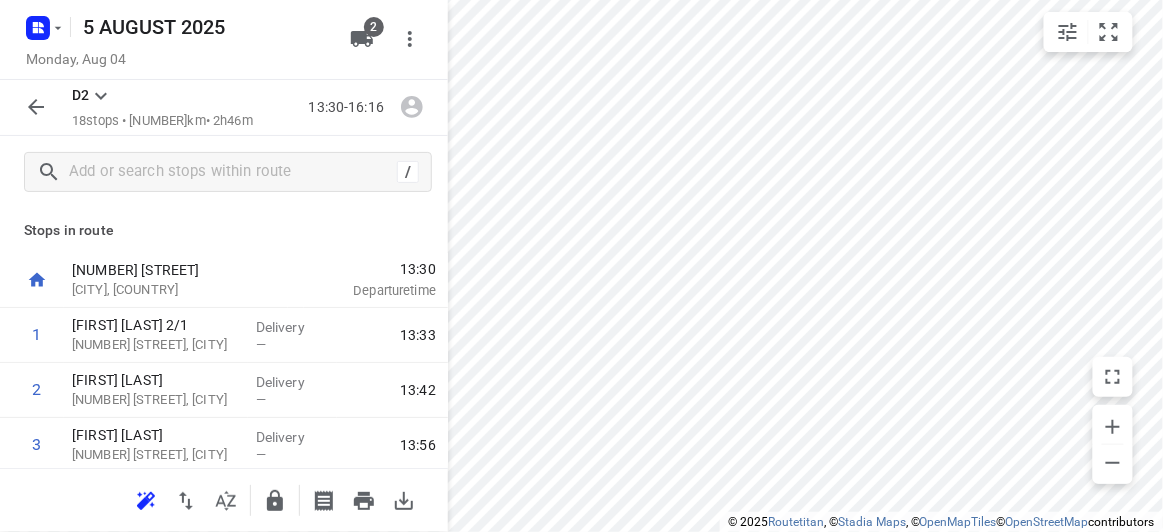 click 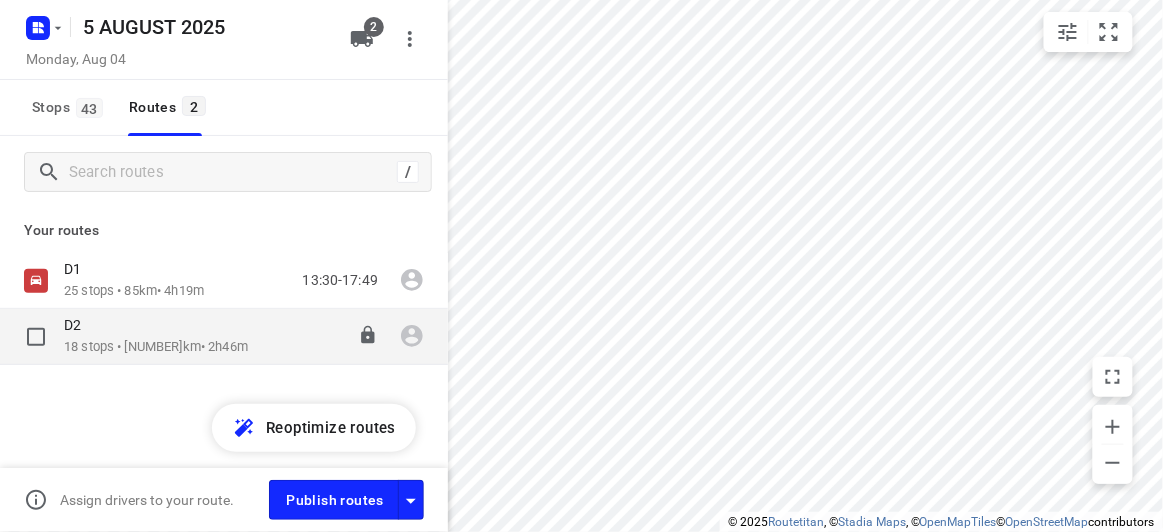 click at bounding box center [36, 337] 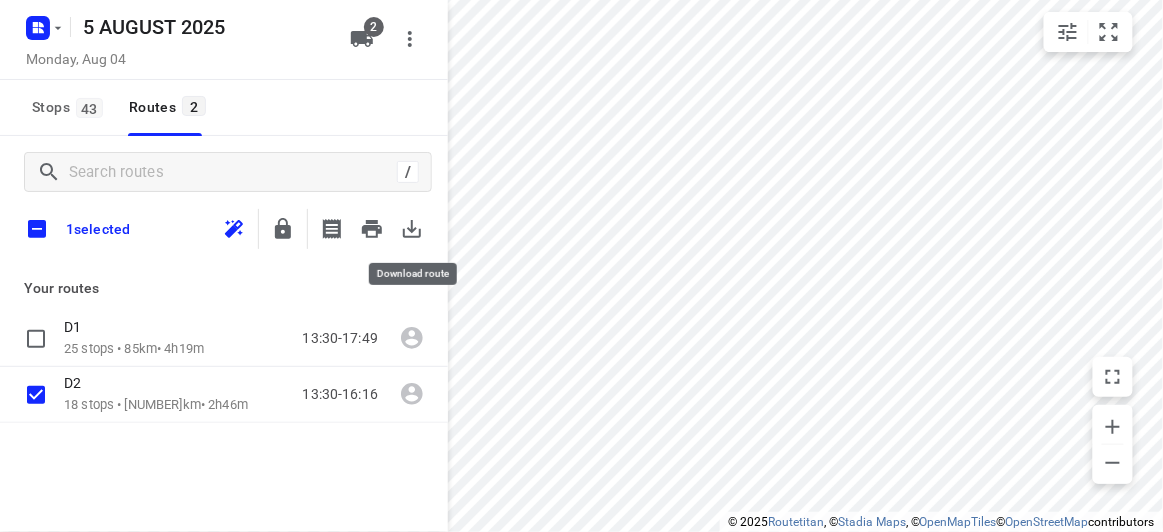 click 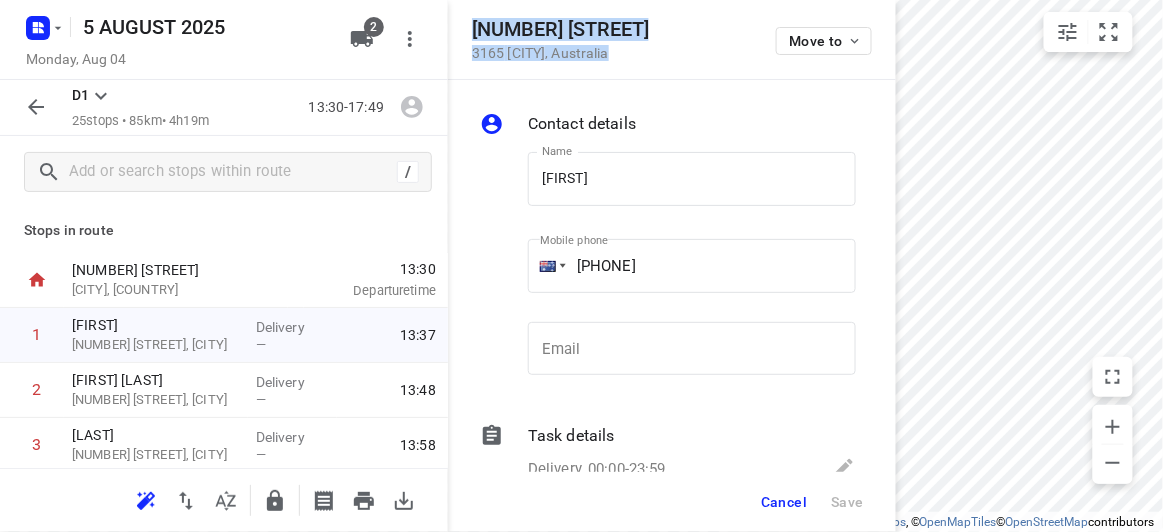 drag, startPoint x: 670, startPoint y: 59, endPoint x: 461, endPoint y: 37, distance: 210.15471 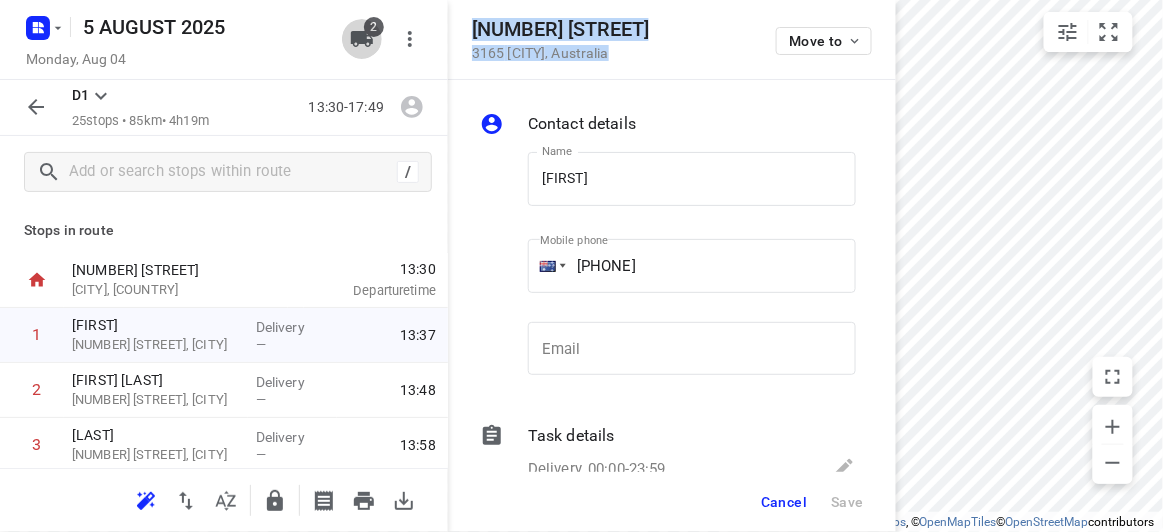 click on "2" at bounding box center (362, 39) 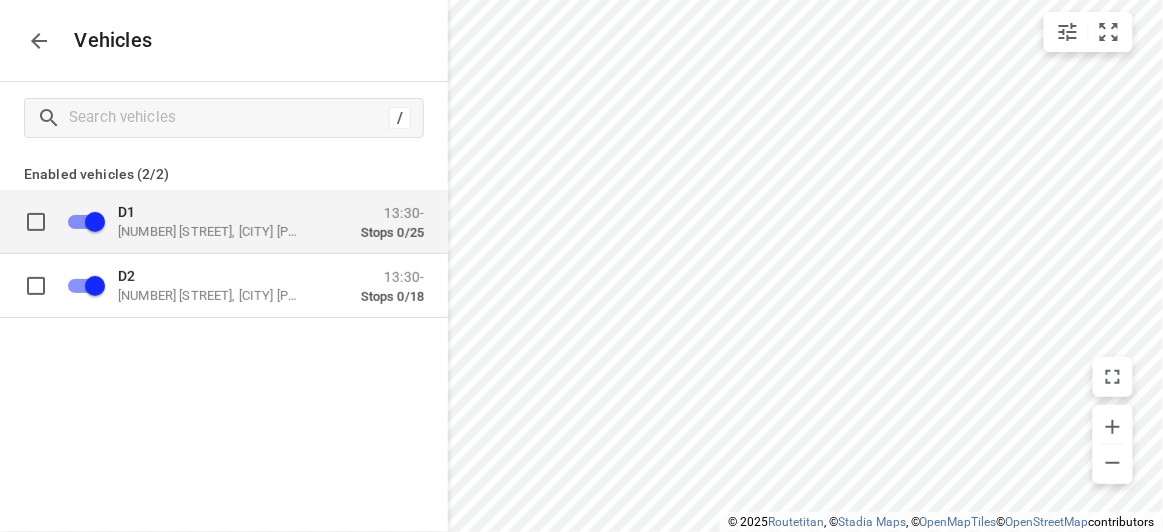 click on "49 John St, Oakleigh VIC 3166, Australia" at bounding box center (218, 231) 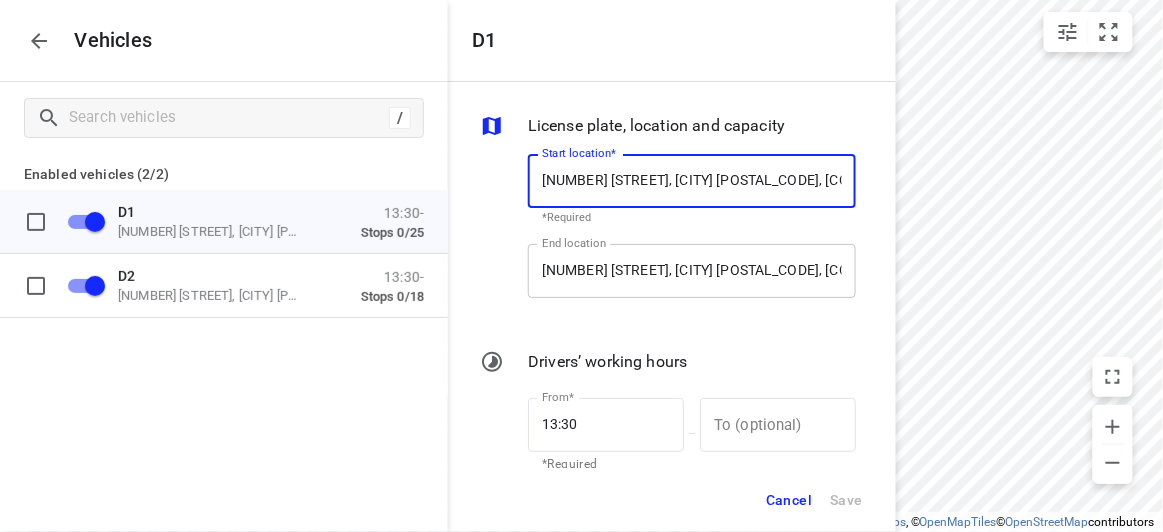 click on "49 John St, Oakleigh VIC 3166, Australia" at bounding box center (692, 271) 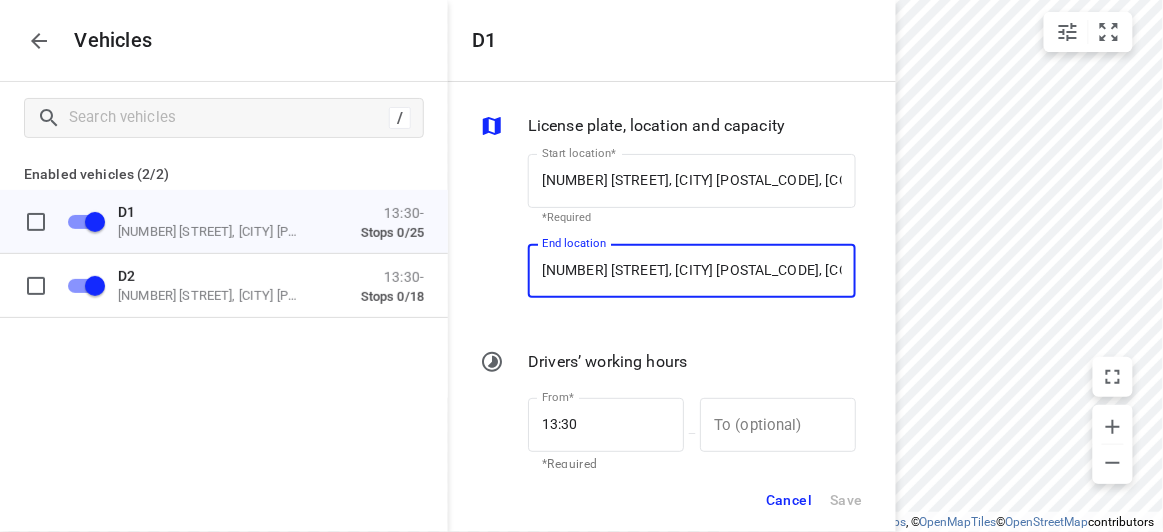 paste on "20 Glover Street 3165 Bentleigh East" 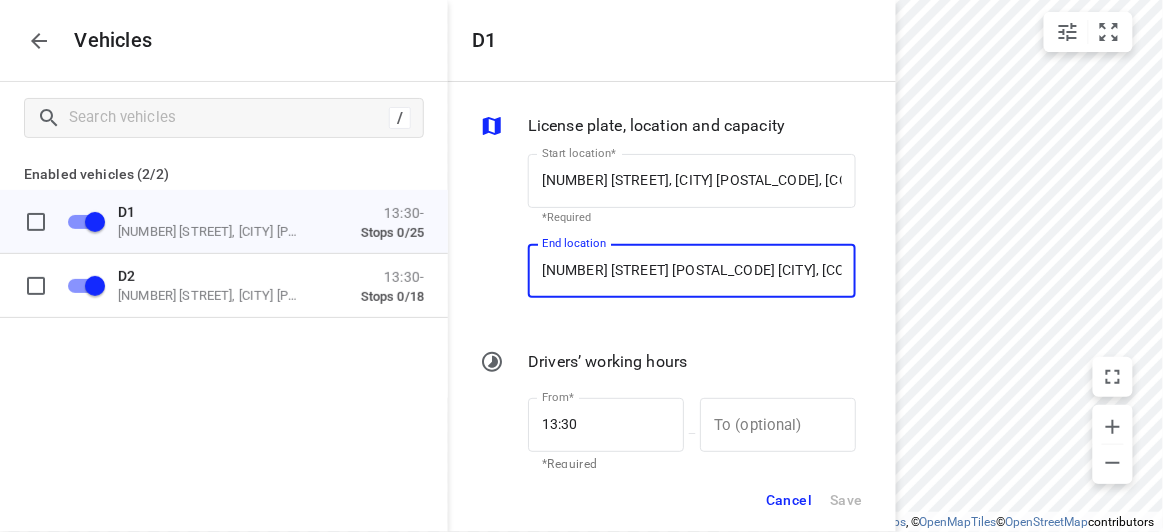 scroll, scrollTop: 0, scrollLeft: 8, axis: horizontal 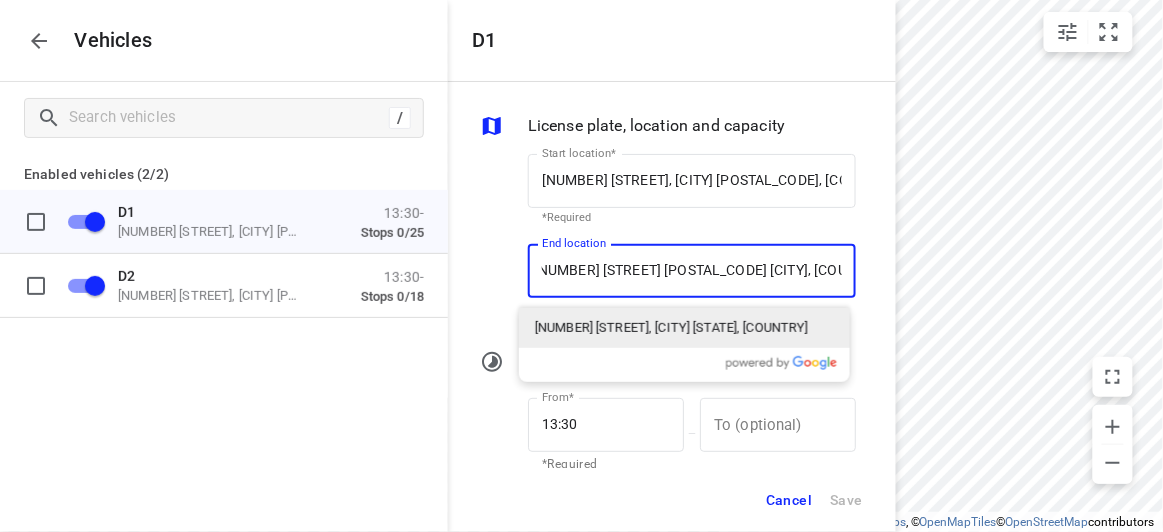 click on "20 Glover Street, Bentleigh East VIC 3165, Australia" at bounding box center [684, 328] 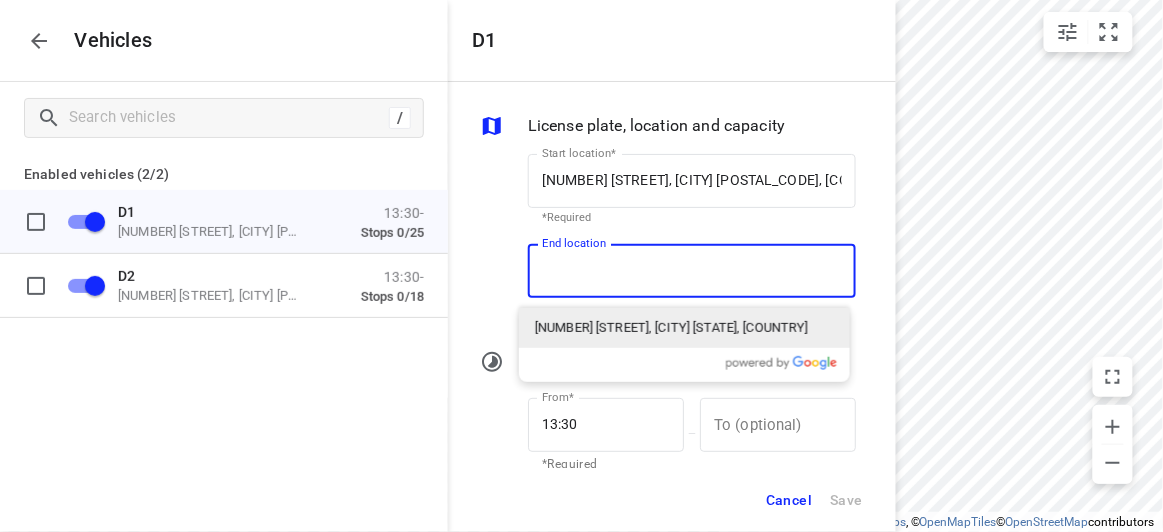scroll, scrollTop: 0, scrollLeft: 0, axis: both 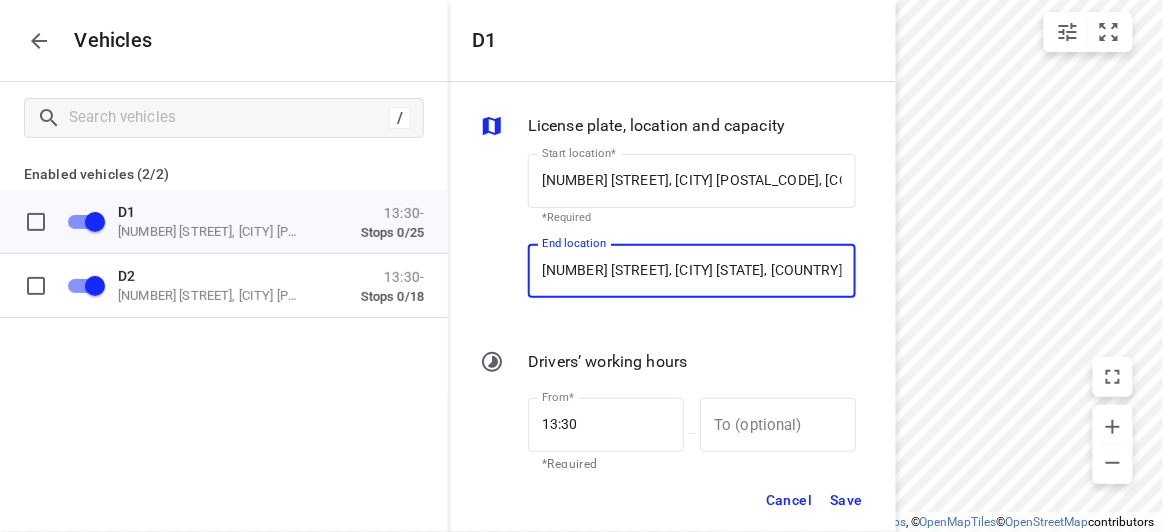 type on "20 Glover St, Bentleigh East VIC 3165, Australia" 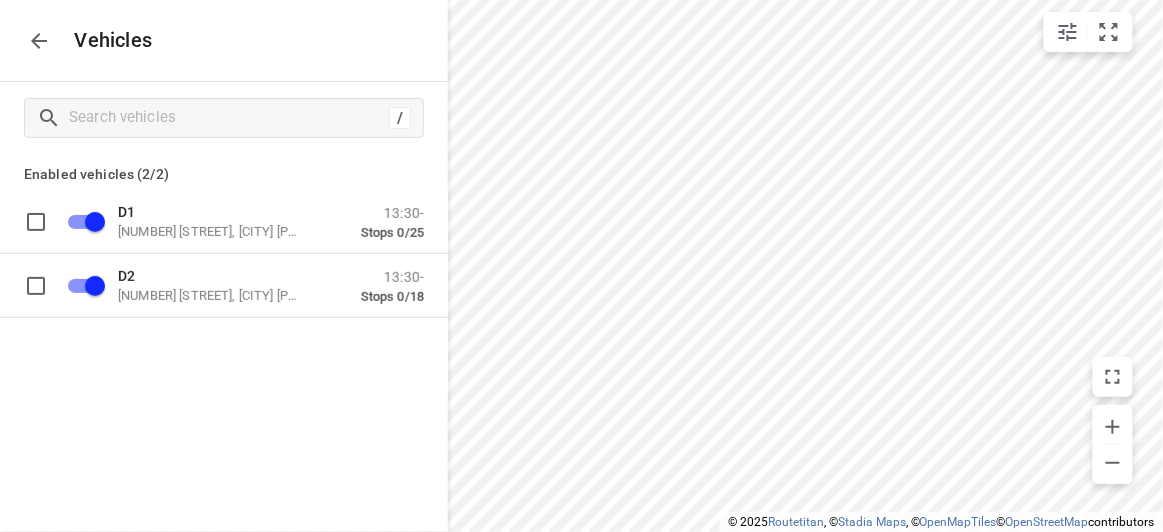 click at bounding box center (39, 41) 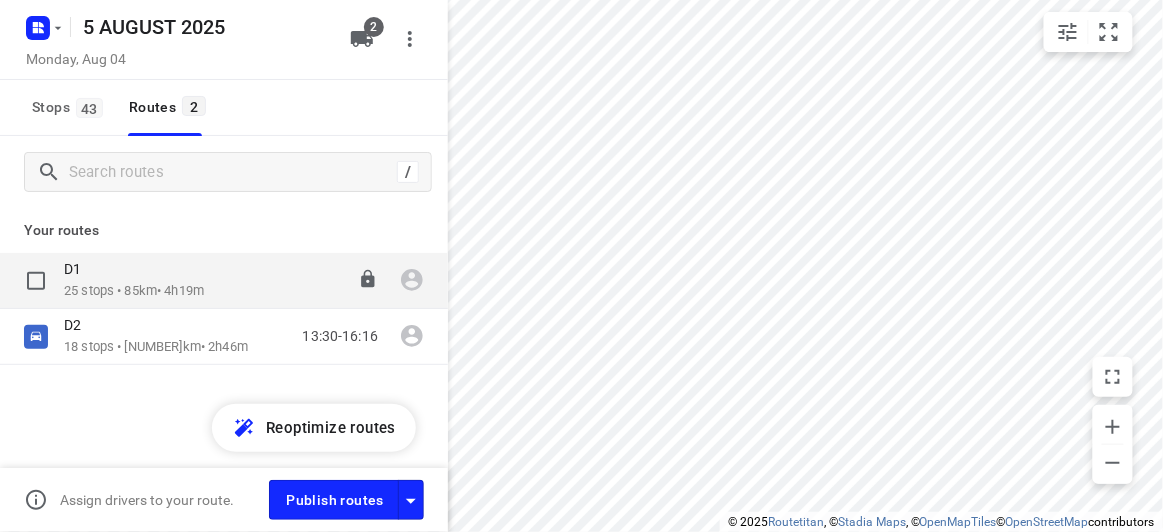 click on "25   stops •   85km  •   4h19m" at bounding box center [134, 291] 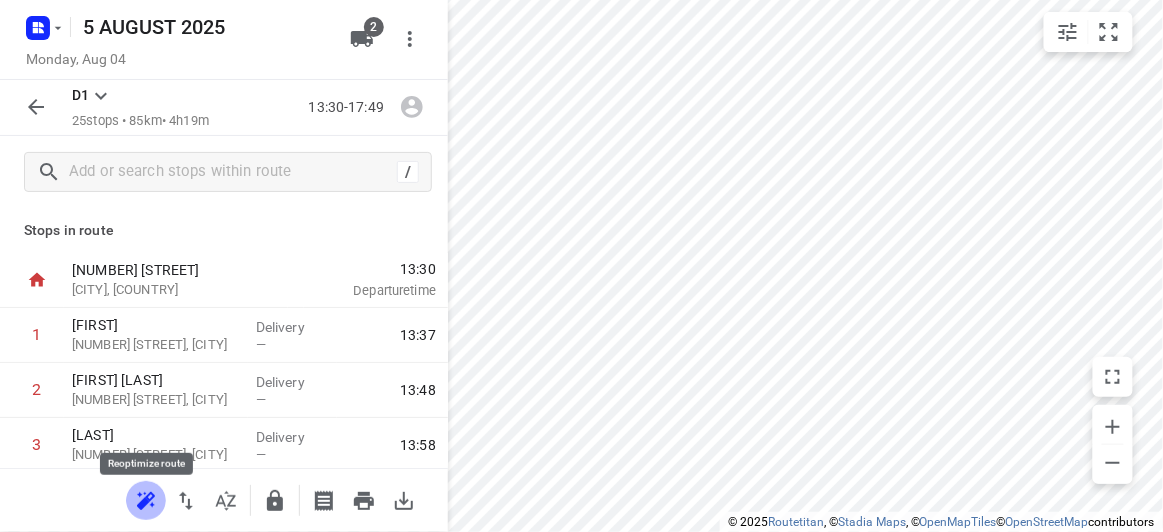 click 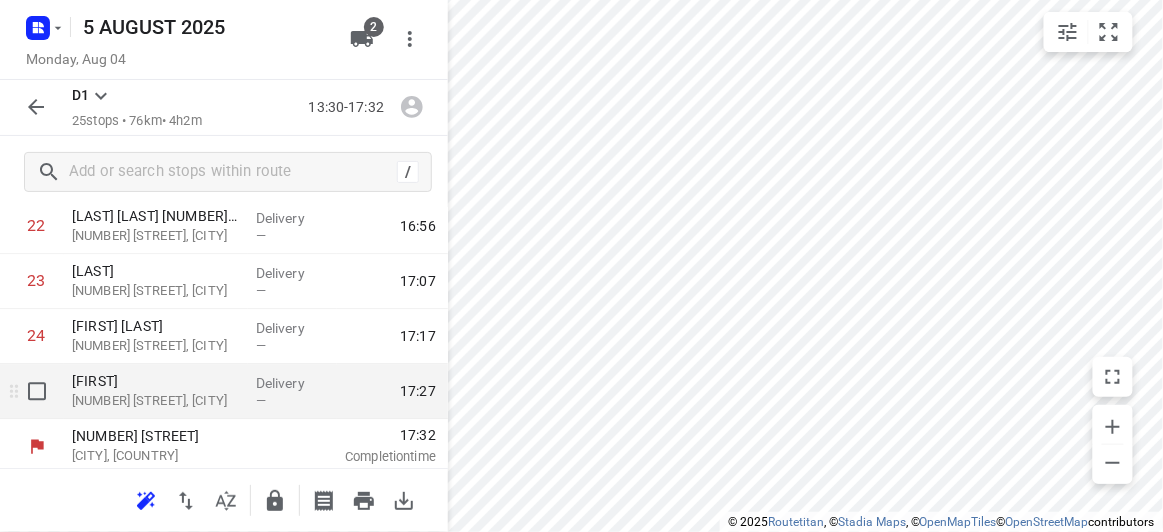 scroll, scrollTop: 1269, scrollLeft: 0, axis: vertical 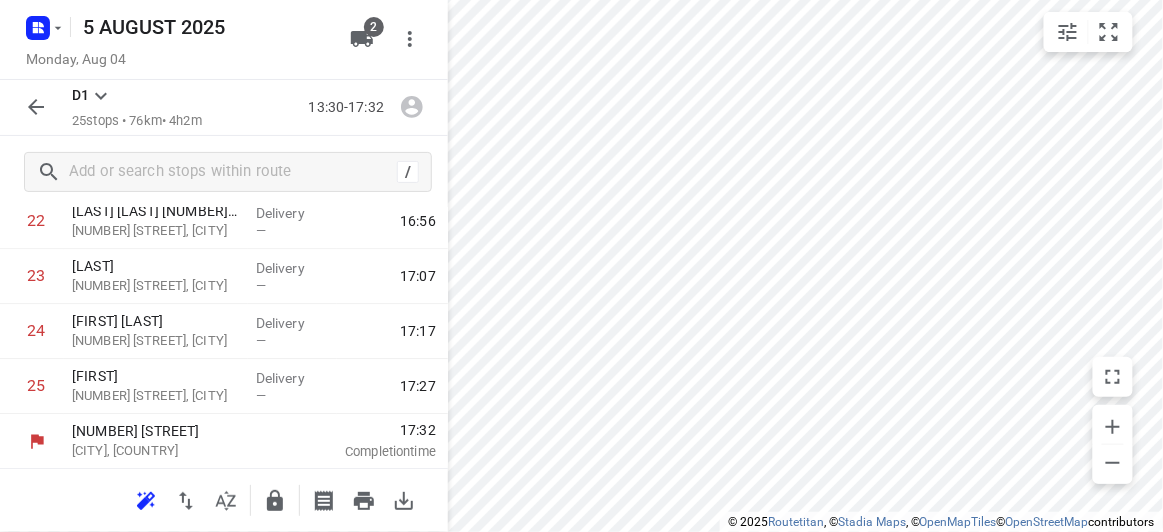 click 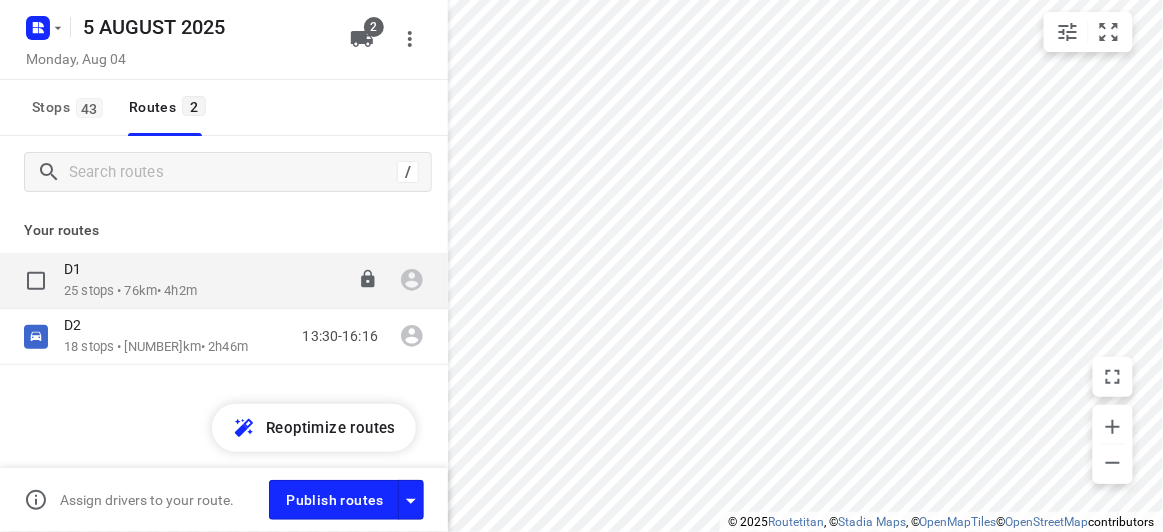 click at bounding box center (36, 281) 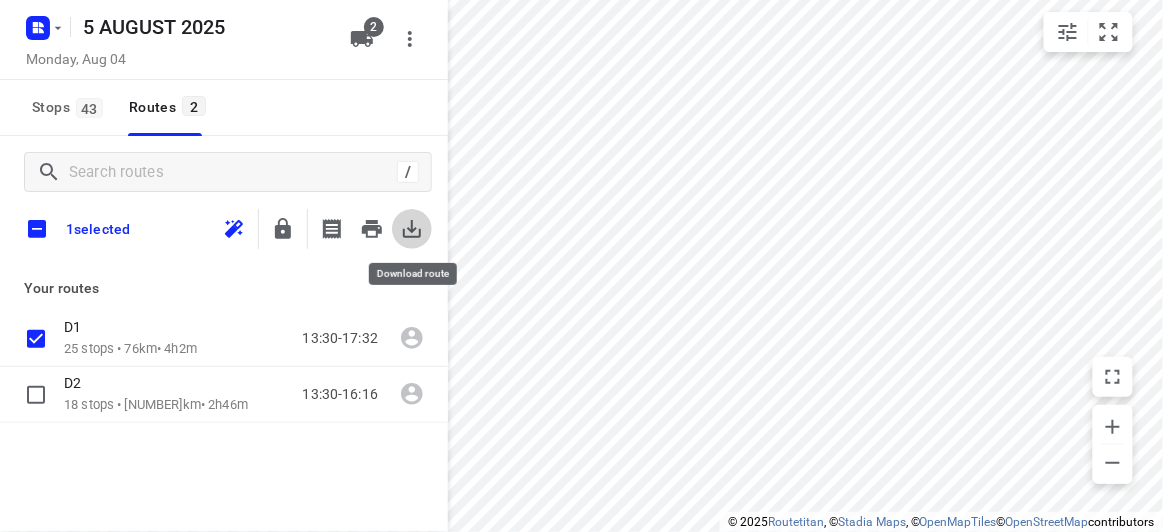 click 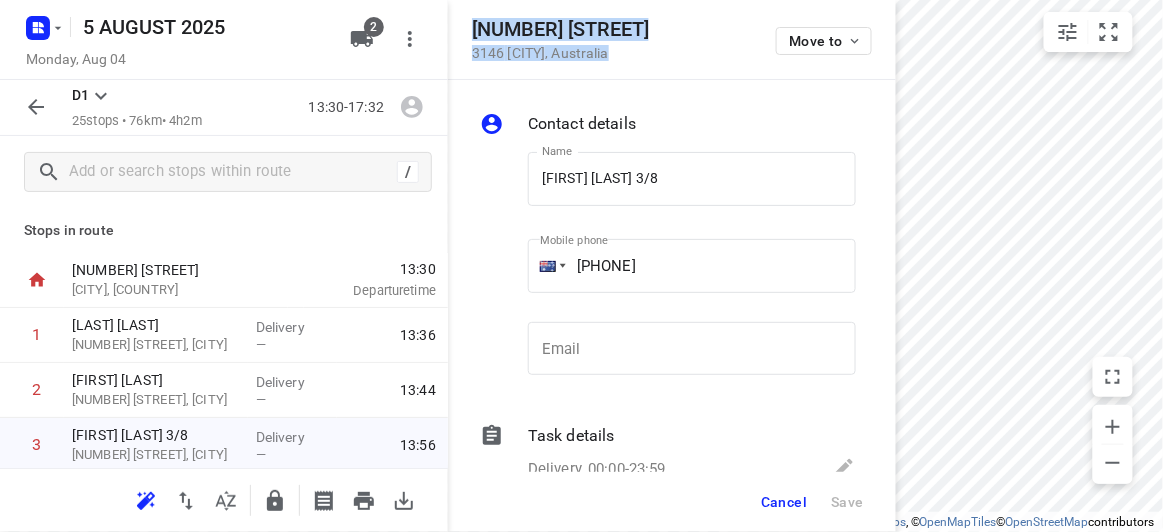 drag, startPoint x: 651, startPoint y: 72, endPoint x: 461, endPoint y: 35, distance: 193.5691 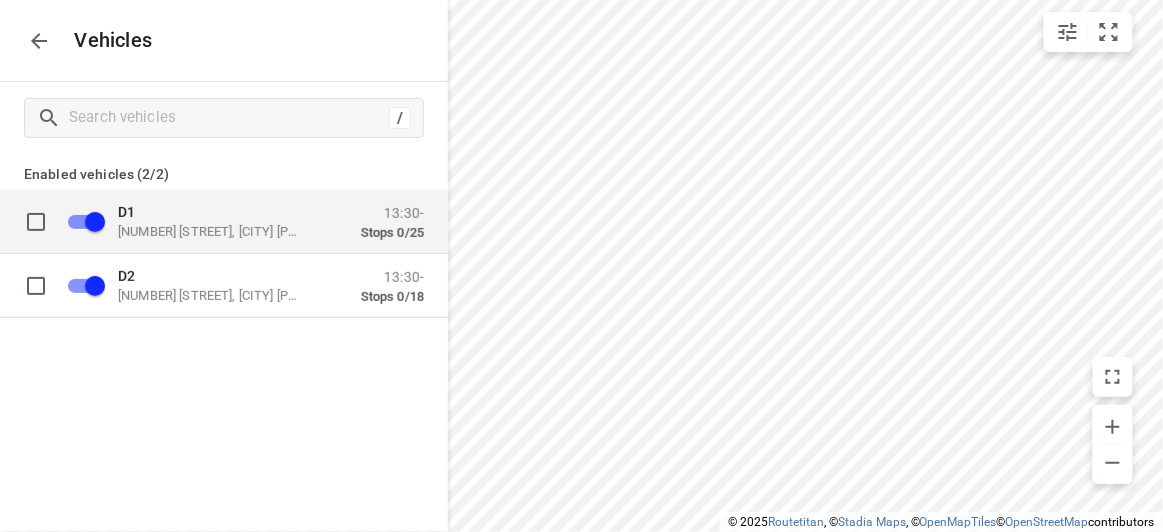 click on "49 John St, Oakleigh VIC 3166, Australia" at bounding box center (218, 231) 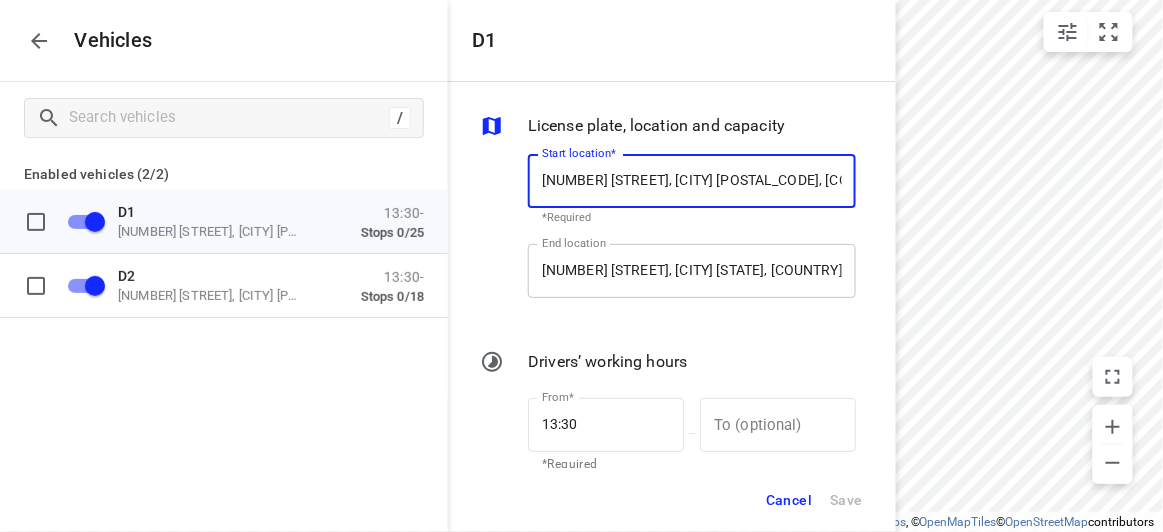 click on "20 Glover St, Bentleigh East VIC 3165, Australia" at bounding box center [692, 271] 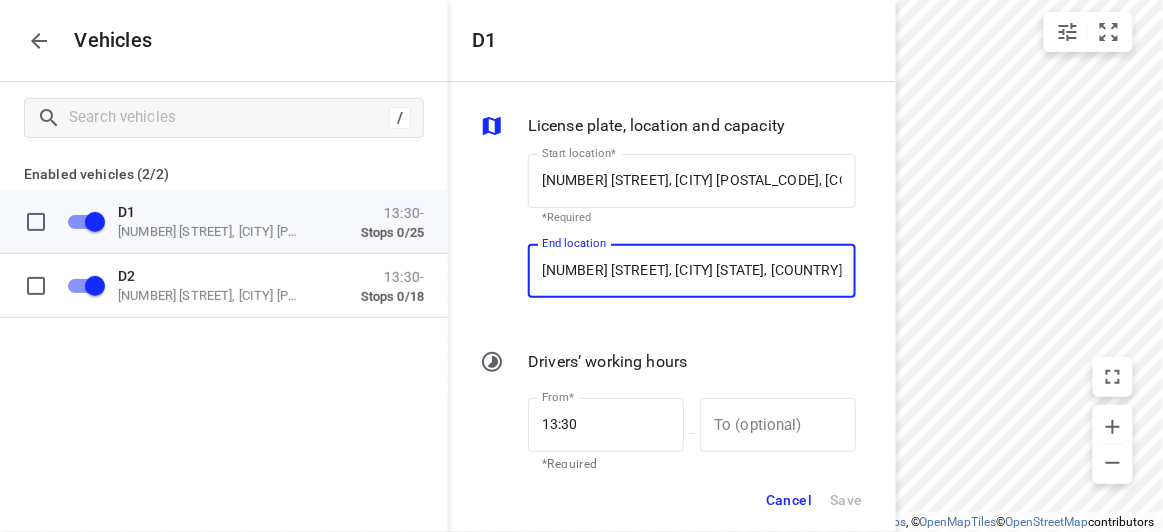 paste on "8 Dickens Street 3146 Glen Iris" 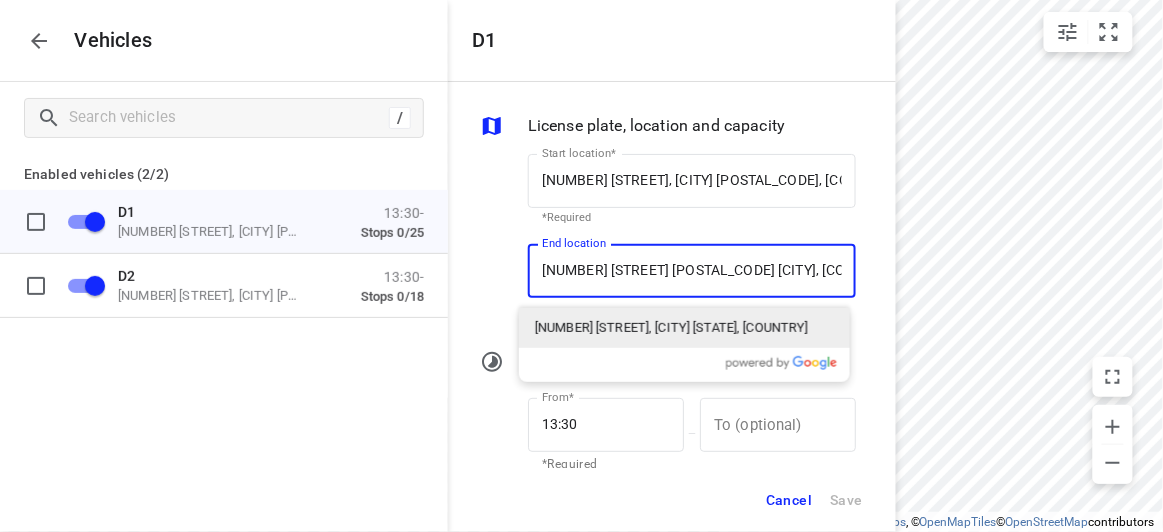 click on "8 Dickens Street, Glen Iris VIC 3146, Australia" at bounding box center [671, 328] 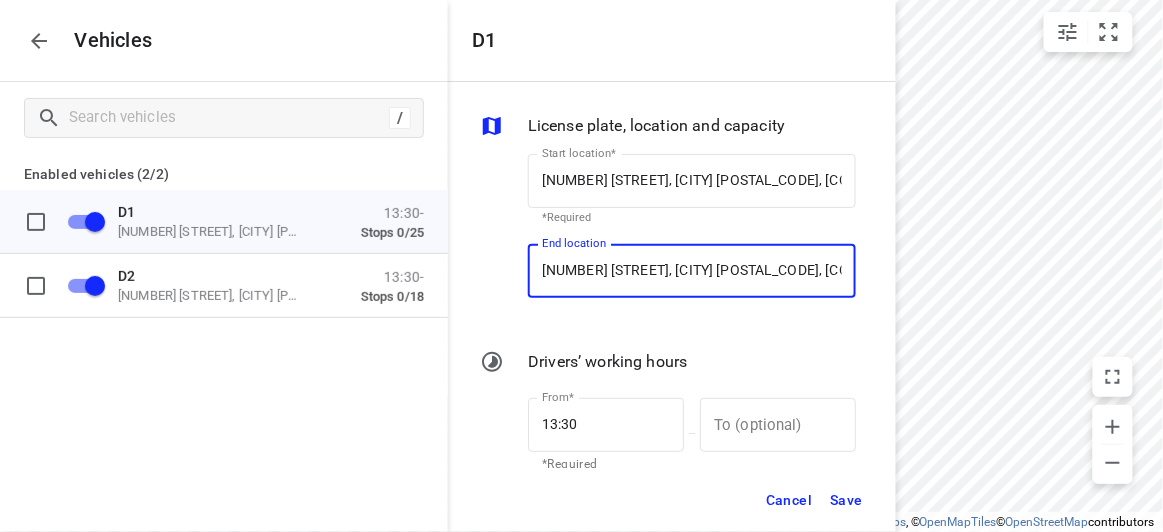 type on "8 Dickens St, Glen Iris VIC 3146, Australia" 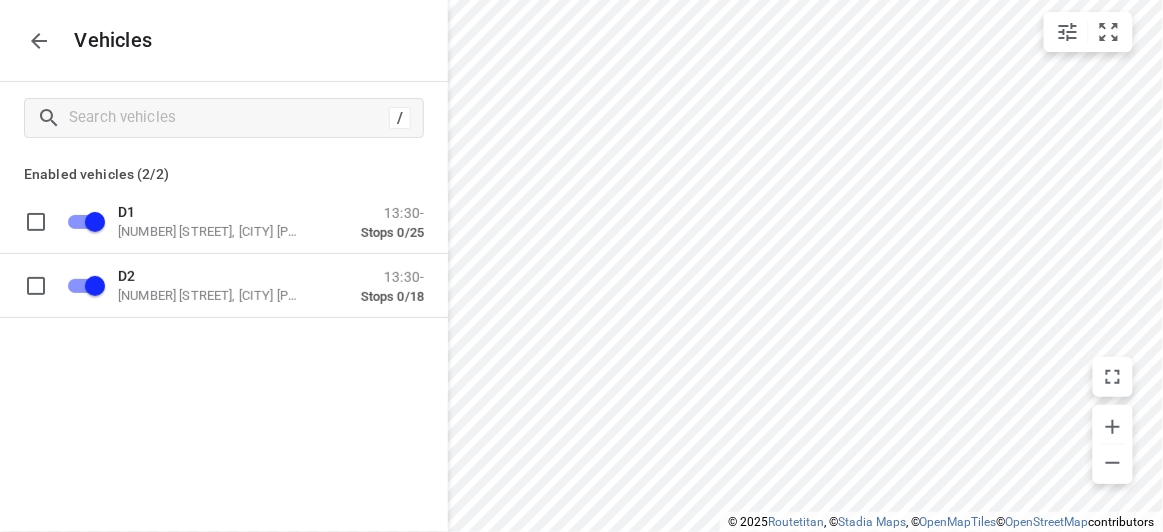 click at bounding box center [39, 41] 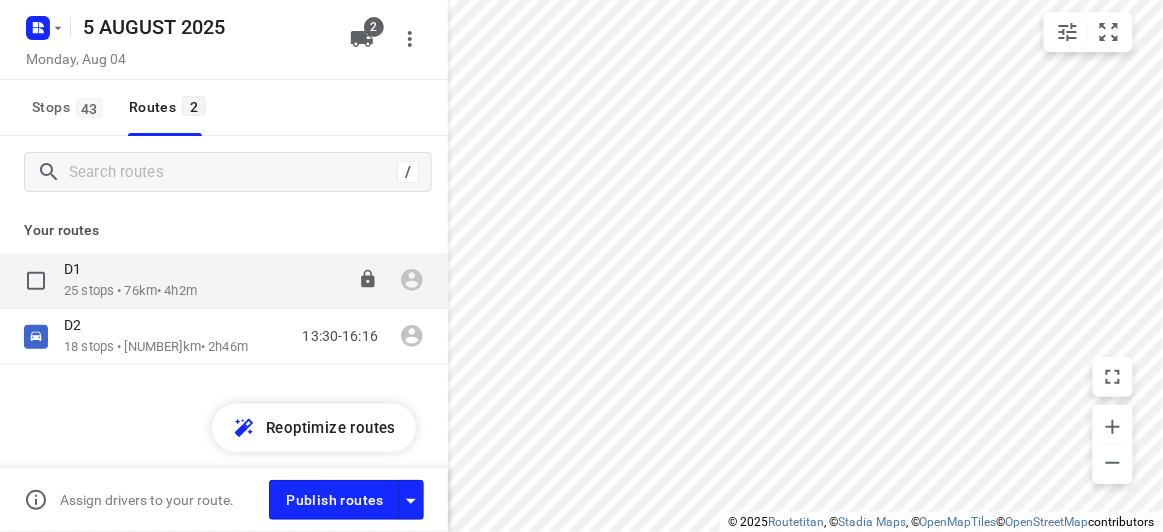 click on "D1" at bounding box center (130, 271) 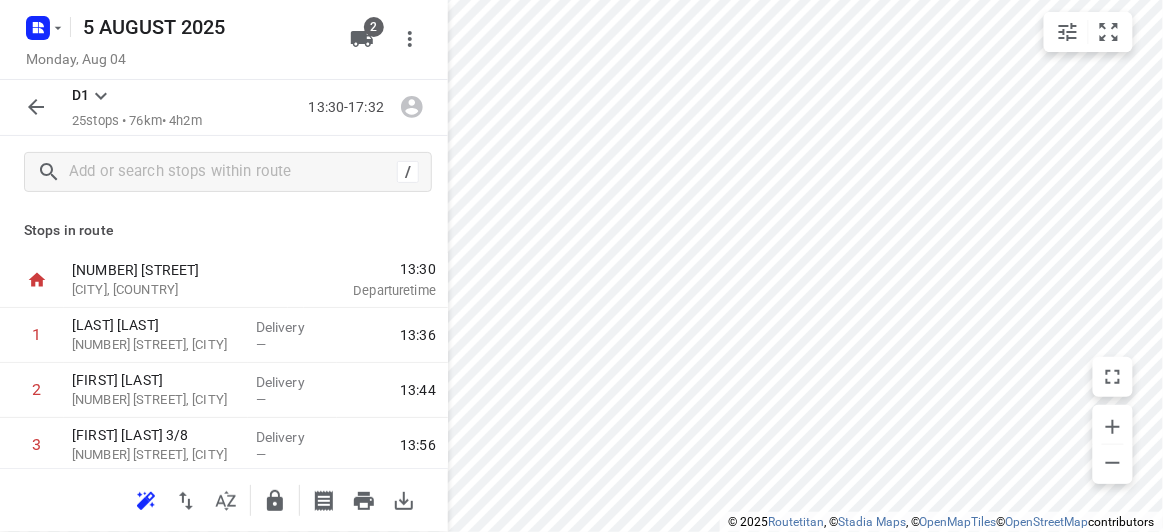 click at bounding box center (146, 501) 